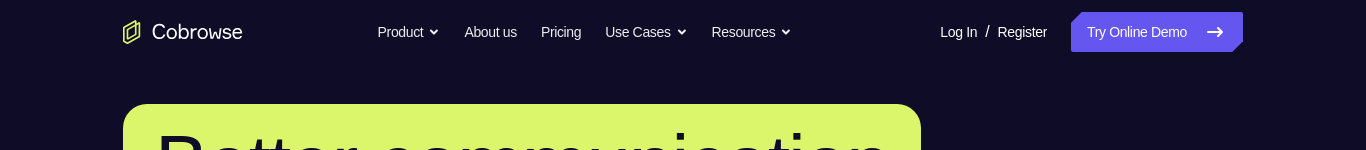 scroll, scrollTop: 0, scrollLeft: 0, axis: both 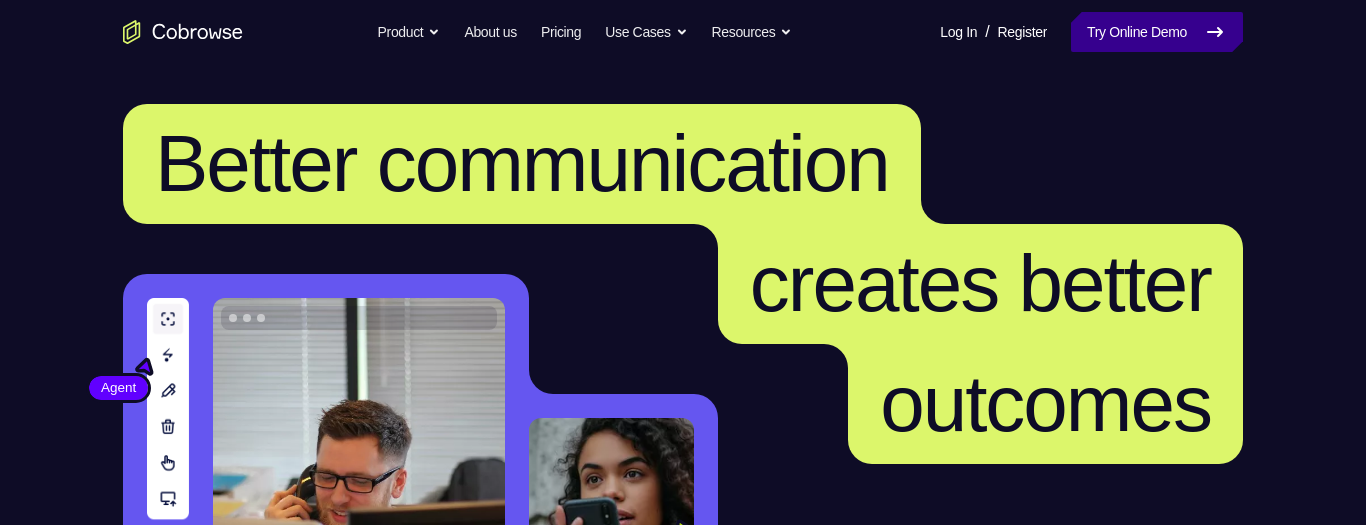 click on "Try Online Demo" at bounding box center [1157, 32] 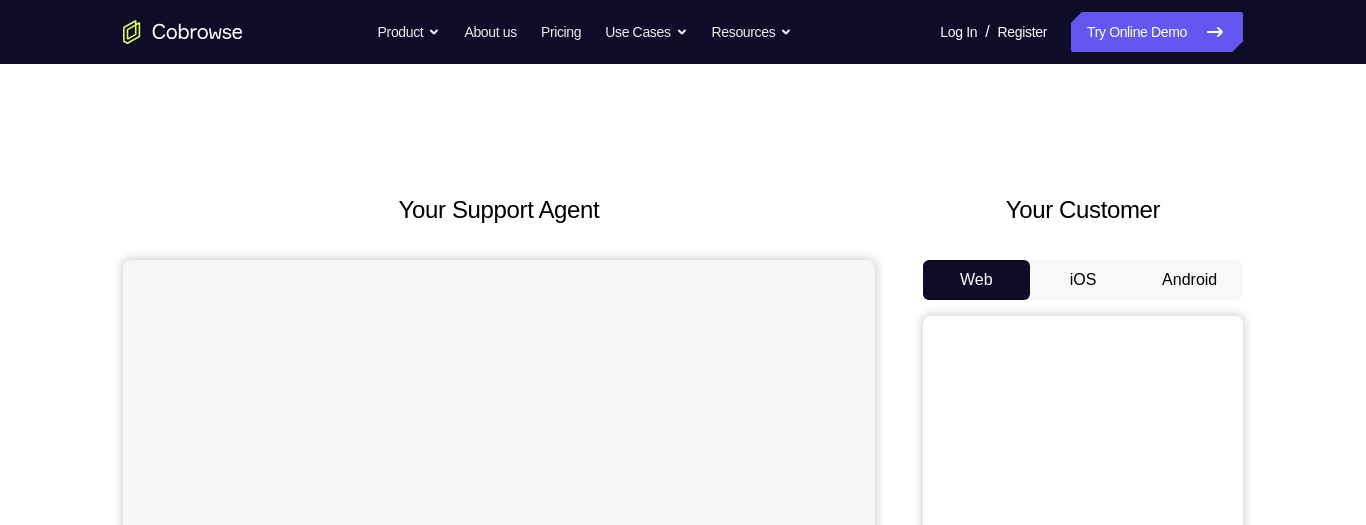 scroll, scrollTop: 230, scrollLeft: 0, axis: vertical 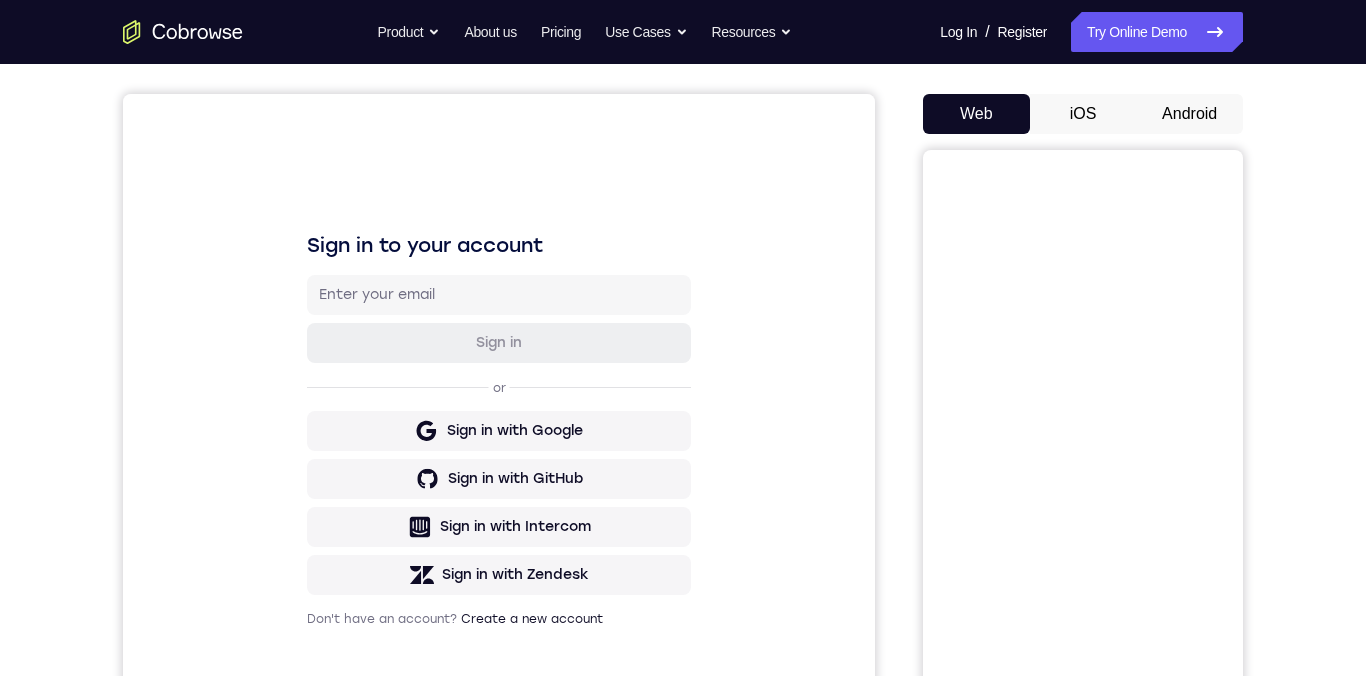 click on "Android" at bounding box center (1189, 114) 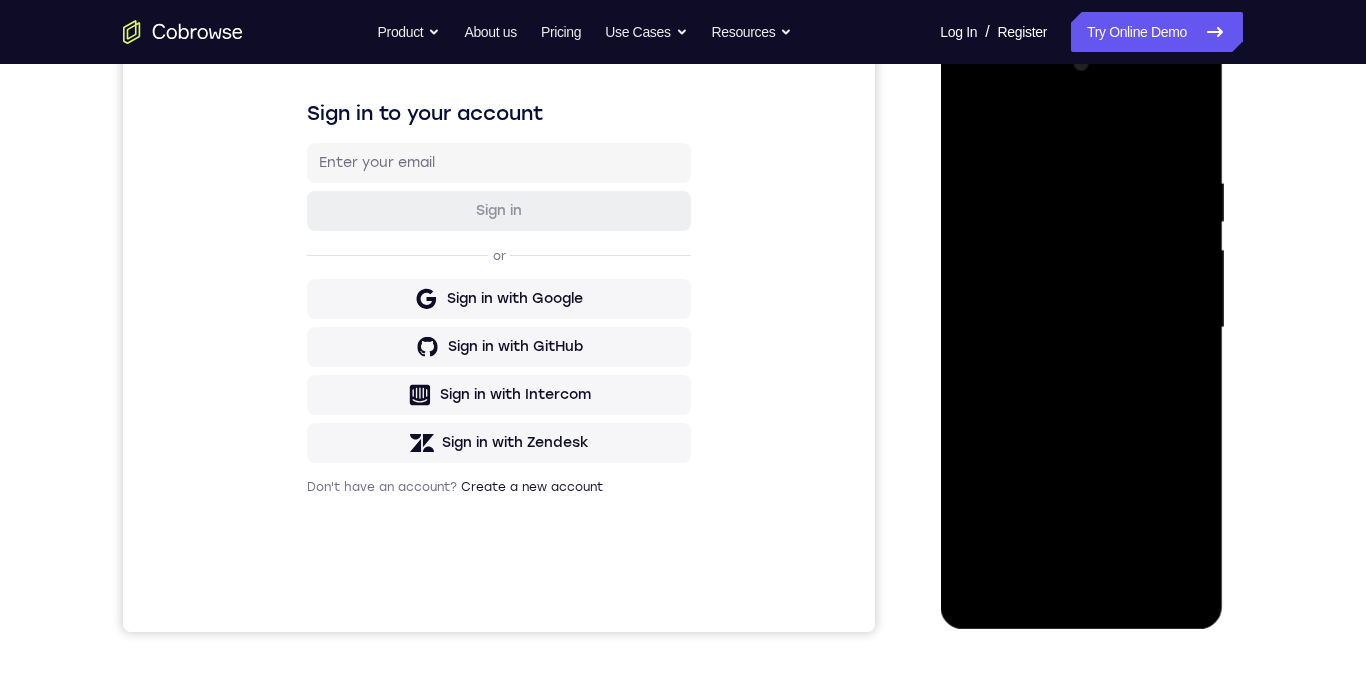 scroll, scrollTop: 299, scrollLeft: 0, axis: vertical 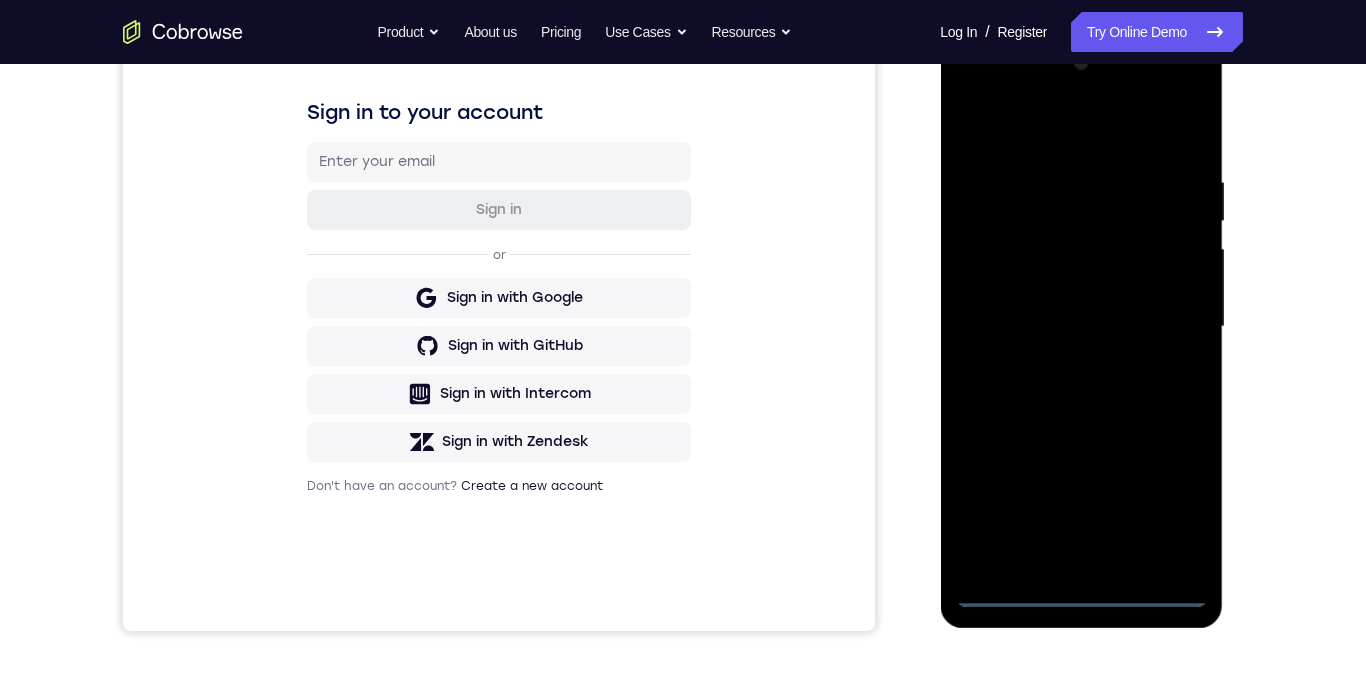 click at bounding box center (1081, 327) 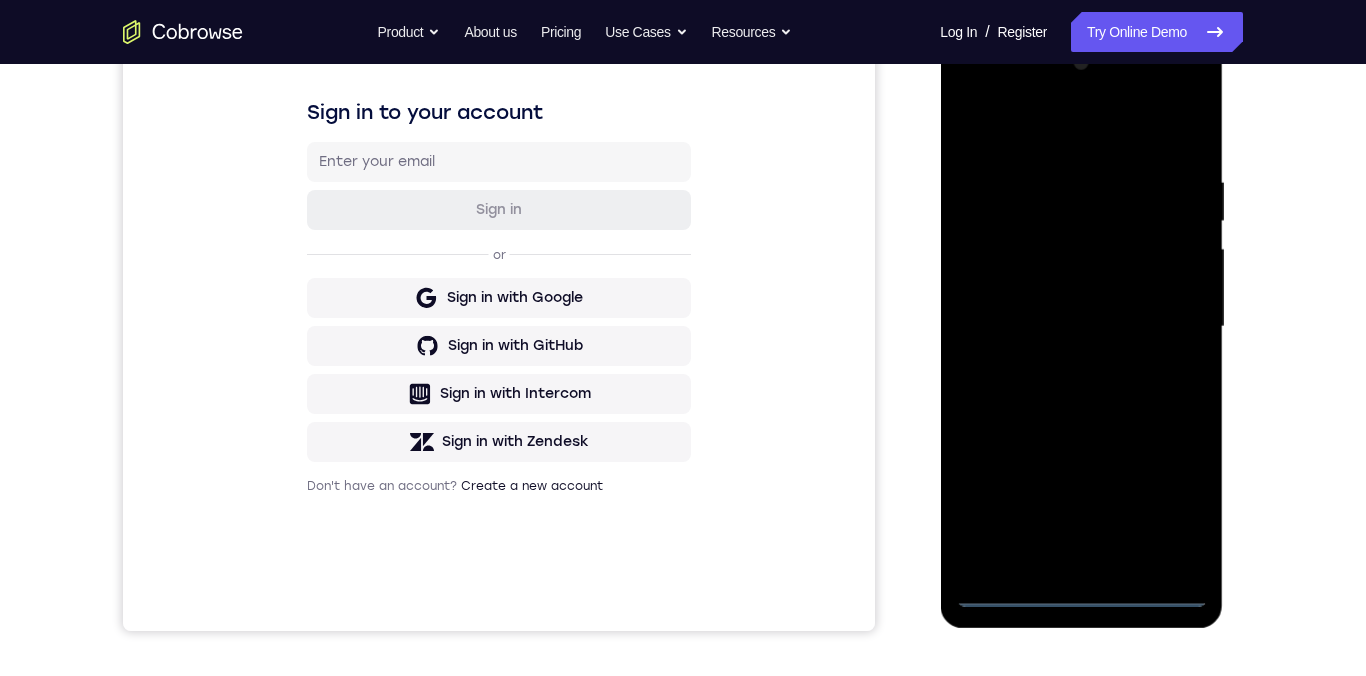 click at bounding box center (1081, 327) 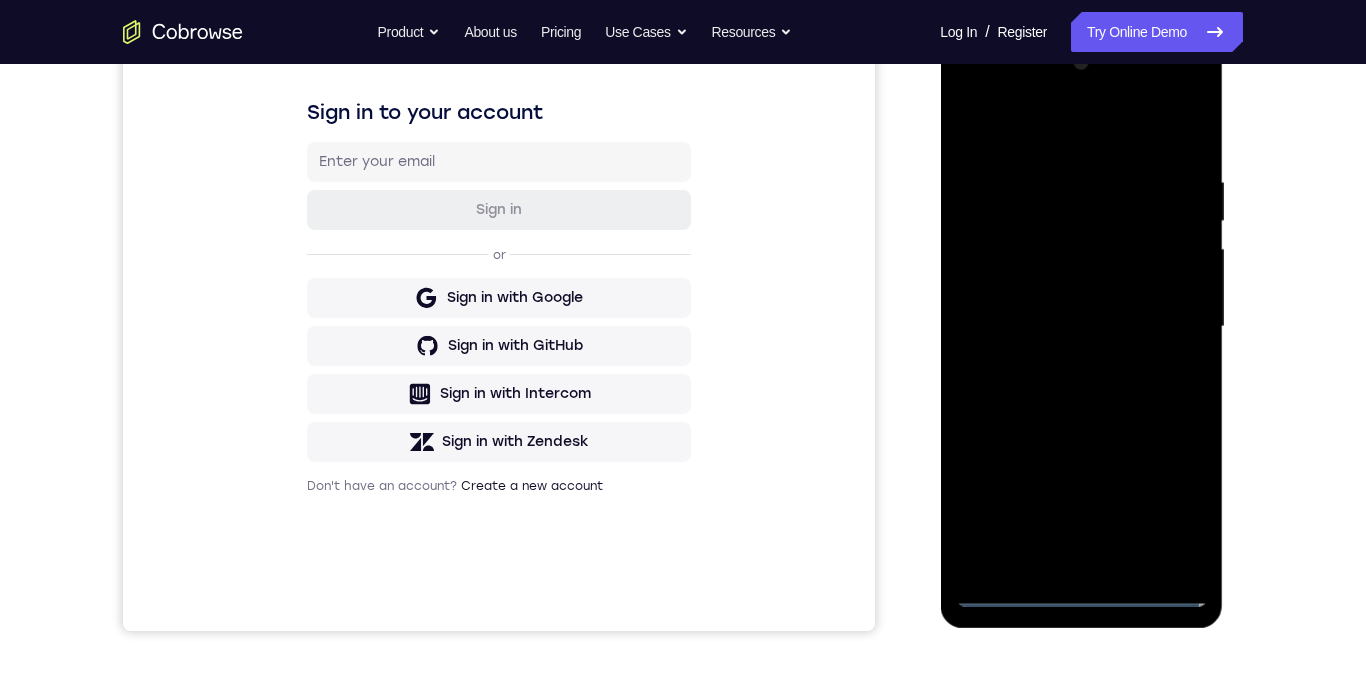 click at bounding box center (1081, 327) 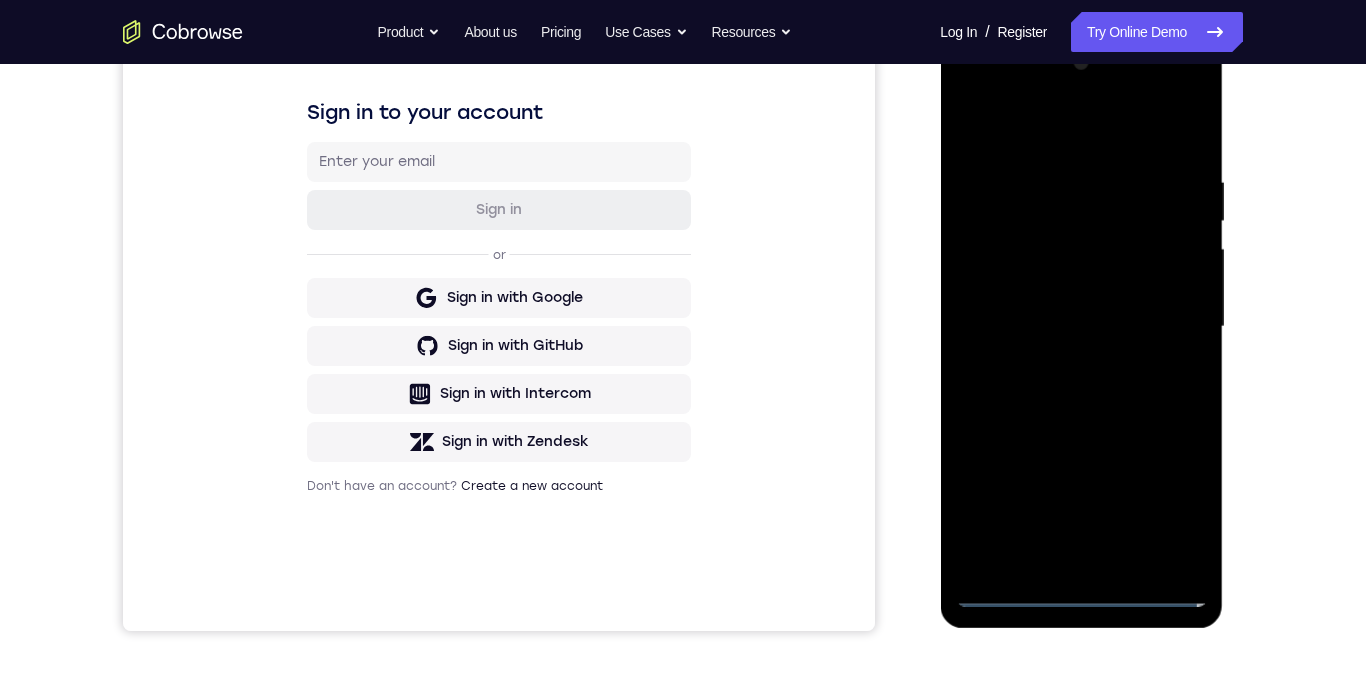 click at bounding box center (1081, 327) 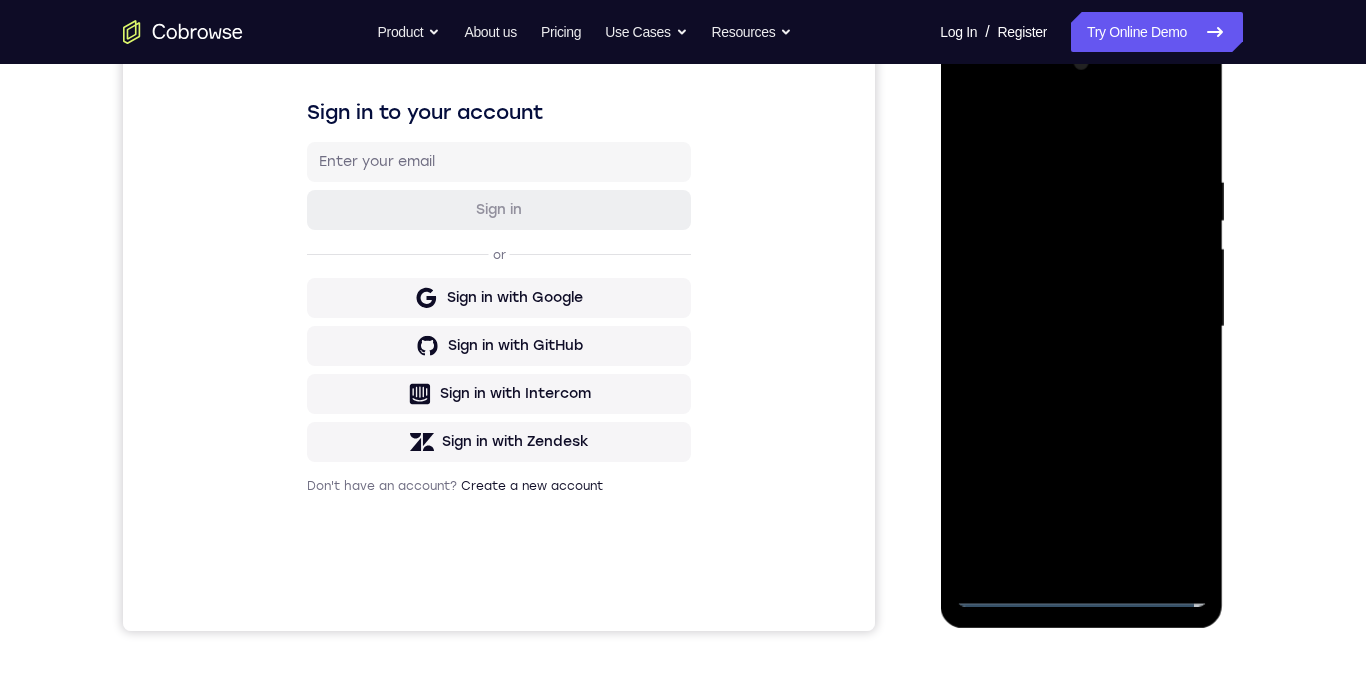 click at bounding box center [1081, 327] 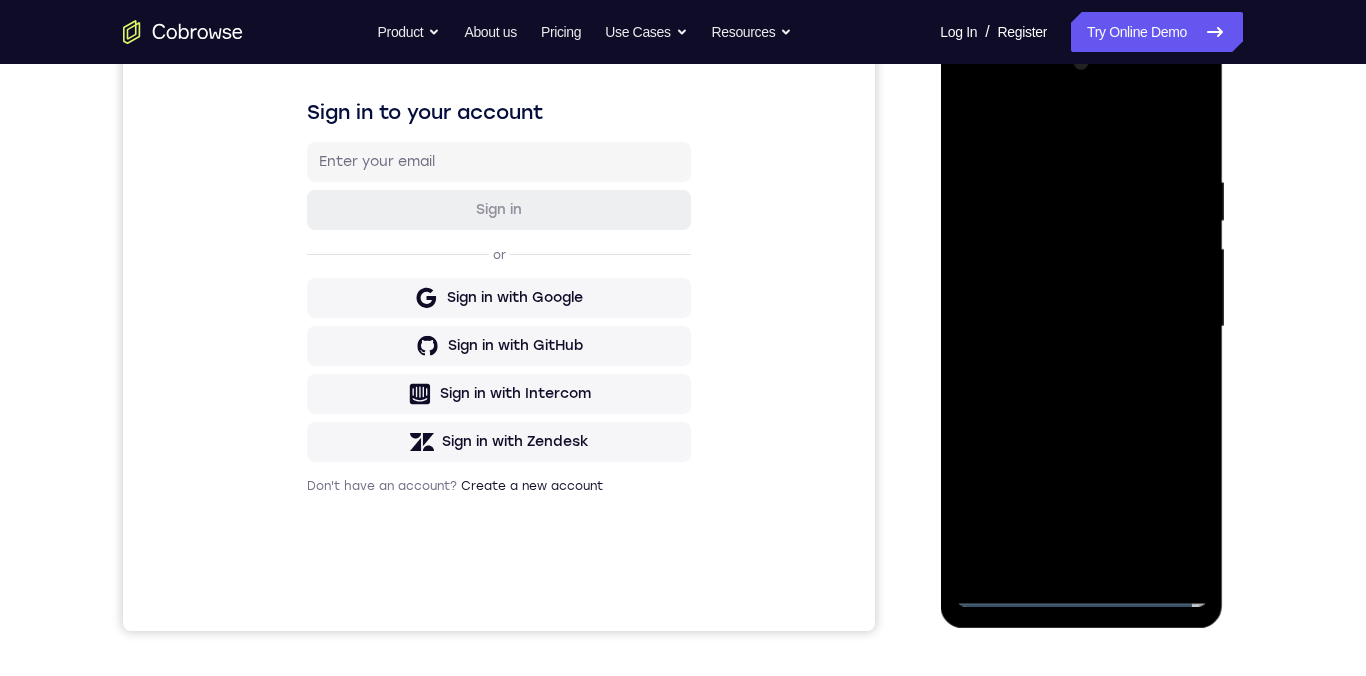 click at bounding box center [1081, 327] 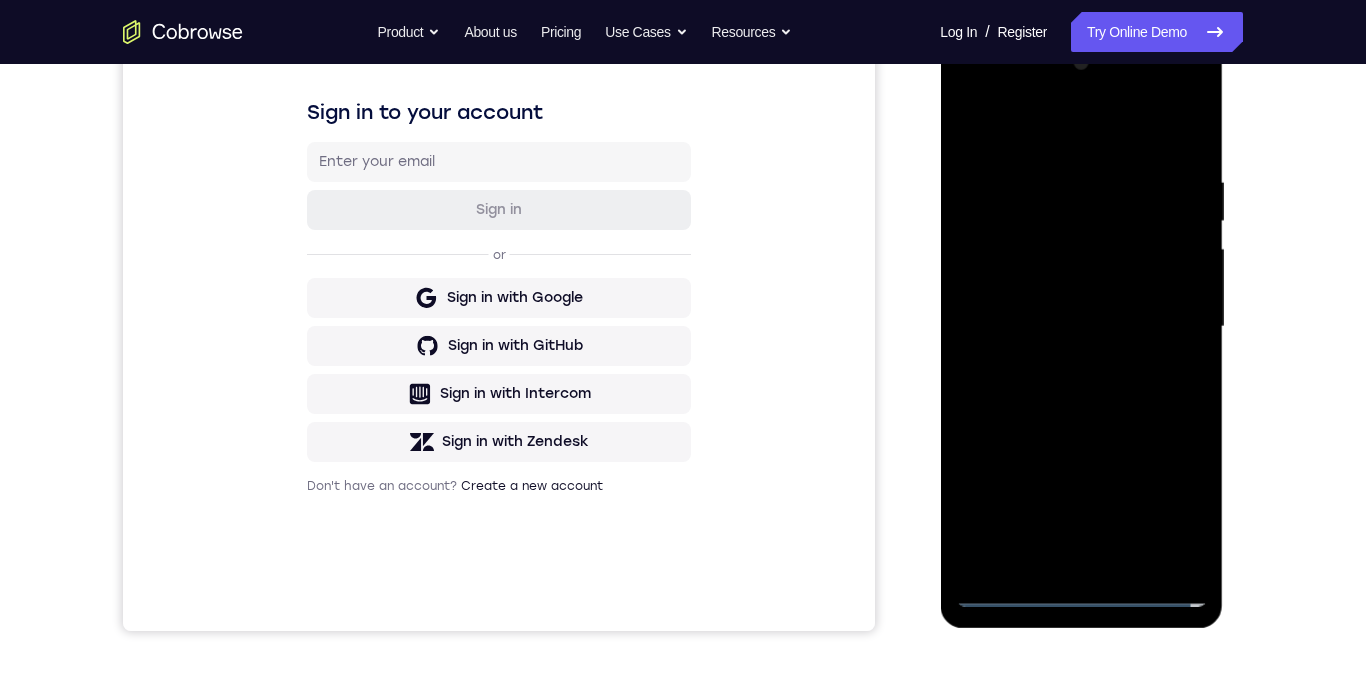 click at bounding box center [1081, 327] 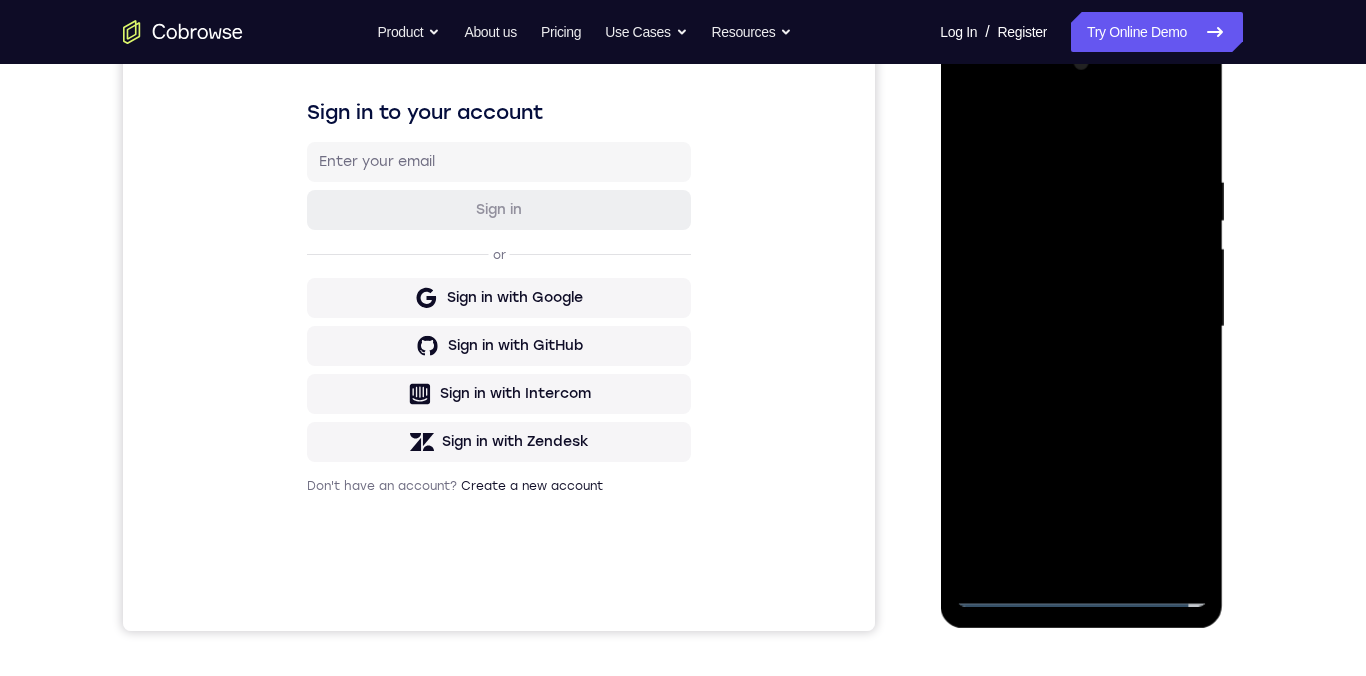 click at bounding box center (1081, 327) 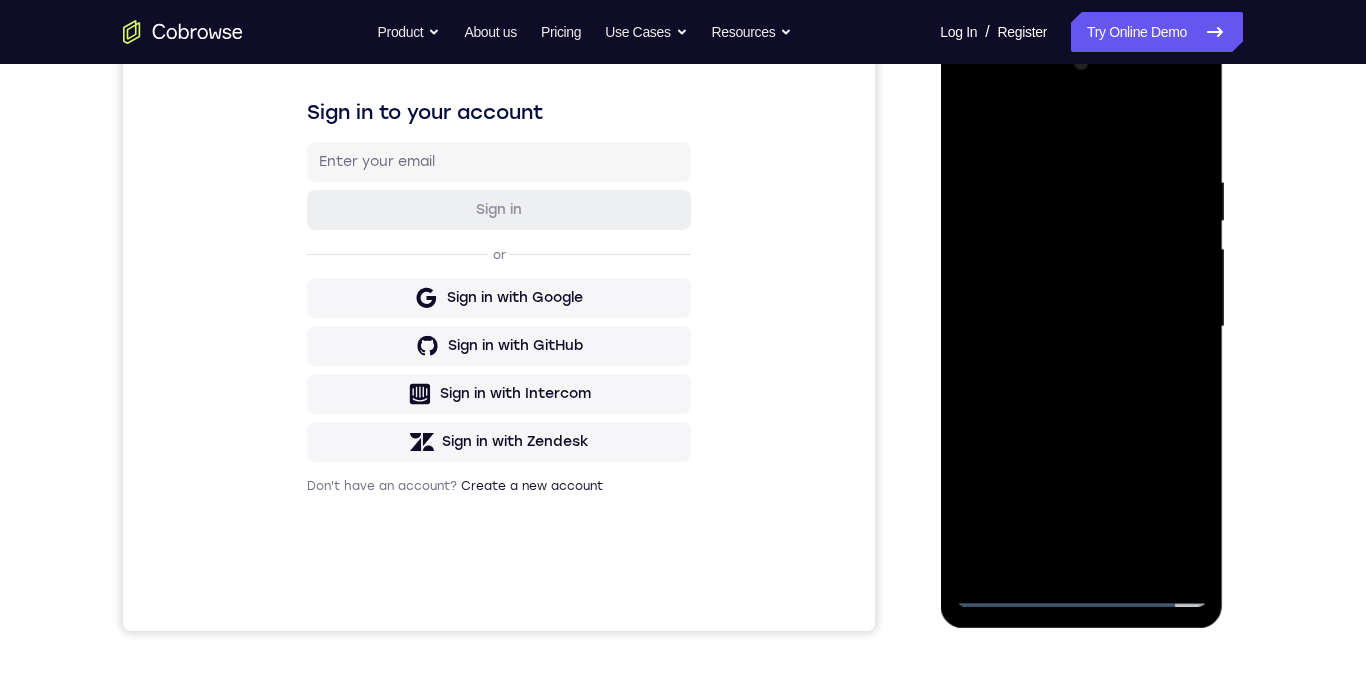 click at bounding box center (1081, 327) 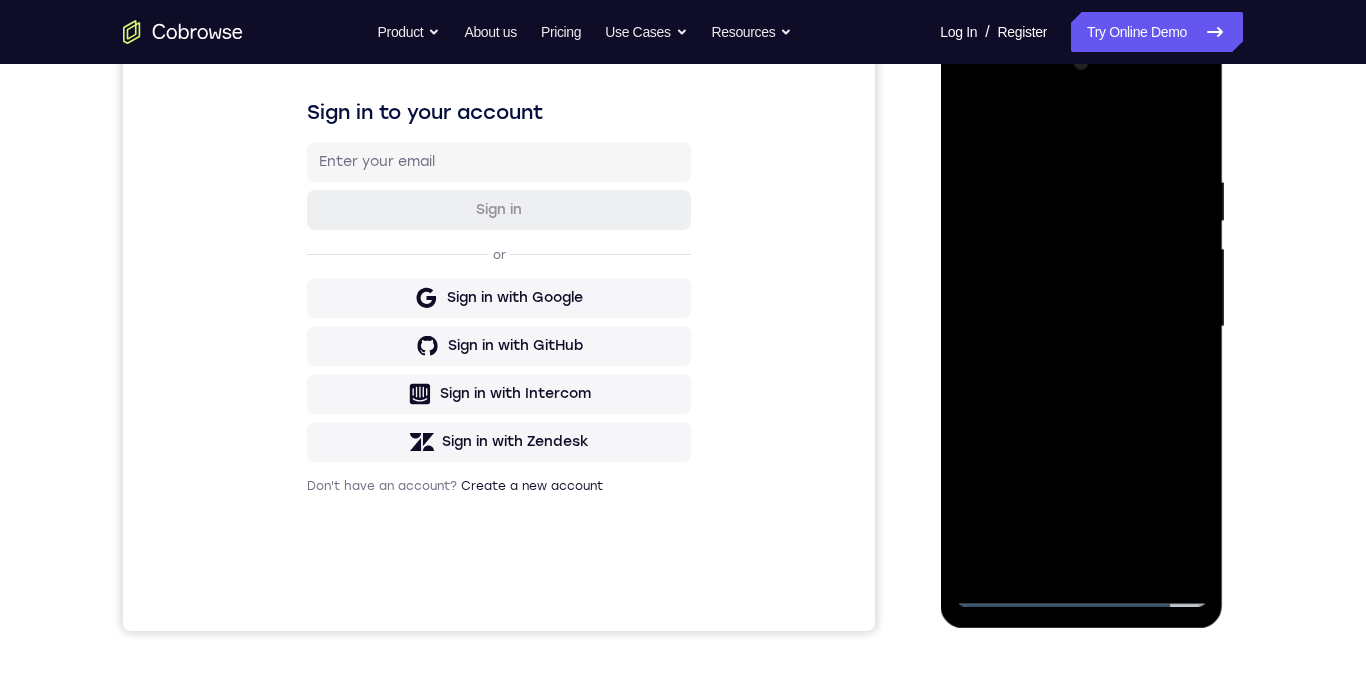 click at bounding box center [1081, 327] 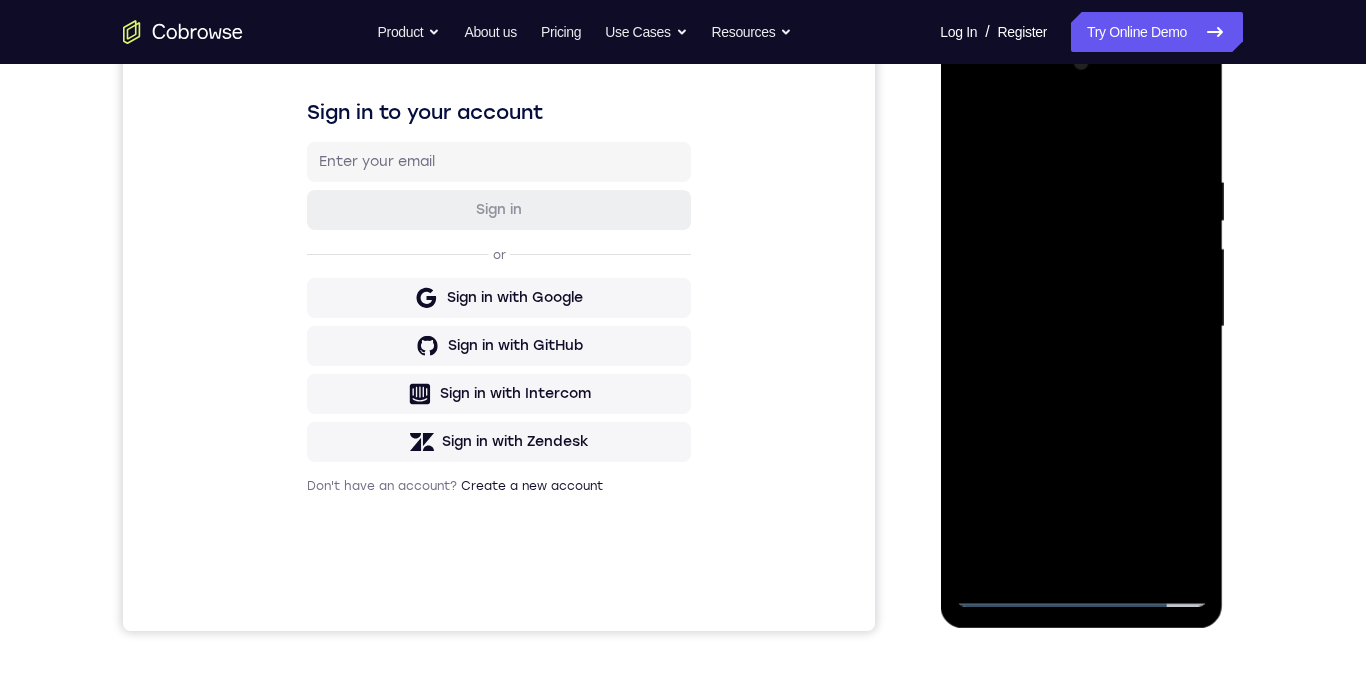 click at bounding box center [1081, 327] 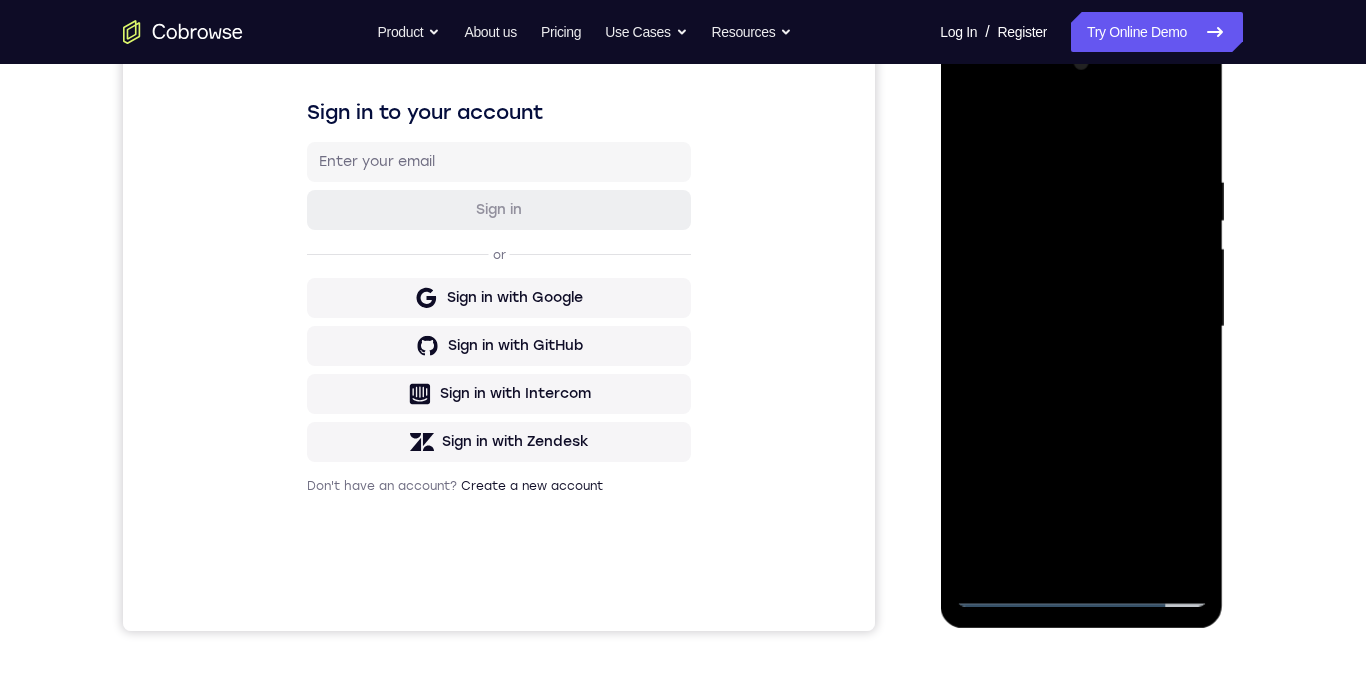 click at bounding box center (1081, 327) 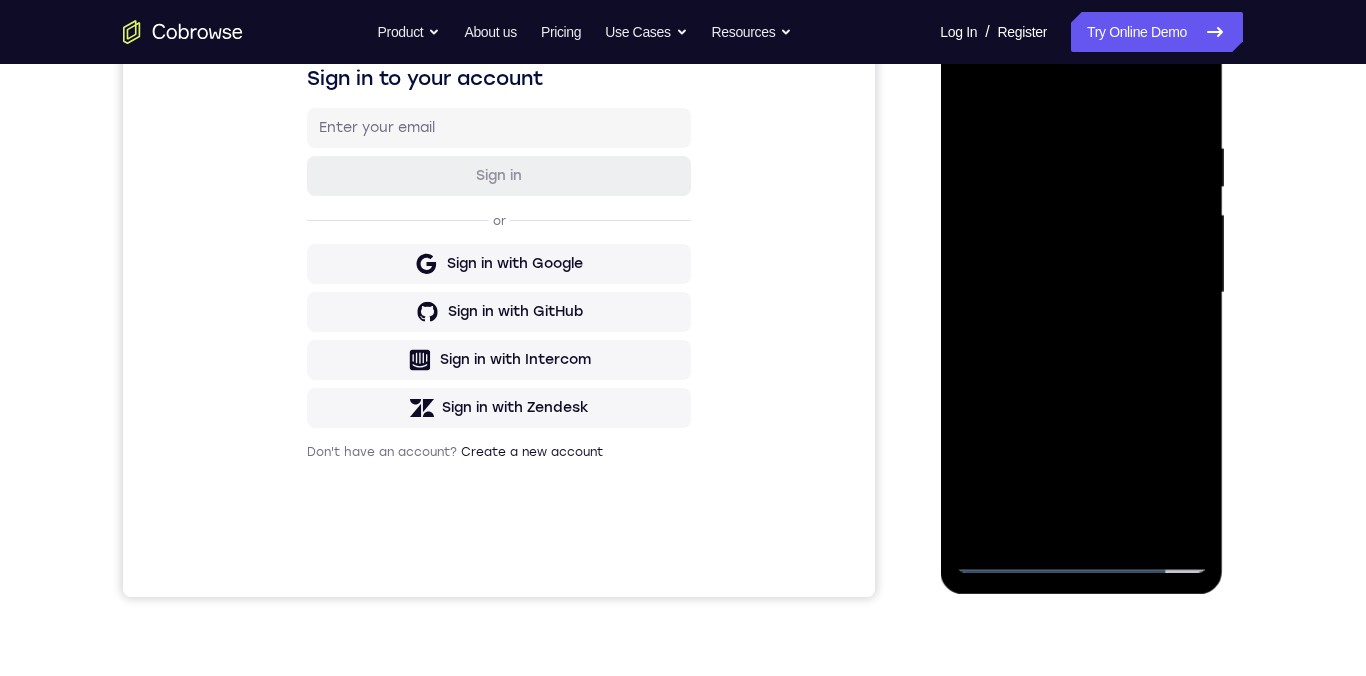 scroll, scrollTop: 241, scrollLeft: 0, axis: vertical 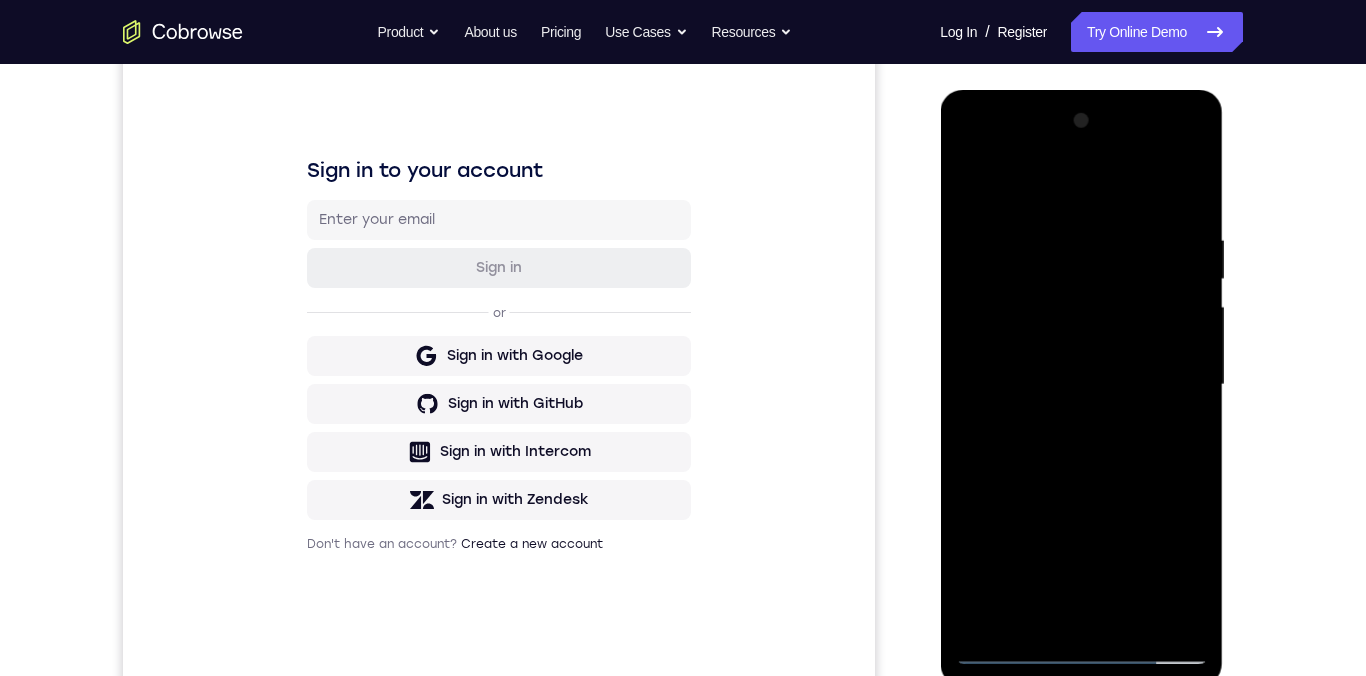 click at bounding box center (1081, 385) 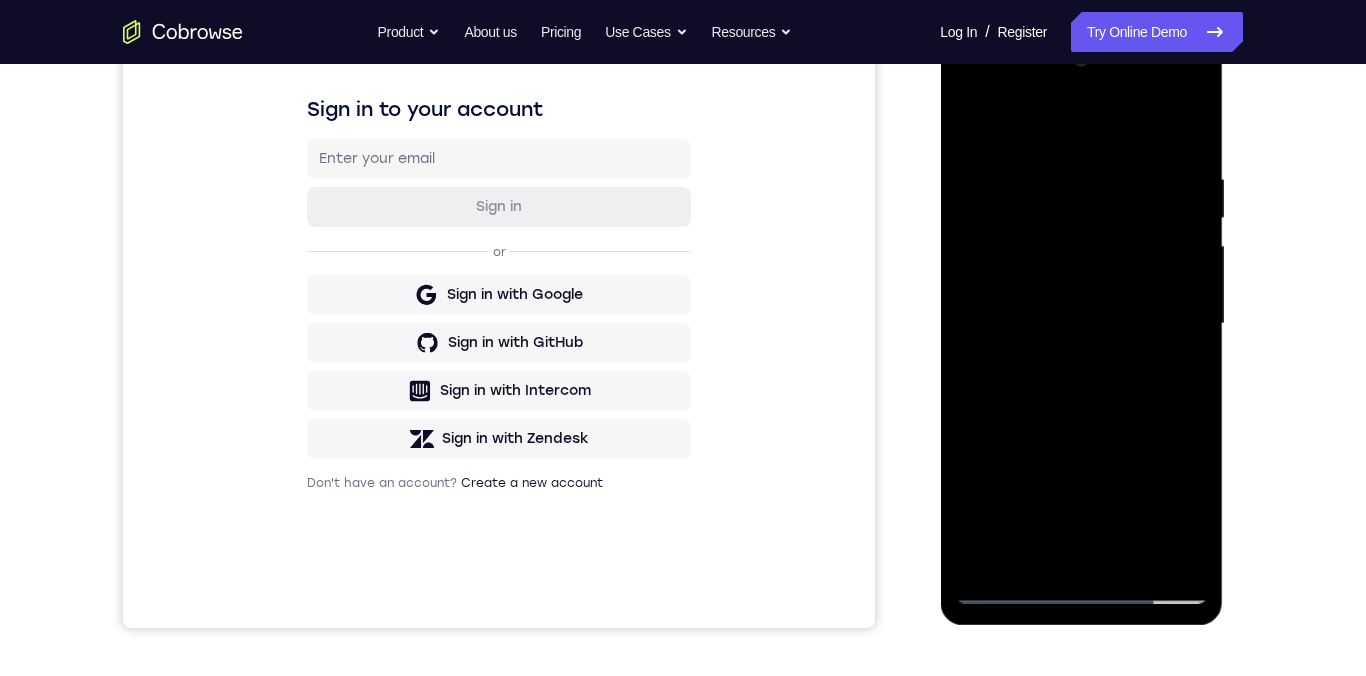 click at bounding box center (1081, 324) 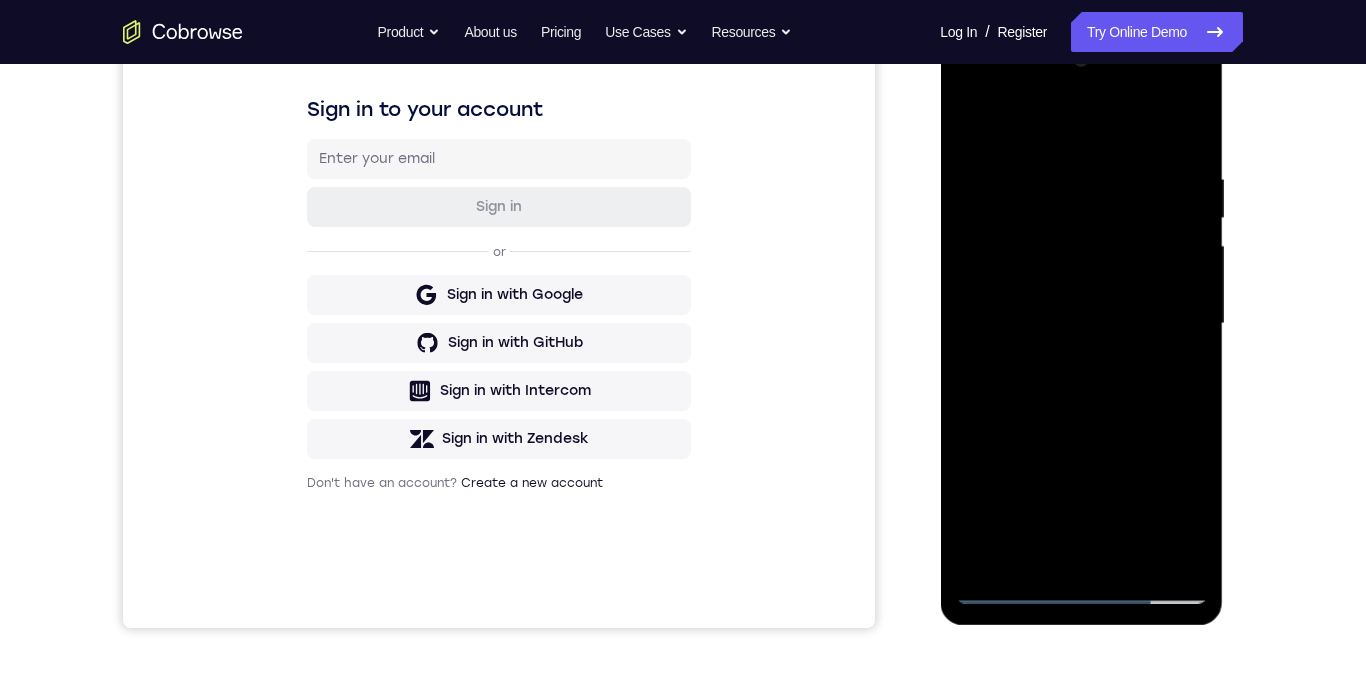 click at bounding box center [1081, 324] 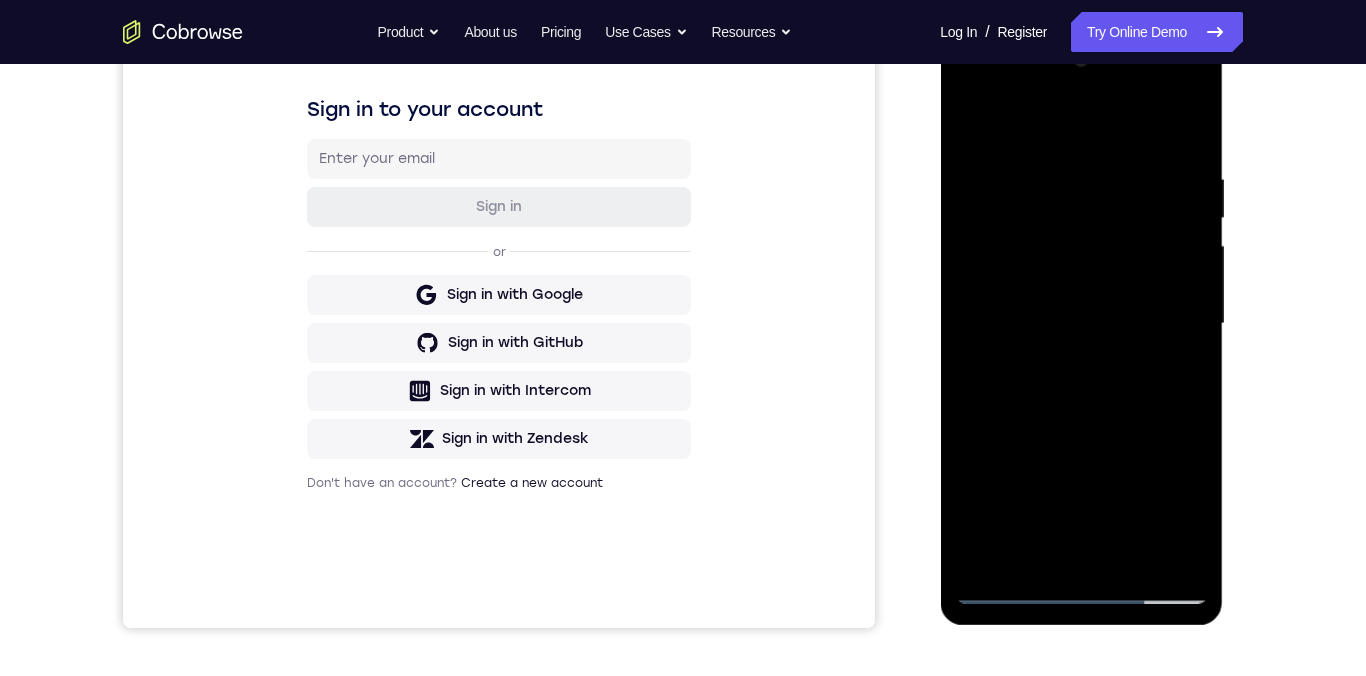 scroll, scrollTop: 290, scrollLeft: 0, axis: vertical 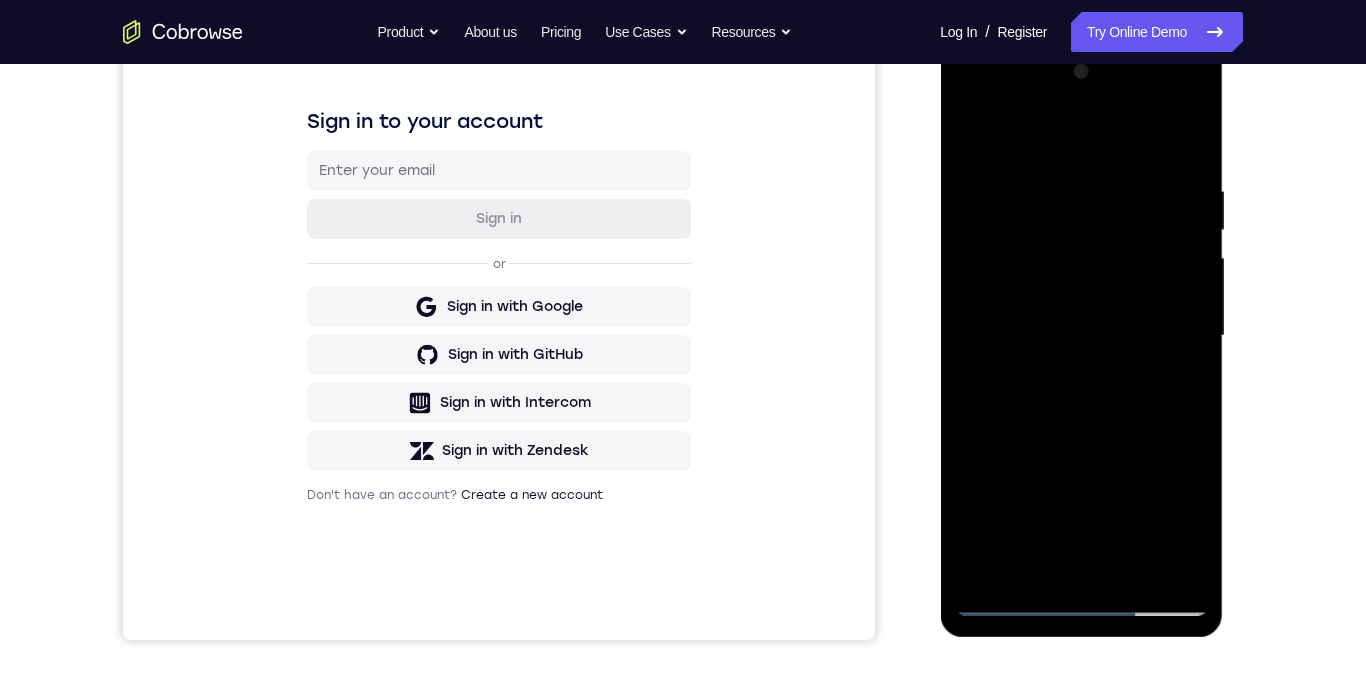 click at bounding box center [1081, 336] 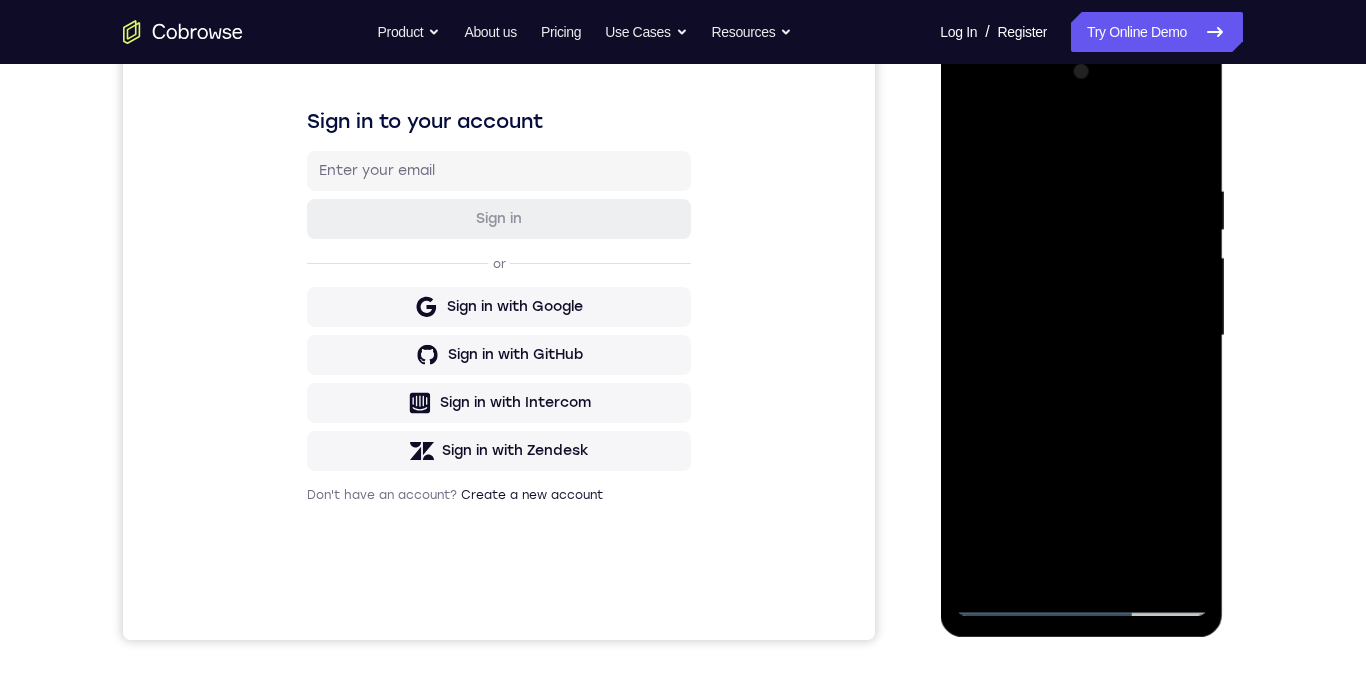 click at bounding box center [1081, 336] 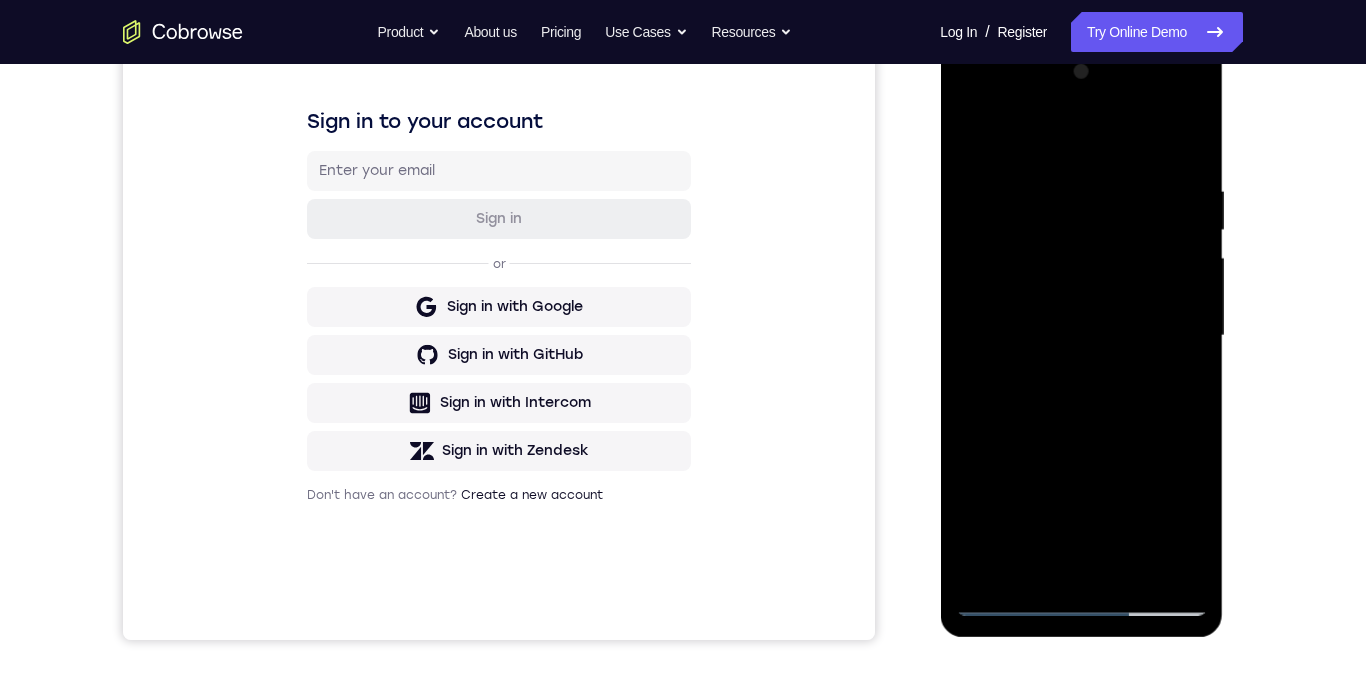 click at bounding box center [1081, 336] 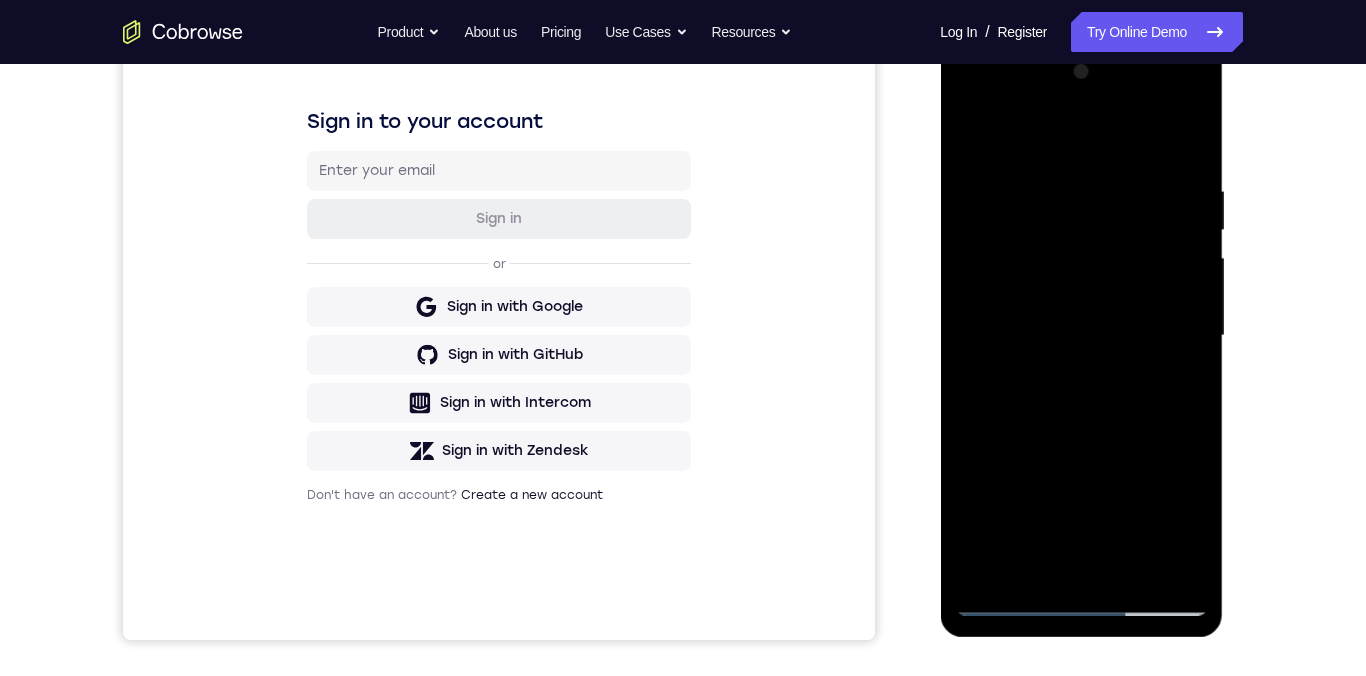 click at bounding box center [1081, 336] 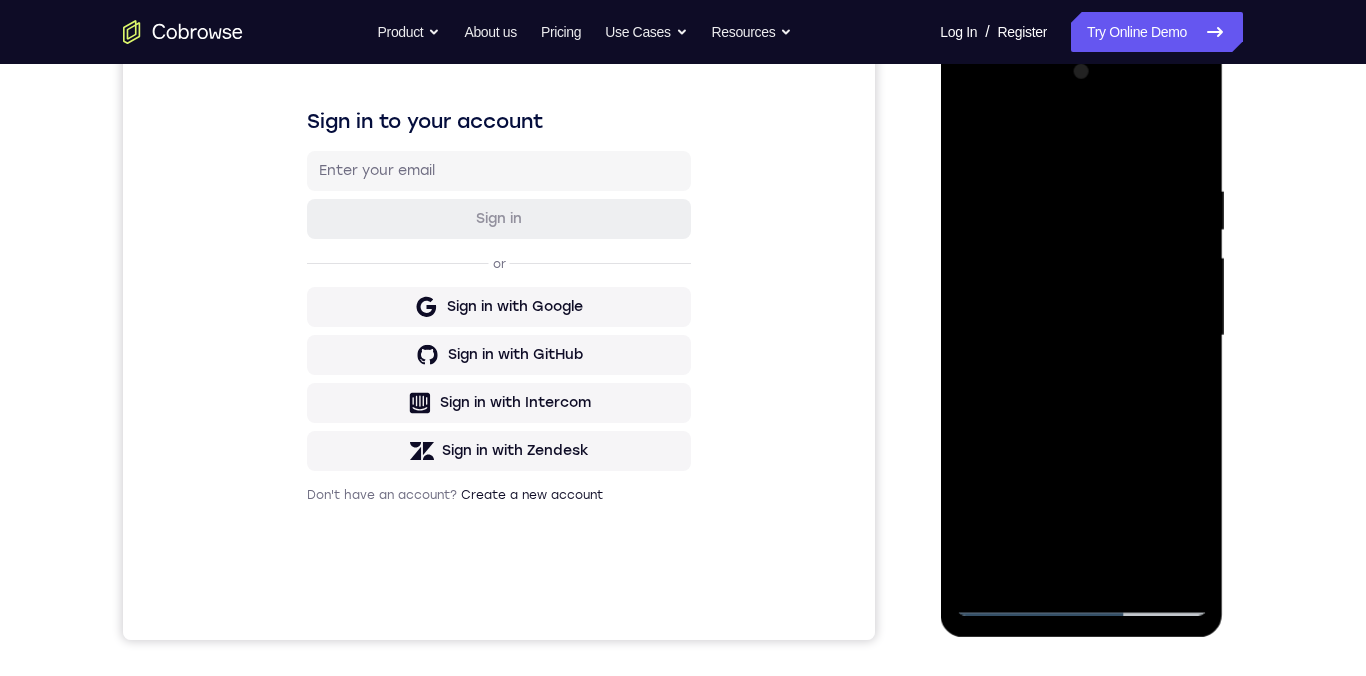 click at bounding box center (1081, 336) 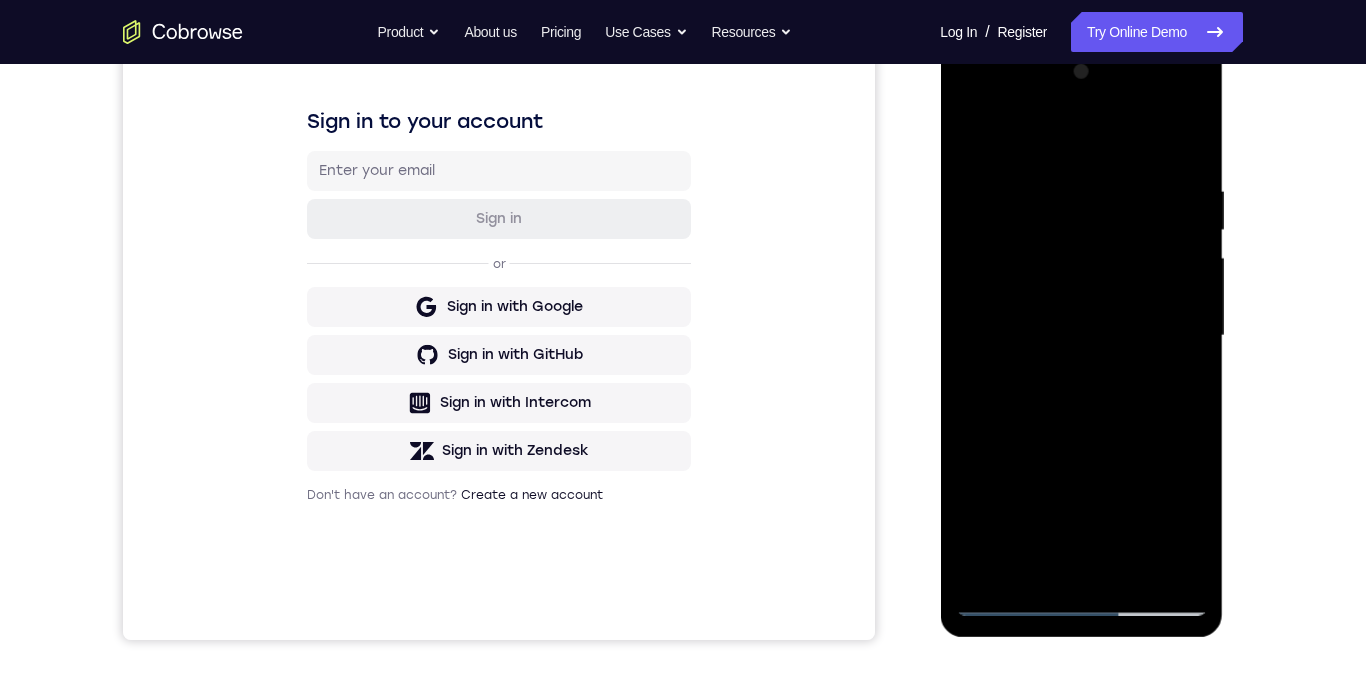 click at bounding box center [1081, 336] 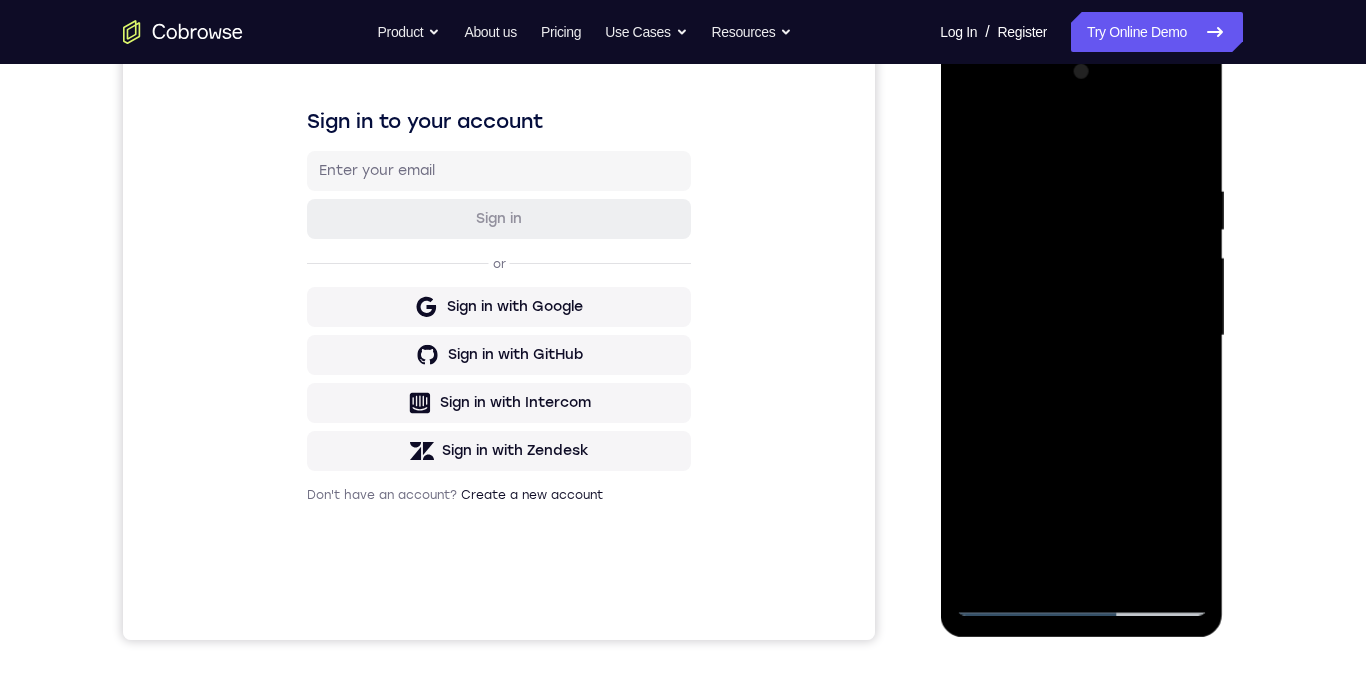 click at bounding box center (1081, 336) 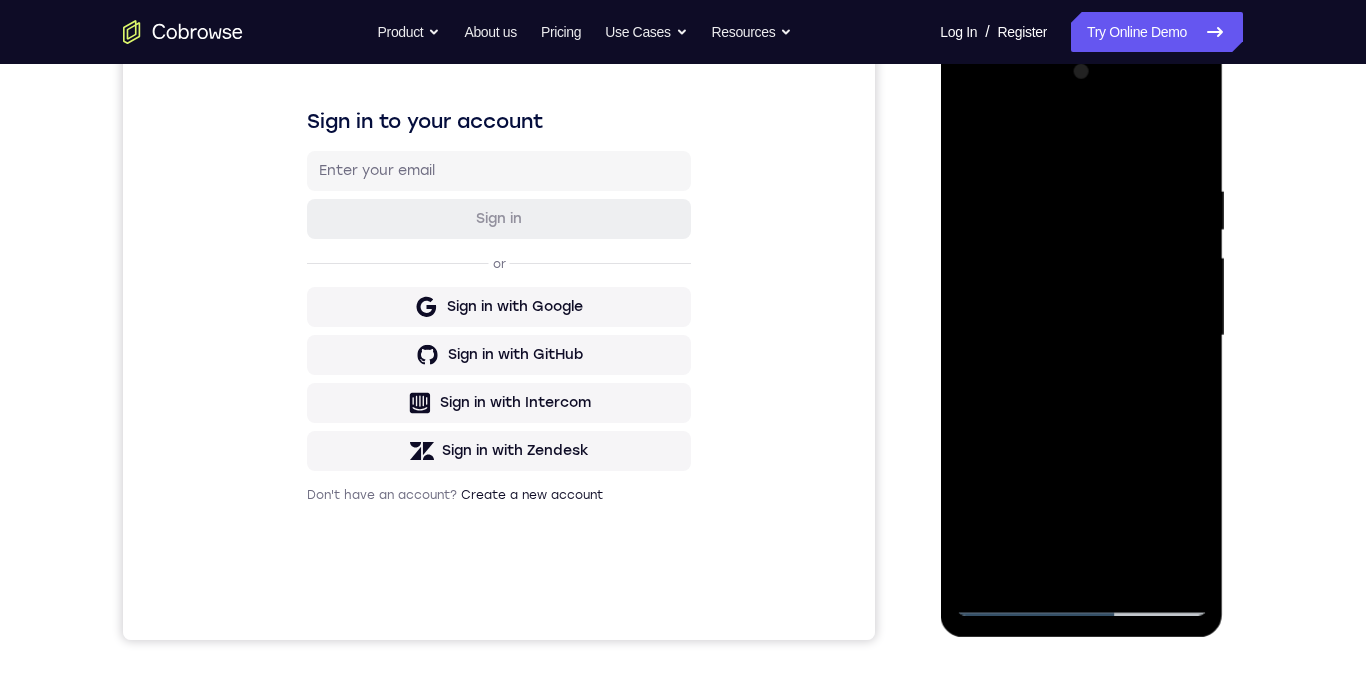 click at bounding box center (1081, 336) 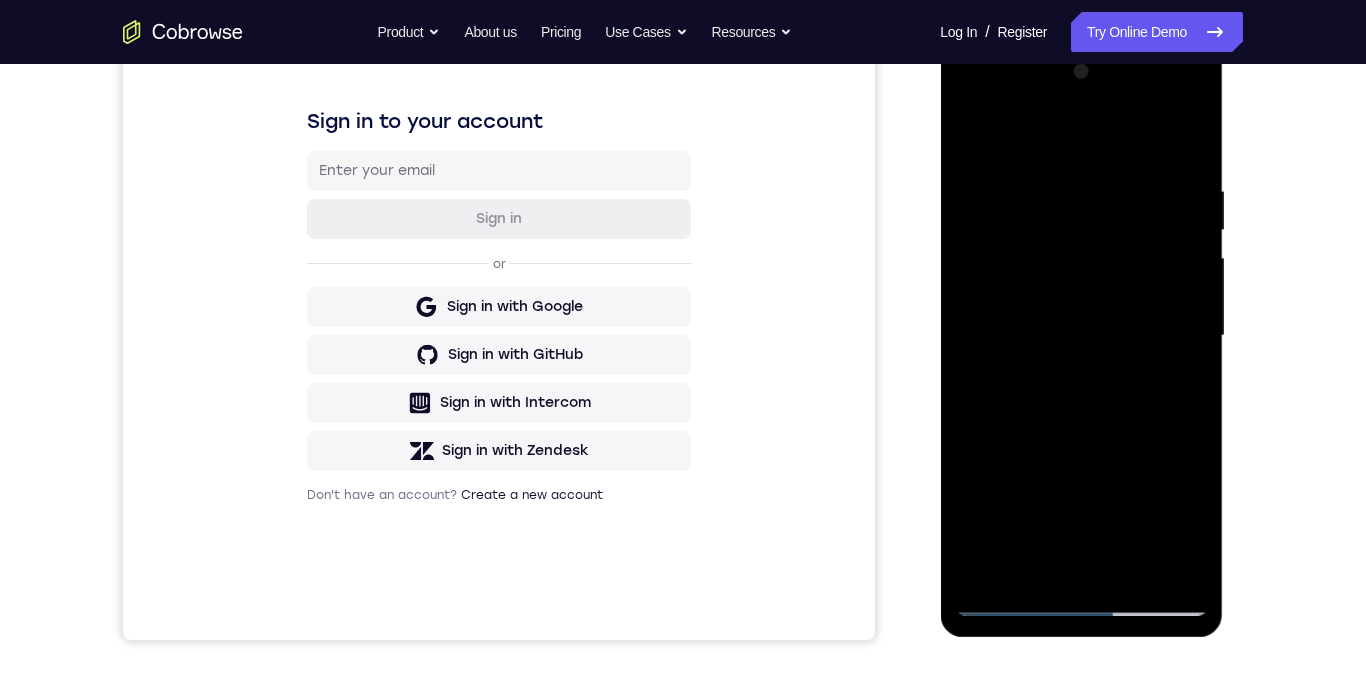 click at bounding box center (1081, 336) 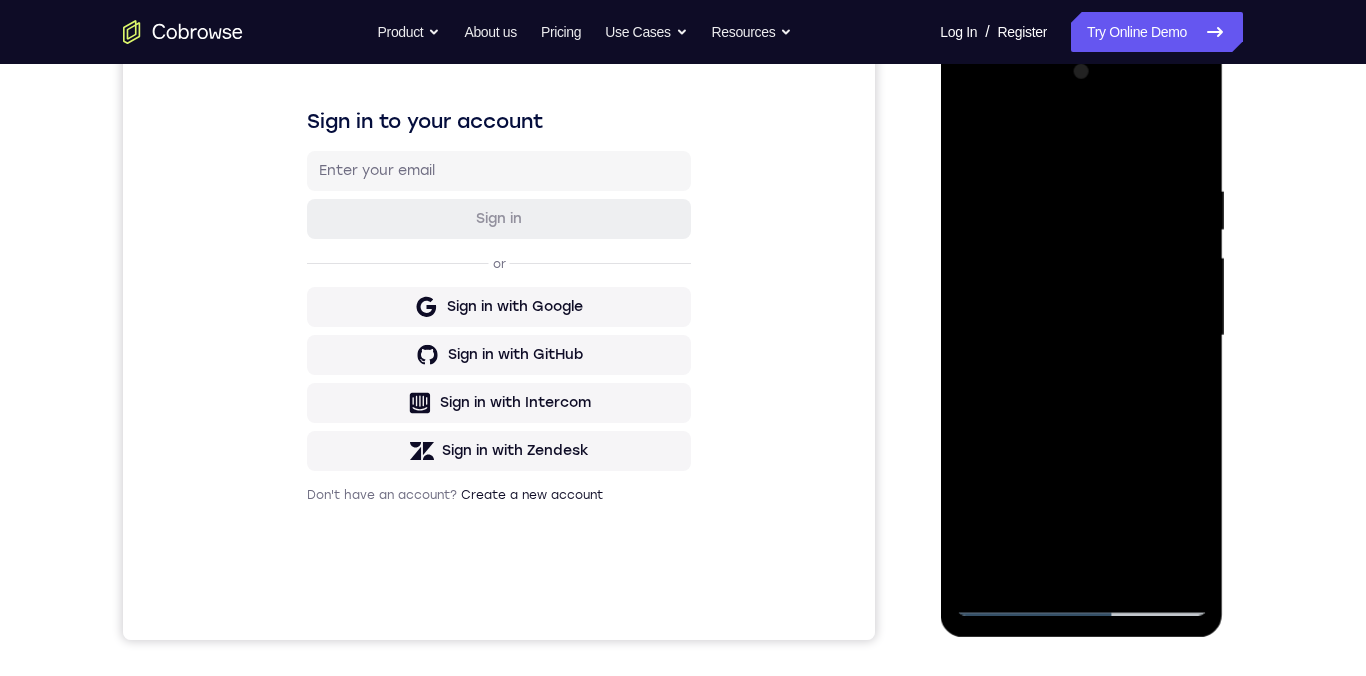 click at bounding box center [1081, 336] 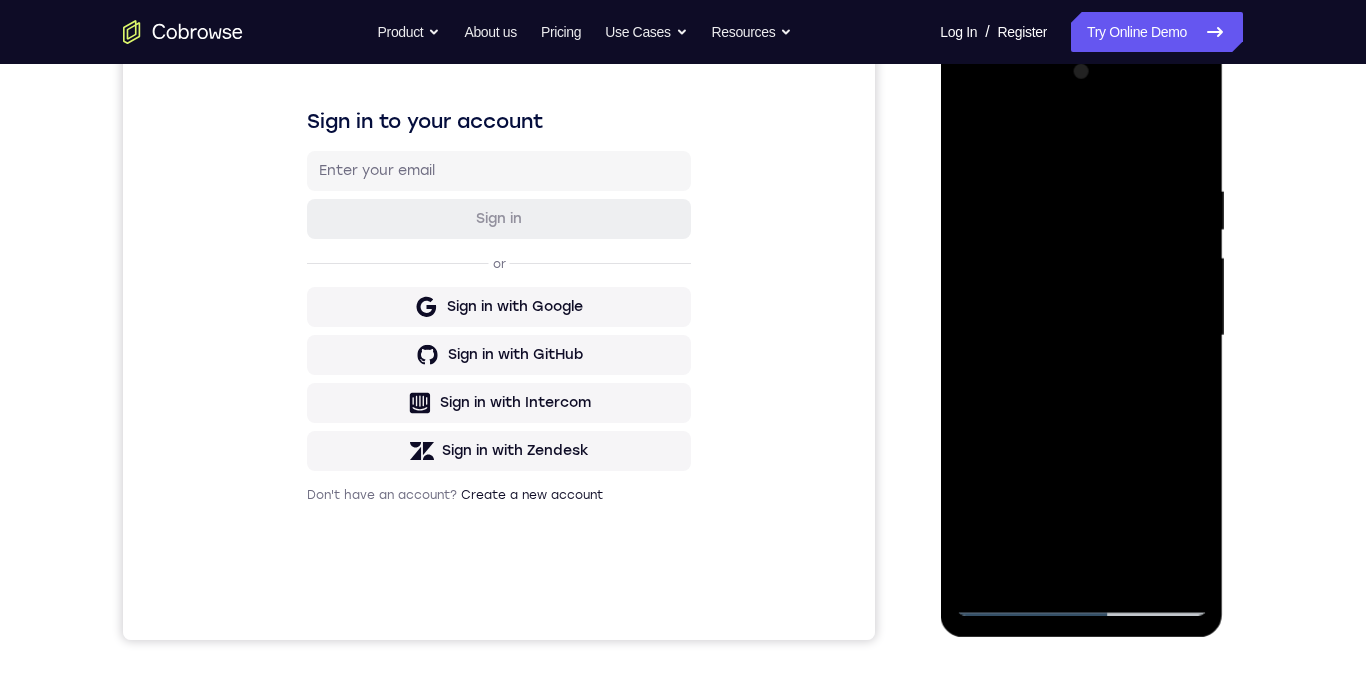 click at bounding box center (1081, 336) 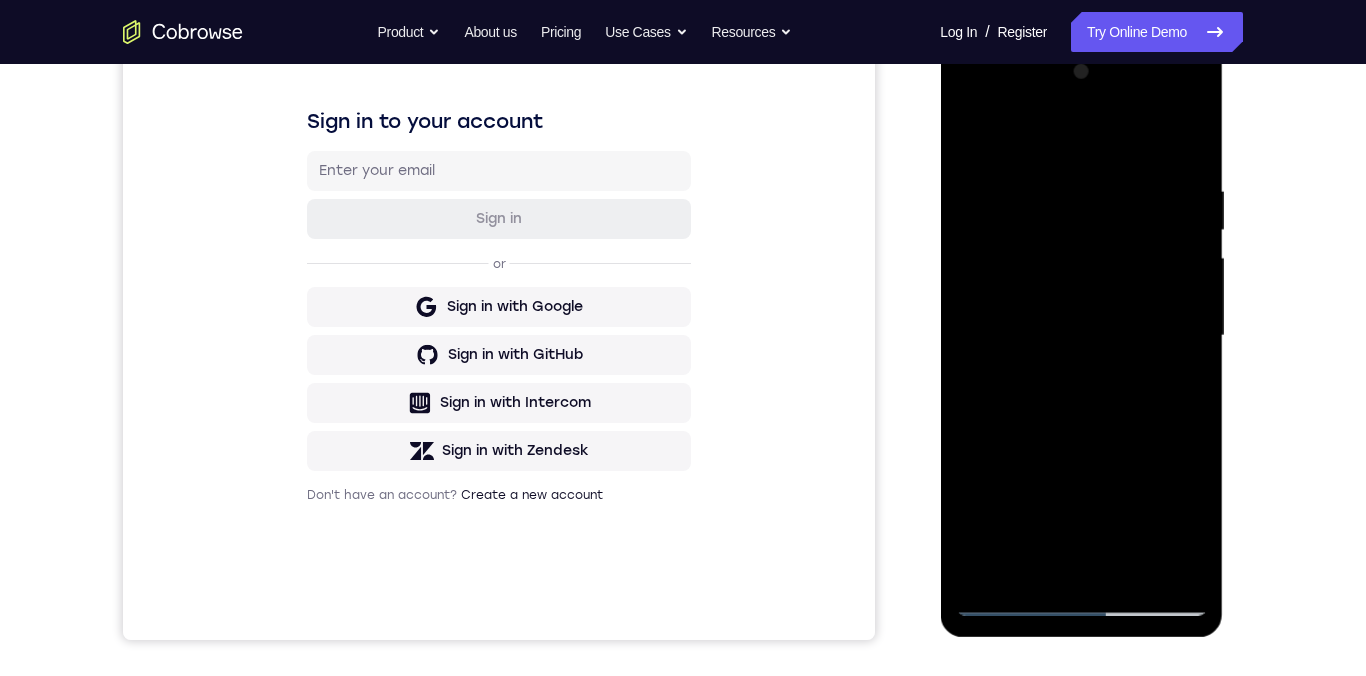 click at bounding box center [1081, 336] 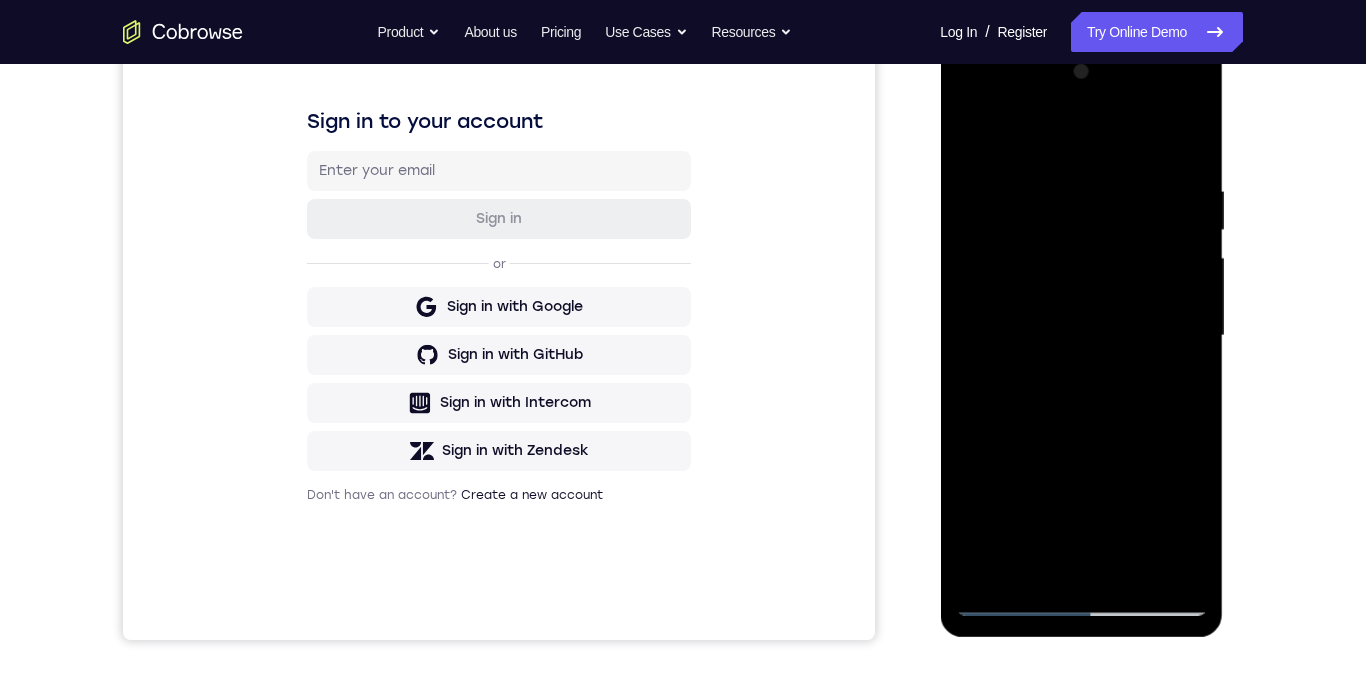 click at bounding box center [1081, 336] 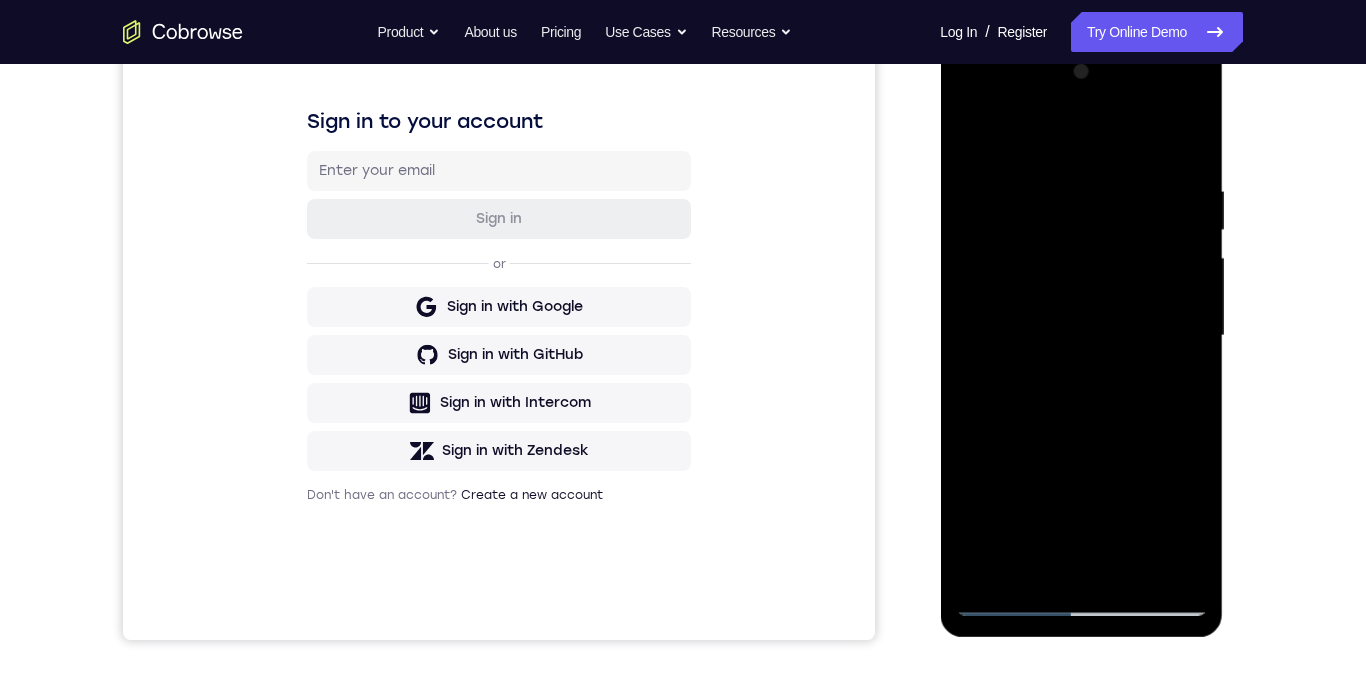 click at bounding box center [1081, 336] 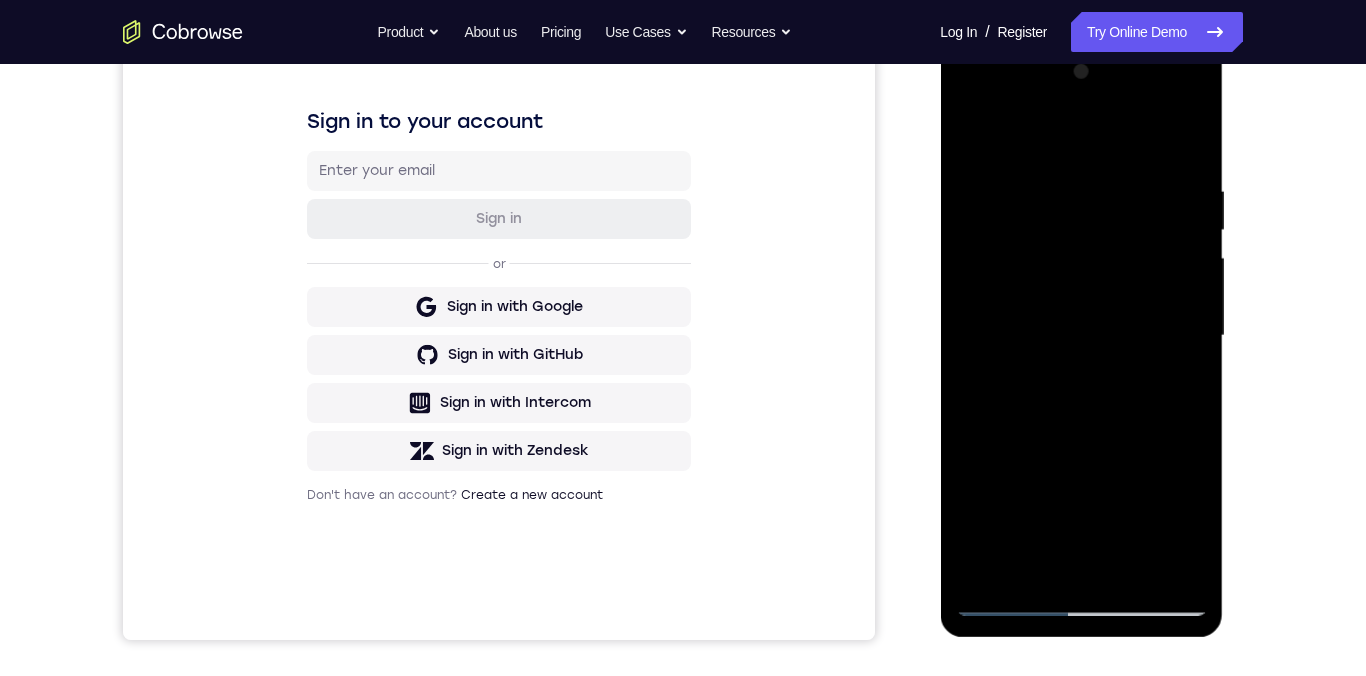 click at bounding box center (1081, 336) 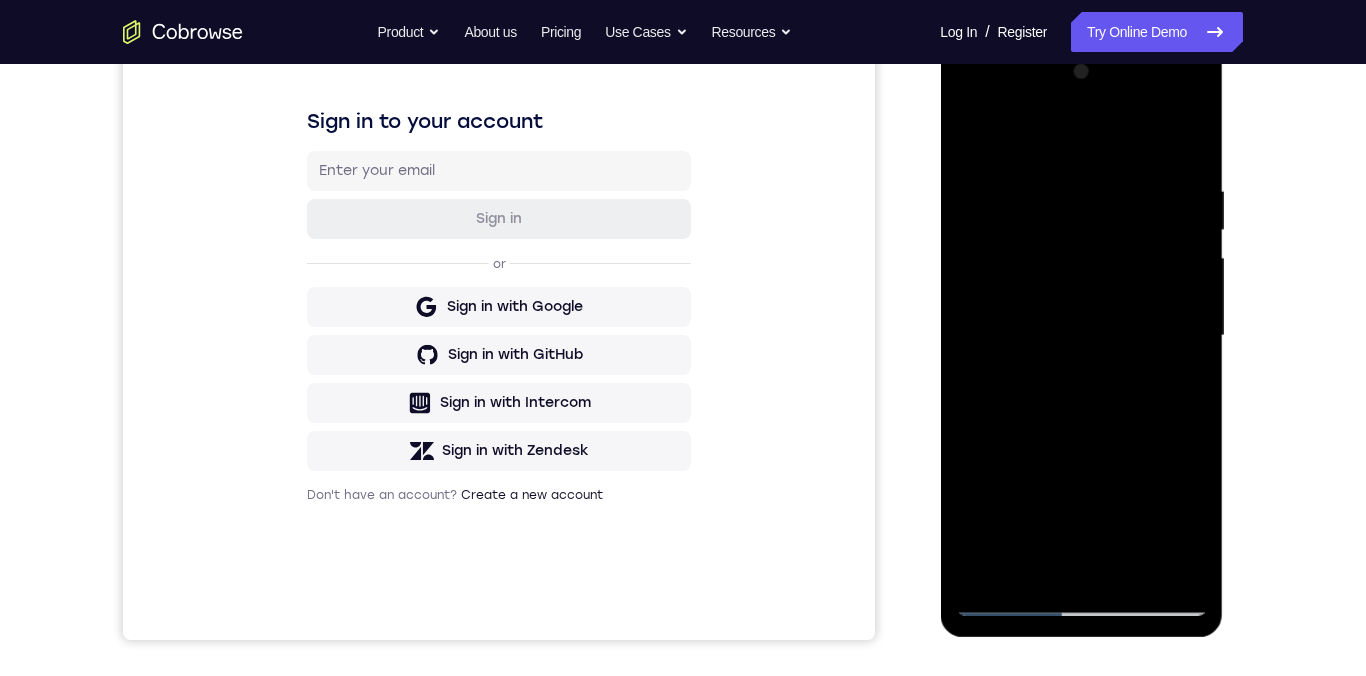 click at bounding box center (1081, 336) 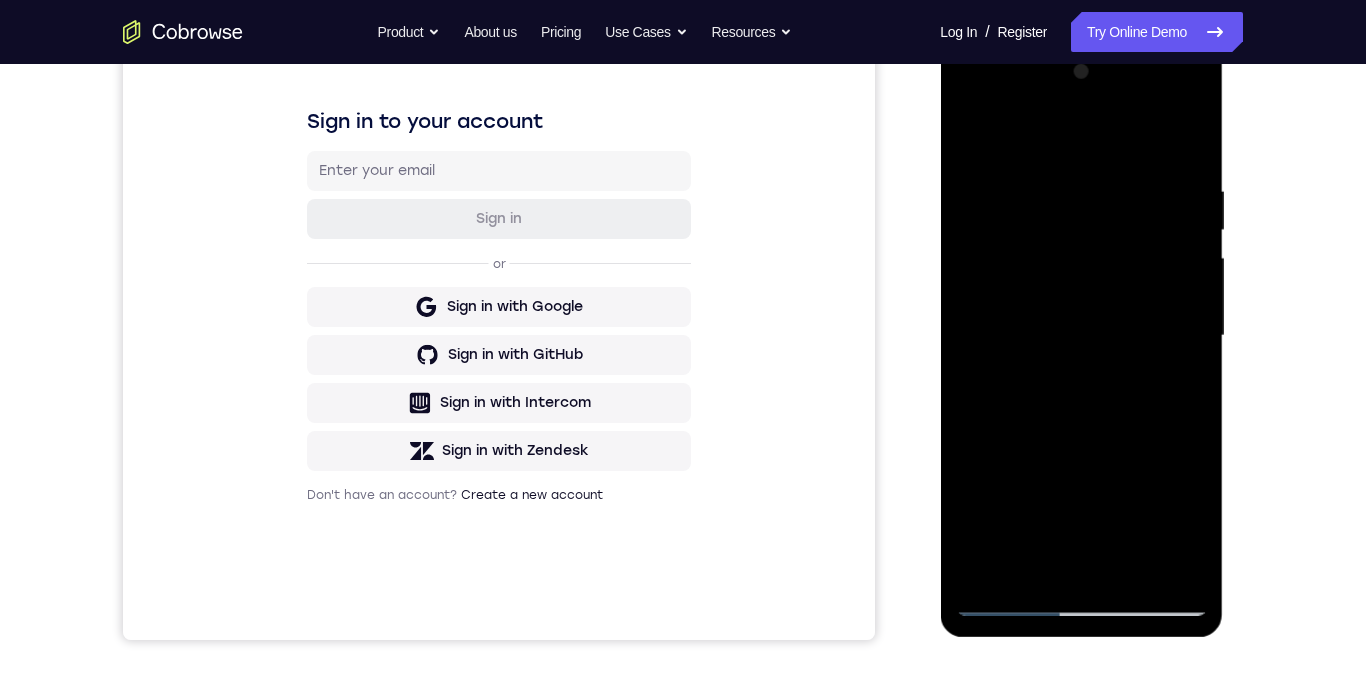 click at bounding box center (1081, 336) 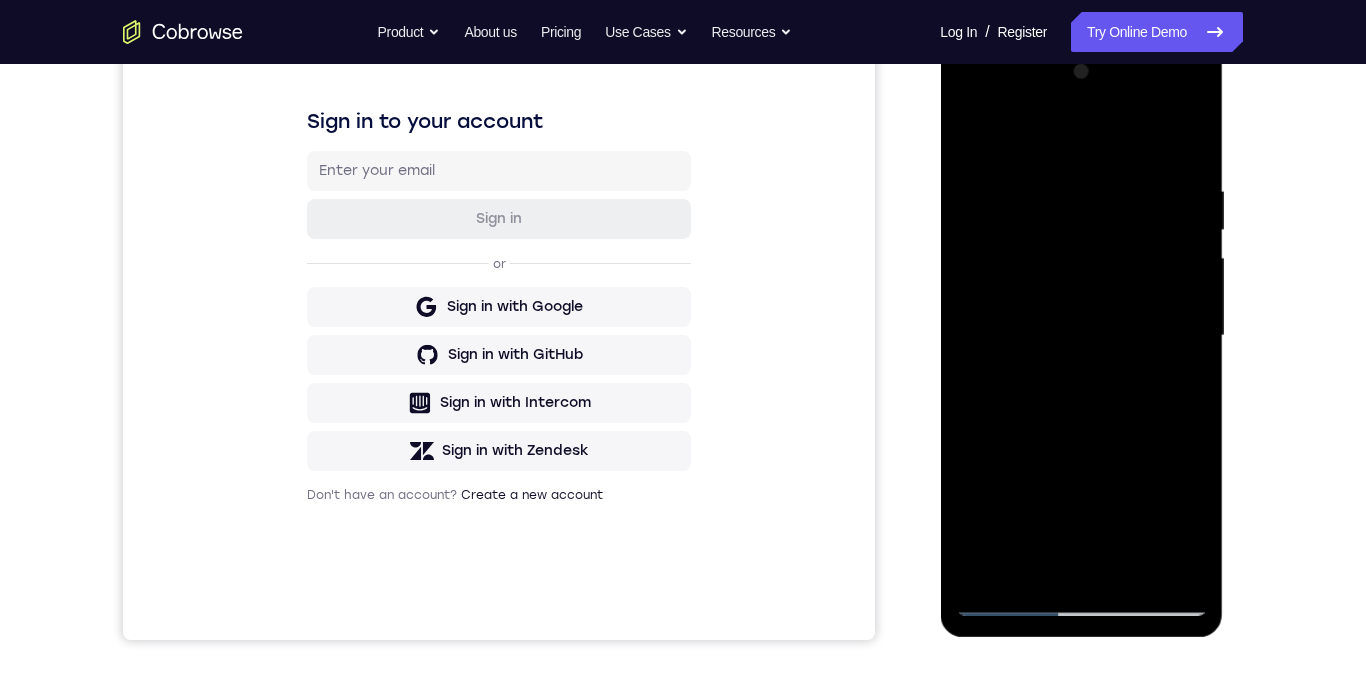 click at bounding box center (1081, 336) 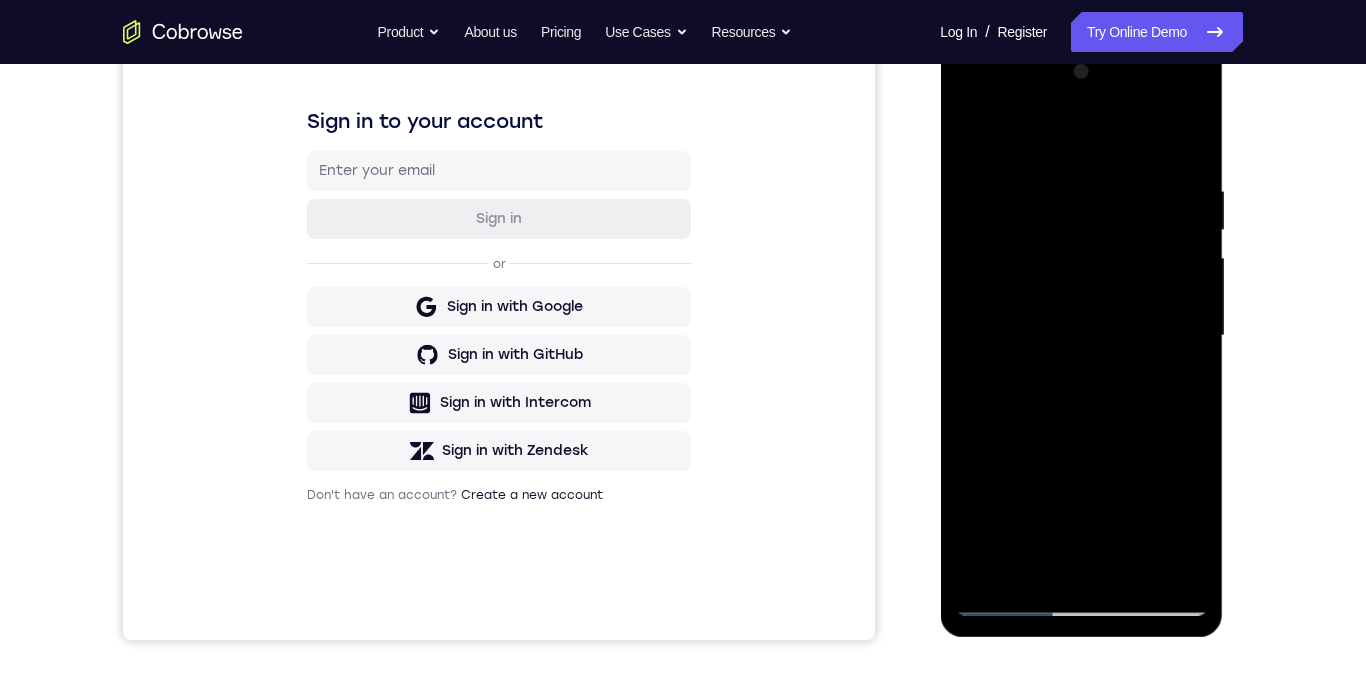 click at bounding box center (1081, 336) 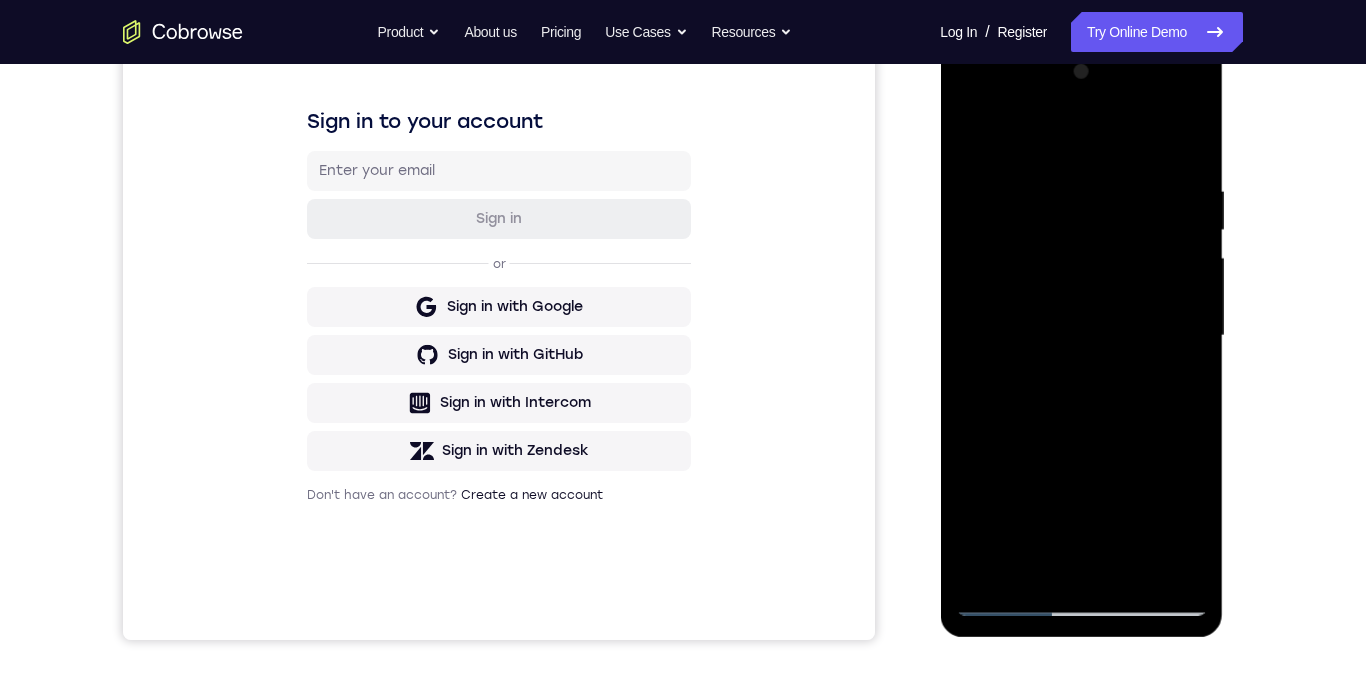 click at bounding box center (1081, 336) 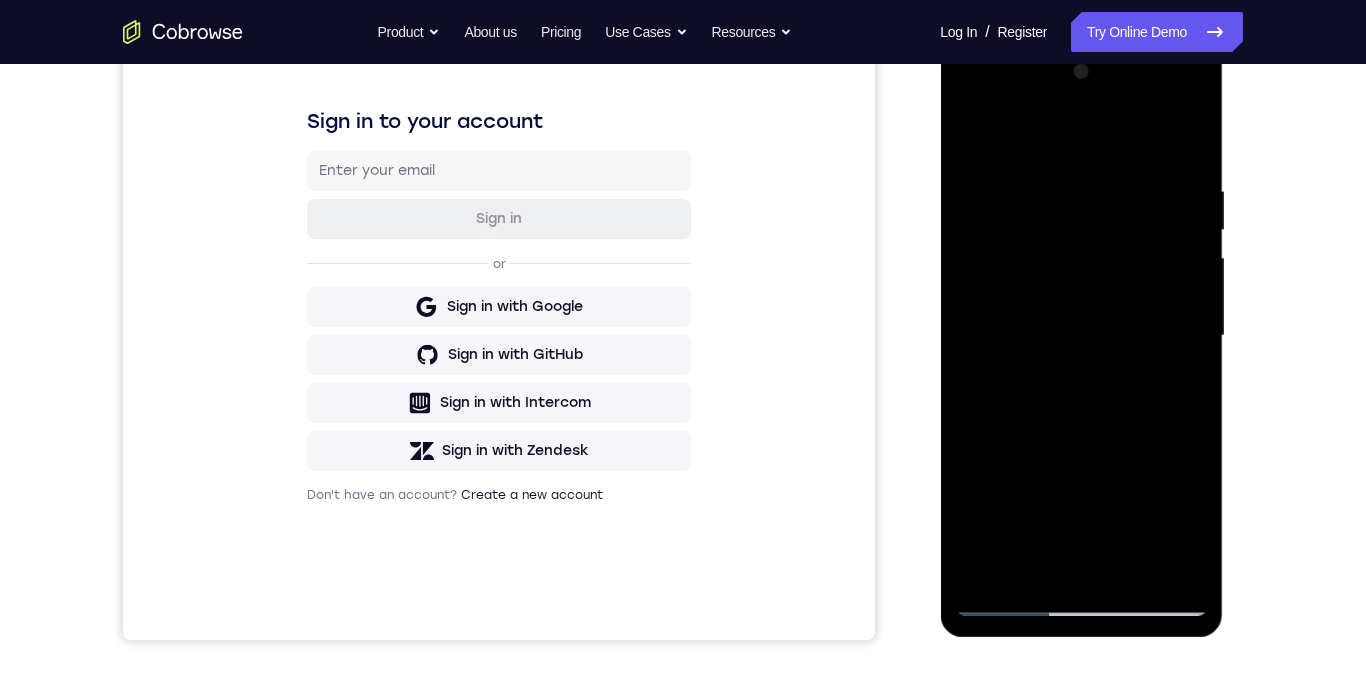 click at bounding box center [1081, 336] 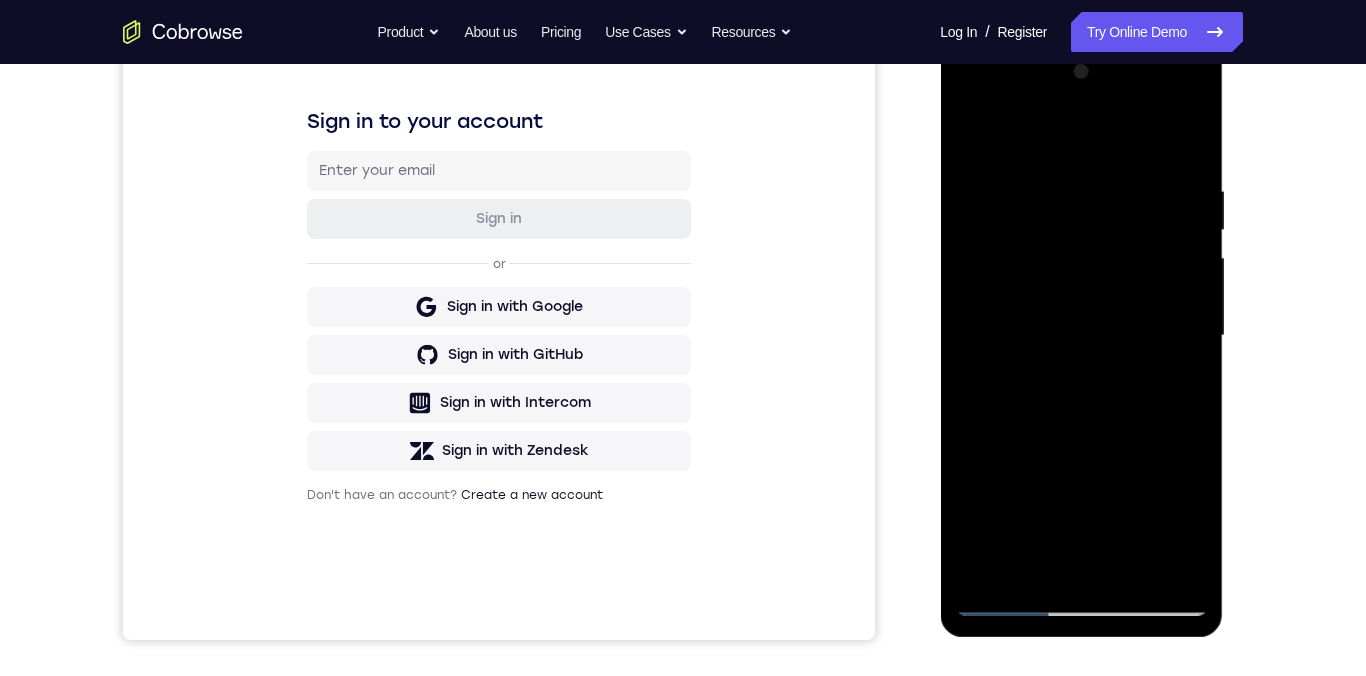 click at bounding box center [1081, 336] 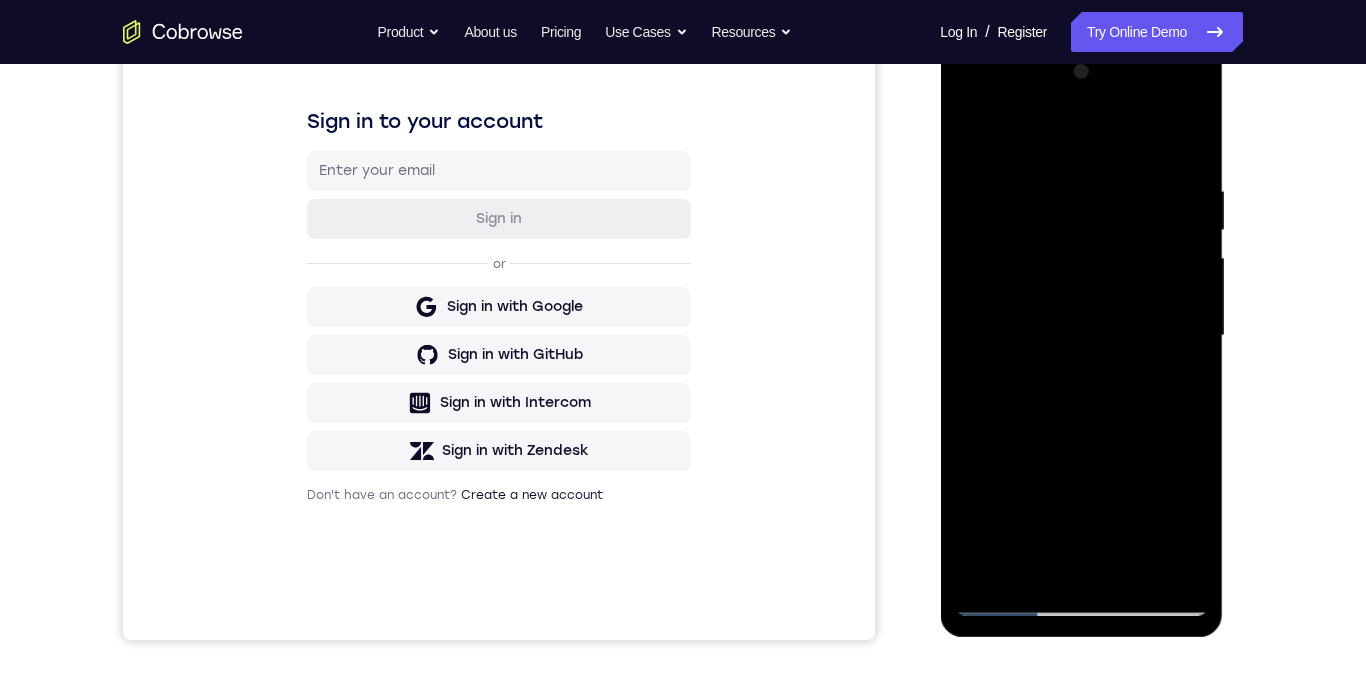 click at bounding box center (1081, 336) 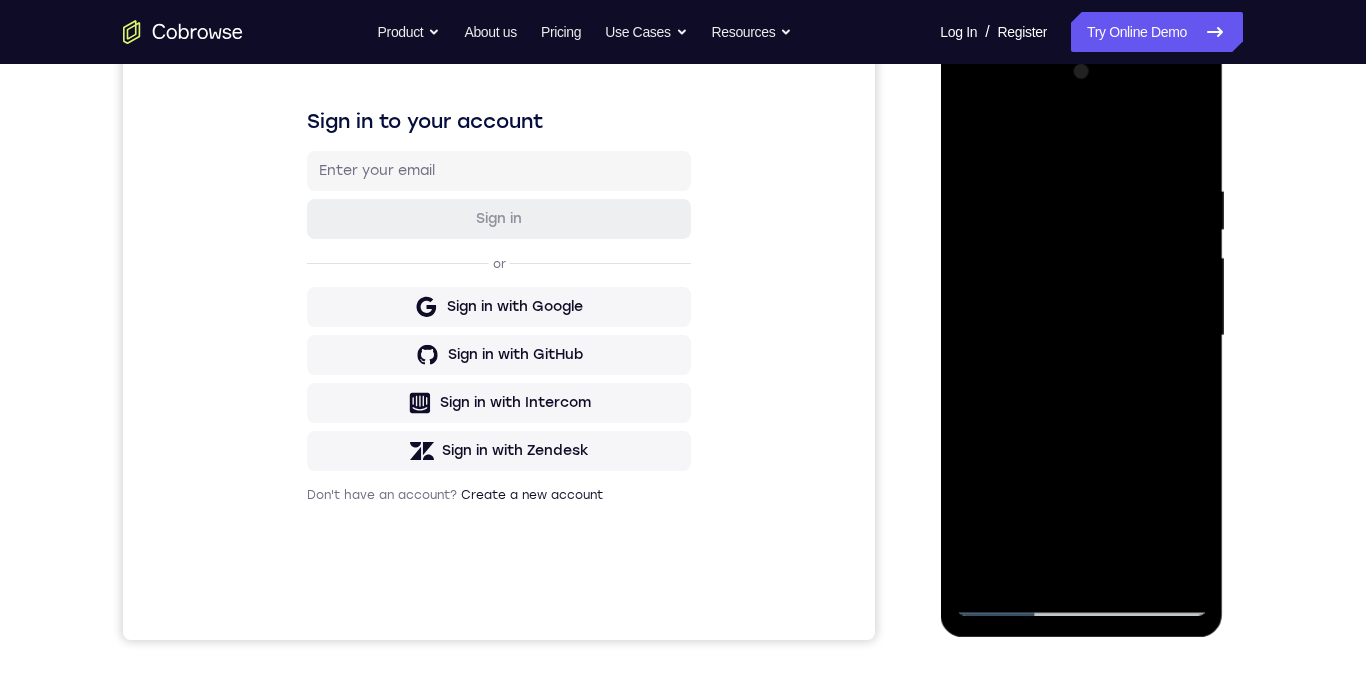 click at bounding box center (1081, 336) 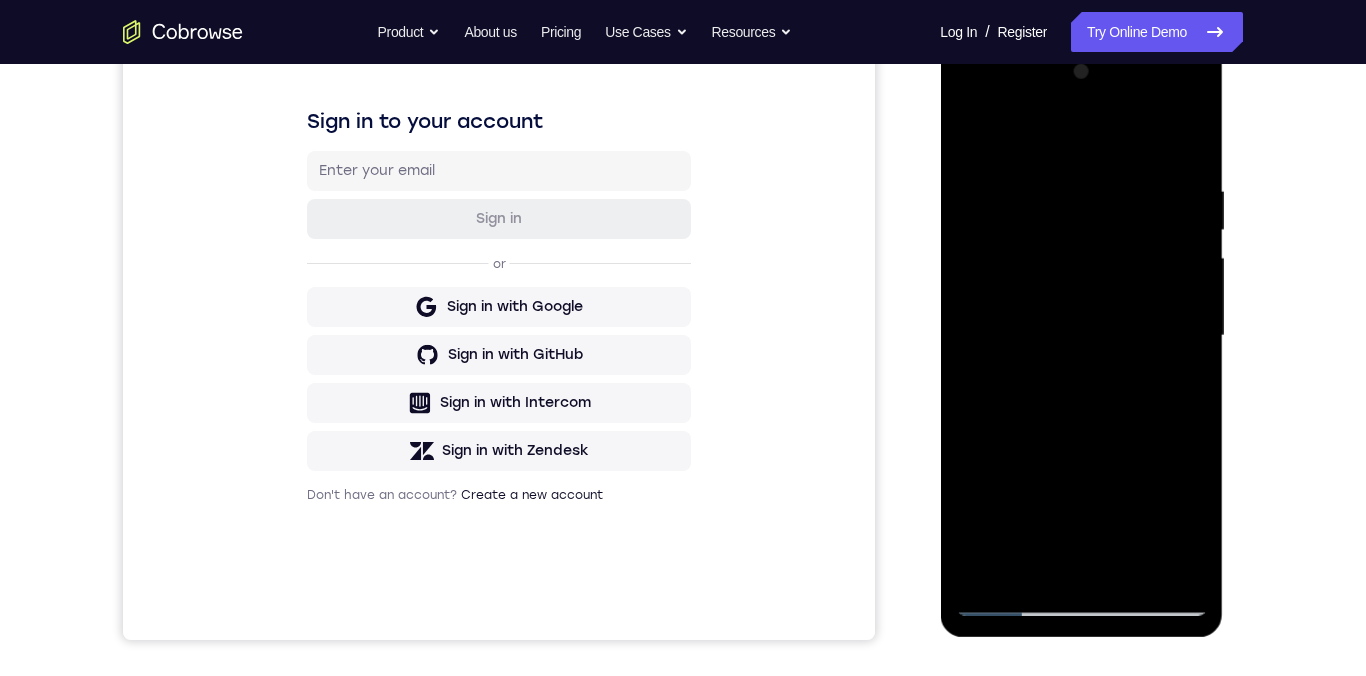 click at bounding box center (1081, 336) 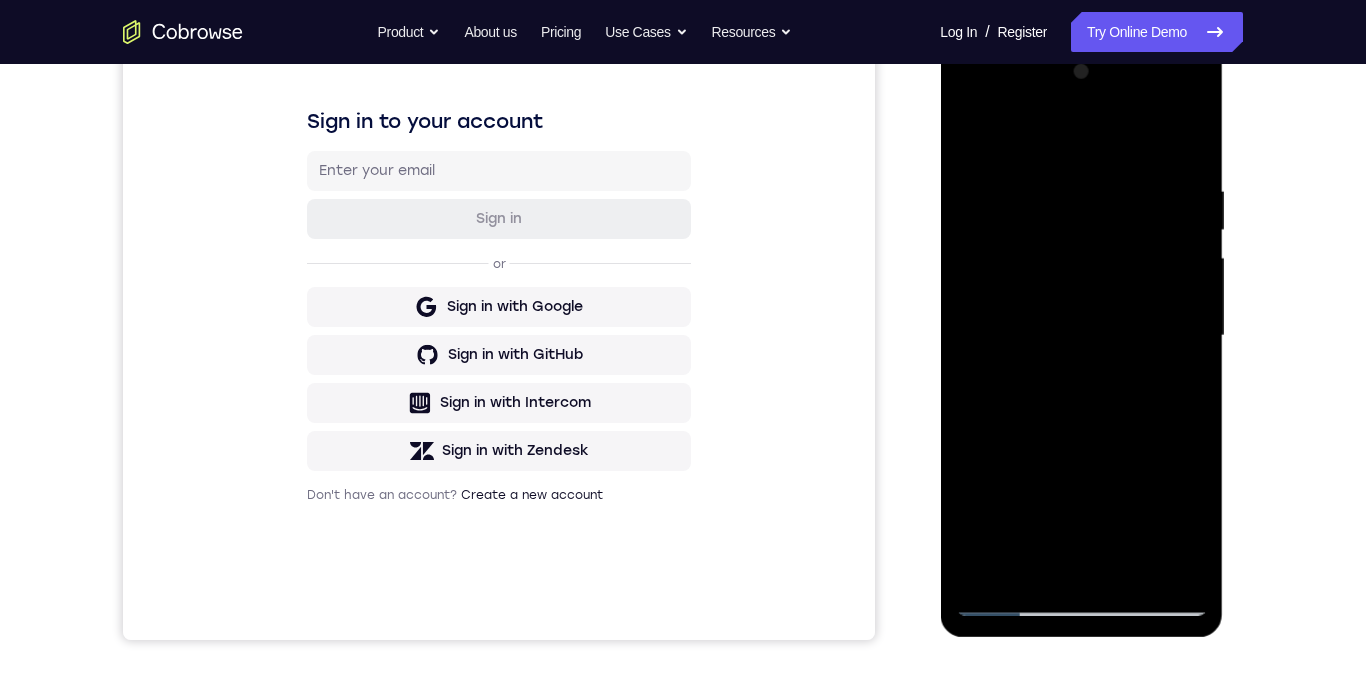 click at bounding box center [1081, 336] 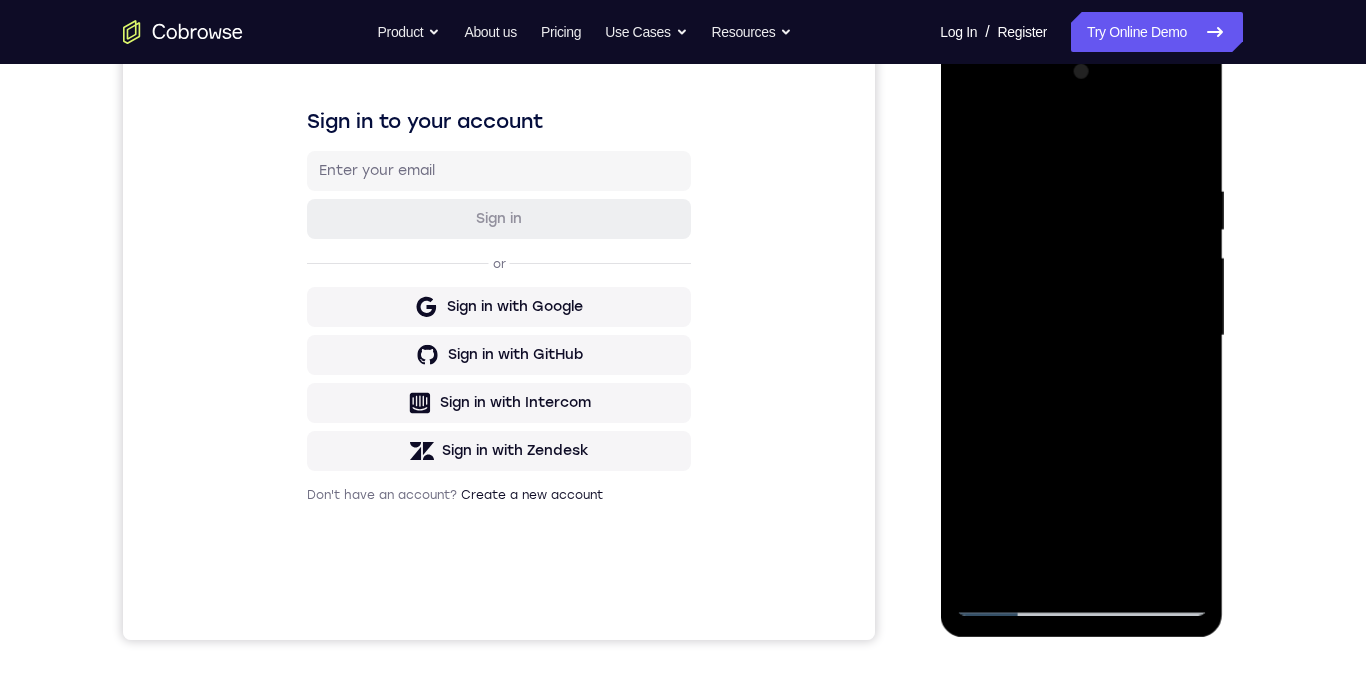 click at bounding box center (1081, 336) 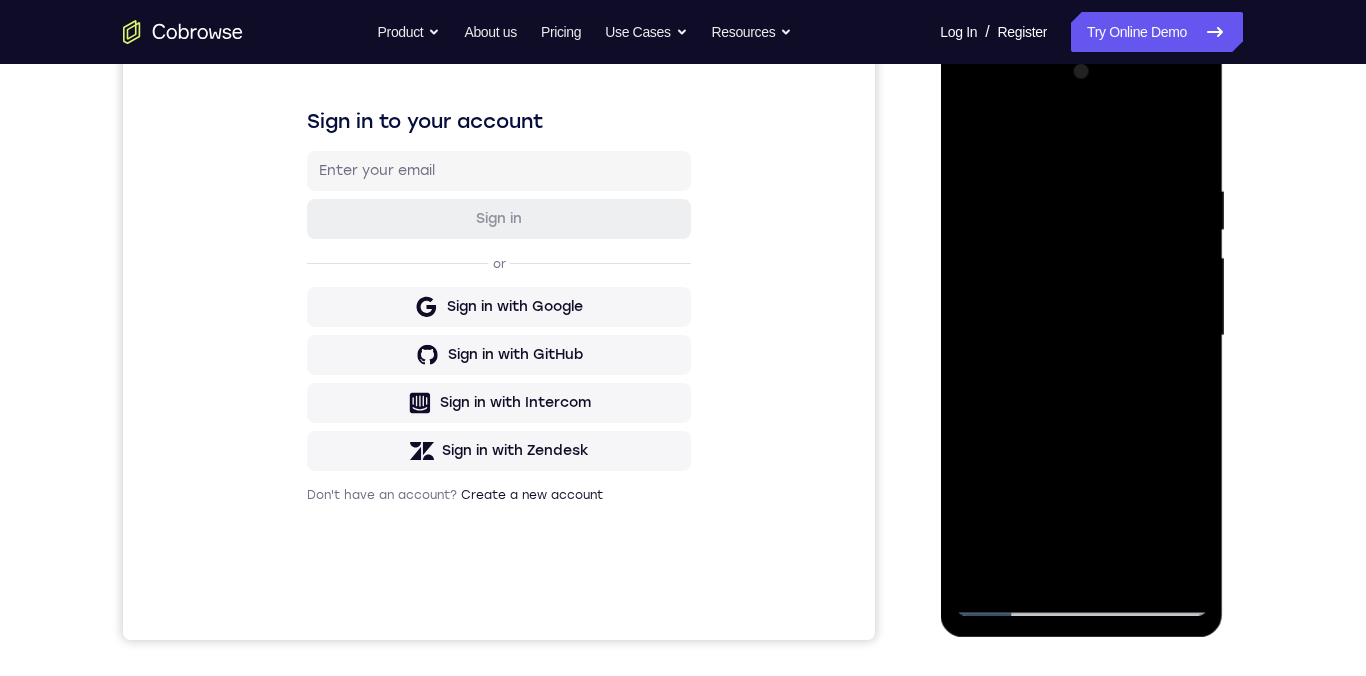 click at bounding box center (1081, 336) 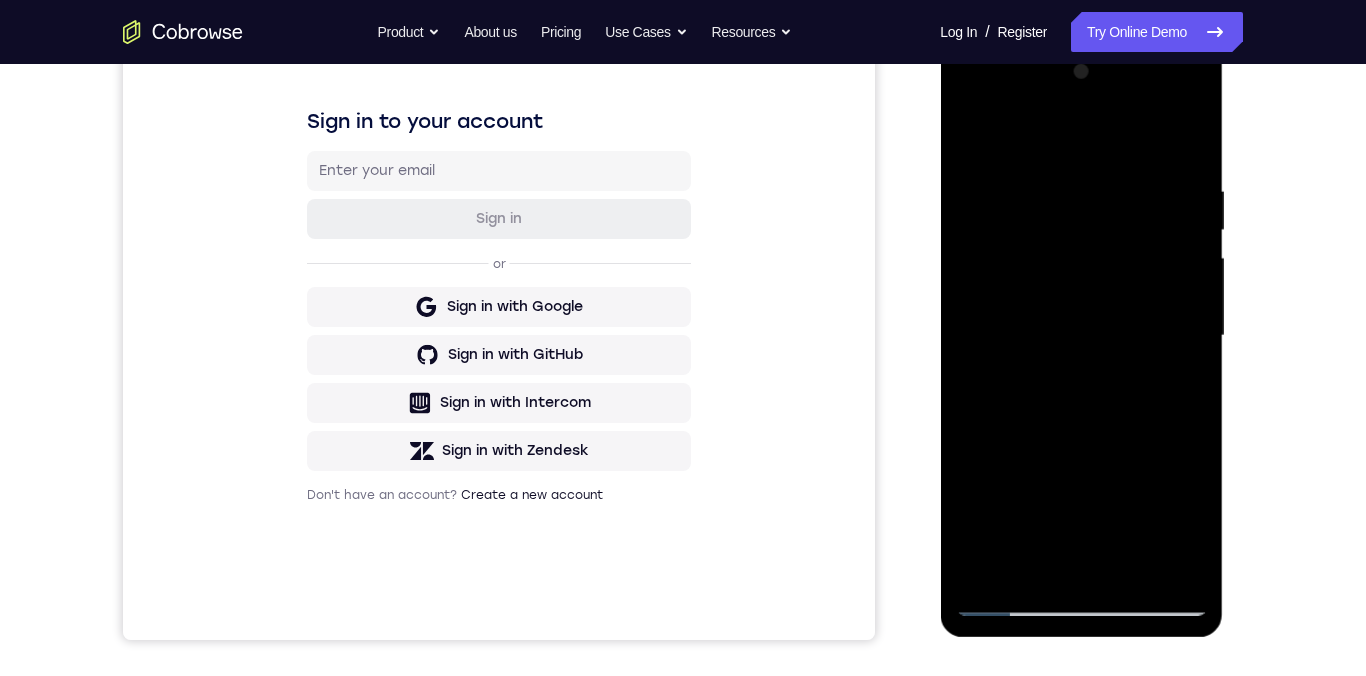click at bounding box center (1081, 336) 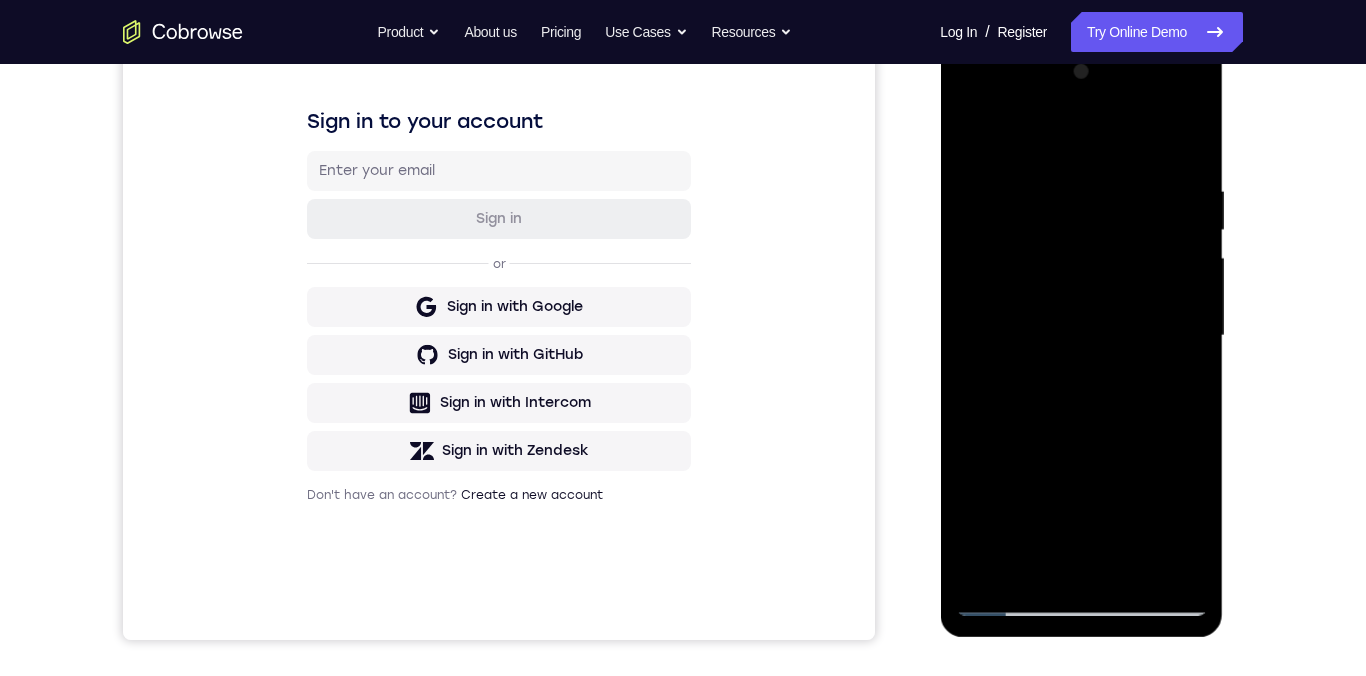click at bounding box center (1081, 336) 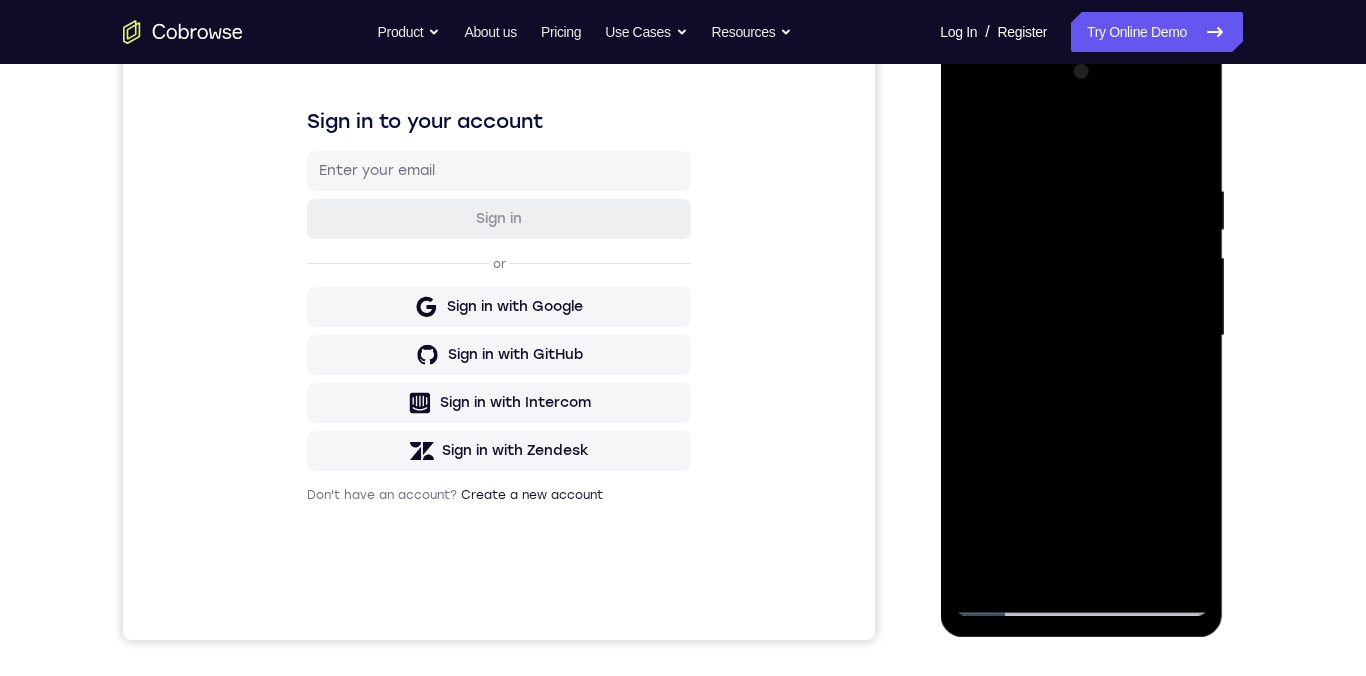 click at bounding box center [1081, 336] 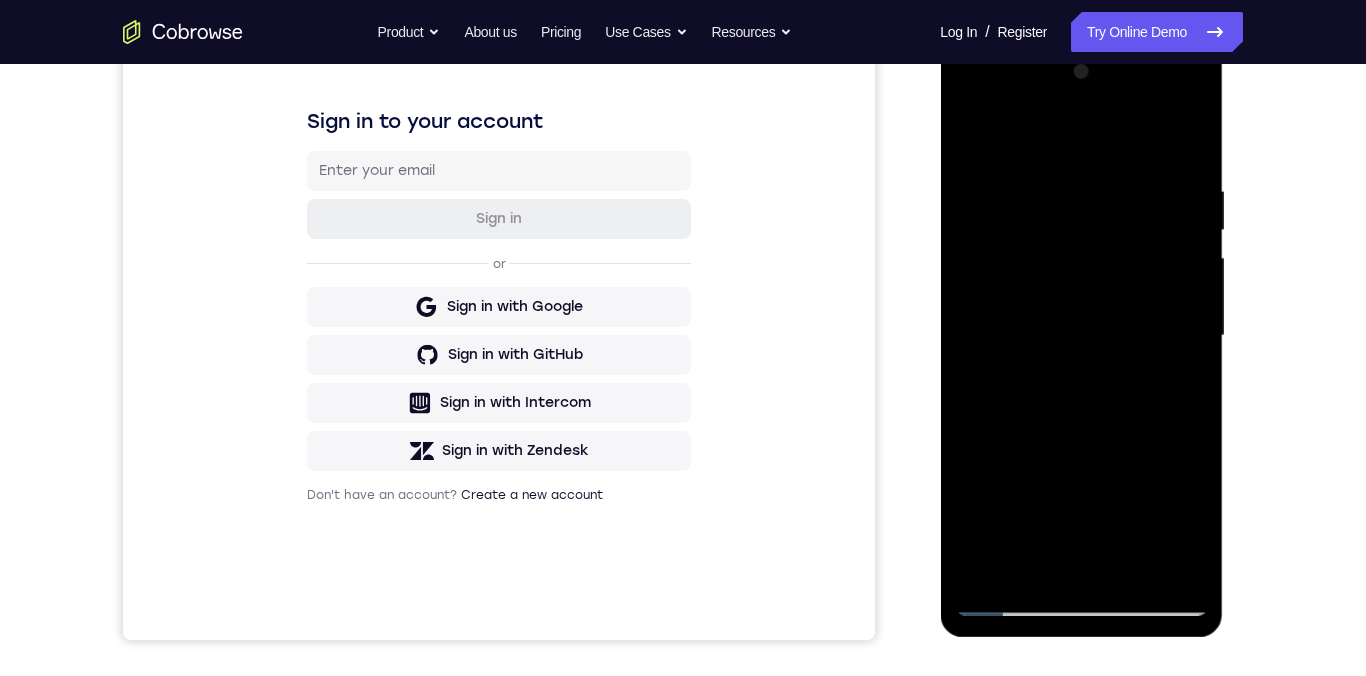 click at bounding box center (1081, 336) 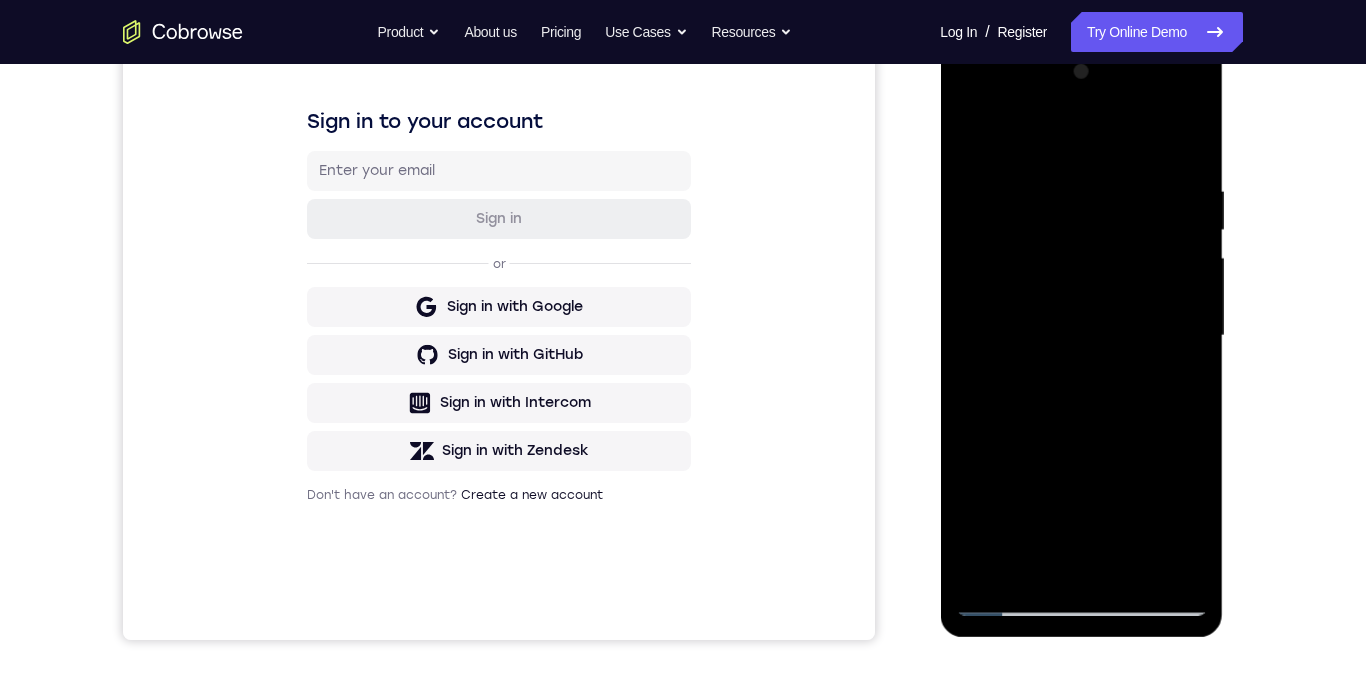 click at bounding box center (1081, 336) 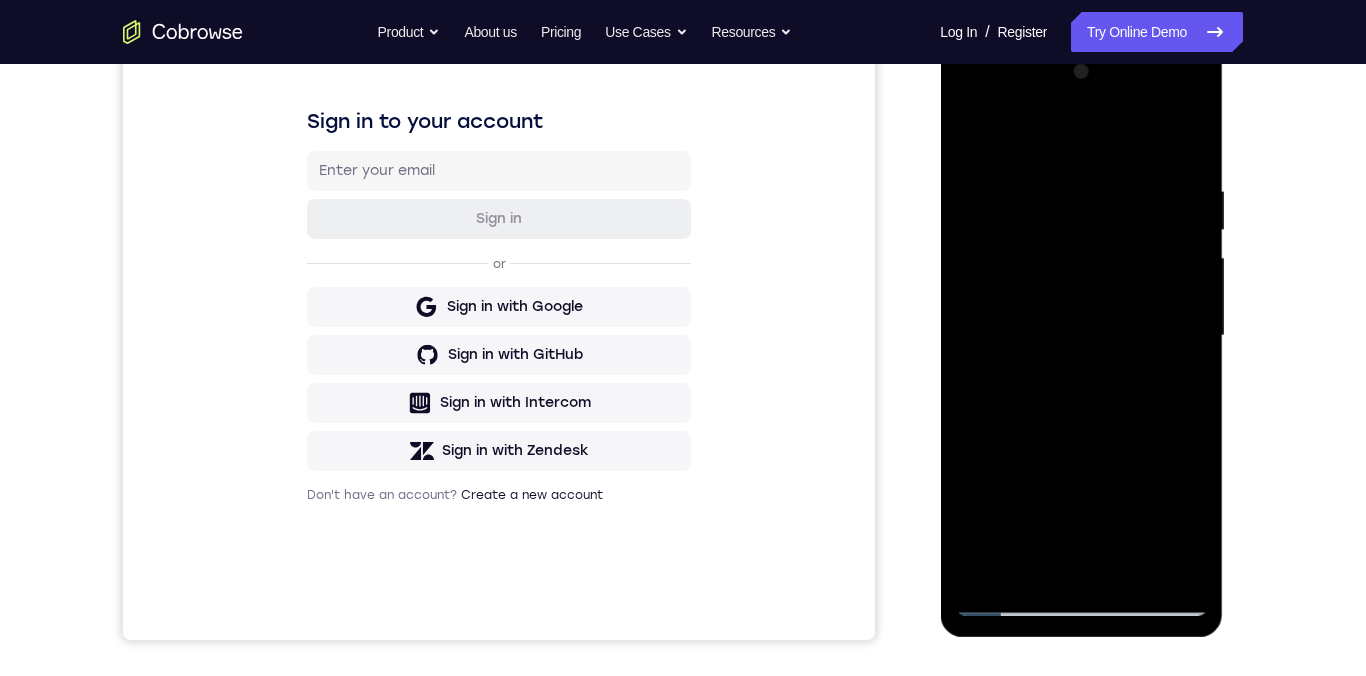 click at bounding box center (1081, 336) 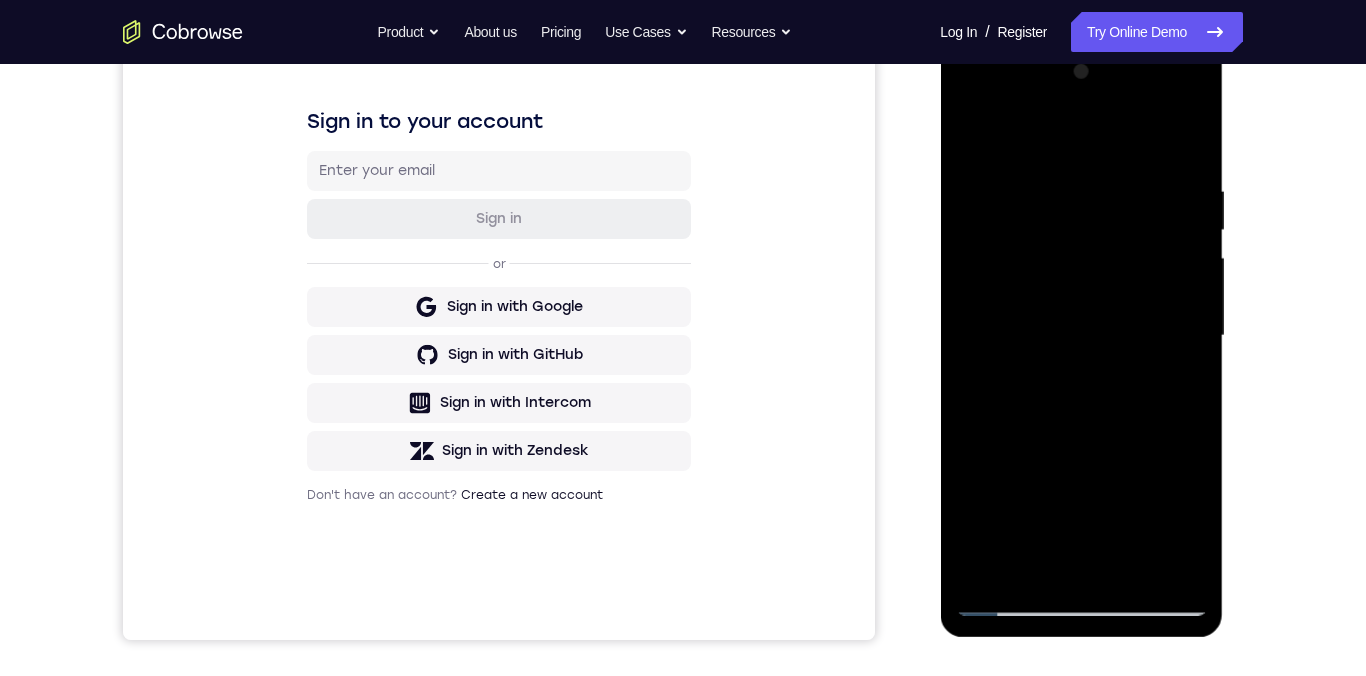 click at bounding box center (1081, 336) 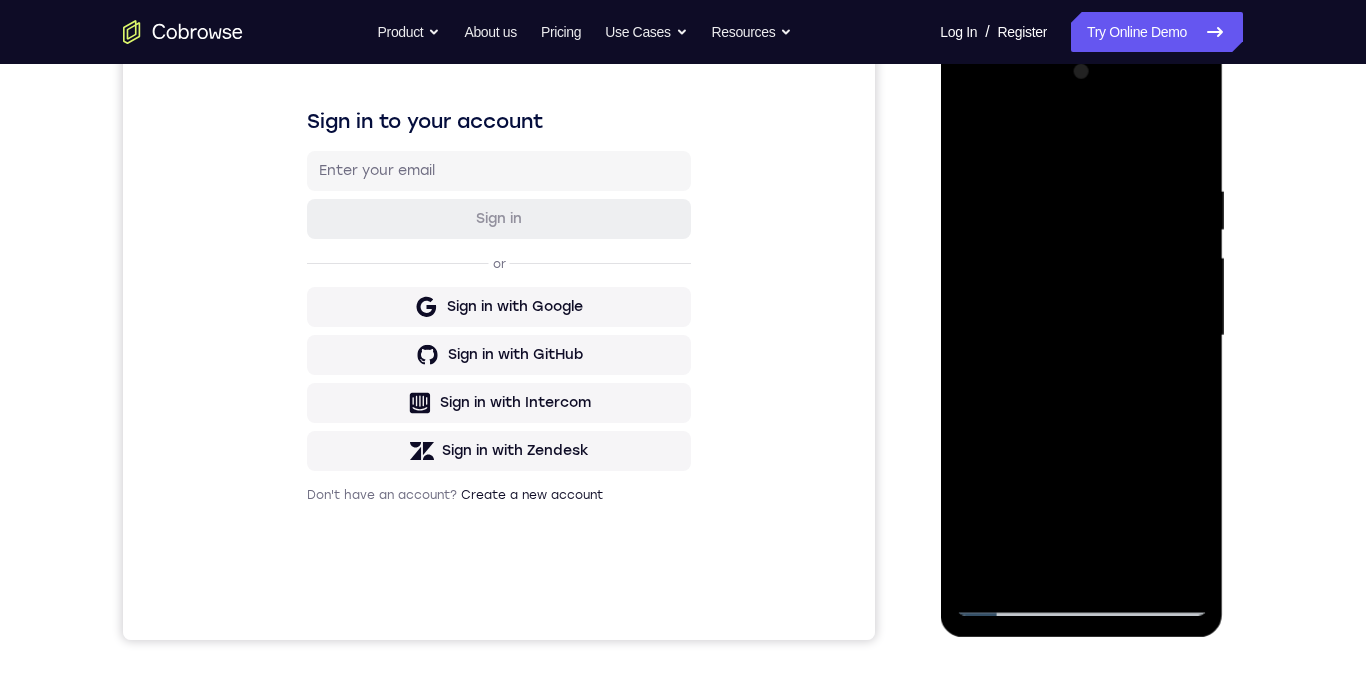 click at bounding box center [1081, 336] 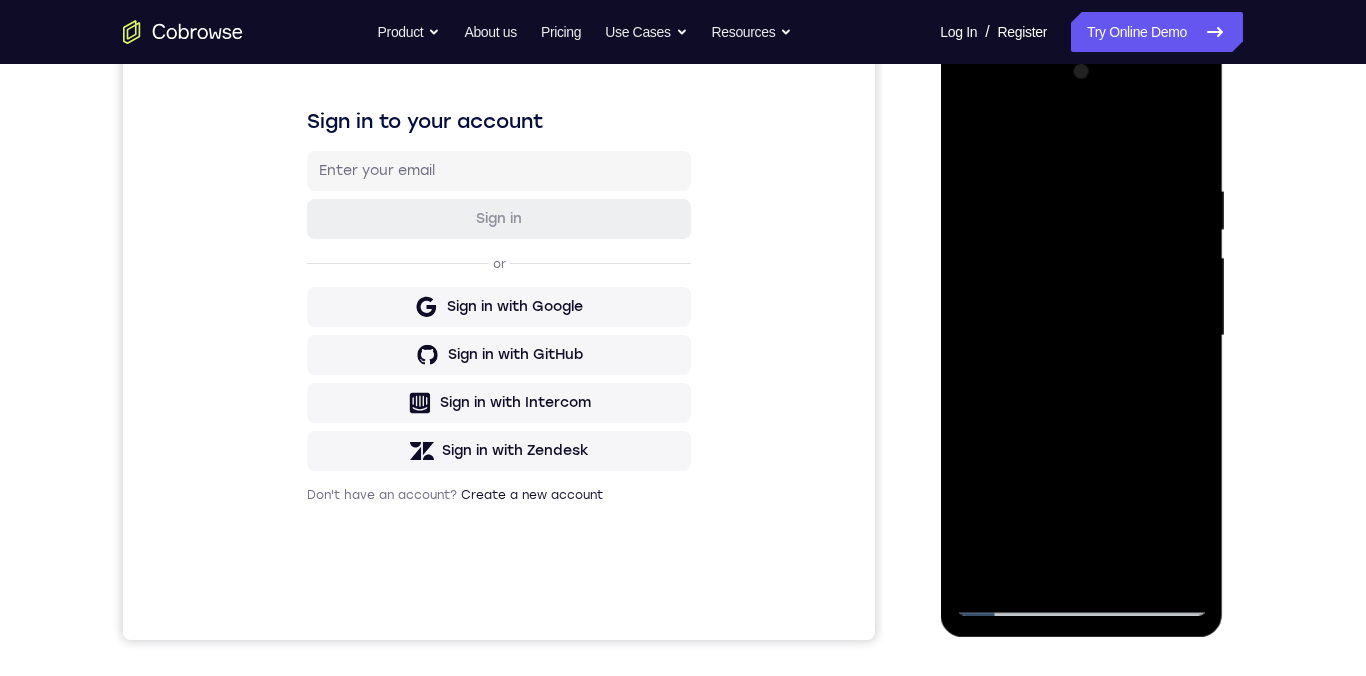 click at bounding box center [1081, 336] 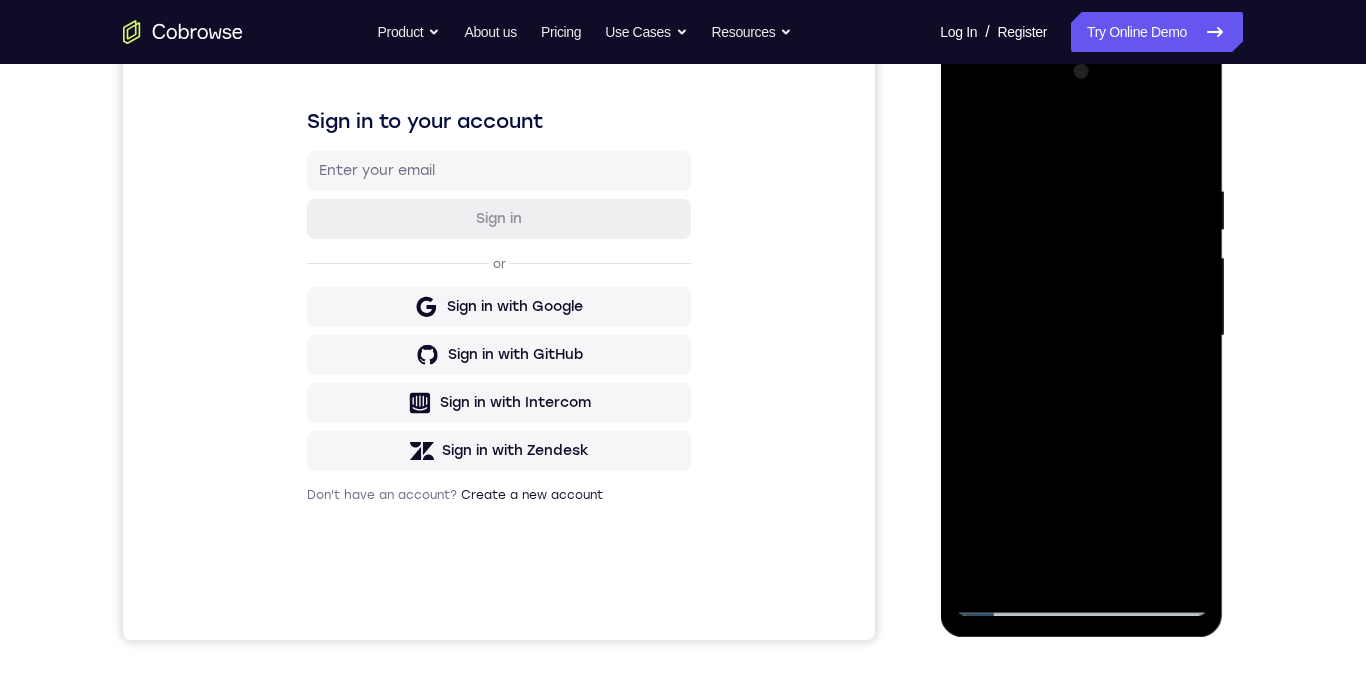 click at bounding box center [1081, 336] 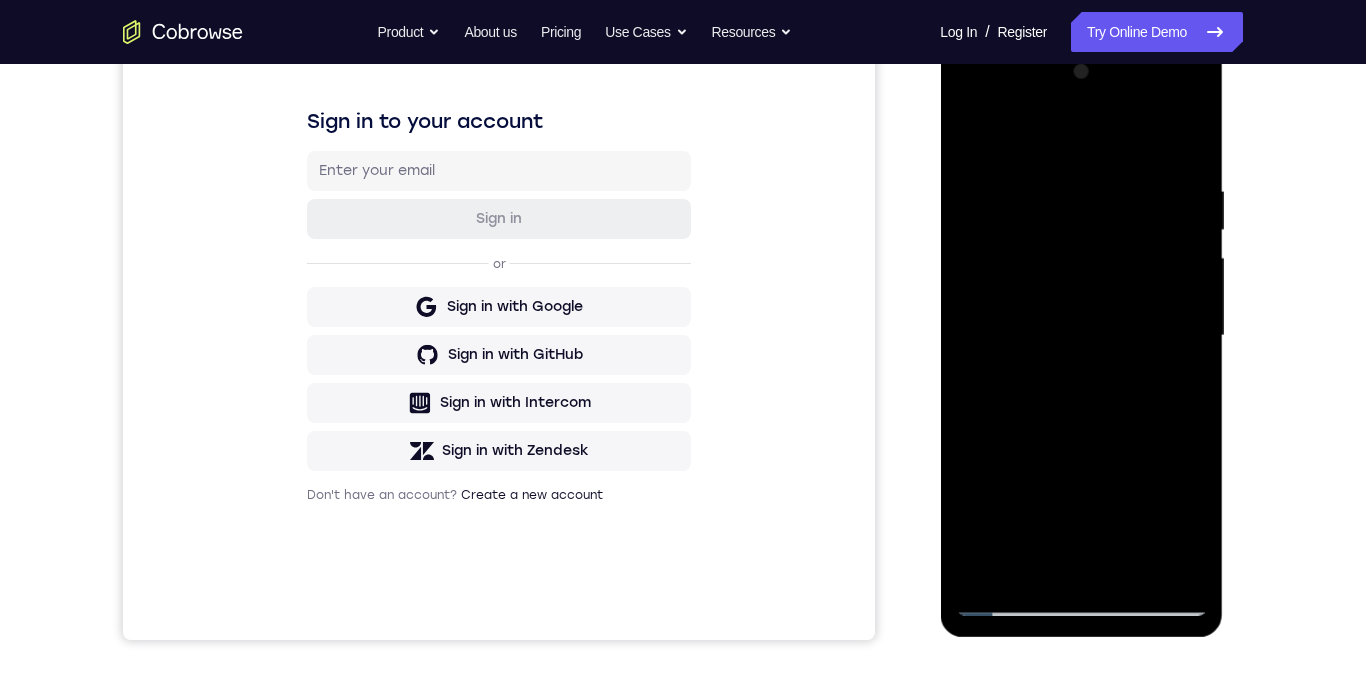 click at bounding box center (1081, 336) 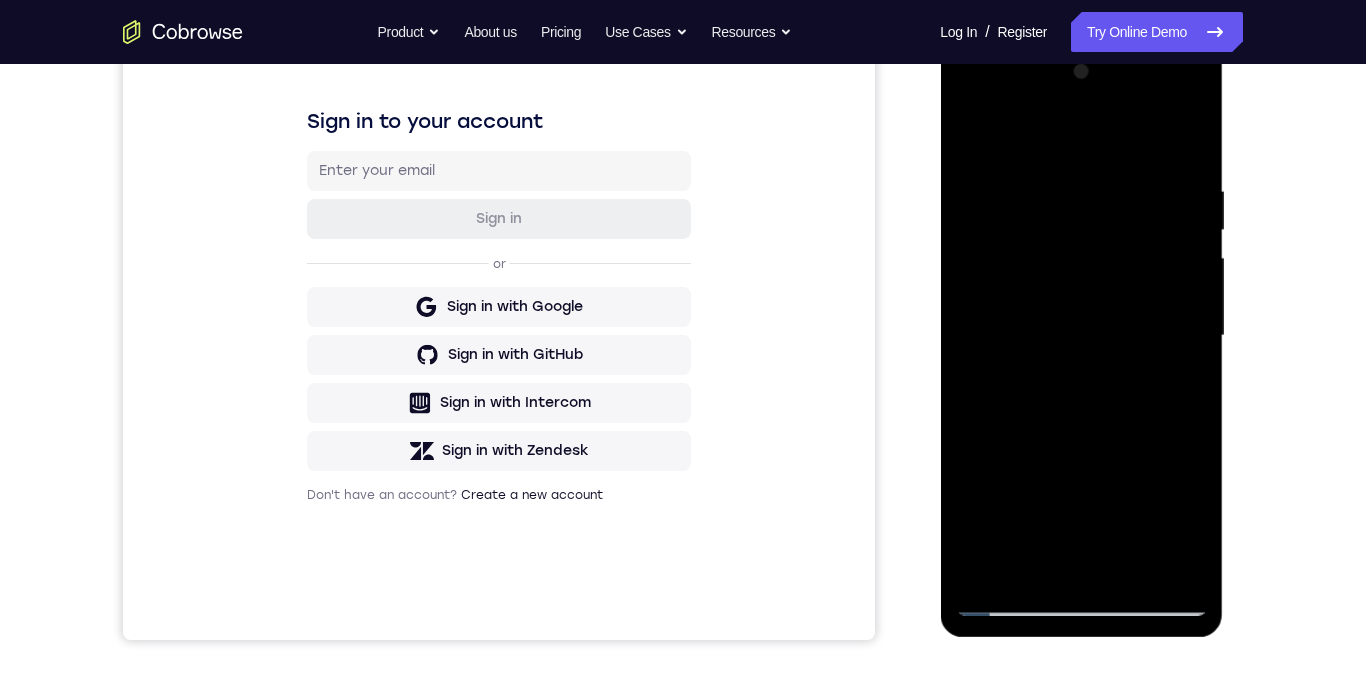 click at bounding box center (1081, 336) 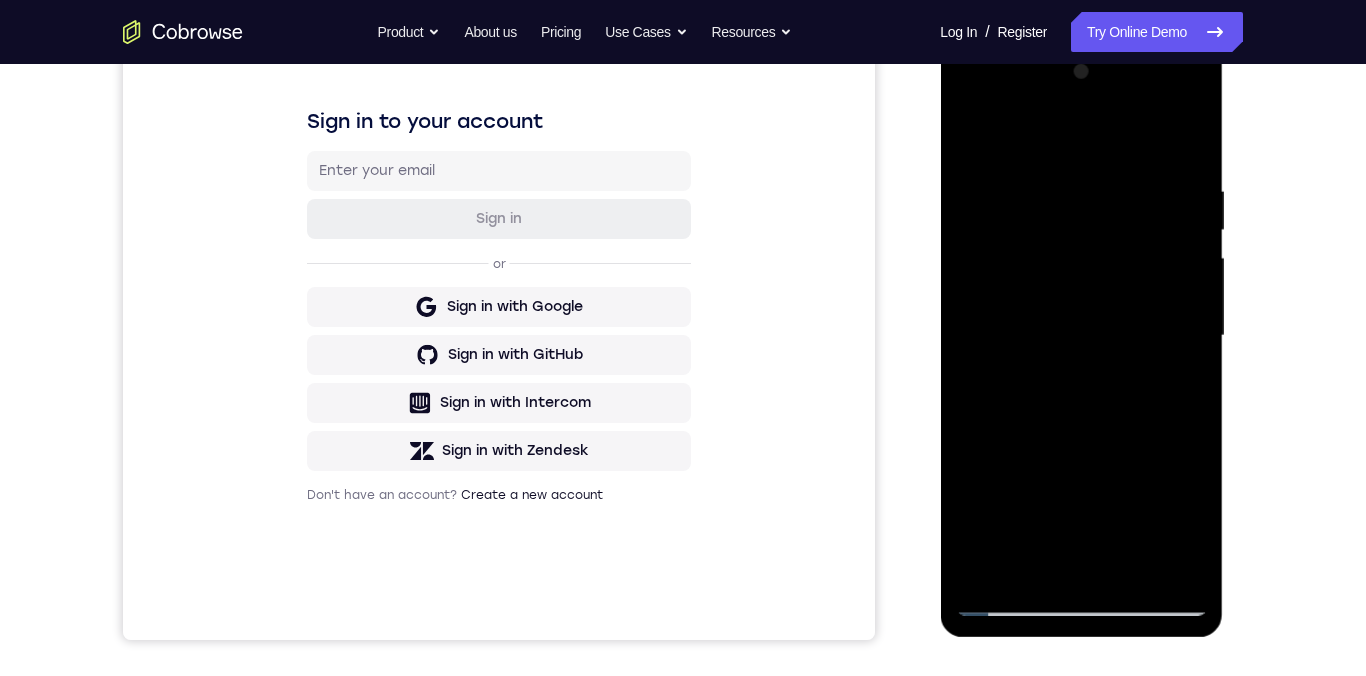 click at bounding box center (1081, 336) 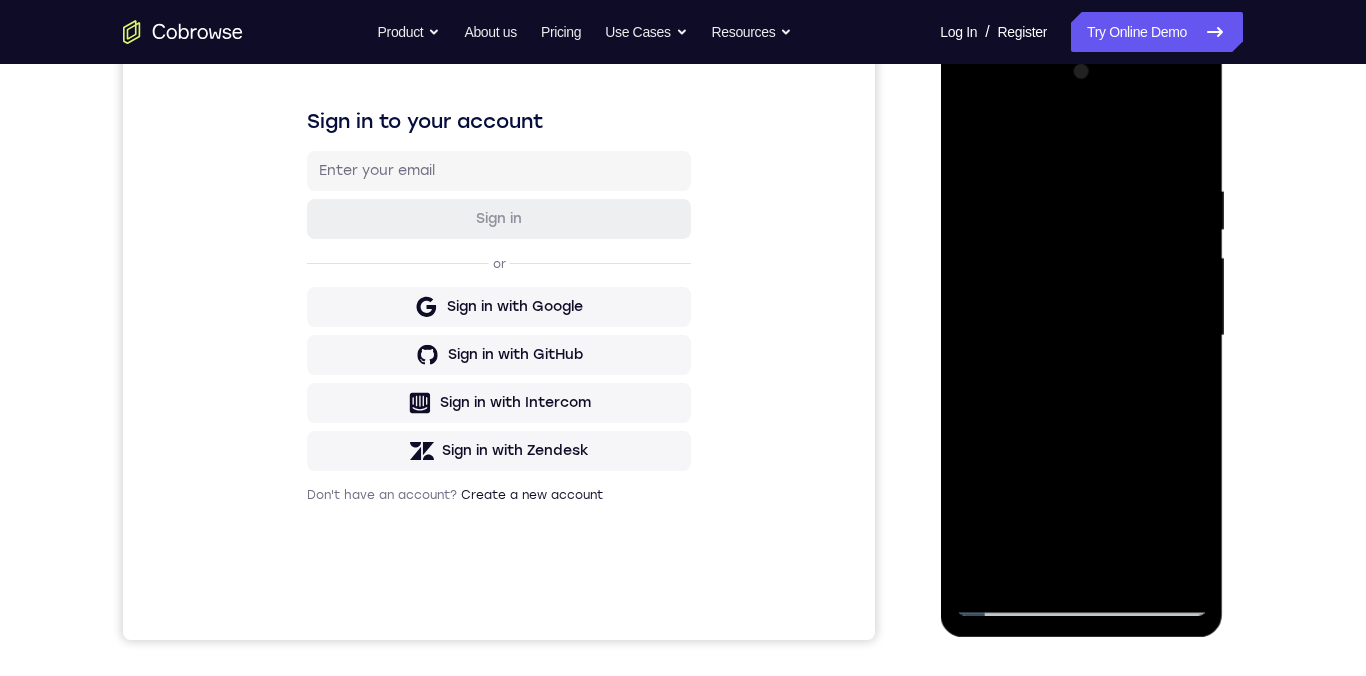 click at bounding box center [1081, 336] 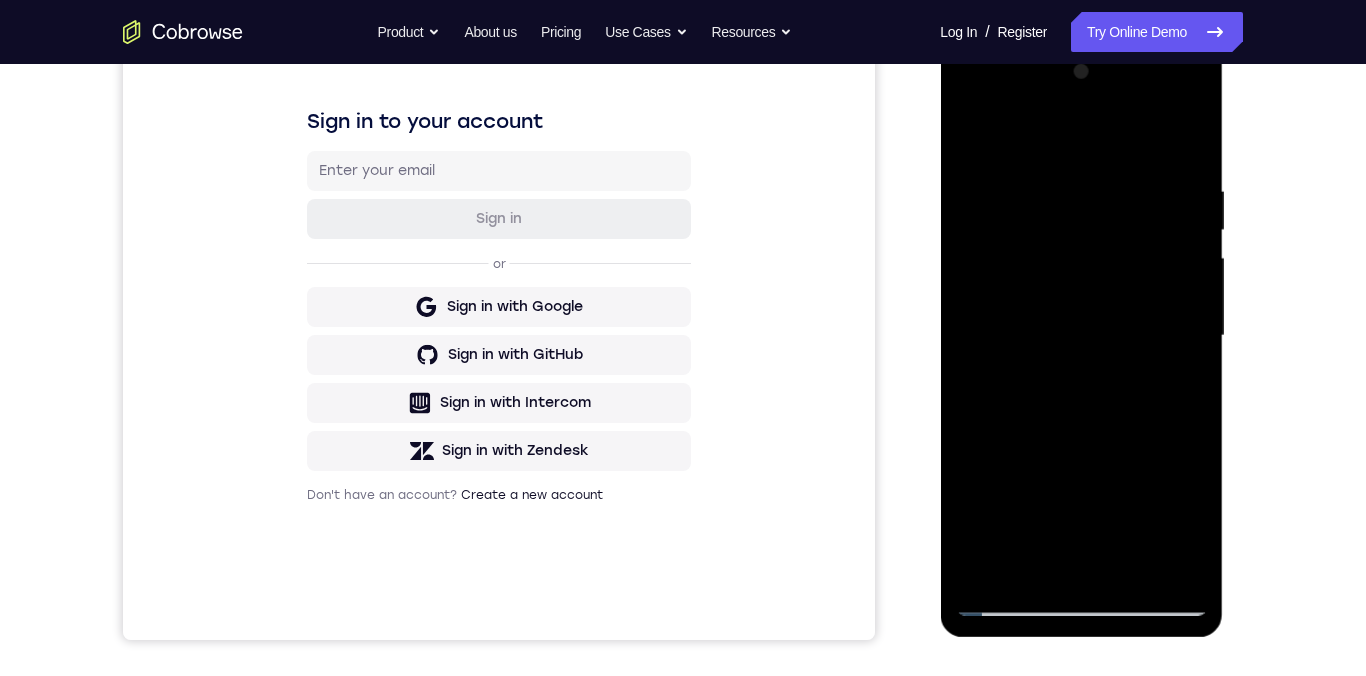 click at bounding box center (1081, 336) 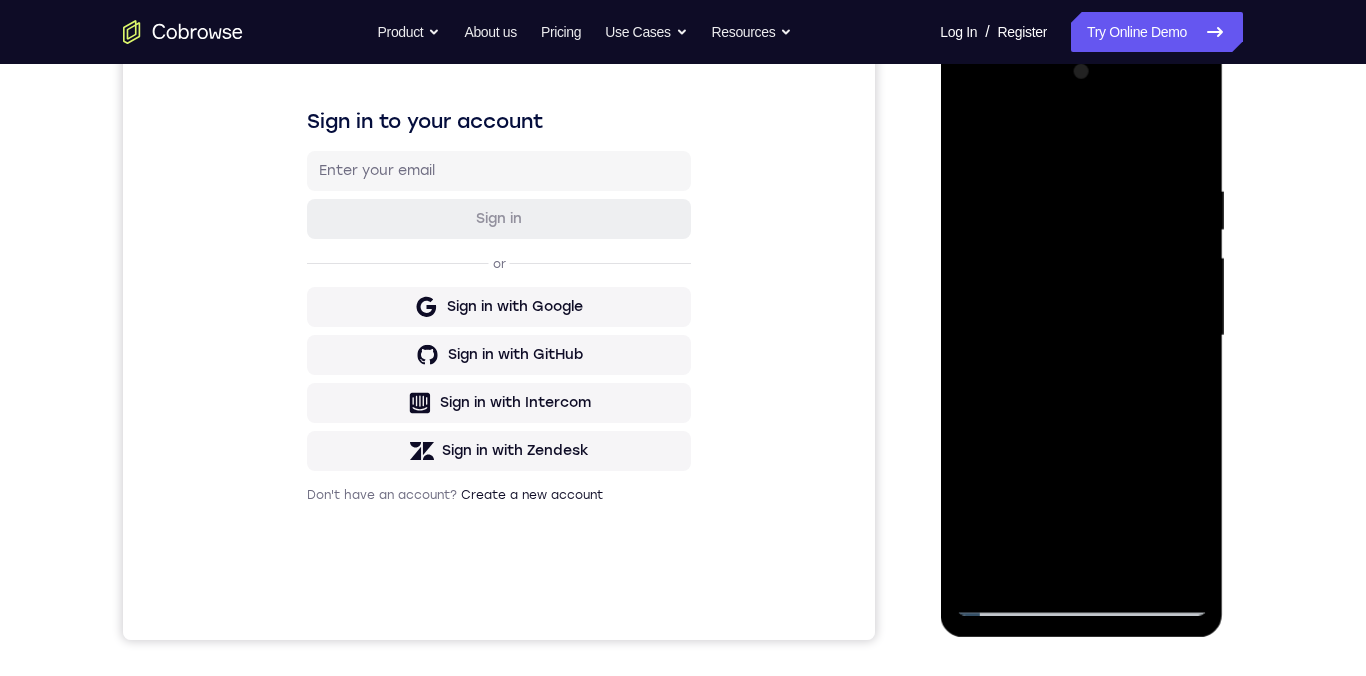 click at bounding box center [1081, 336] 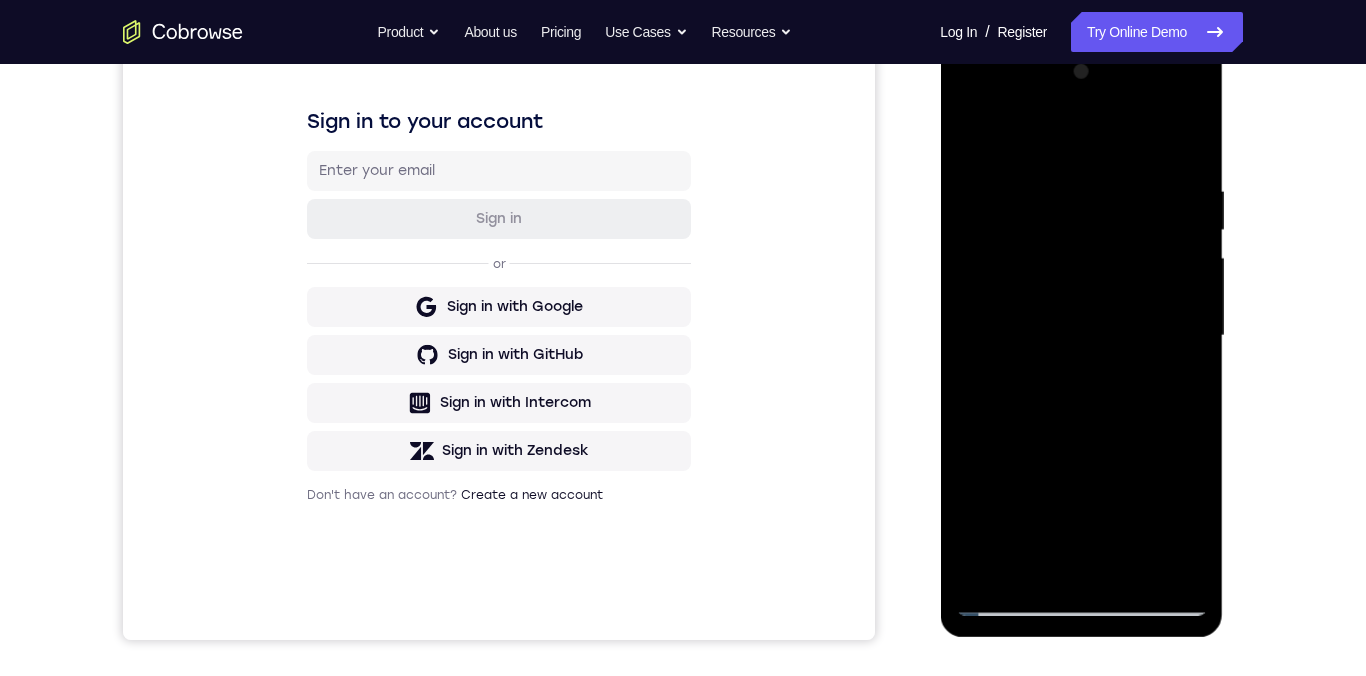 click at bounding box center (1081, 336) 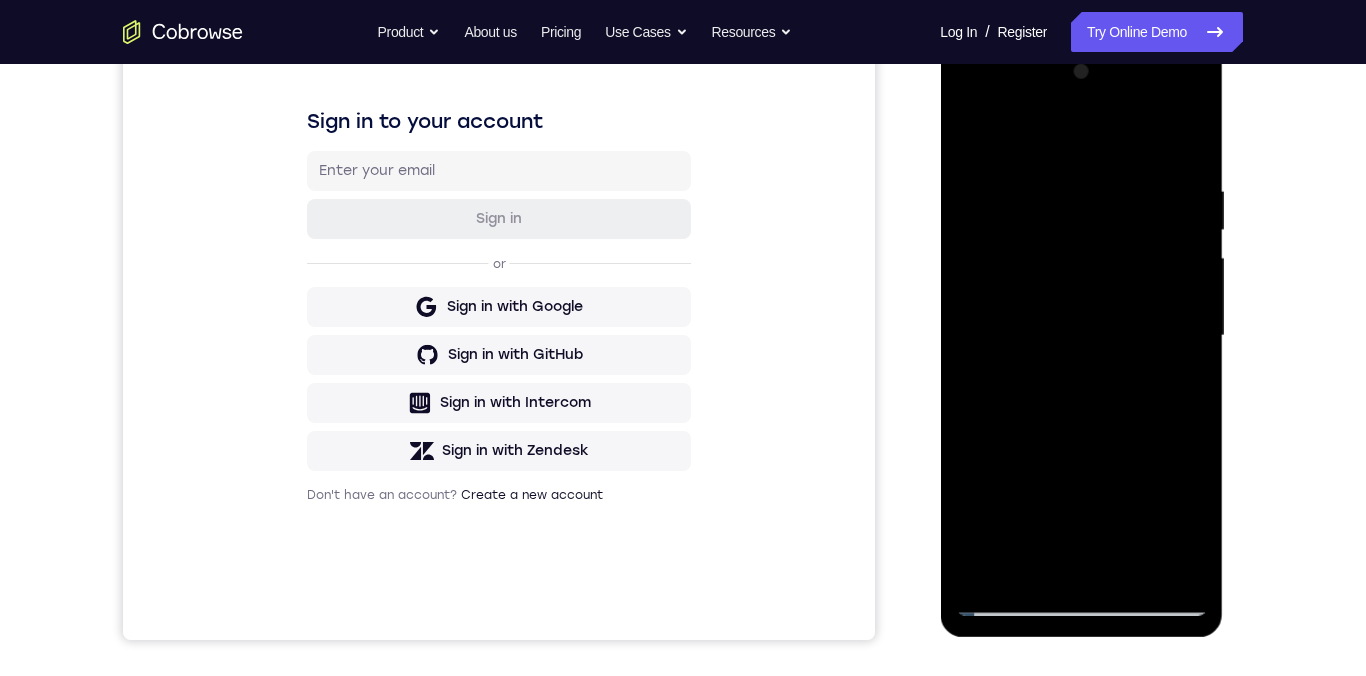 click at bounding box center (1081, 336) 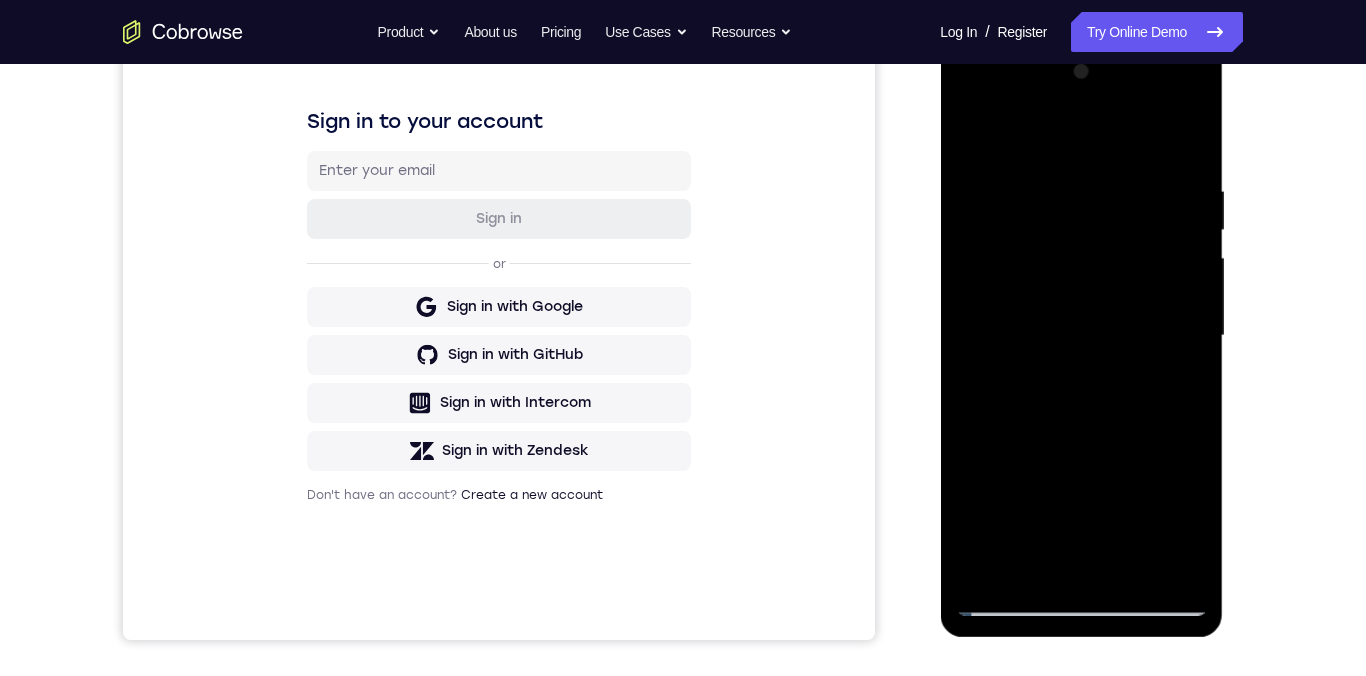 click at bounding box center [1081, 336] 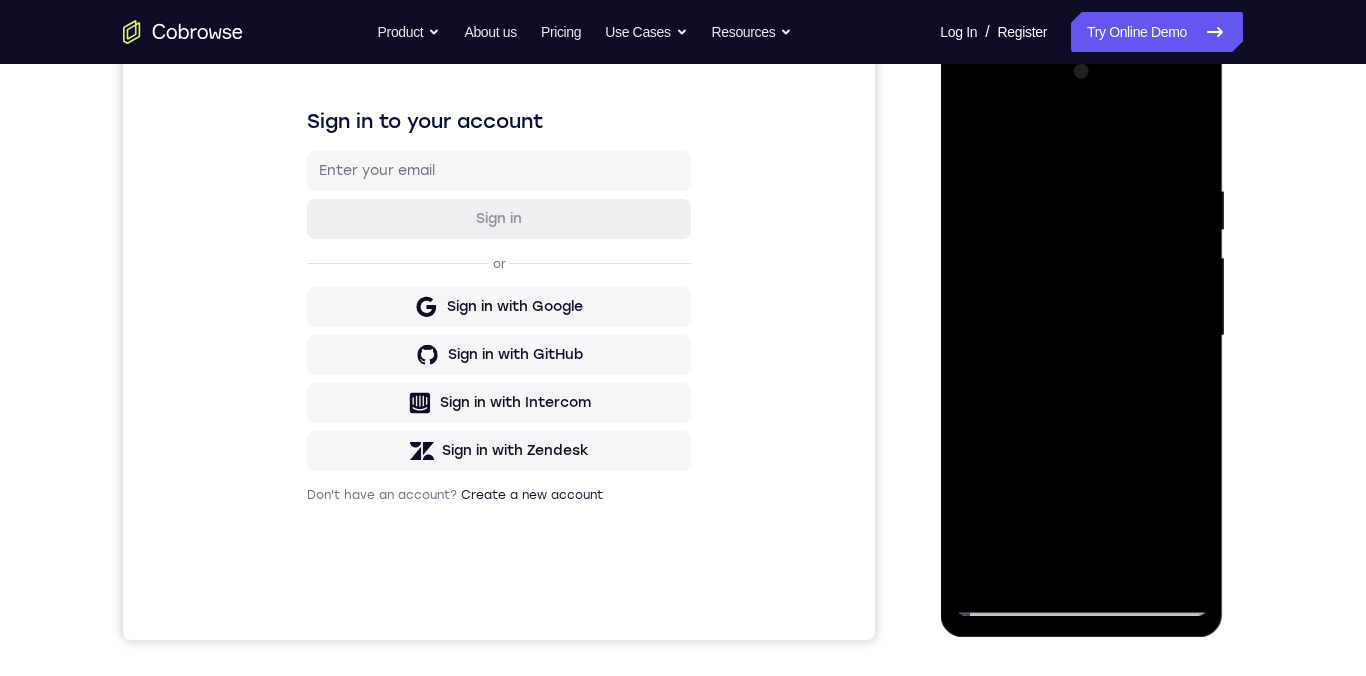 click at bounding box center [1081, 336] 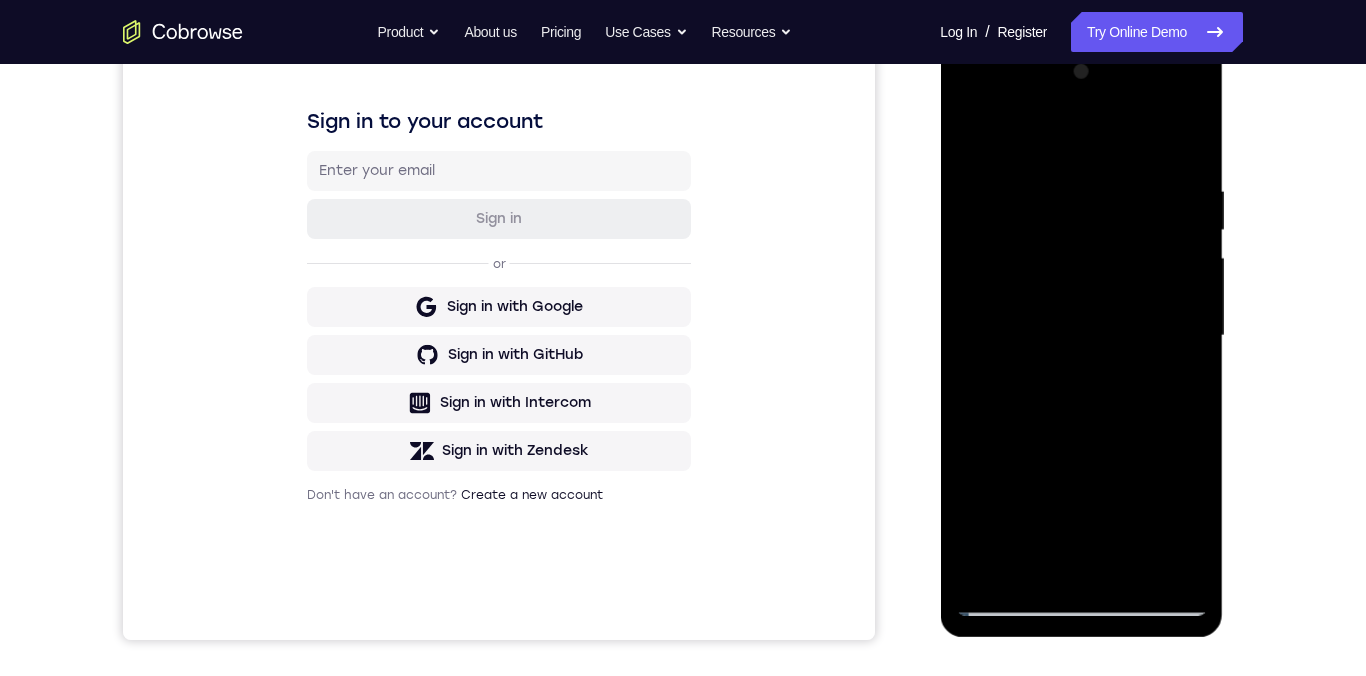 click at bounding box center (1081, 336) 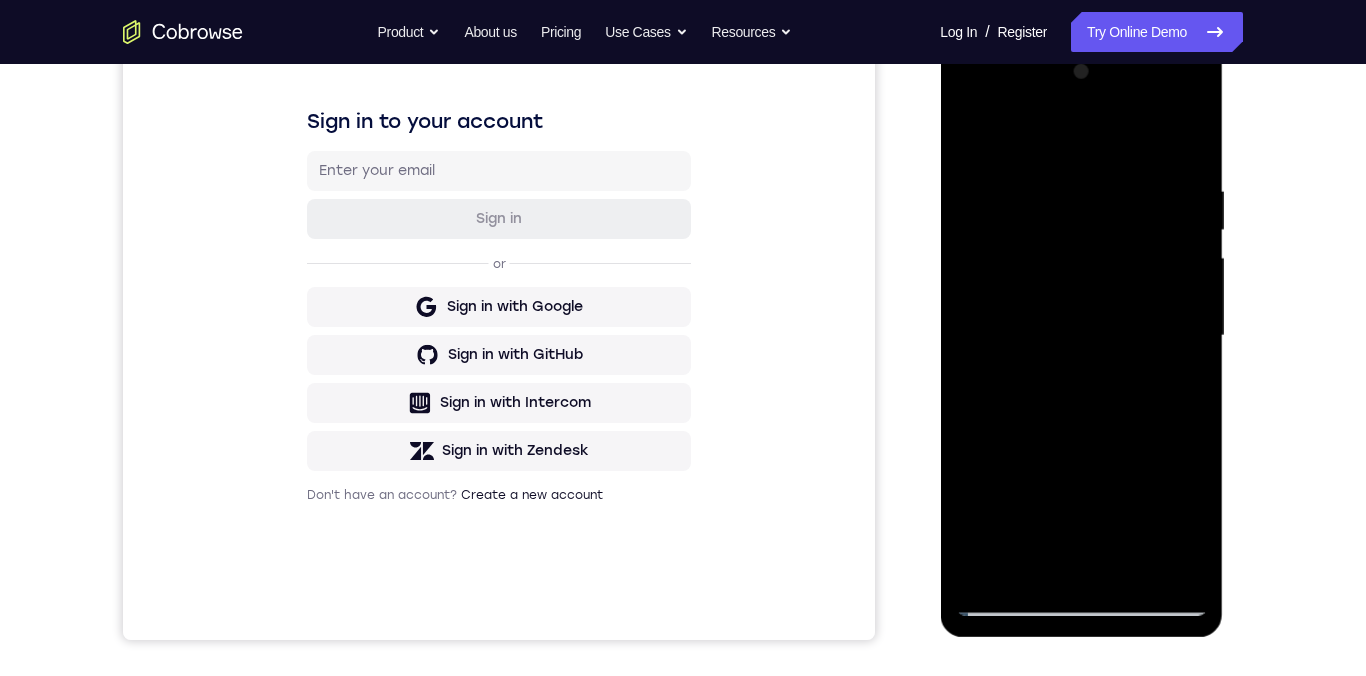click at bounding box center [1081, 336] 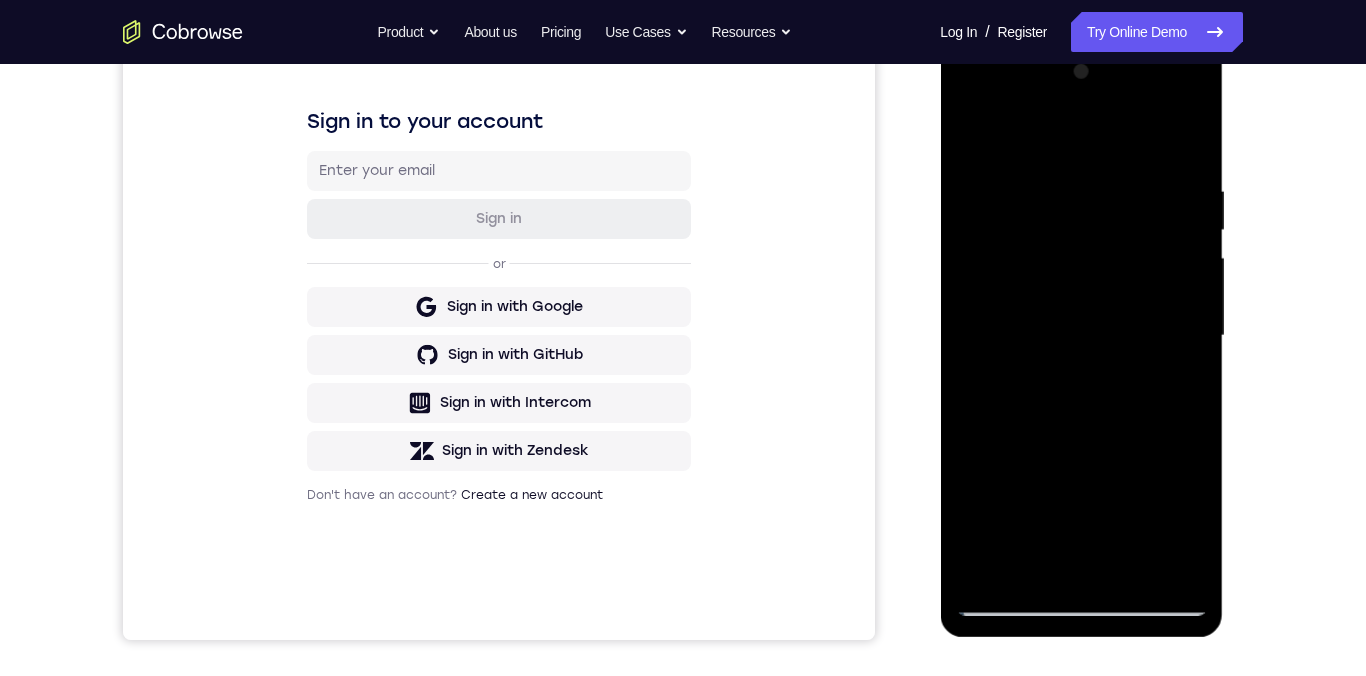 click at bounding box center (1081, 336) 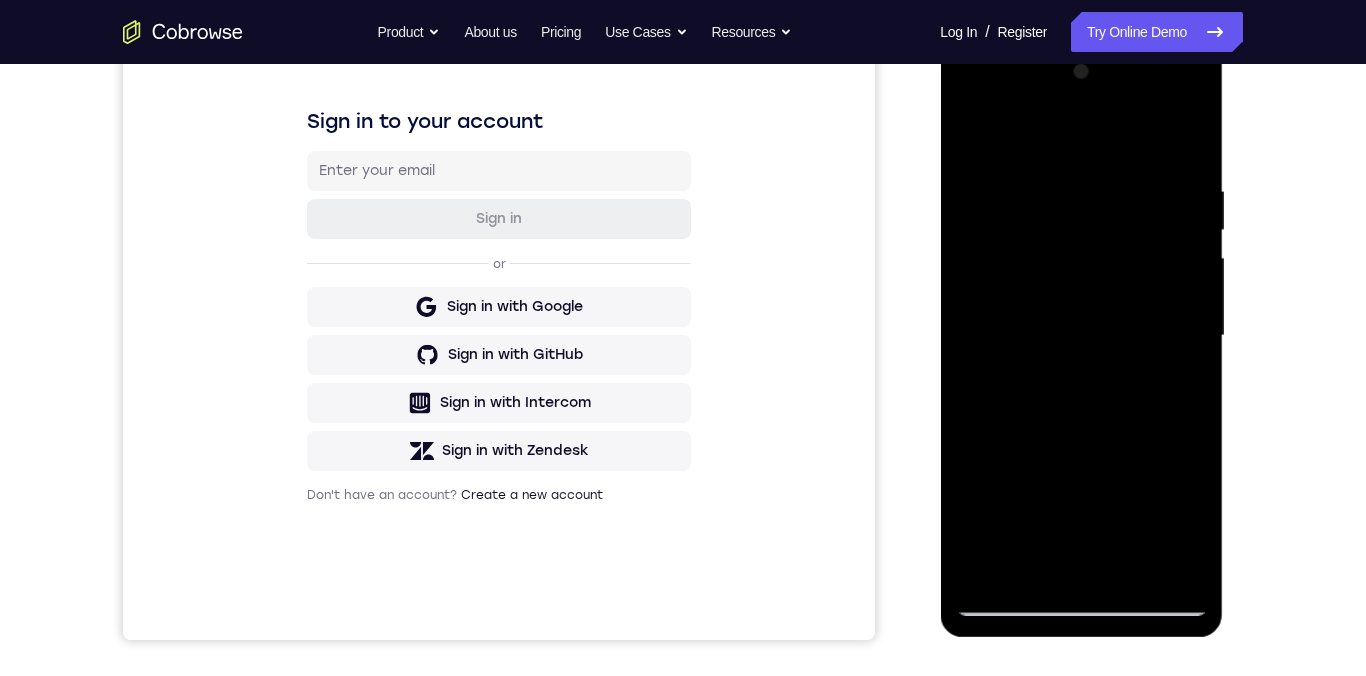 click at bounding box center (1081, 336) 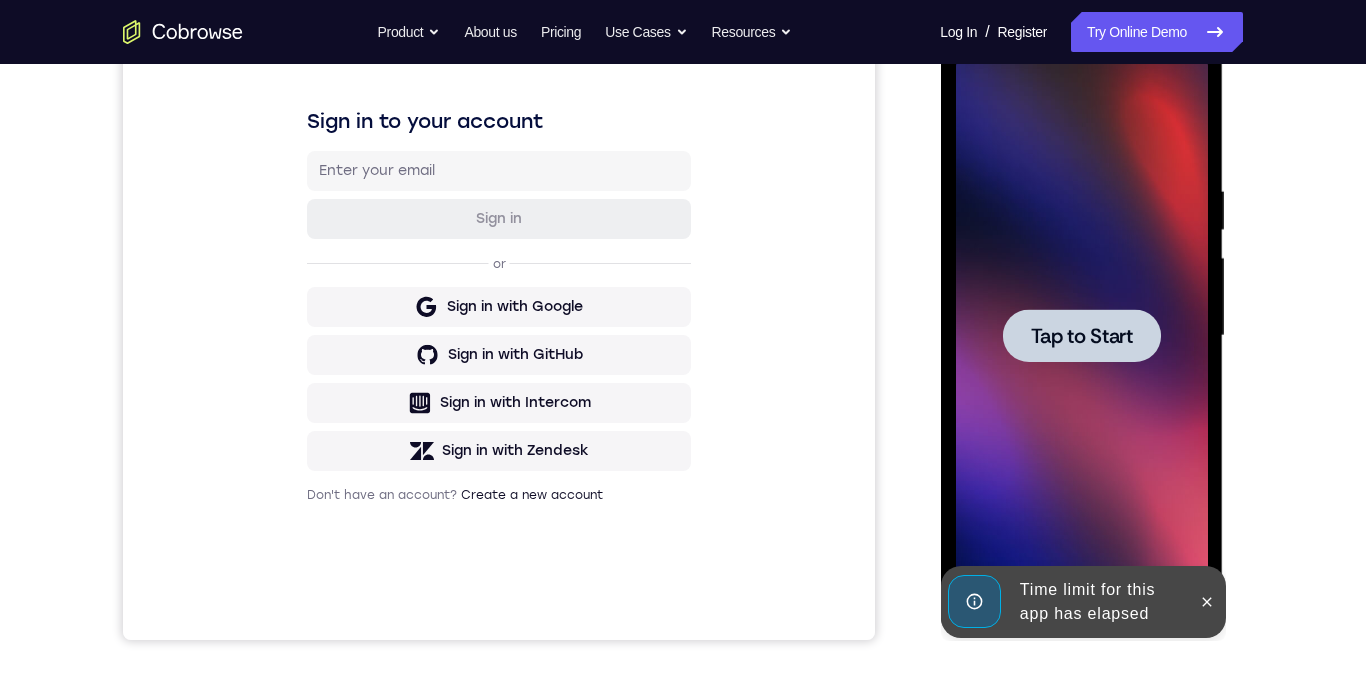 click on "Tap to Start" at bounding box center (1081, 336) 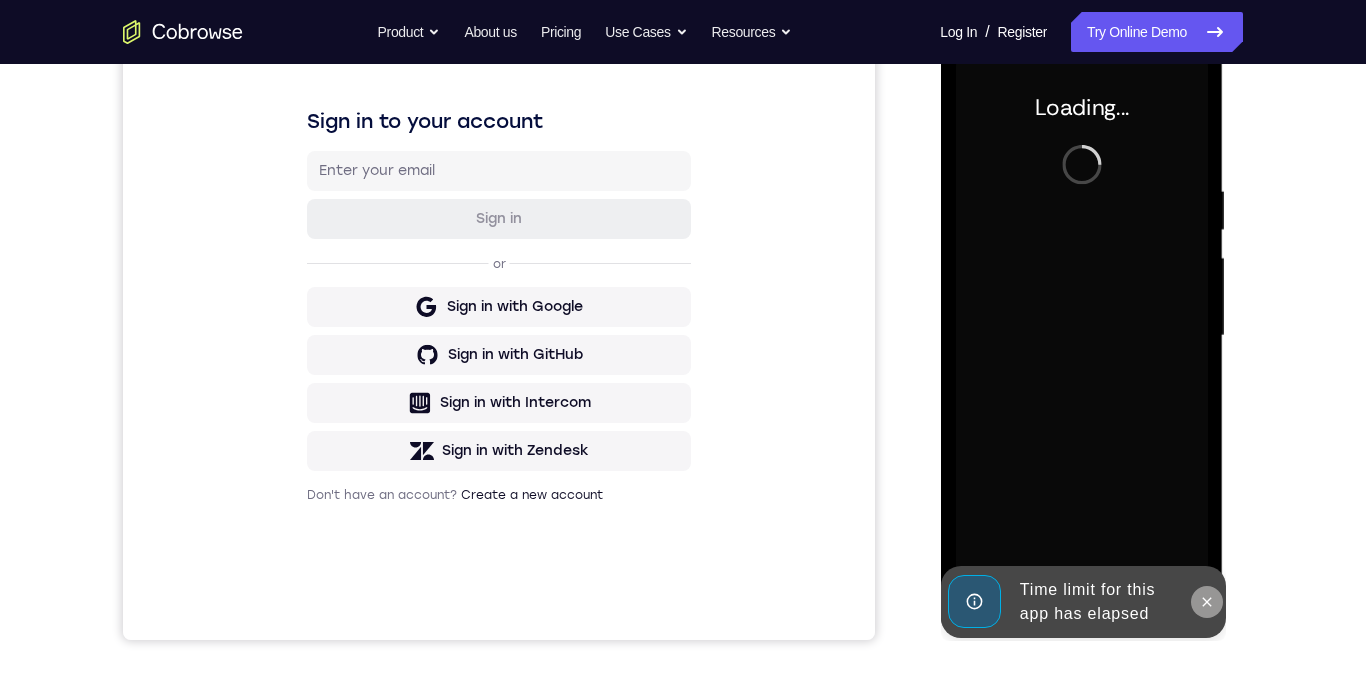 click 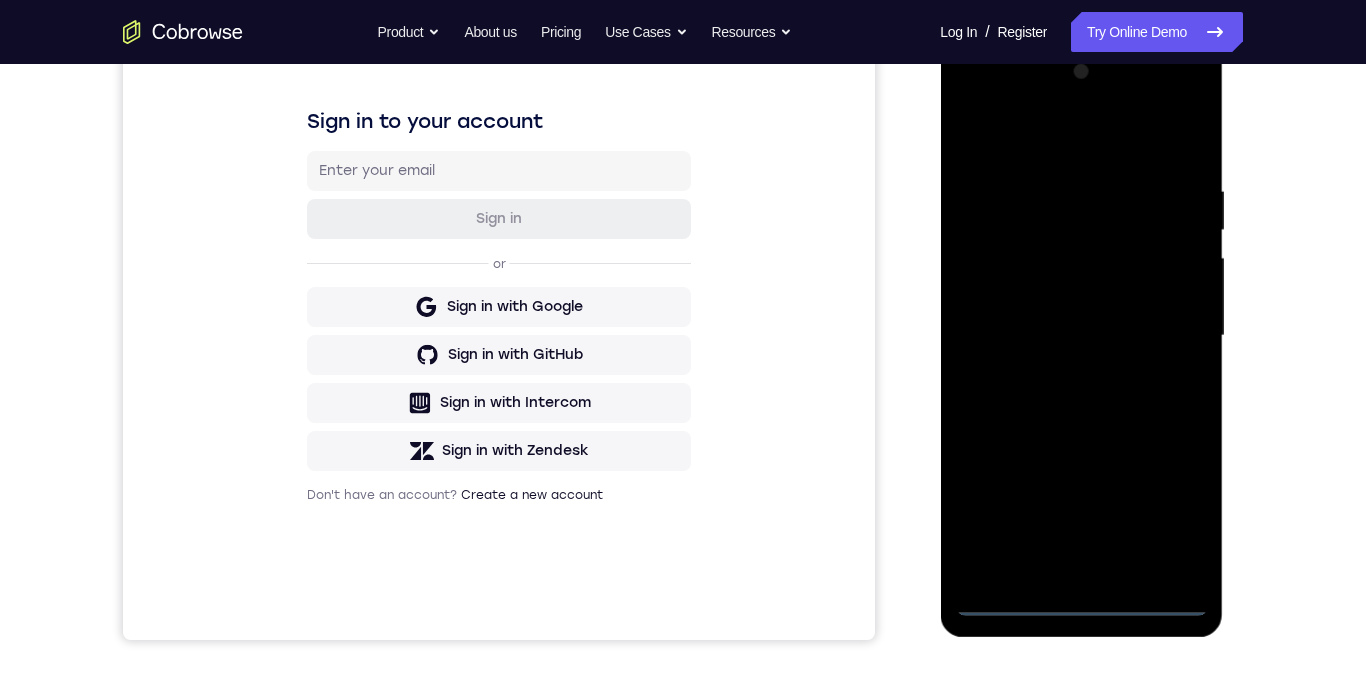 click at bounding box center [1081, 336] 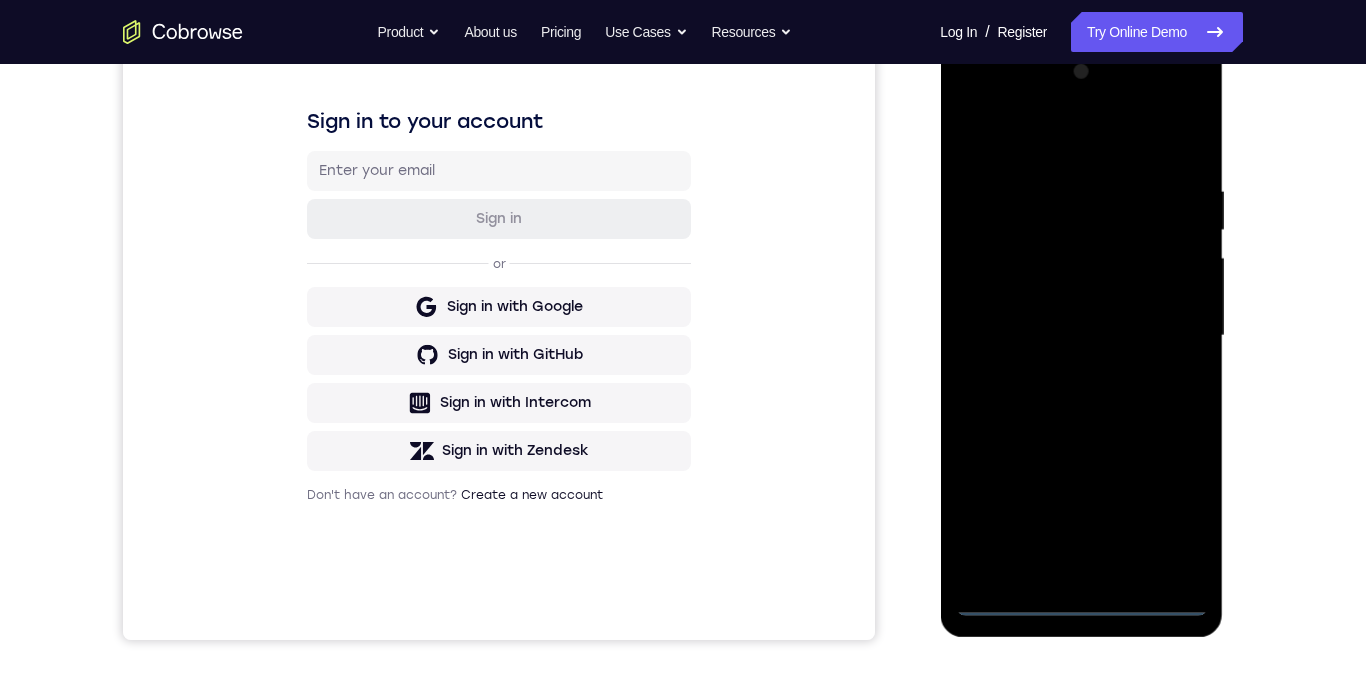 click at bounding box center (1081, 336) 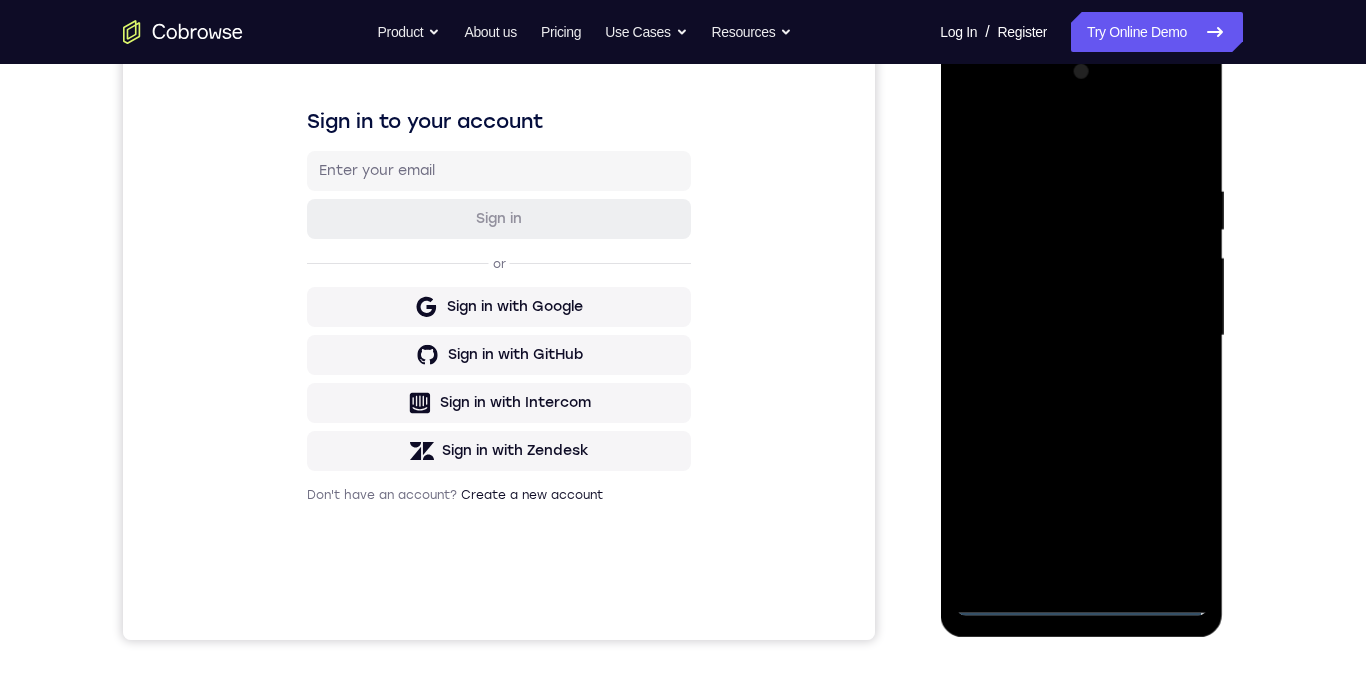 click at bounding box center [1081, 336] 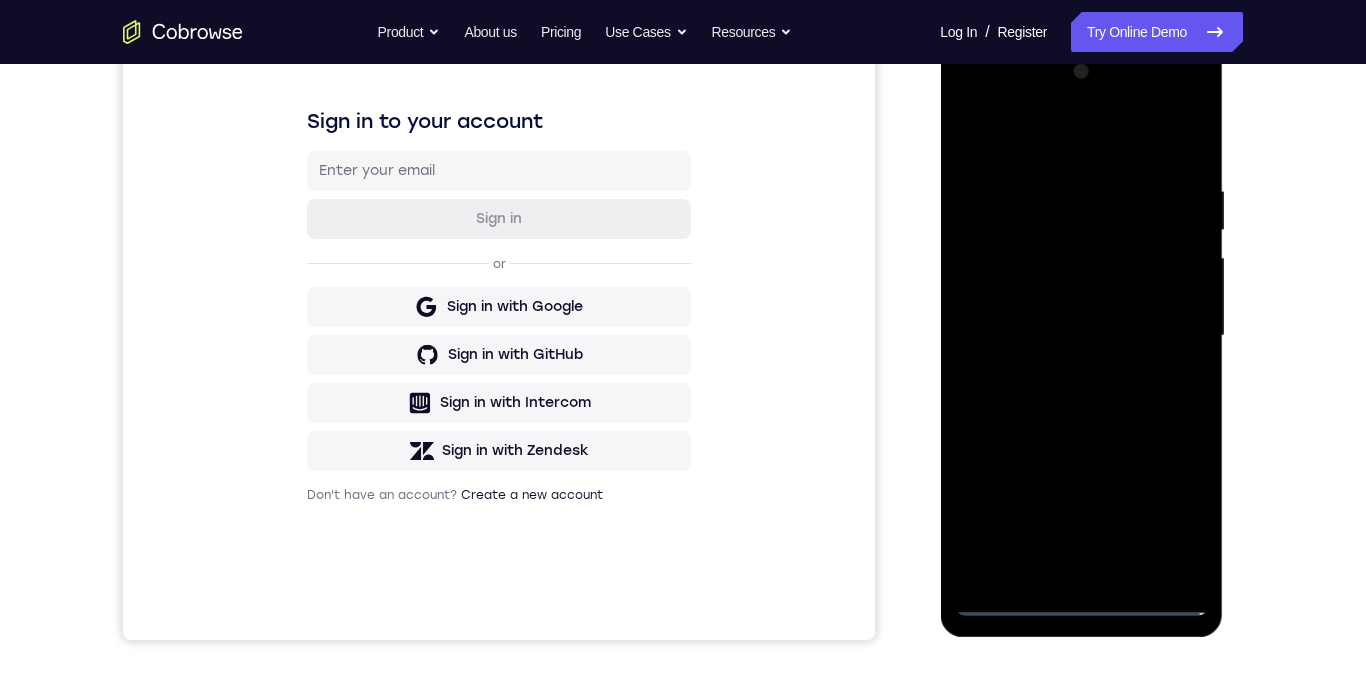 click at bounding box center (1081, 336) 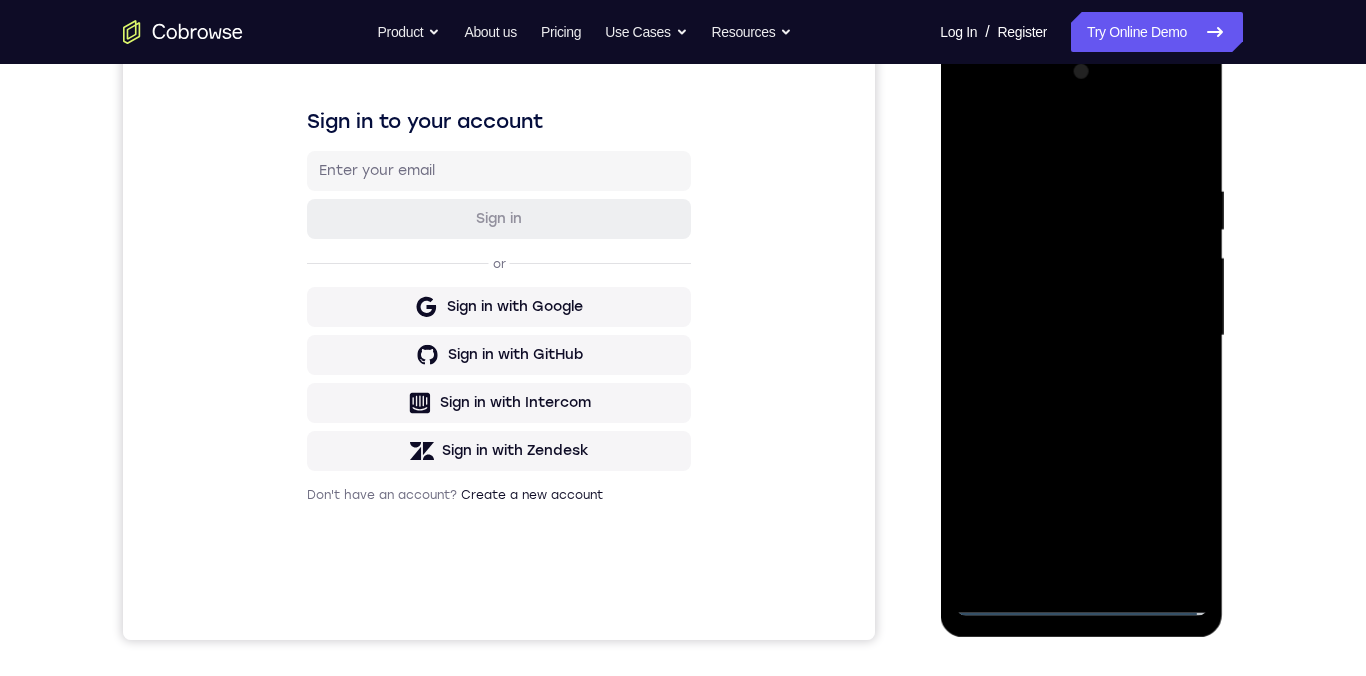 click at bounding box center (1081, 336) 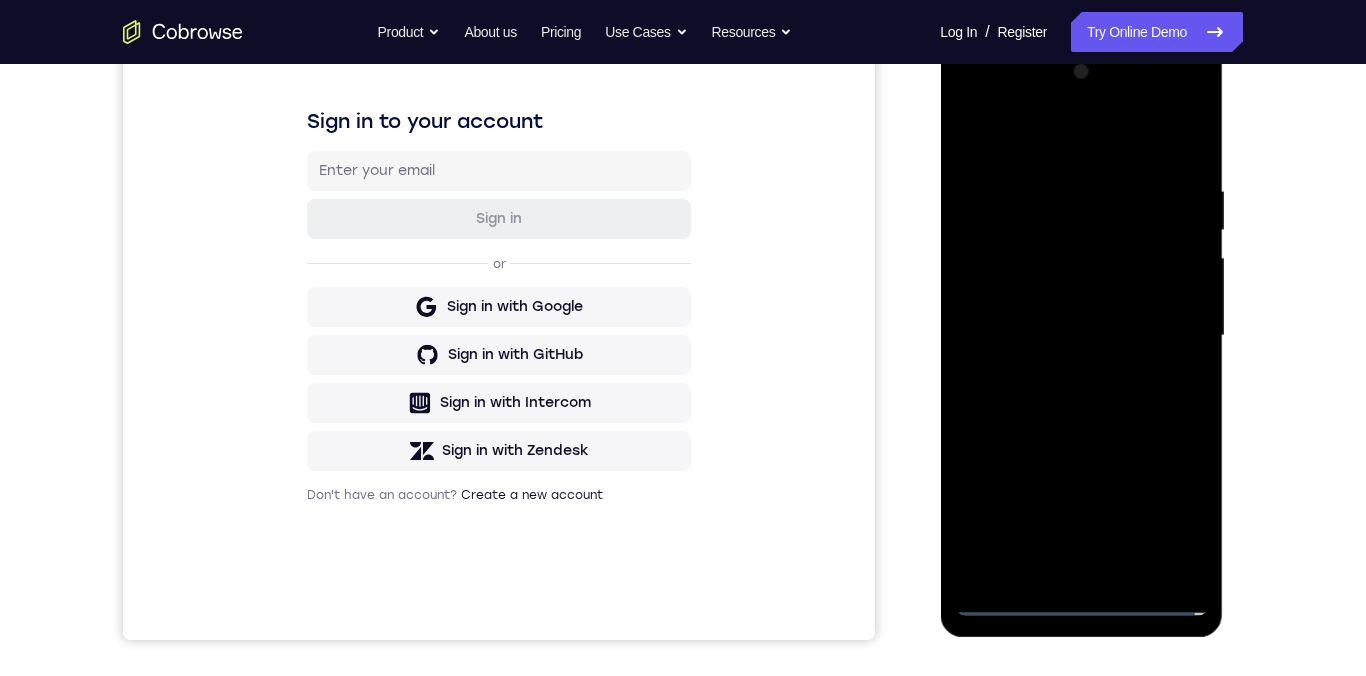 click at bounding box center (1081, 336) 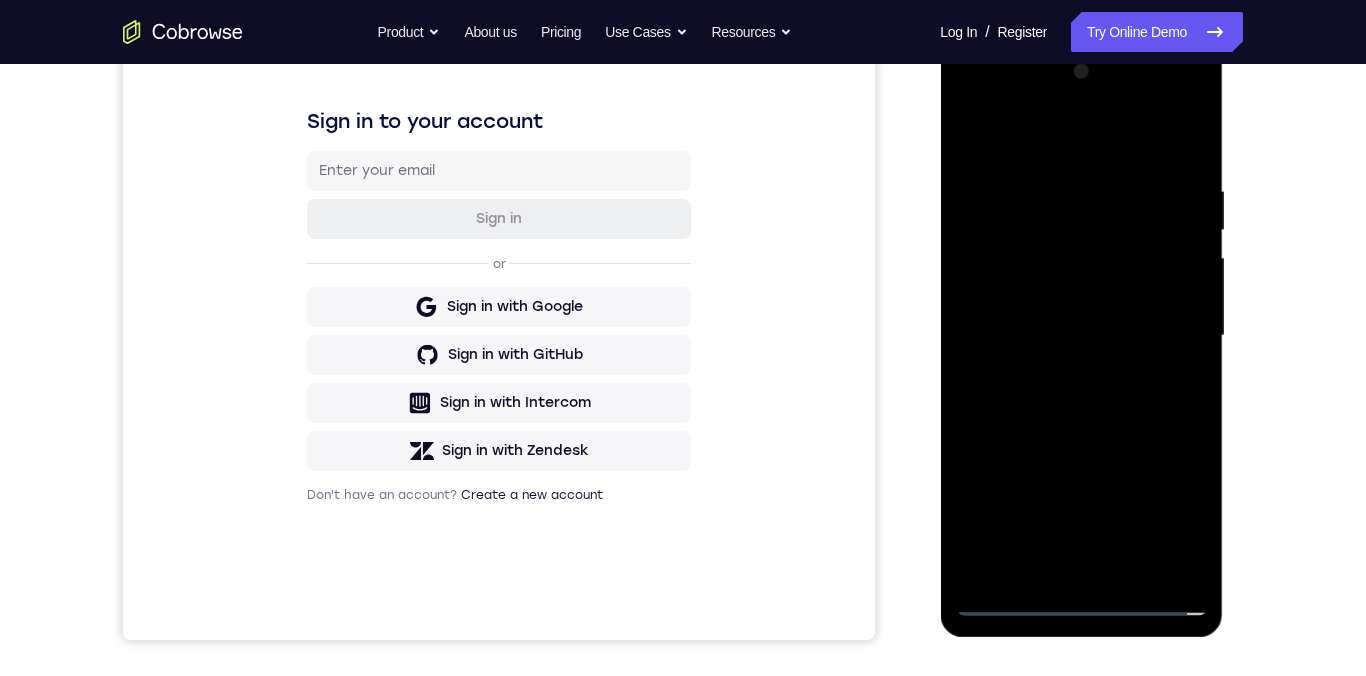 click at bounding box center [1081, 336] 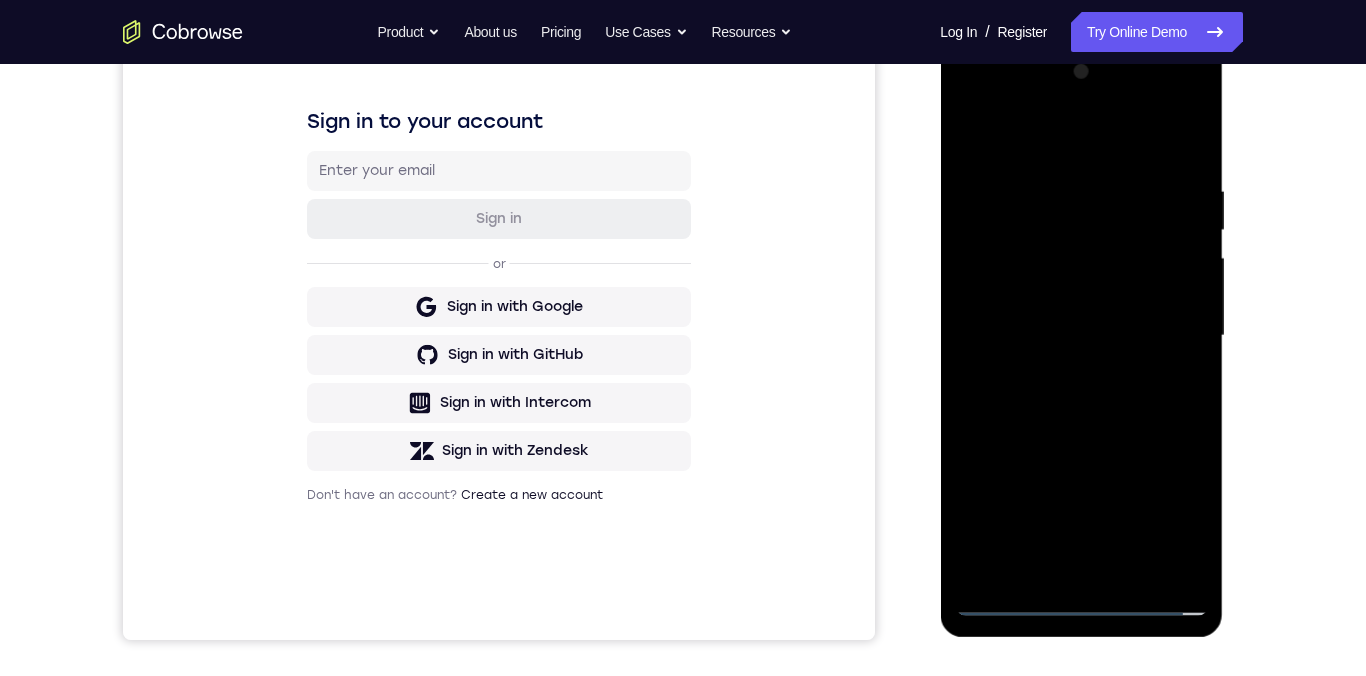 click at bounding box center [1081, 336] 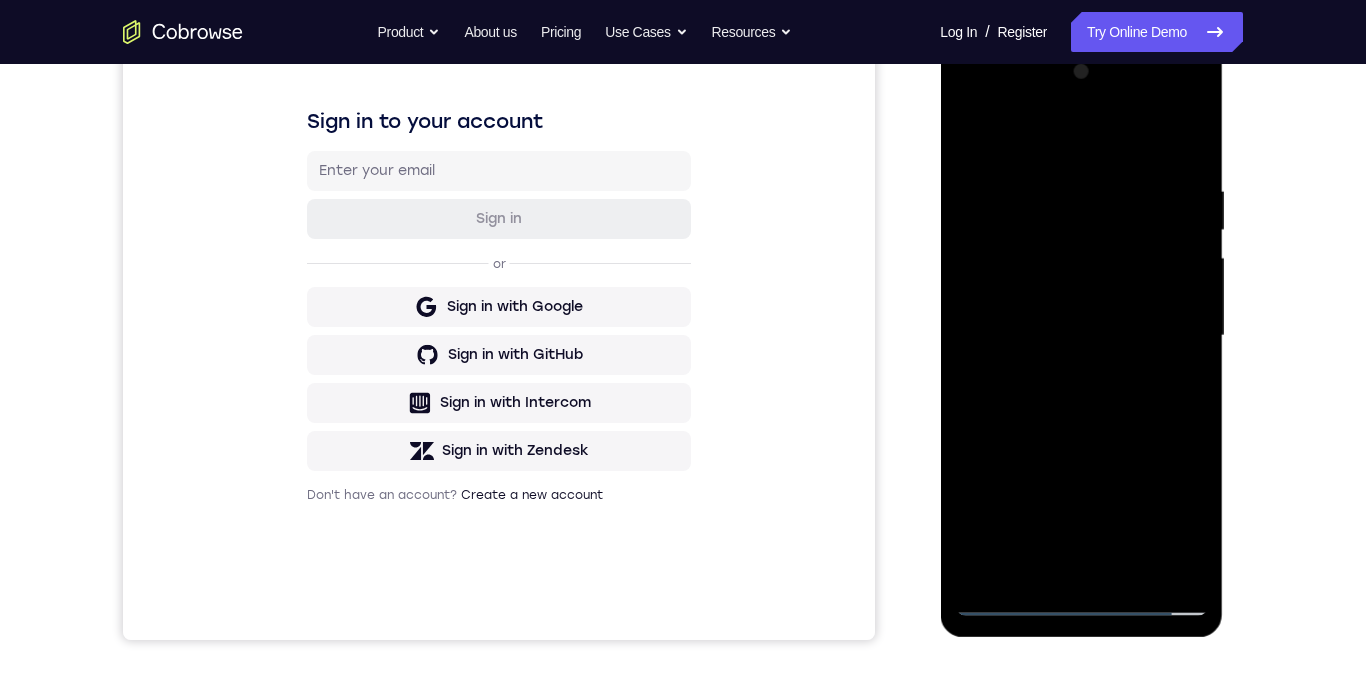 click at bounding box center [1081, 336] 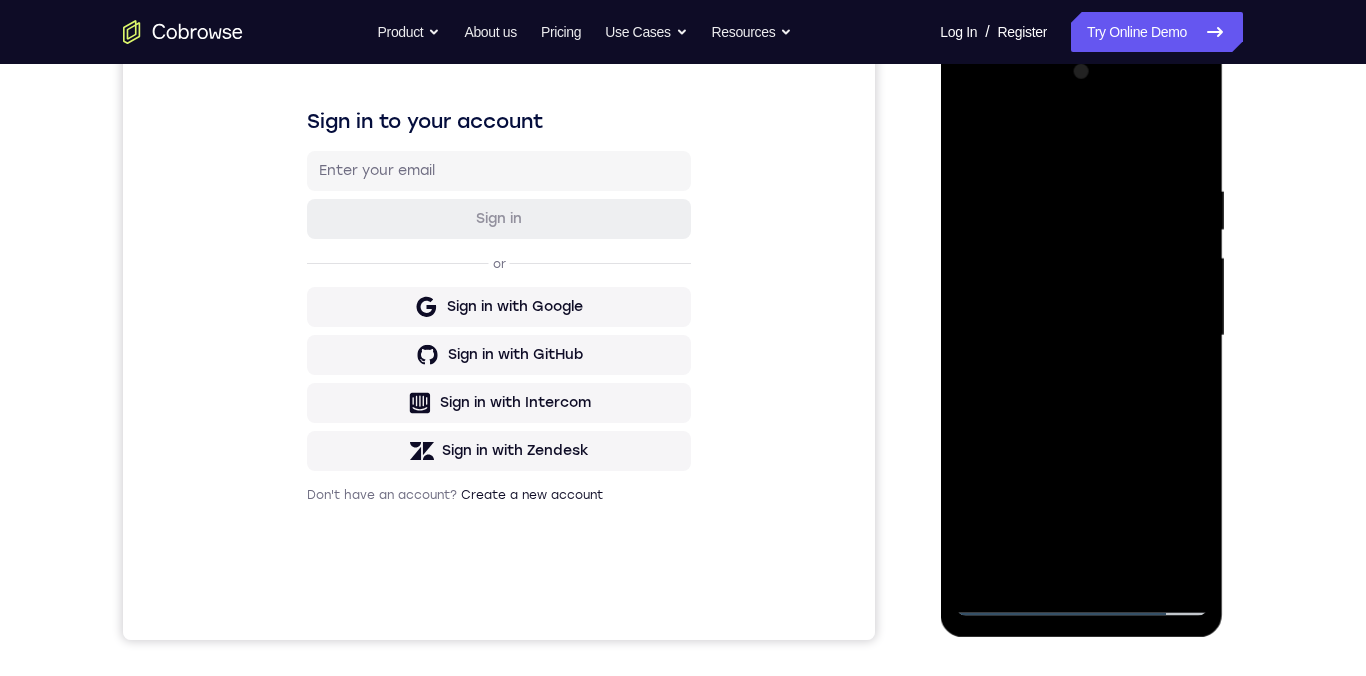 click at bounding box center (1081, 336) 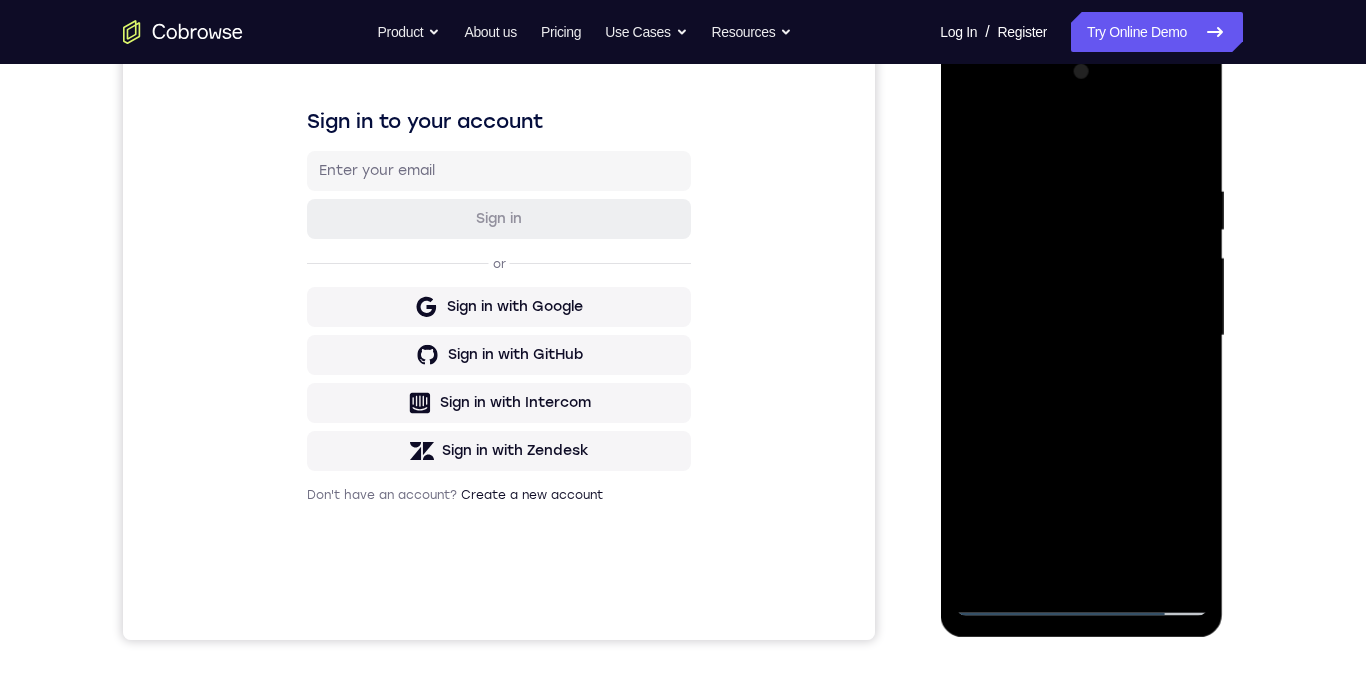 click at bounding box center (1081, 336) 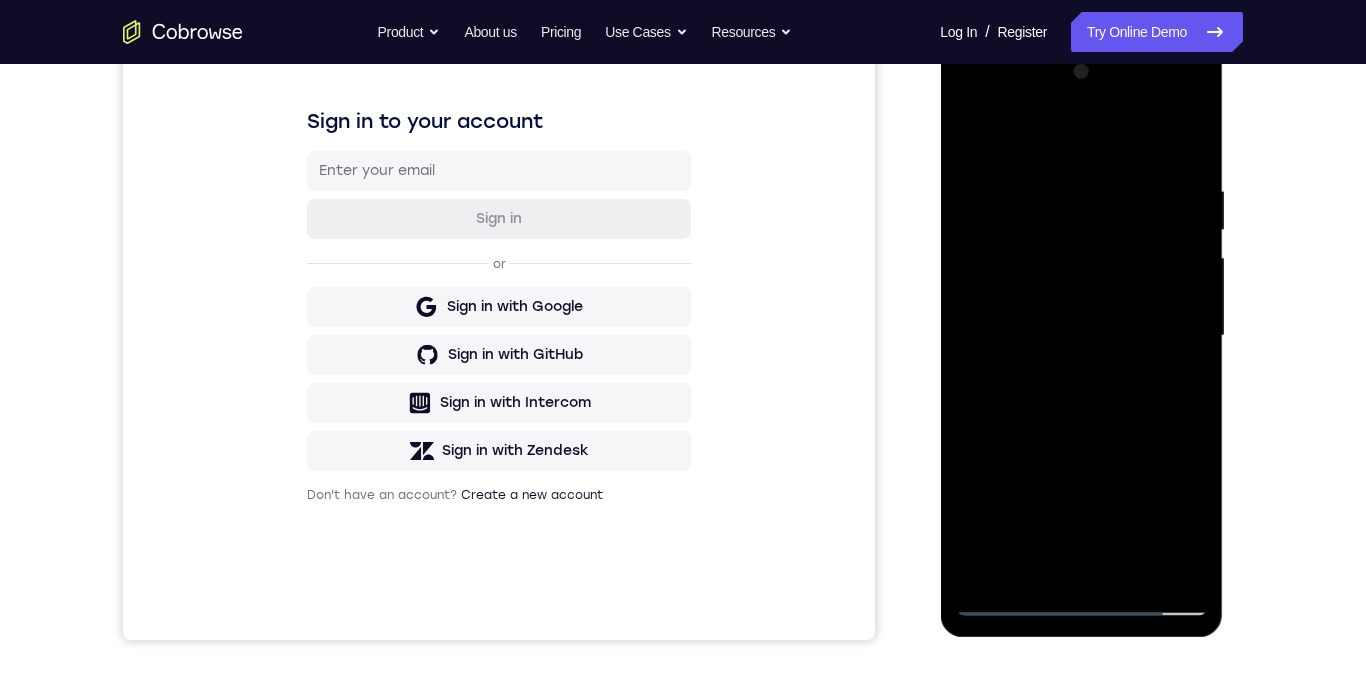 click at bounding box center [1081, 336] 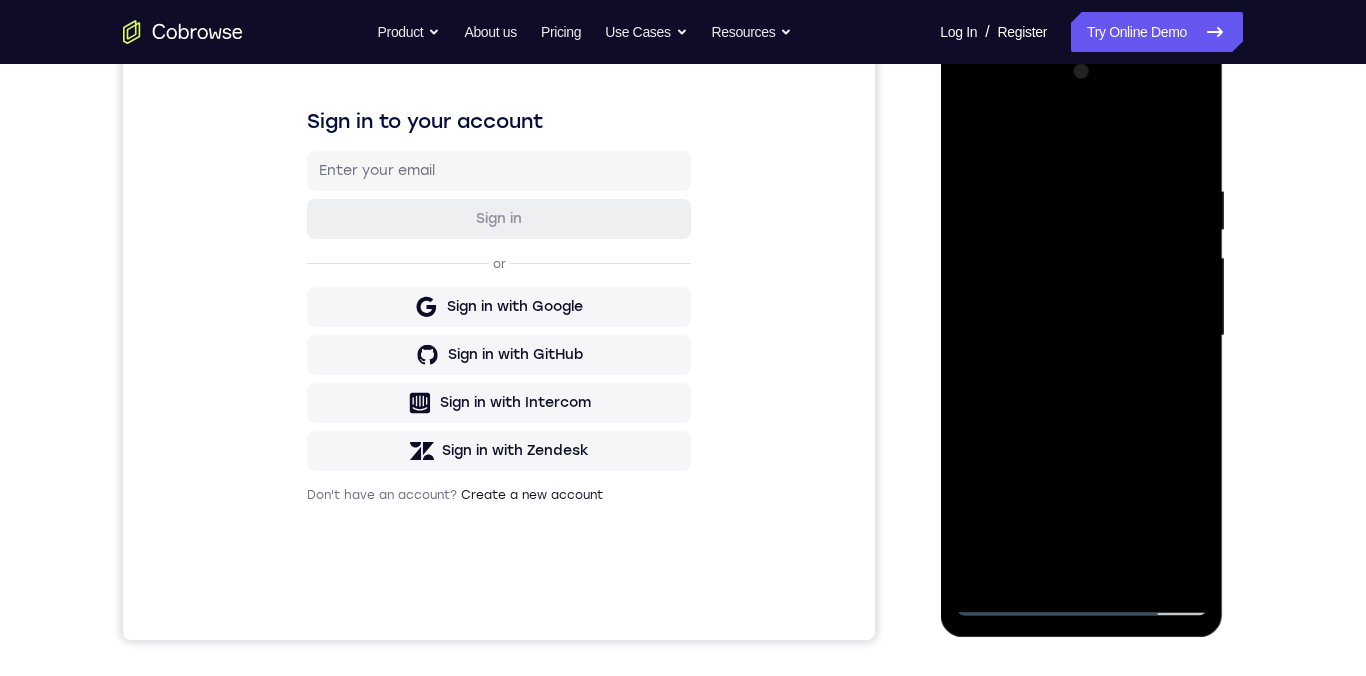 click at bounding box center (1081, 336) 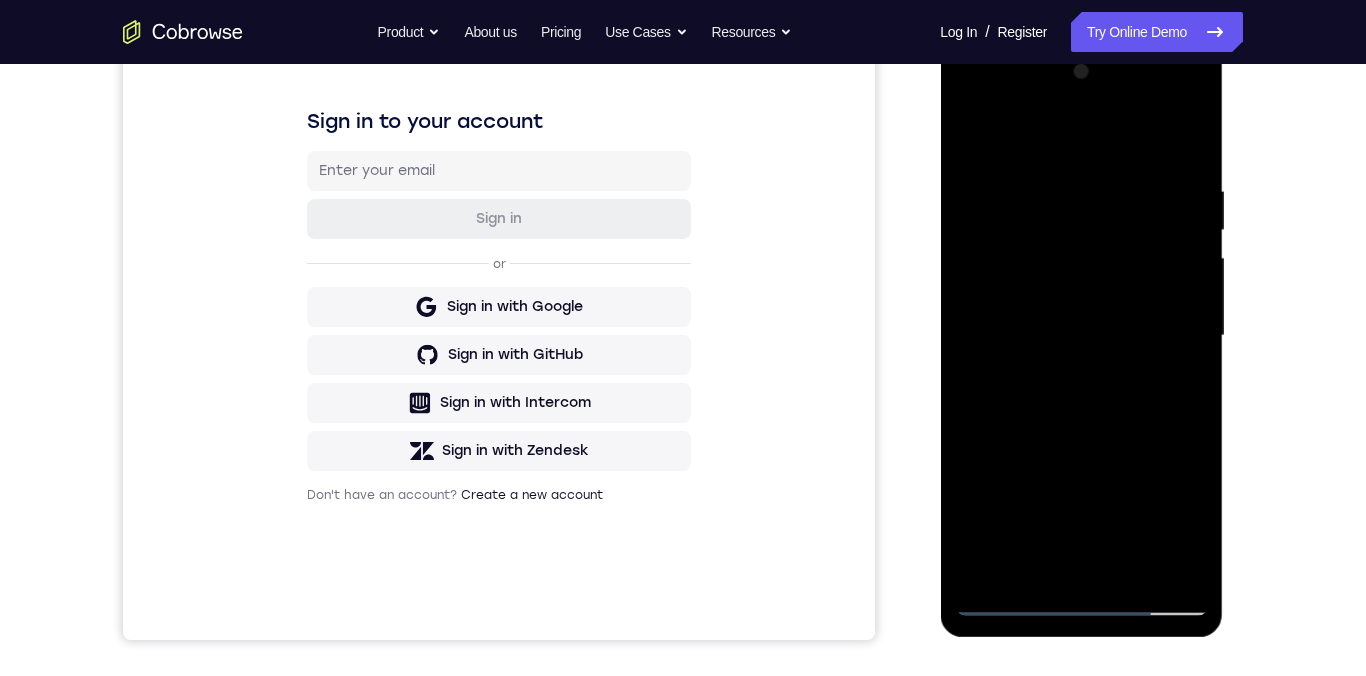 click at bounding box center (1081, 336) 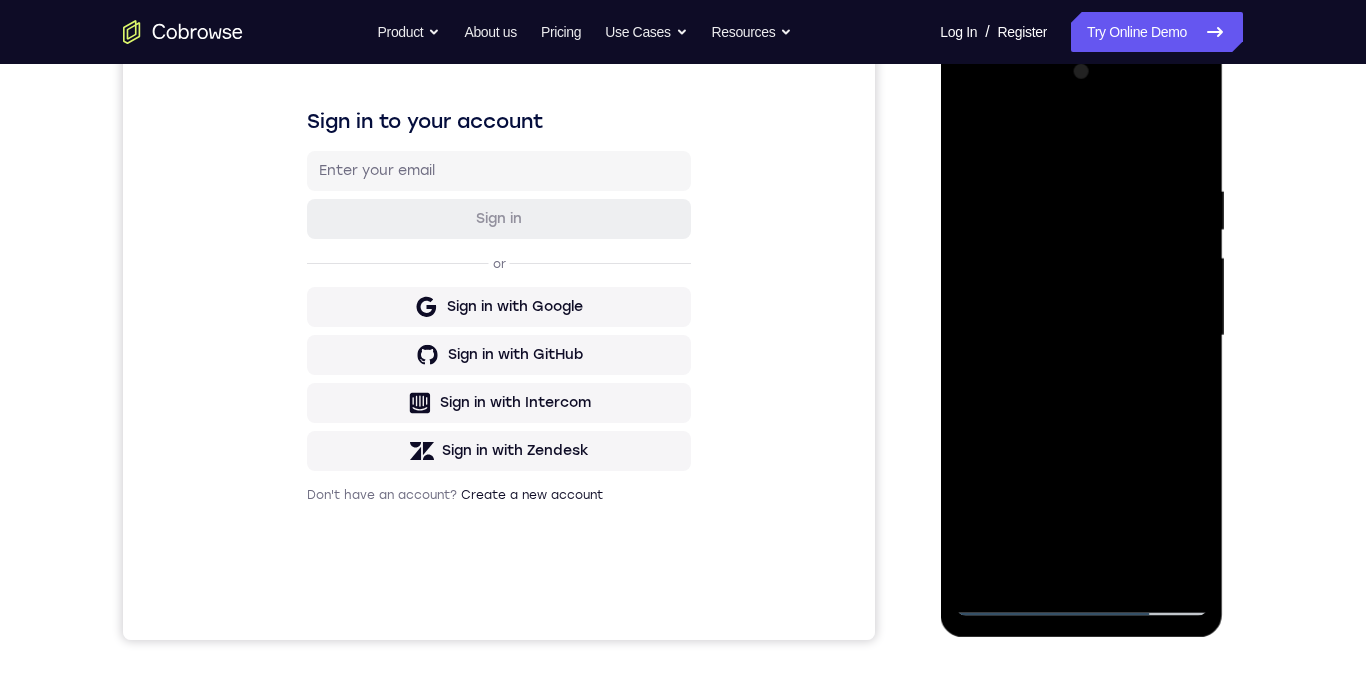 click at bounding box center (1081, 336) 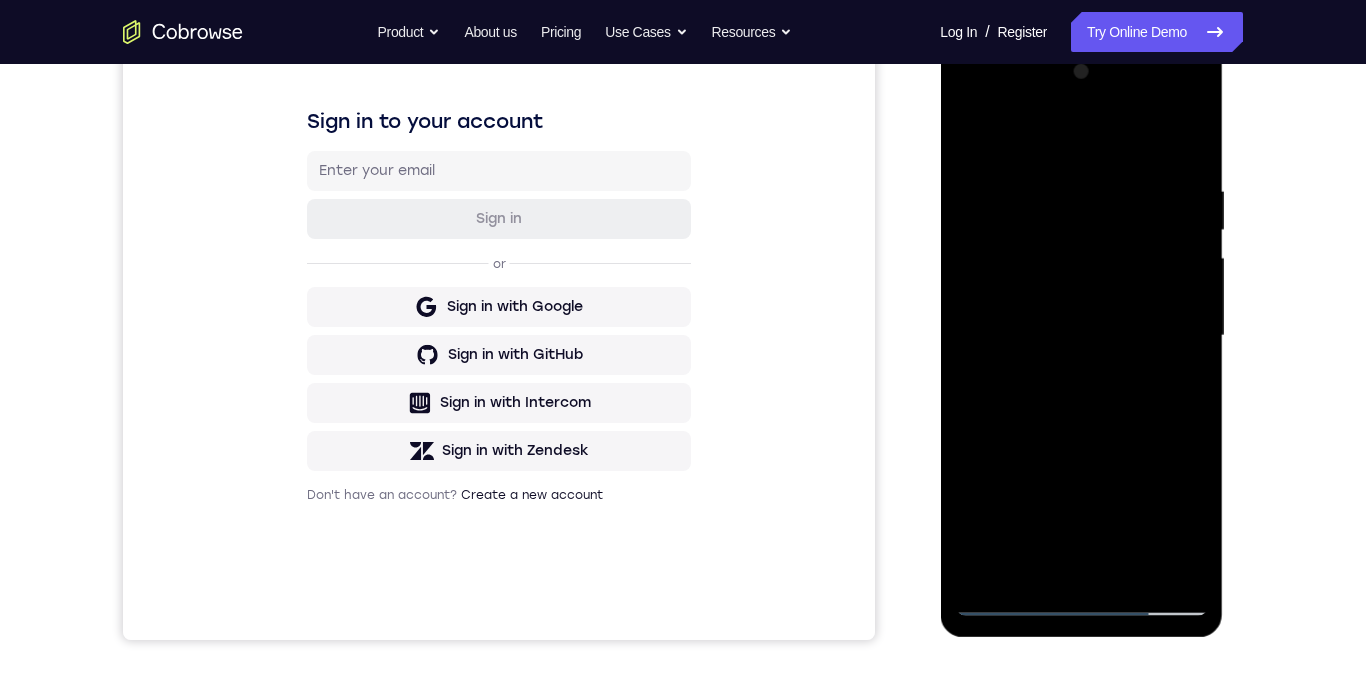 click at bounding box center [1081, 336] 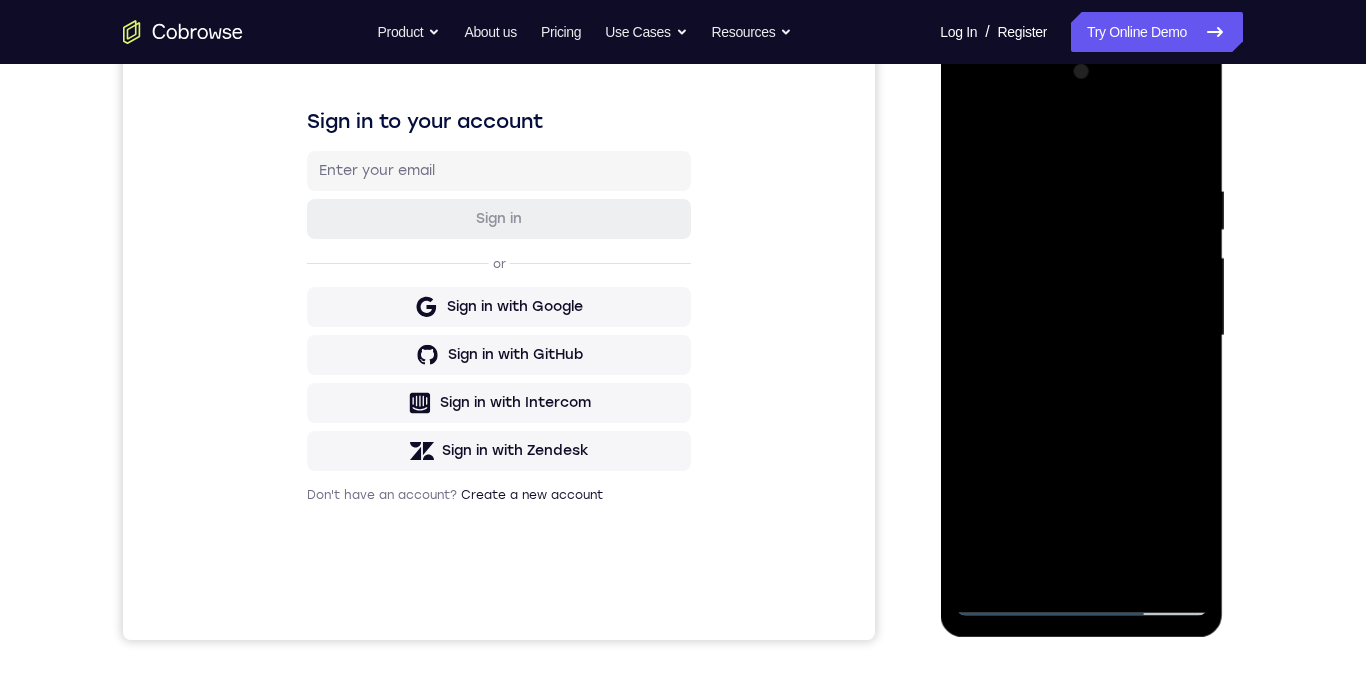 click at bounding box center [1081, 336] 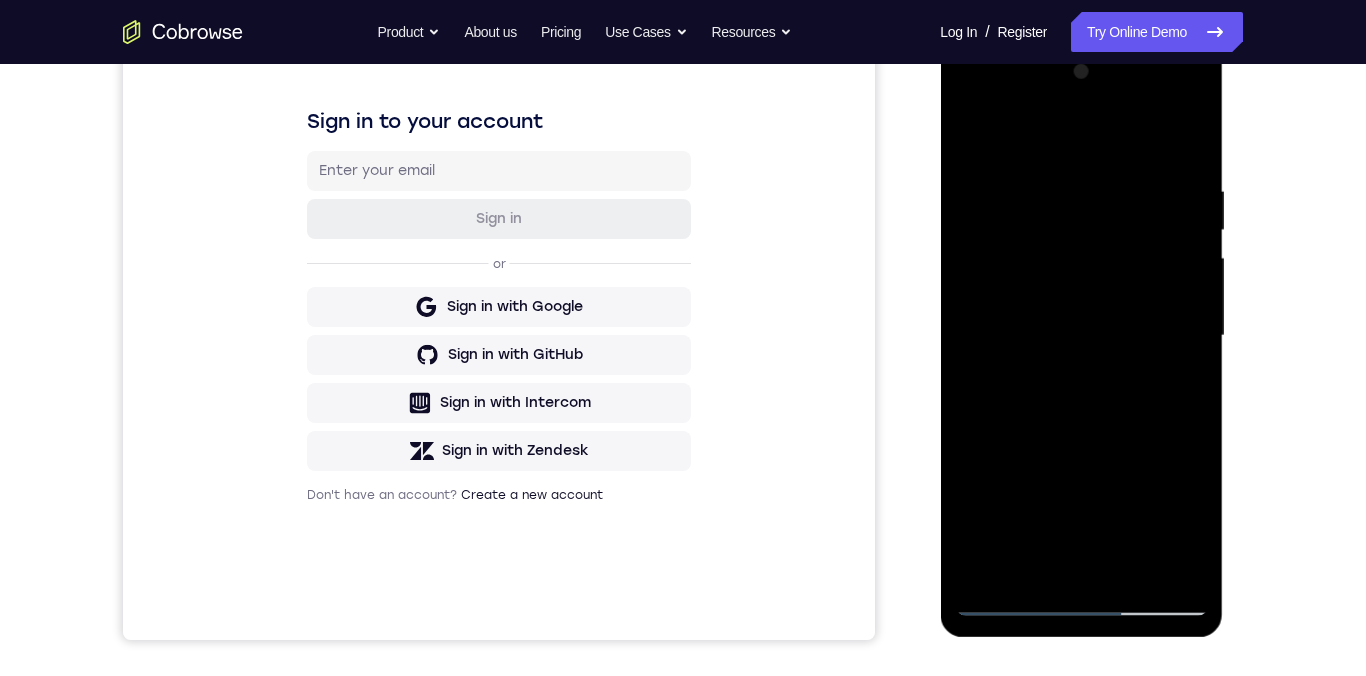 click at bounding box center (1081, 336) 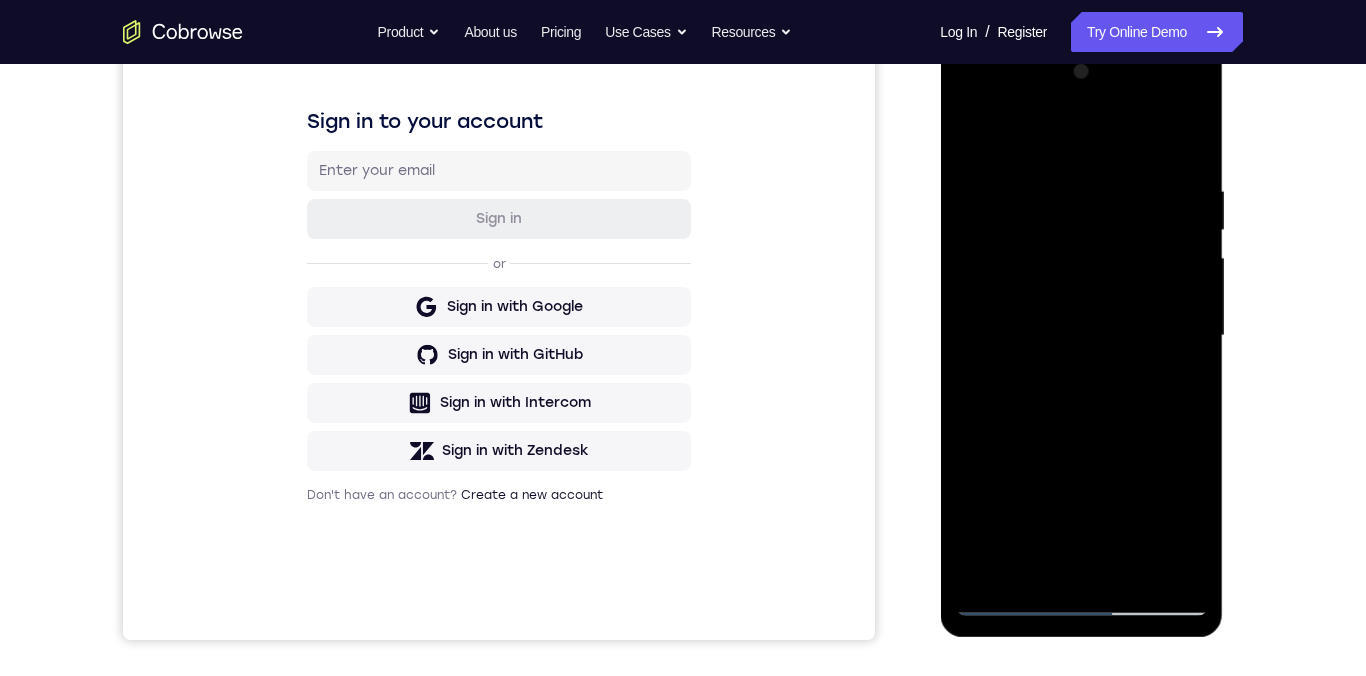 click at bounding box center [1081, 336] 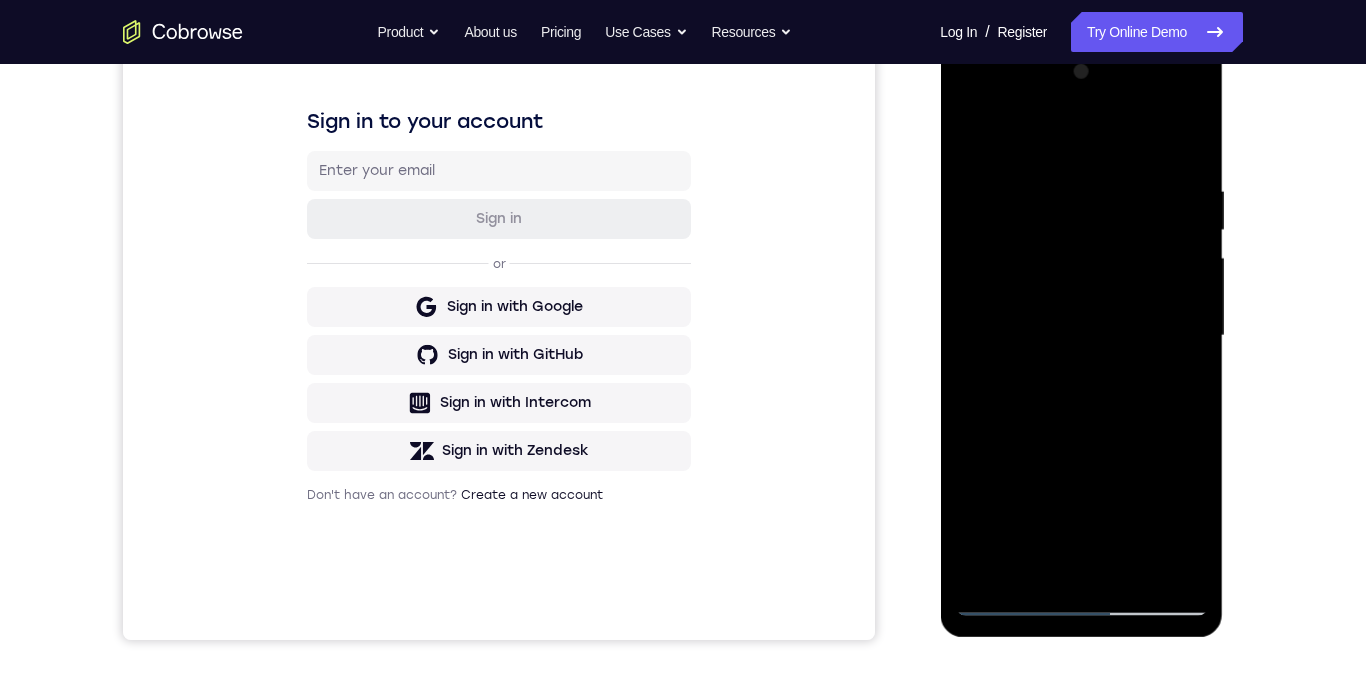 click at bounding box center (1081, 336) 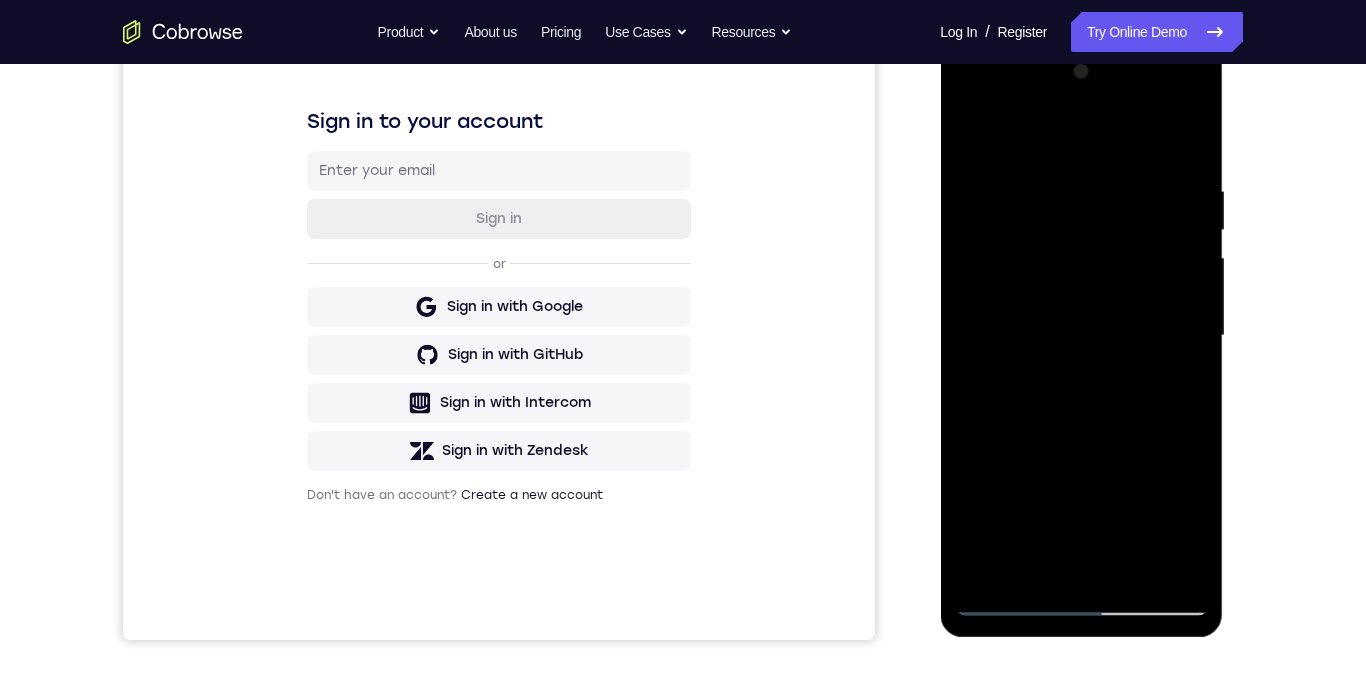 click at bounding box center (1081, 336) 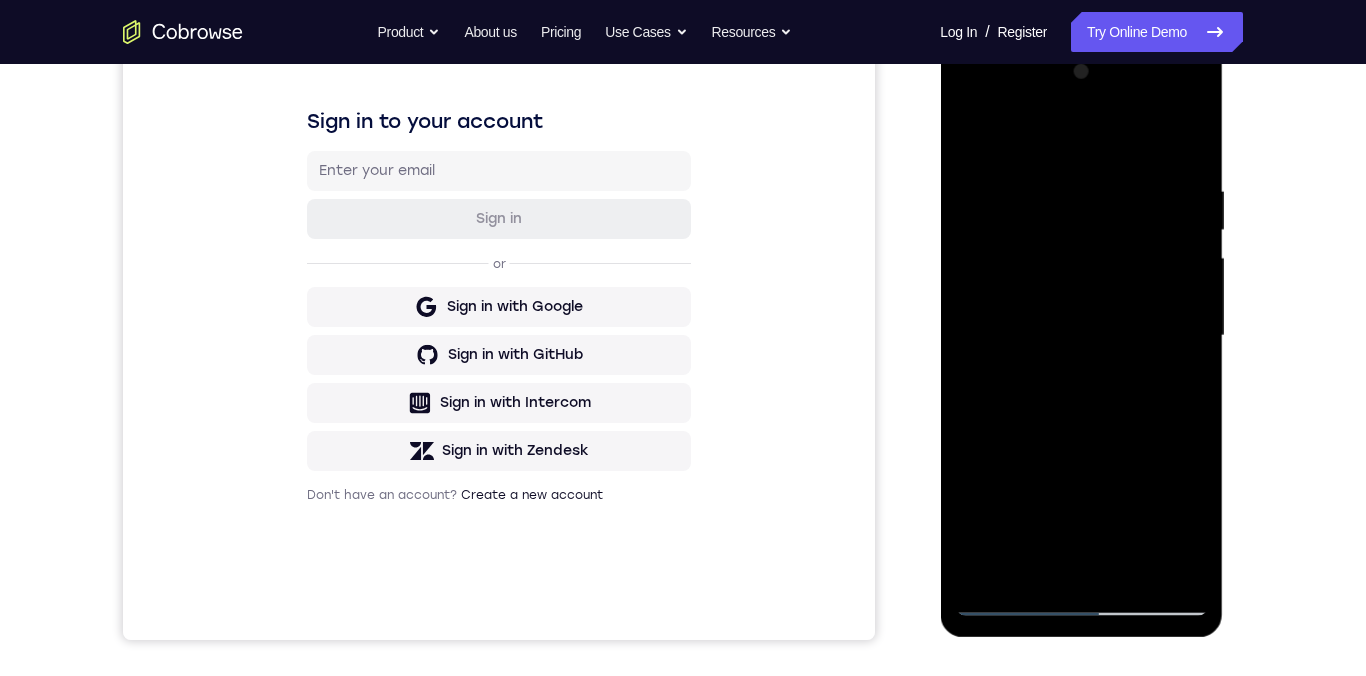 click at bounding box center [1081, 336] 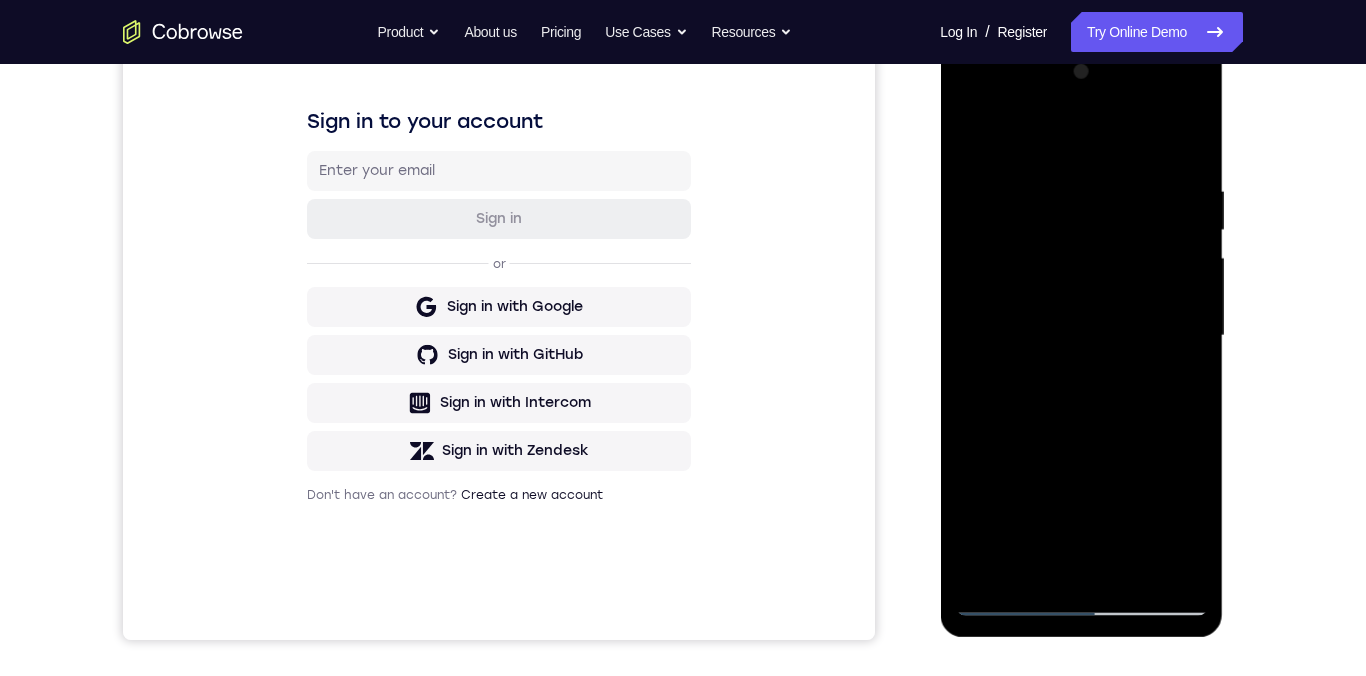 click at bounding box center (1081, 336) 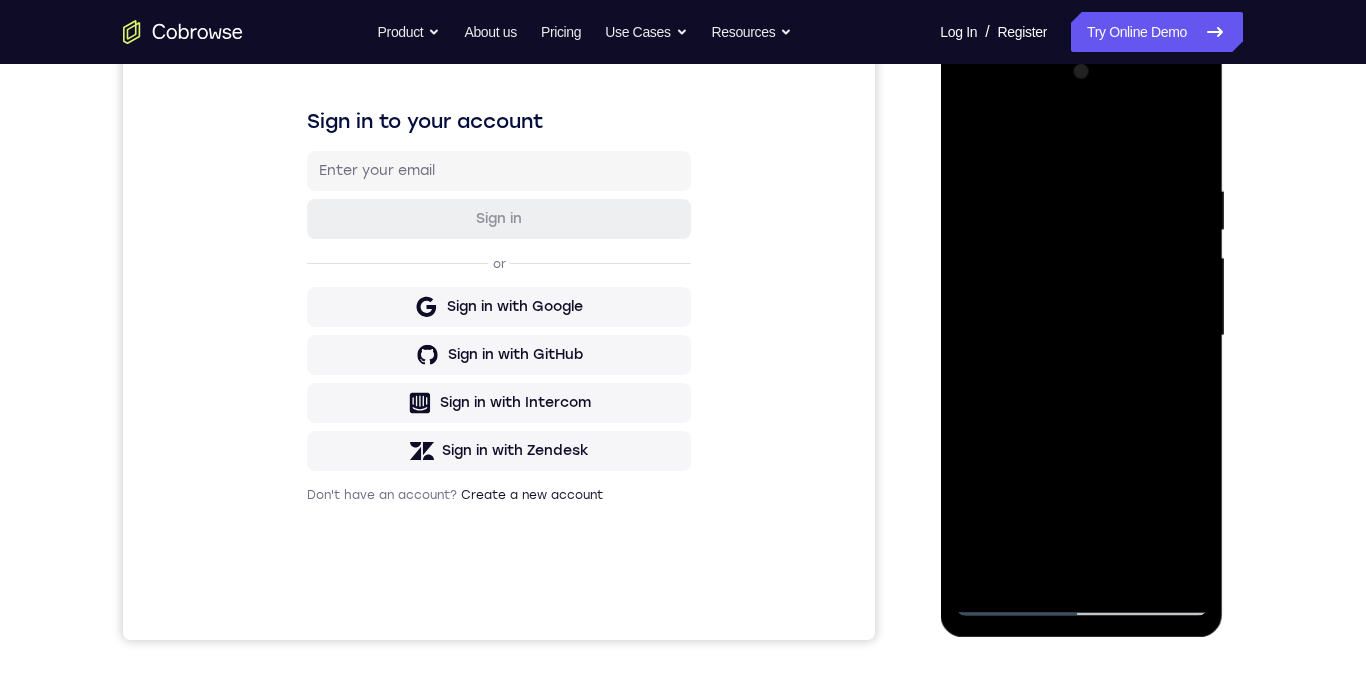 click at bounding box center [1081, 336] 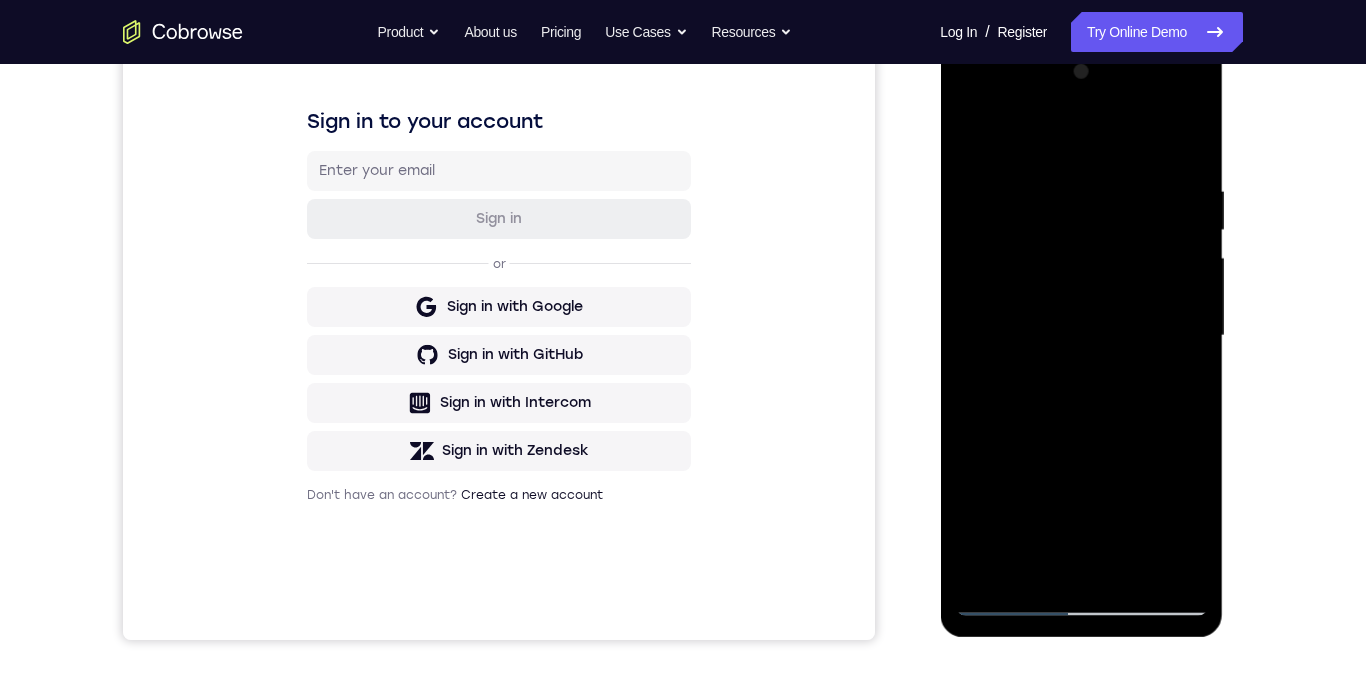 click at bounding box center [1081, 336] 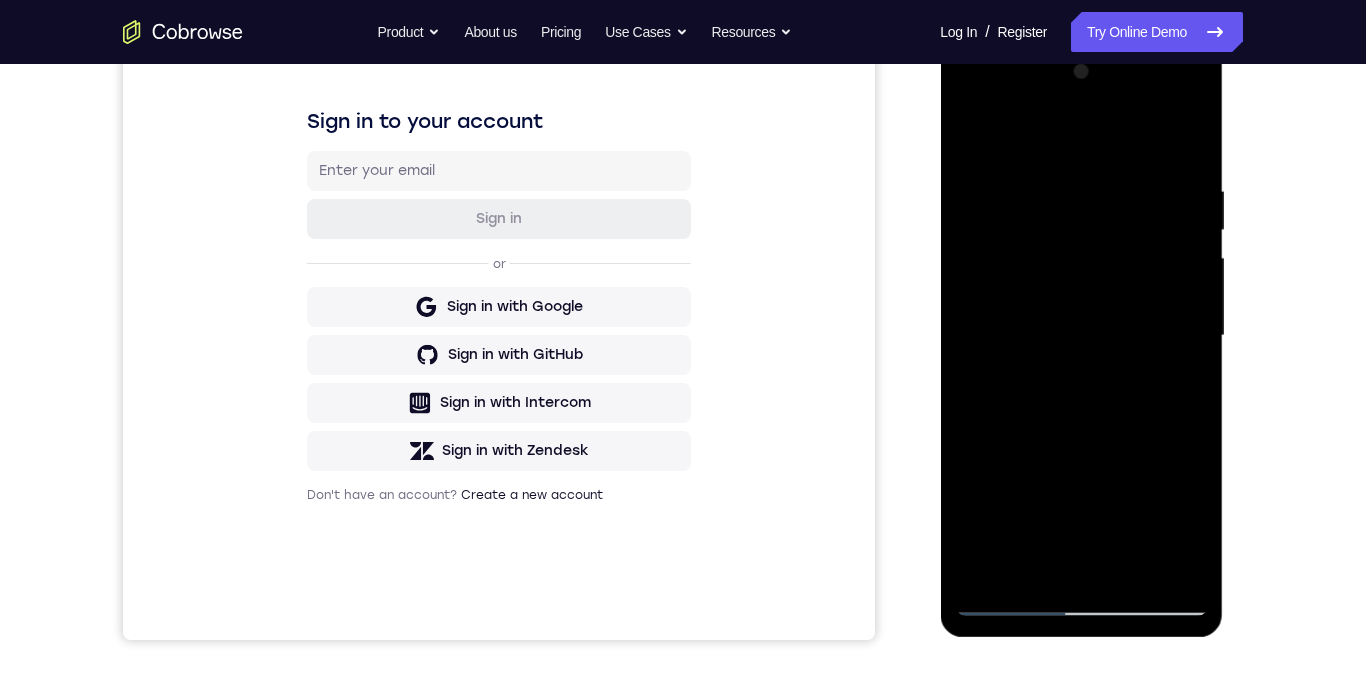 click at bounding box center (1081, 336) 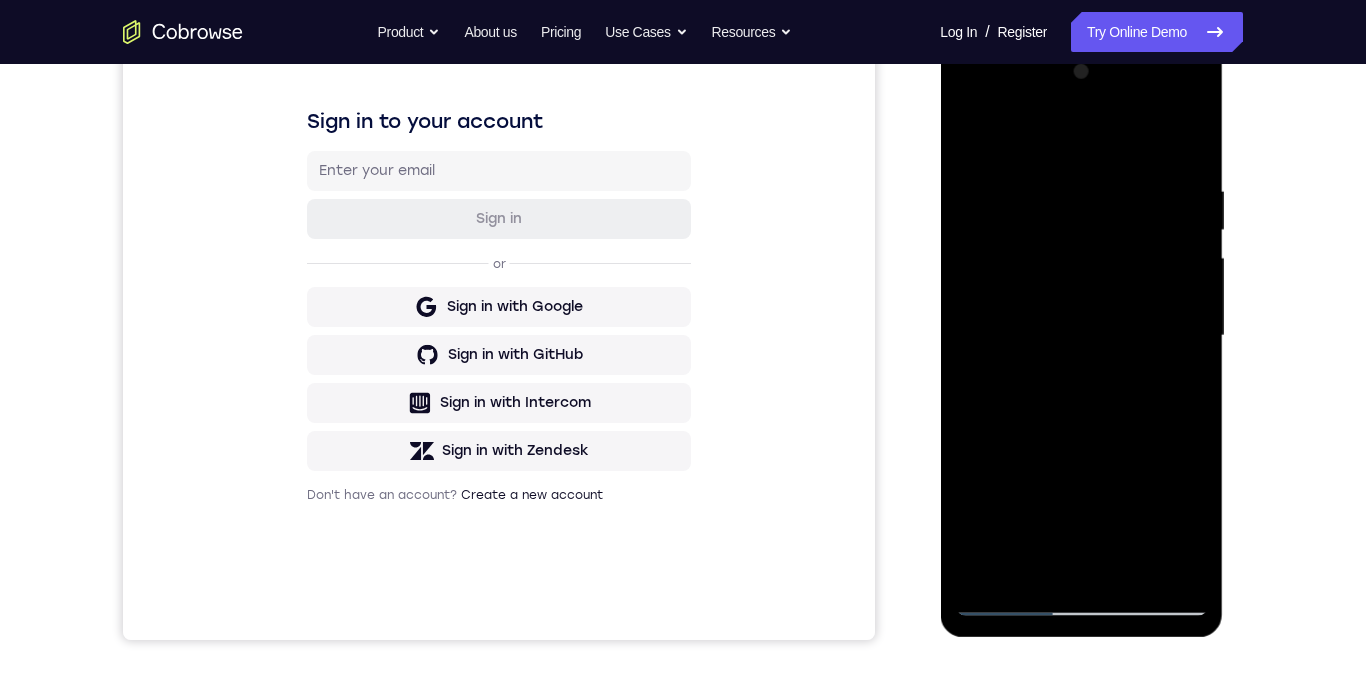 click at bounding box center [1081, 336] 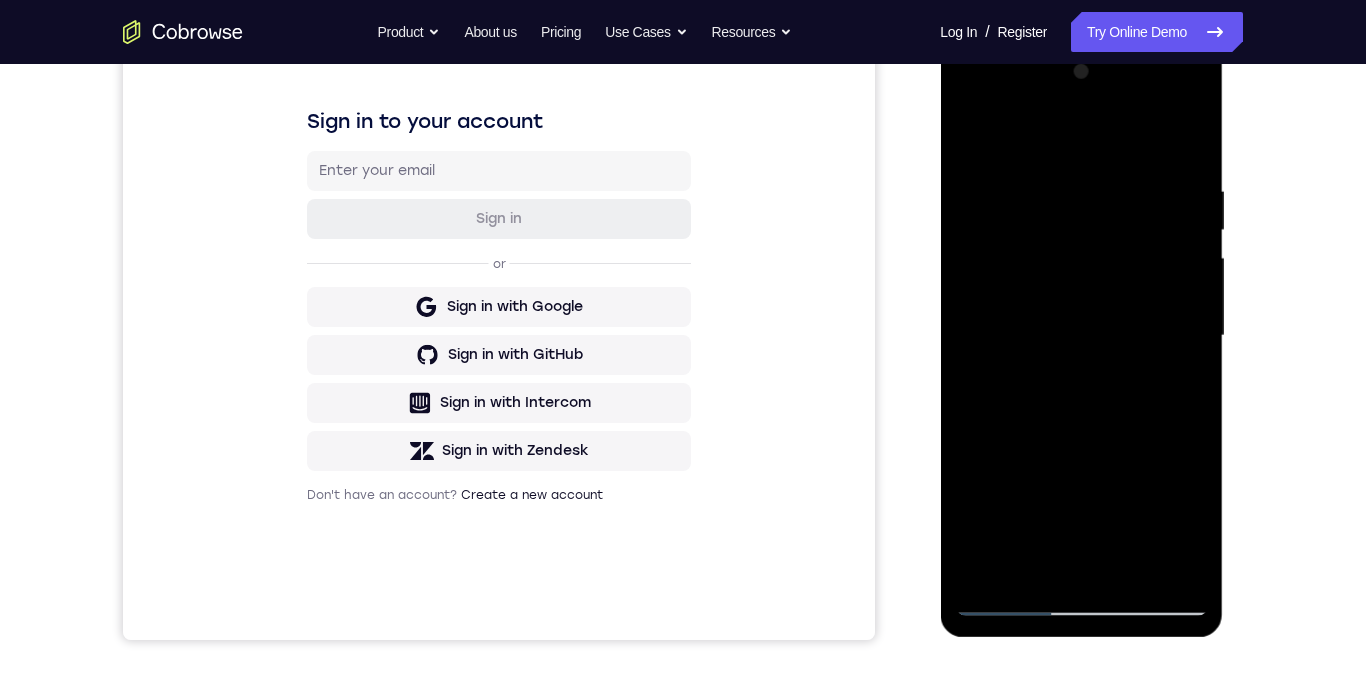 click at bounding box center [1081, 336] 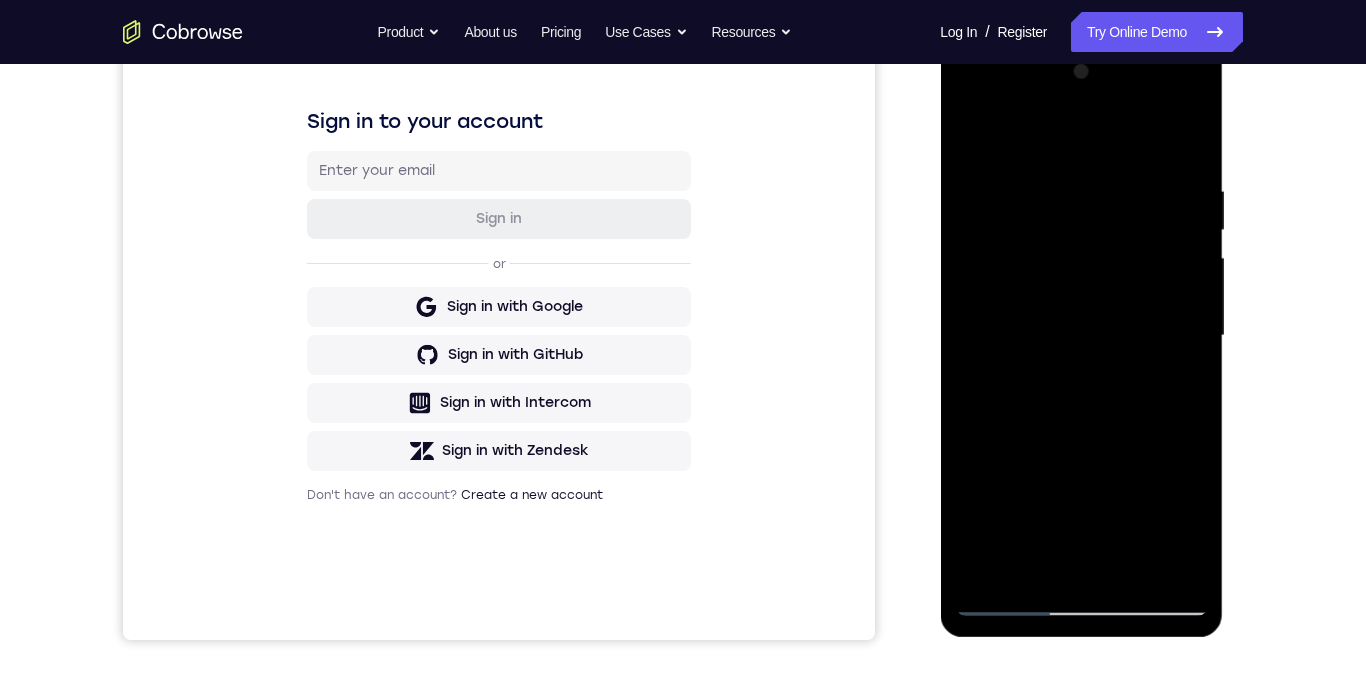 click at bounding box center (1081, 336) 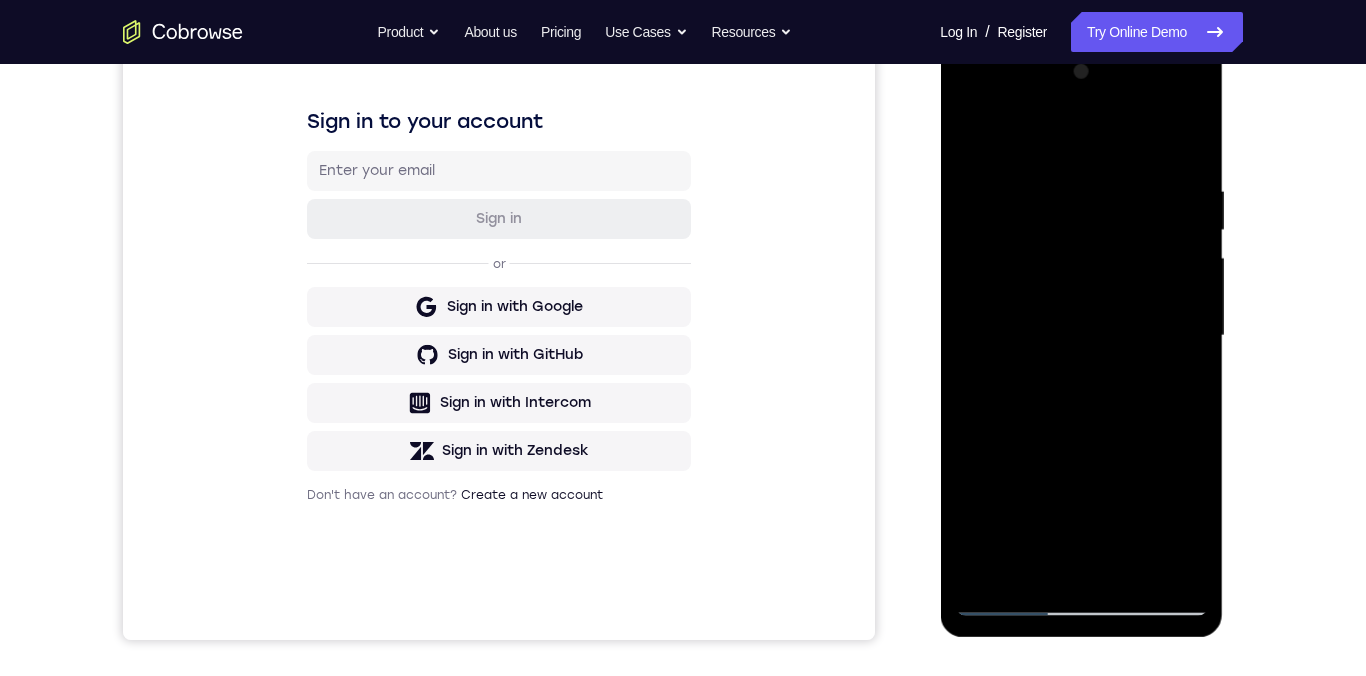 click at bounding box center [1081, 336] 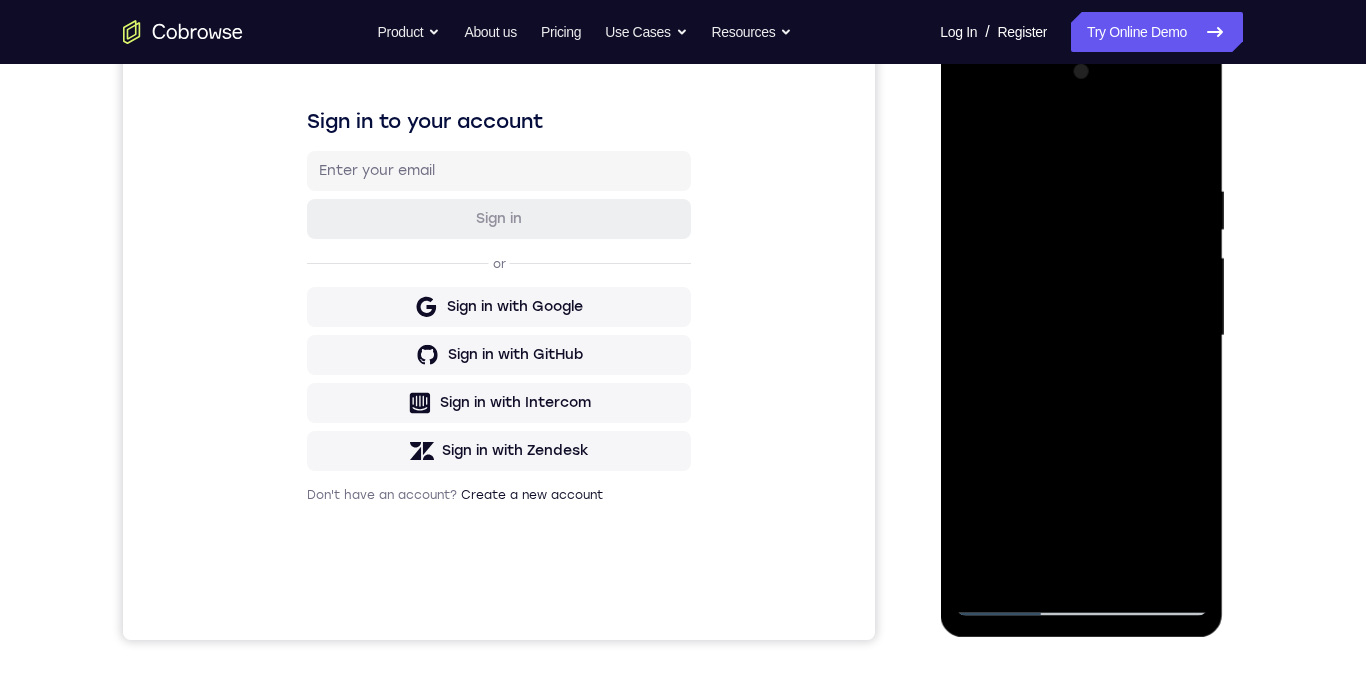 click at bounding box center (1081, 336) 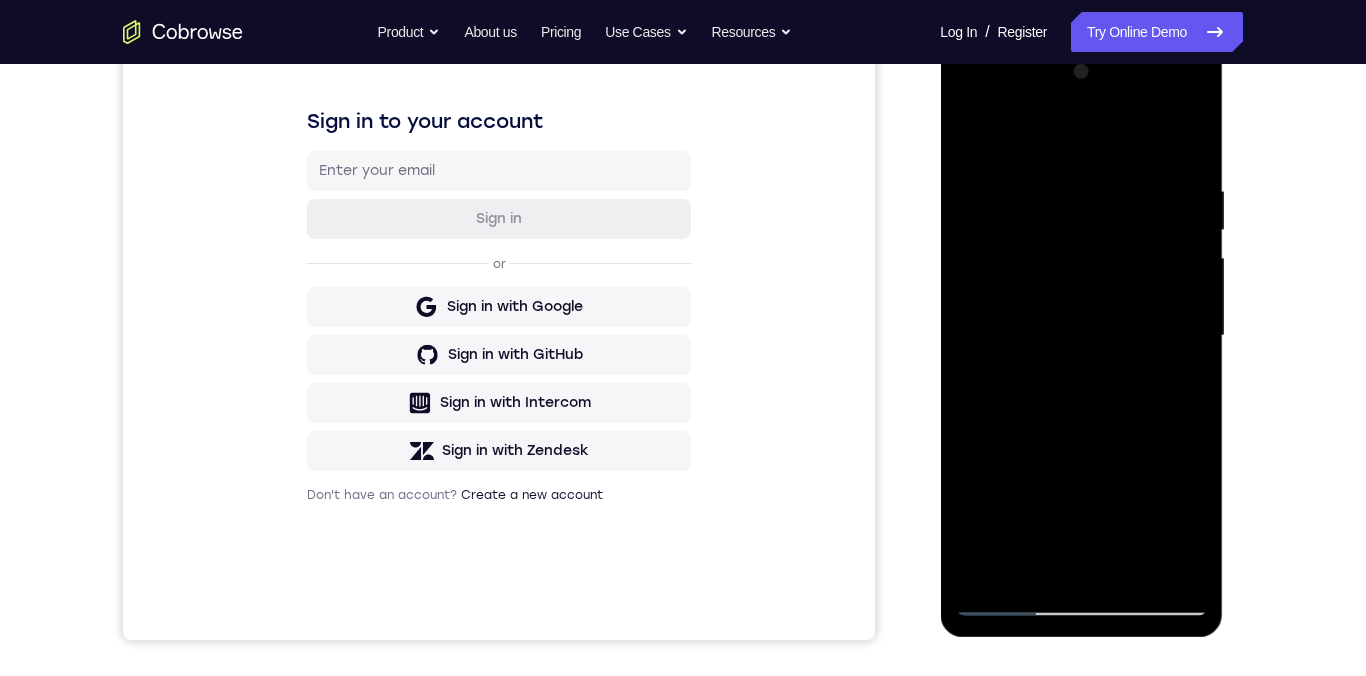 click at bounding box center (1081, 336) 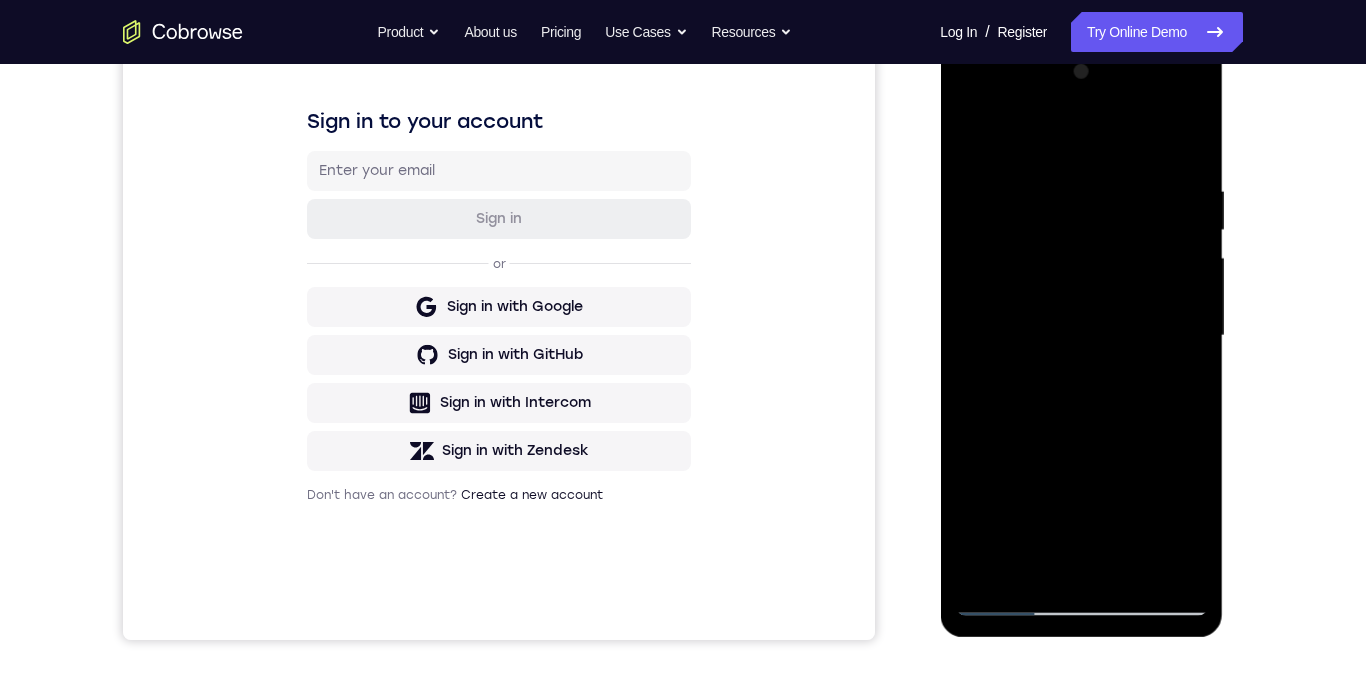 click at bounding box center (1081, 336) 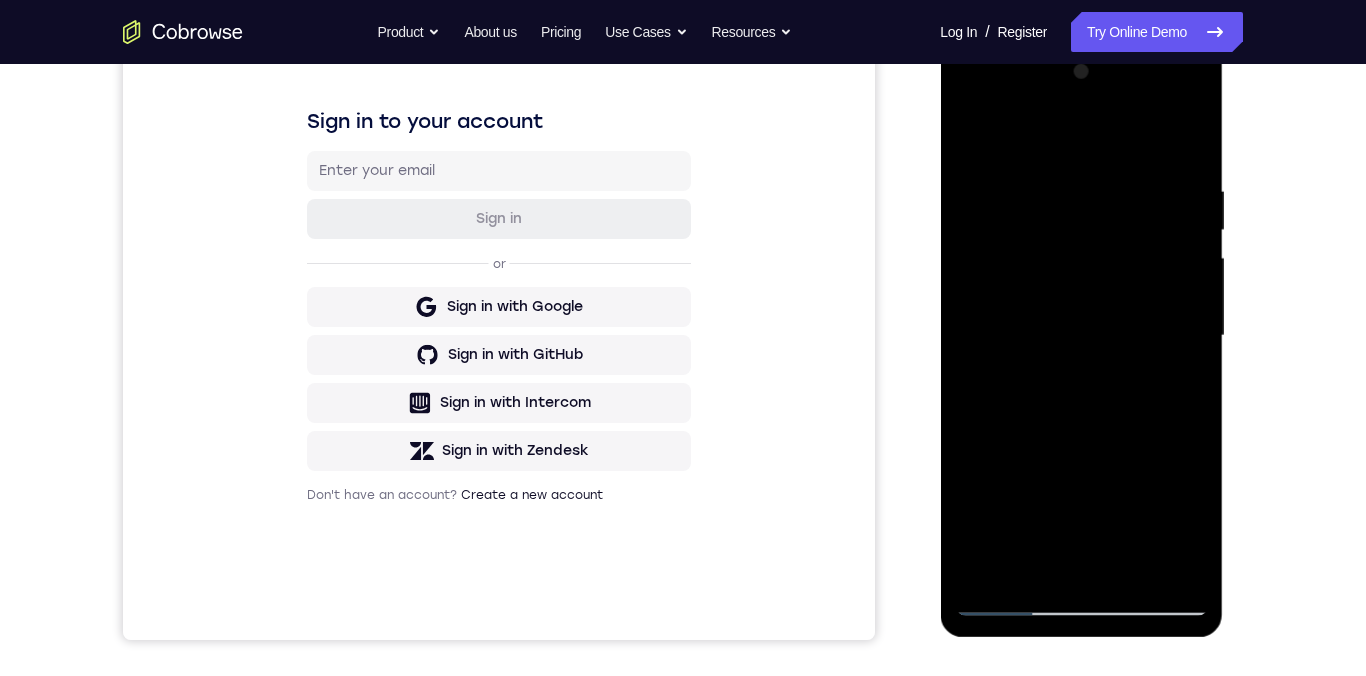 click at bounding box center [1081, 336] 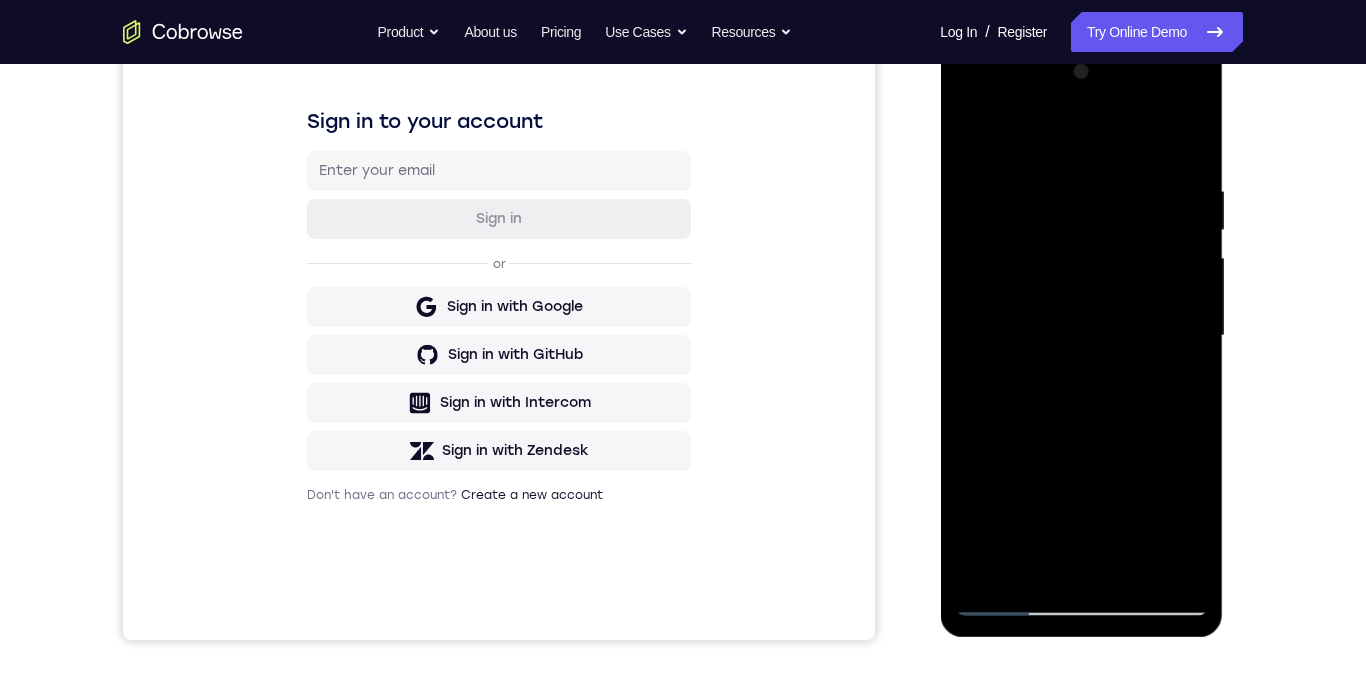 click at bounding box center (1081, 336) 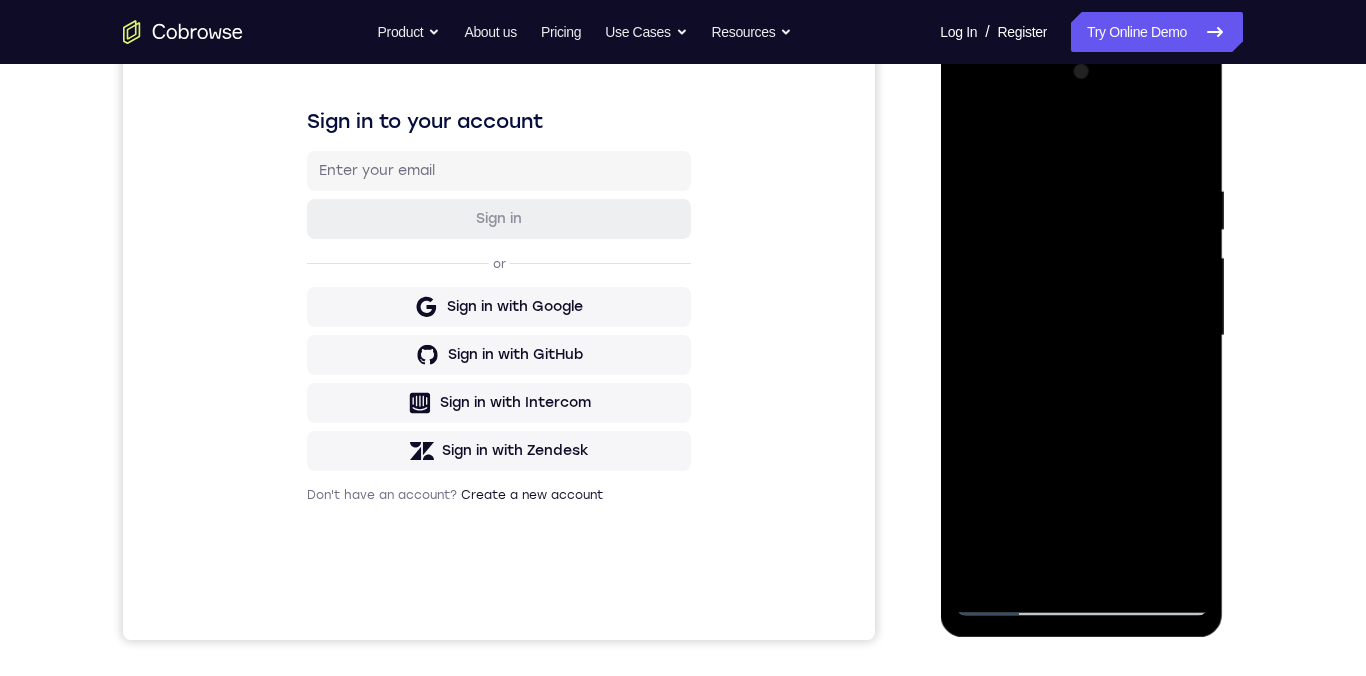 click at bounding box center (1081, 336) 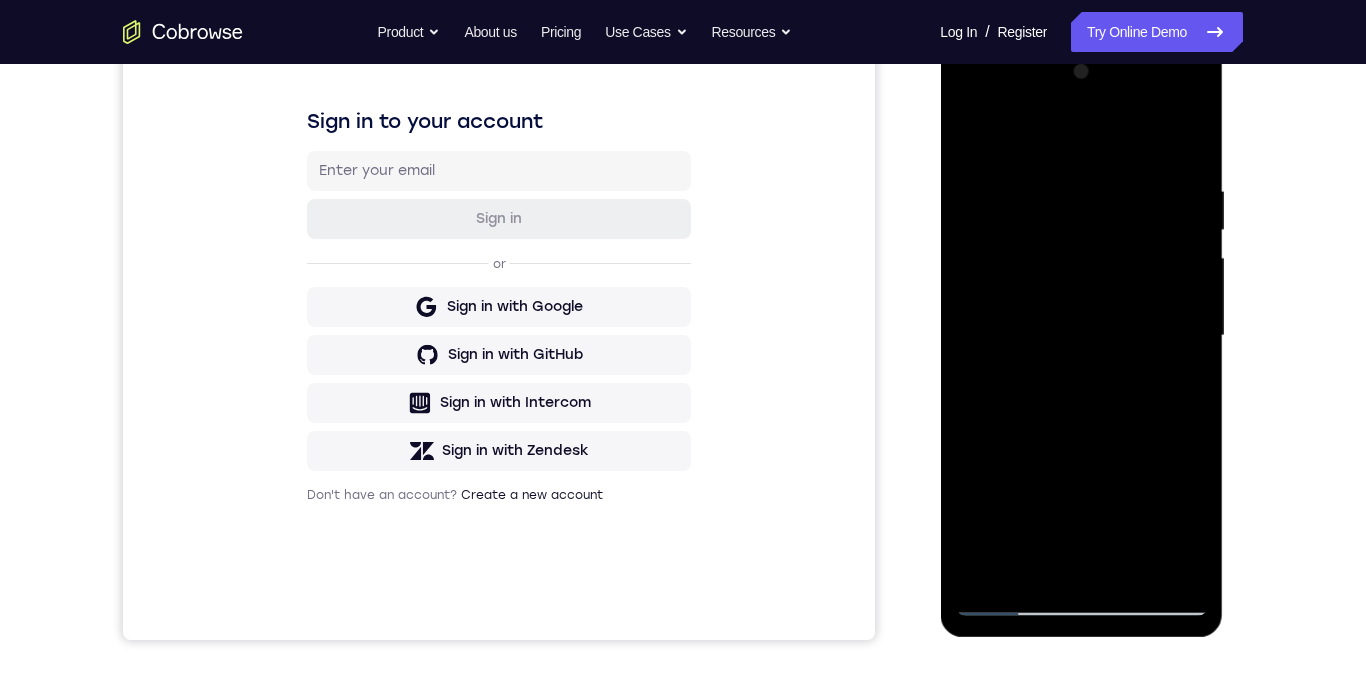 click at bounding box center (1081, 336) 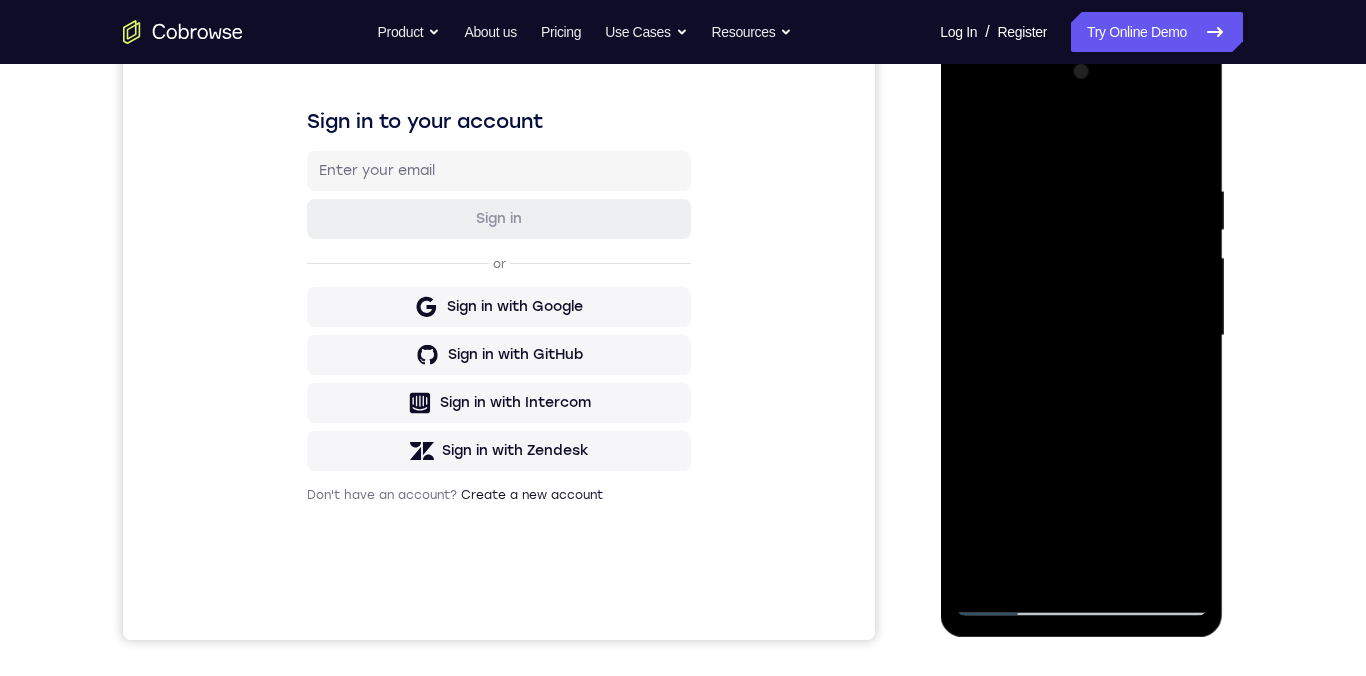 click at bounding box center (1081, 336) 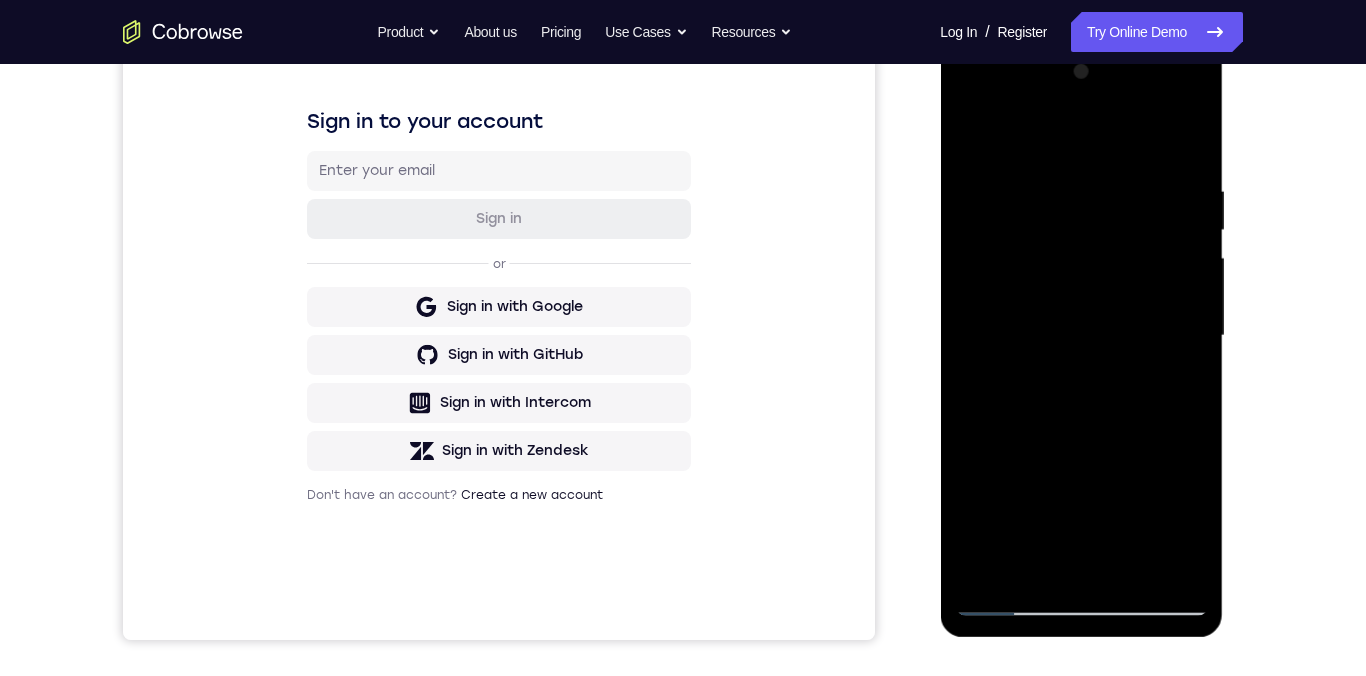 click at bounding box center [1081, 336] 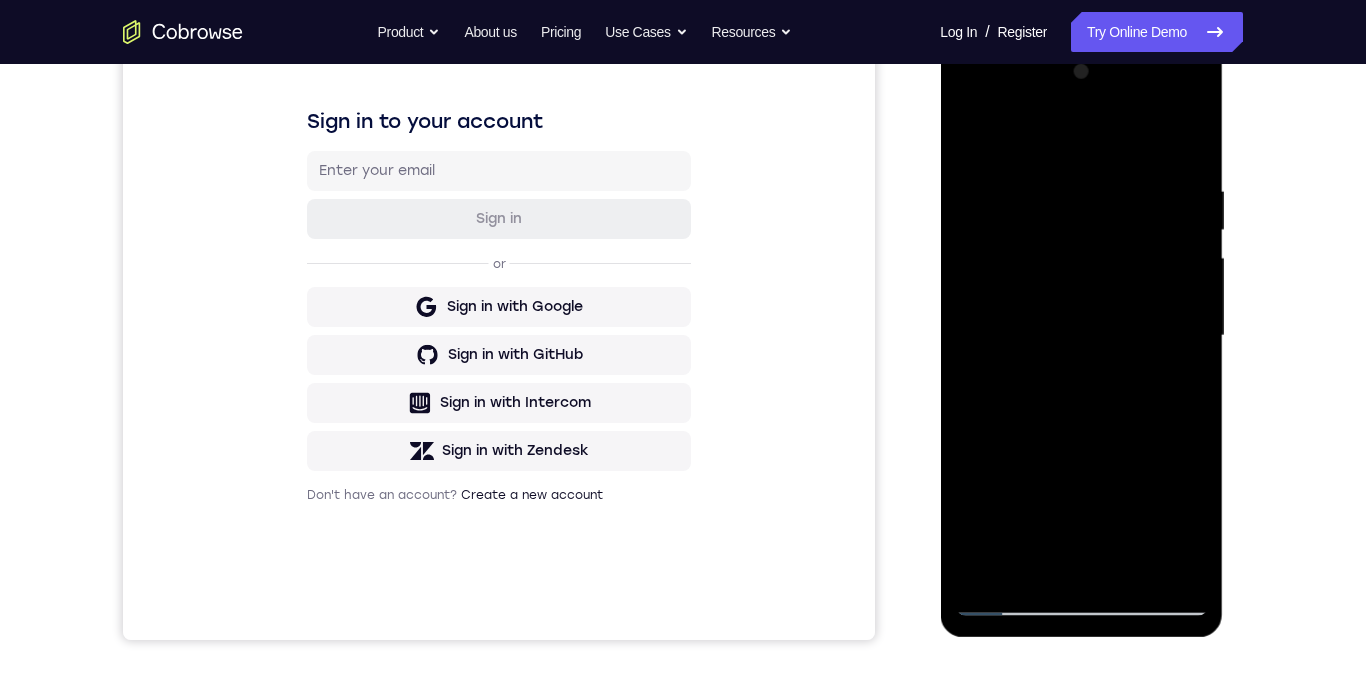 click at bounding box center (1081, 336) 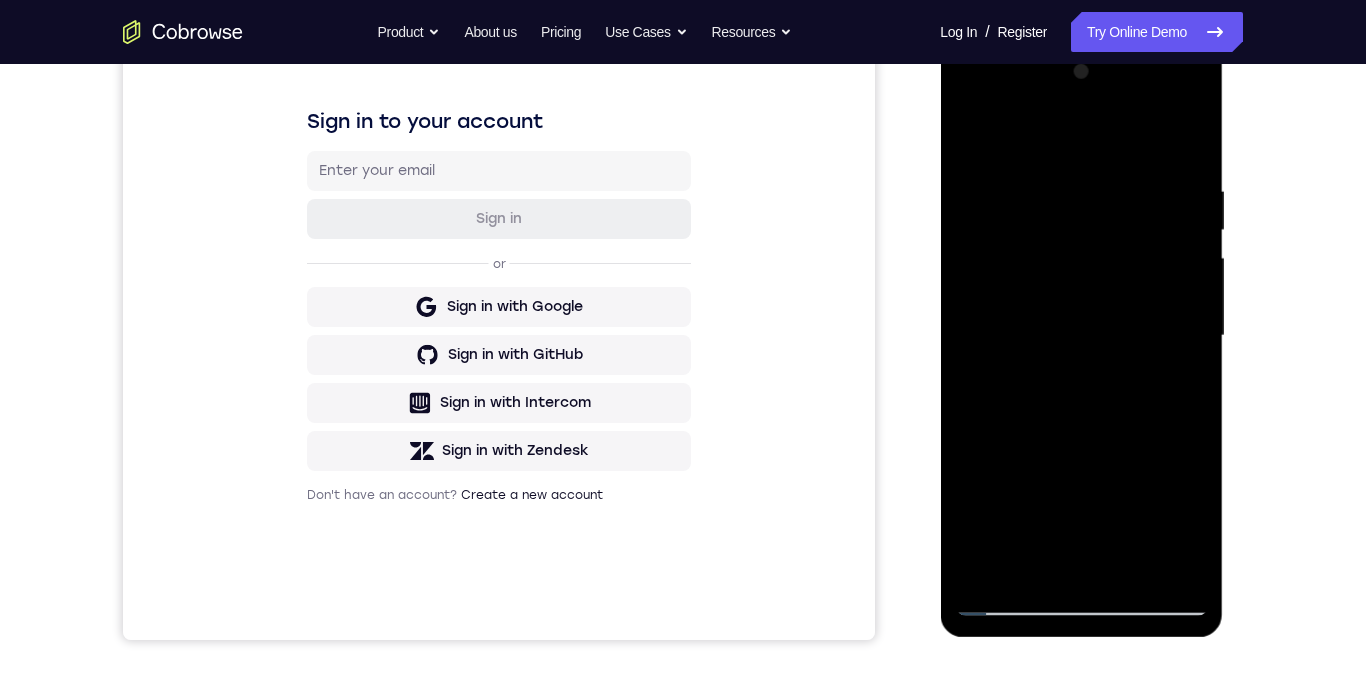 click at bounding box center [1081, 336] 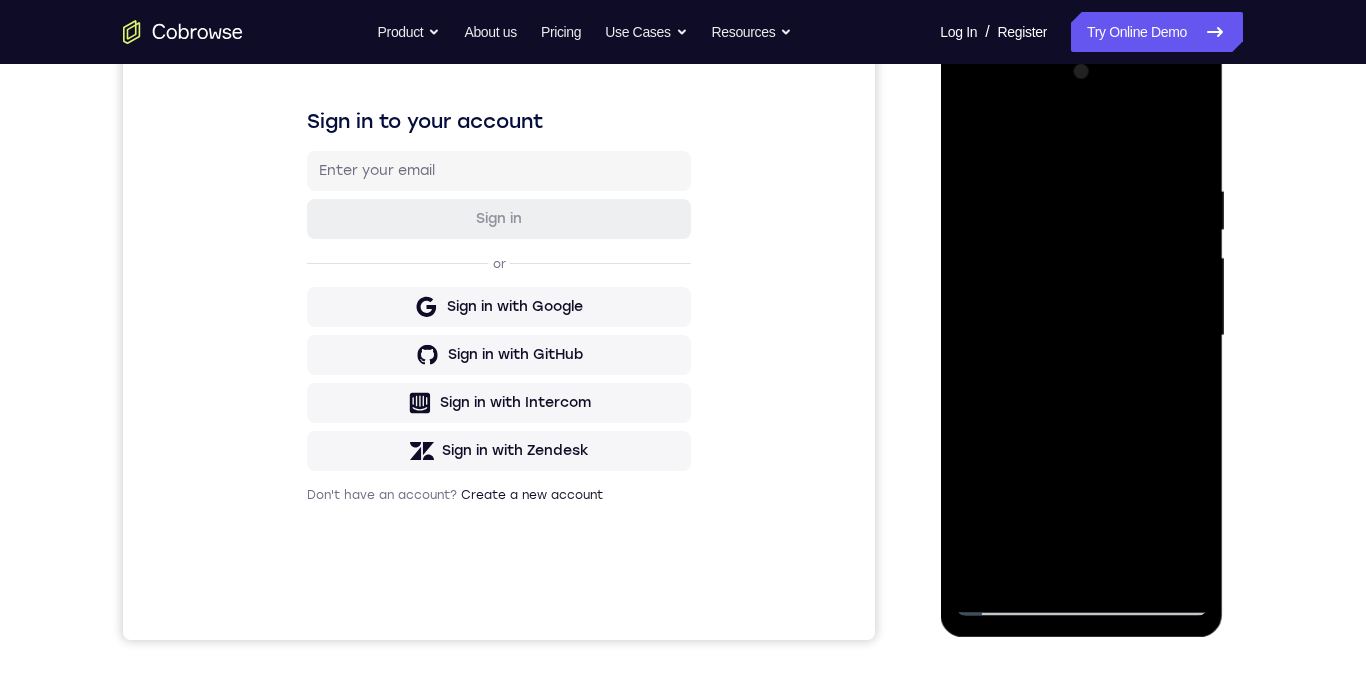 click at bounding box center (1081, 336) 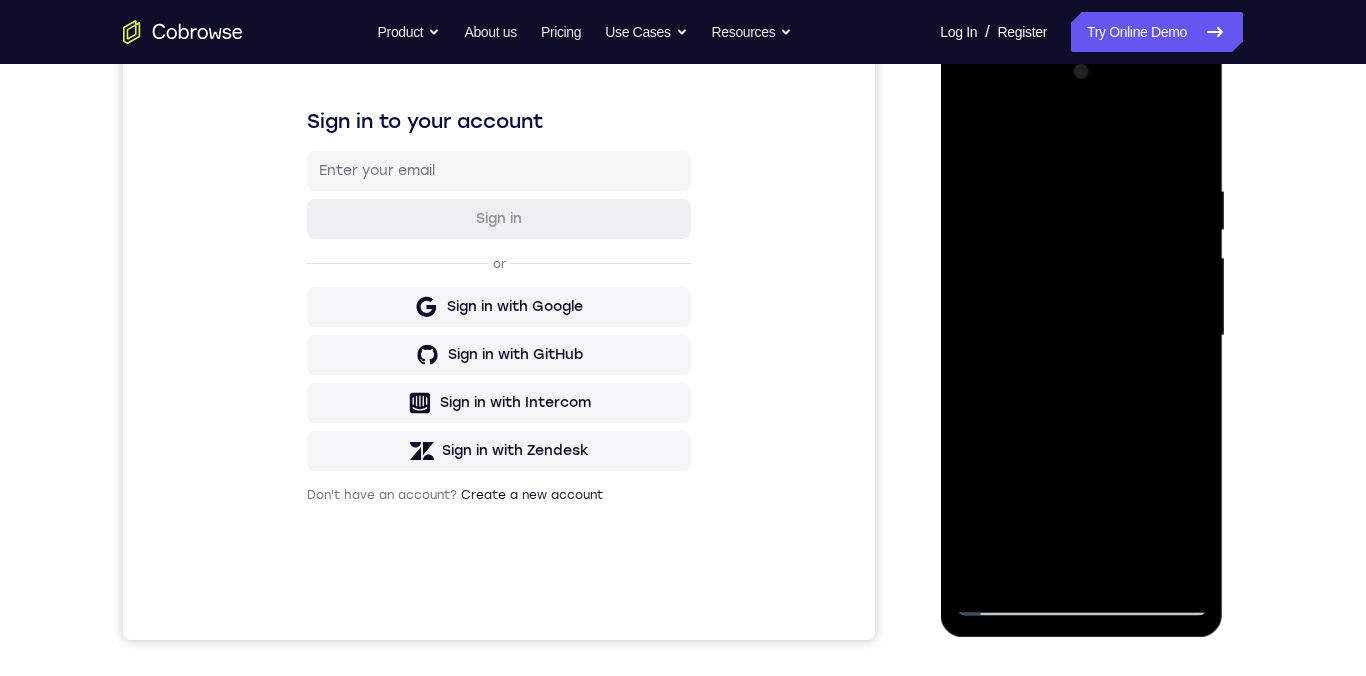 click at bounding box center (1081, 336) 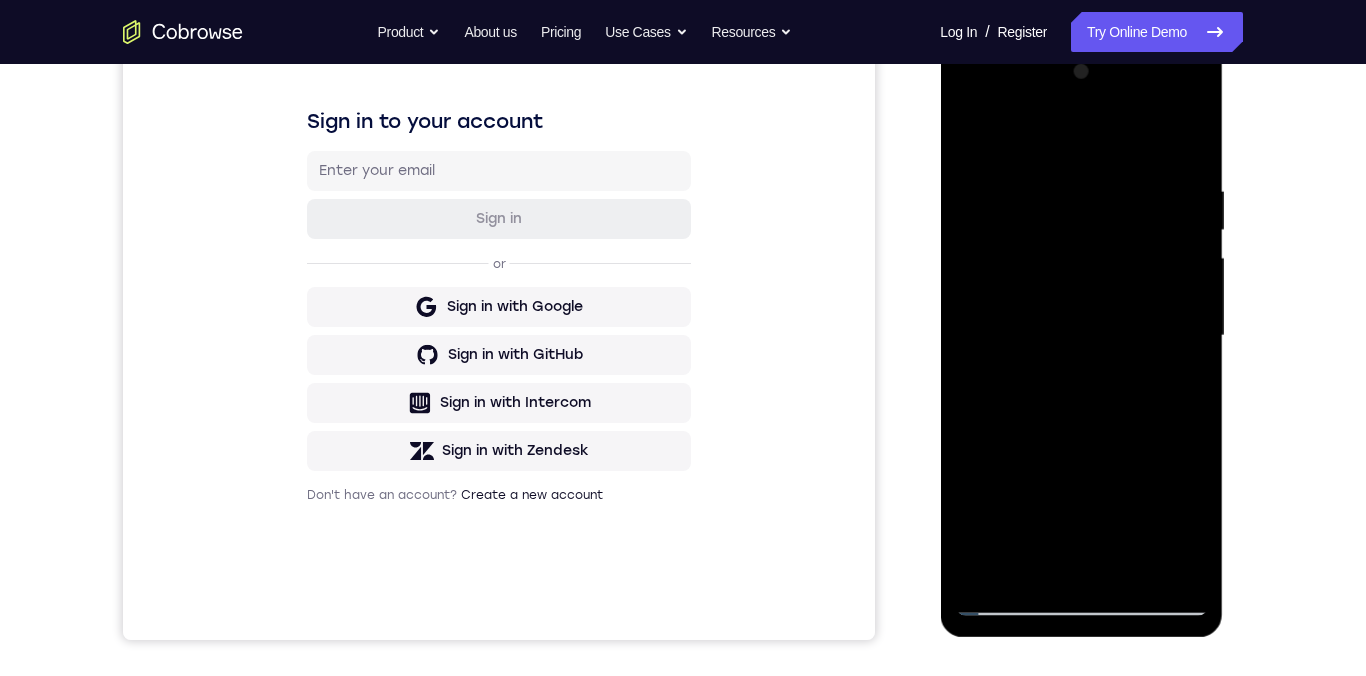 click at bounding box center [1081, 336] 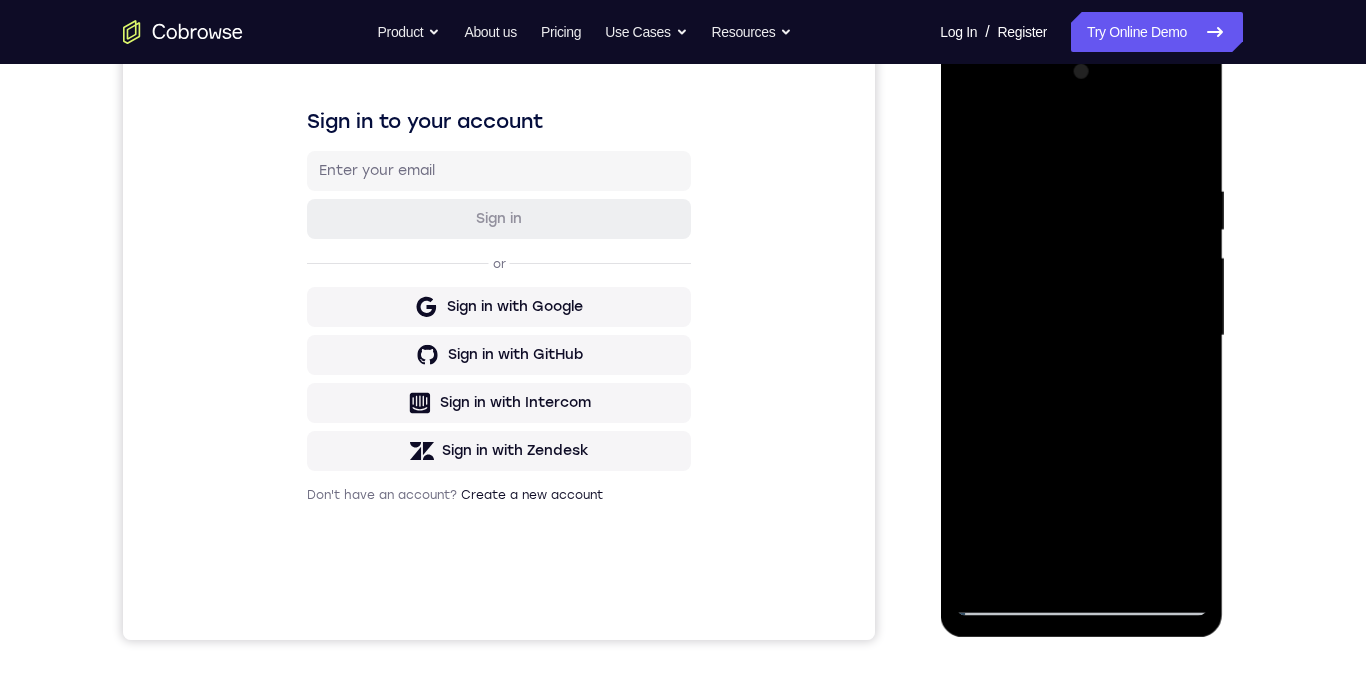 click at bounding box center [1081, 336] 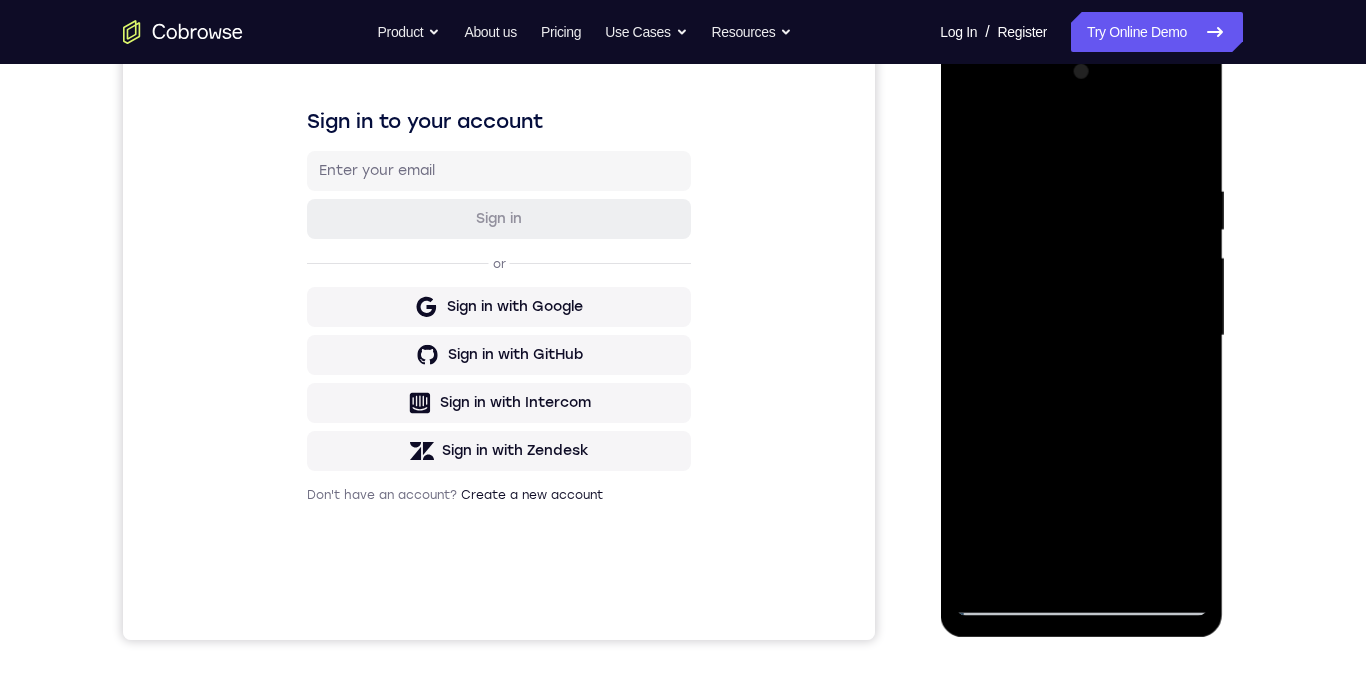 click at bounding box center [1081, 336] 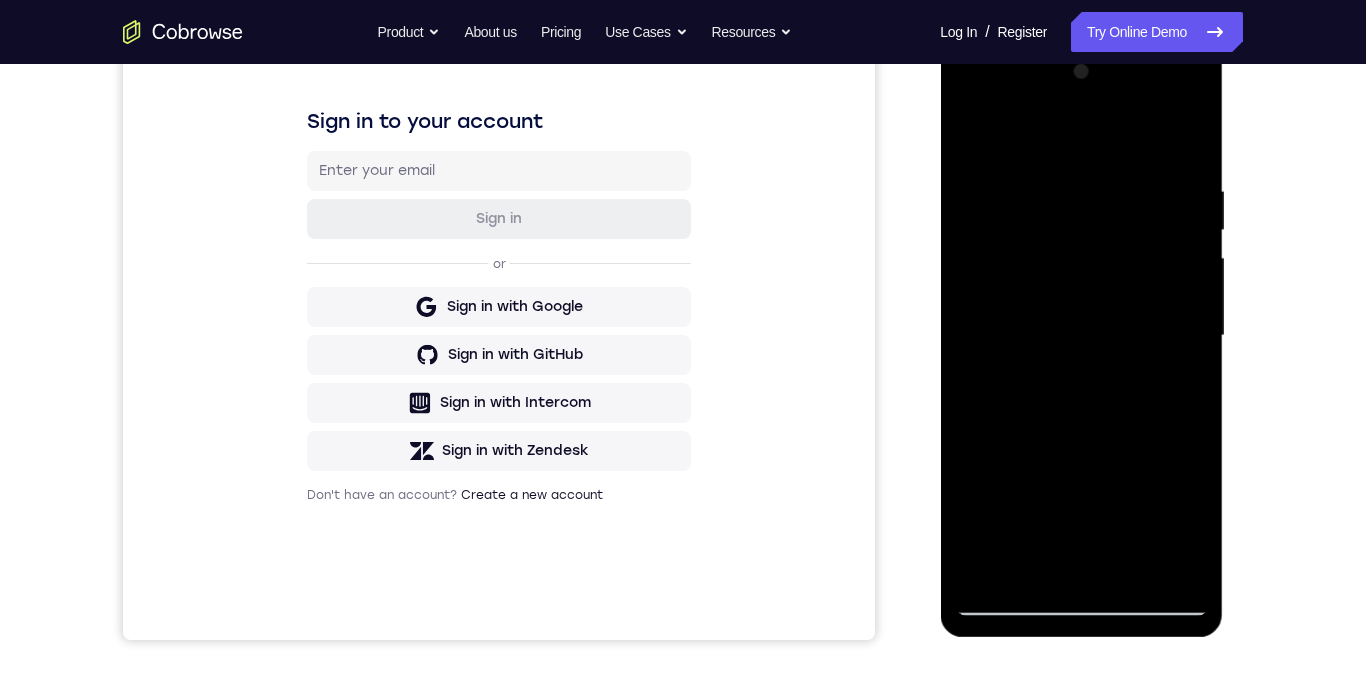 click at bounding box center [1081, 336] 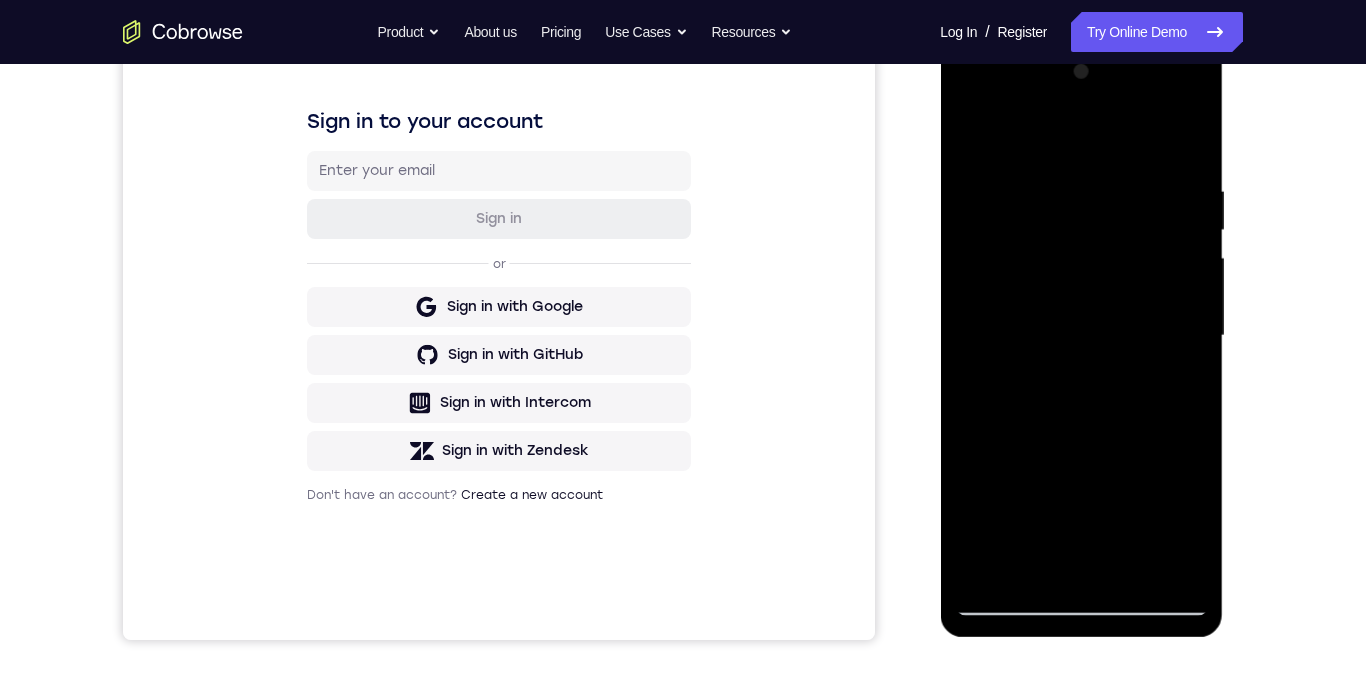 click at bounding box center [1081, 336] 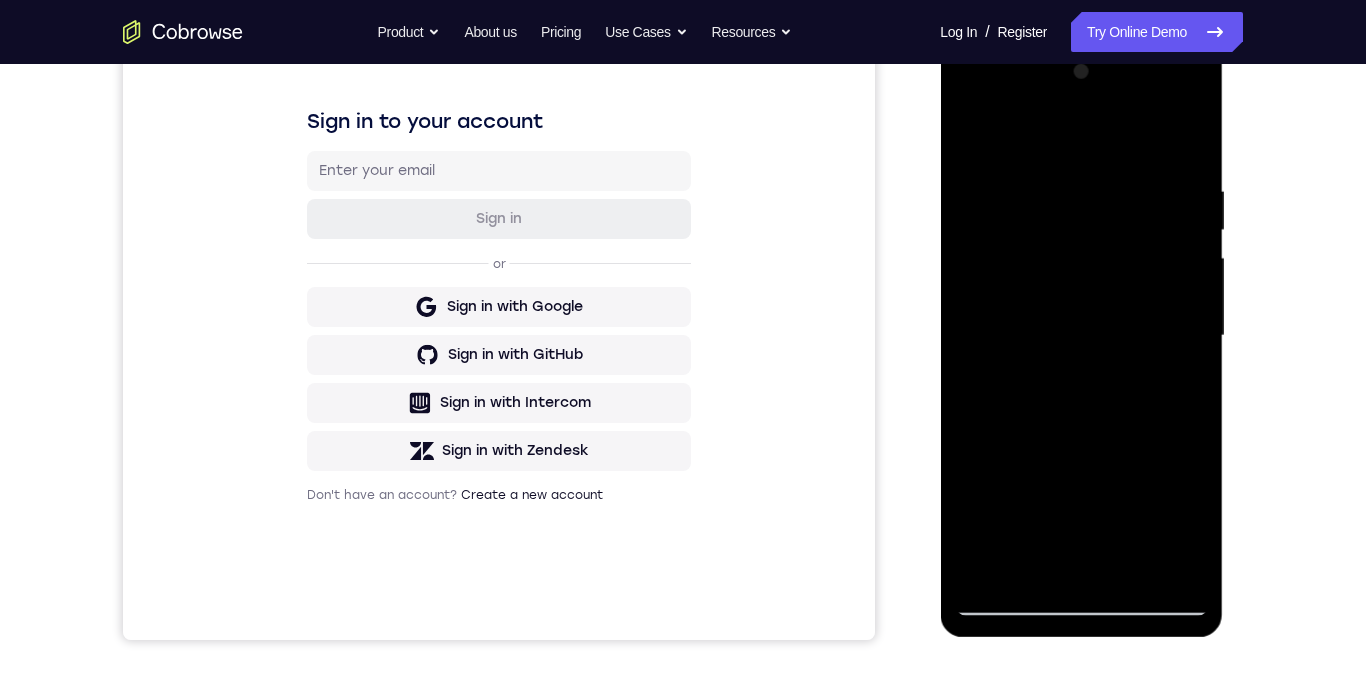 click at bounding box center (1081, 336) 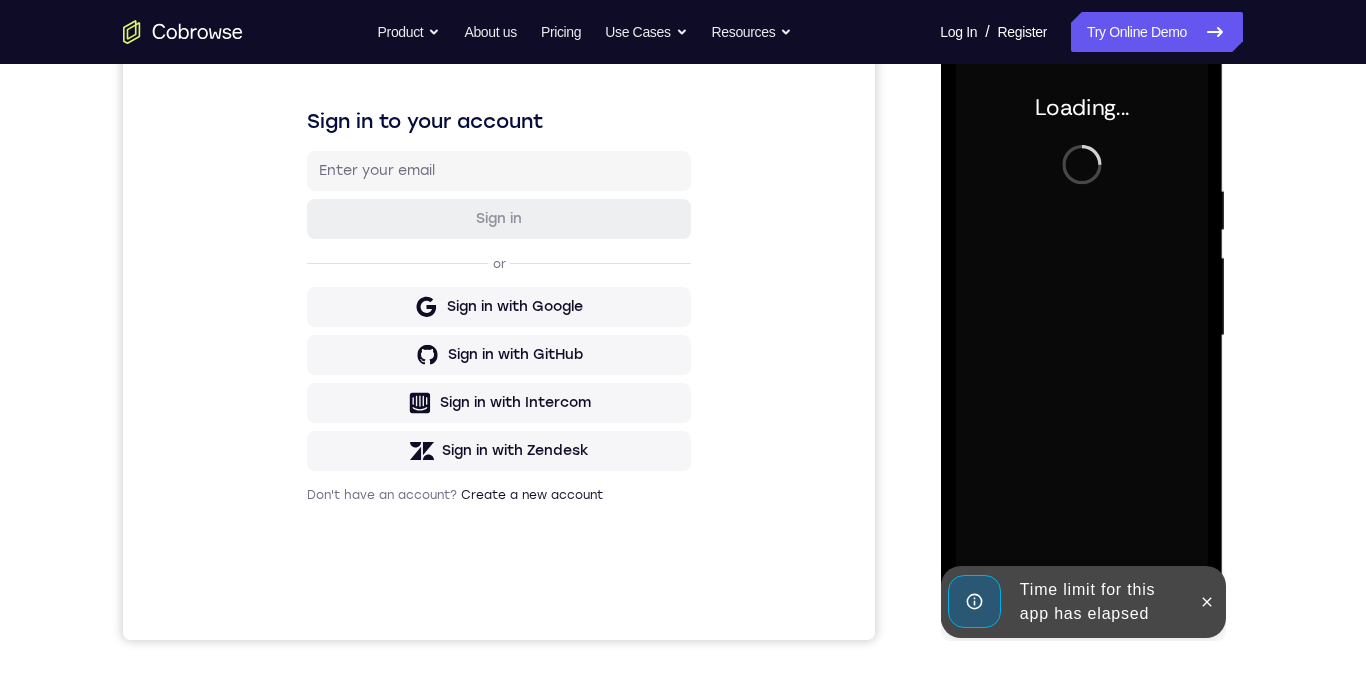 scroll, scrollTop: 289, scrollLeft: 0, axis: vertical 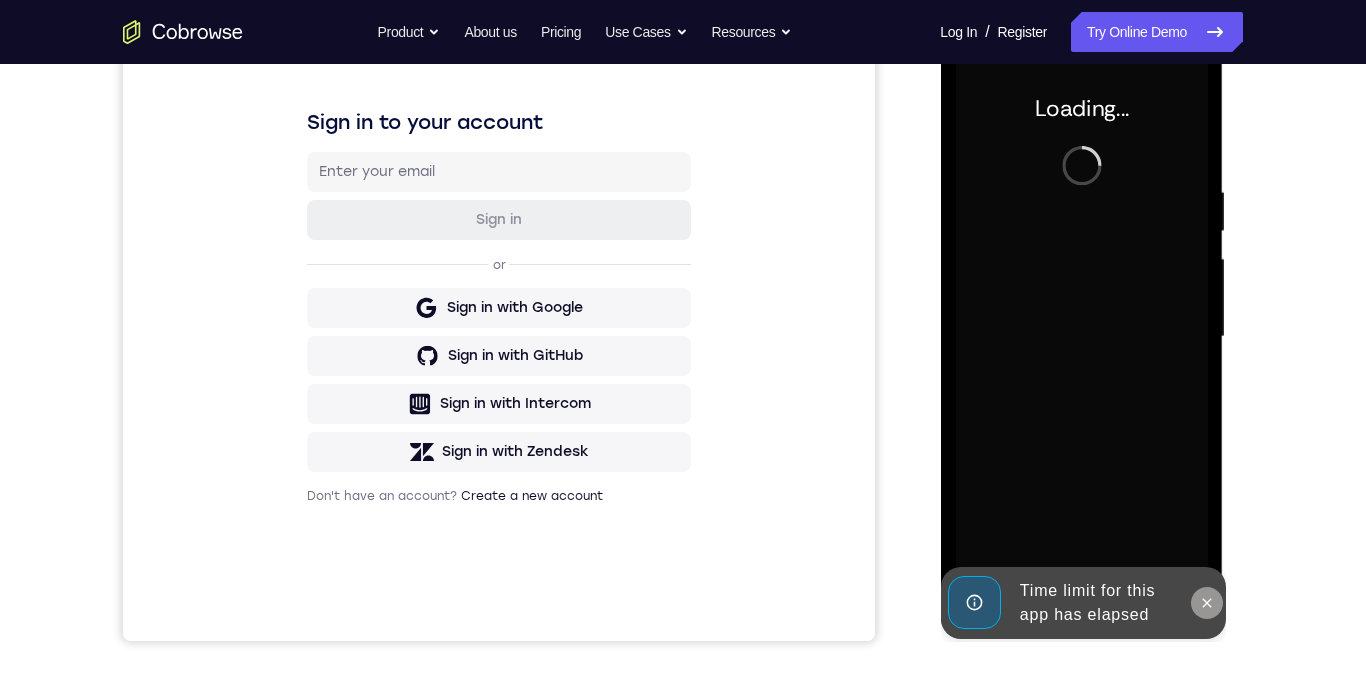 click 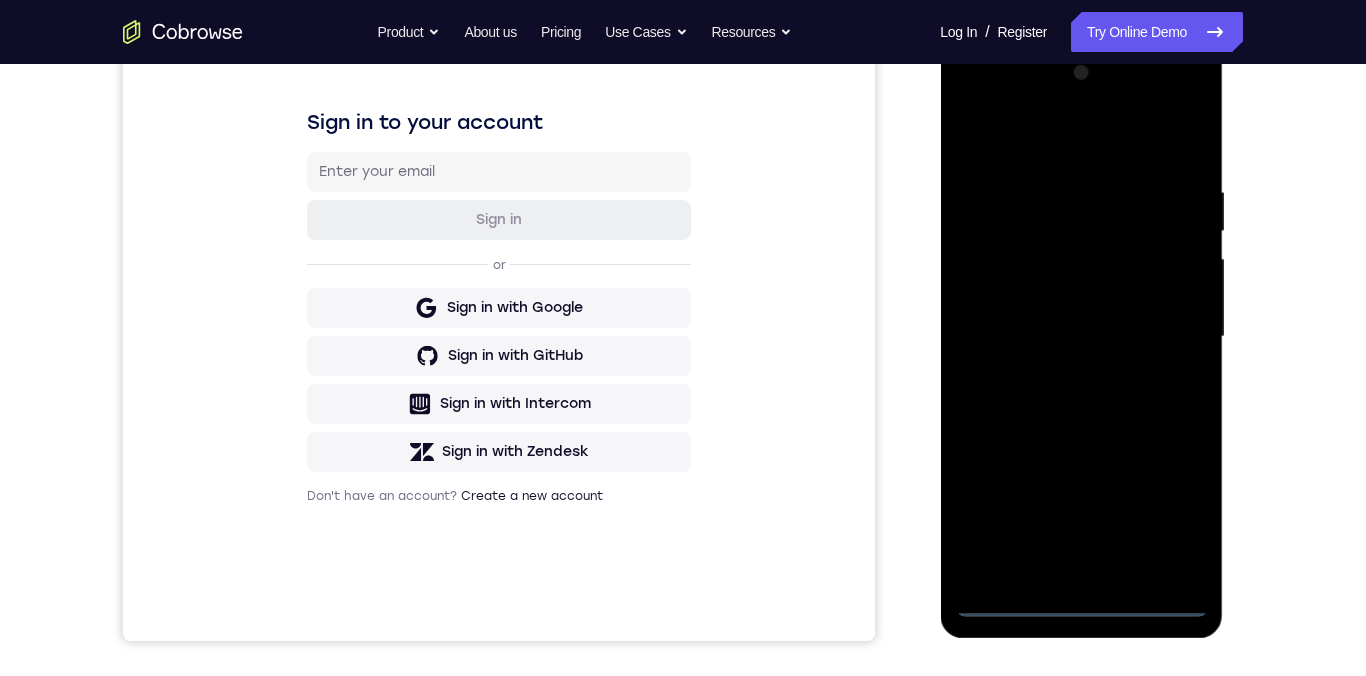 click at bounding box center [1081, 337] 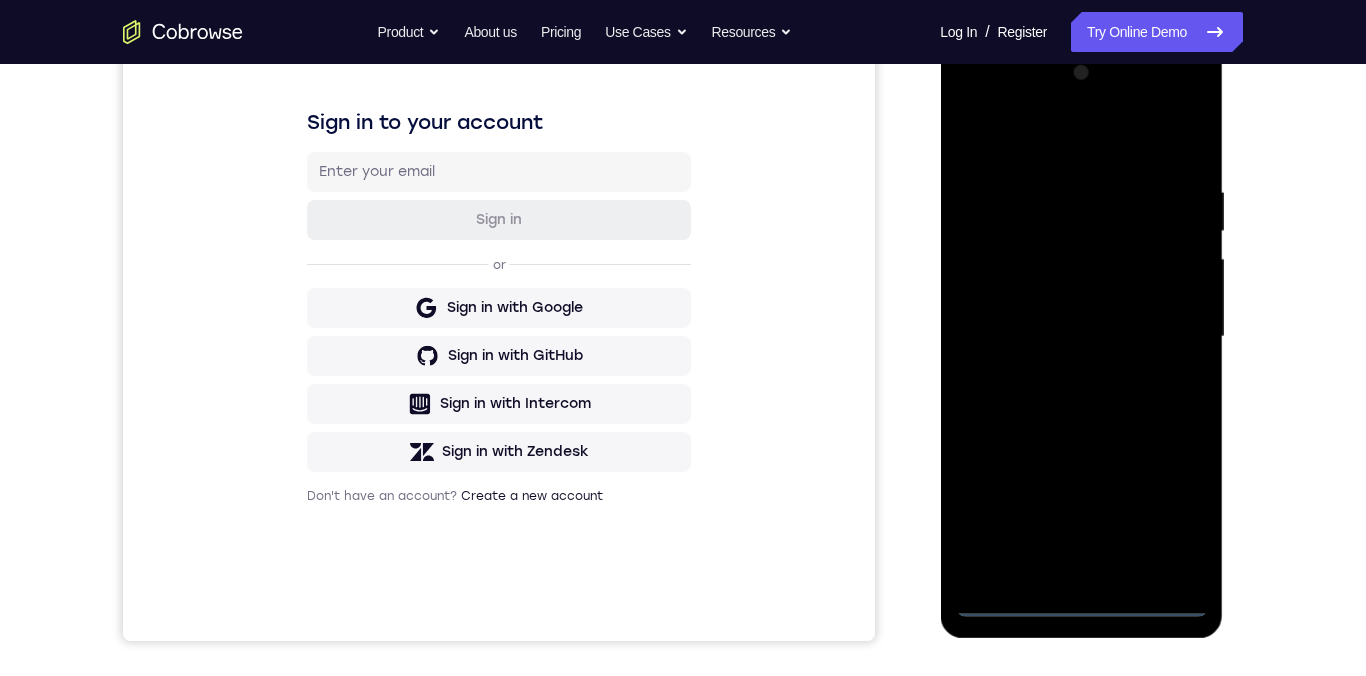 click at bounding box center [1081, 337] 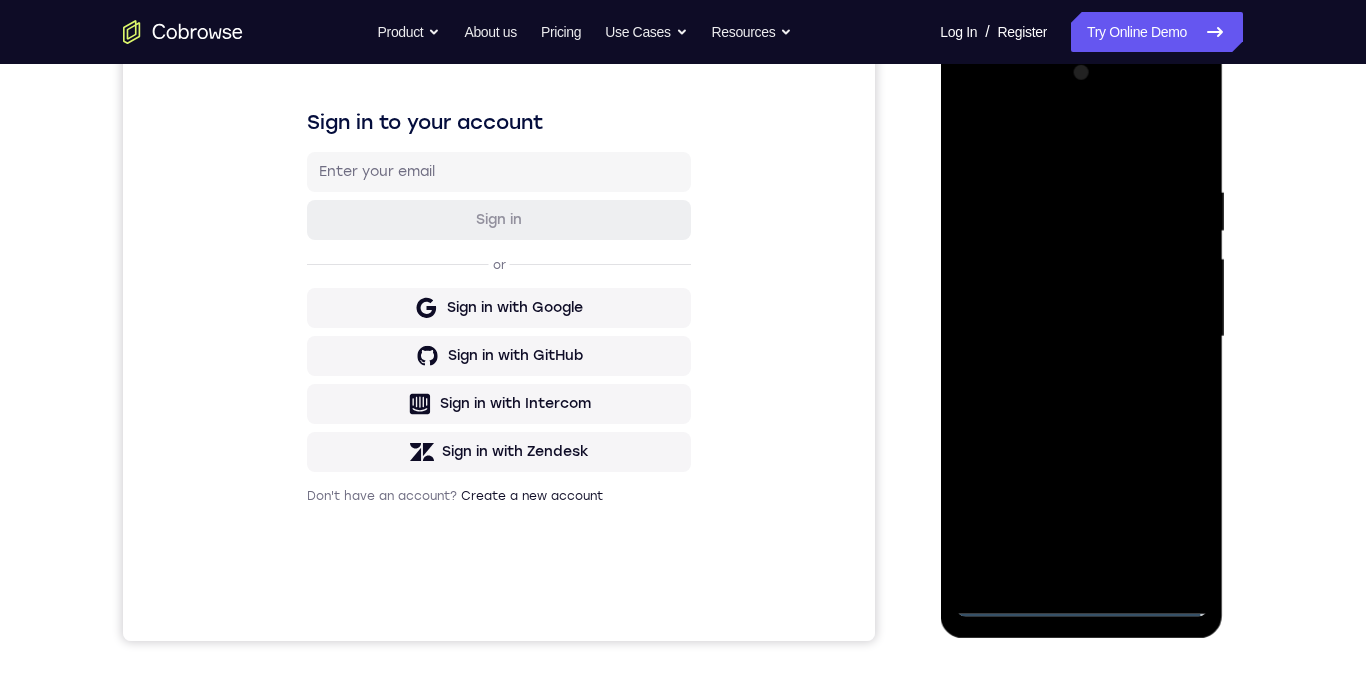 click at bounding box center (1081, 337) 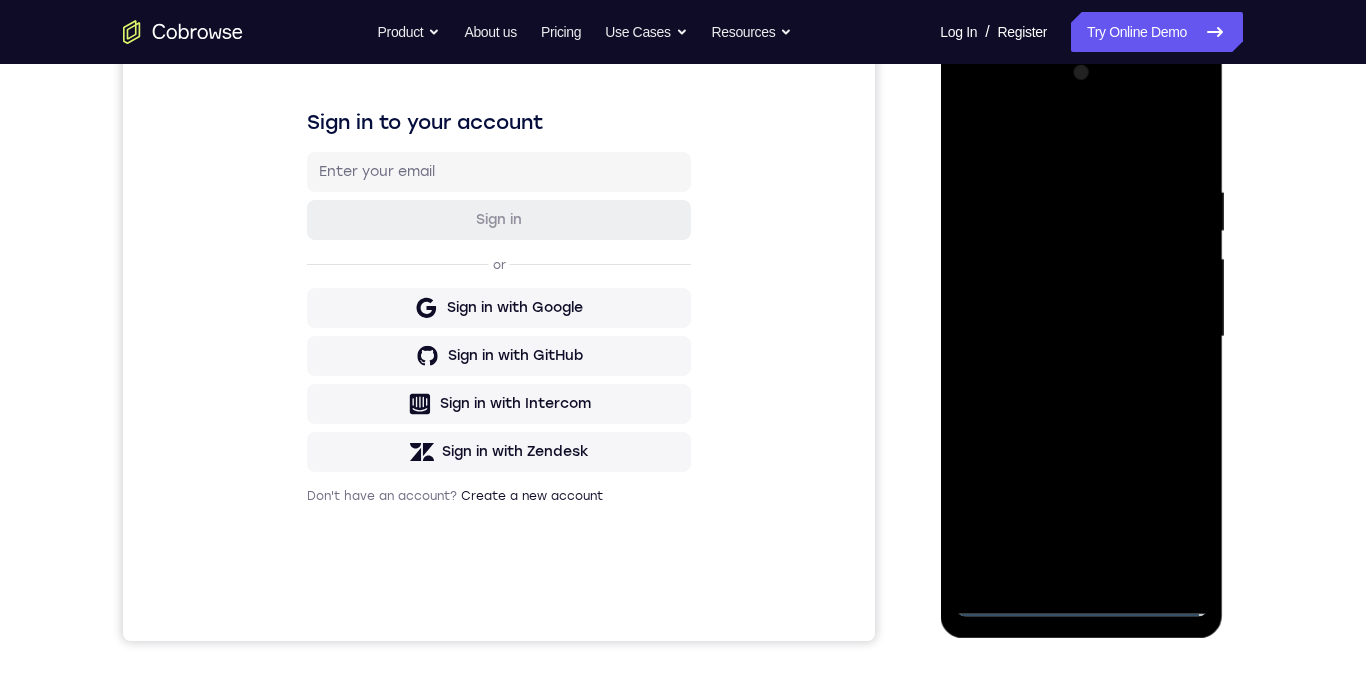 click at bounding box center (1081, 337) 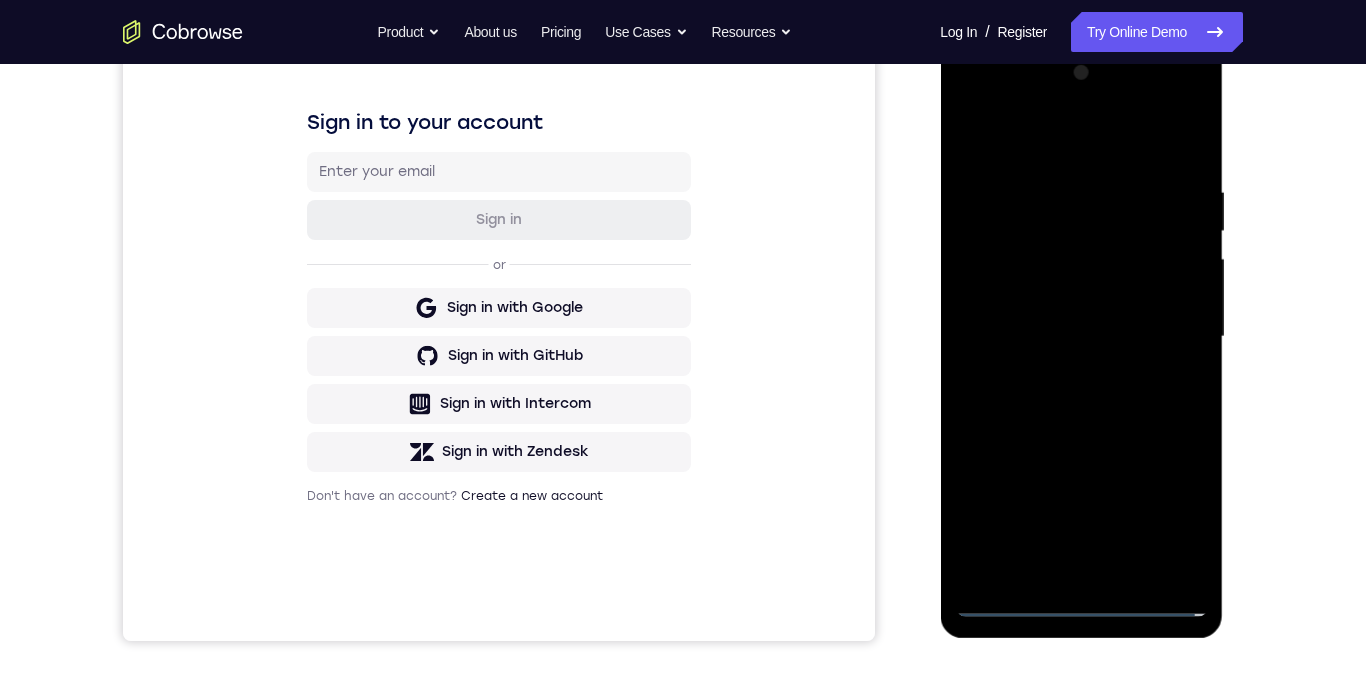 click at bounding box center (1081, 337) 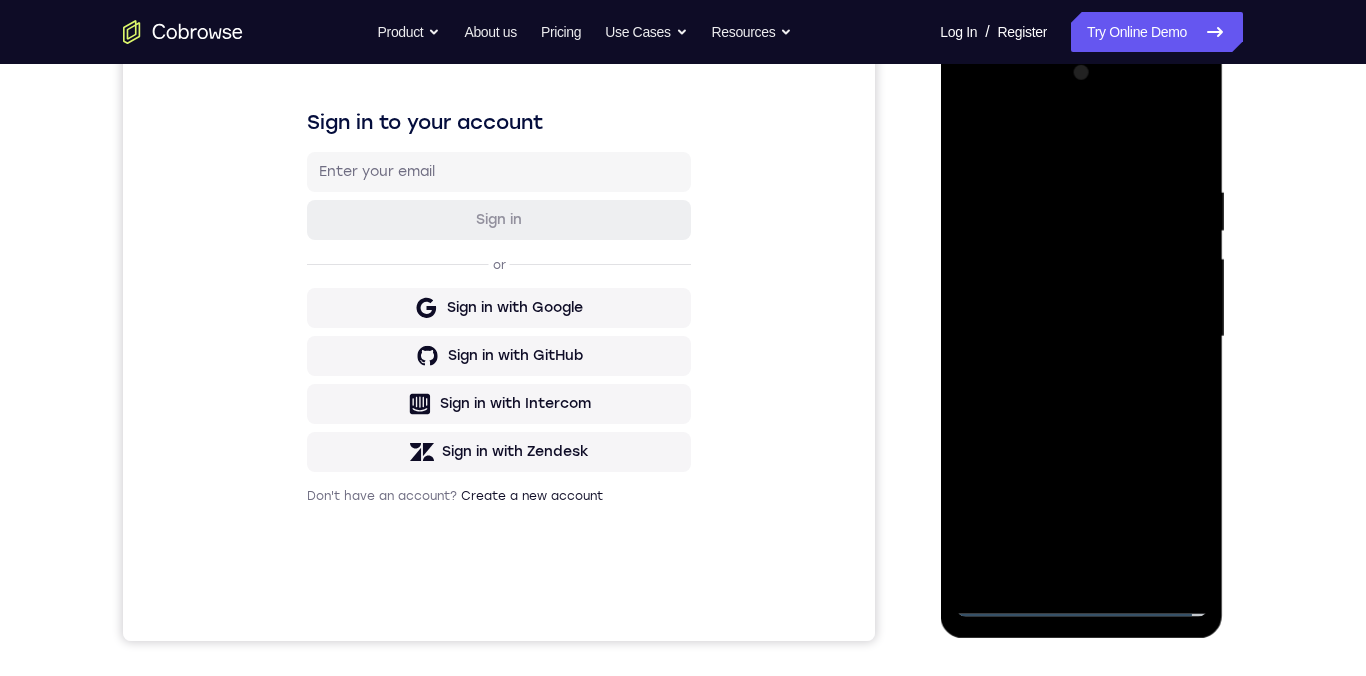 click at bounding box center (1081, 337) 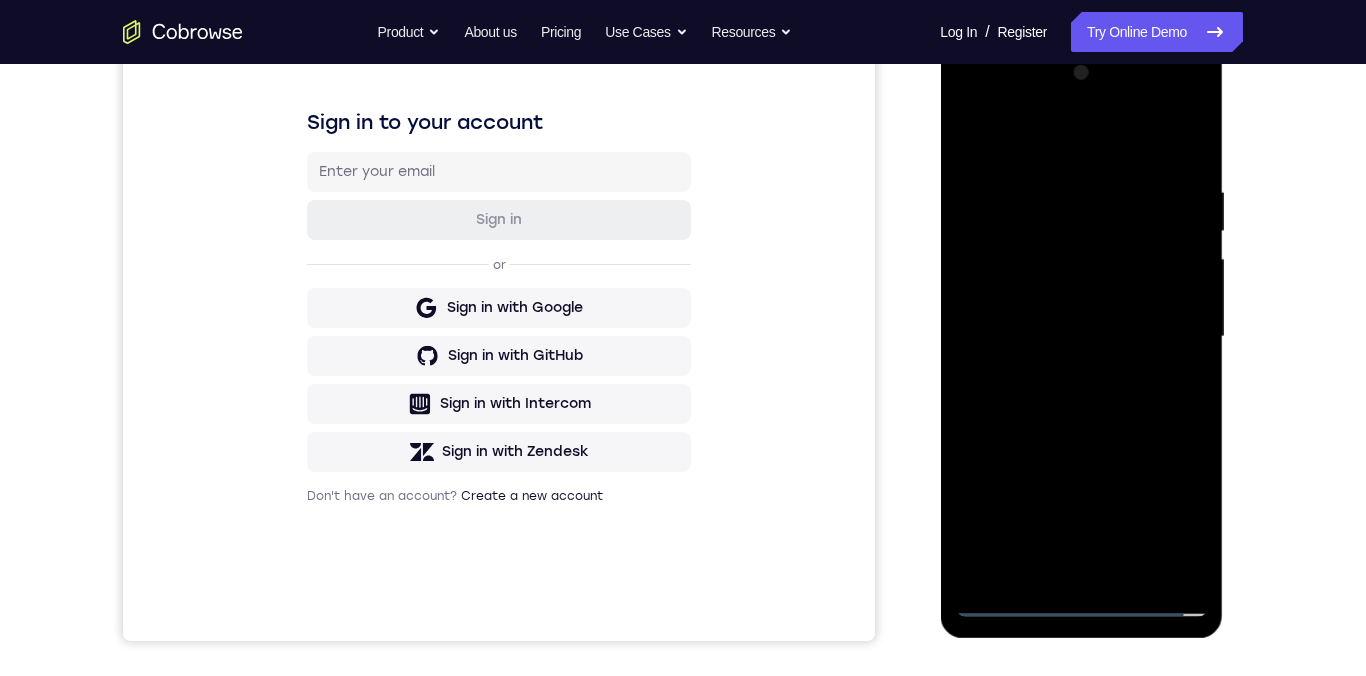 click at bounding box center [1081, 337] 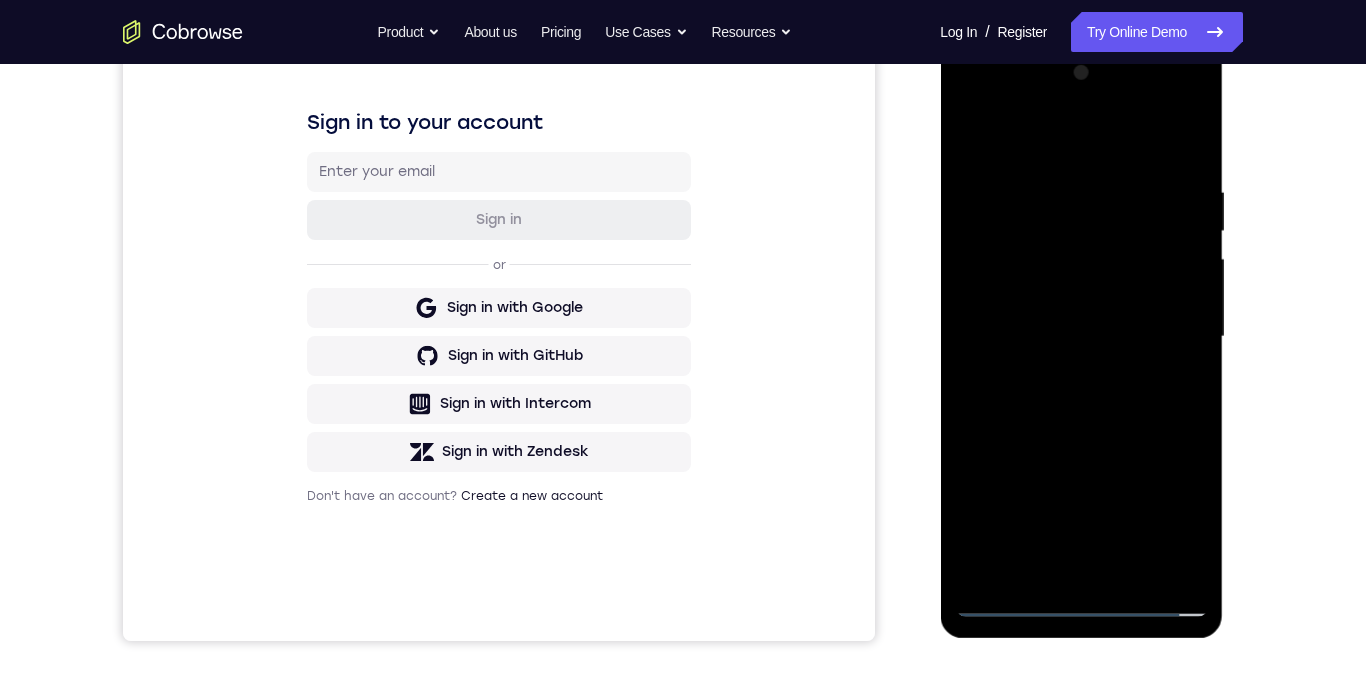 click at bounding box center [1081, 337] 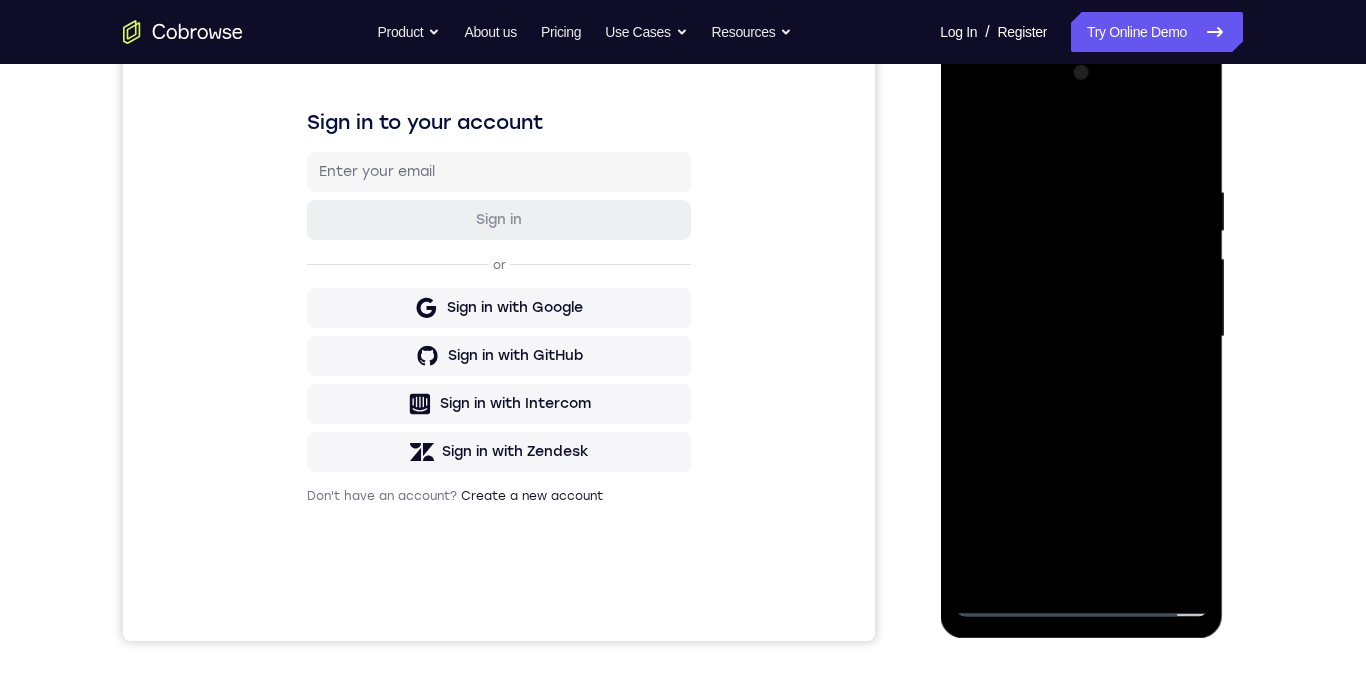 click at bounding box center [1081, 337] 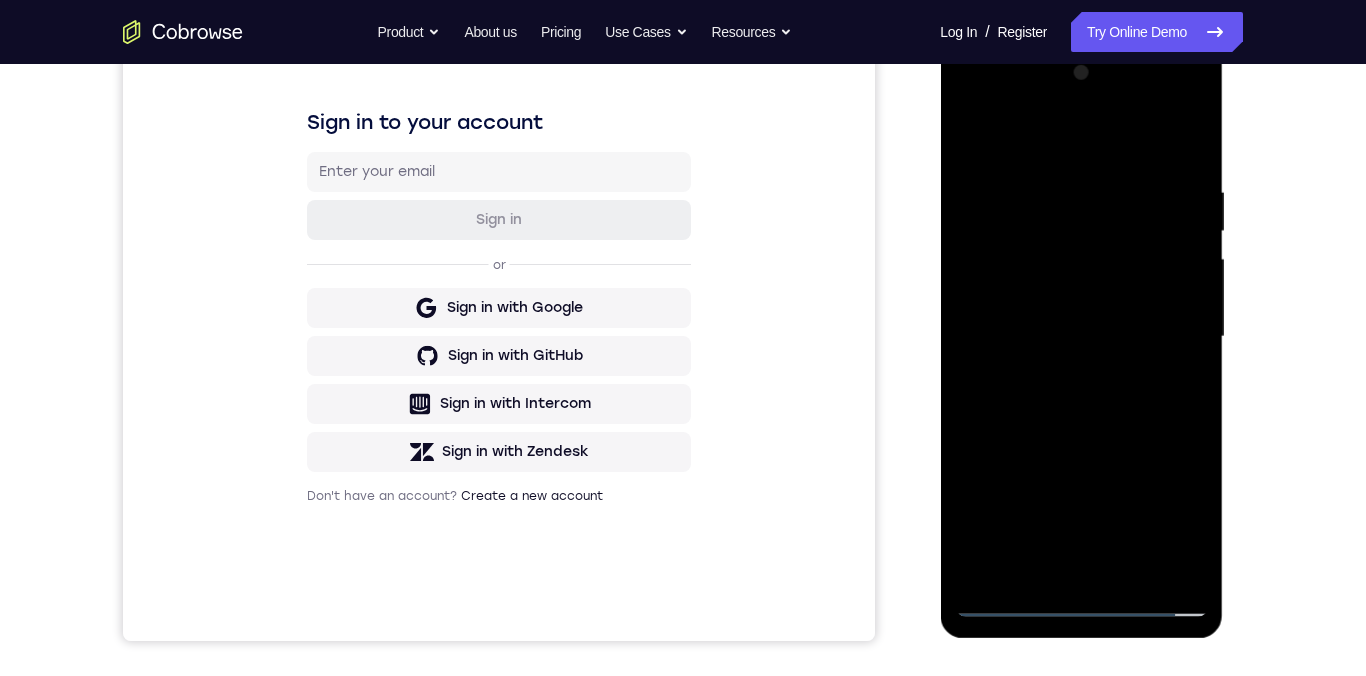 click at bounding box center (1081, 337) 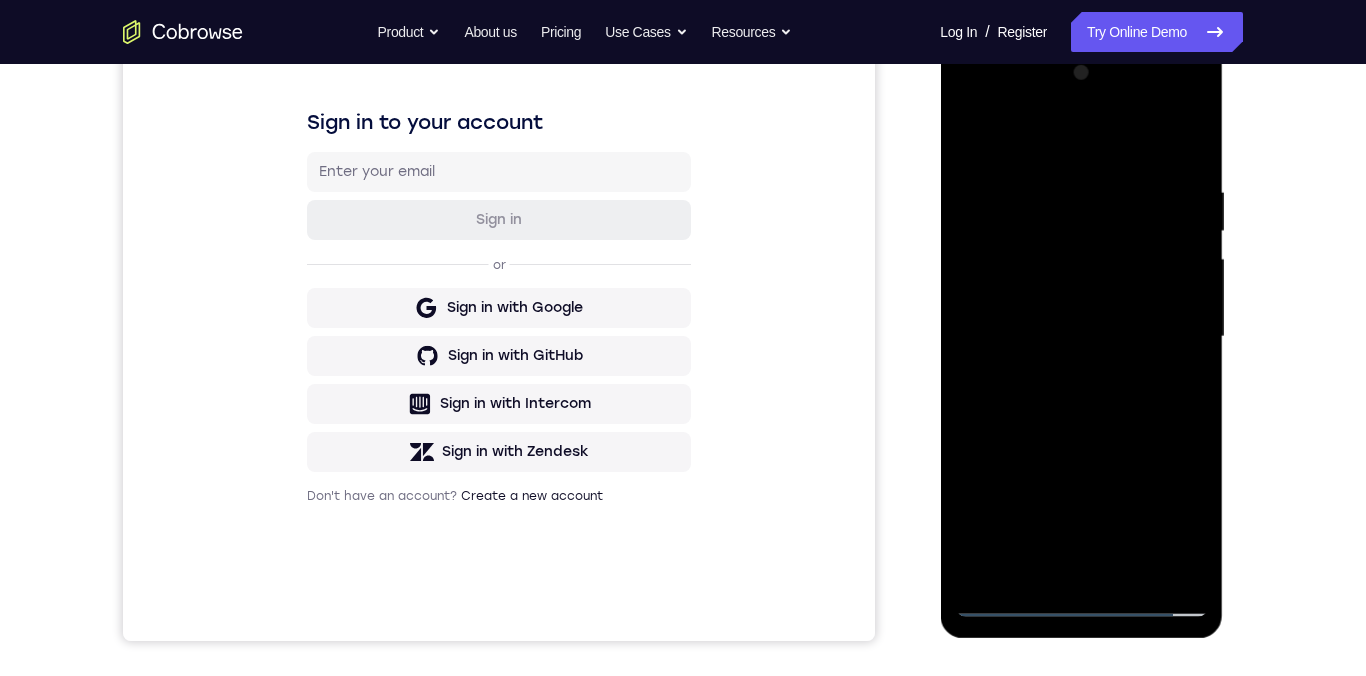 click at bounding box center [1081, 337] 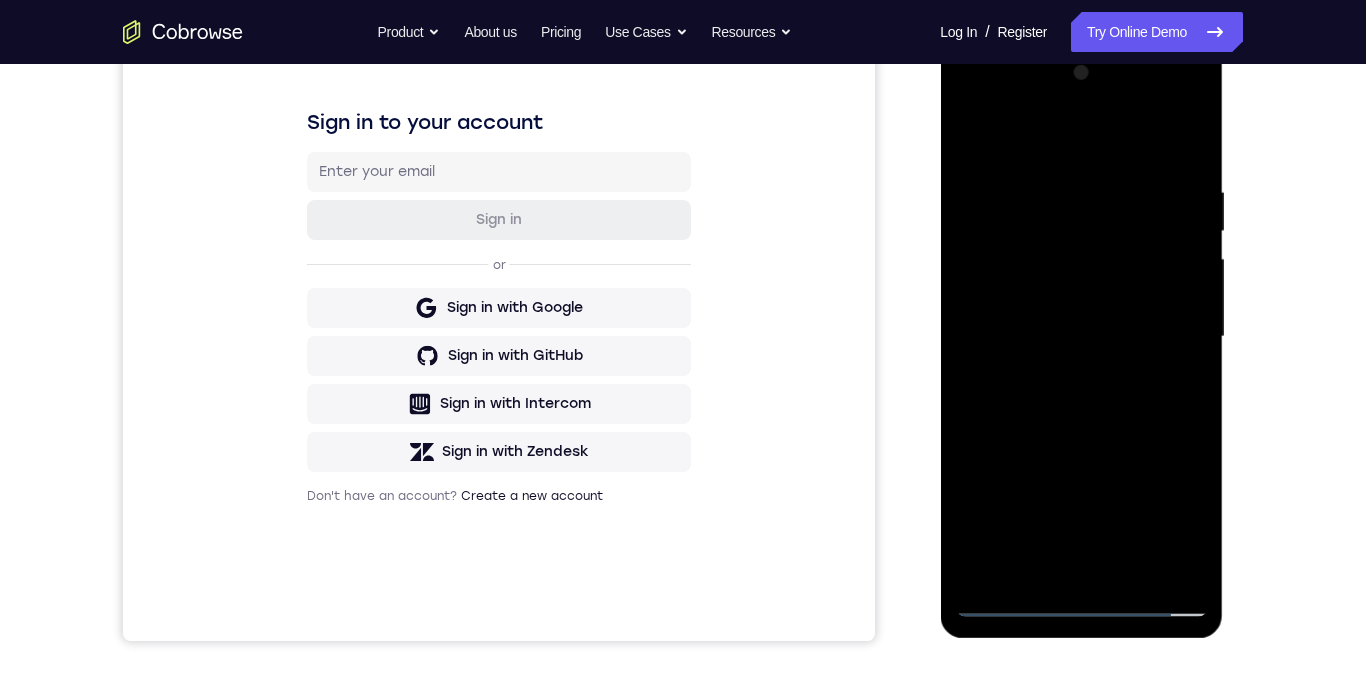 click at bounding box center (1081, 337) 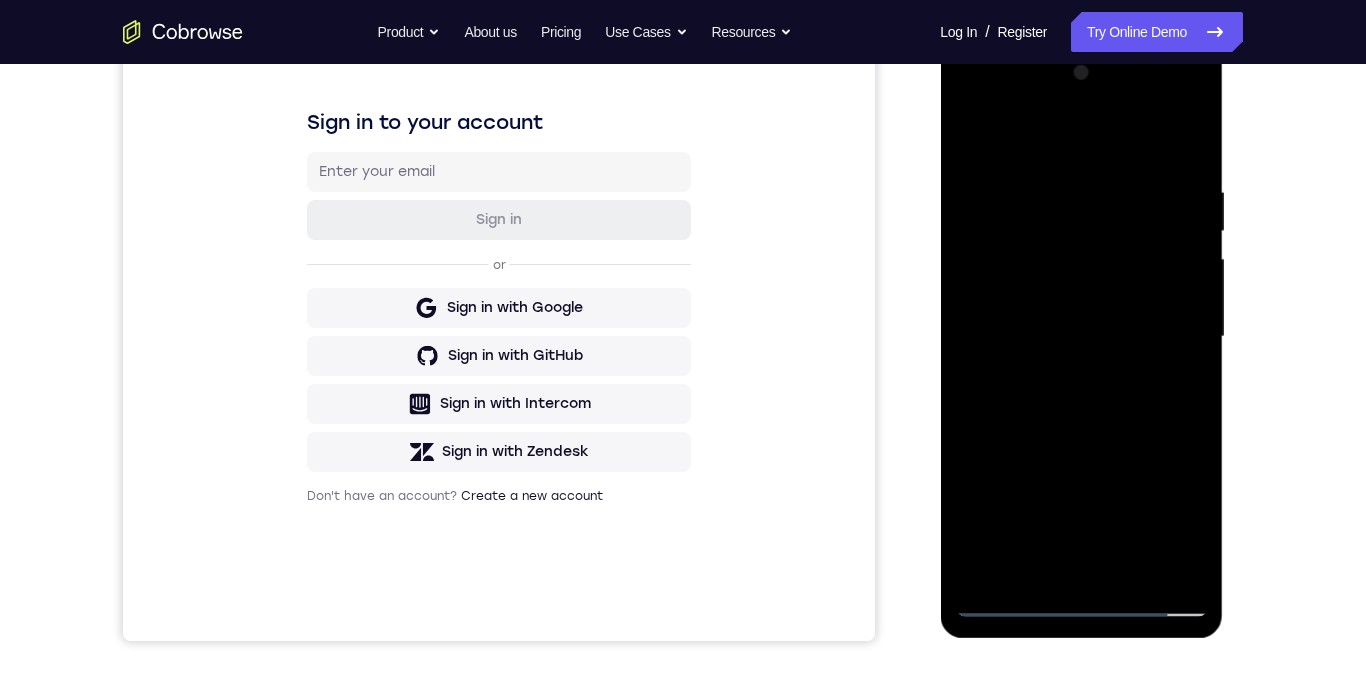 click at bounding box center (1081, 337) 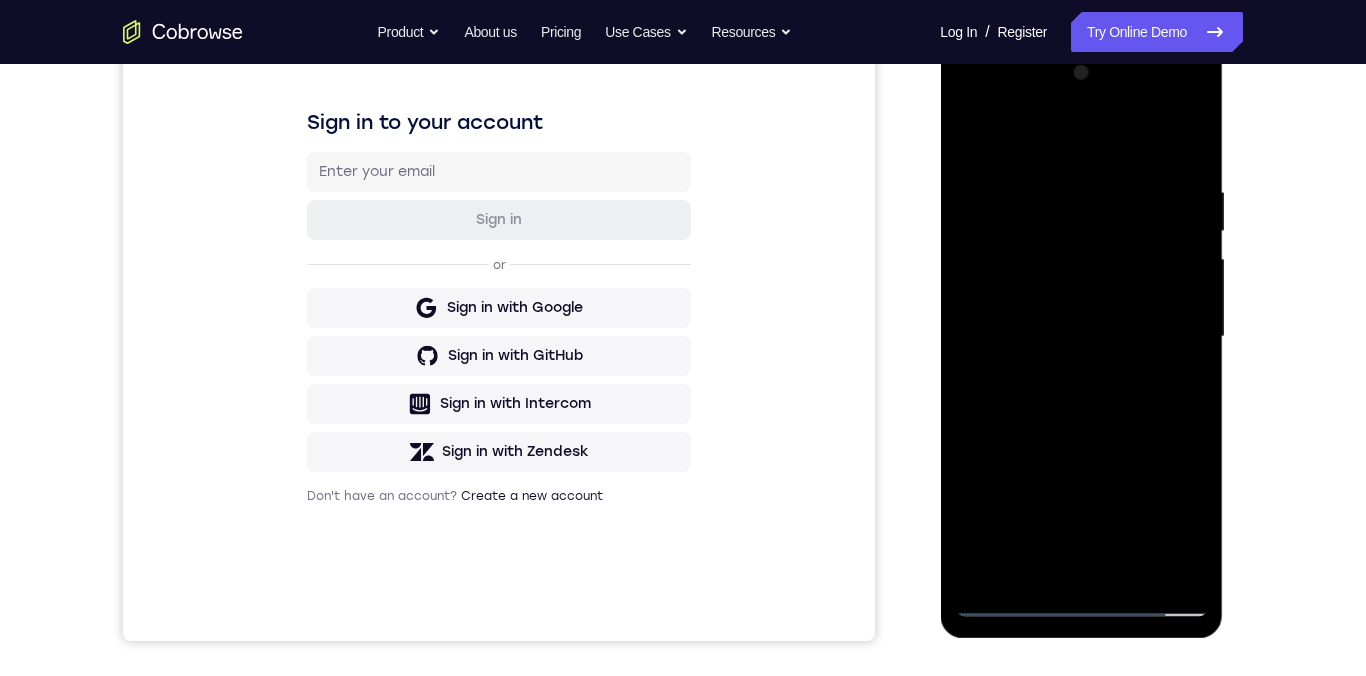 click at bounding box center [1081, 337] 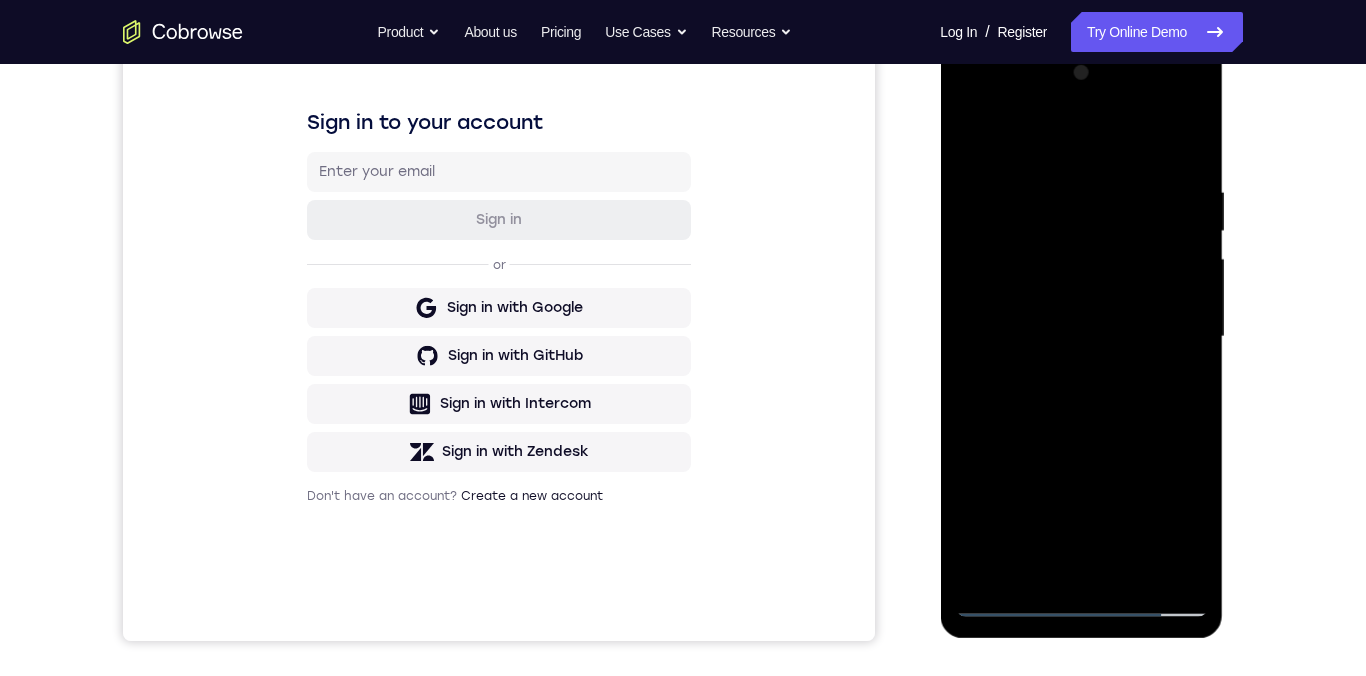 click at bounding box center [1081, 337] 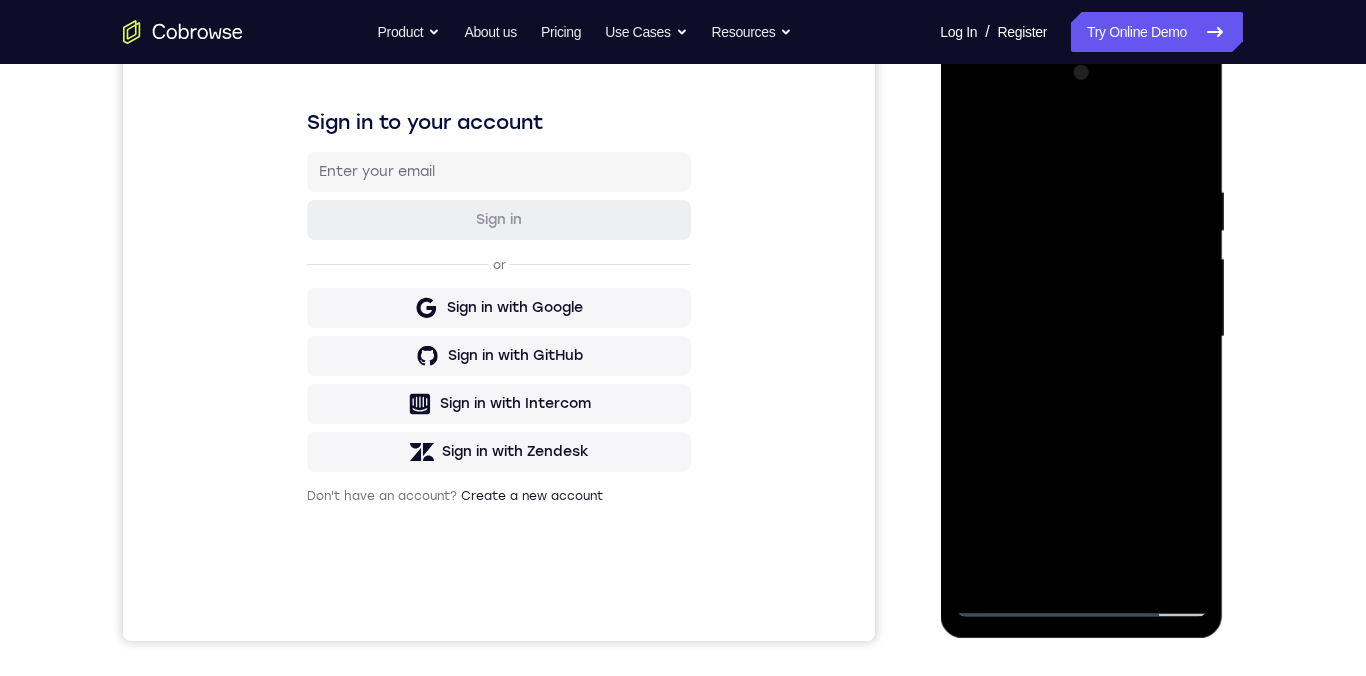 click at bounding box center [1081, 337] 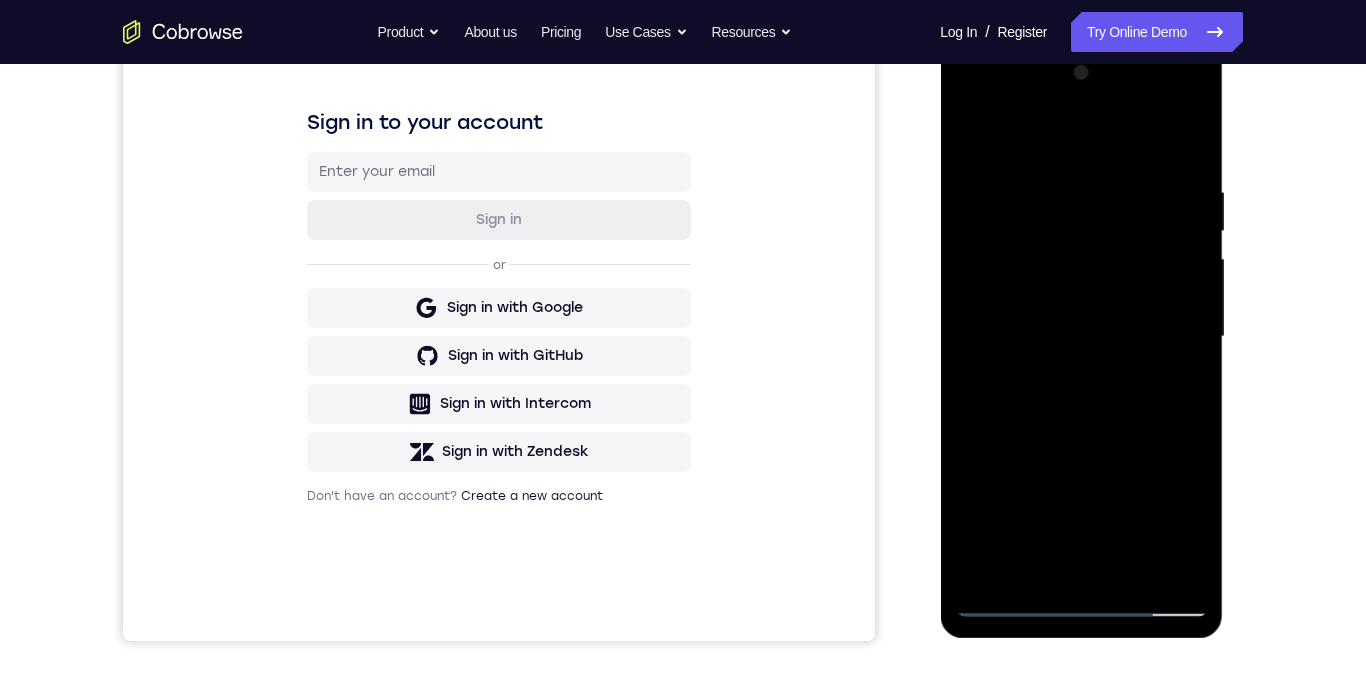 click at bounding box center (1081, 337) 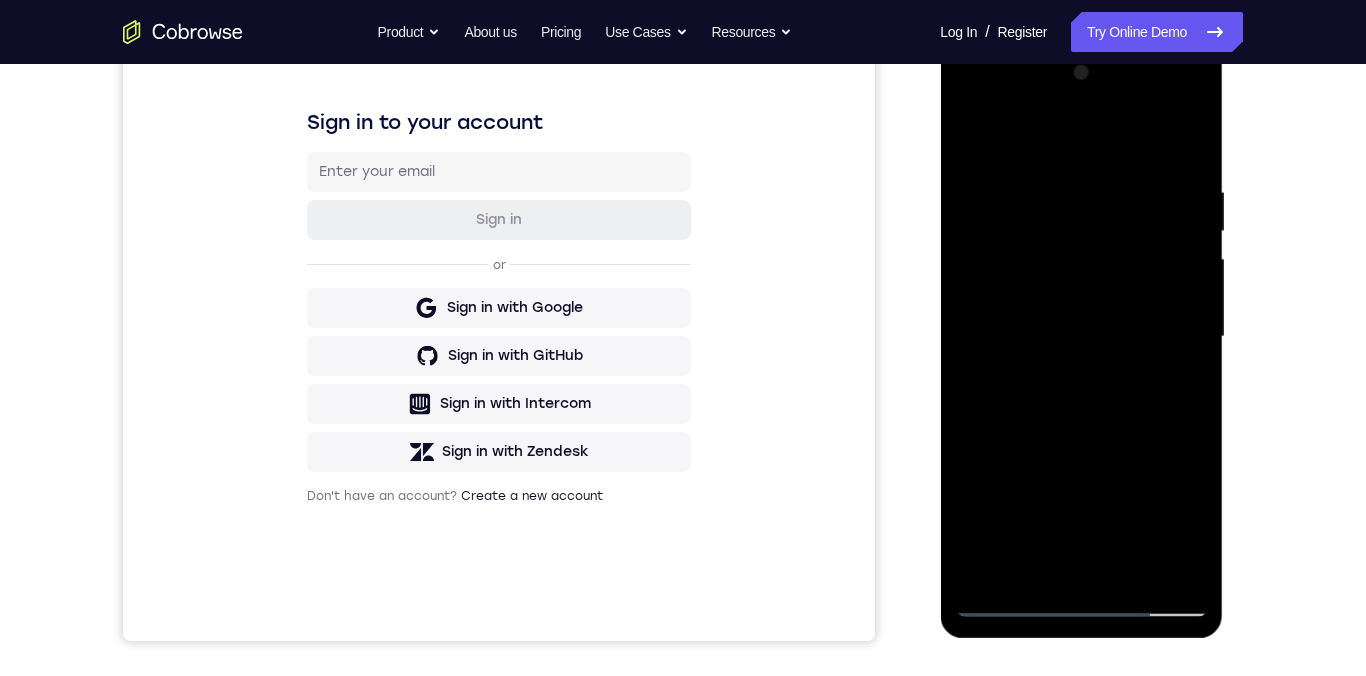 click at bounding box center [1081, 337] 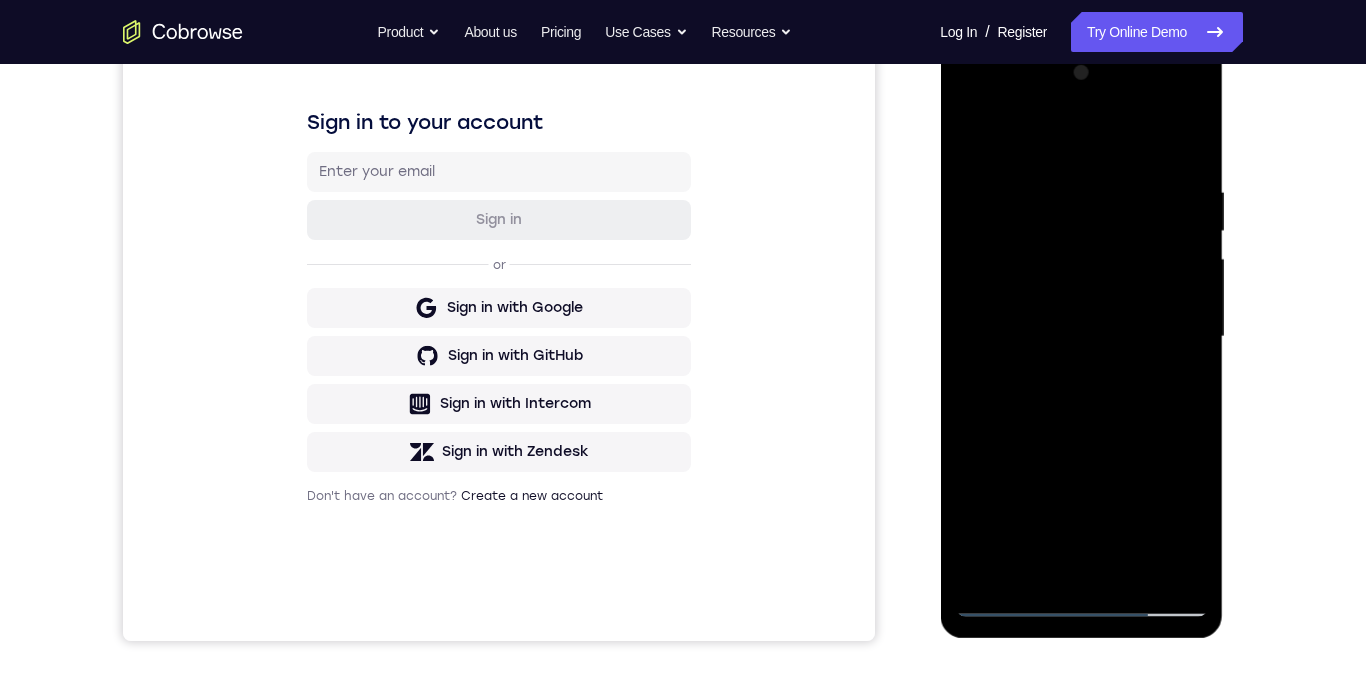 click at bounding box center [1081, 337] 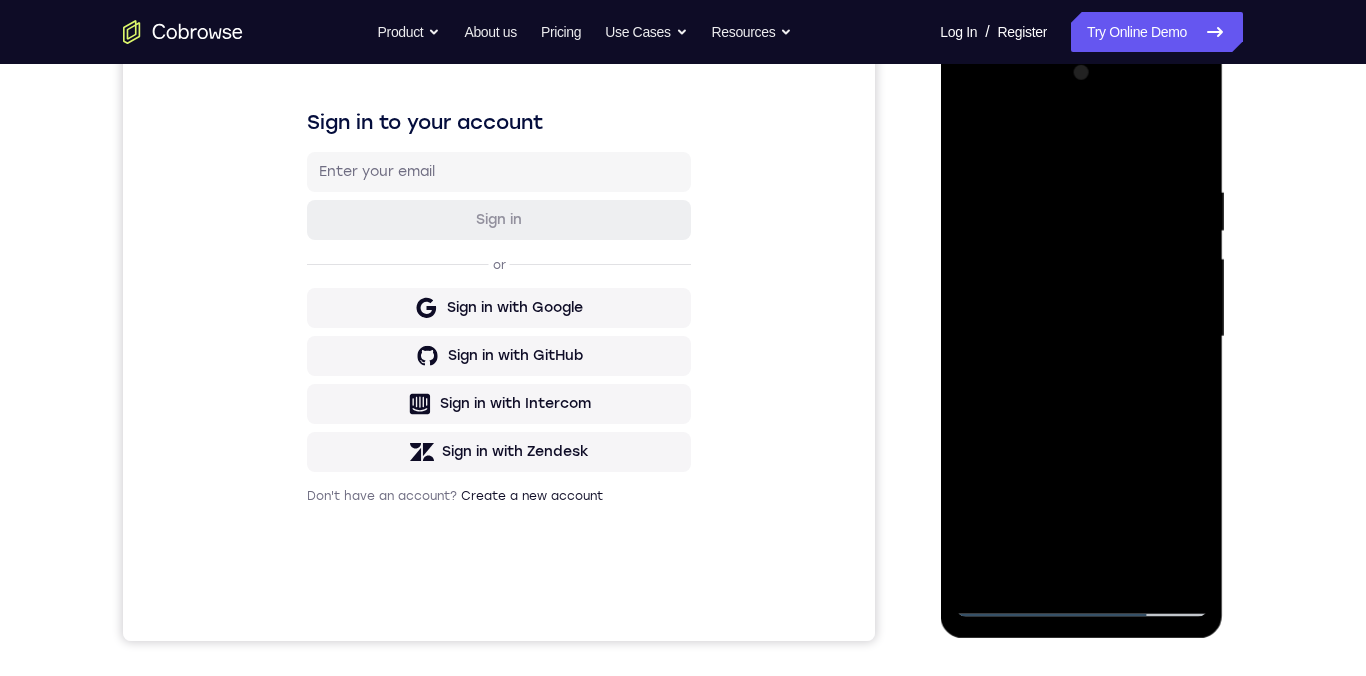 click at bounding box center (1081, 337) 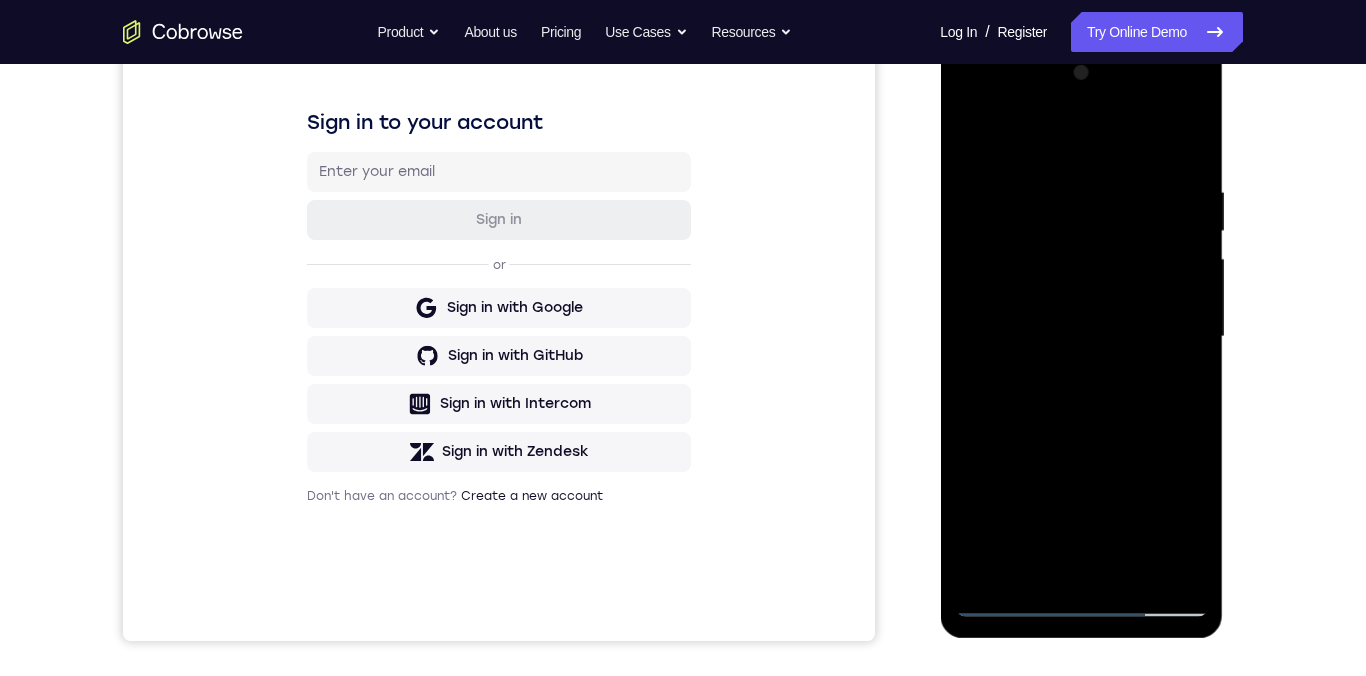 click at bounding box center (1081, 337) 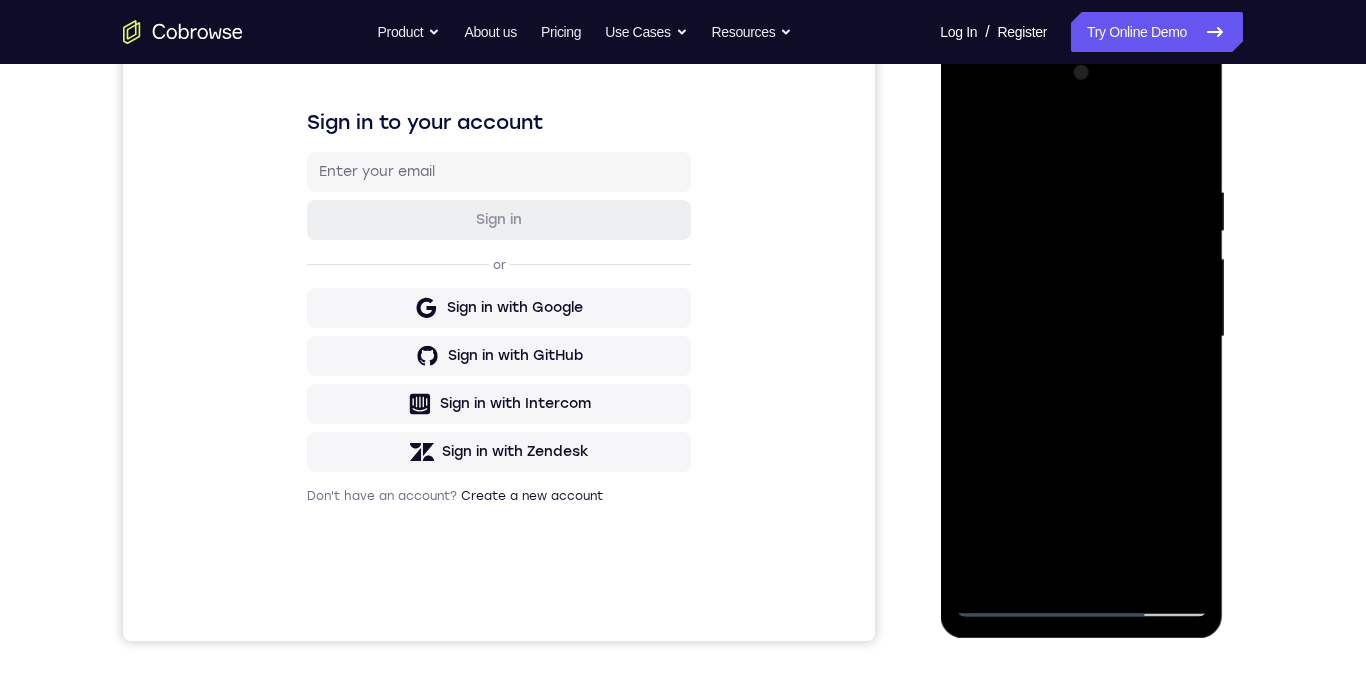 click at bounding box center [1081, 337] 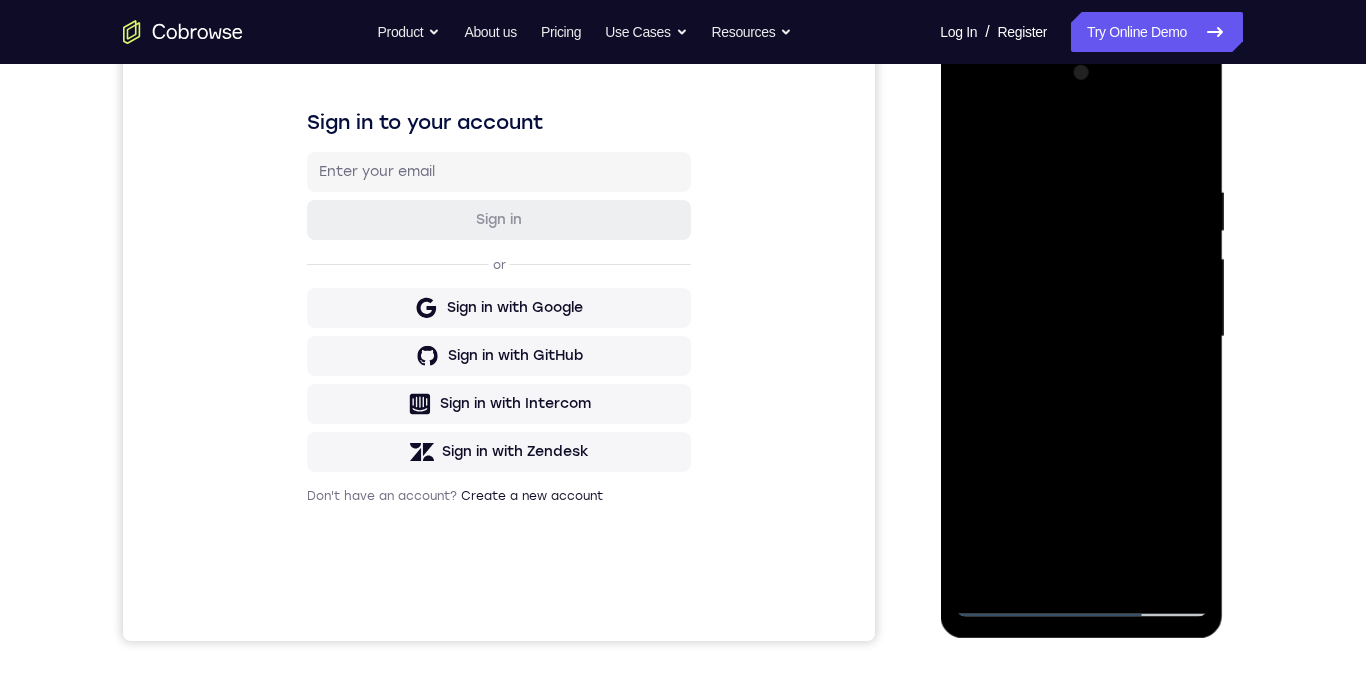 click at bounding box center (1081, 337) 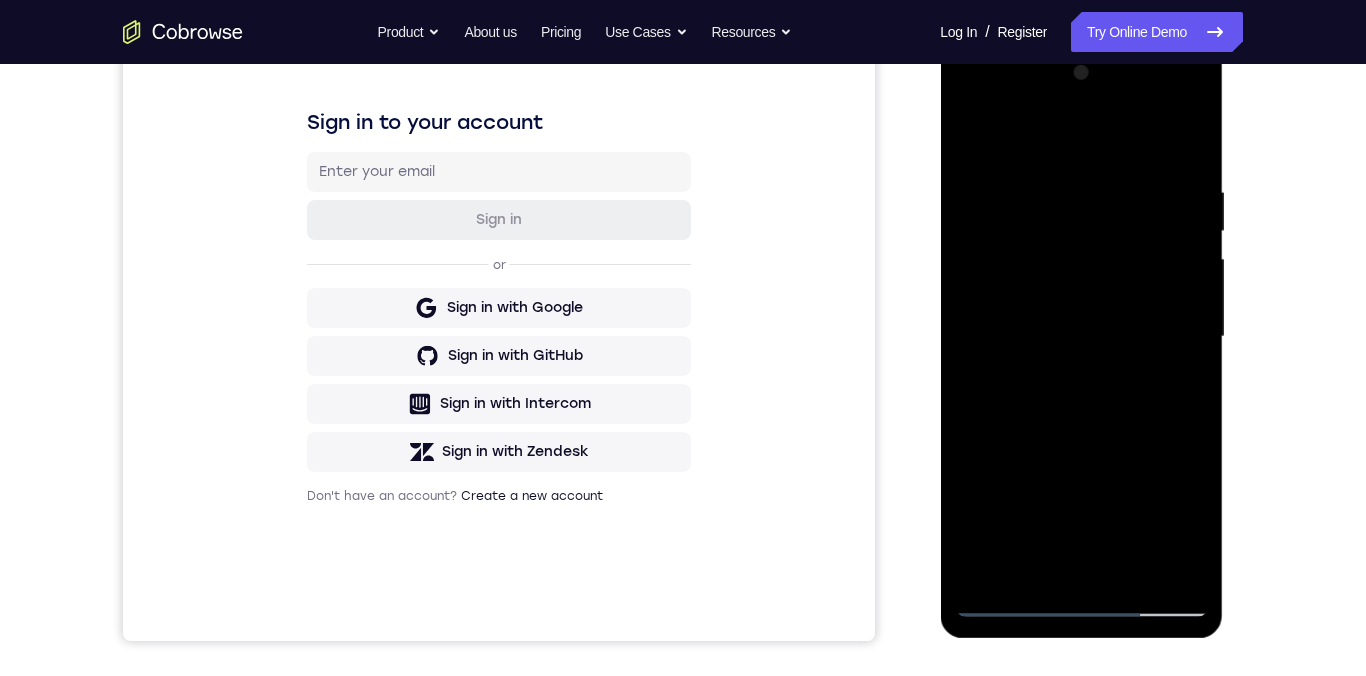 click at bounding box center [1081, 337] 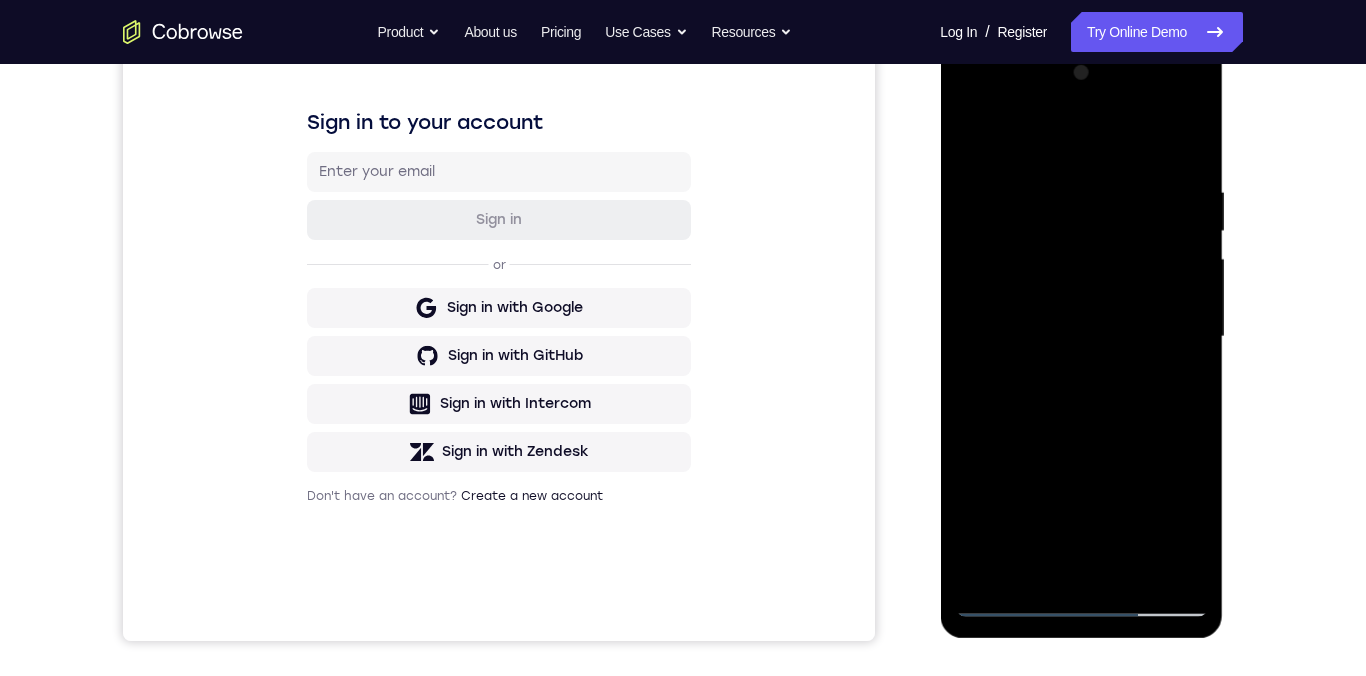 click at bounding box center [1081, 337] 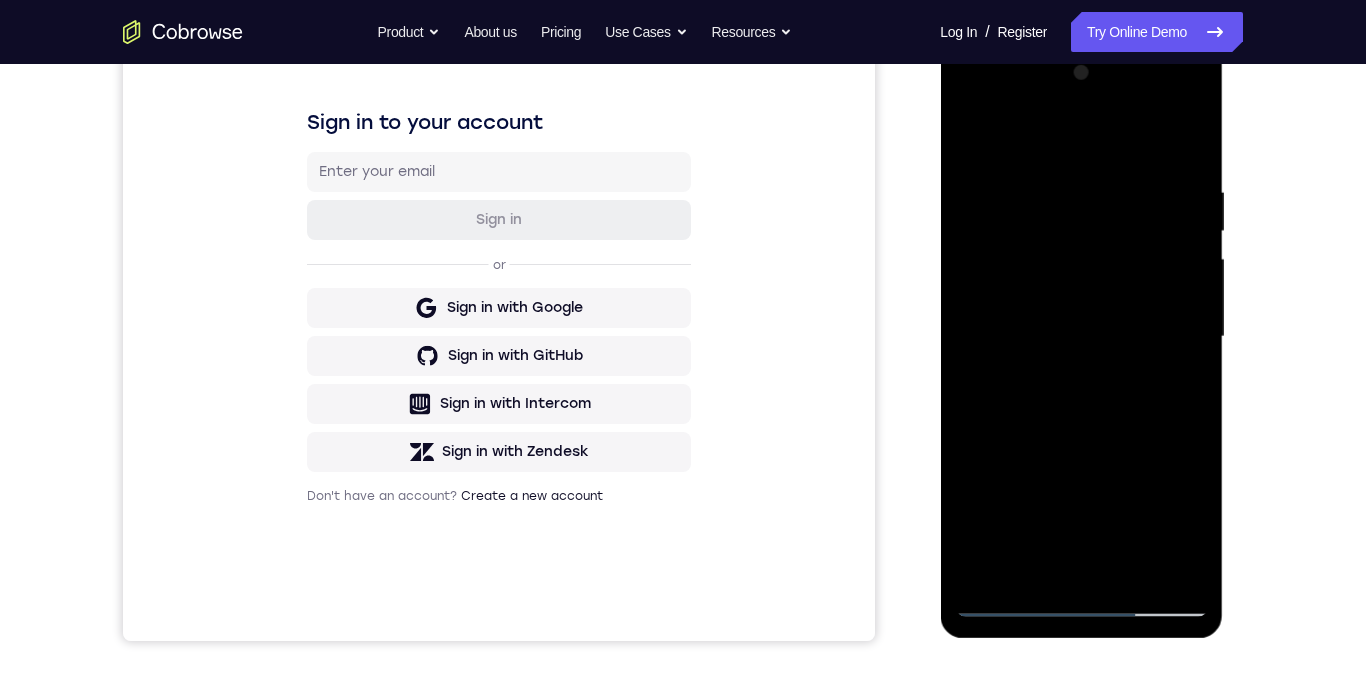 click at bounding box center [1081, 337] 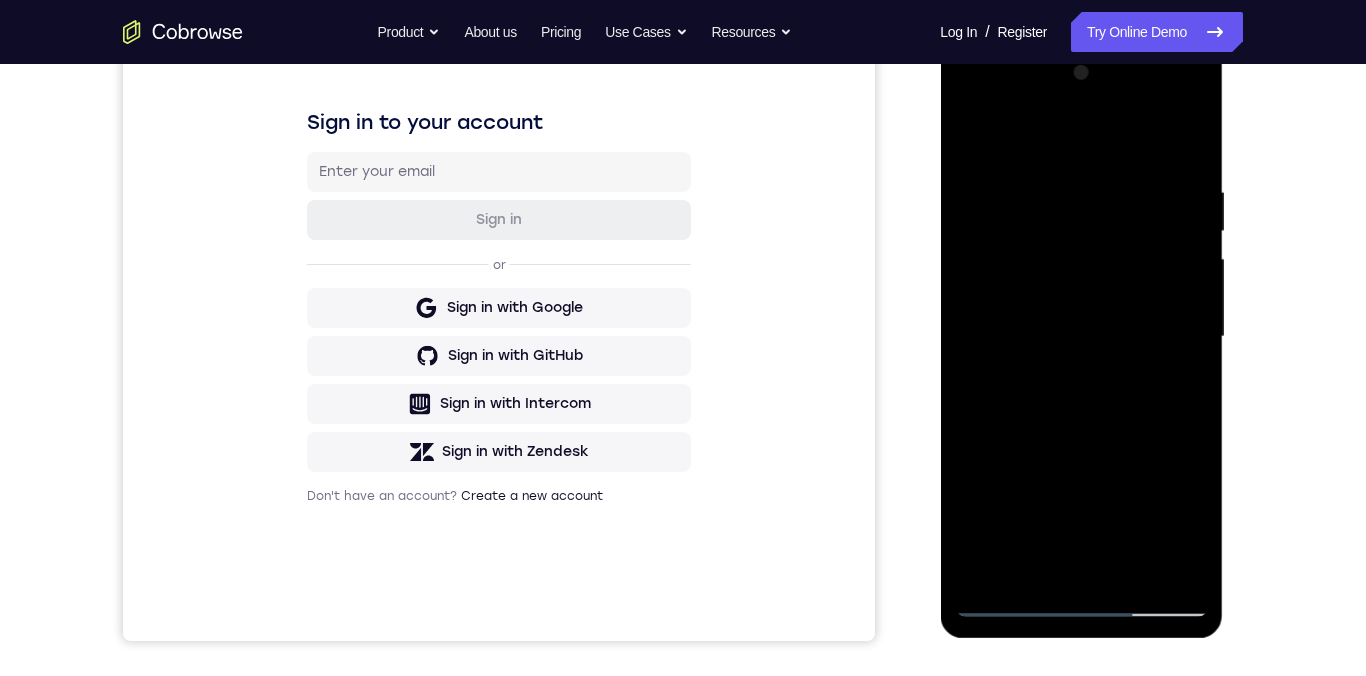 click at bounding box center [1081, 337] 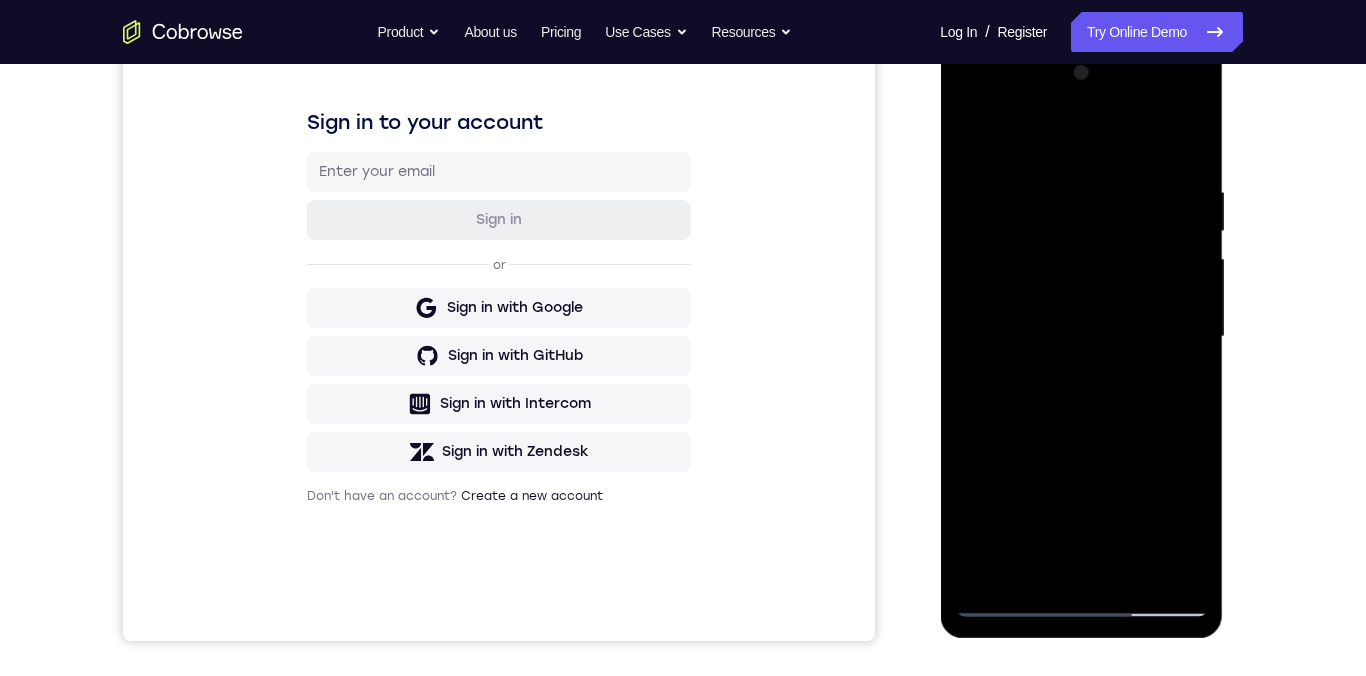 click at bounding box center (1081, 337) 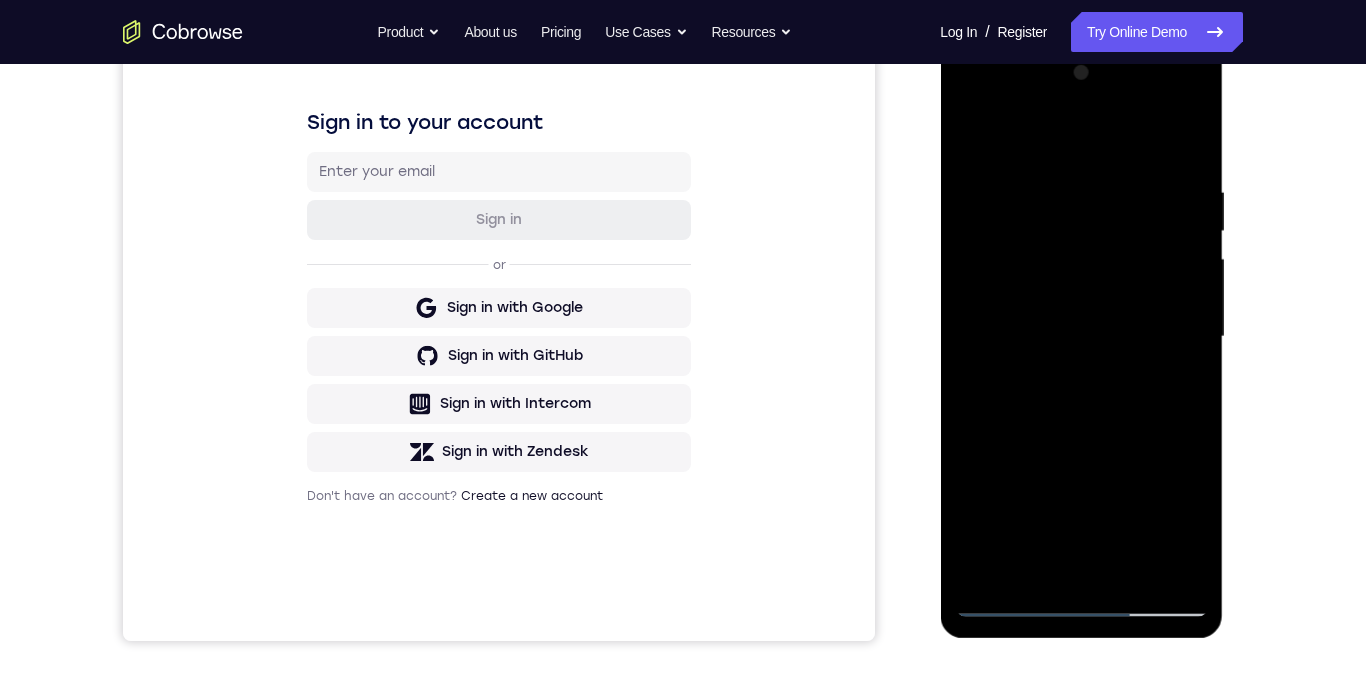 click at bounding box center [1081, 337] 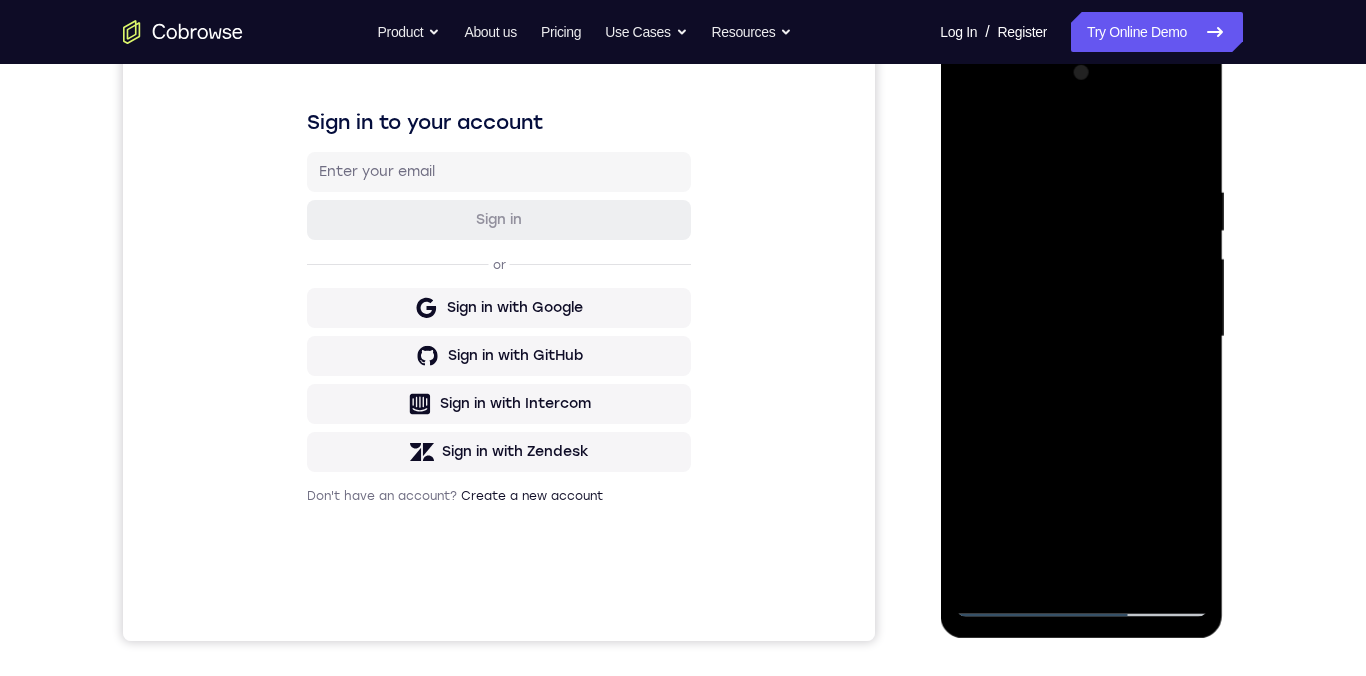 click at bounding box center (1081, 337) 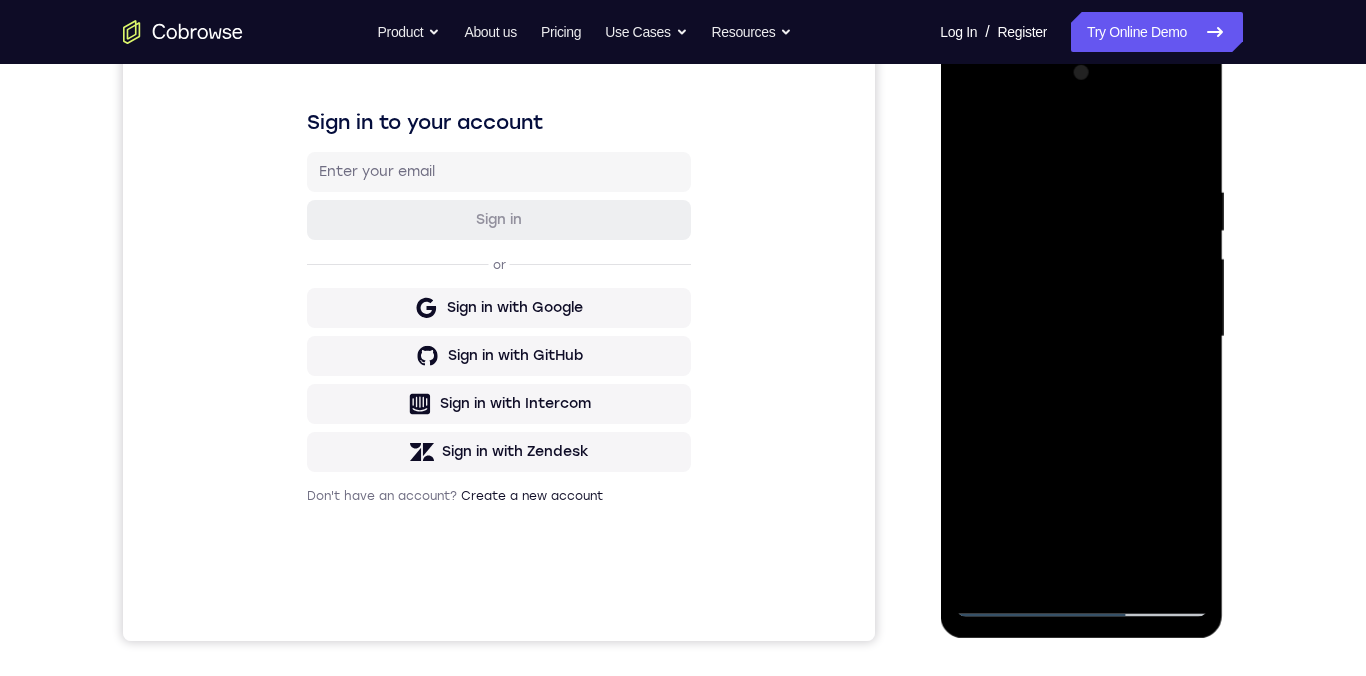 click at bounding box center (1081, 337) 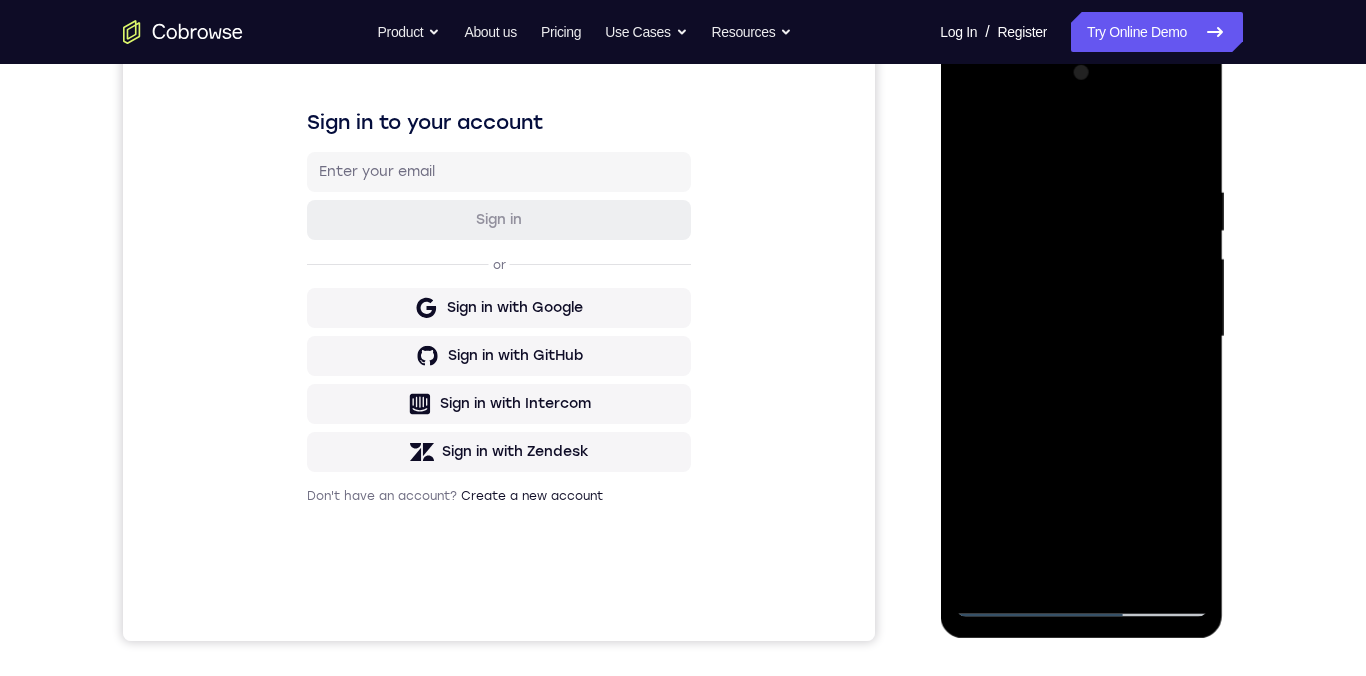 click at bounding box center [1081, 337] 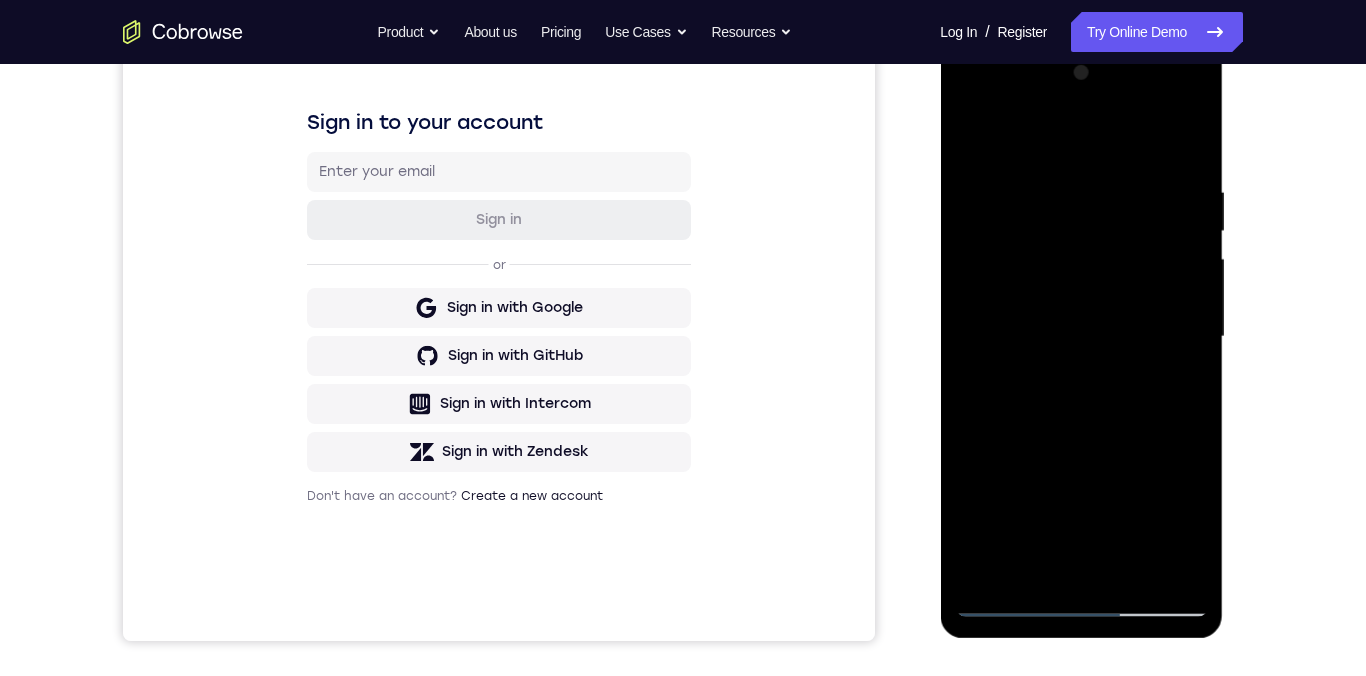 click at bounding box center (1081, 337) 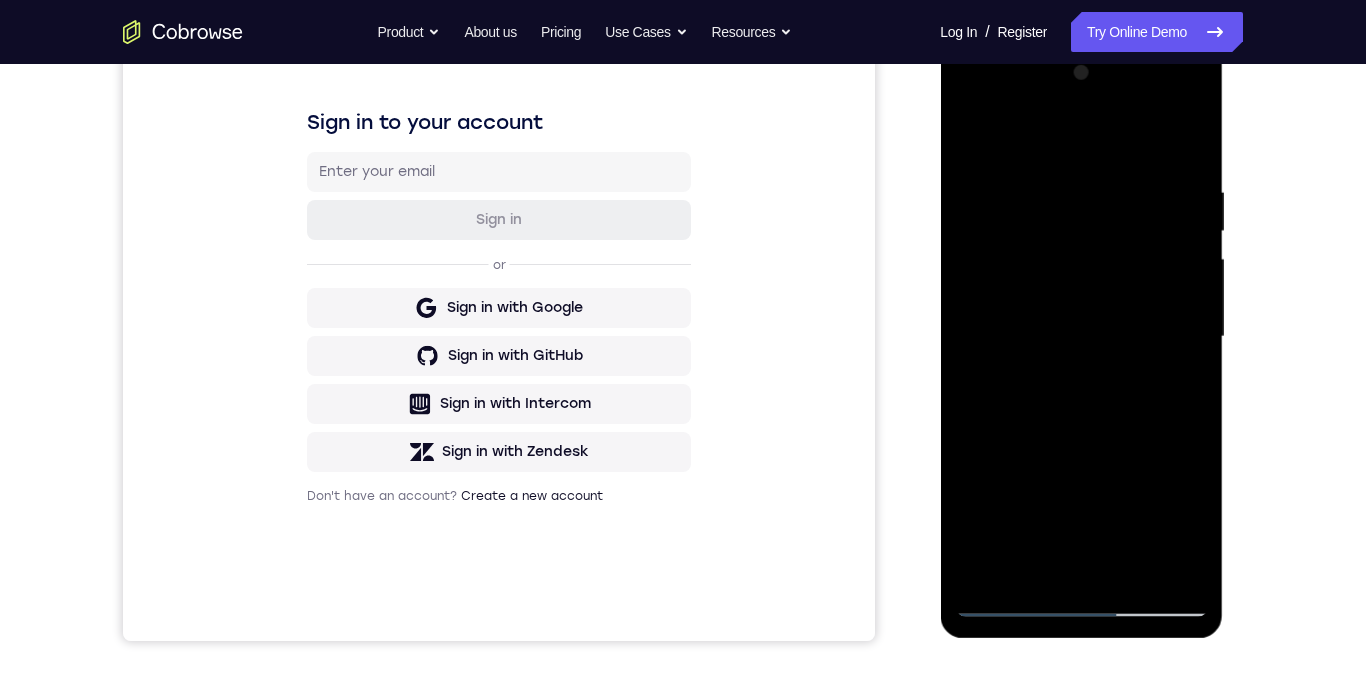 click at bounding box center [1081, 337] 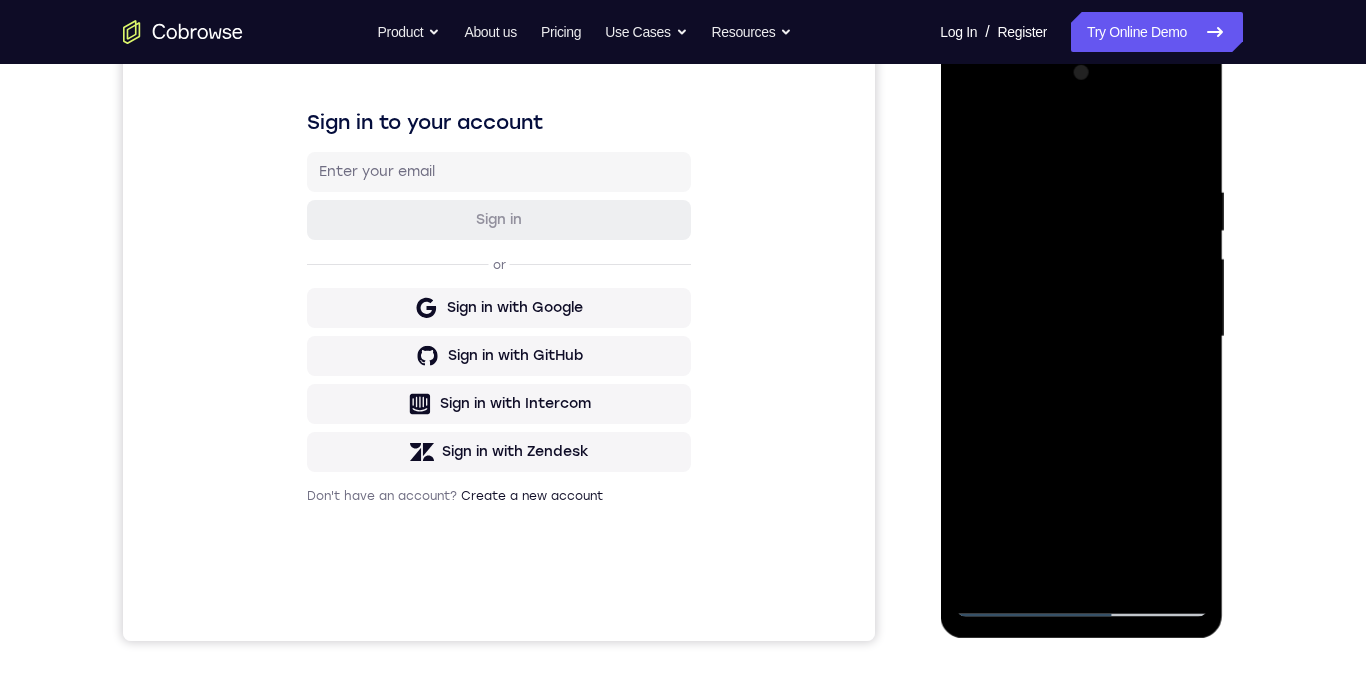 click at bounding box center (1081, 337) 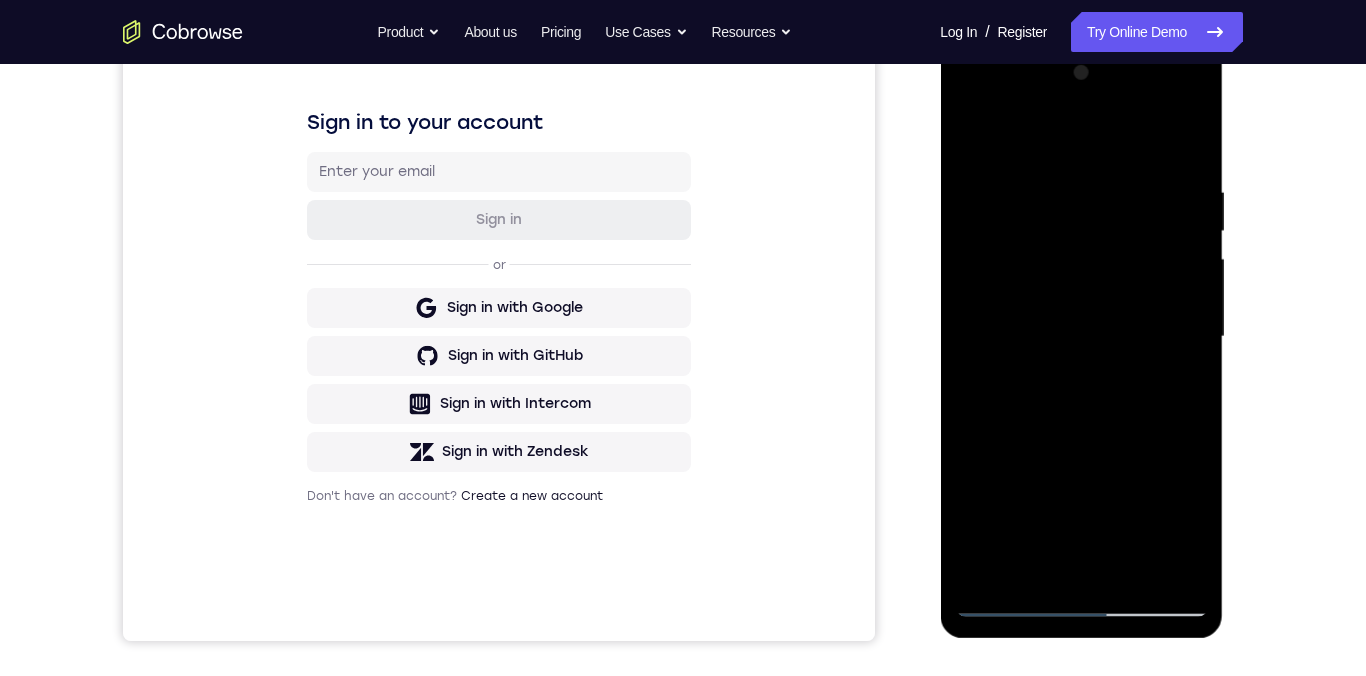 click at bounding box center [1081, 337] 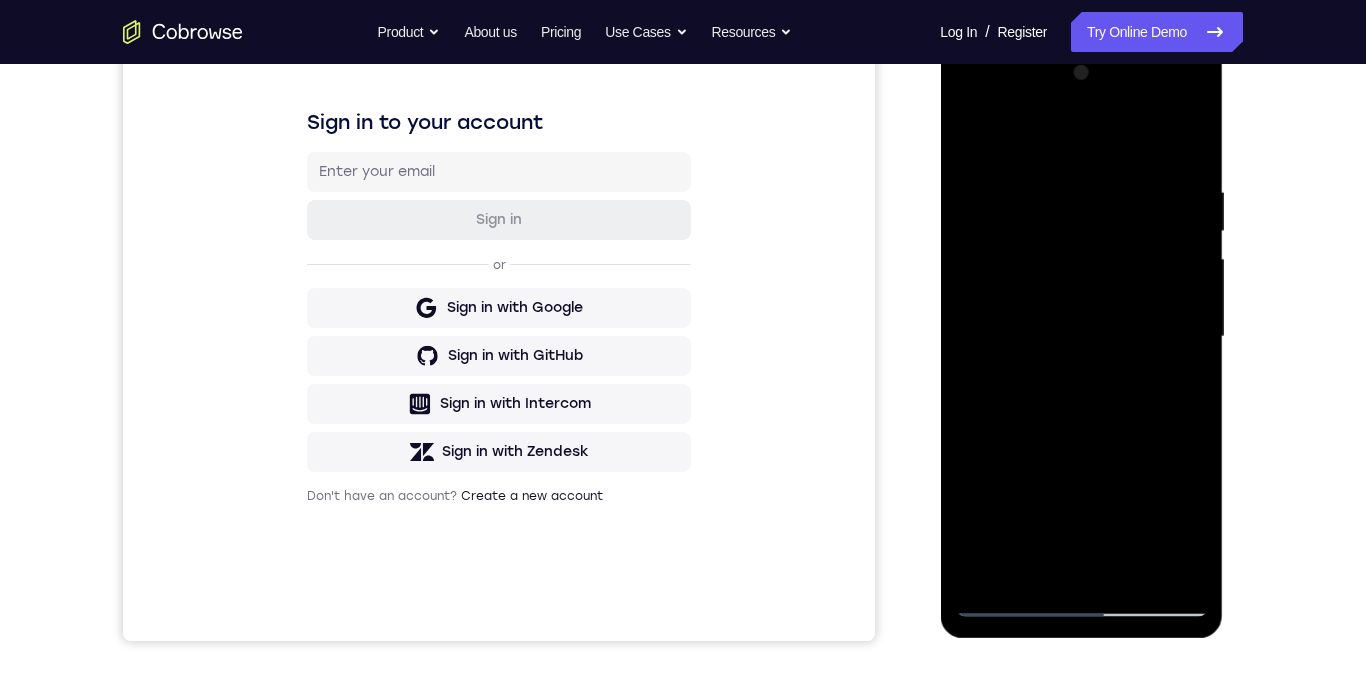 click at bounding box center [1081, 337] 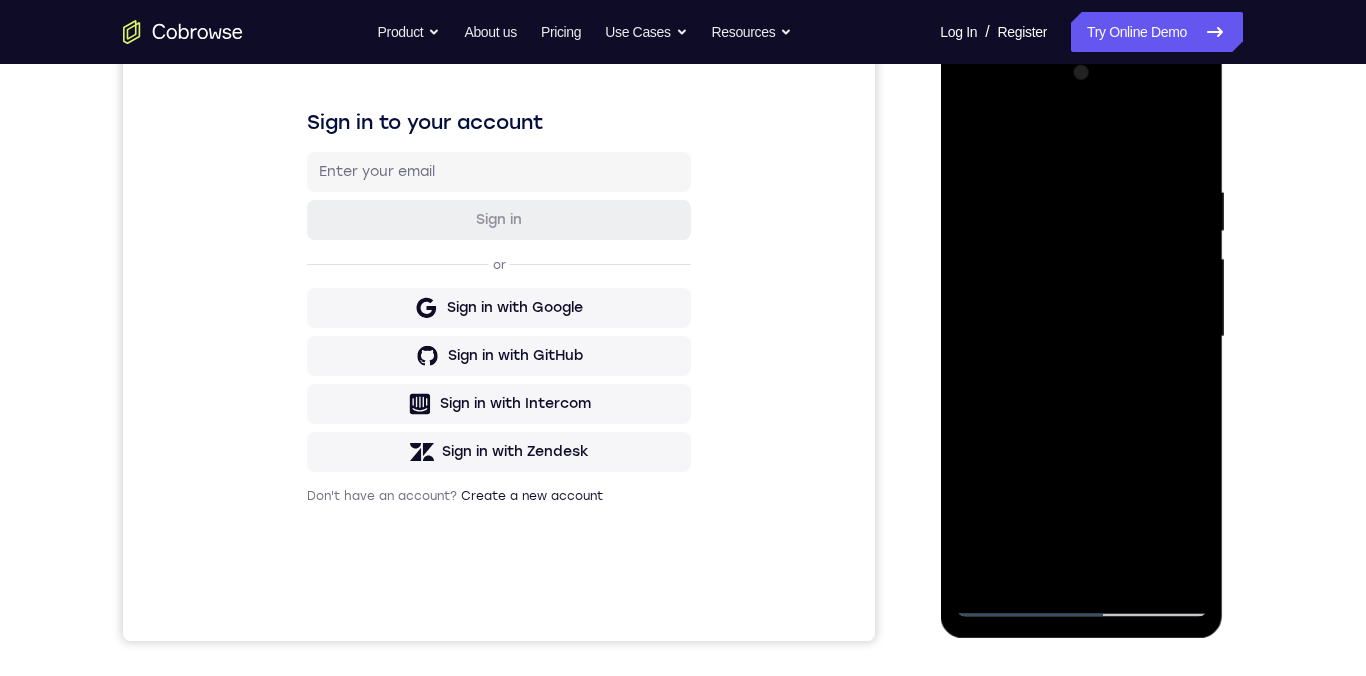 click at bounding box center [1081, 337] 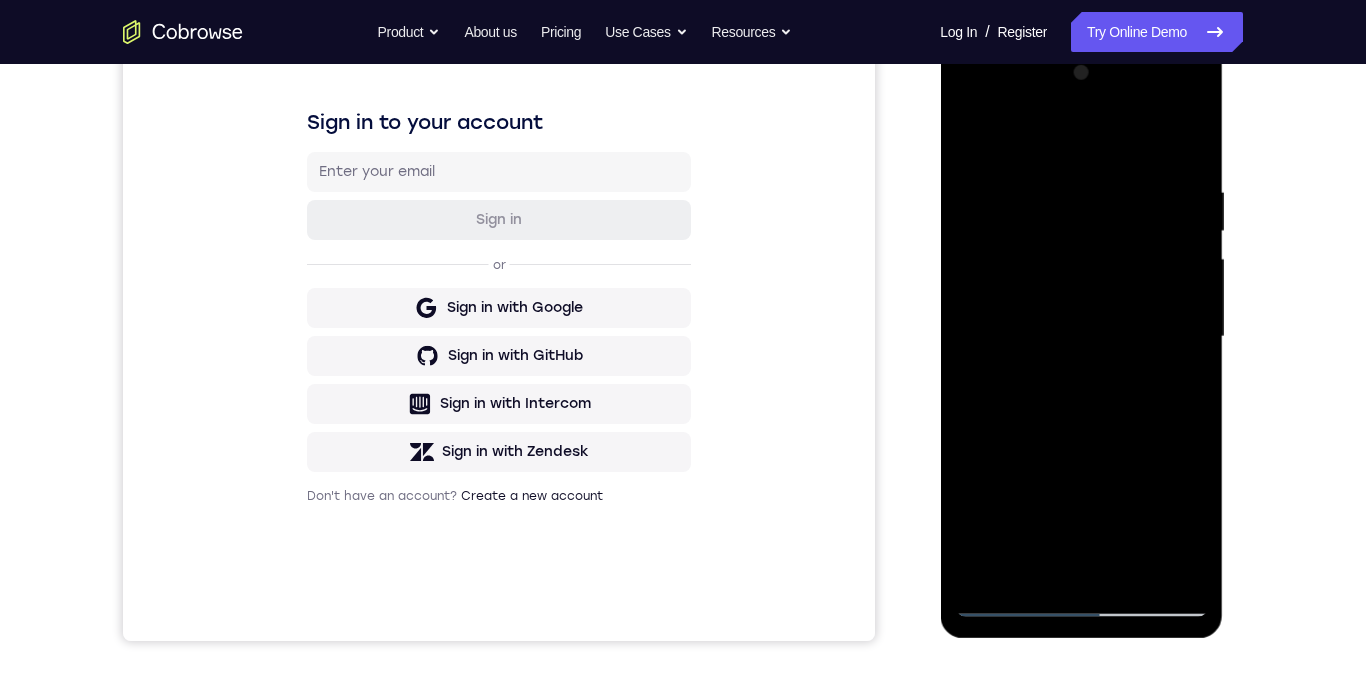 click at bounding box center [1081, 337] 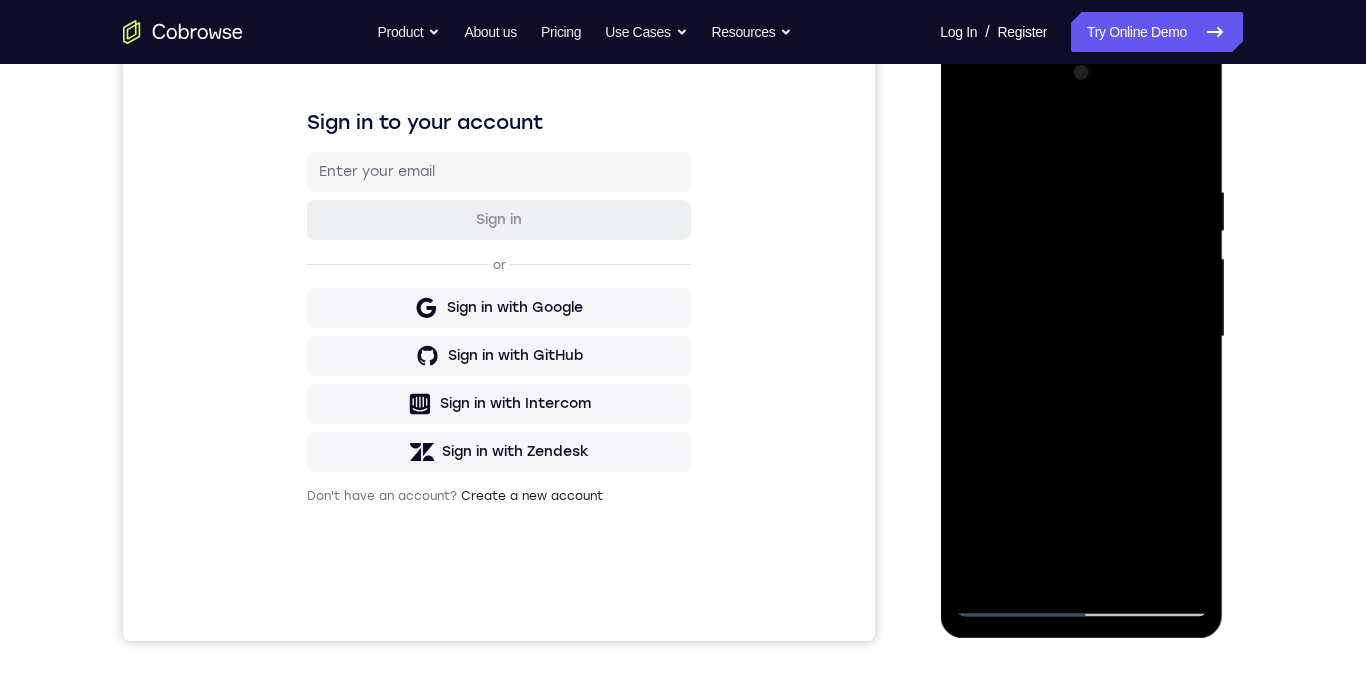 click at bounding box center (1081, 337) 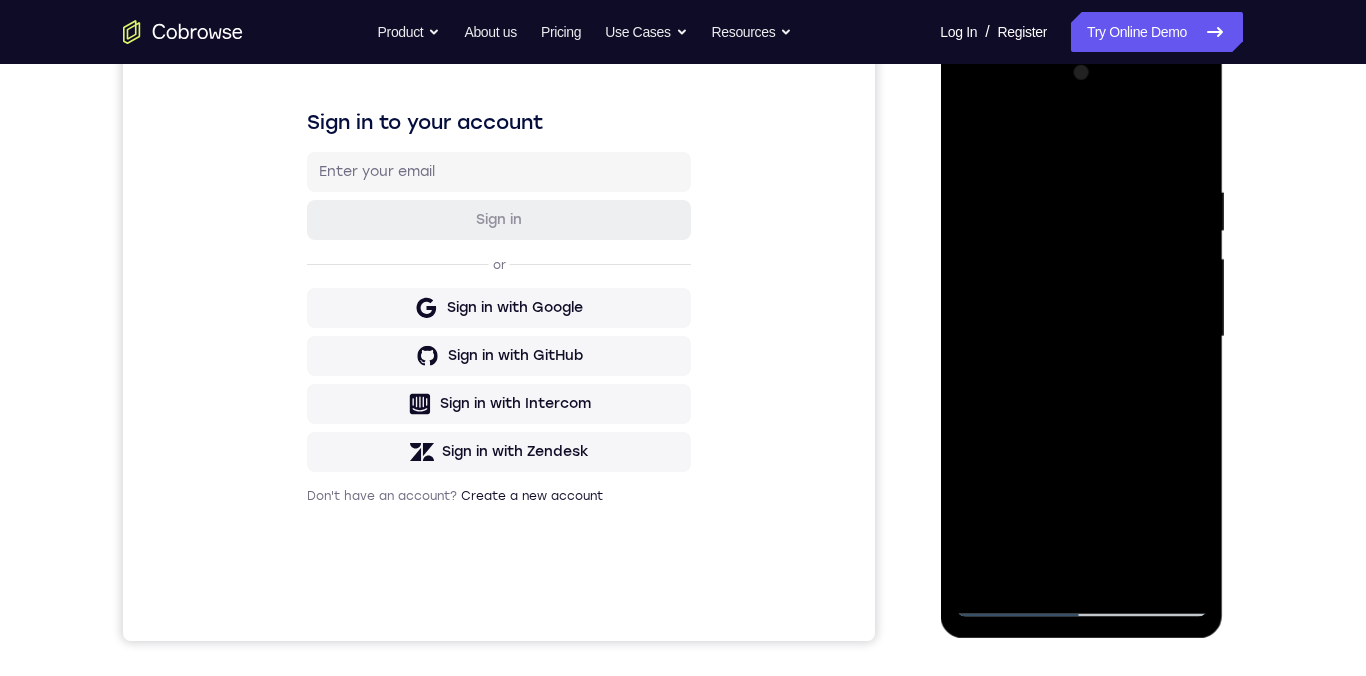 click at bounding box center [1081, 337] 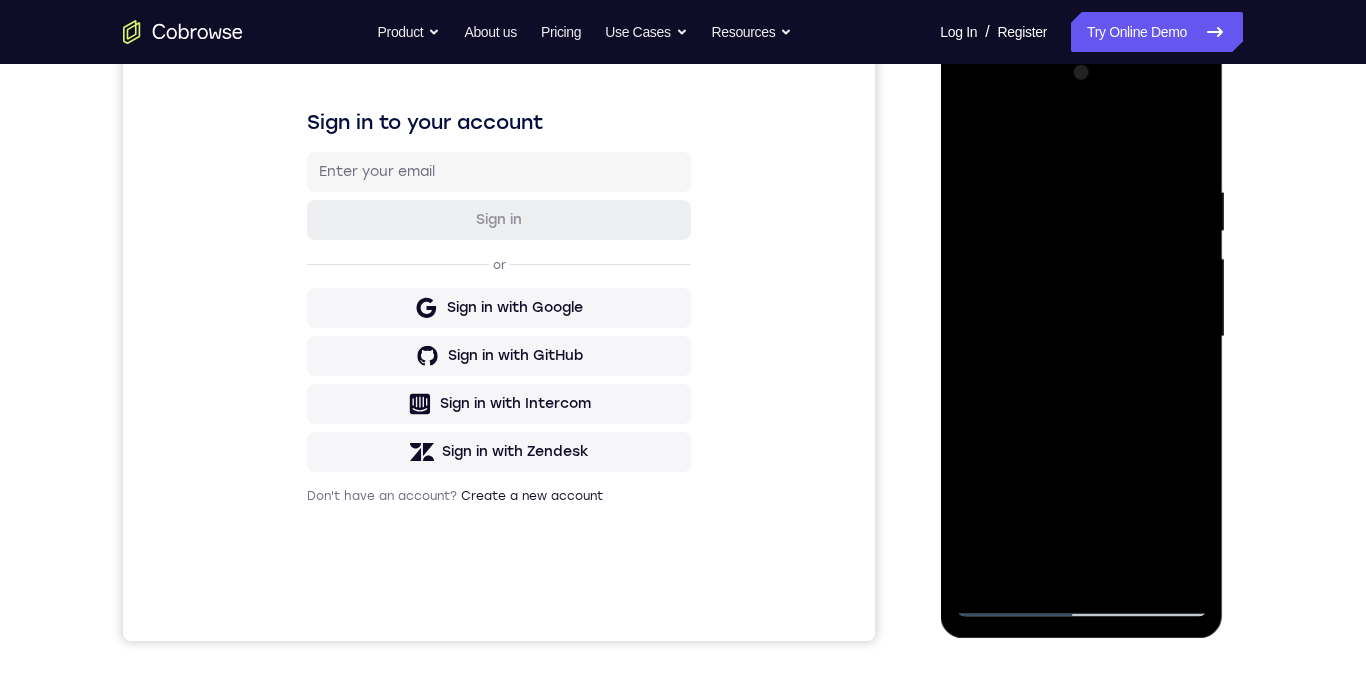click at bounding box center (1081, 337) 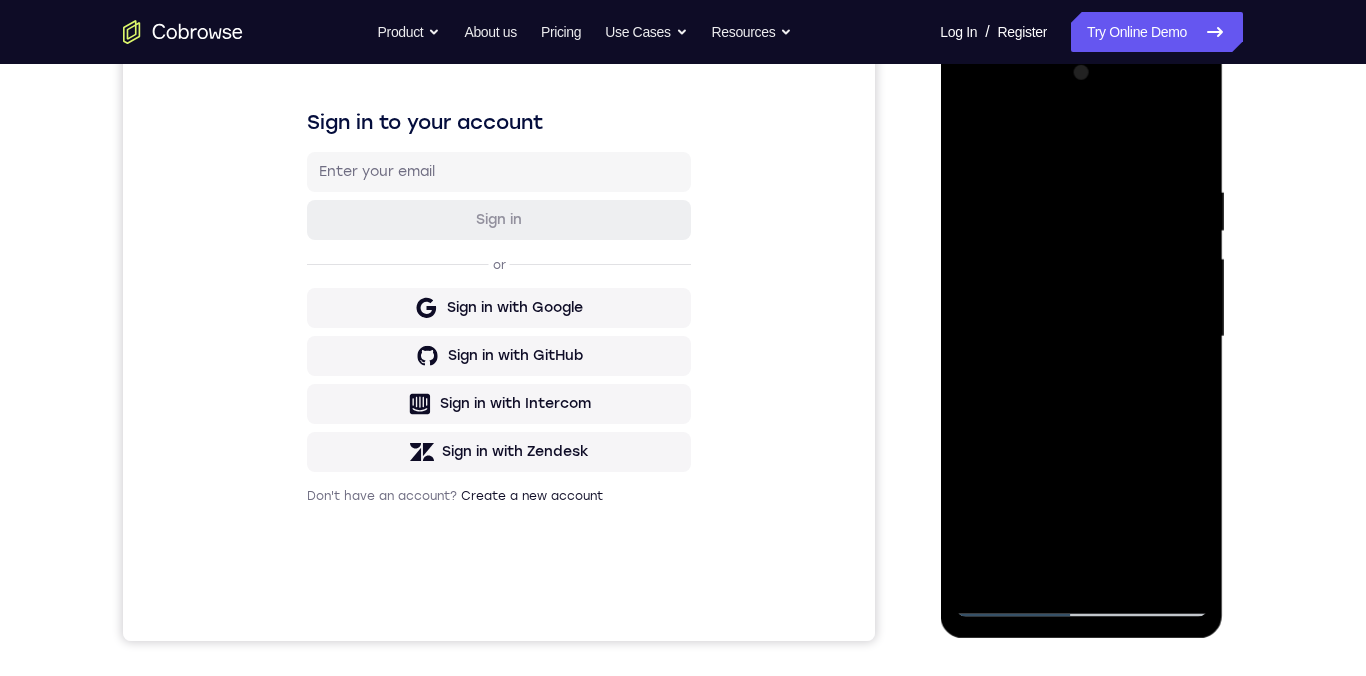 click at bounding box center (1081, 337) 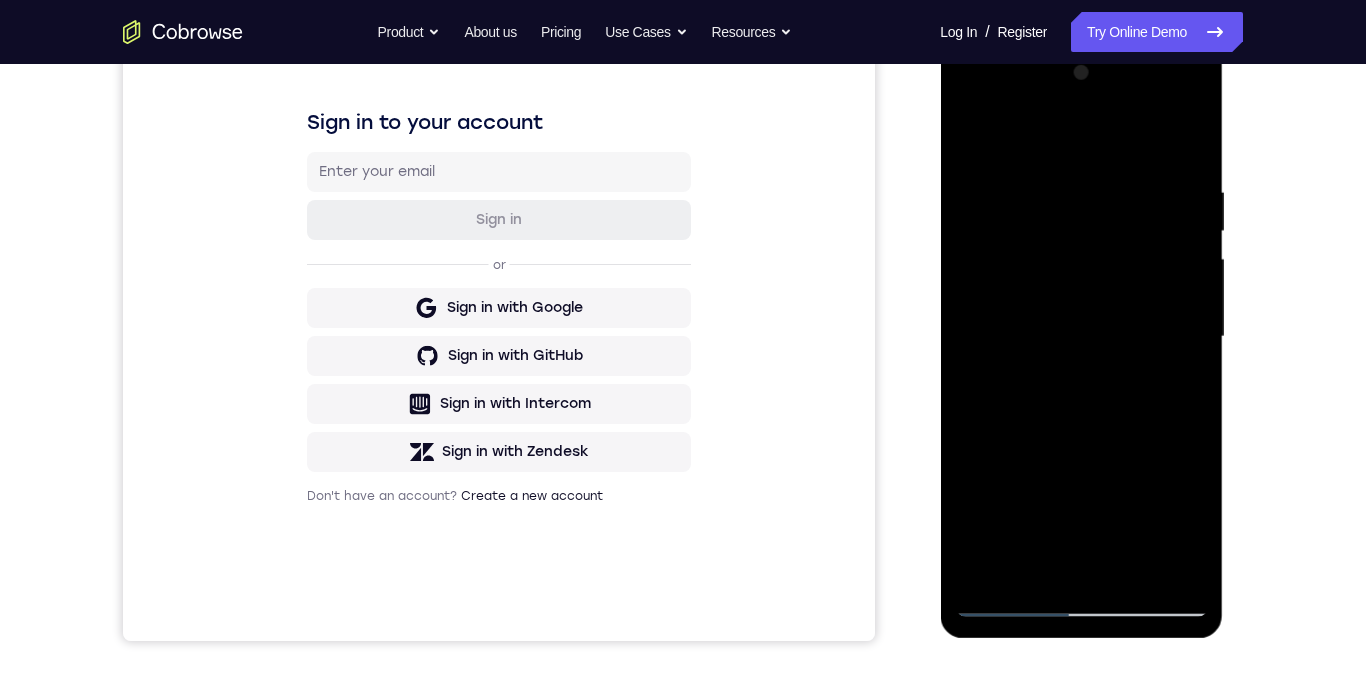 click at bounding box center [1081, 337] 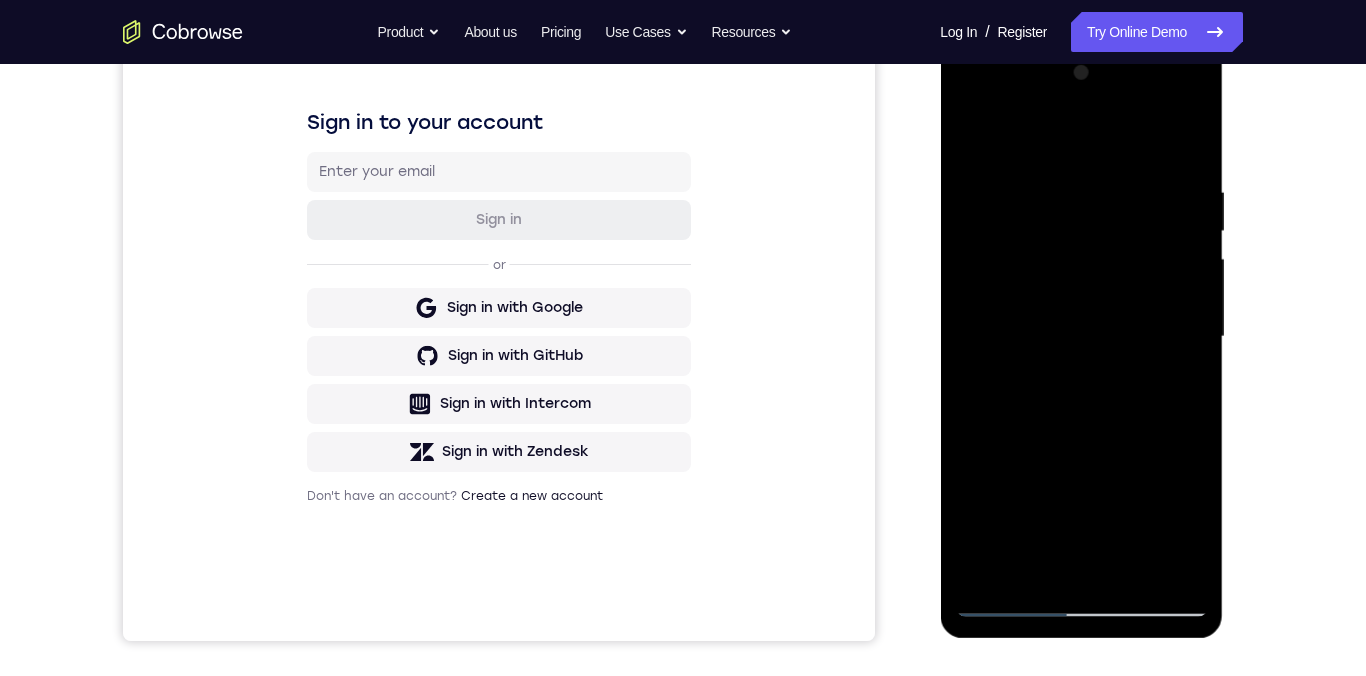 click at bounding box center (1081, 337) 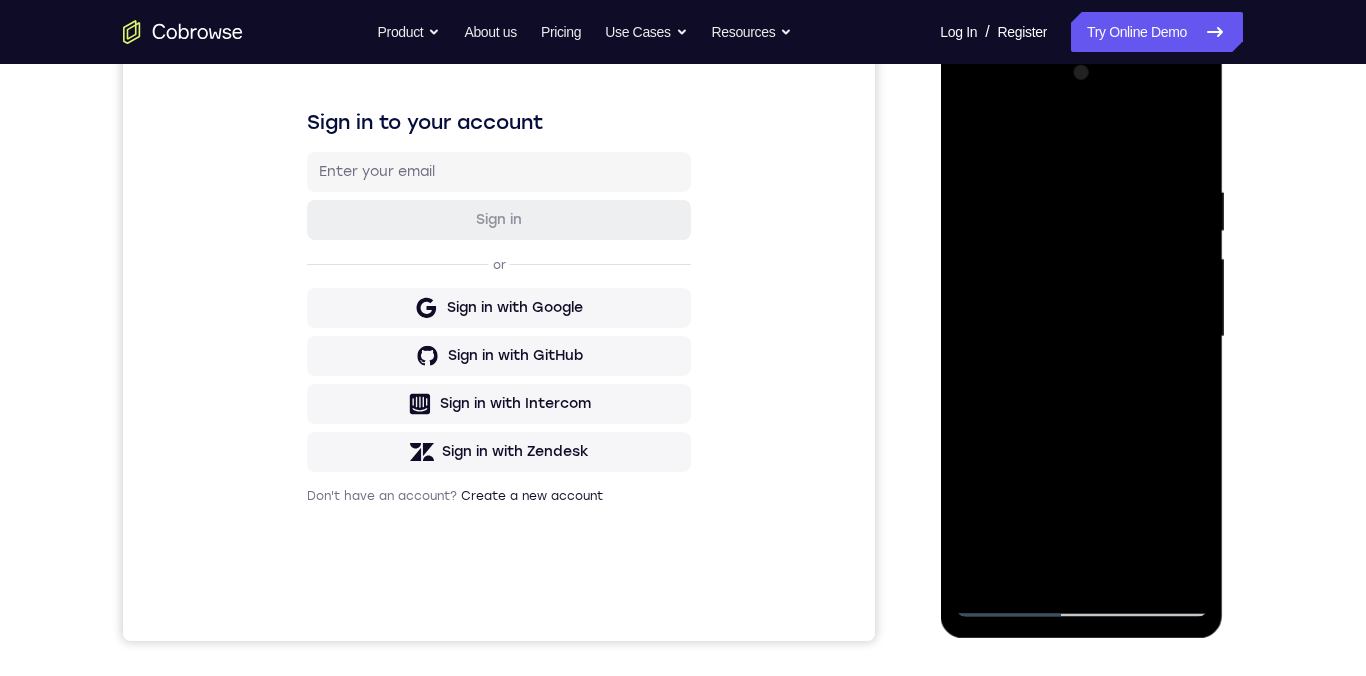 click at bounding box center (1081, 337) 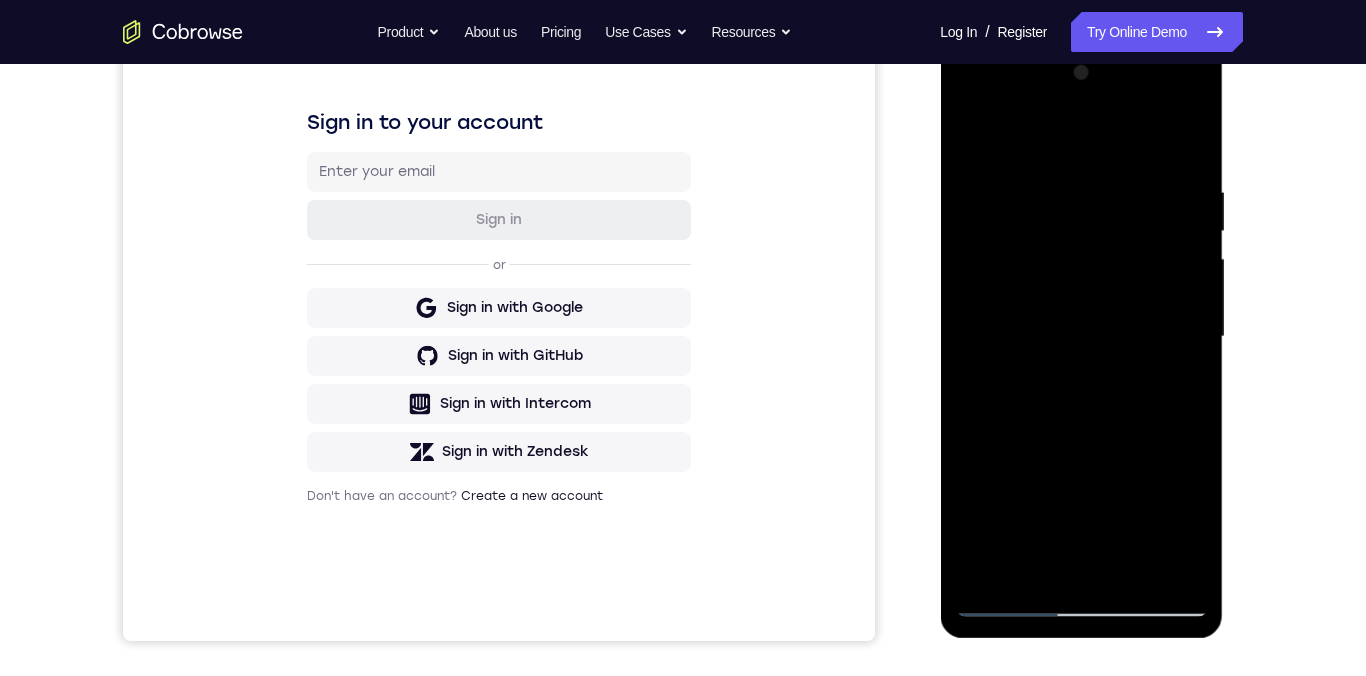 click at bounding box center [1081, 337] 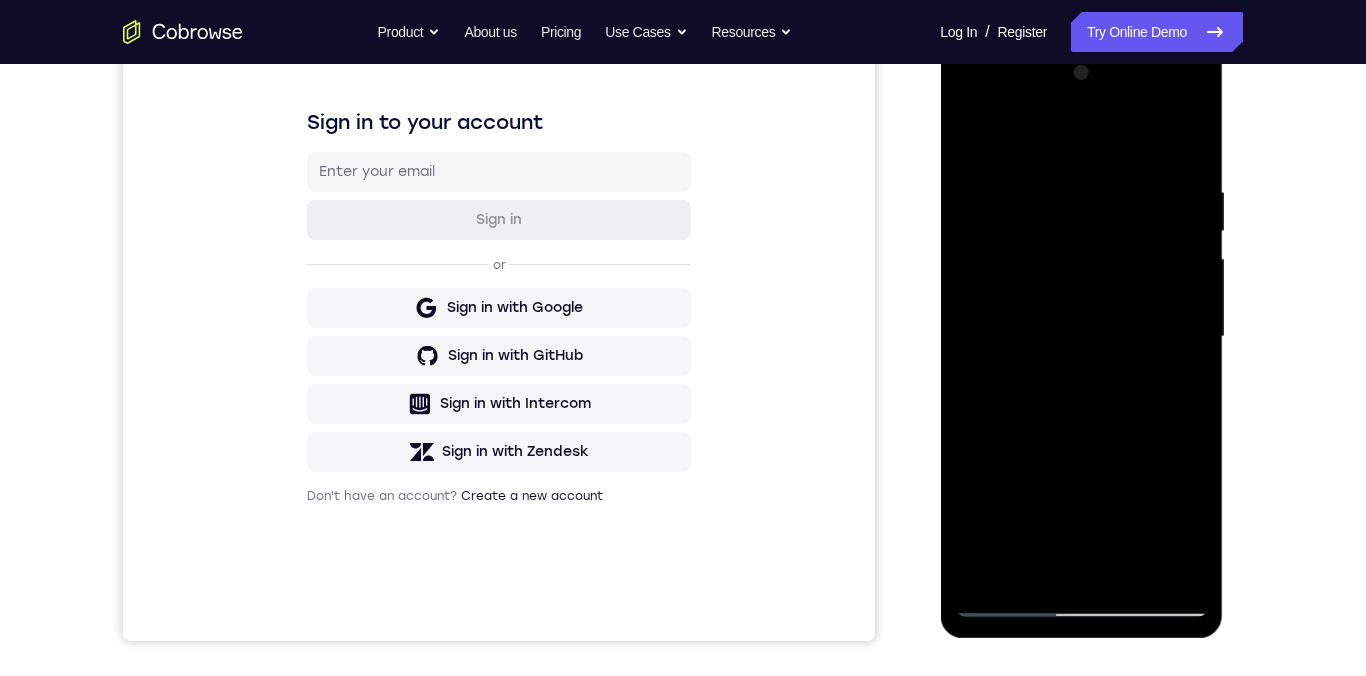 click at bounding box center [1081, 337] 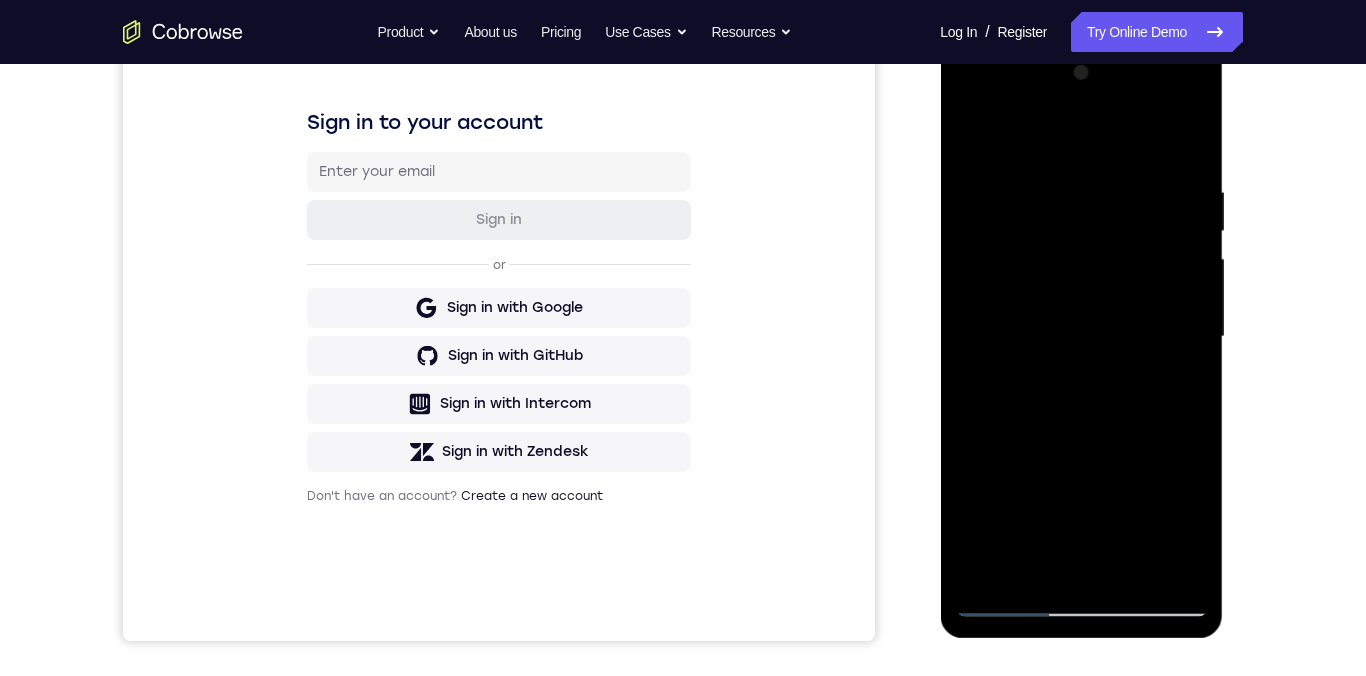 click at bounding box center [1081, 337] 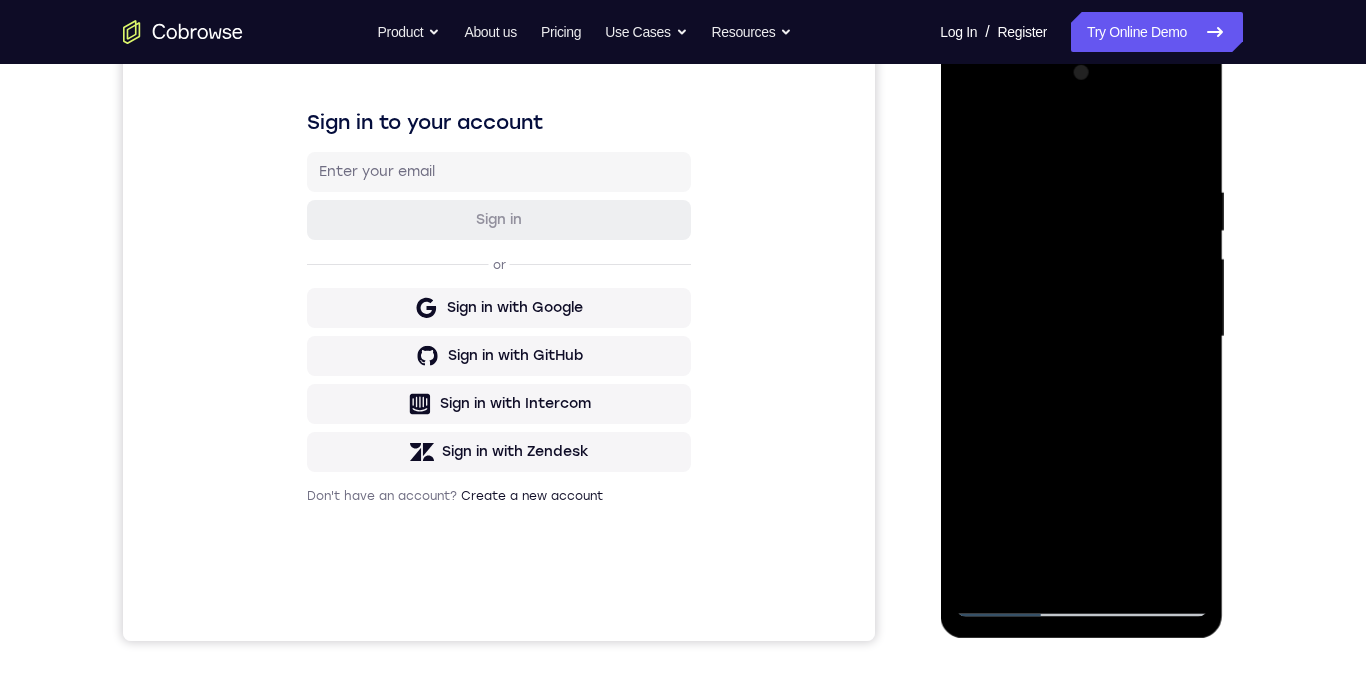click at bounding box center [1081, 337] 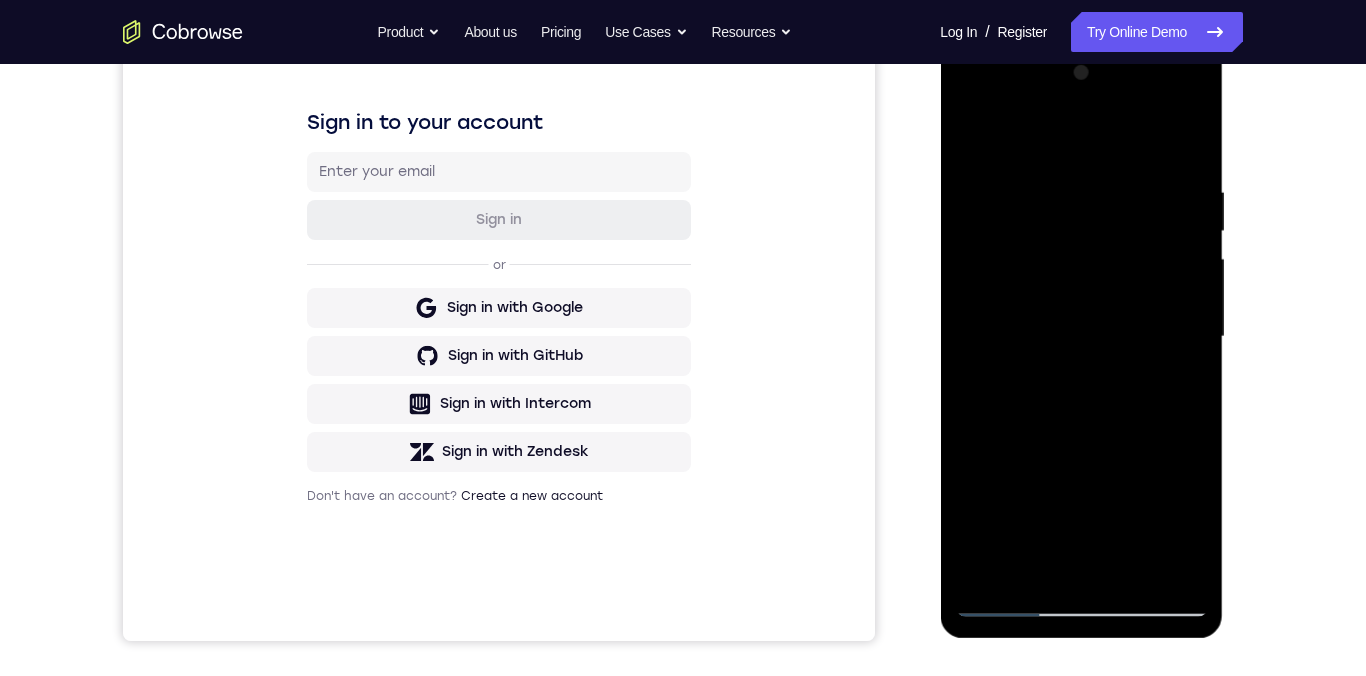 click at bounding box center [1081, 337] 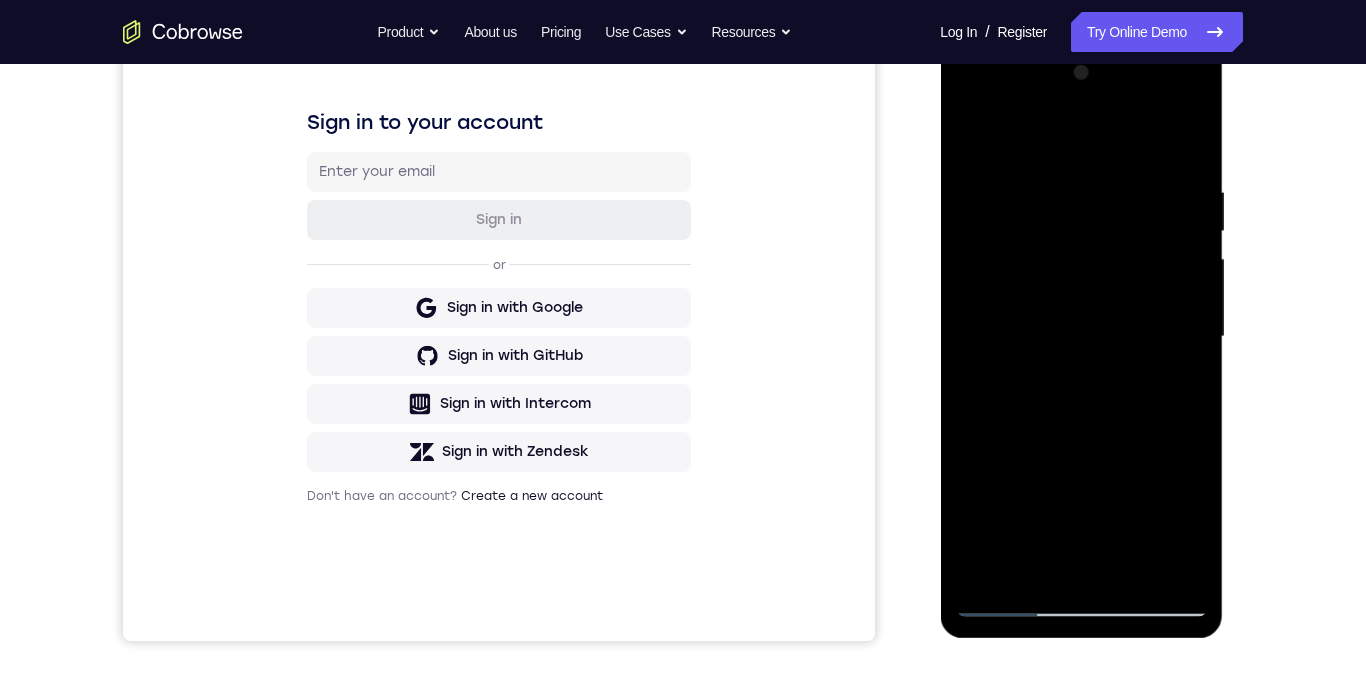 click at bounding box center [1081, 337] 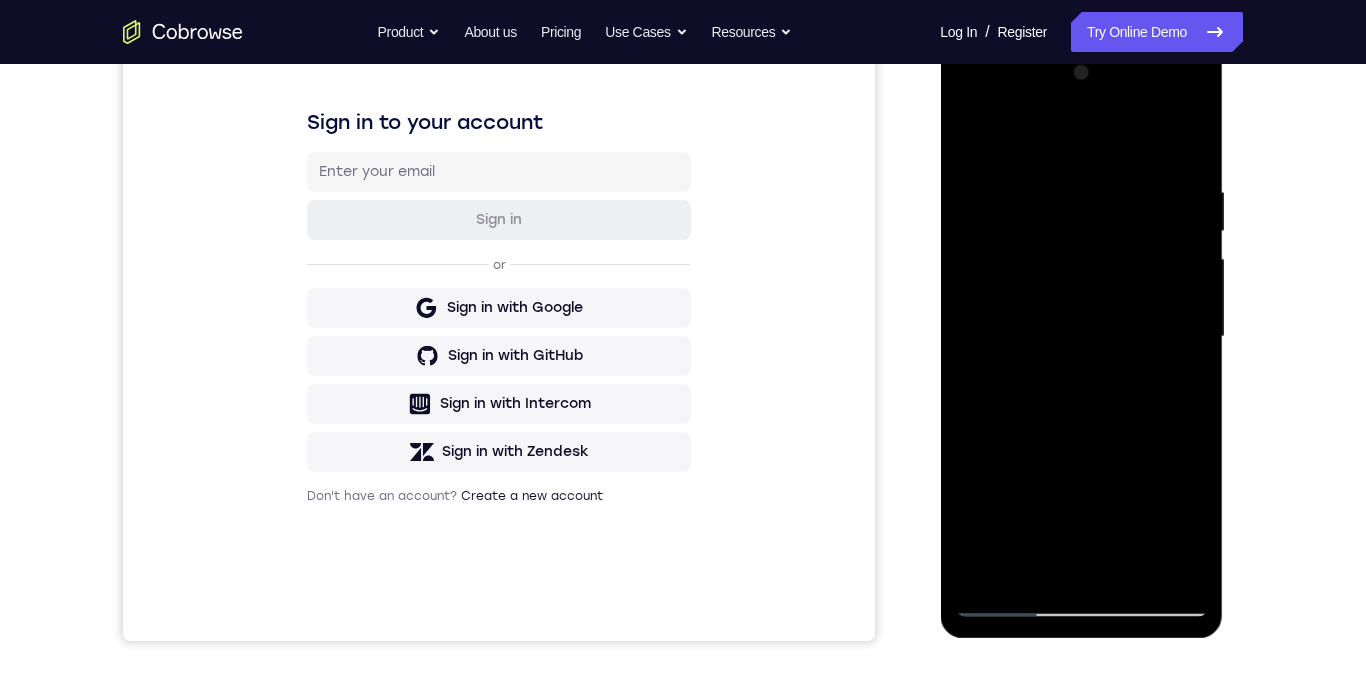 click at bounding box center [1081, 337] 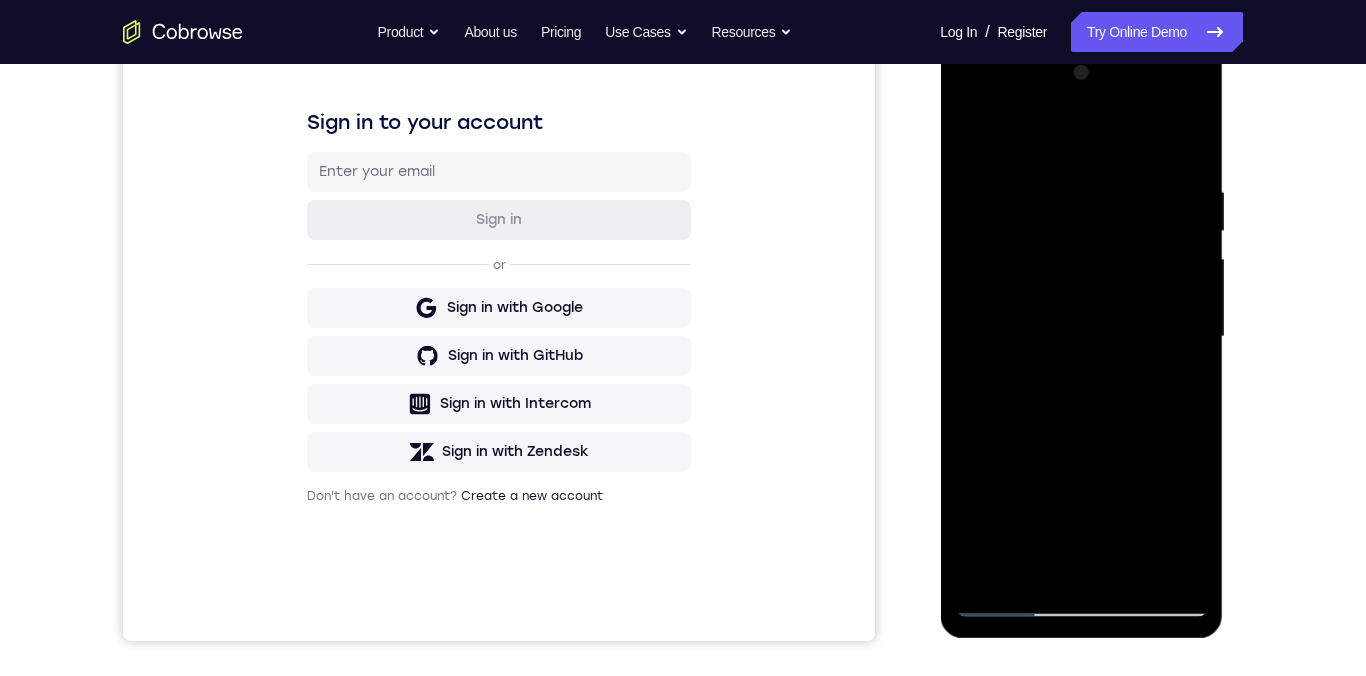 click at bounding box center (1081, 337) 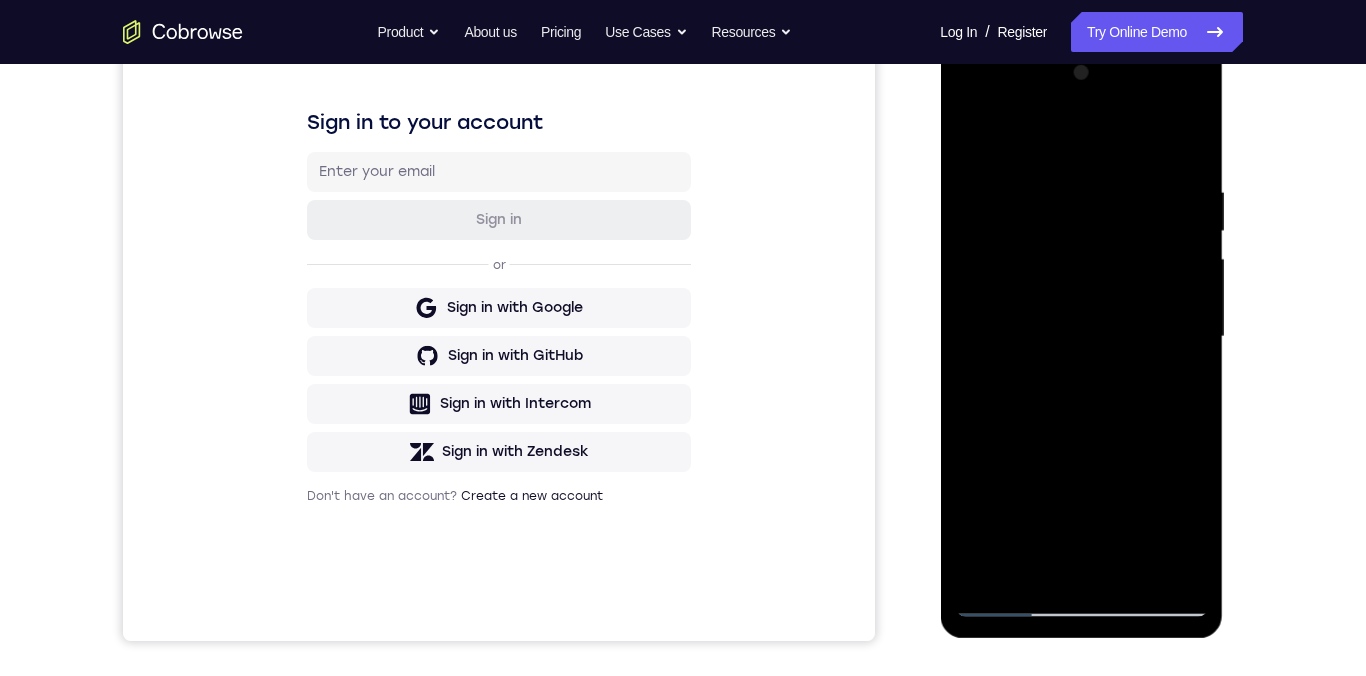 click at bounding box center (1081, 337) 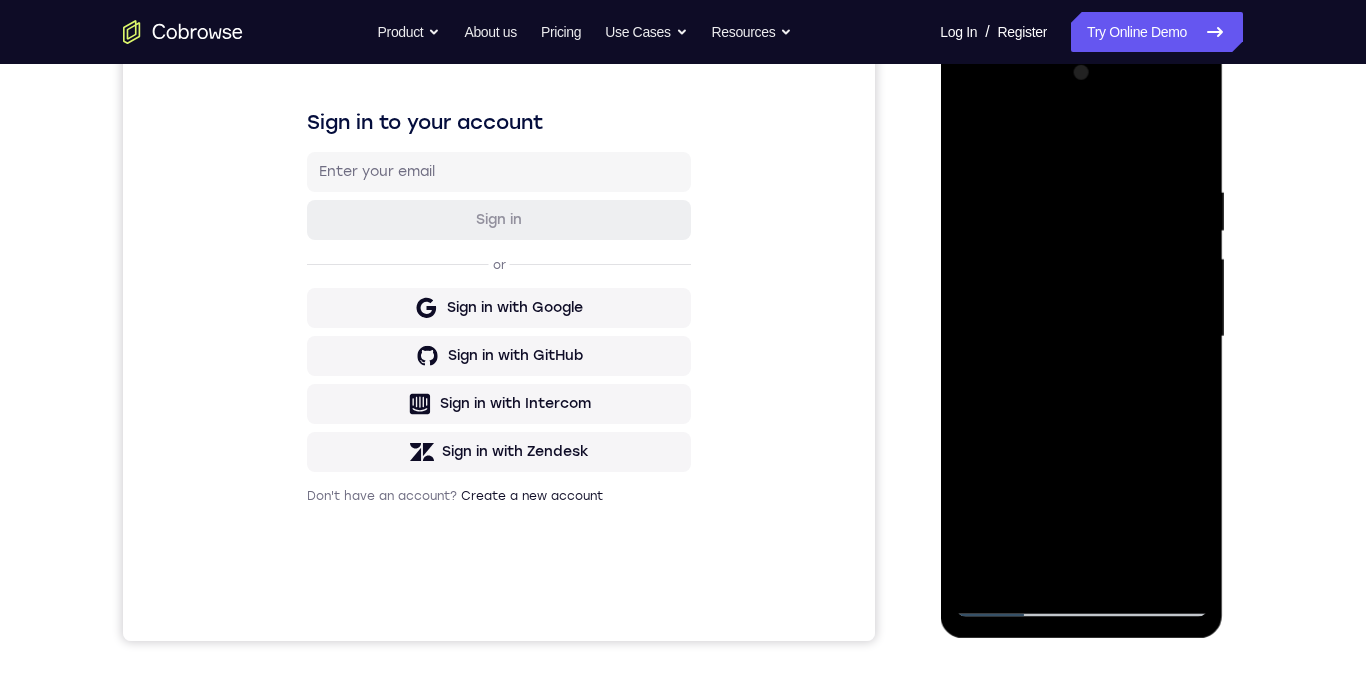 click at bounding box center (1081, 337) 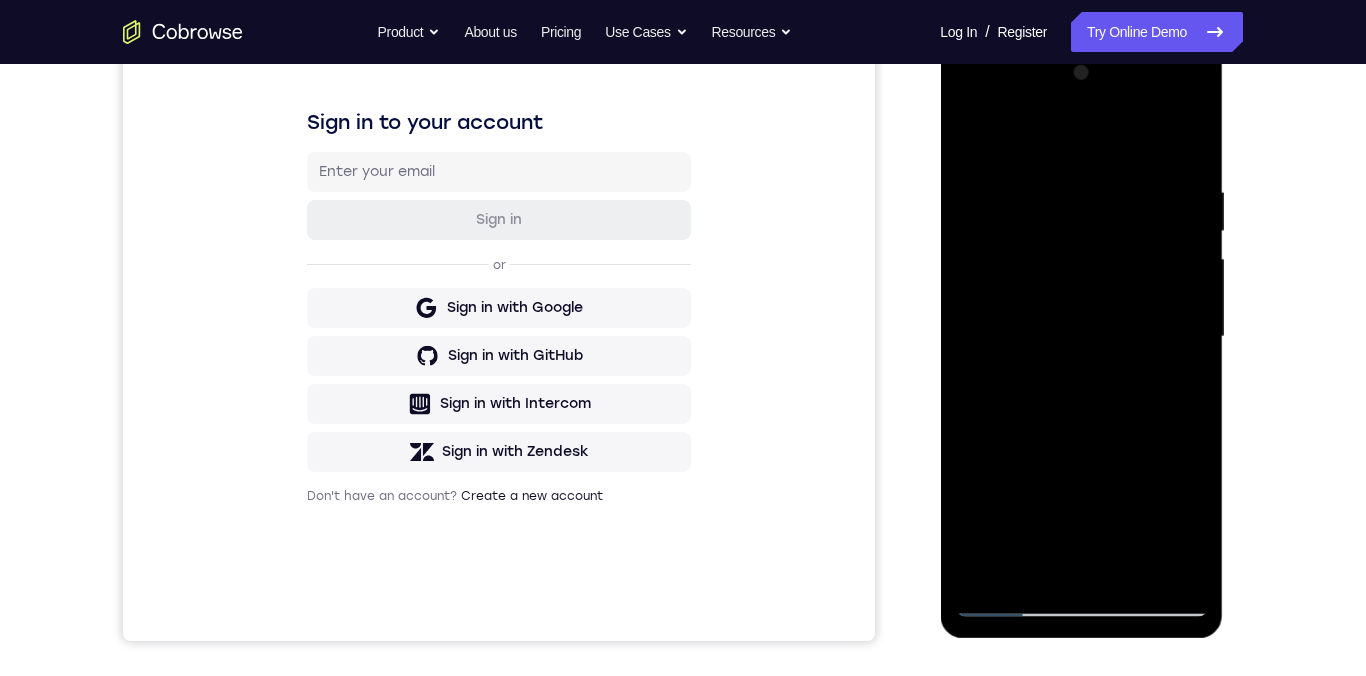 click at bounding box center [1081, 337] 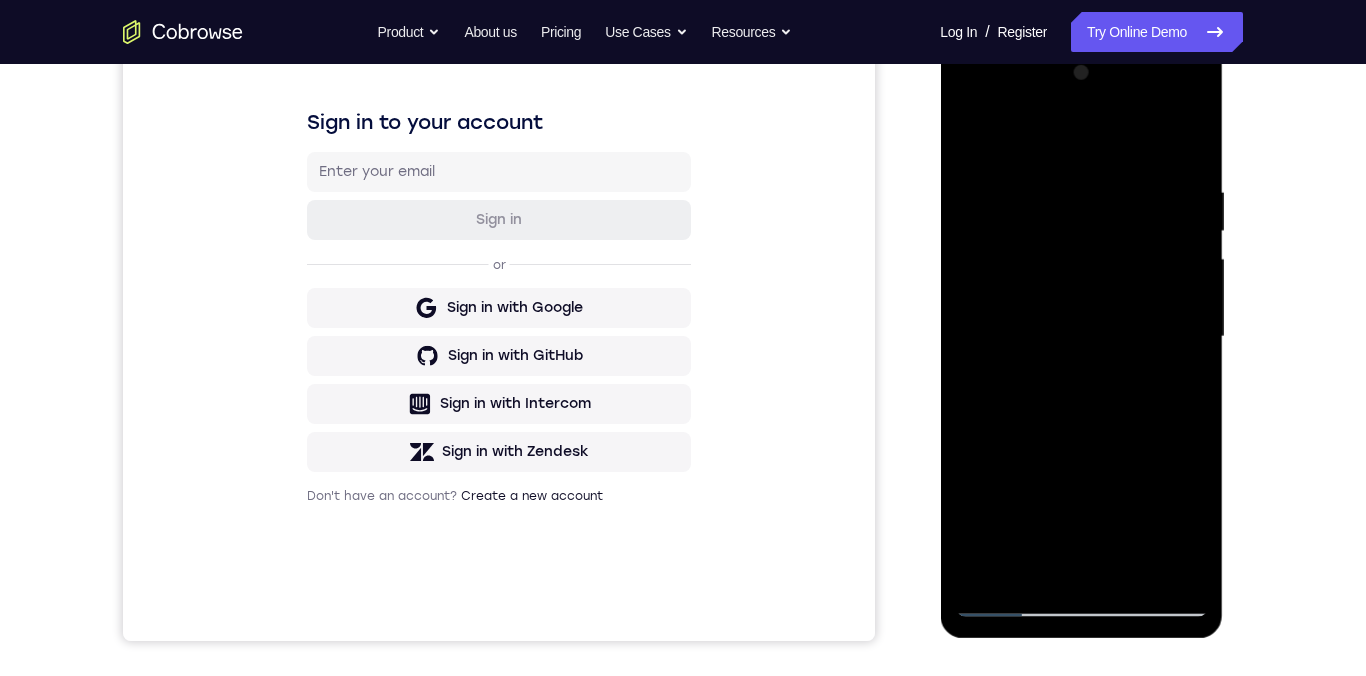click at bounding box center (1081, 337) 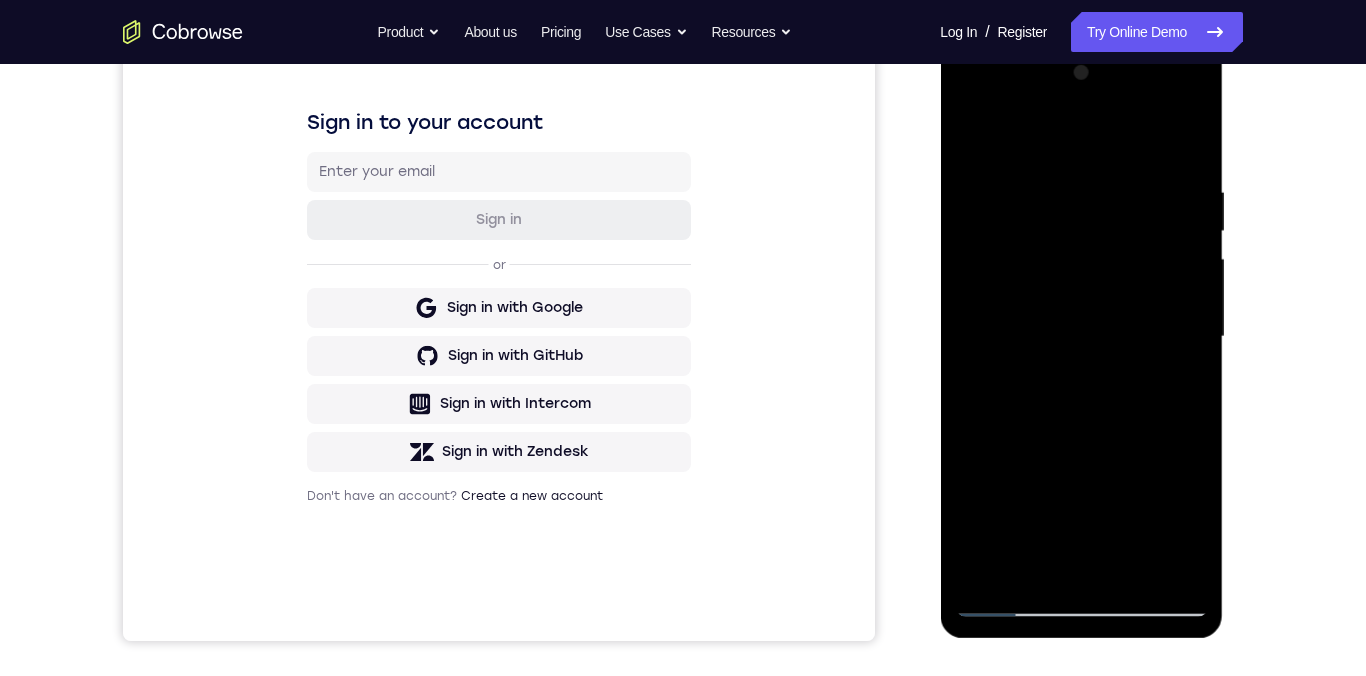 click at bounding box center [1081, 337] 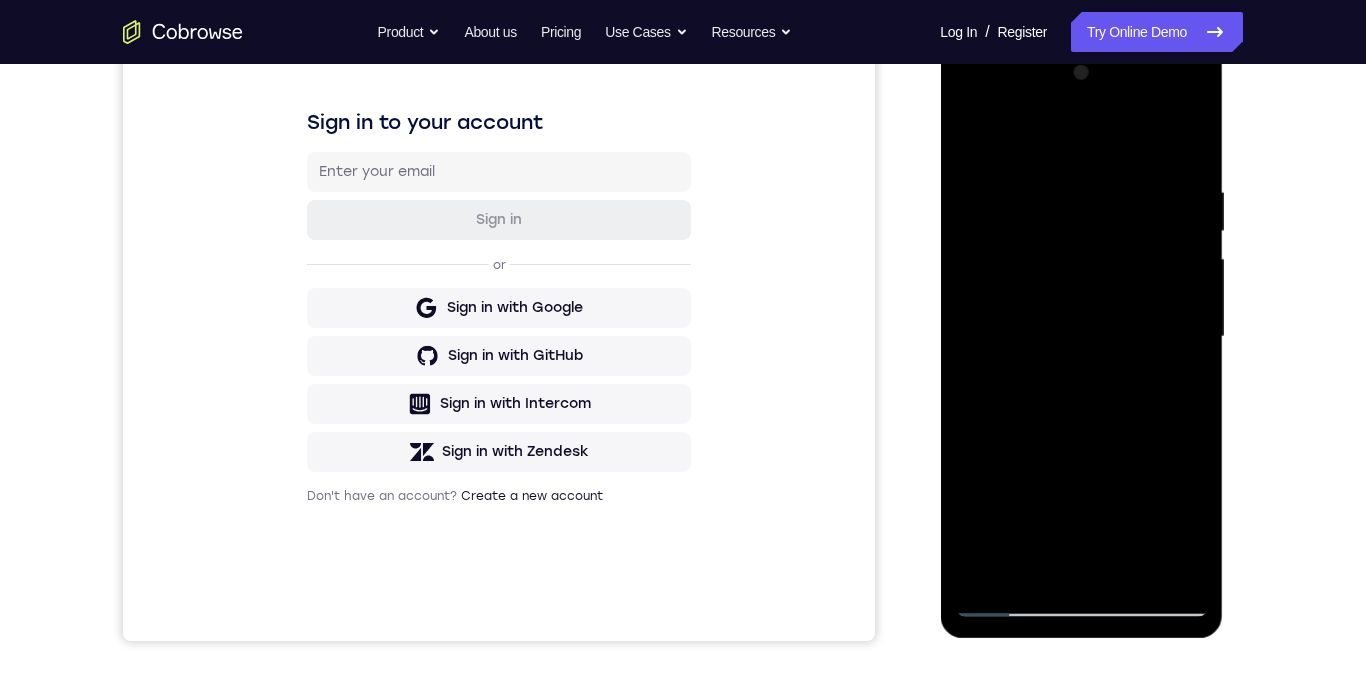 click at bounding box center [1081, 337] 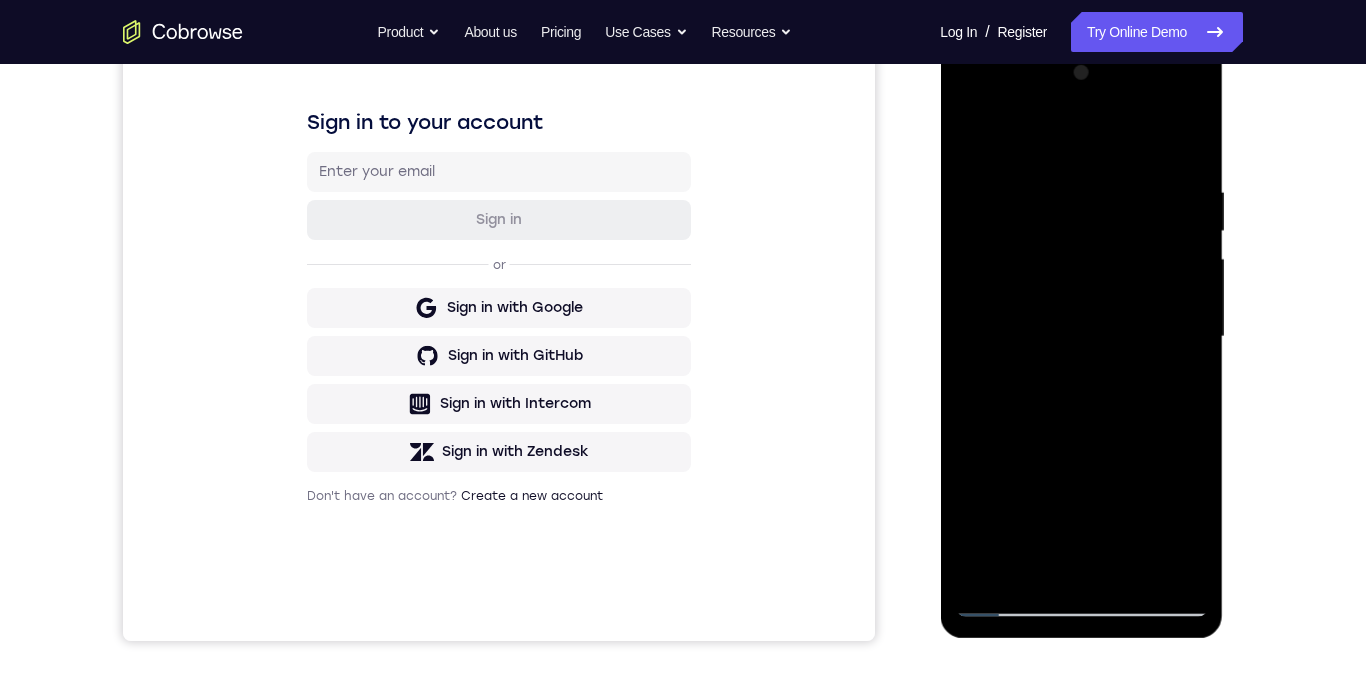 click at bounding box center [1081, 337] 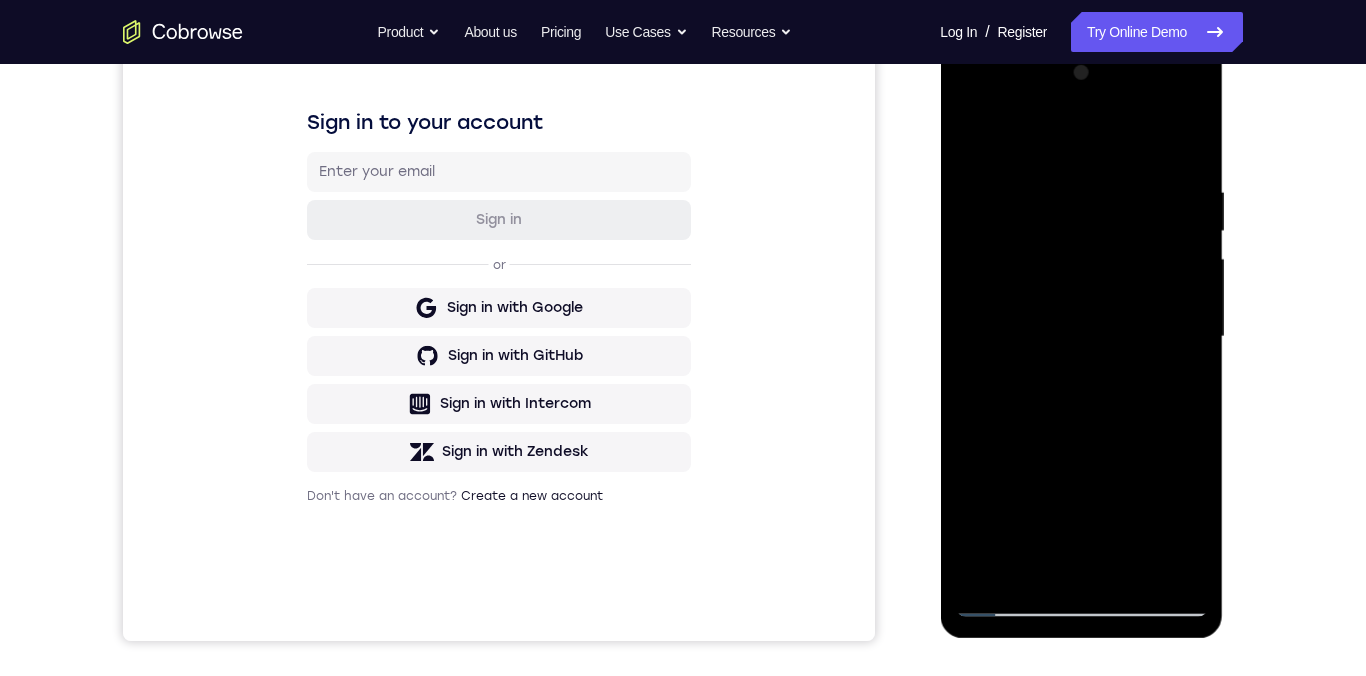 click at bounding box center [1081, 337] 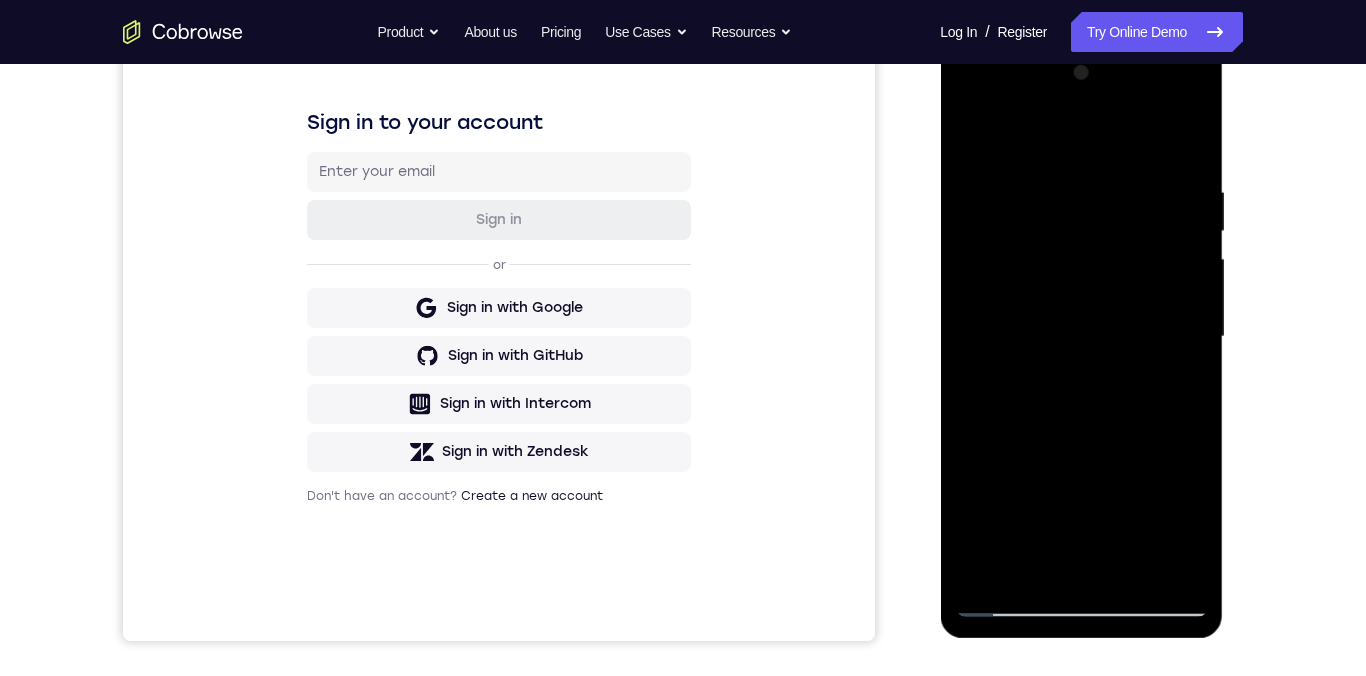 scroll, scrollTop: 325, scrollLeft: 0, axis: vertical 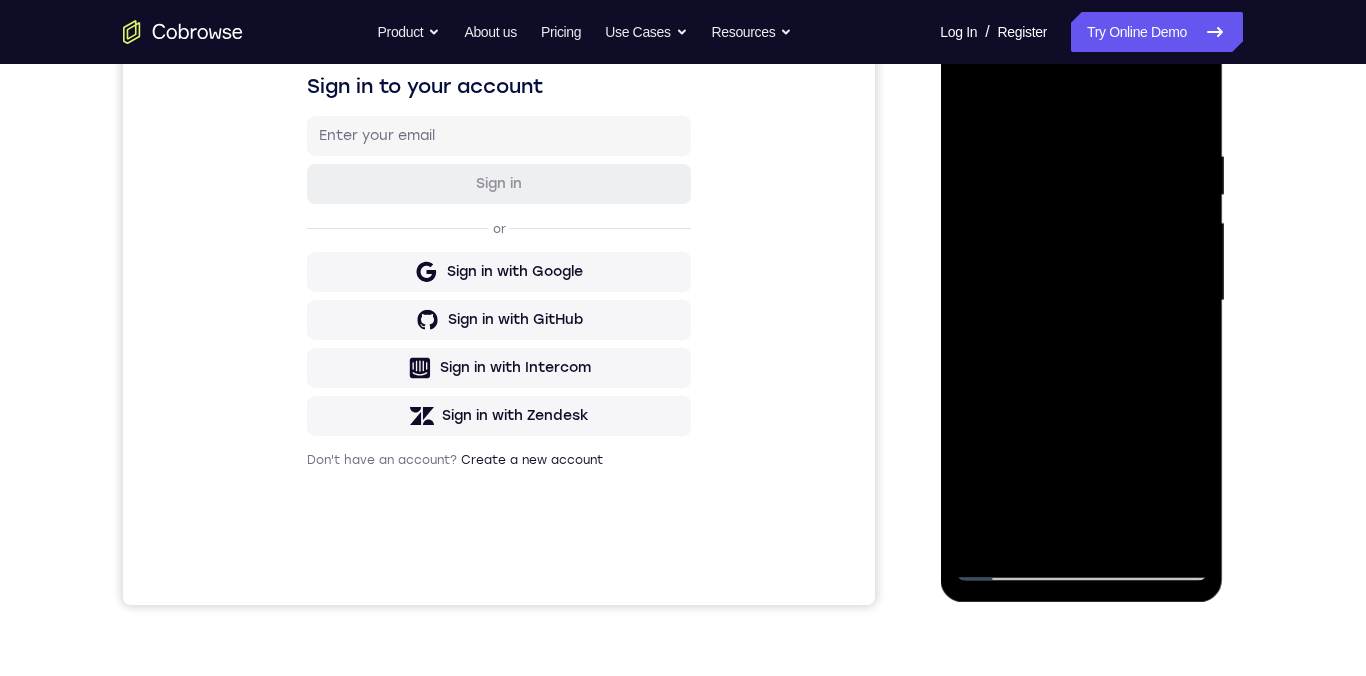 click at bounding box center (1081, 301) 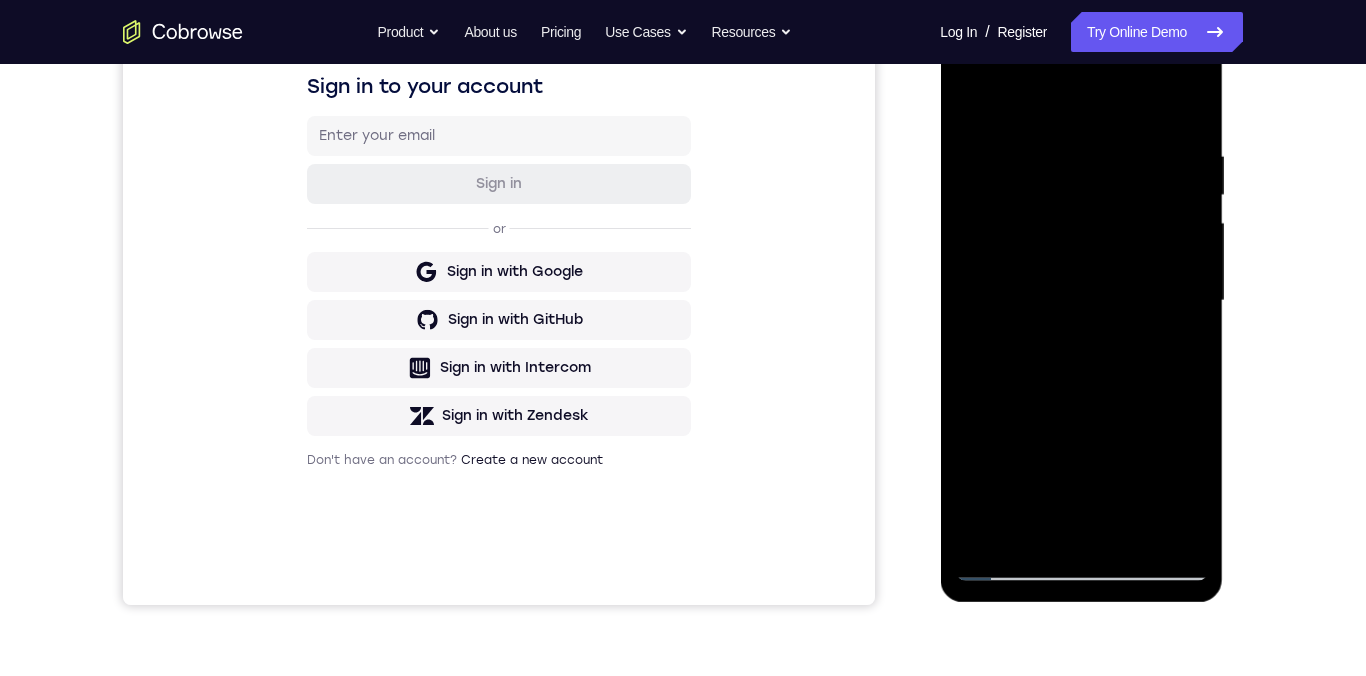click at bounding box center (1081, 301) 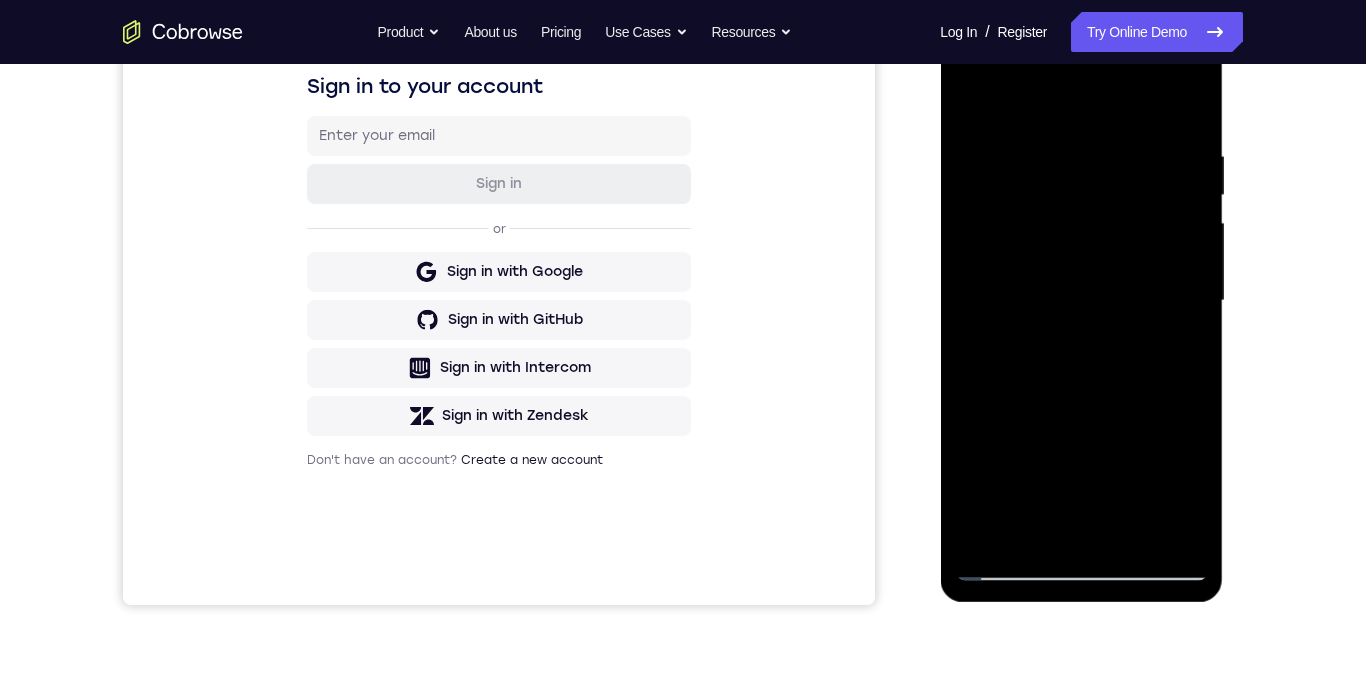 click at bounding box center [1081, 301] 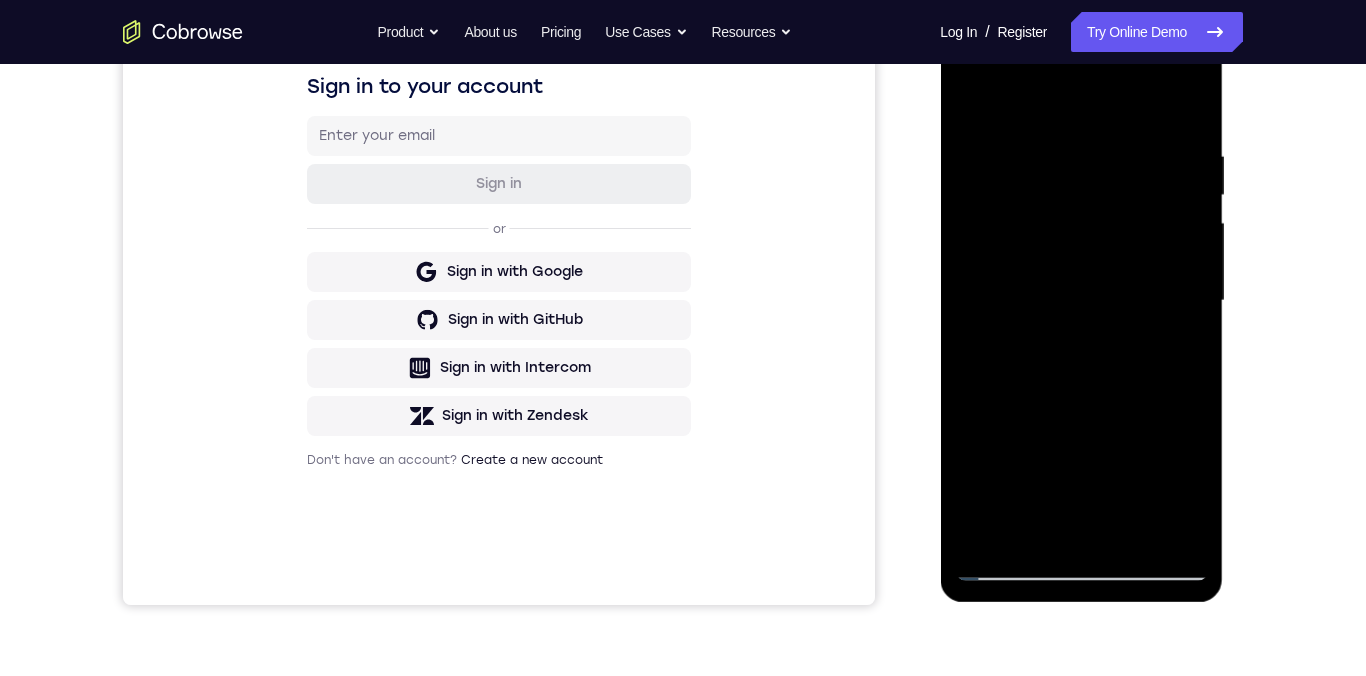 click at bounding box center [1081, 301] 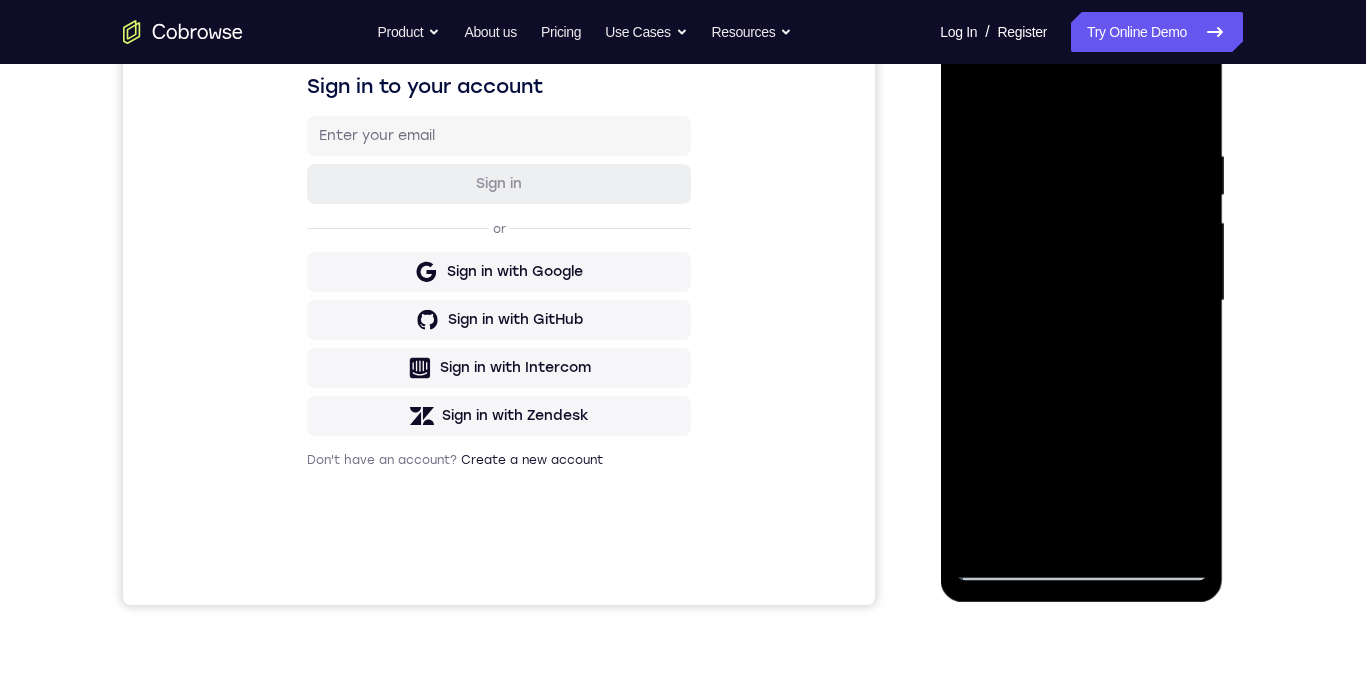 click at bounding box center (1081, 301) 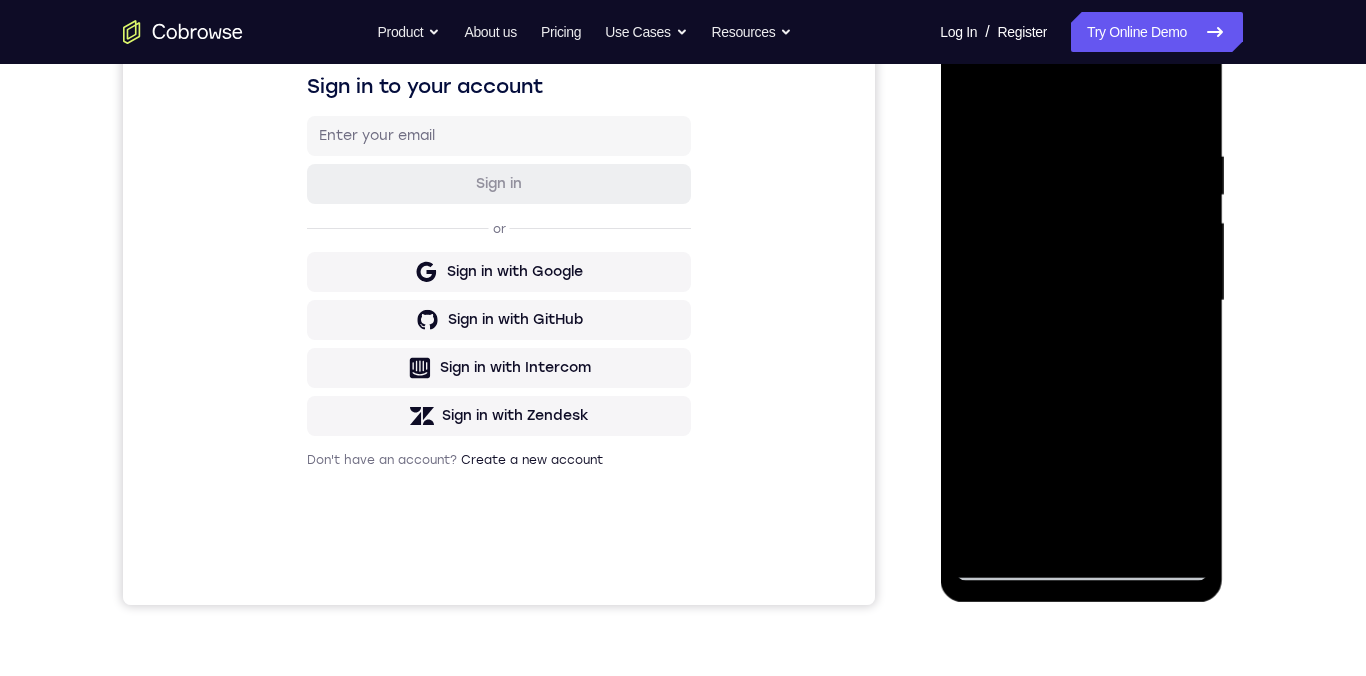 click at bounding box center [1081, 301] 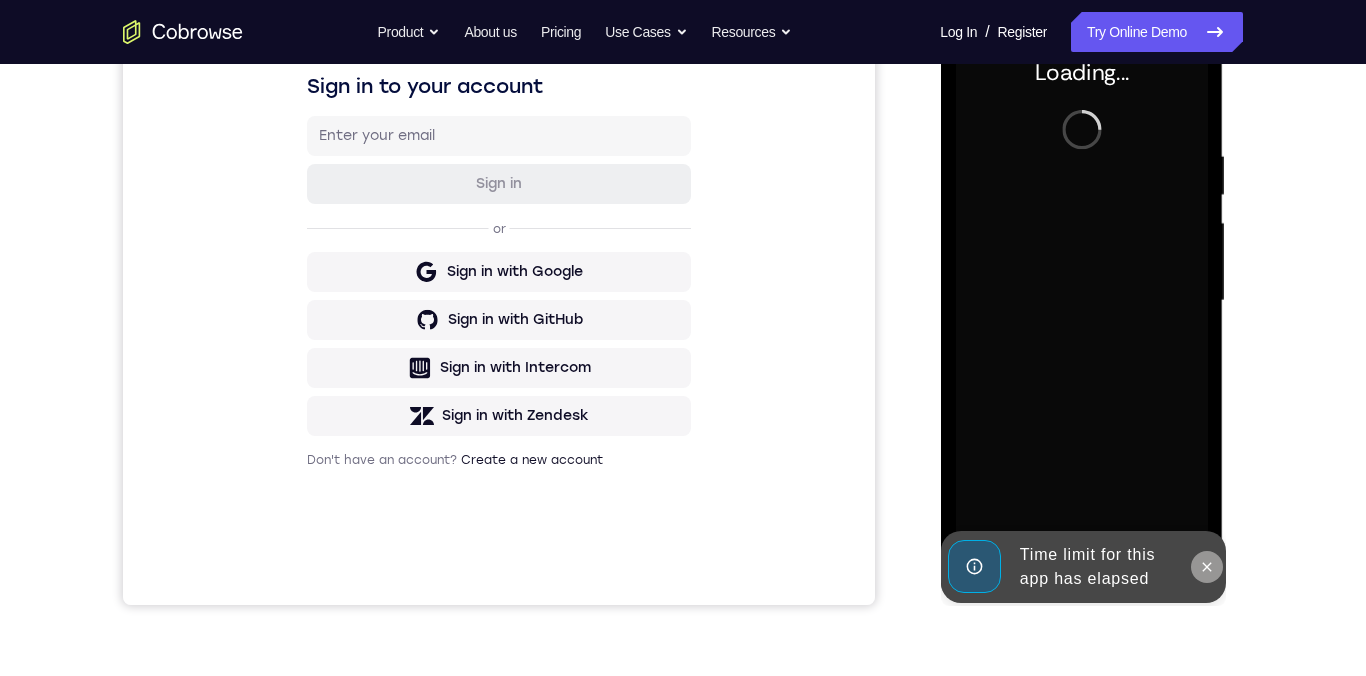 click 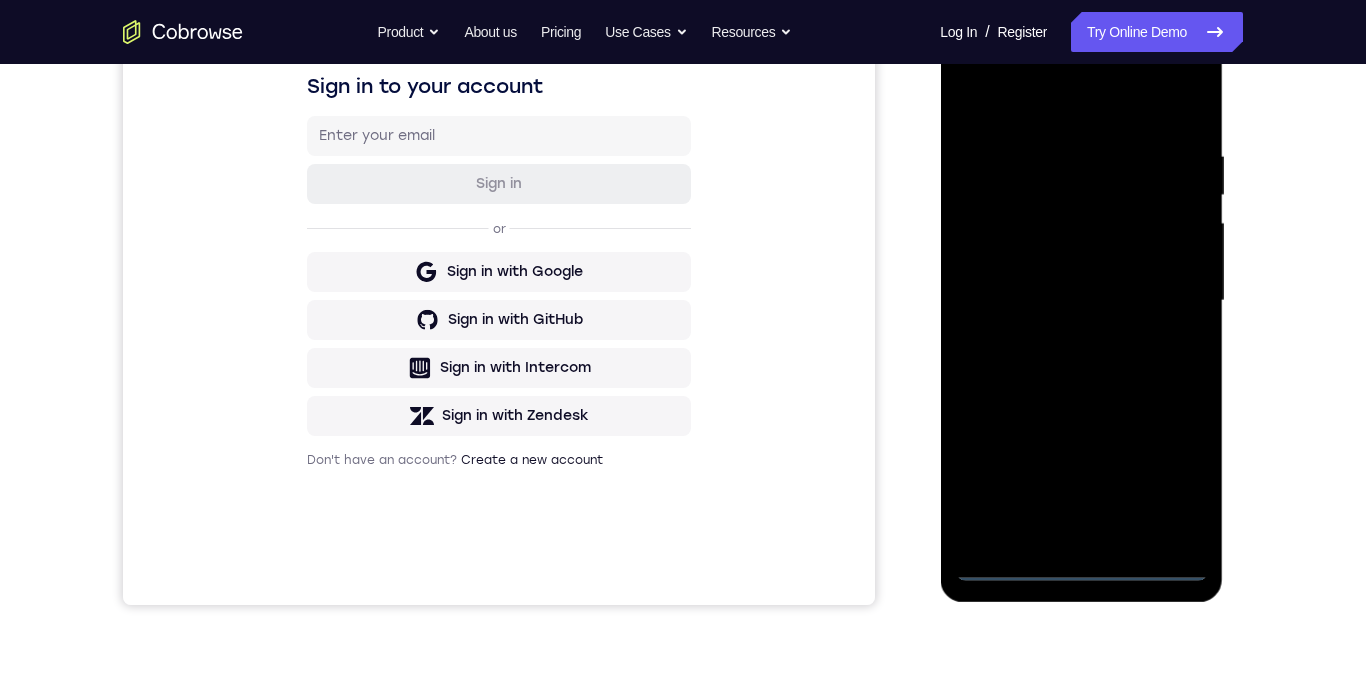 scroll, scrollTop: 288, scrollLeft: 0, axis: vertical 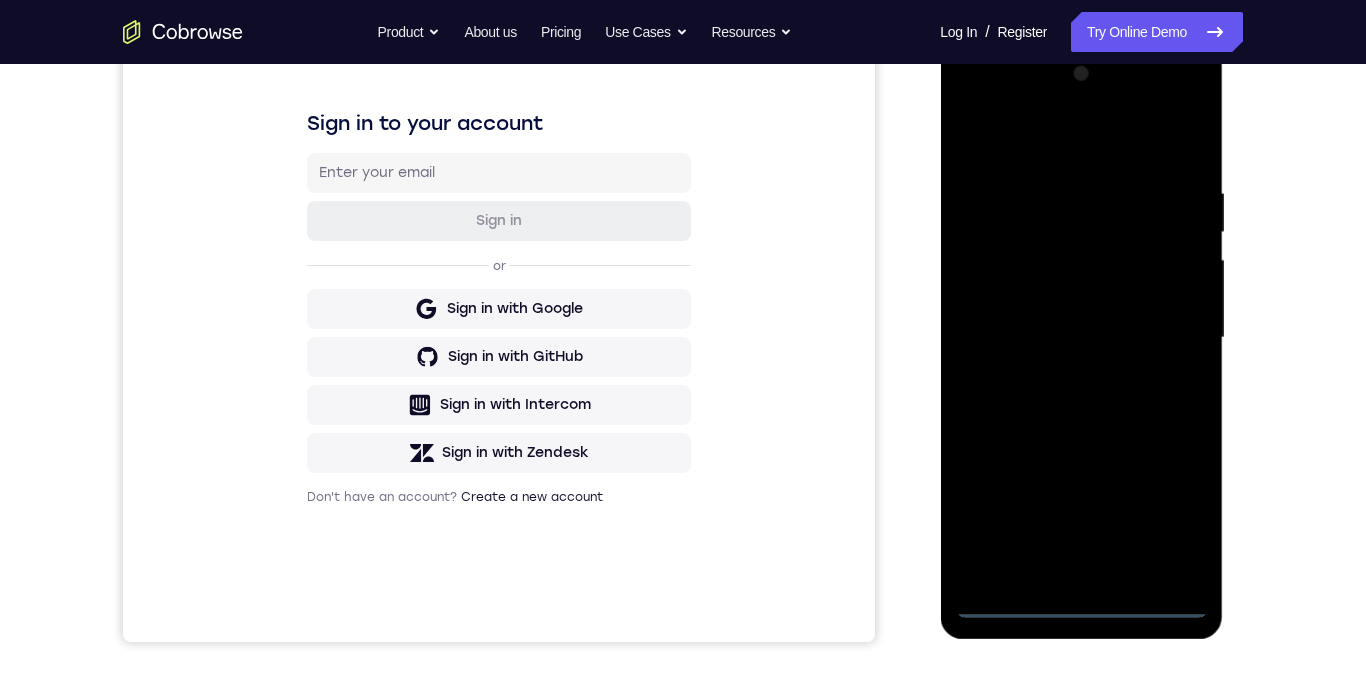 click at bounding box center [1081, 338] 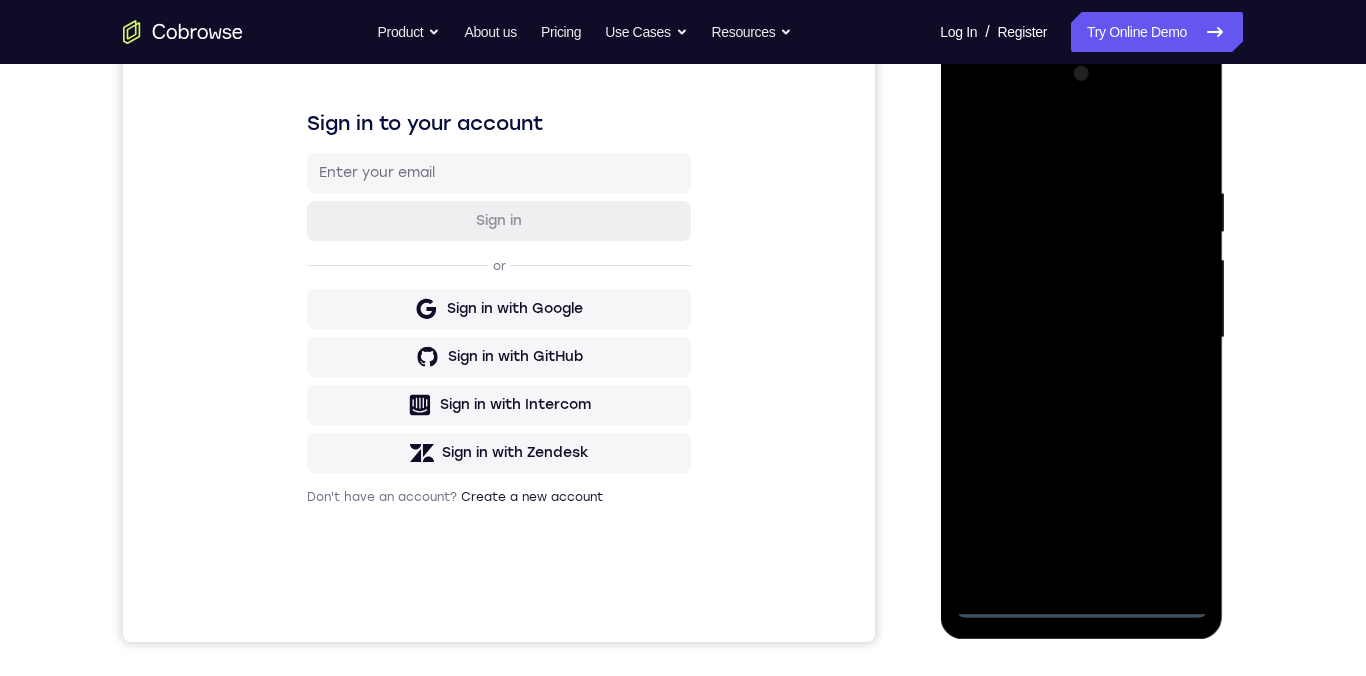 click at bounding box center (1081, 338) 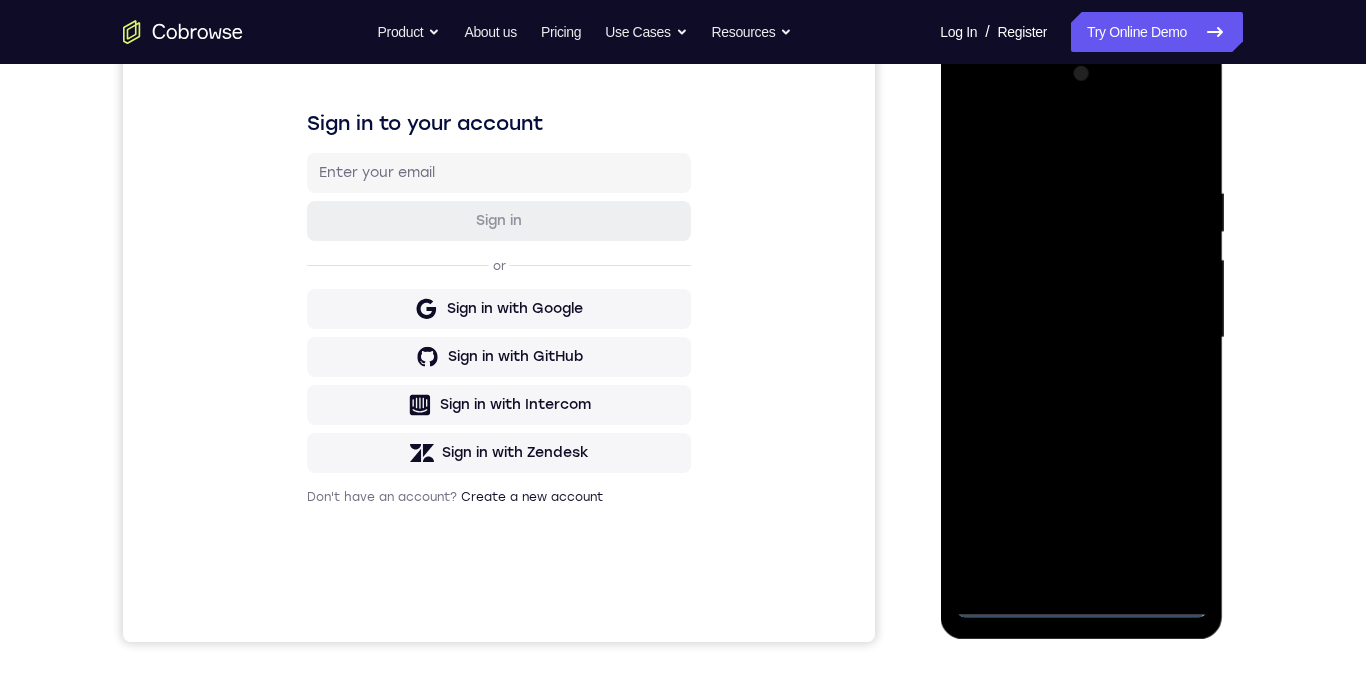click at bounding box center [1081, 338] 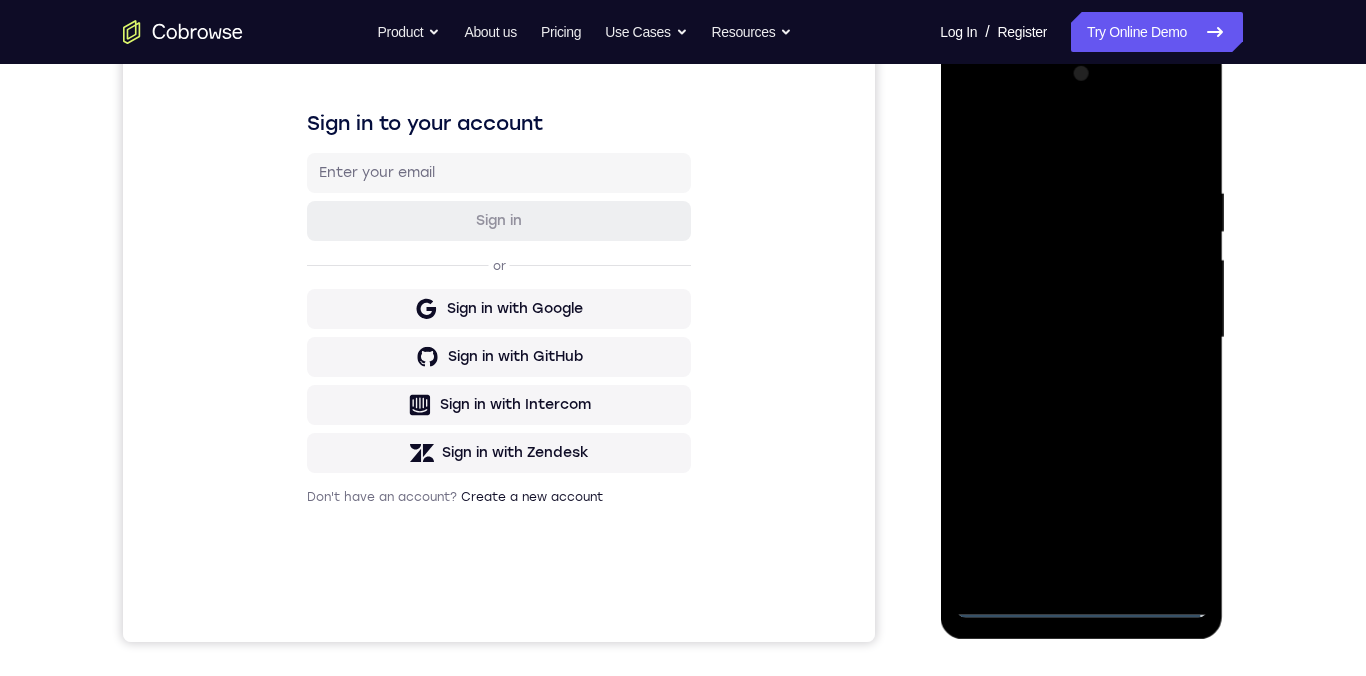 click at bounding box center [1081, 338] 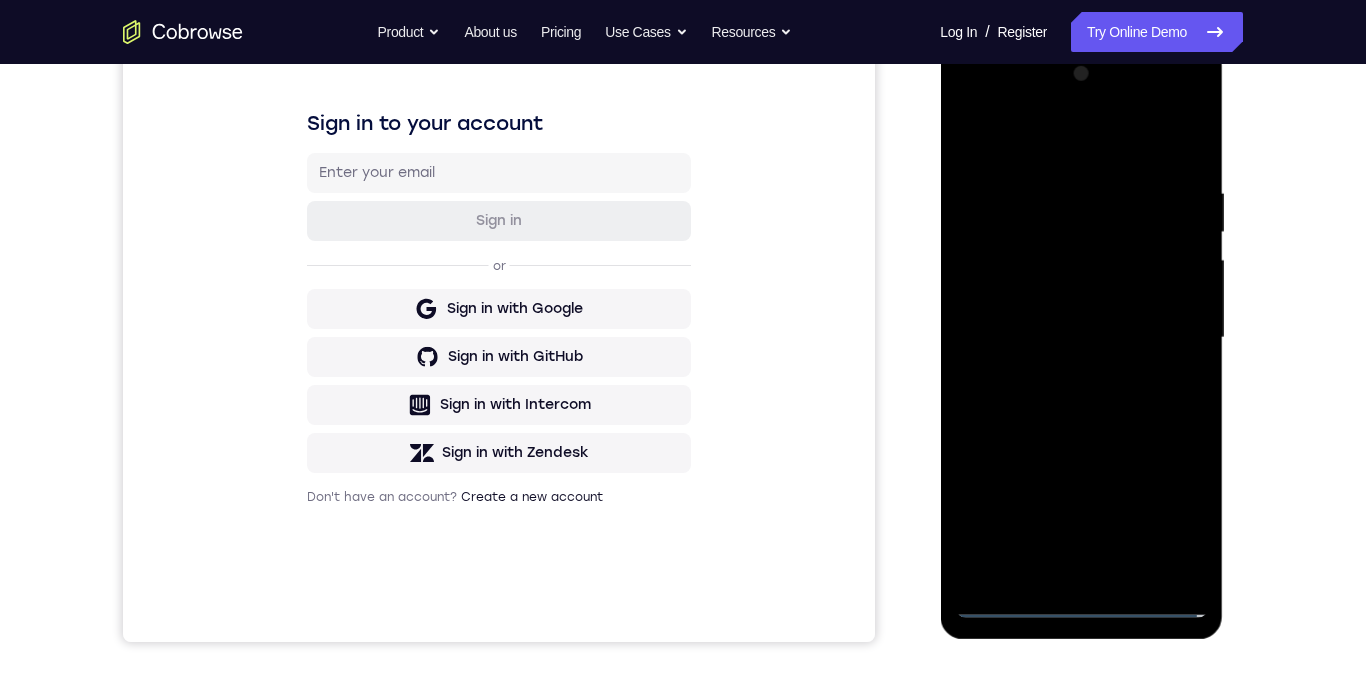 click at bounding box center [1081, 338] 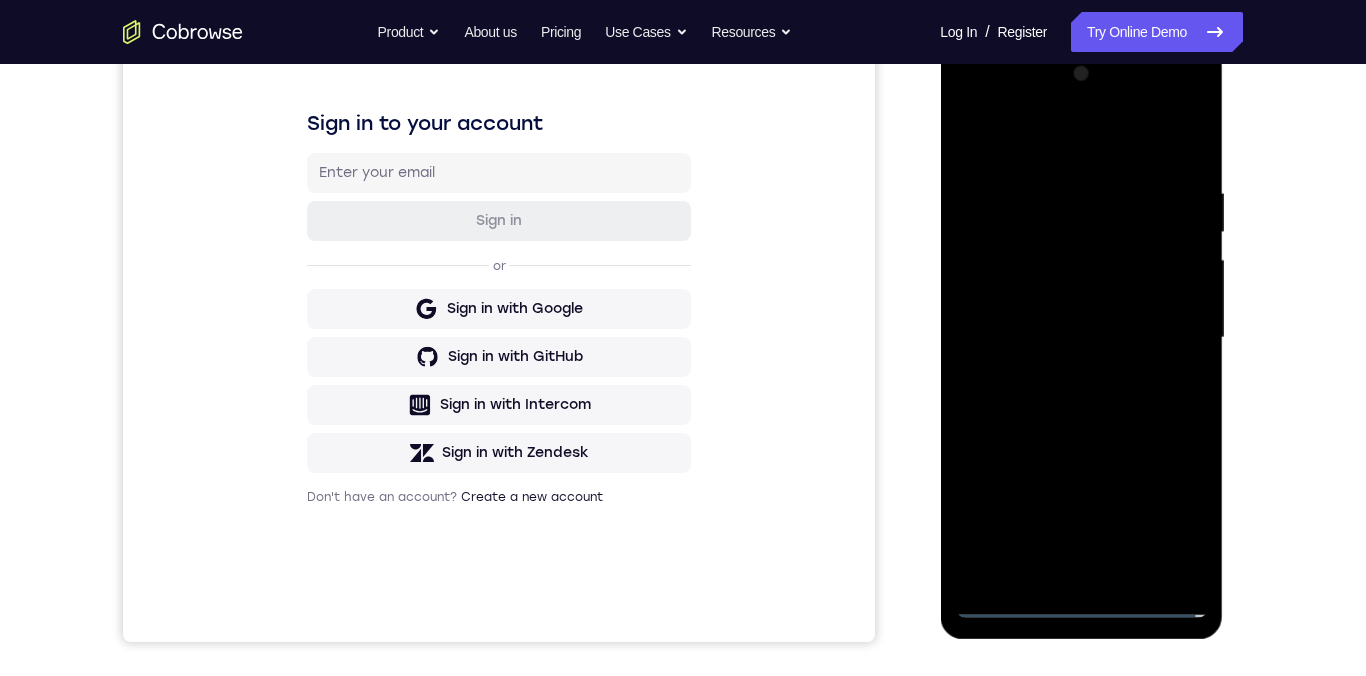 click at bounding box center (1081, 338) 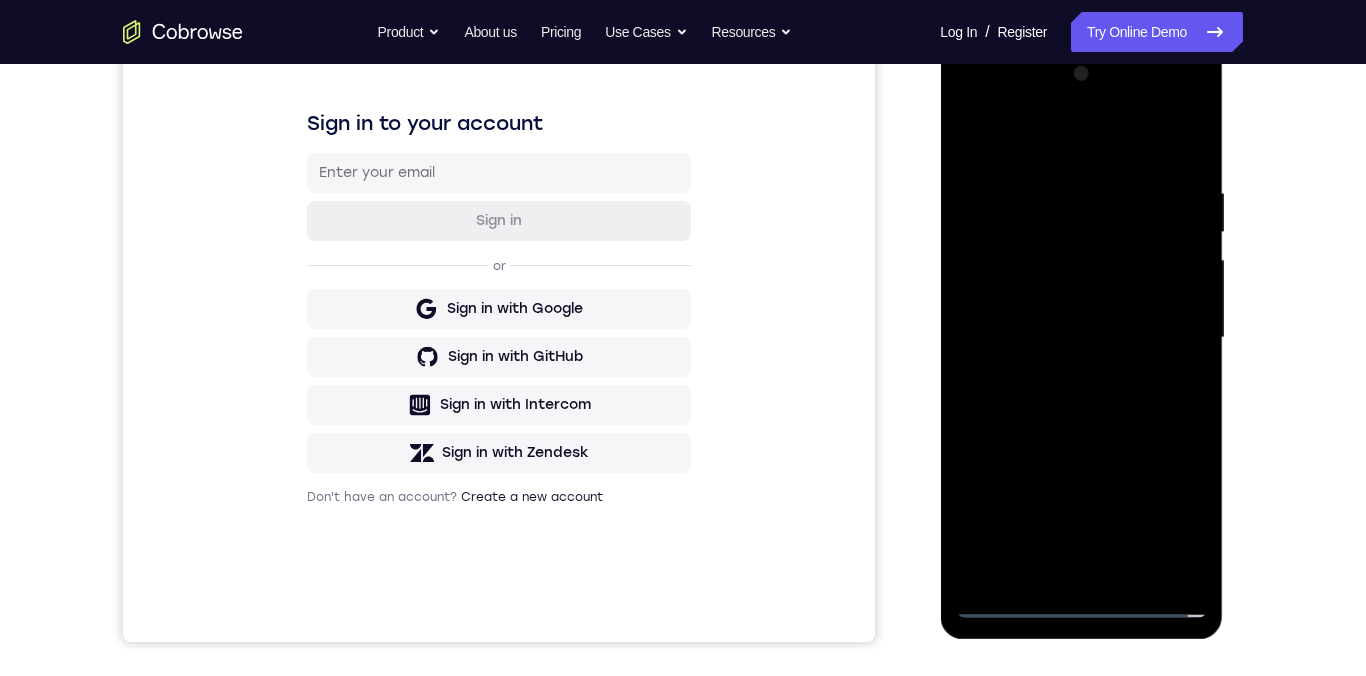 click at bounding box center [1081, 338] 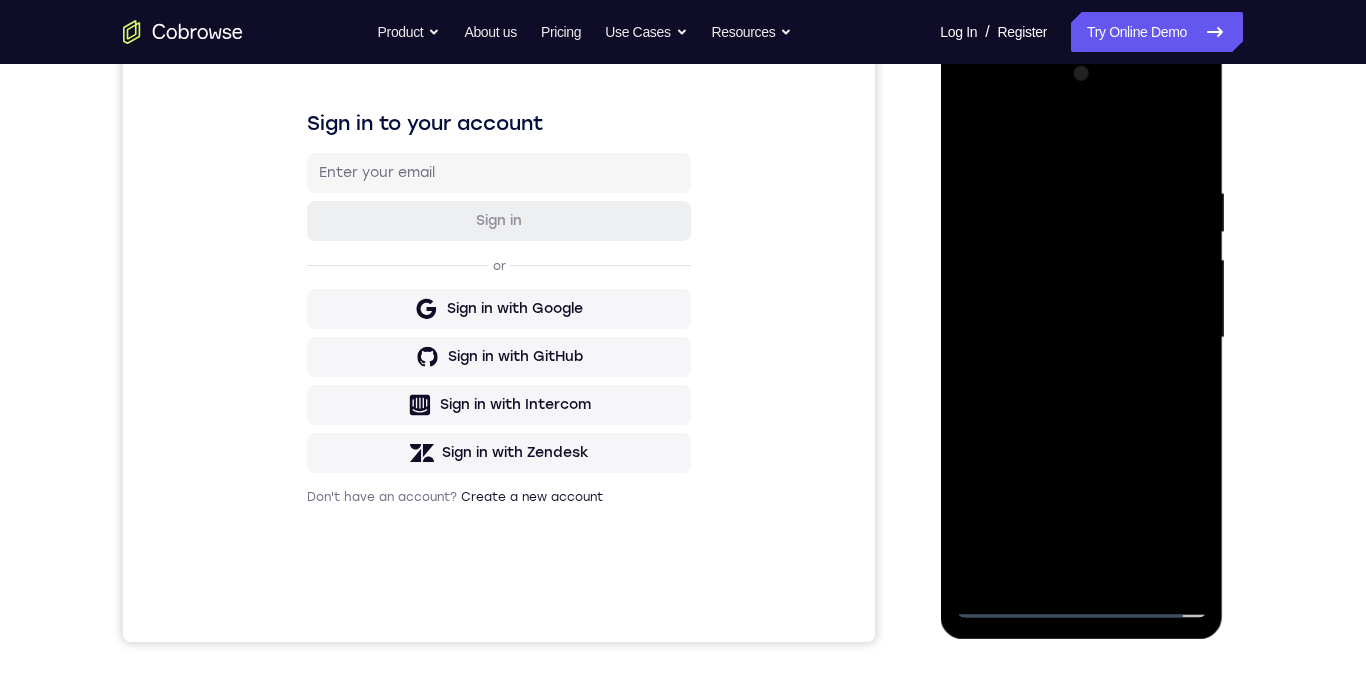 click at bounding box center [1081, 338] 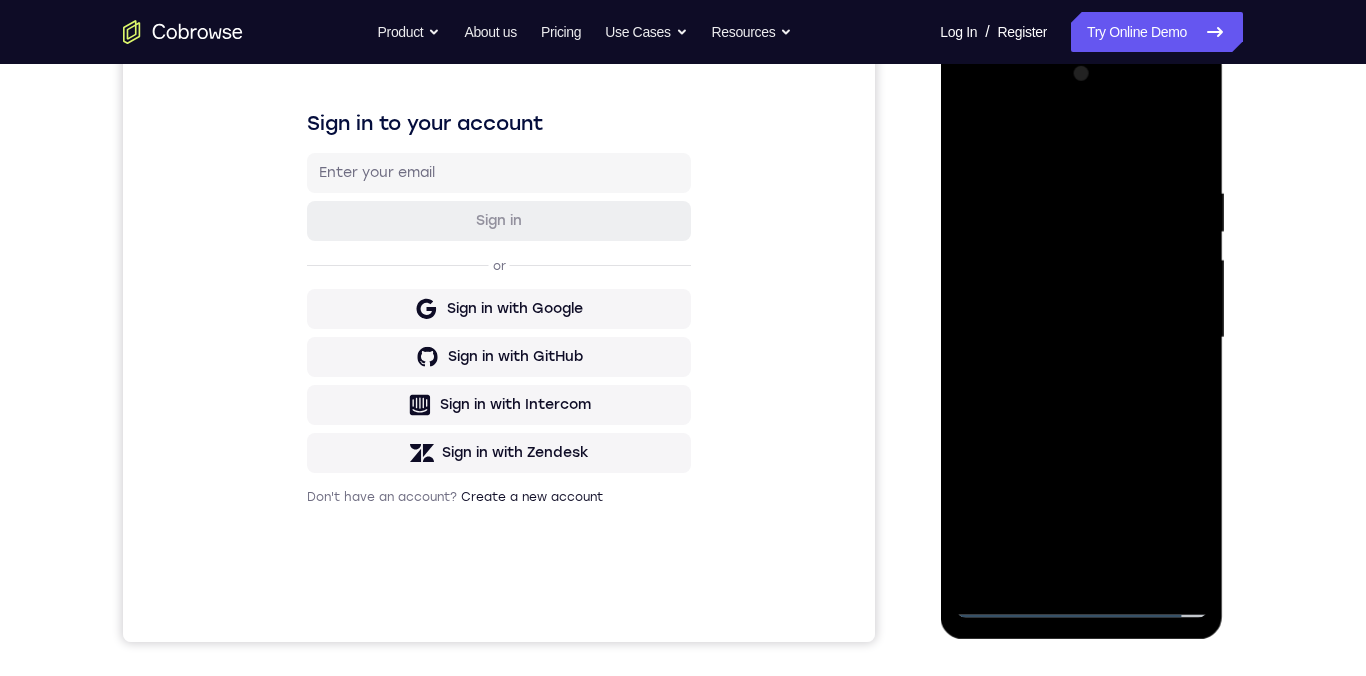 click at bounding box center [1081, 338] 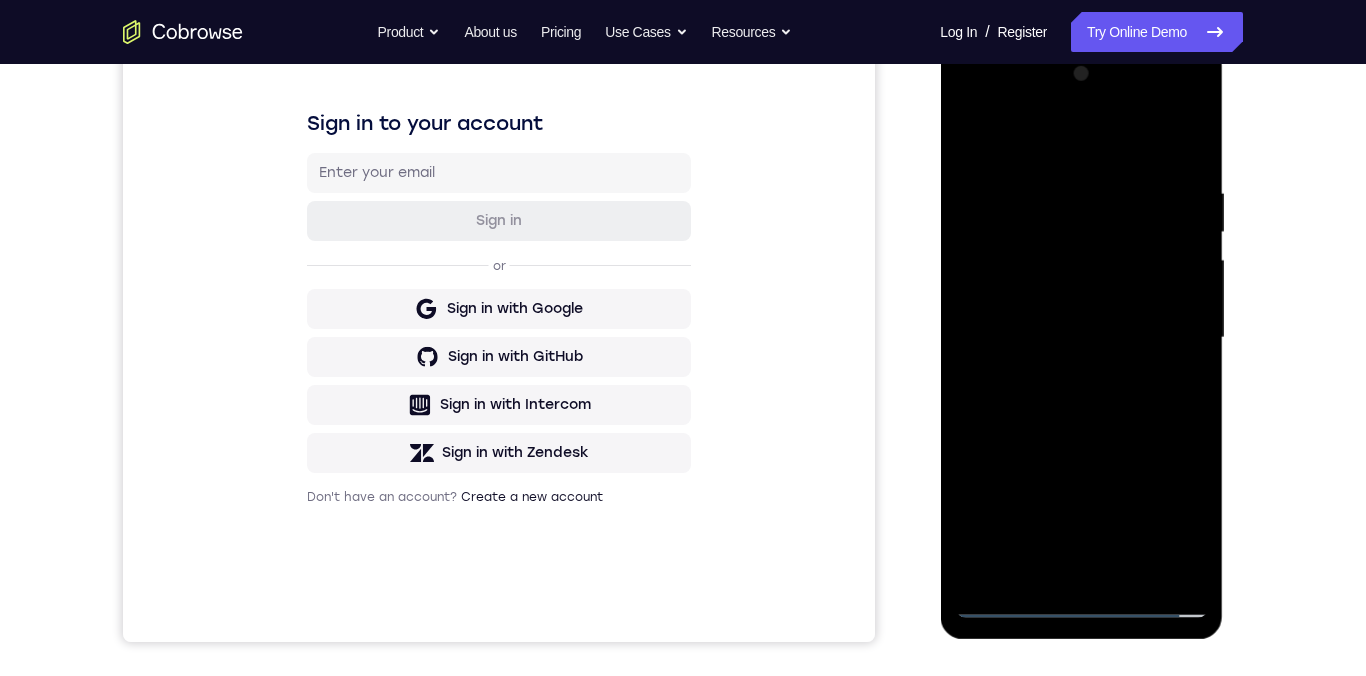 click at bounding box center [1081, 338] 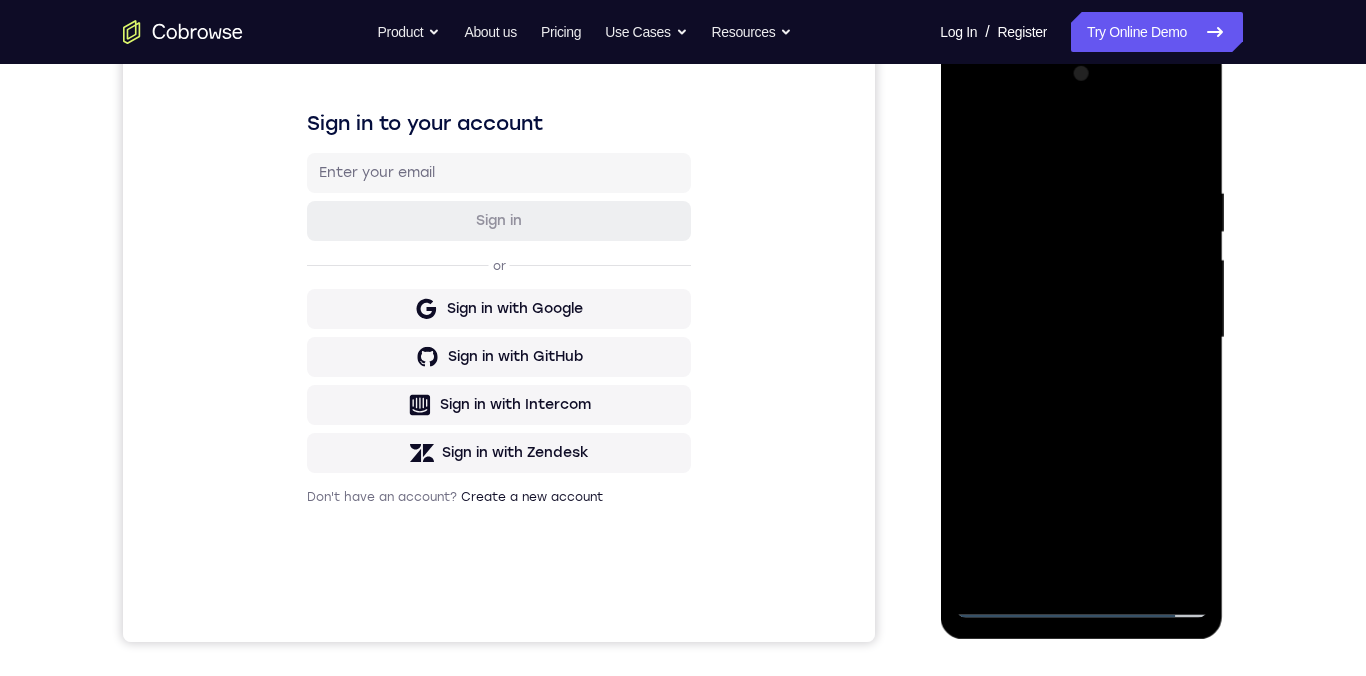 click at bounding box center [1081, 338] 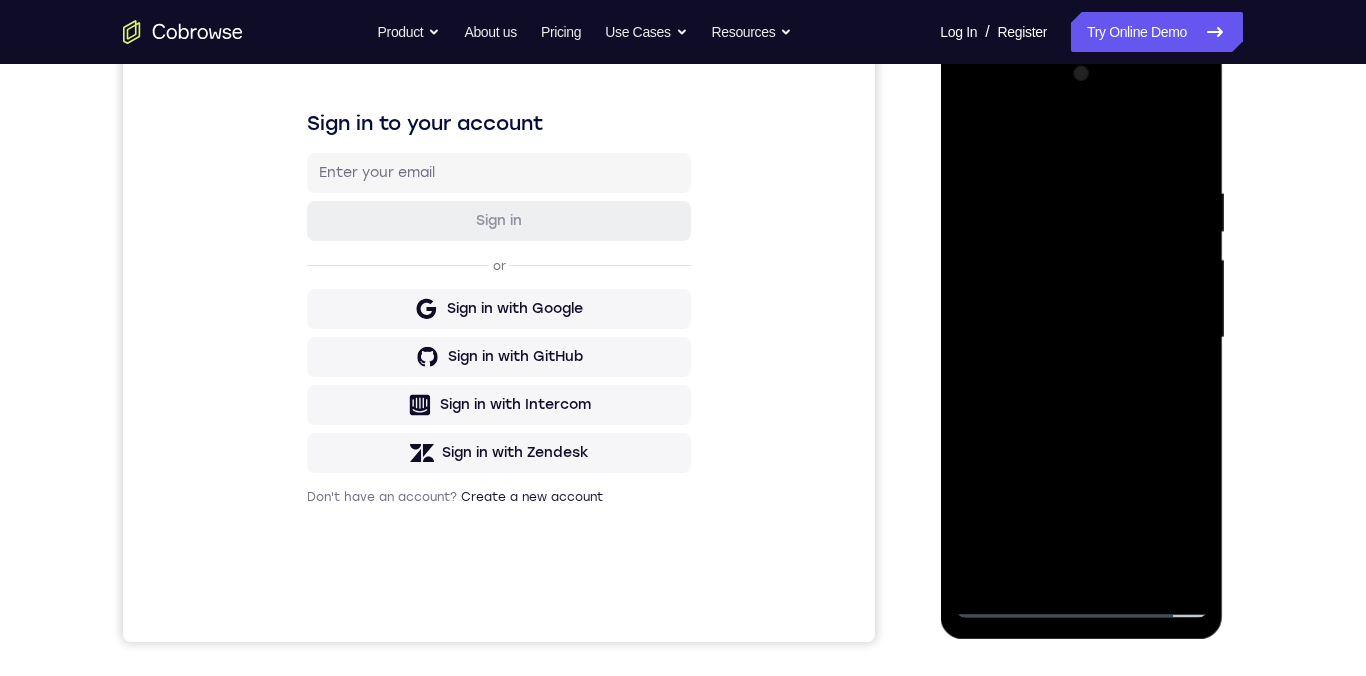 click at bounding box center [1081, 338] 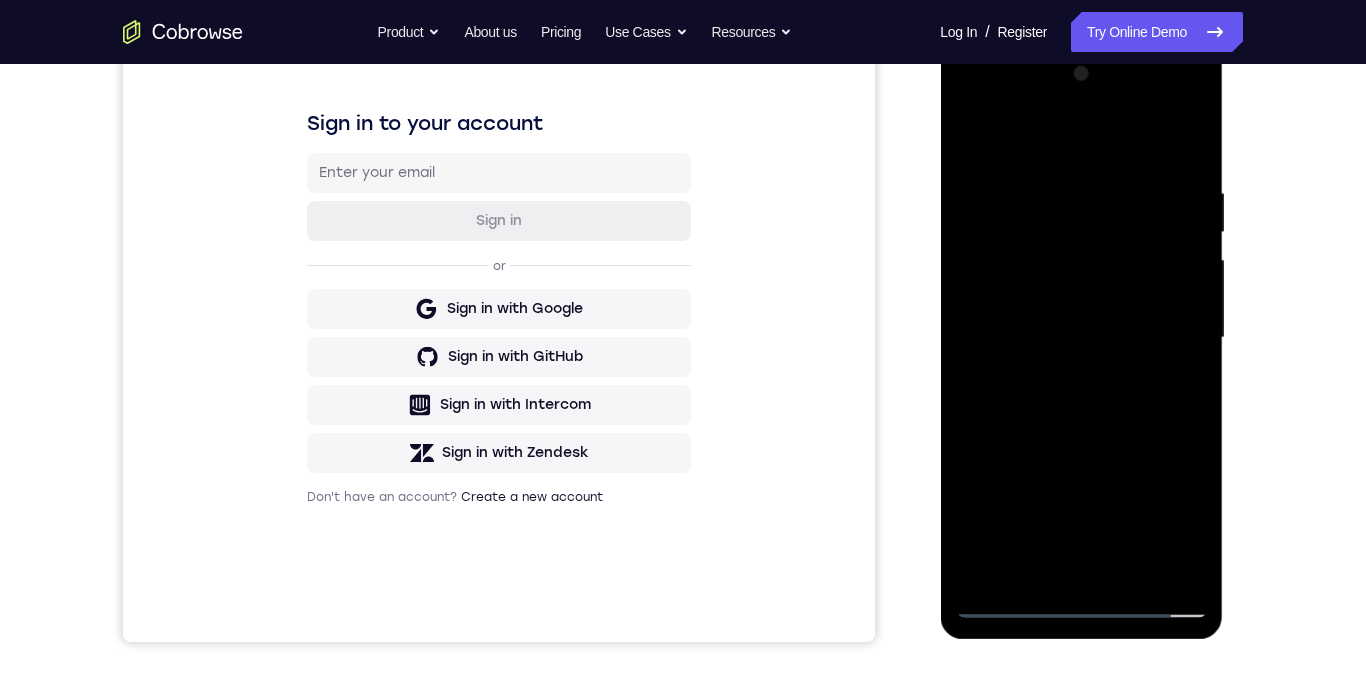 click at bounding box center (1081, 338) 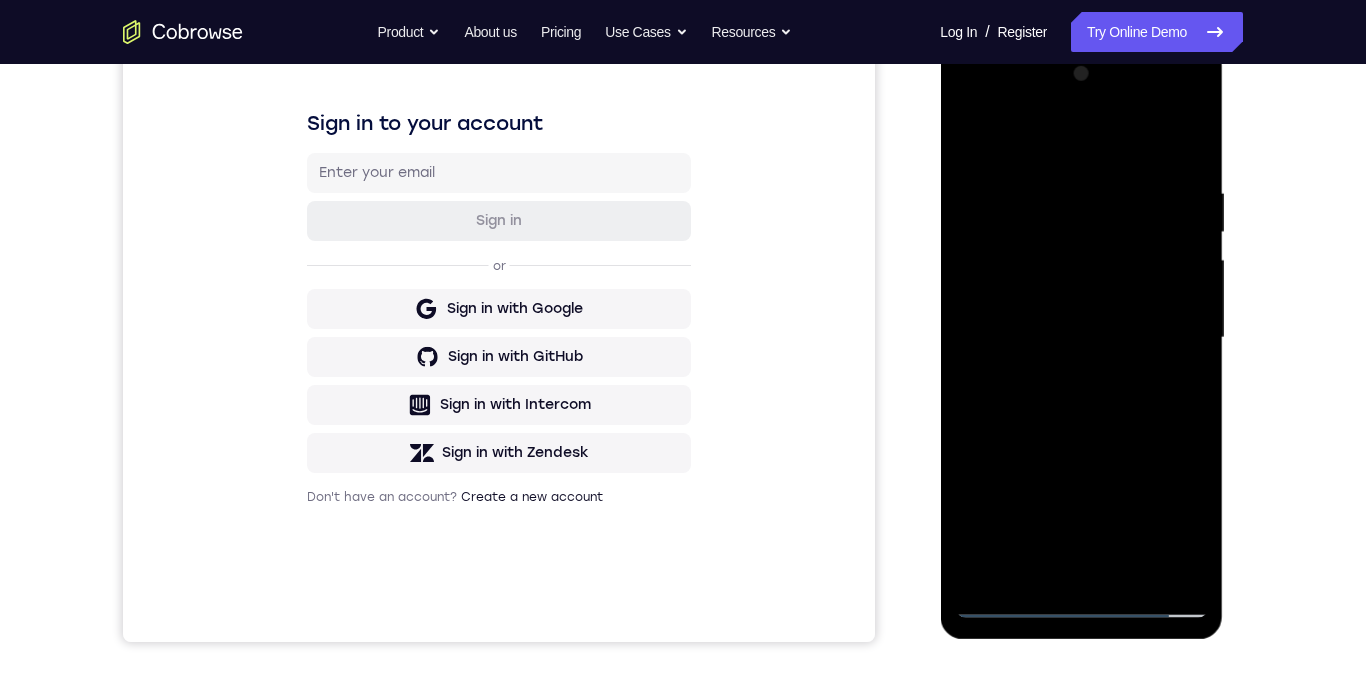 click at bounding box center (1081, 338) 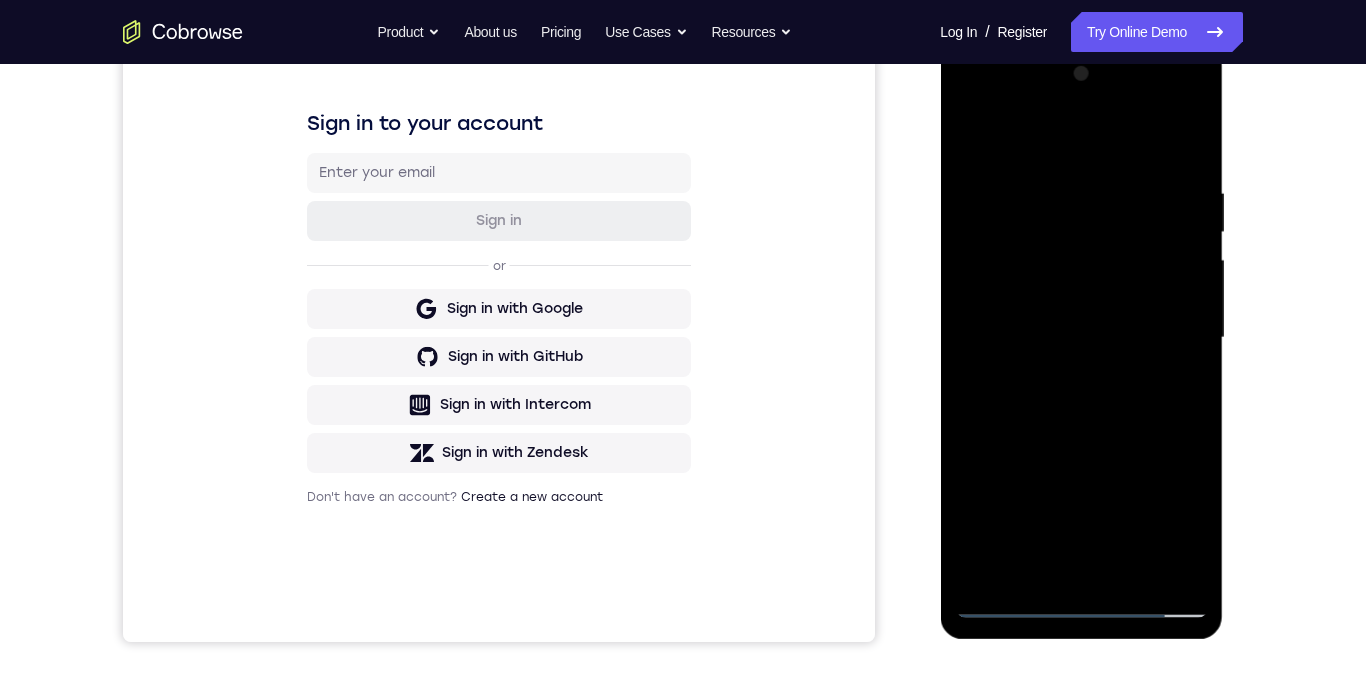 click at bounding box center (1081, 338) 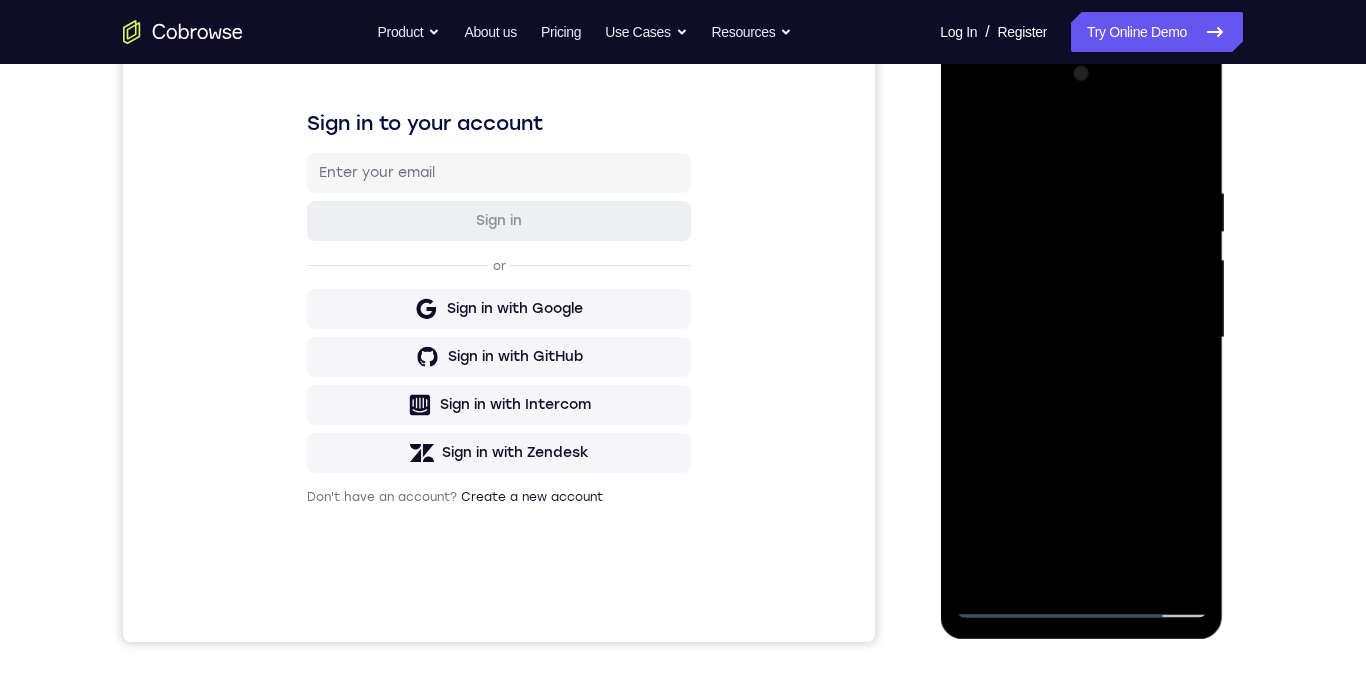 click at bounding box center [1081, 338] 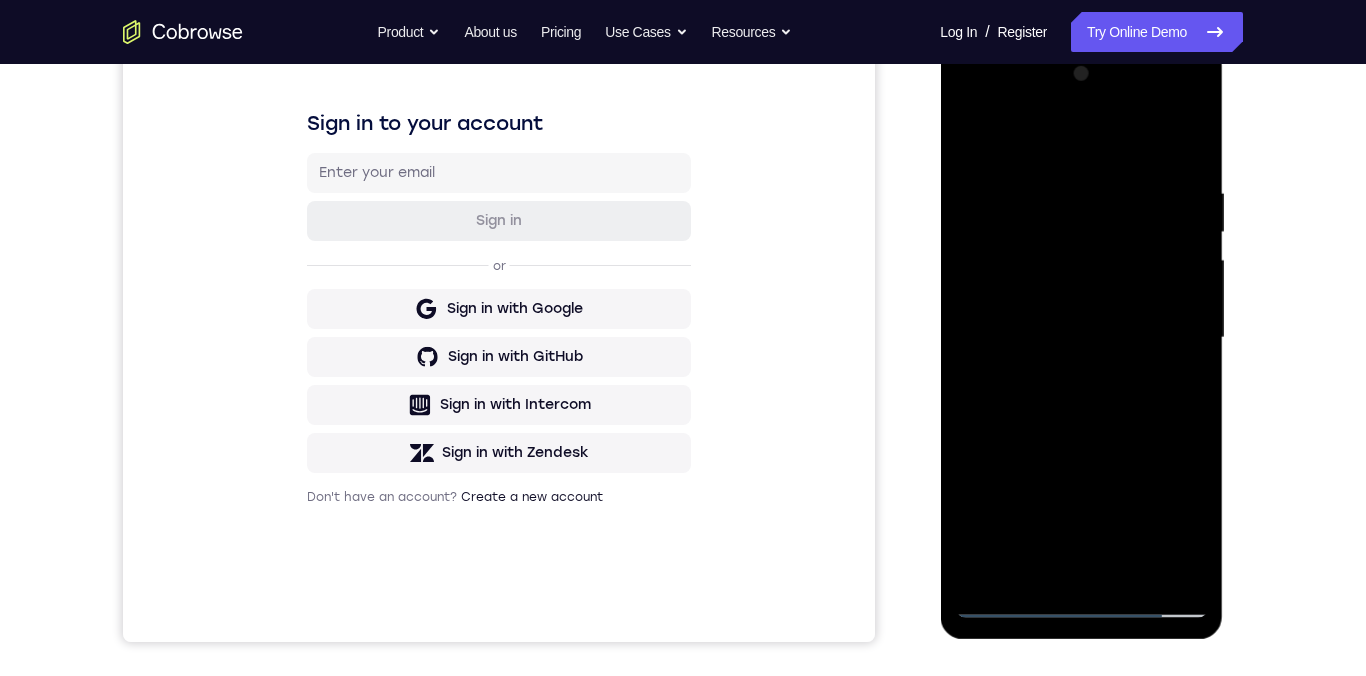 click at bounding box center [1081, 338] 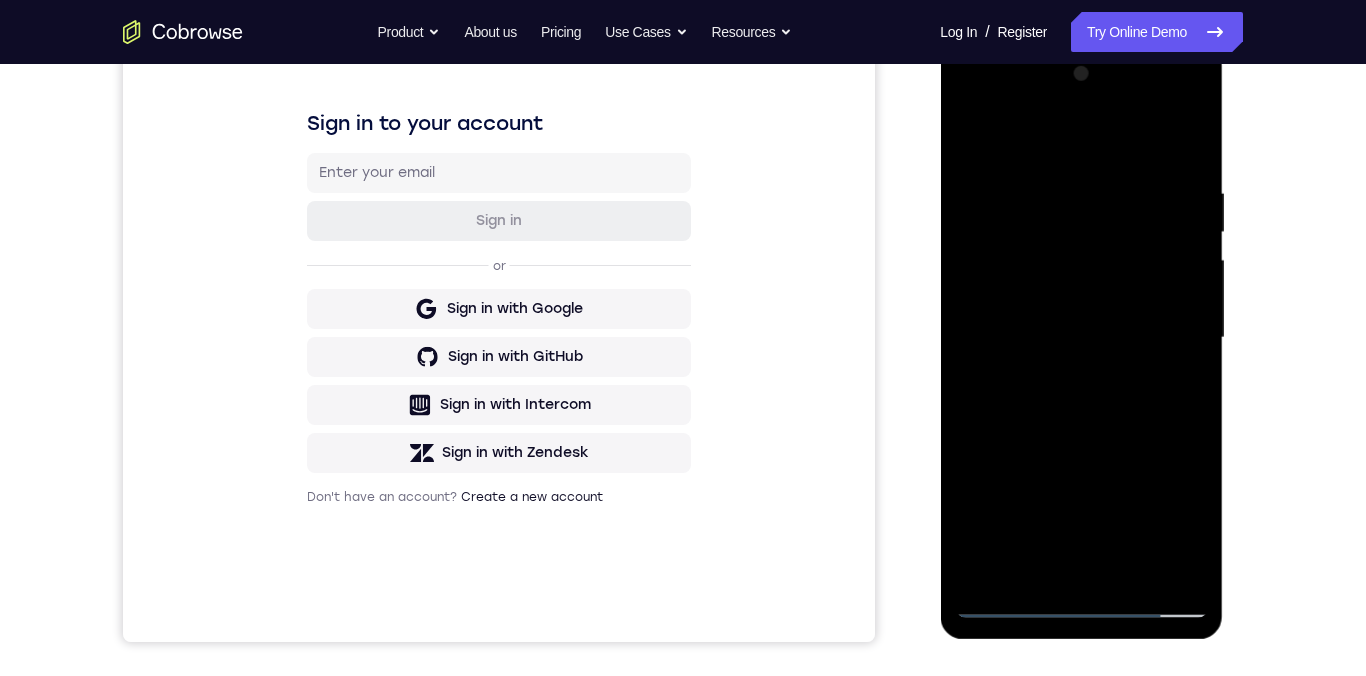 click at bounding box center (1081, 338) 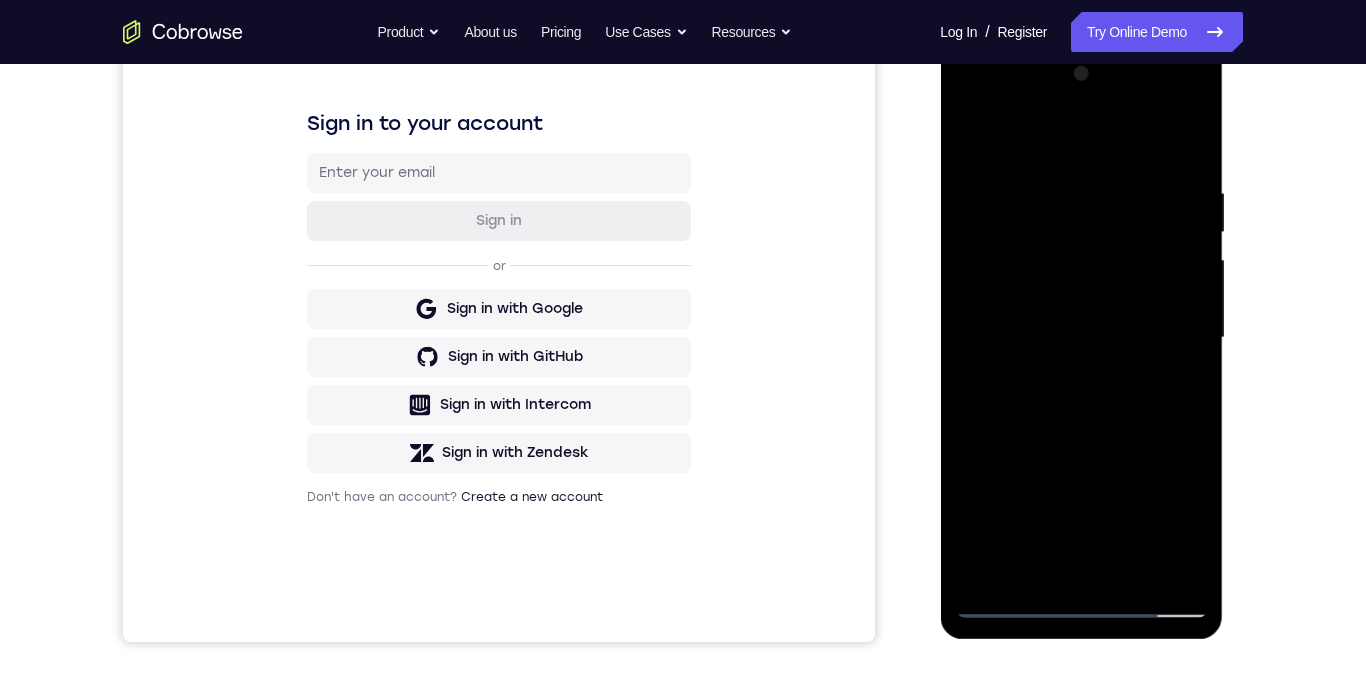 click at bounding box center [1081, 338] 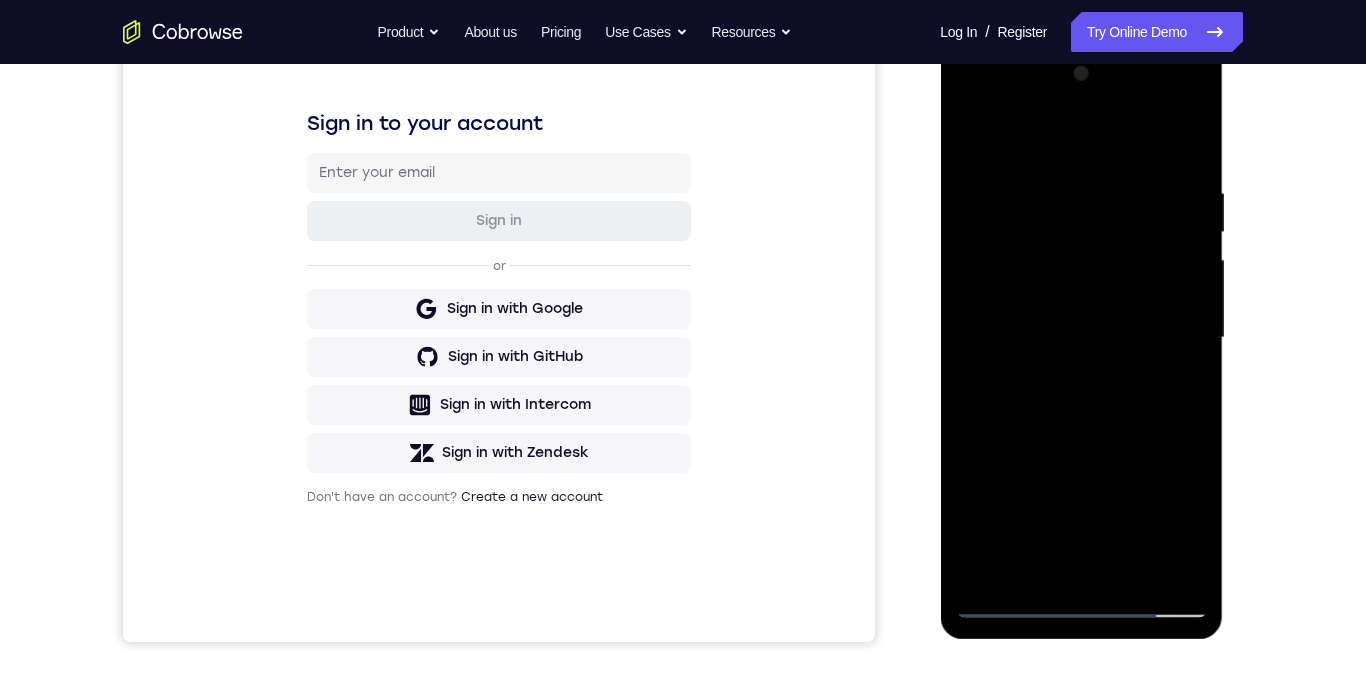click at bounding box center [1081, 338] 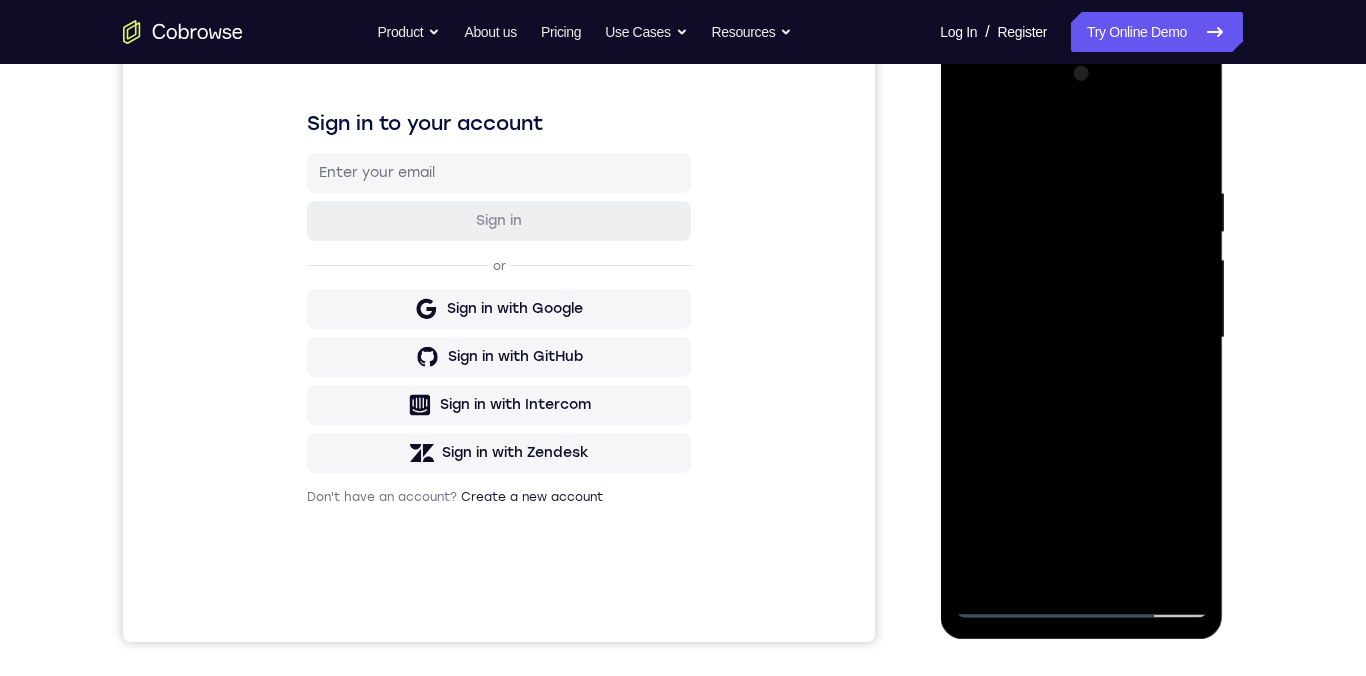 click at bounding box center [1081, 338] 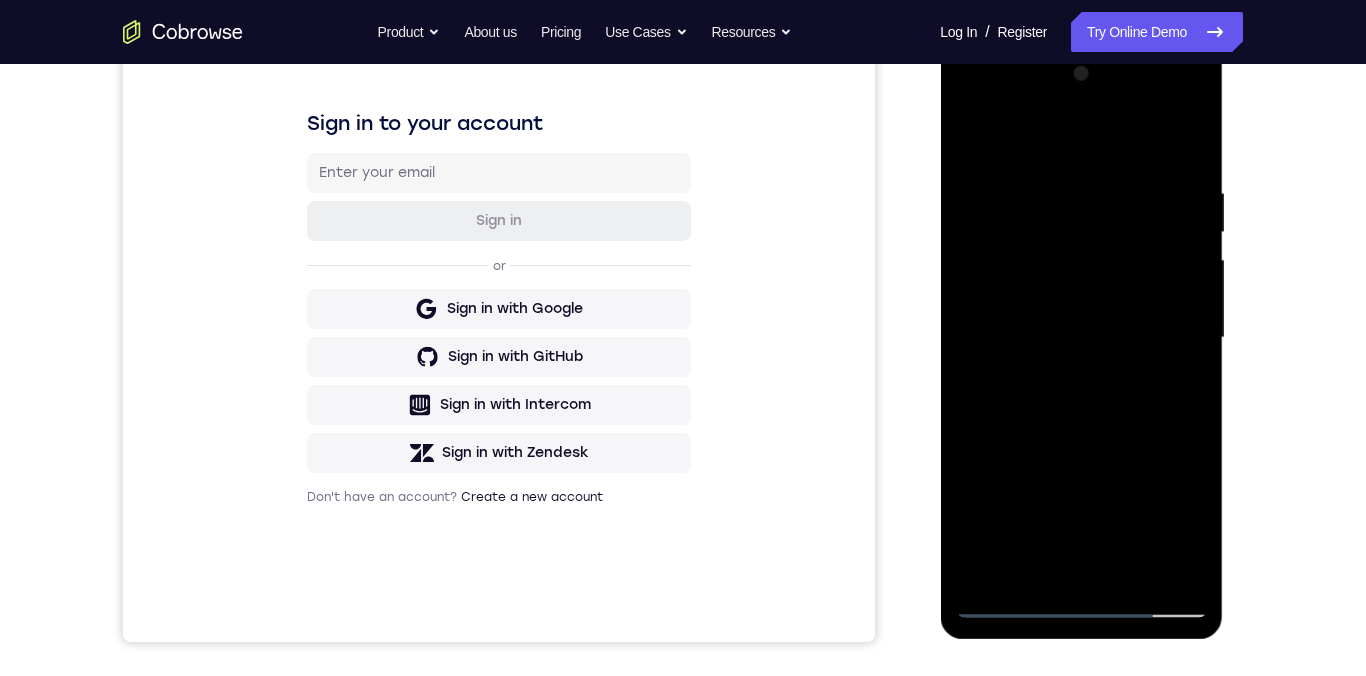 click at bounding box center (1081, 338) 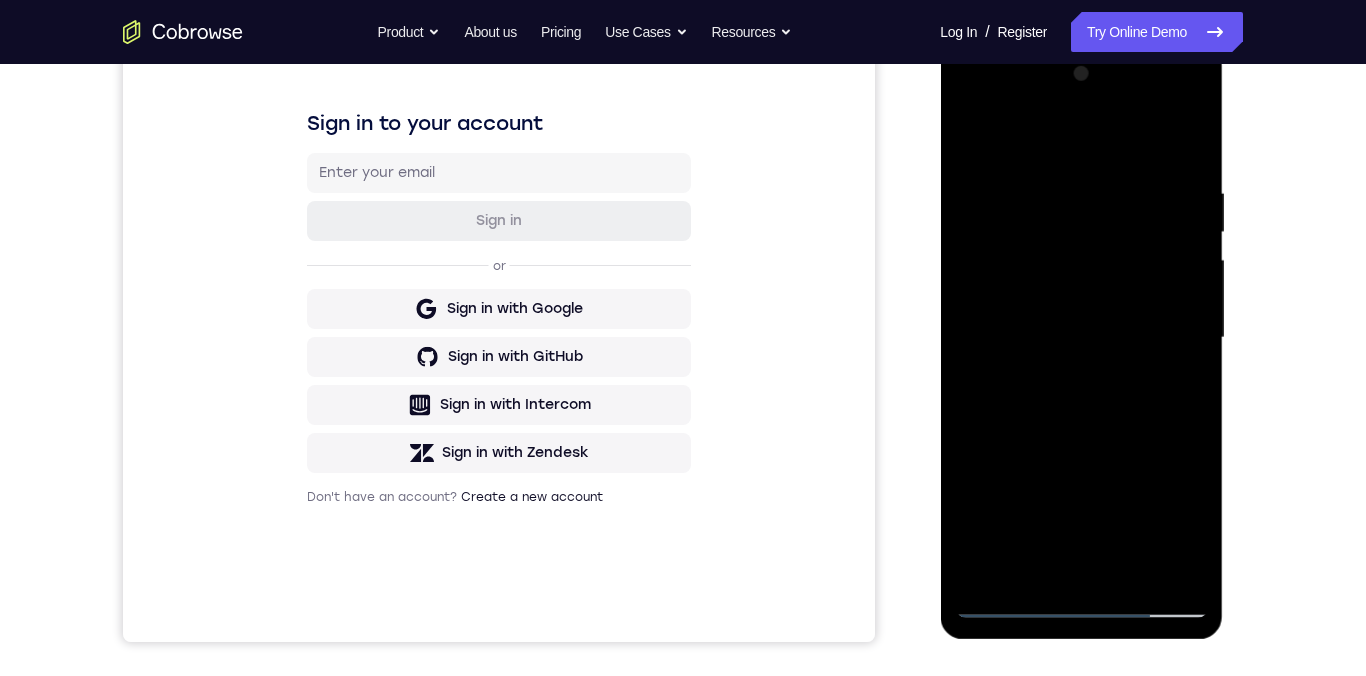 click at bounding box center [1081, 338] 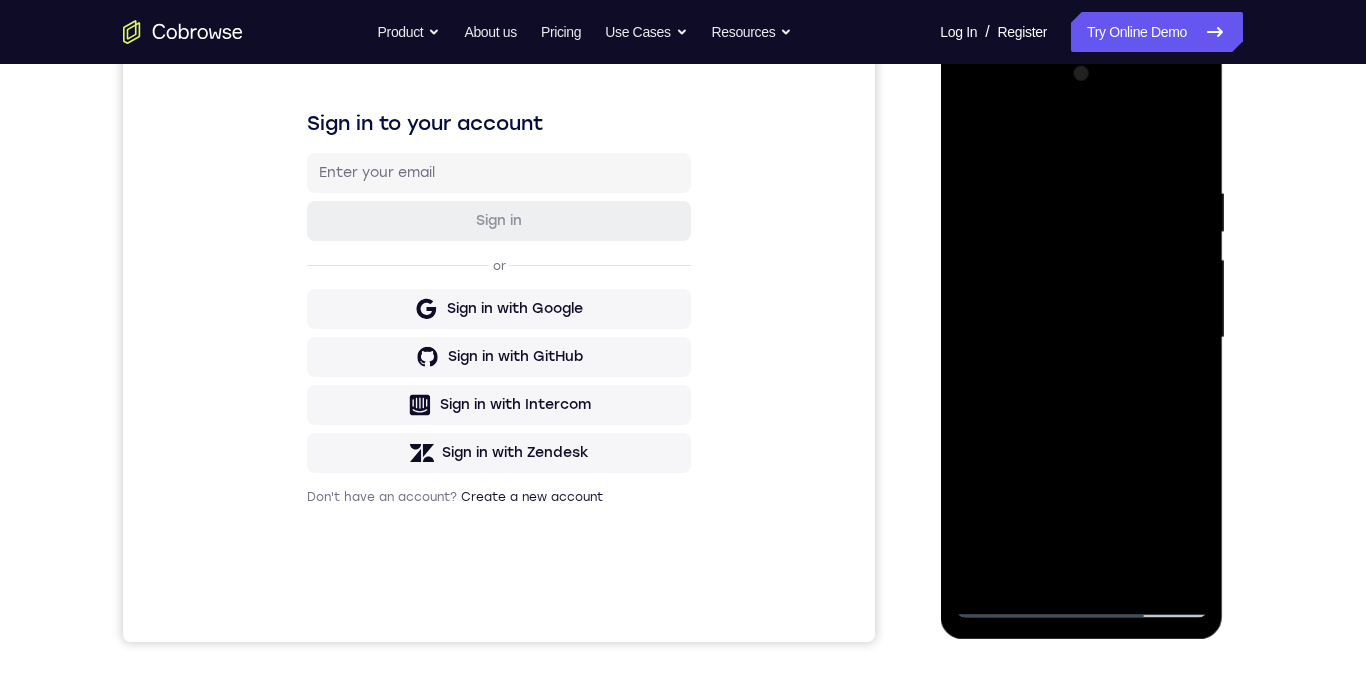 click at bounding box center [1081, 338] 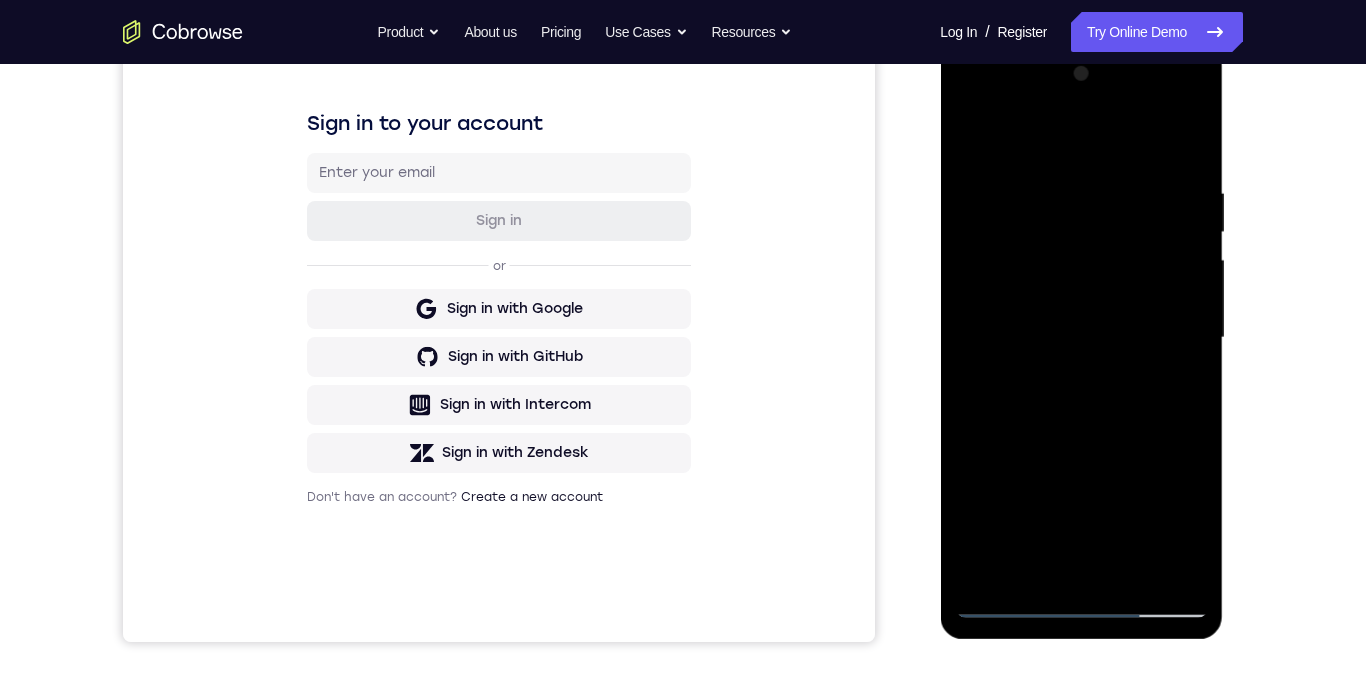 click at bounding box center [1081, 338] 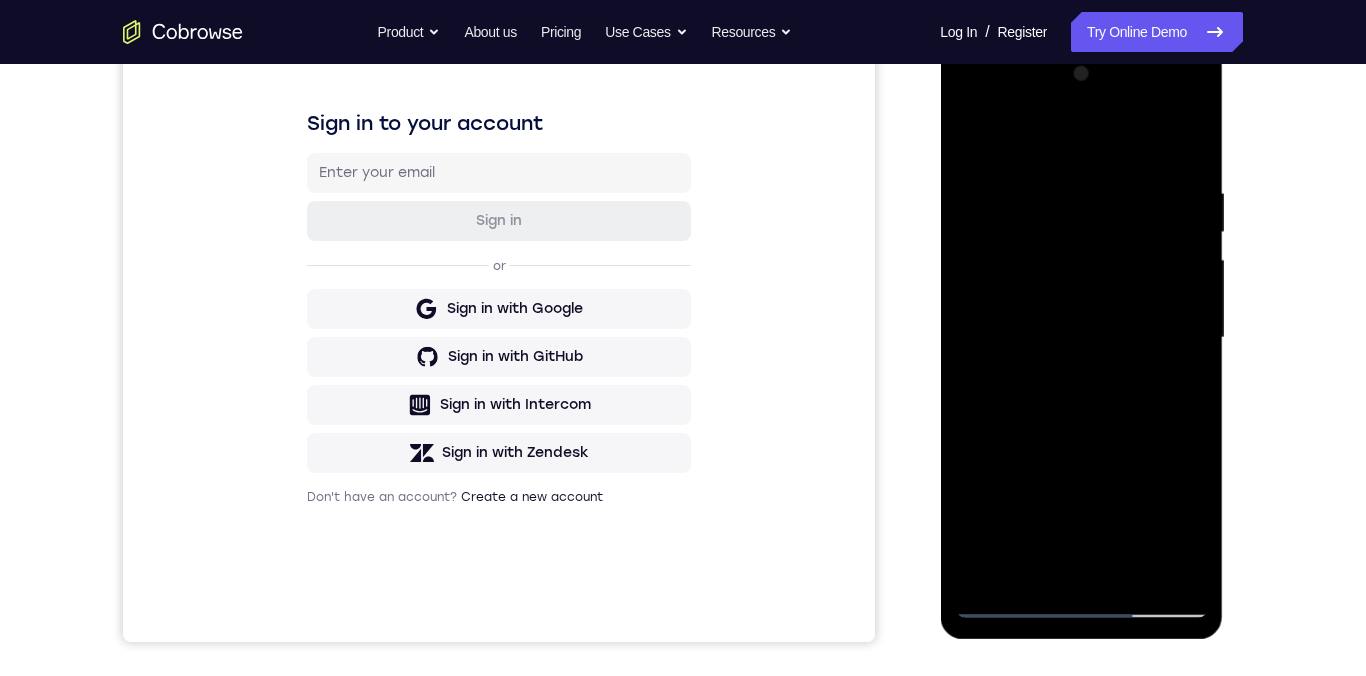 click at bounding box center [1081, 338] 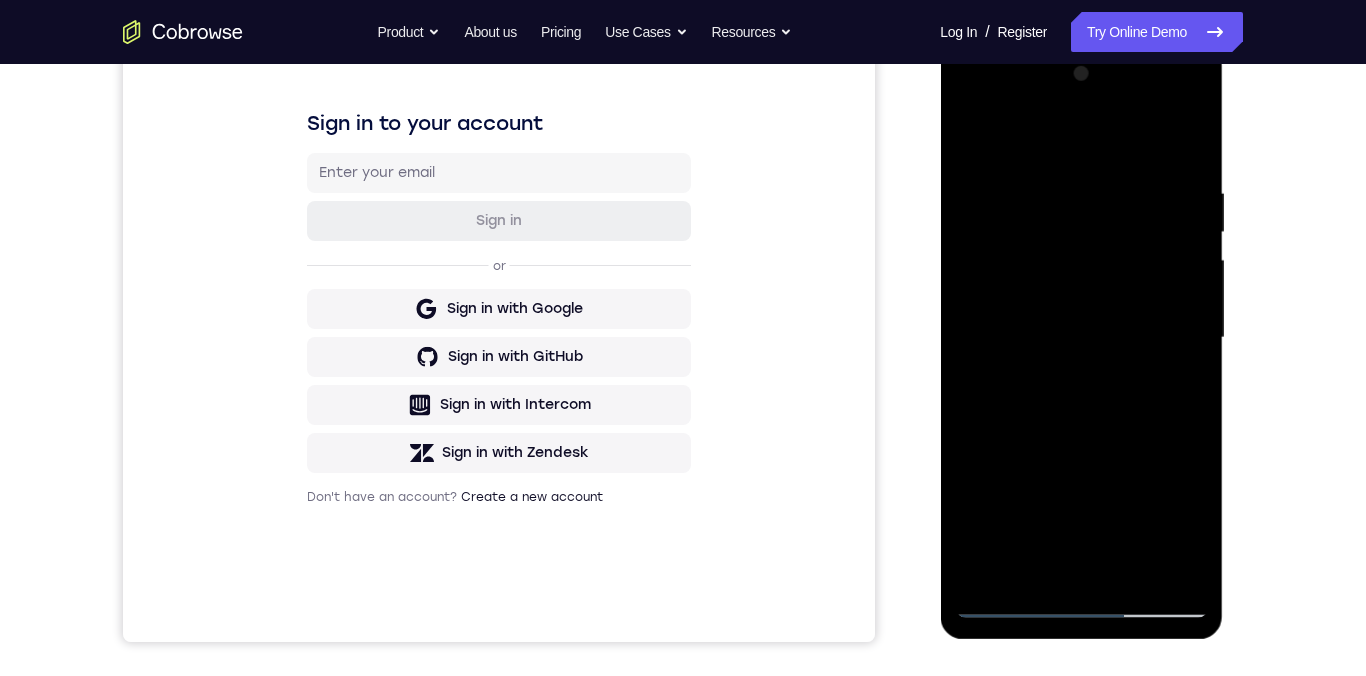 click at bounding box center (1081, 338) 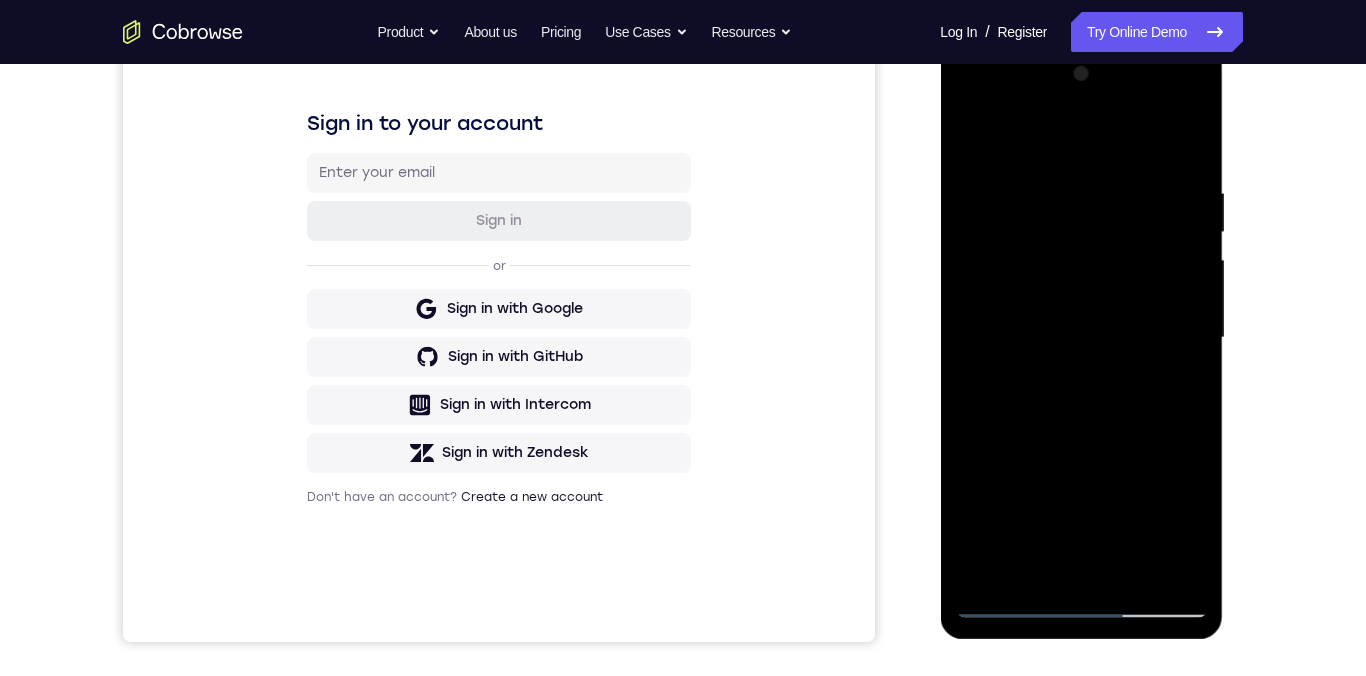 click at bounding box center [1081, 338] 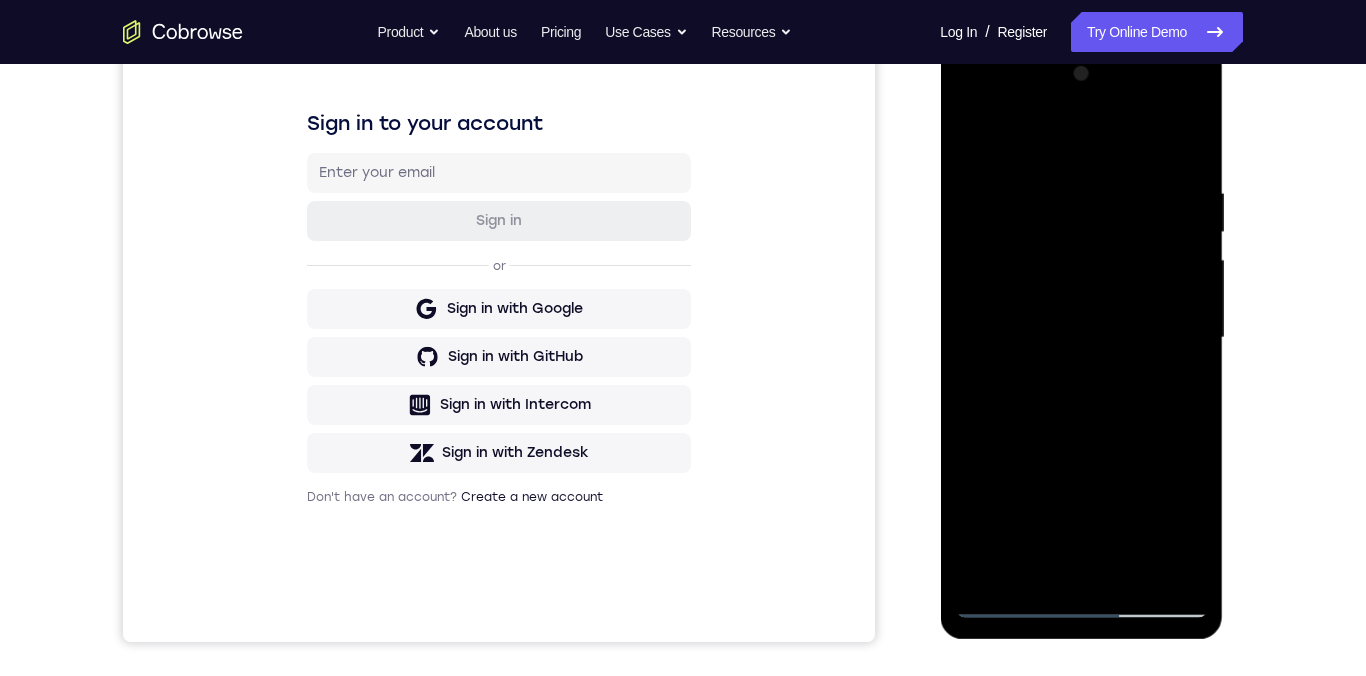 click at bounding box center (1081, 338) 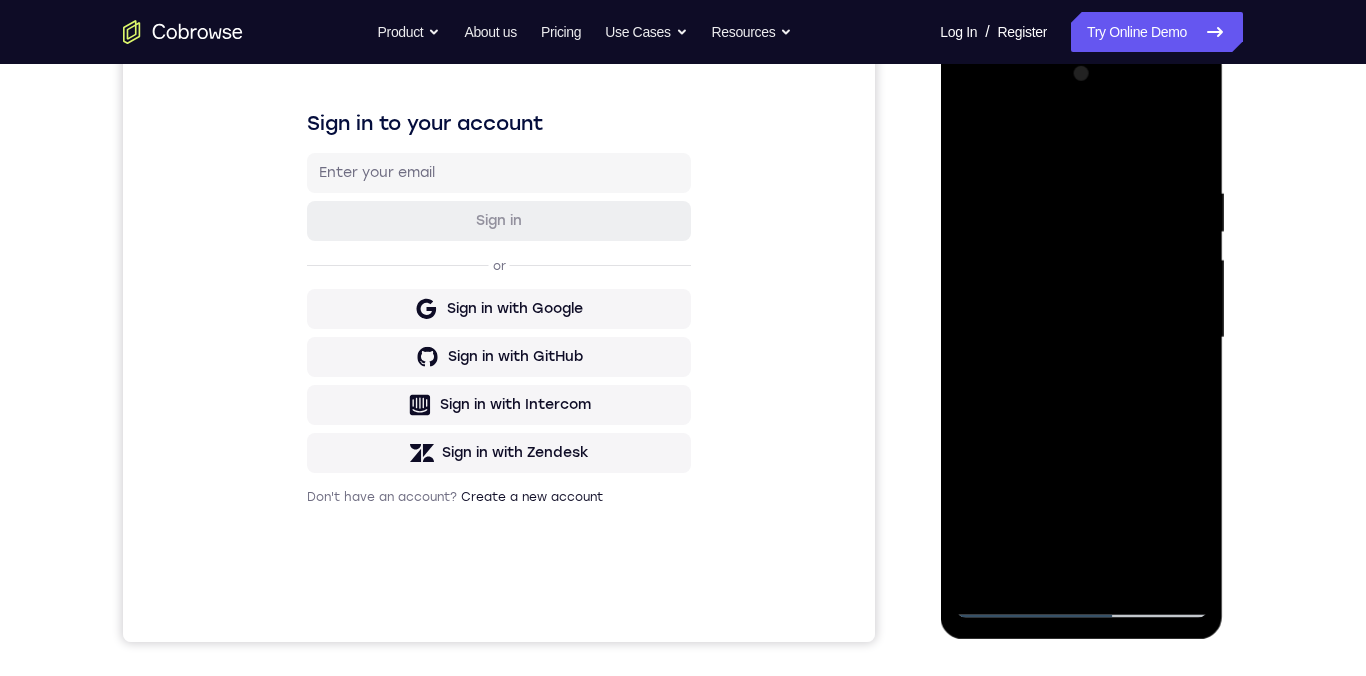 click at bounding box center [1081, 338] 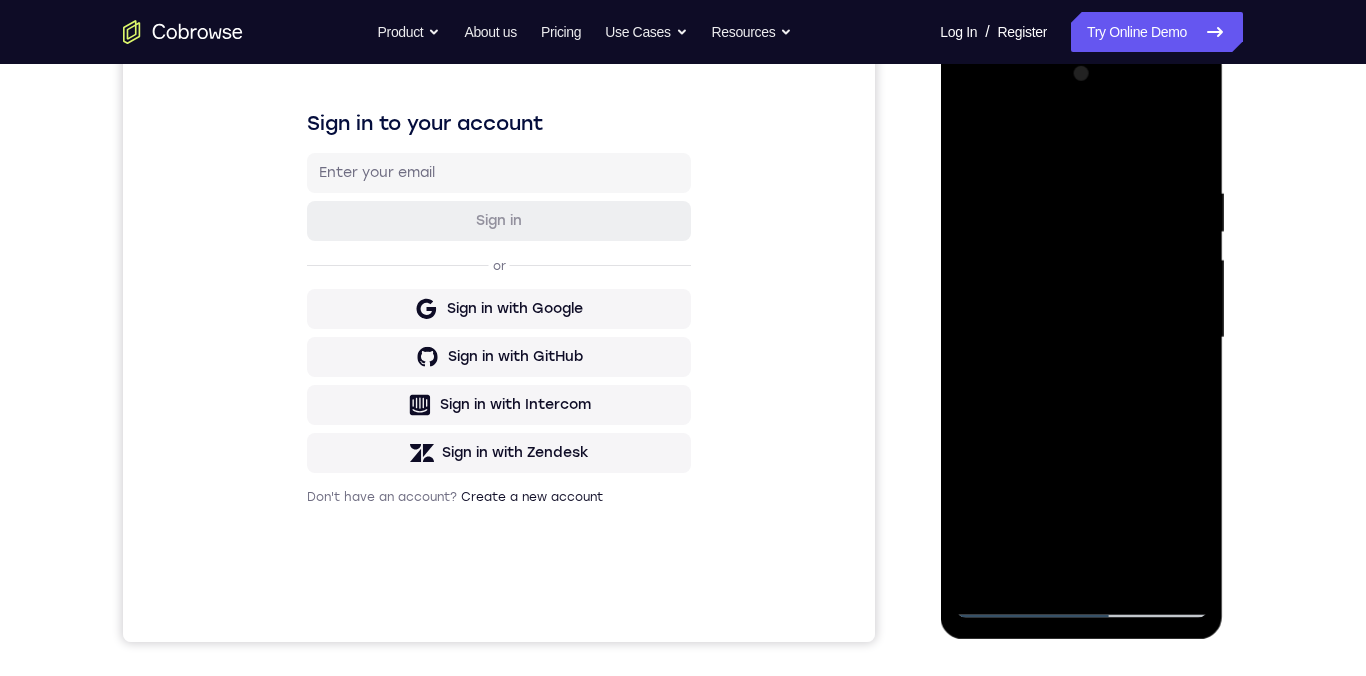 click at bounding box center (1081, 338) 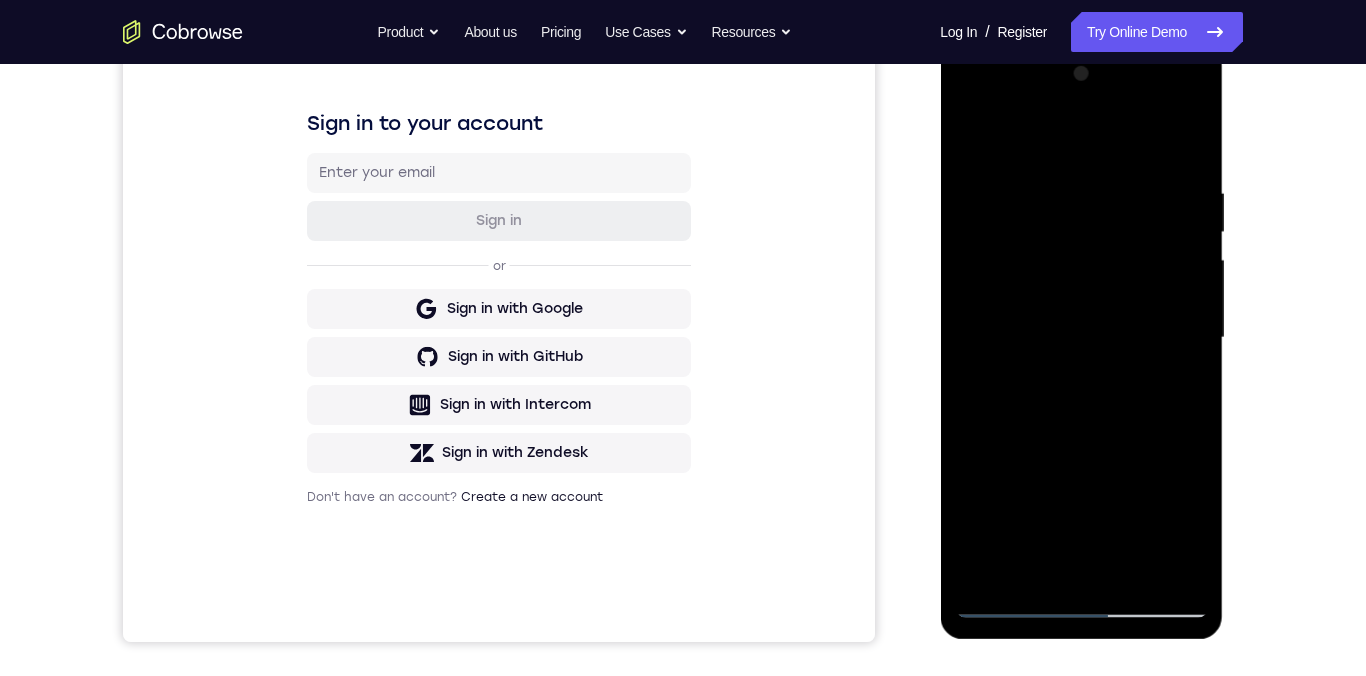 click at bounding box center (1081, 338) 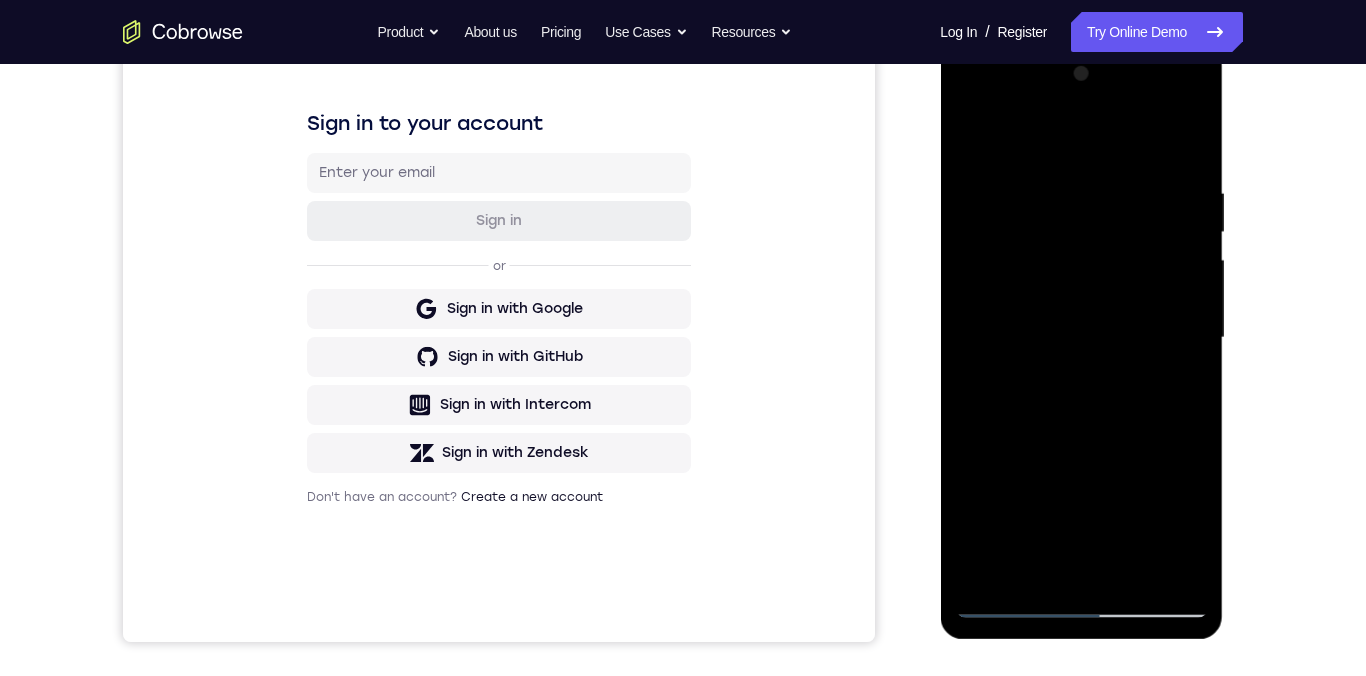 click at bounding box center [1081, 338] 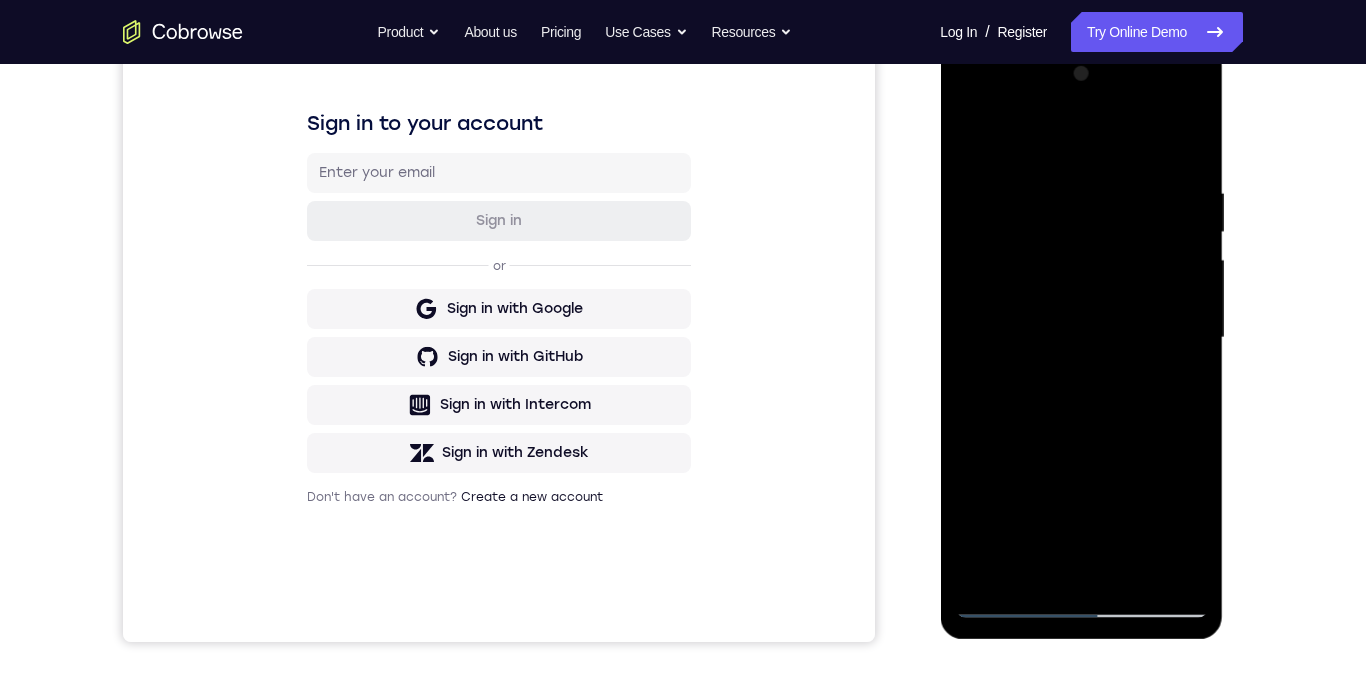 click at bounding box center (1081, 338) 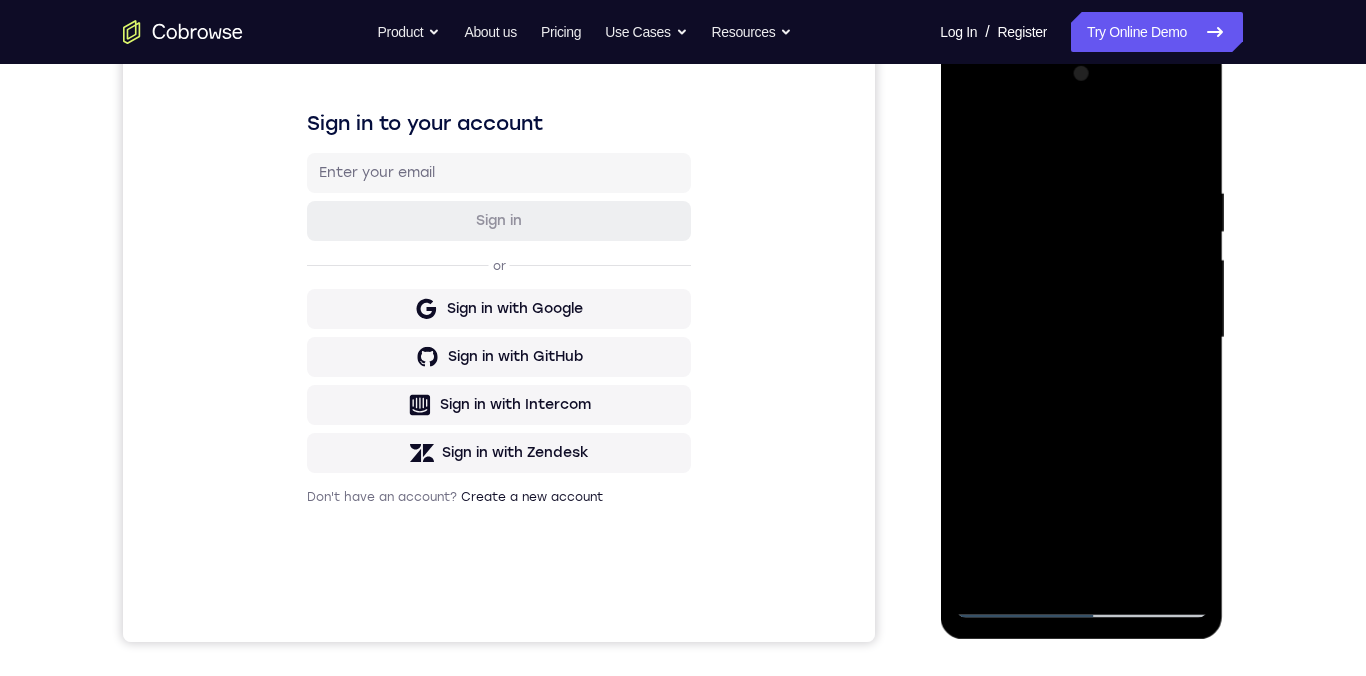 click at bounding box center (1081, 338) 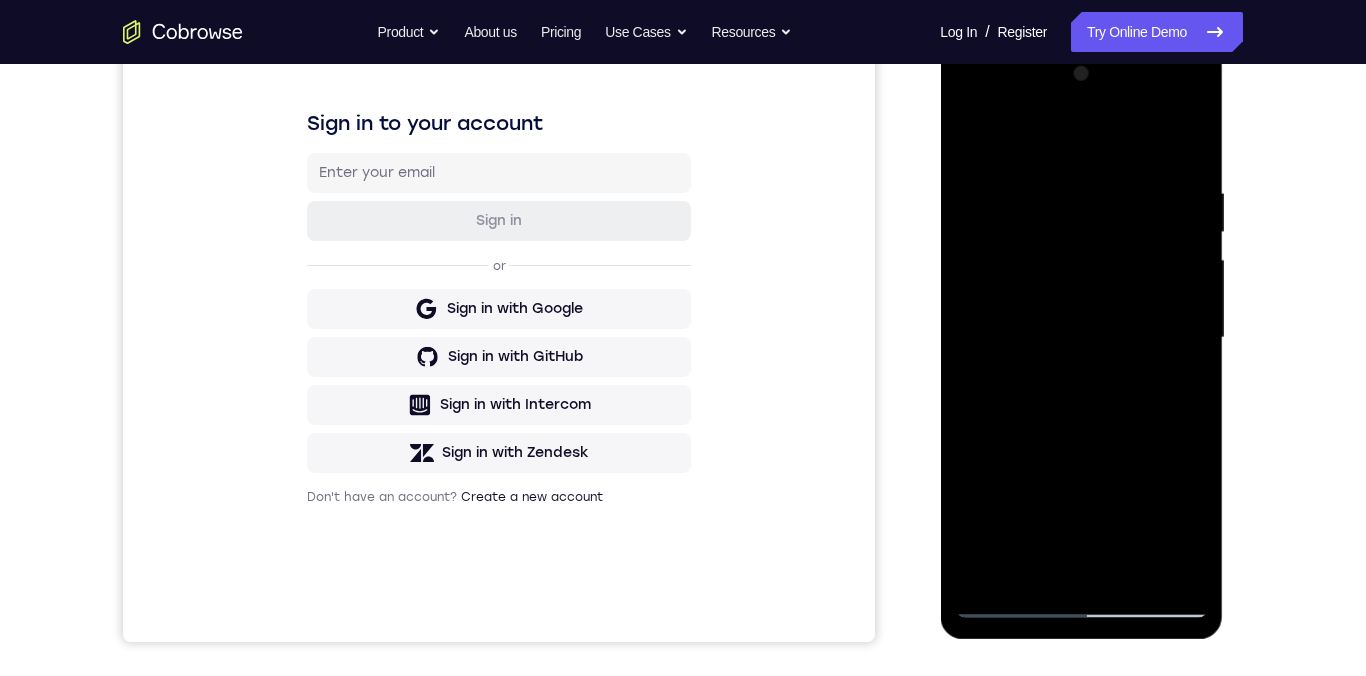 click at bounding box center (1081, 338) 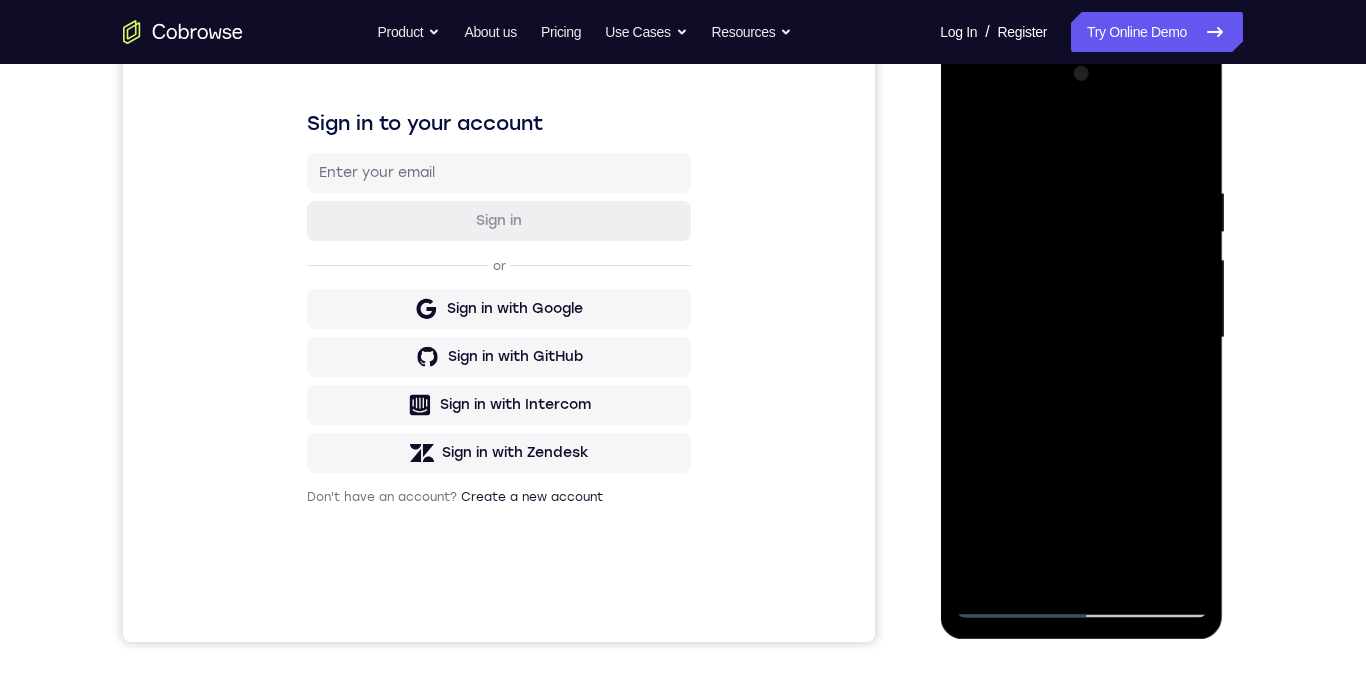 click at bounding box center [1081, 338] 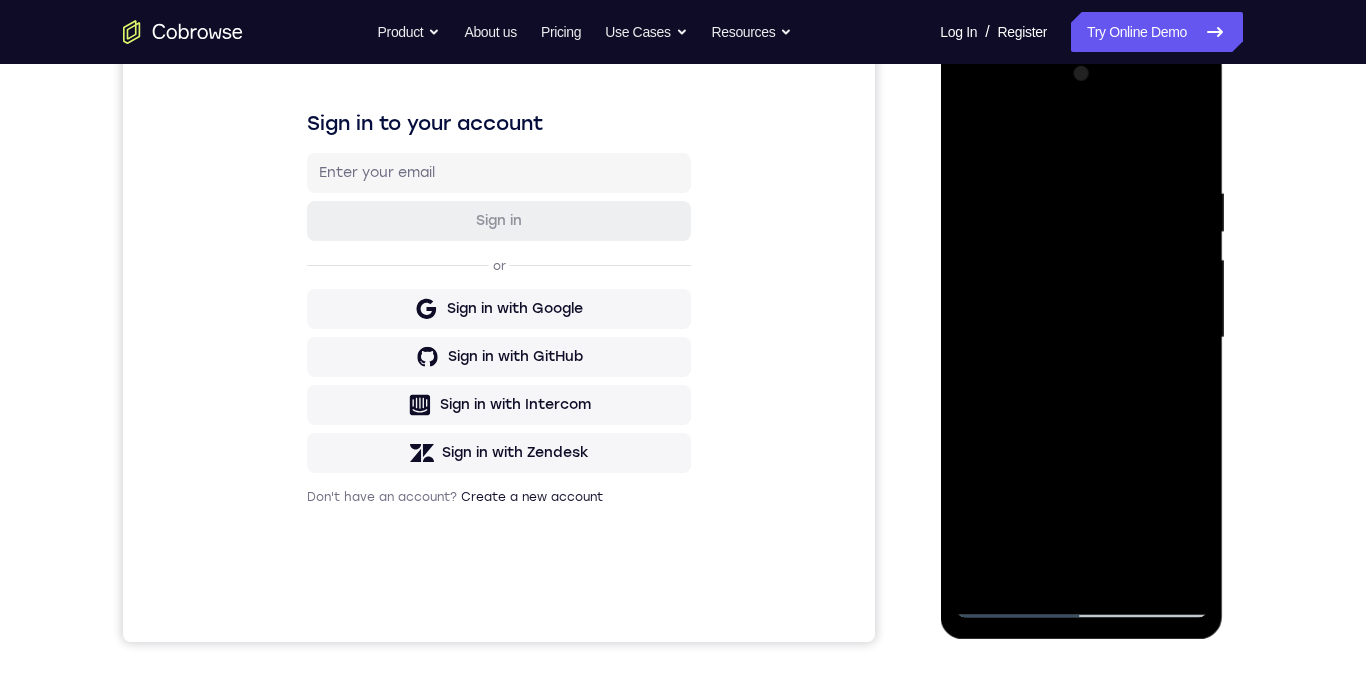 click at bounding box center [1081, 338] 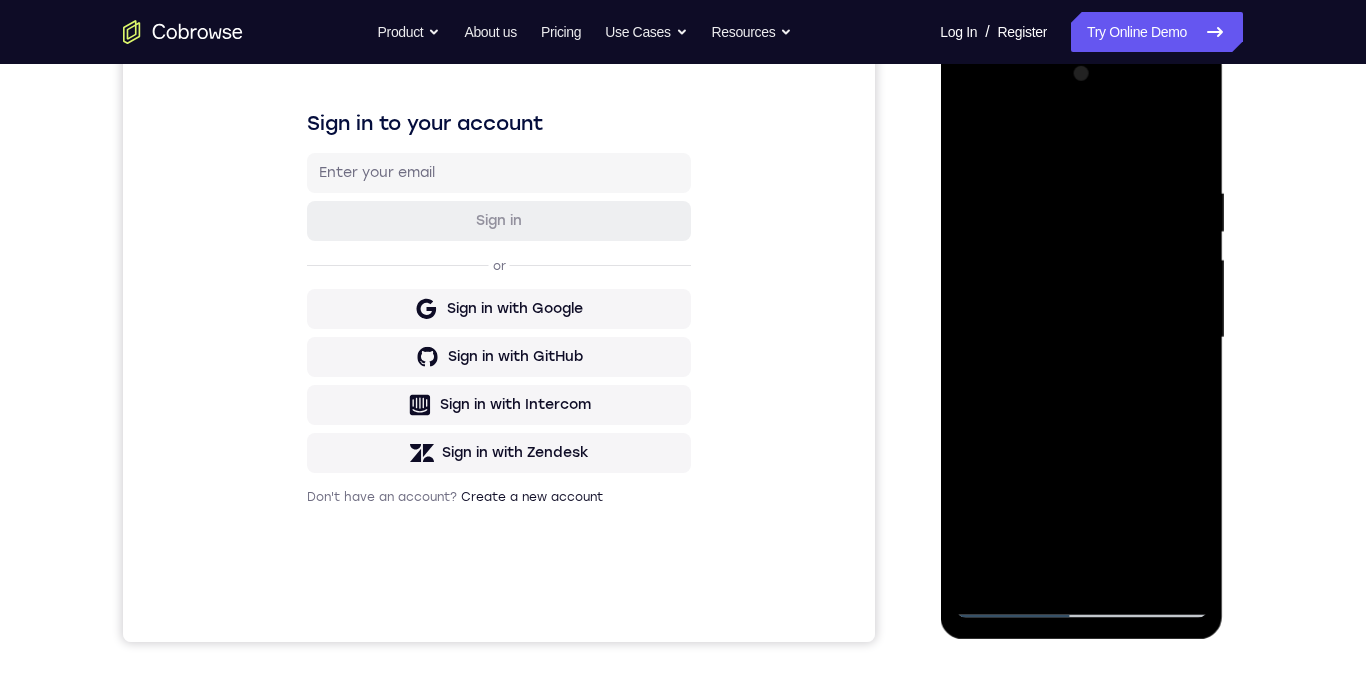 click at bounding box center (1081, 338) 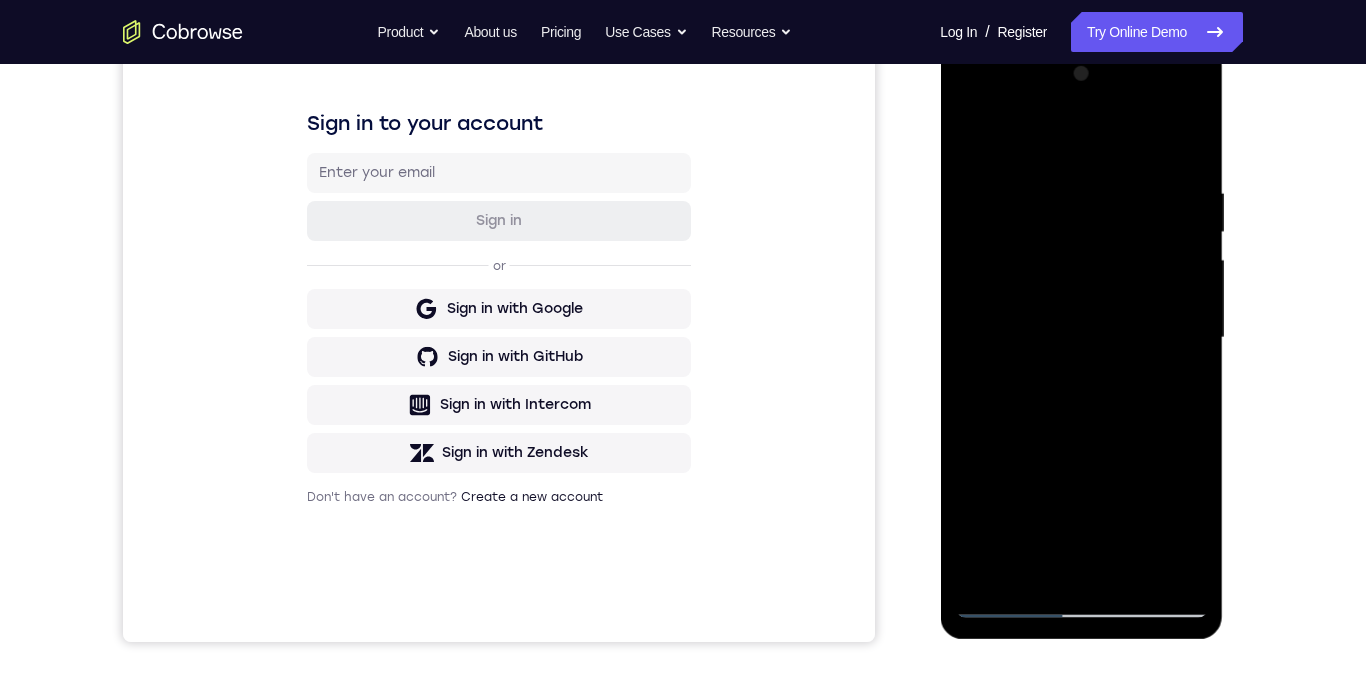 click at bounding box center (1081, 338) 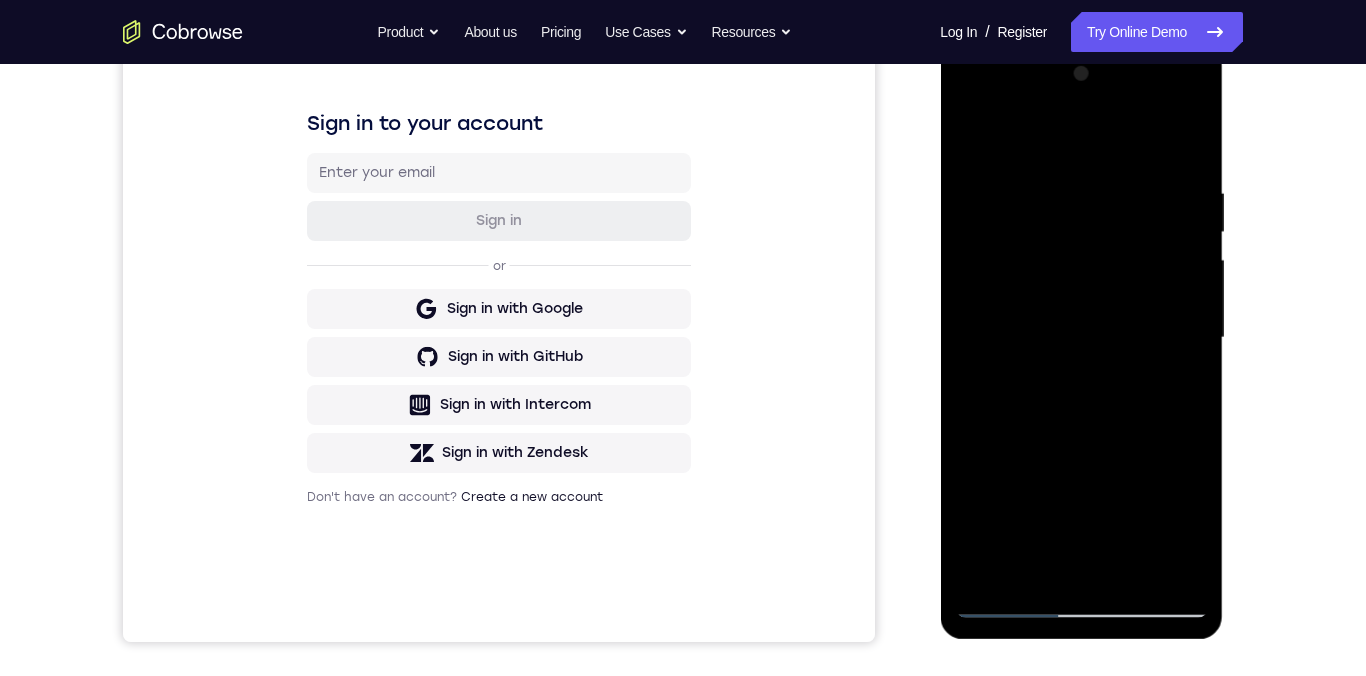 click at bounding box center (1081, 338) 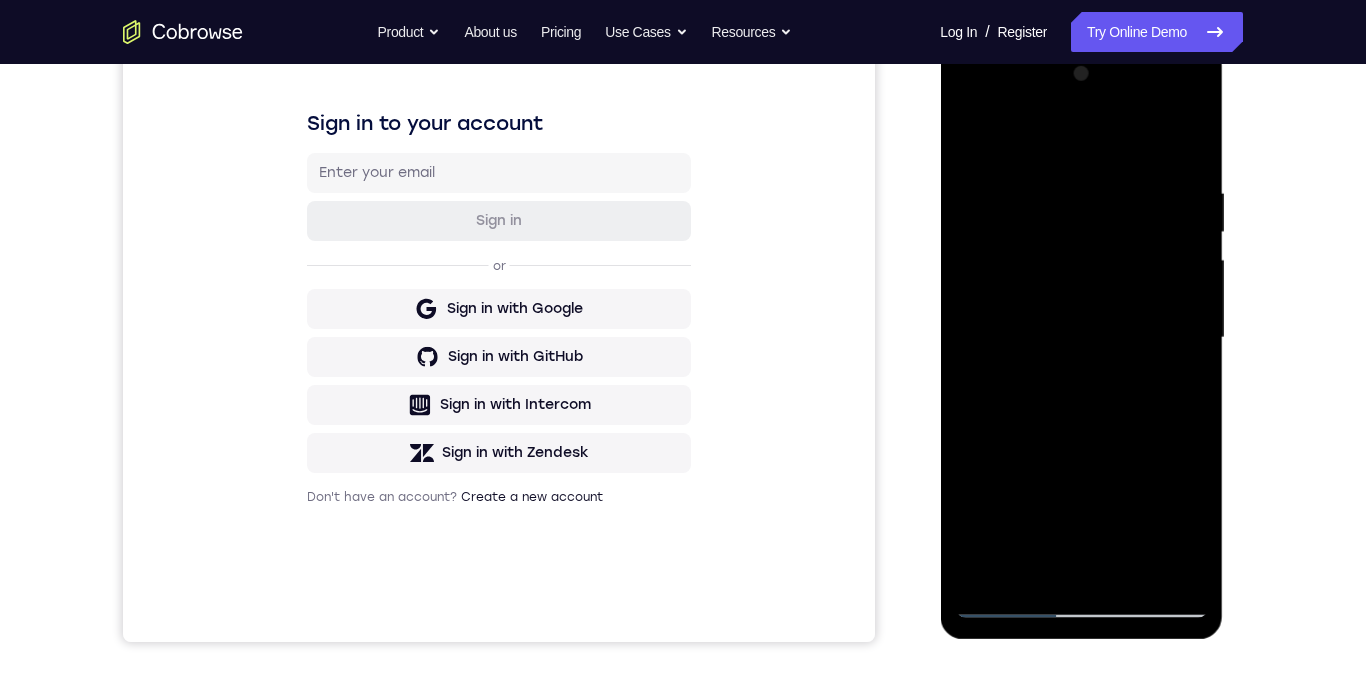 click at bounding box center [1081, 338] 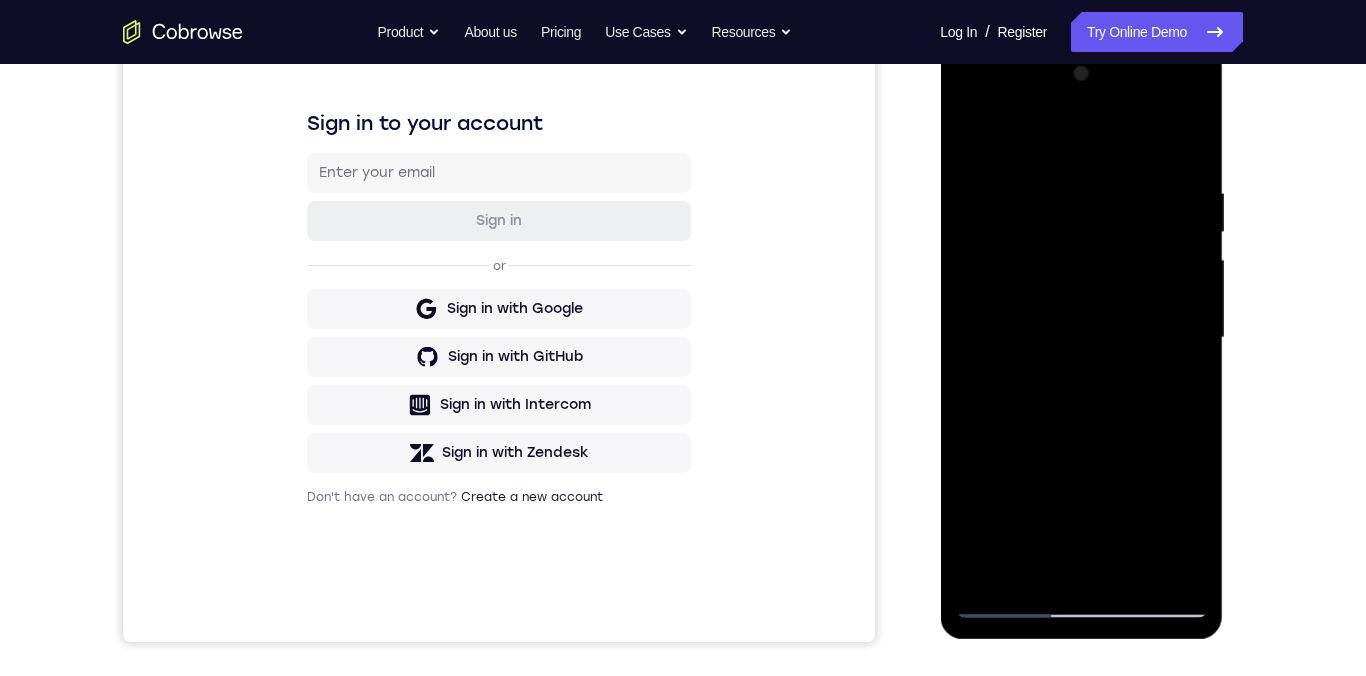 click at bounding box center (1081, 338) 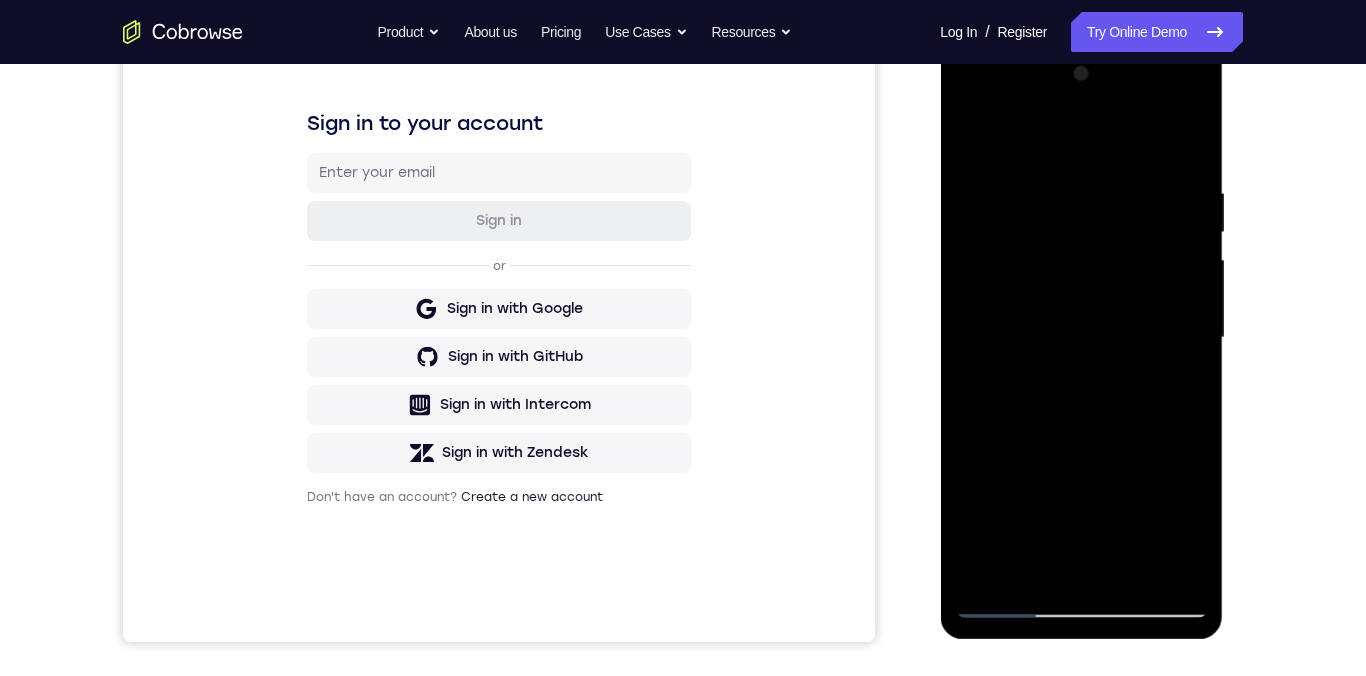 click at bounding box center (1081, 338) 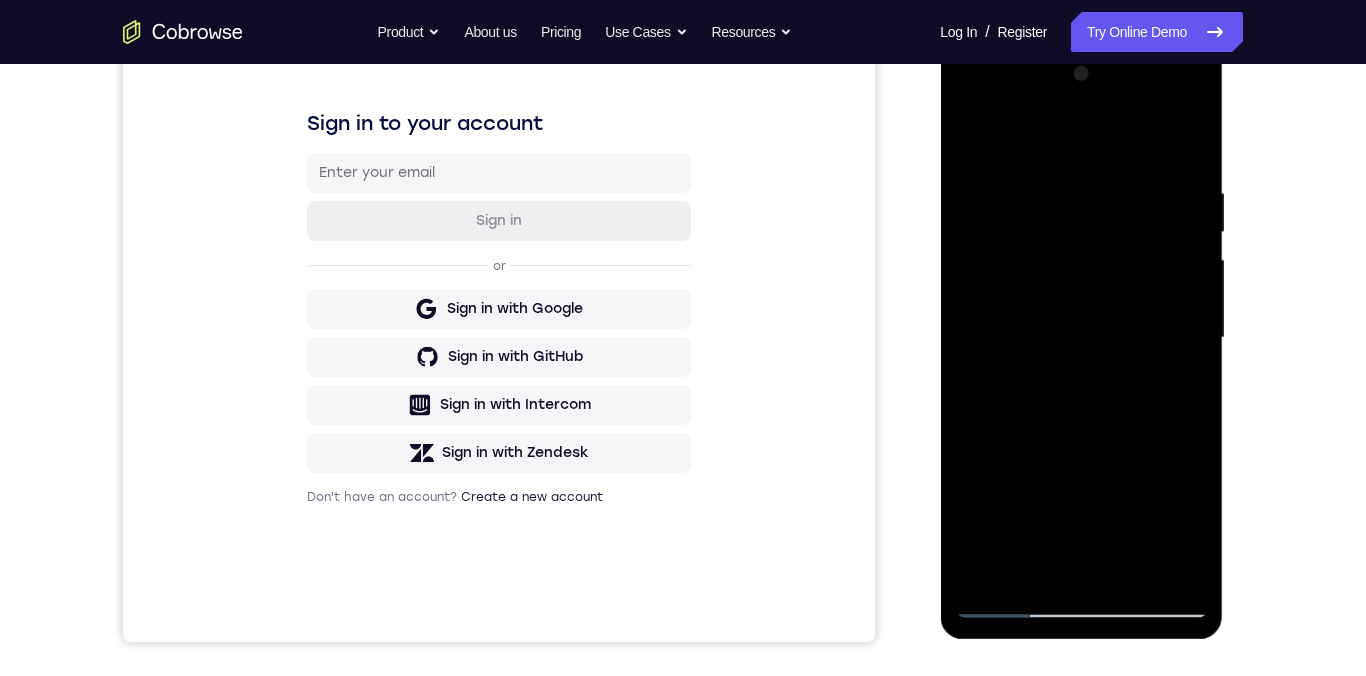 click at bounding box center (1081, 338) 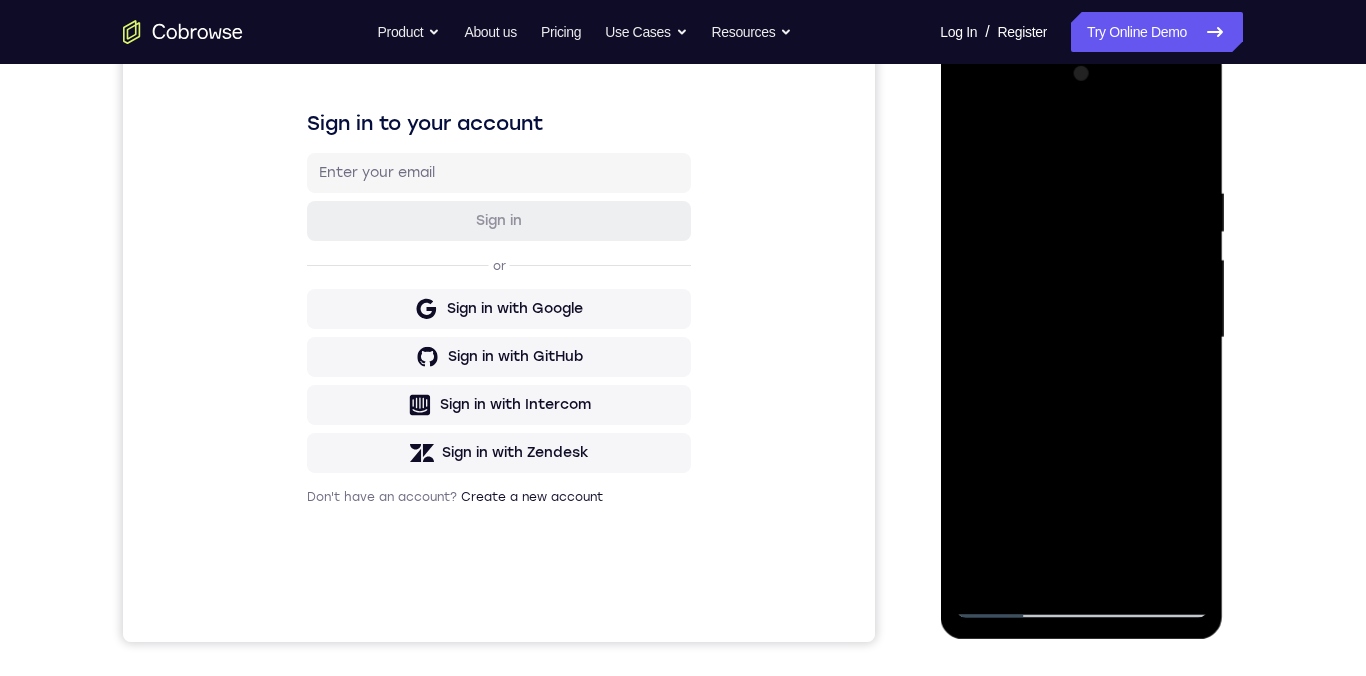 click at bounding box center (1081, 338) 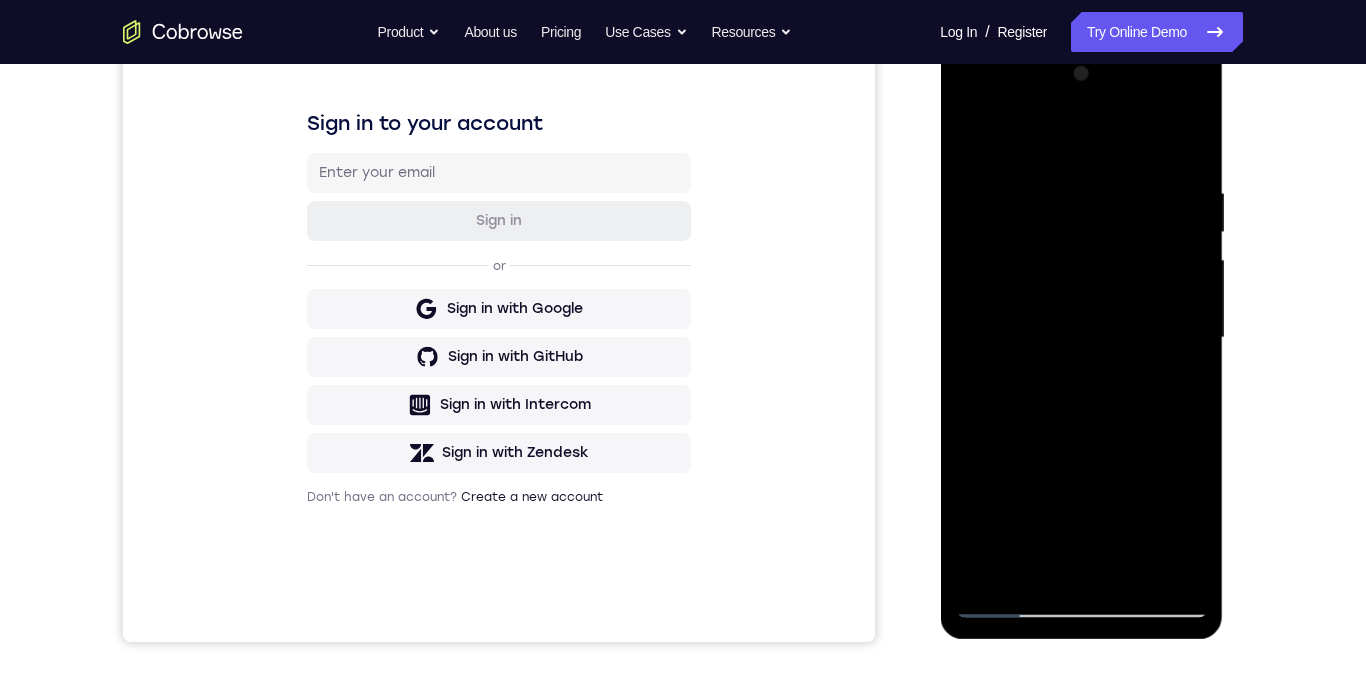 click at bounding box center [1081, 338] 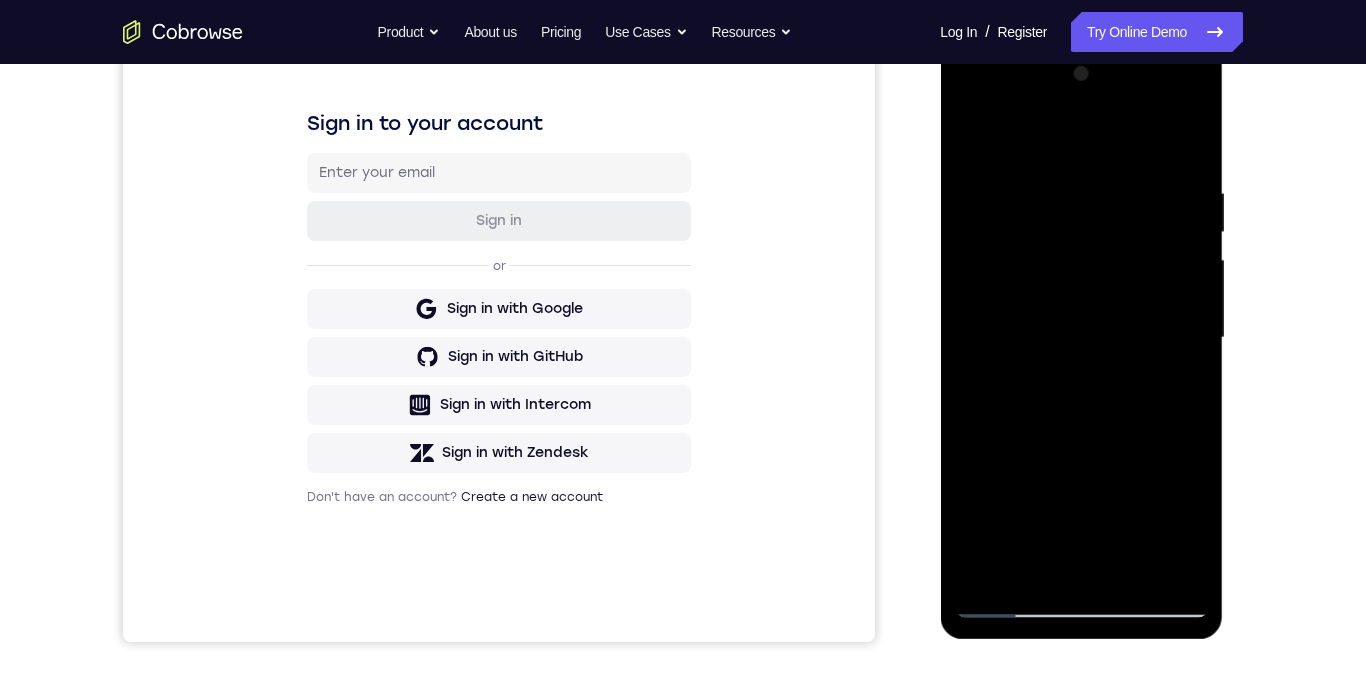 click at bounding box center (1081, 338) 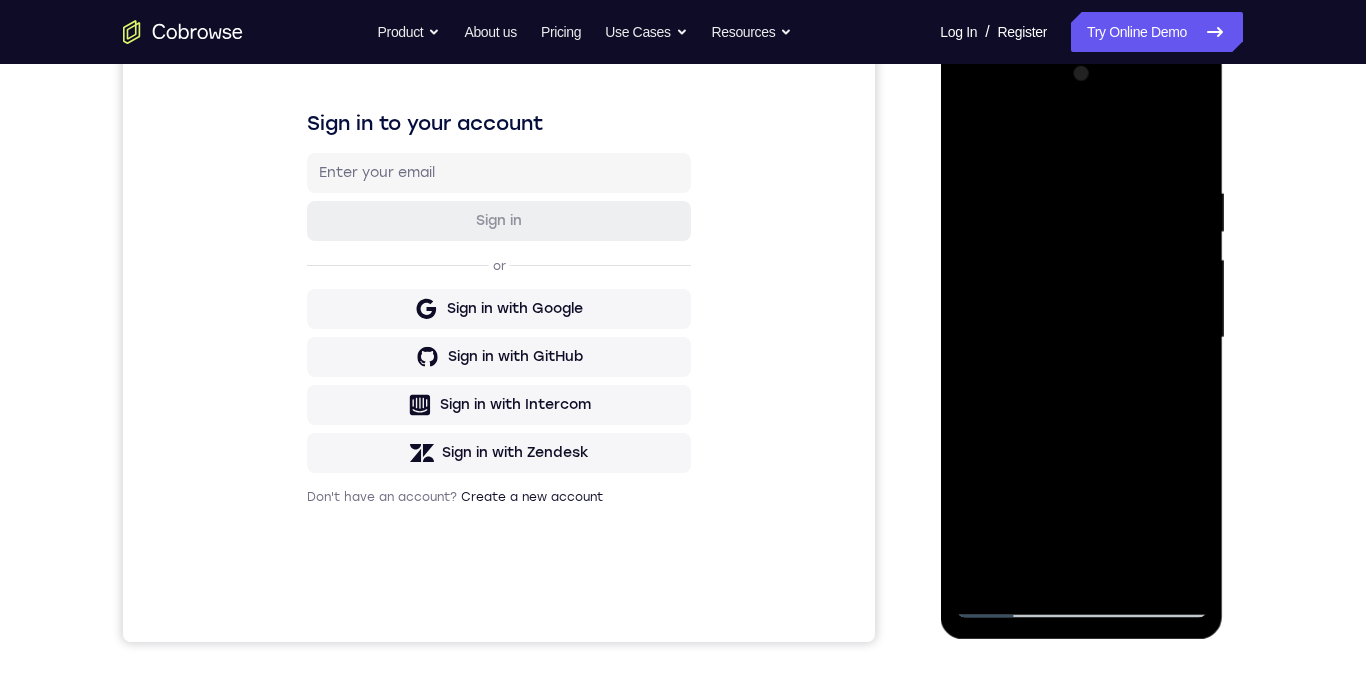 click at bounding box center (1081, 338) 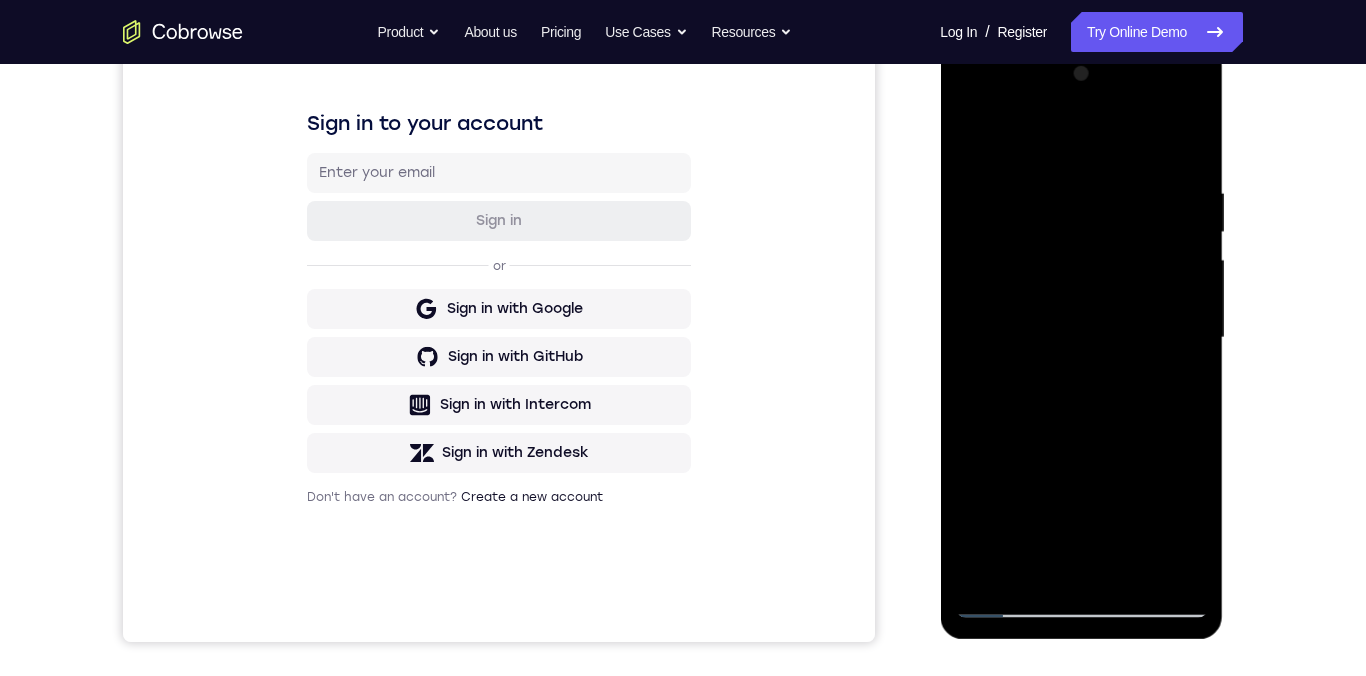 click at bounding box center (1081, 338) 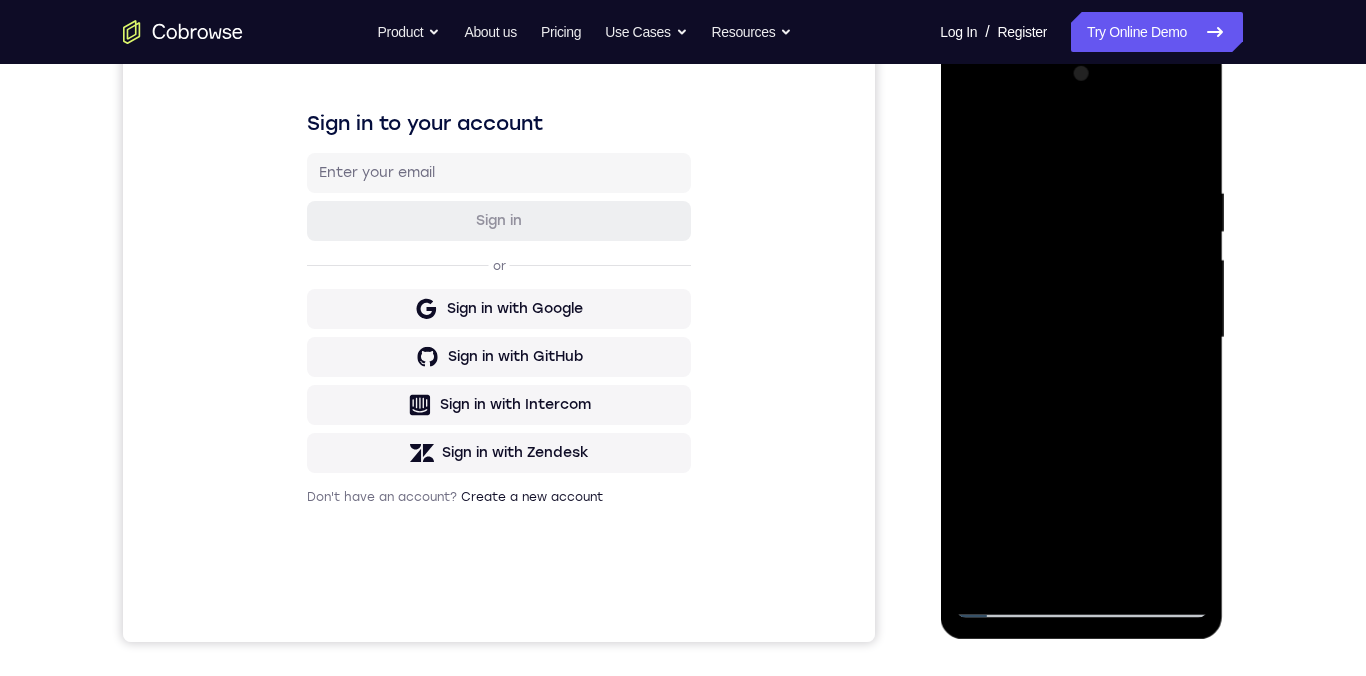 click at bounding box center [1081, 338] 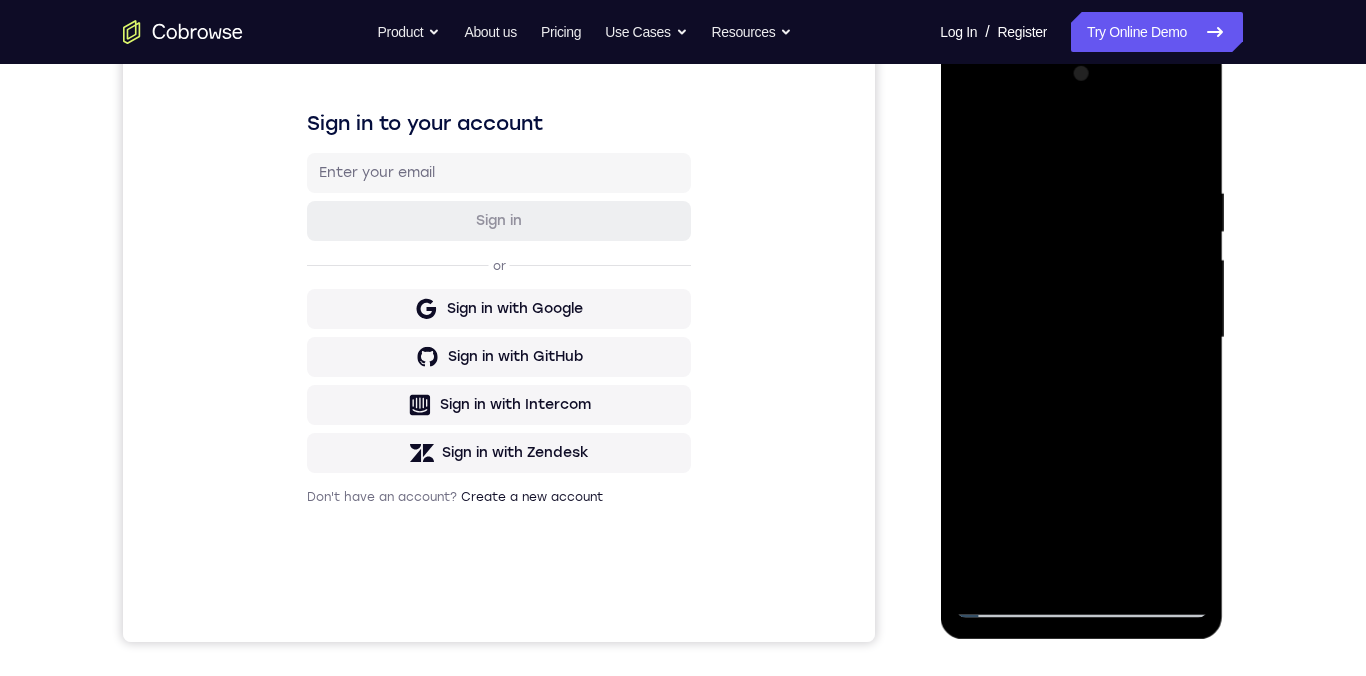 click at bounding box center [1081, 338] 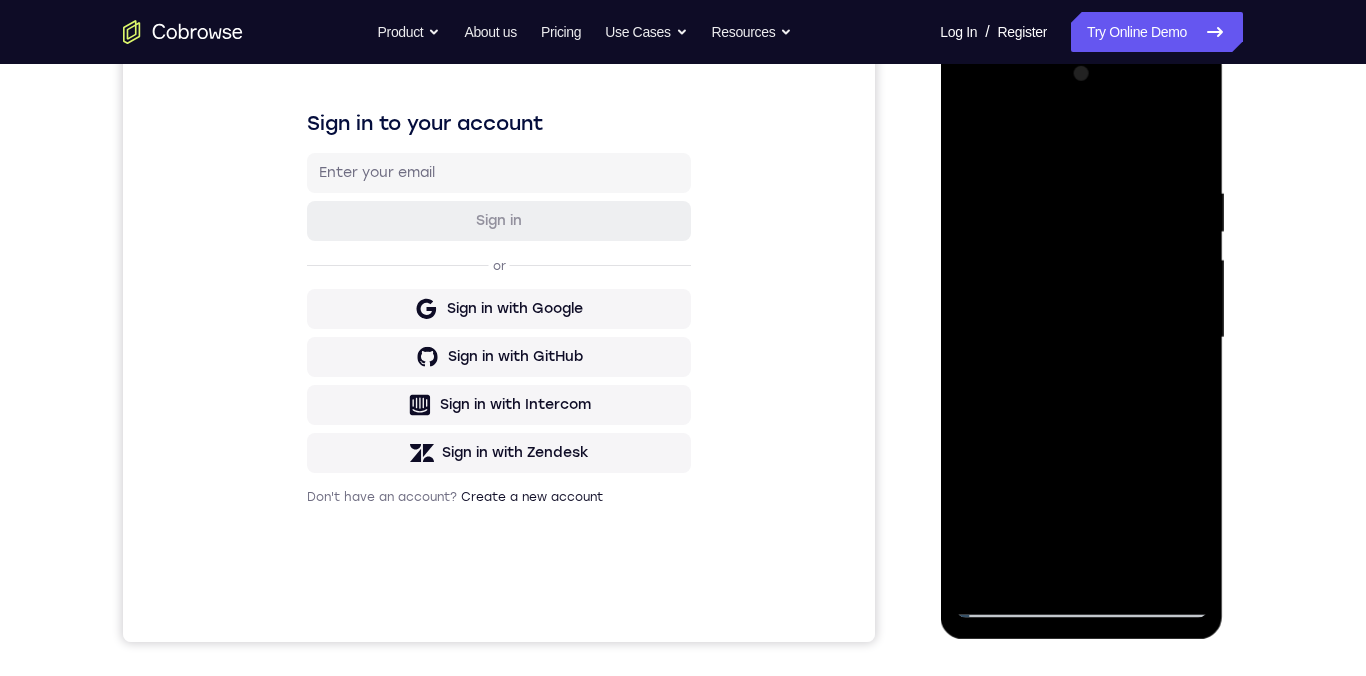 click at bounding box center [1081, 338] 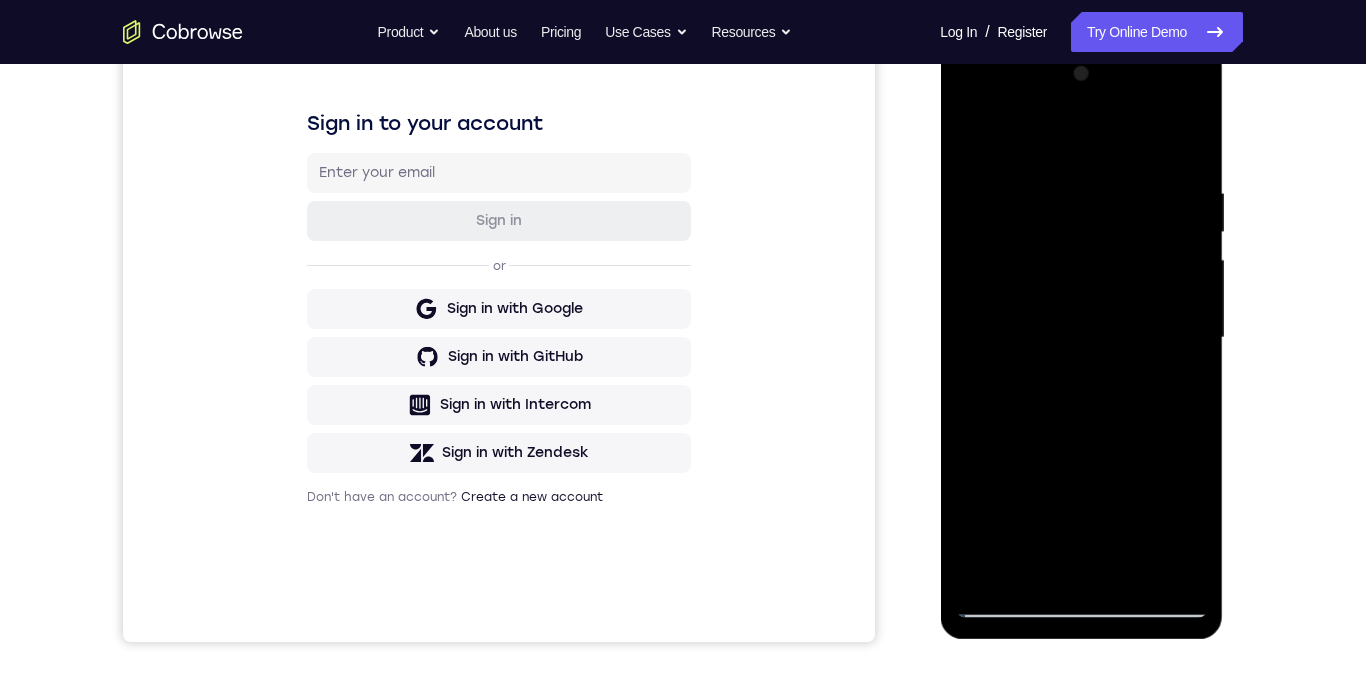 click at bounding box center (1081, 338) 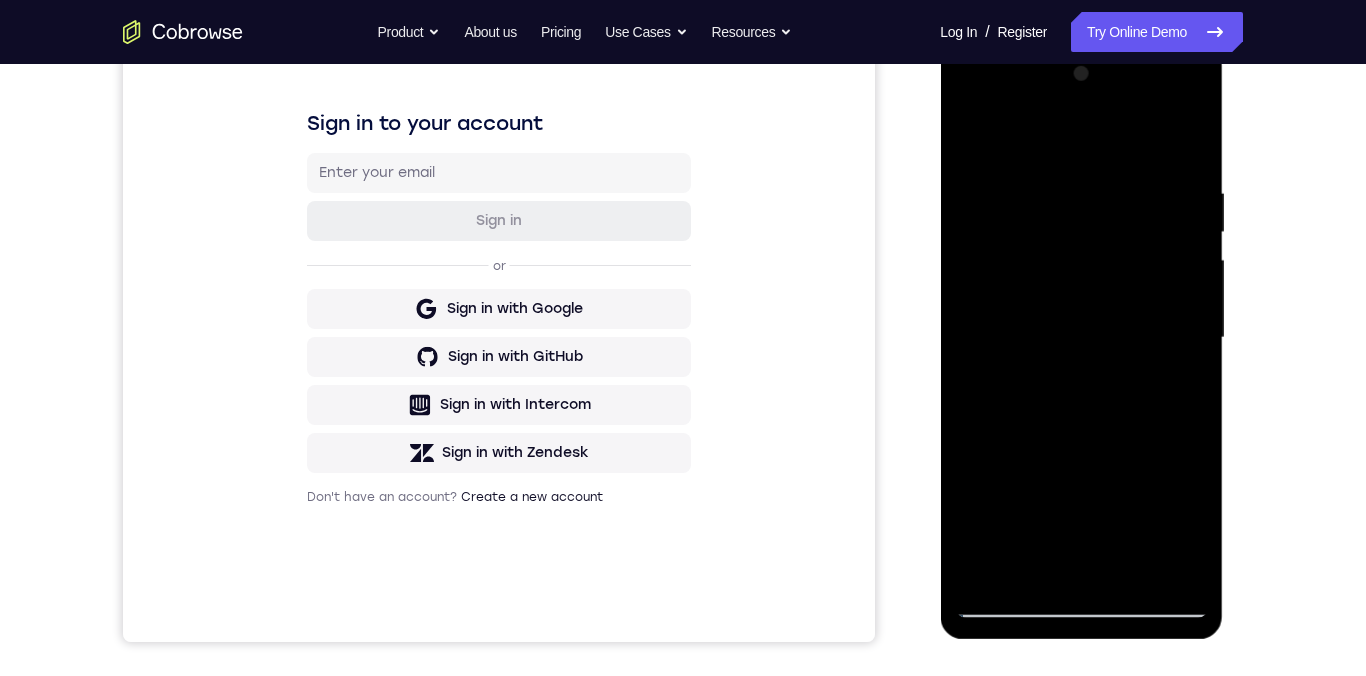 click at bounding box center (1081, 338) 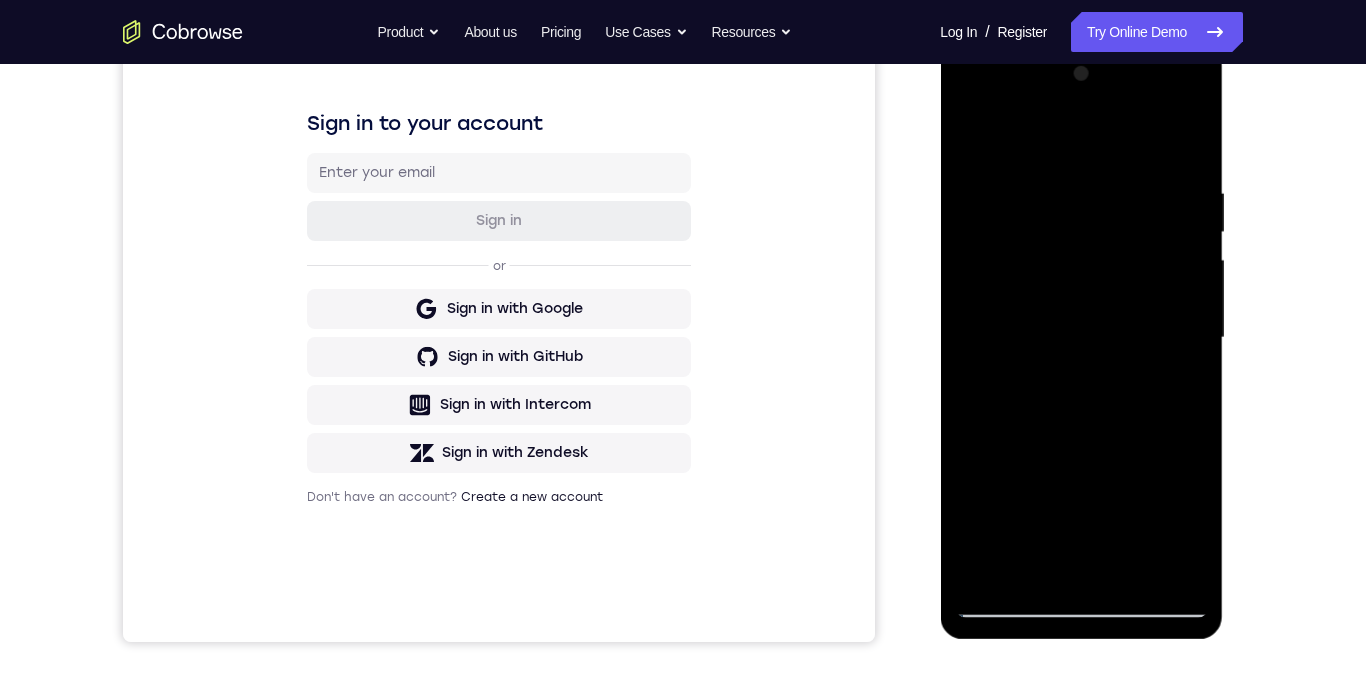 click at bounding box center [1081, 338] 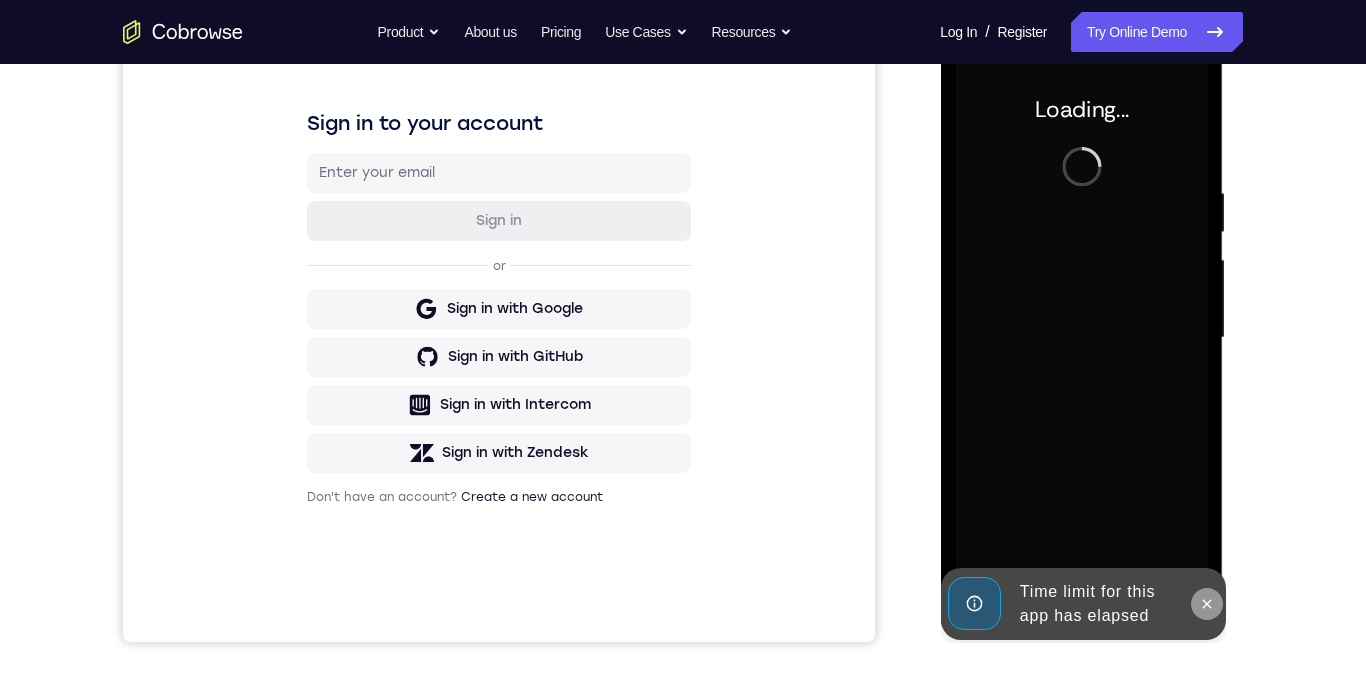 click 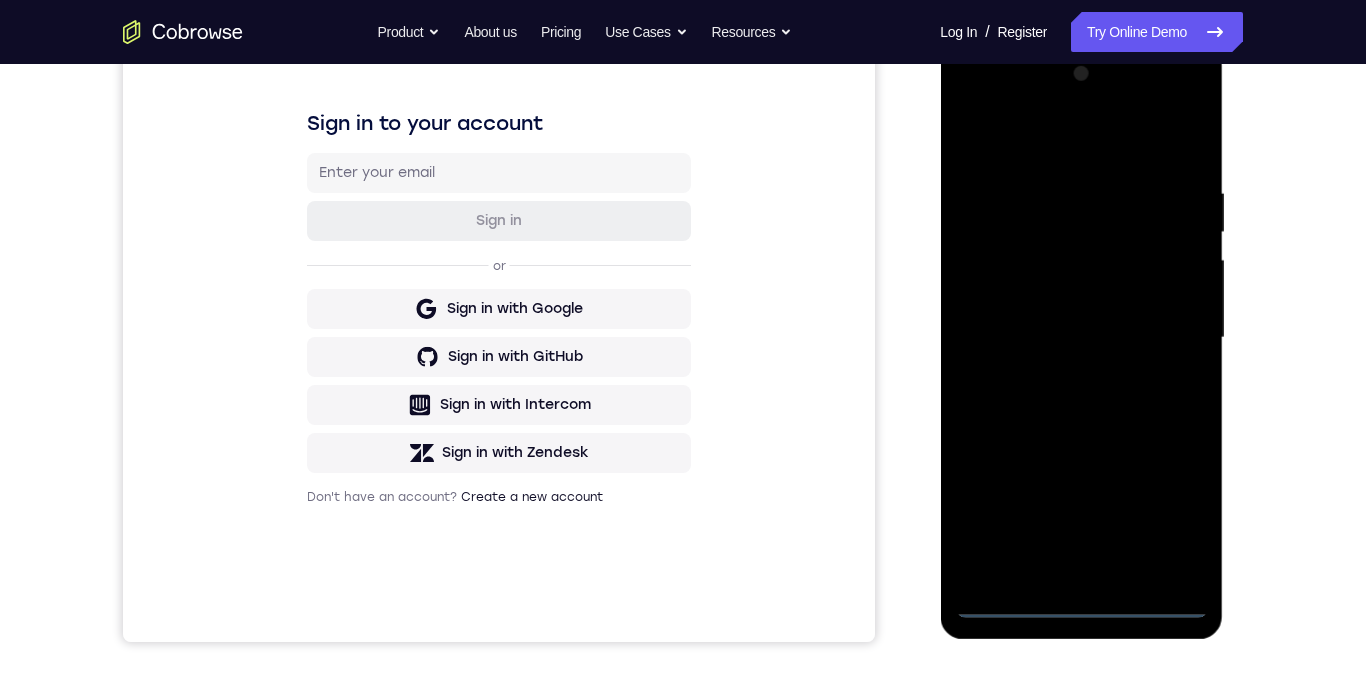 click at bounding box center [1081, 338] 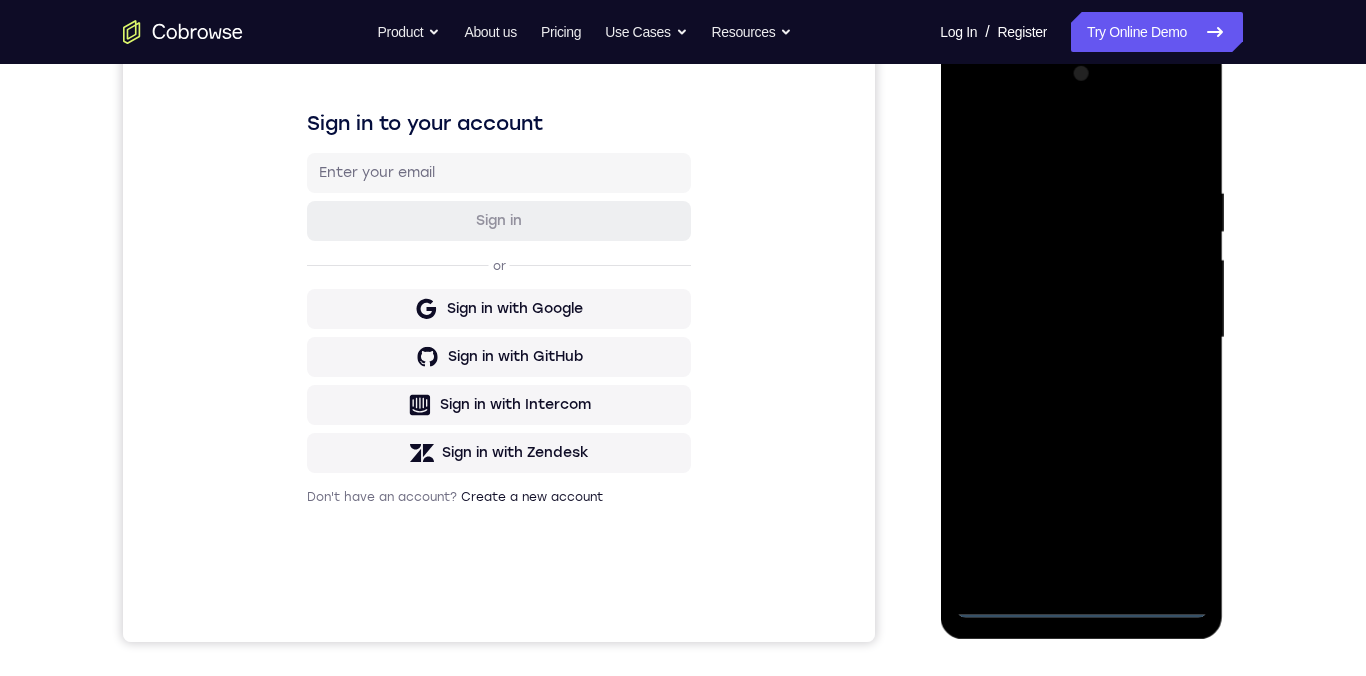 click at bounding box center (1081, 338) 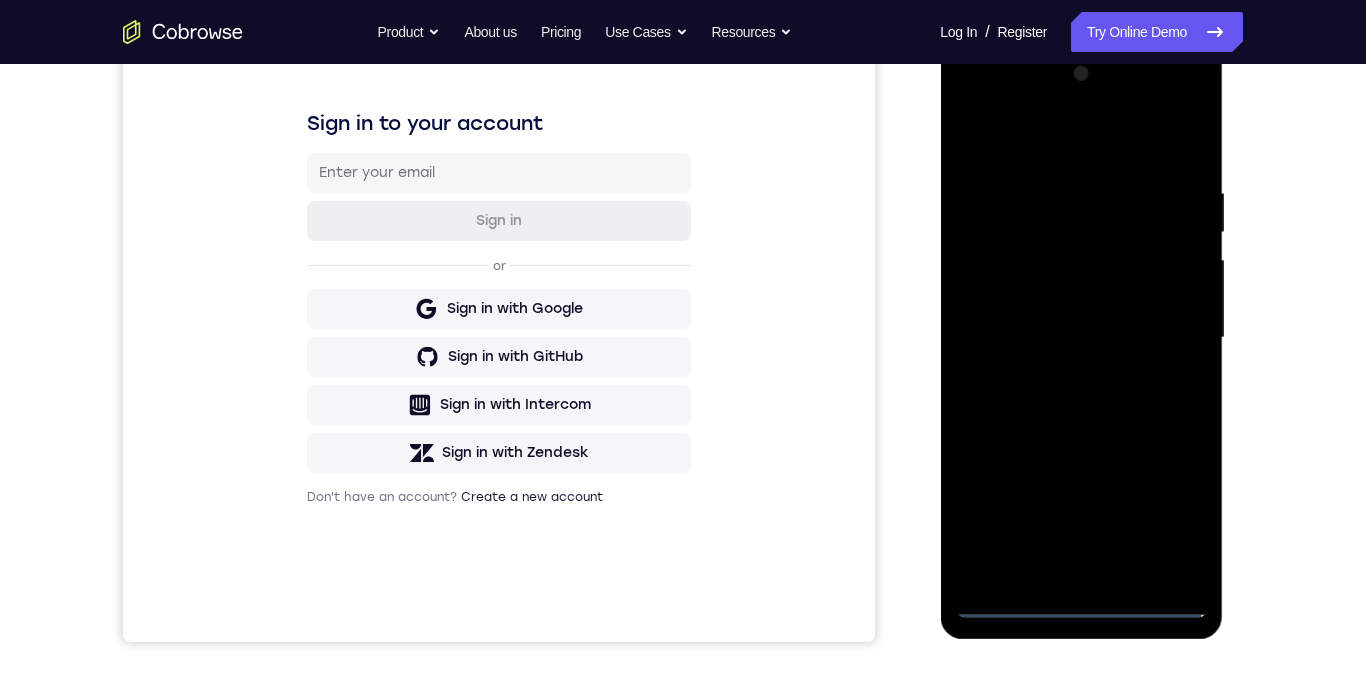 click at bounding box center [1081, 338] 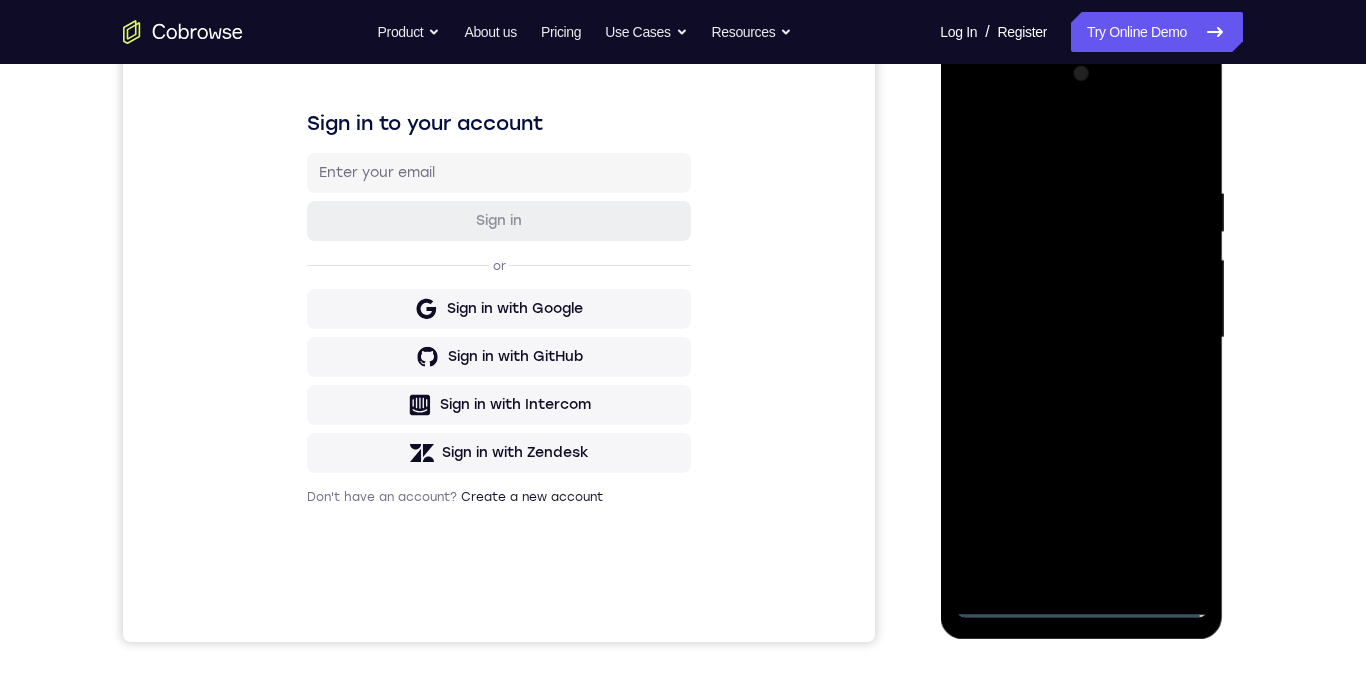 click at bounding box center [1081, 338] 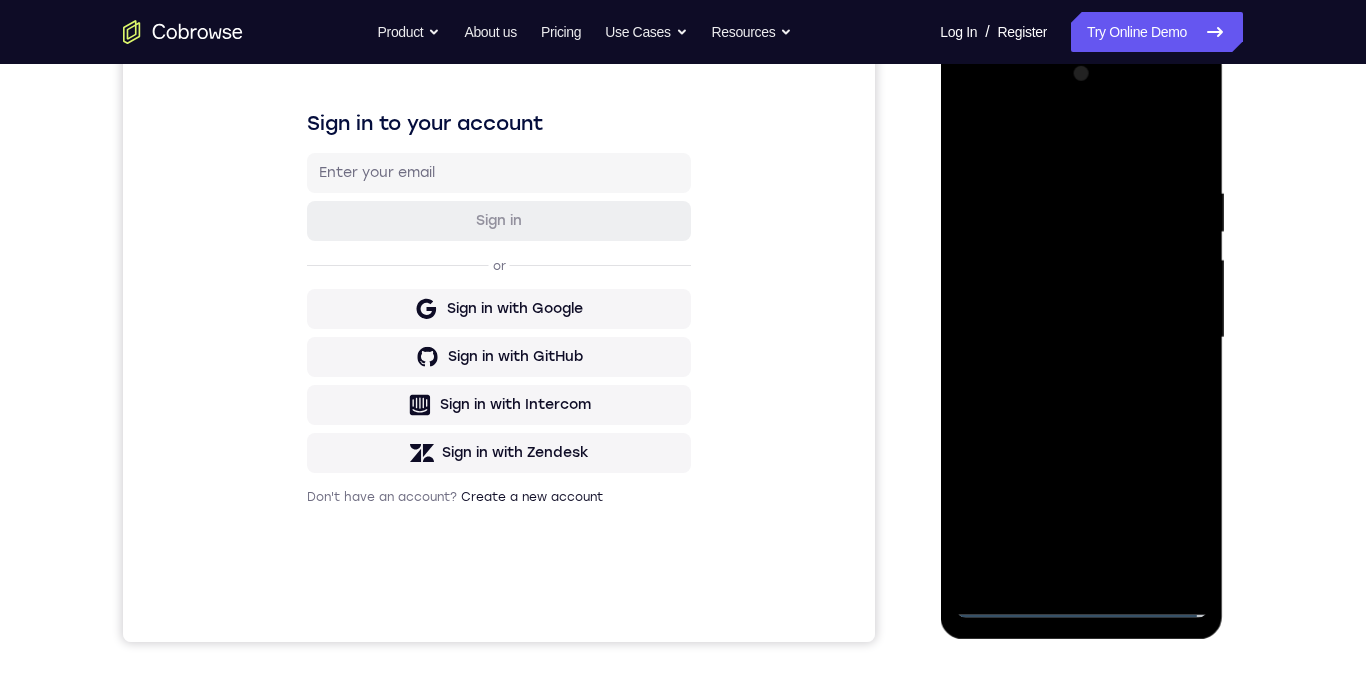 click at bounding box center [1081, 338] 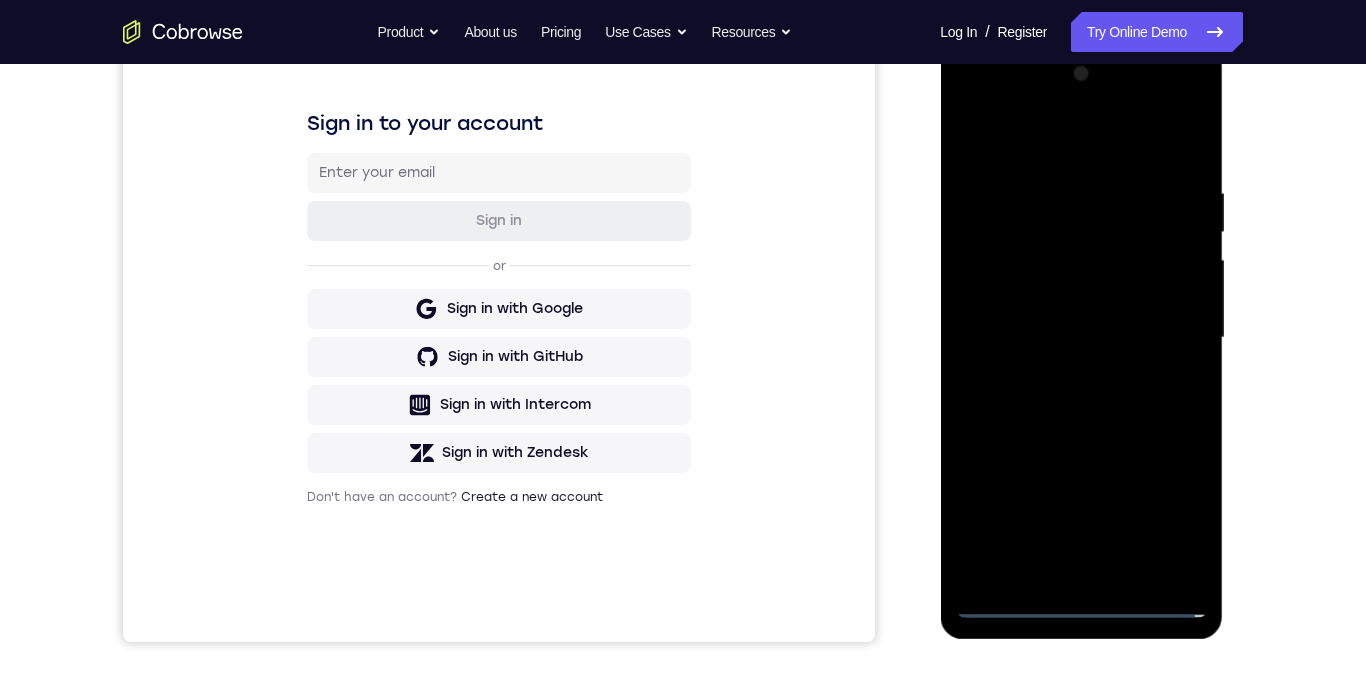 click at bounding box center [1081, 338] 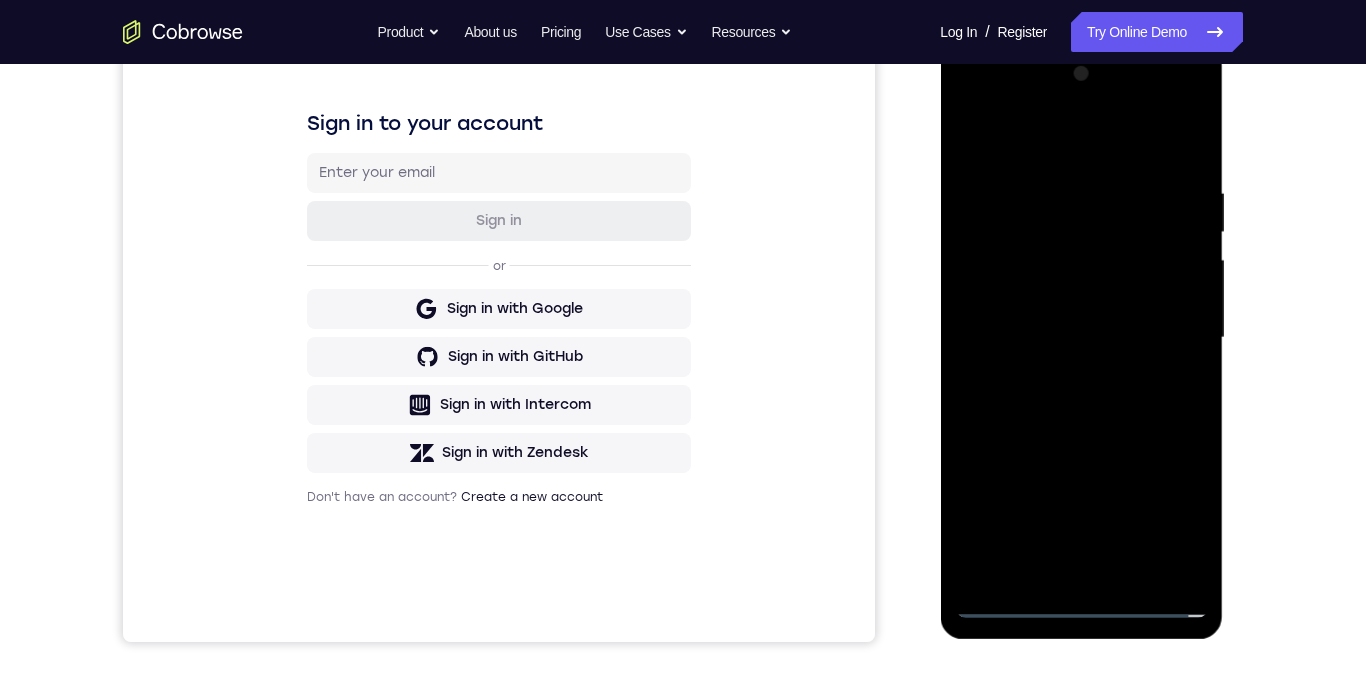 click at bounding box center [1081, 338] 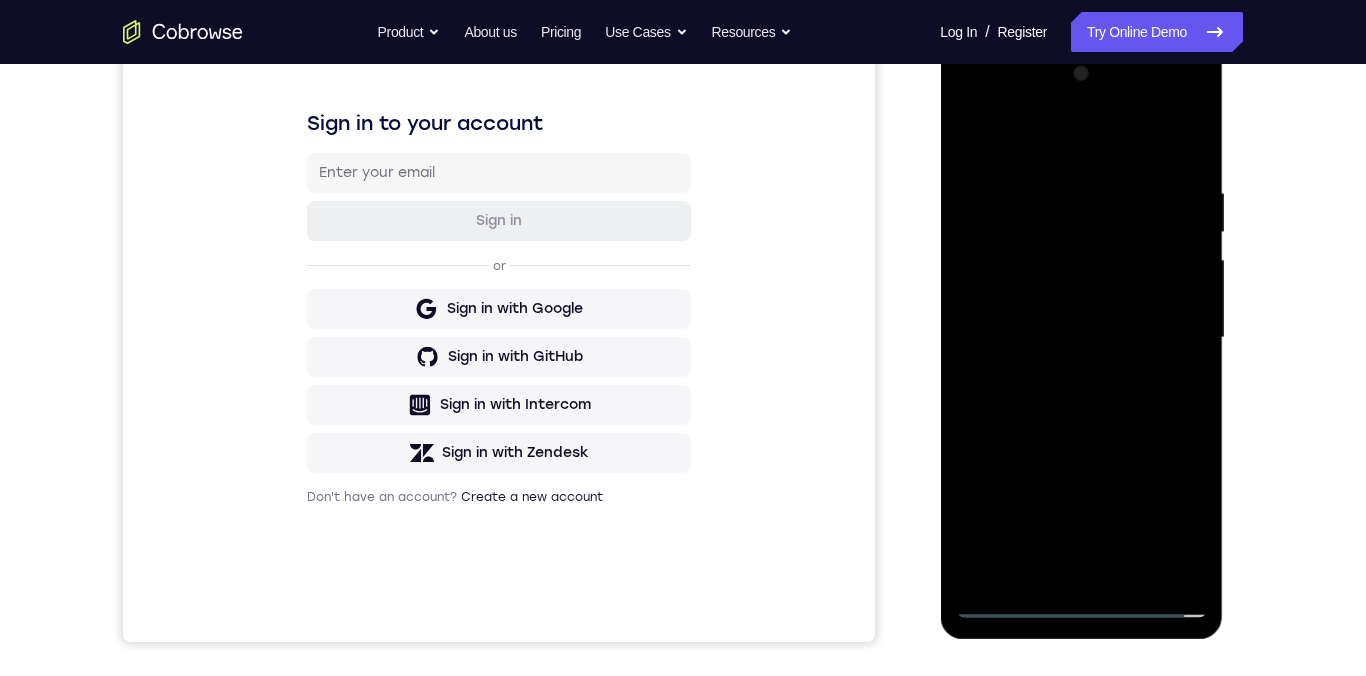 click at bounding box center [1081, 338] 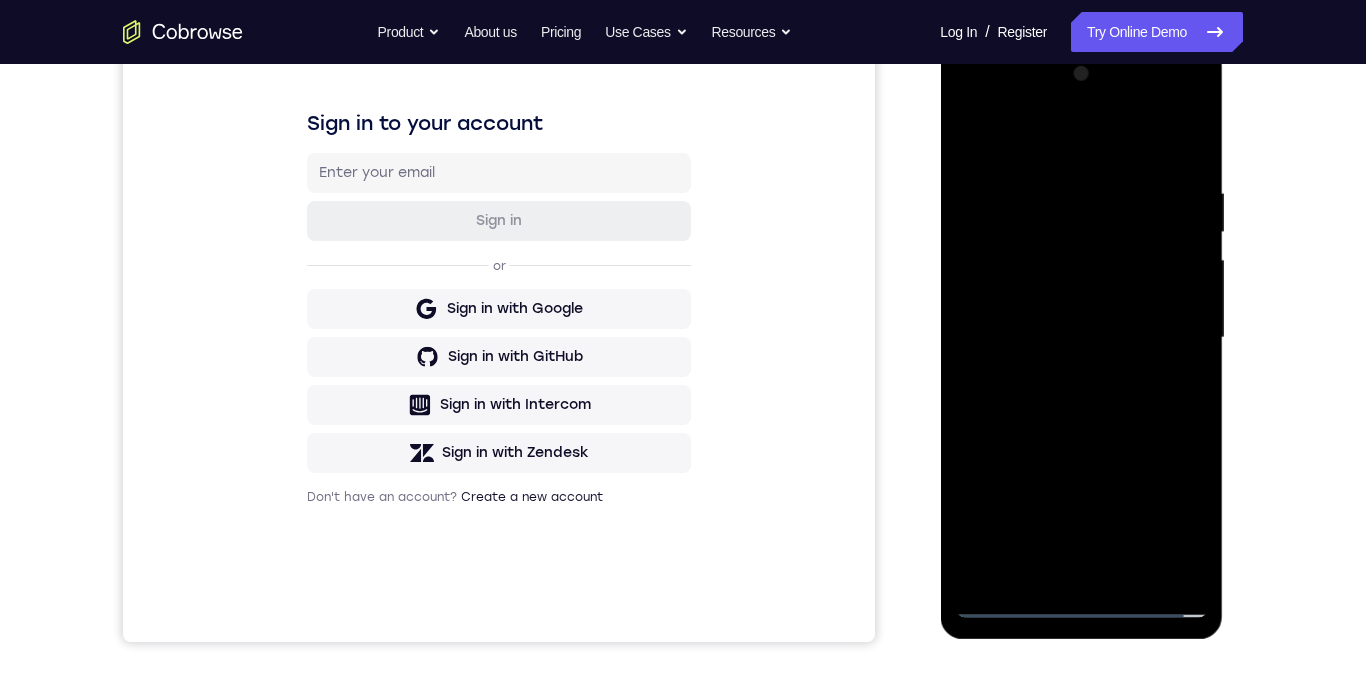 click at bounding box center [1081, 338] 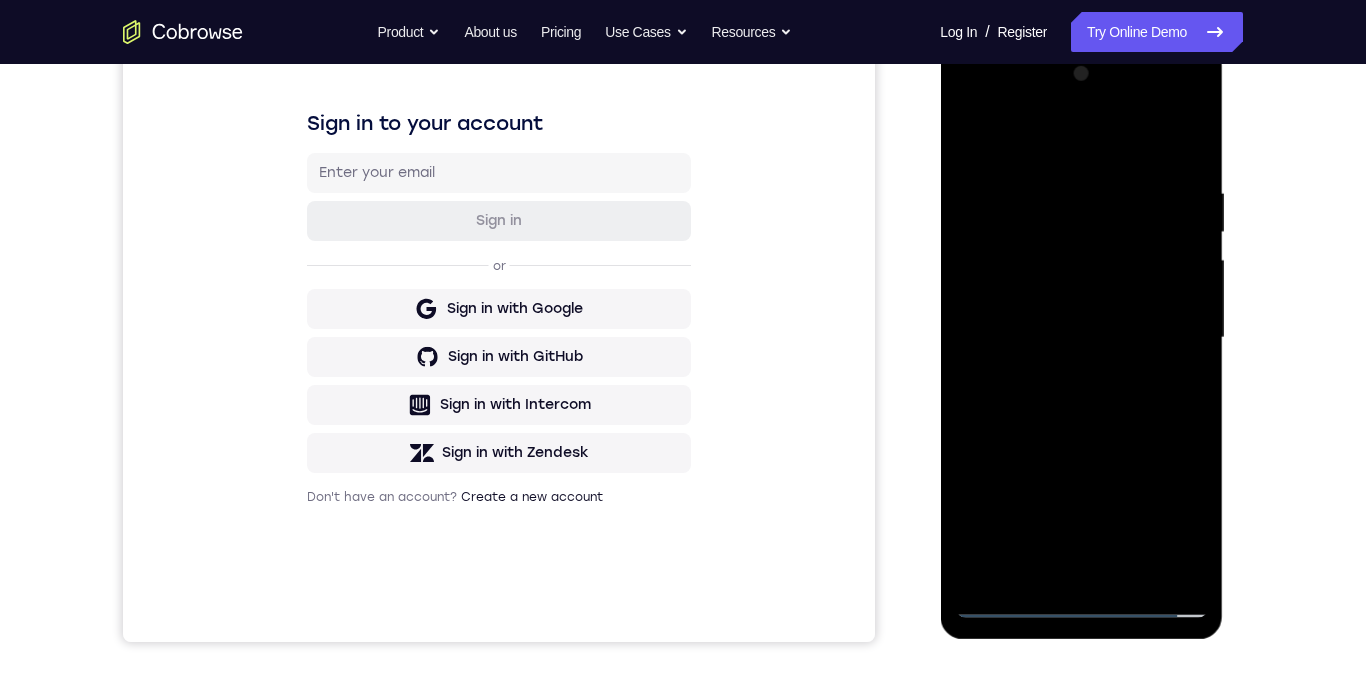 click at bounding box center (1081, 338) 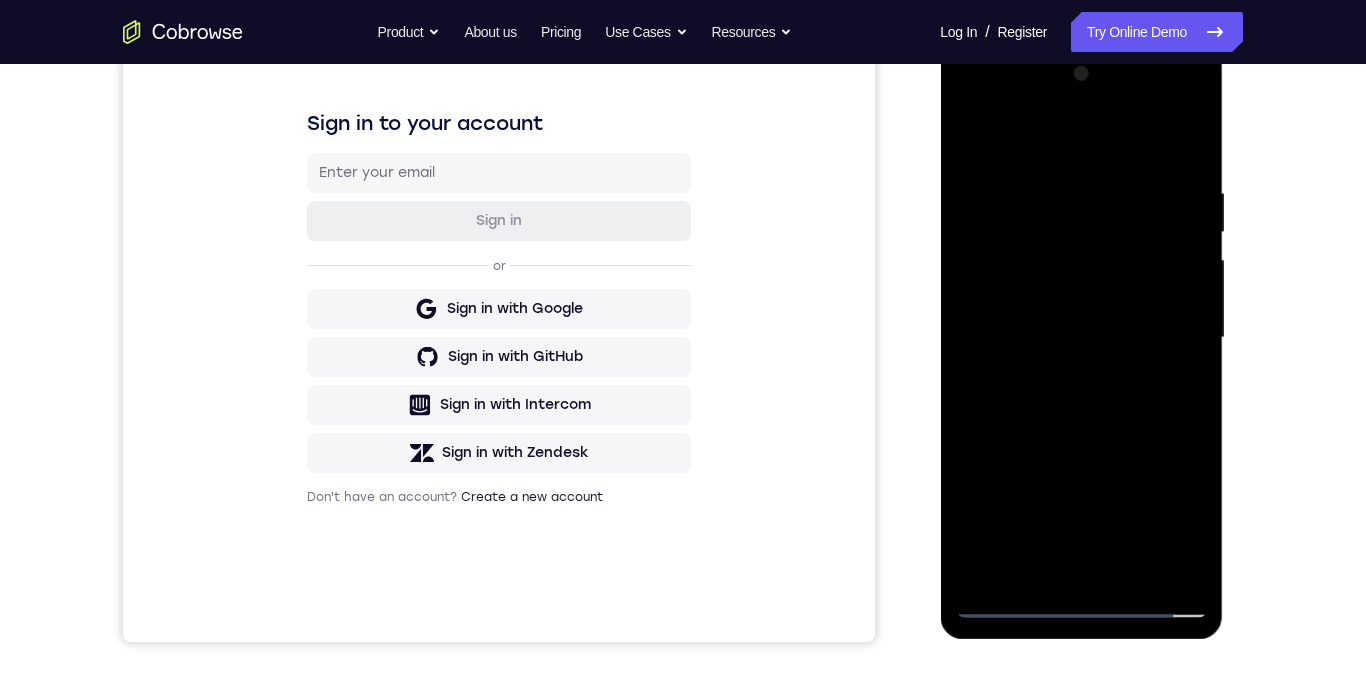 click at bounding box center (1081, 338) 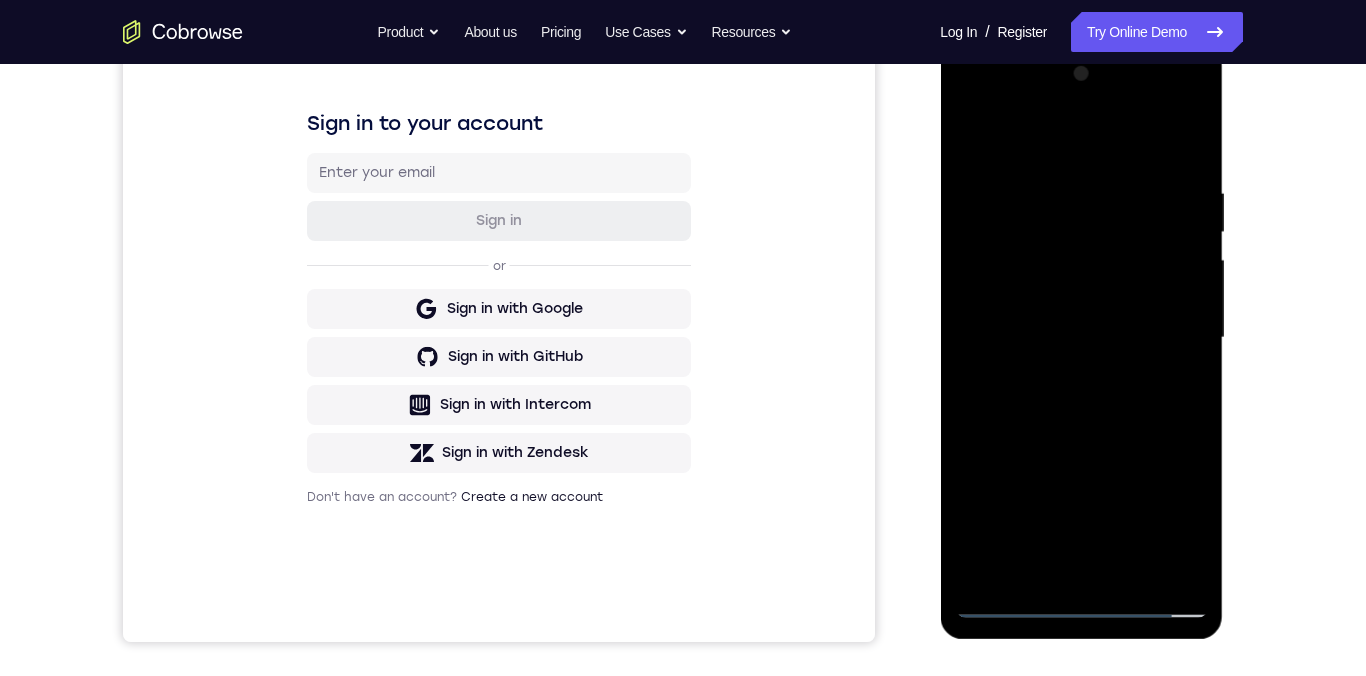 click at bounding box center [1081, 338] 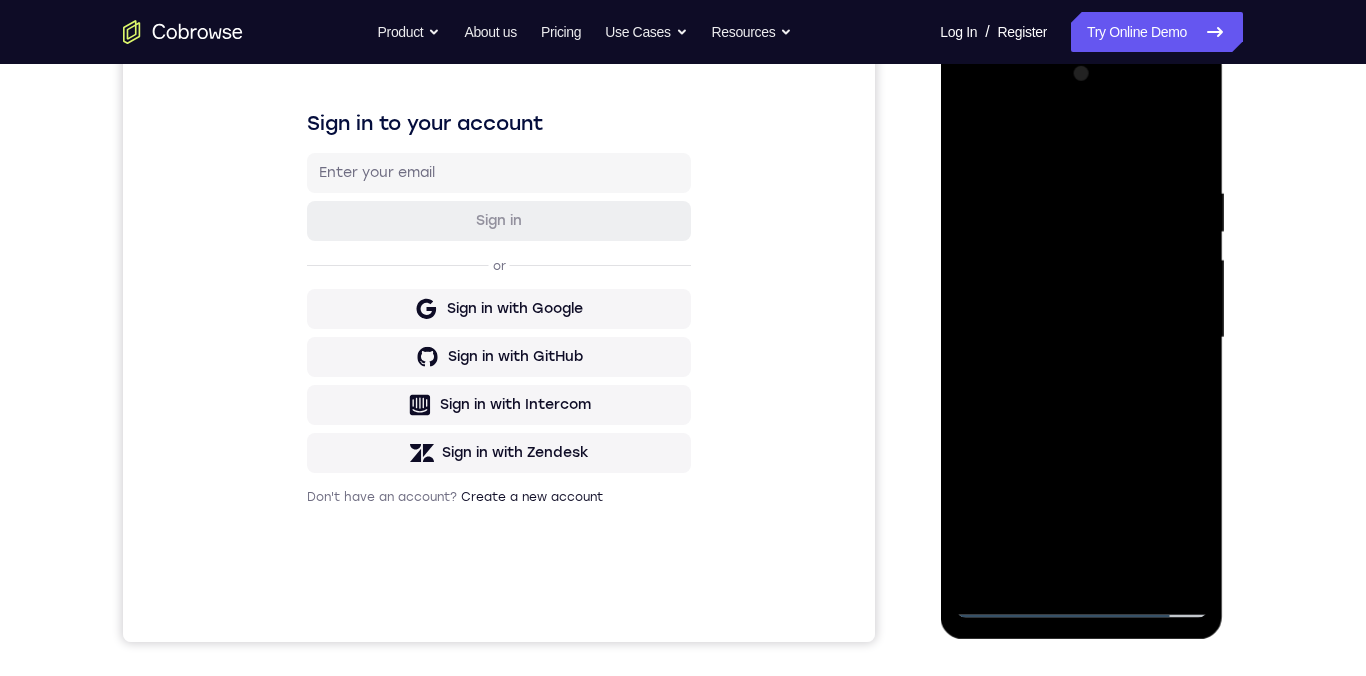 click at bounding box center (1081, 338) 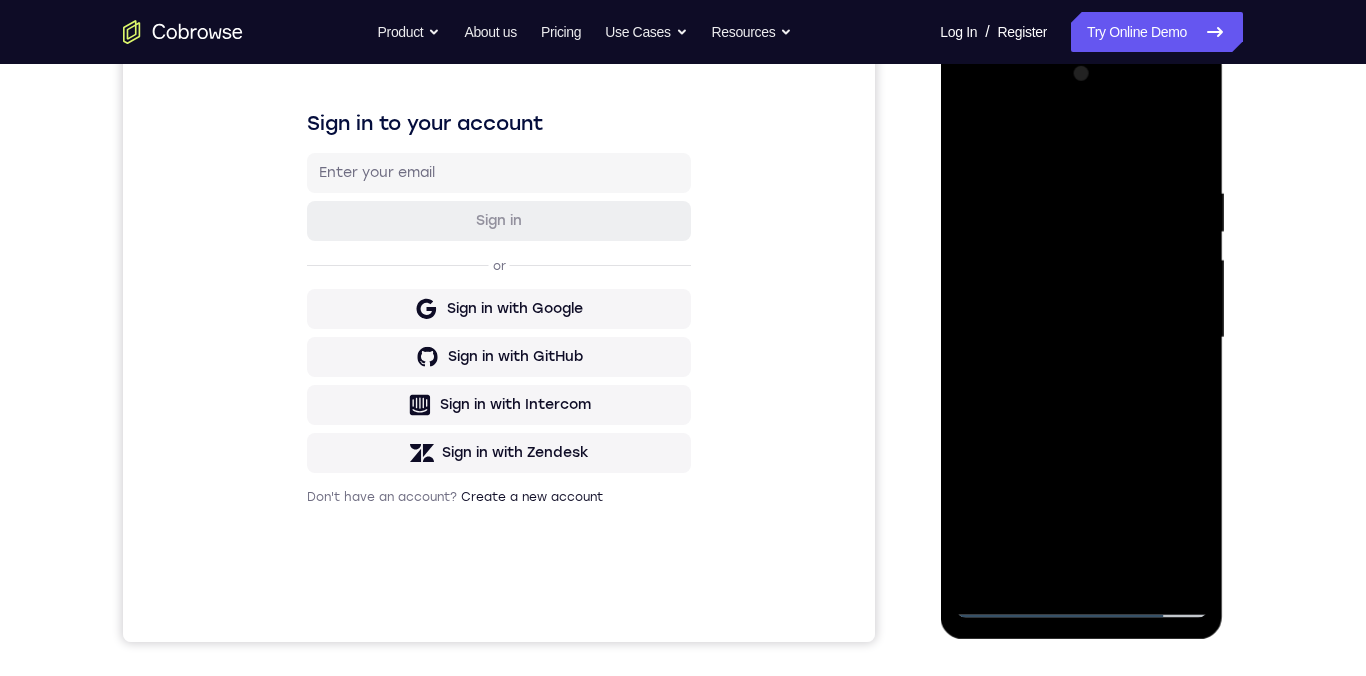 click at bounding box center (1081, 338) 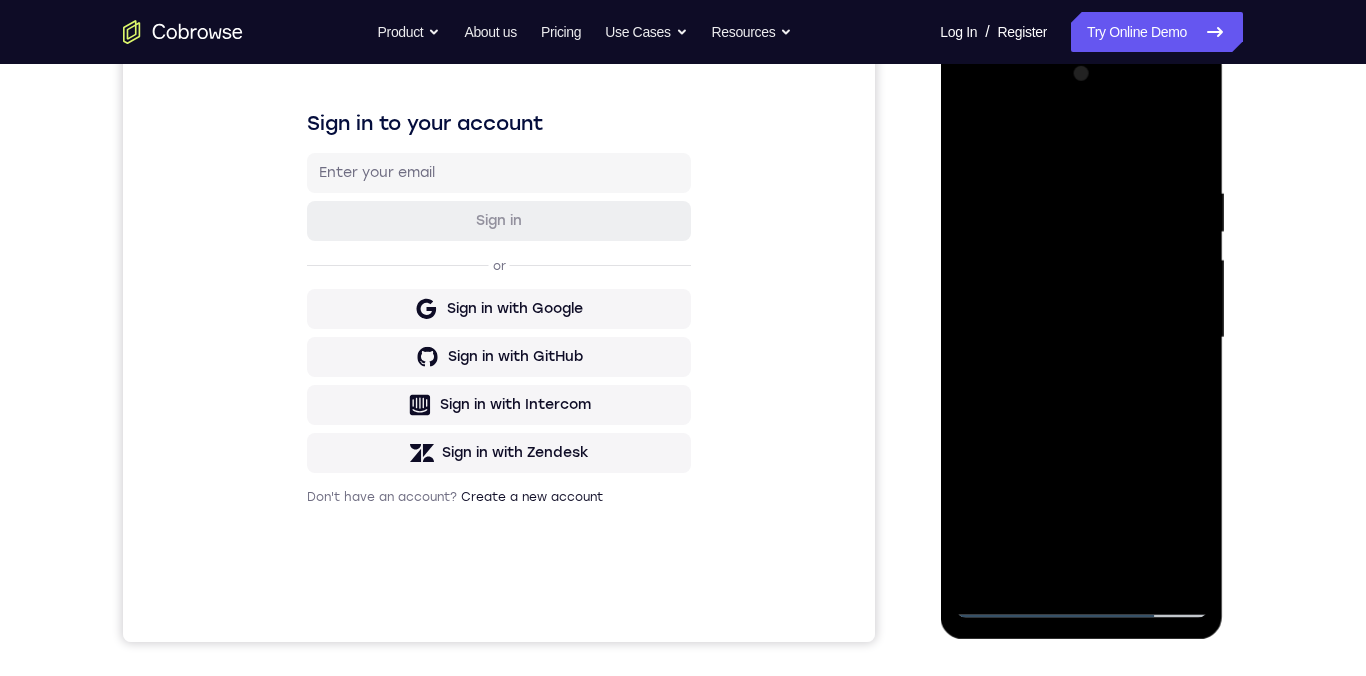 click at bounding box center [1081, 338] 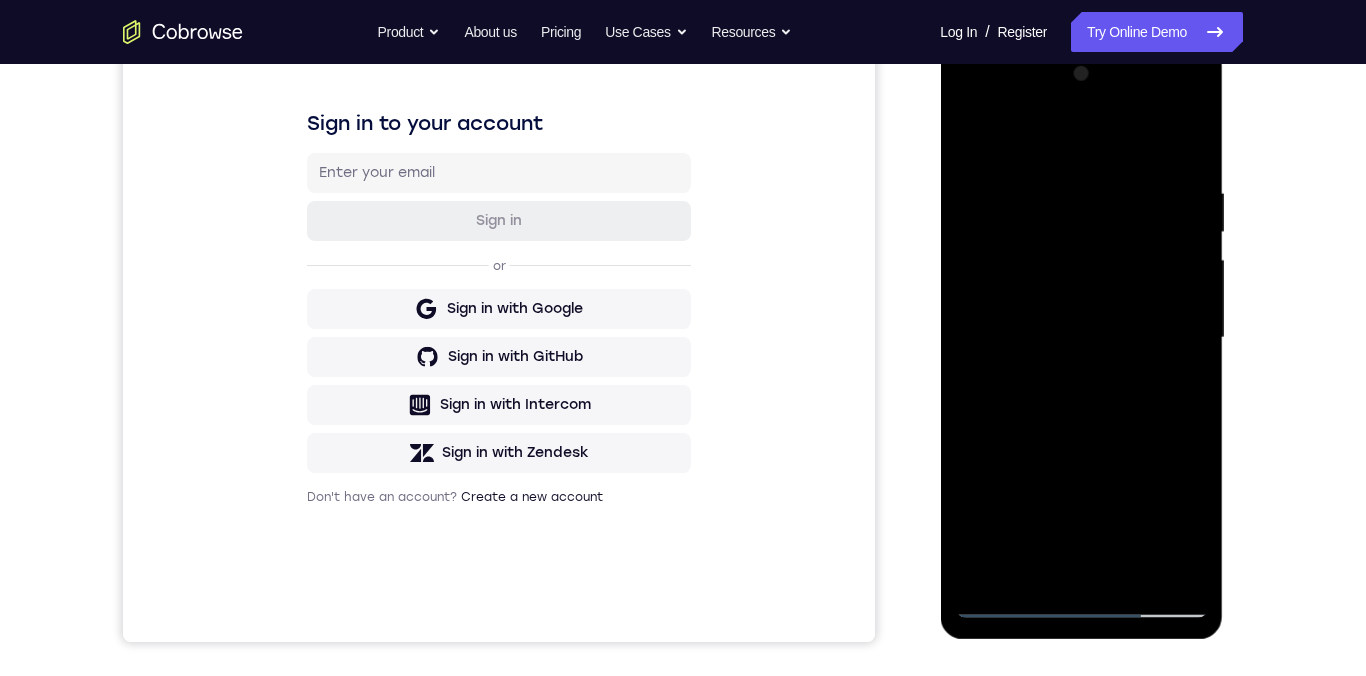 click at bounding box center (1081, 338) 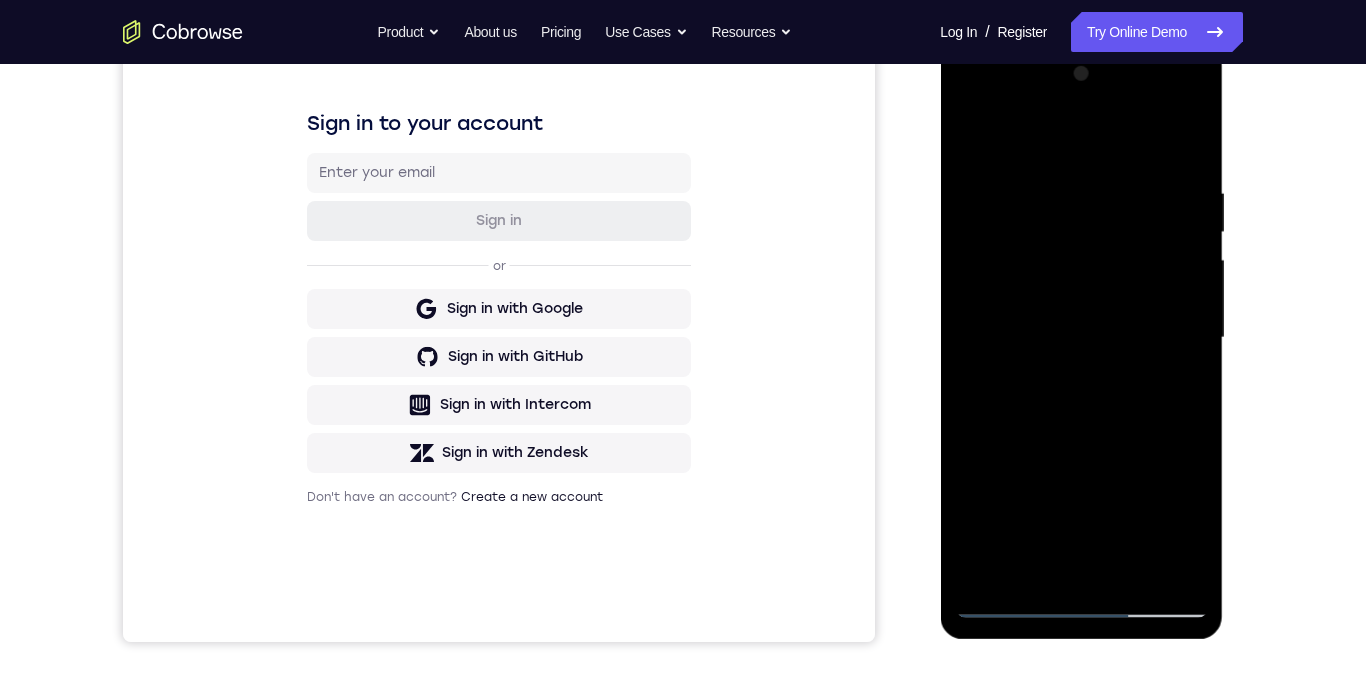 click at bounding box center [1081, 338] 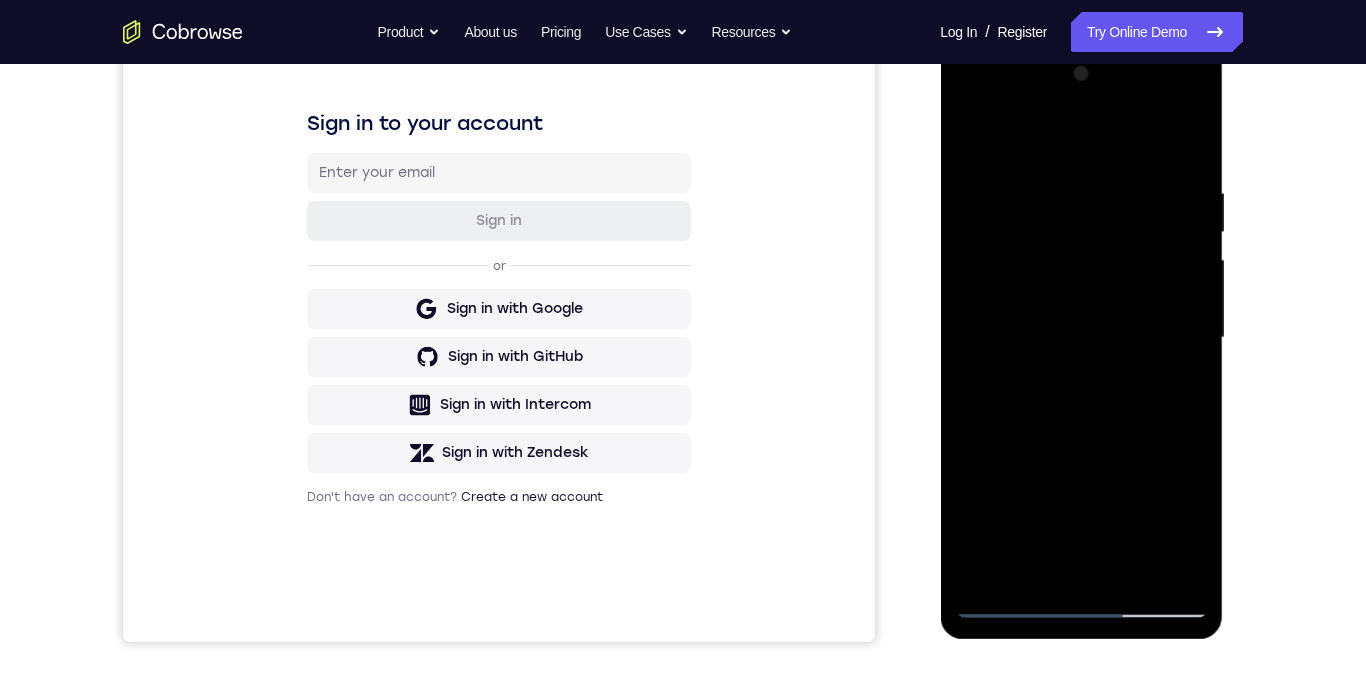 click at bounding box center [1081, 338] 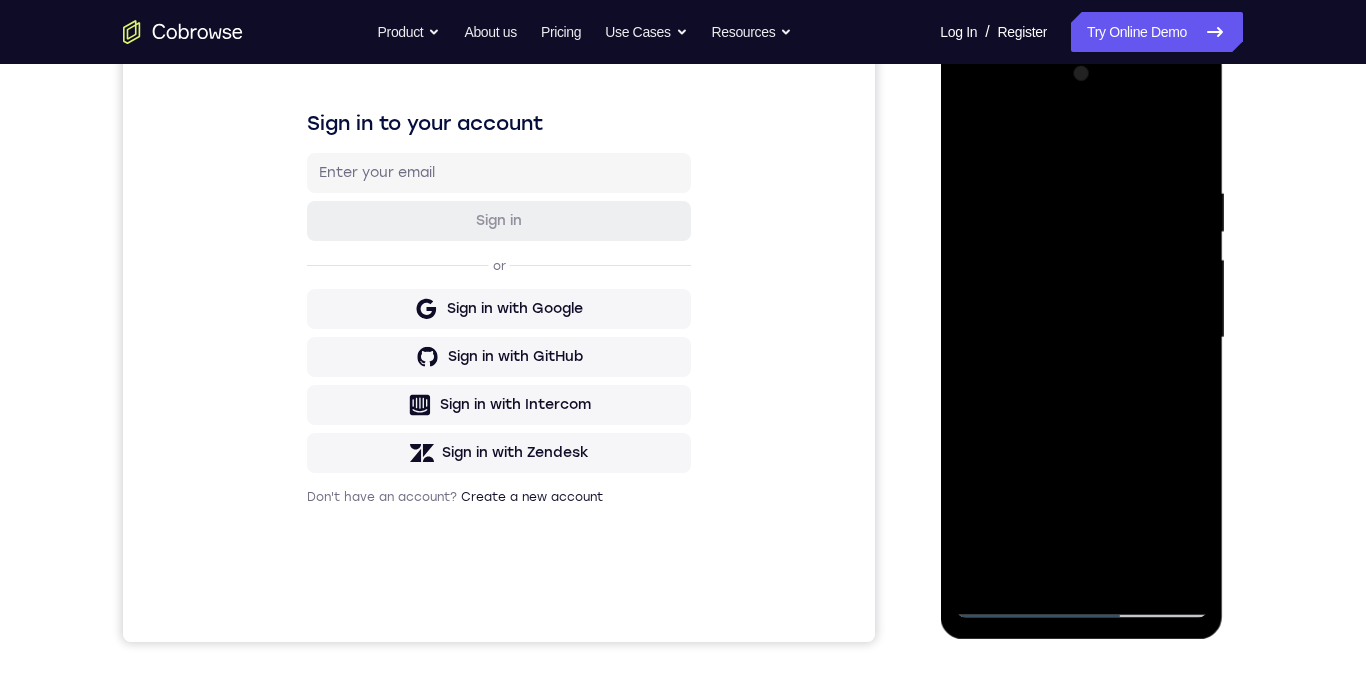 click at bounding box center (1081, 338) 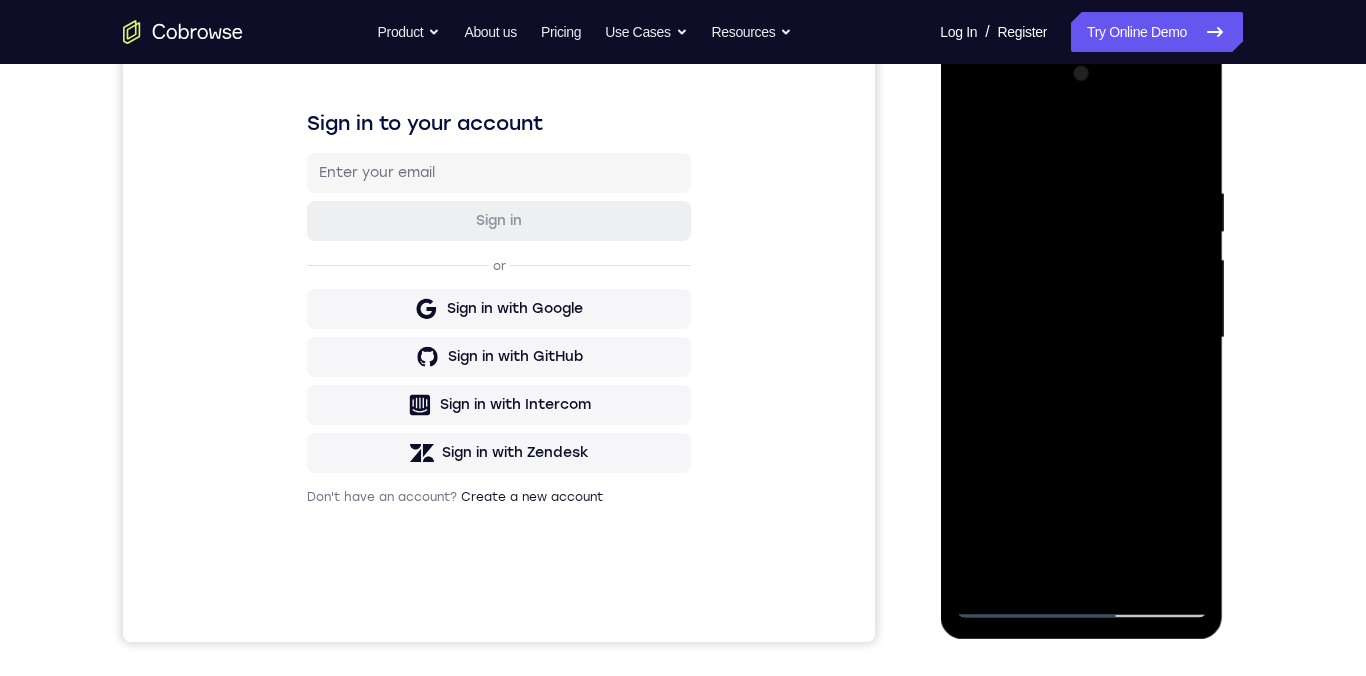 click at bounding box center (1081, 338) 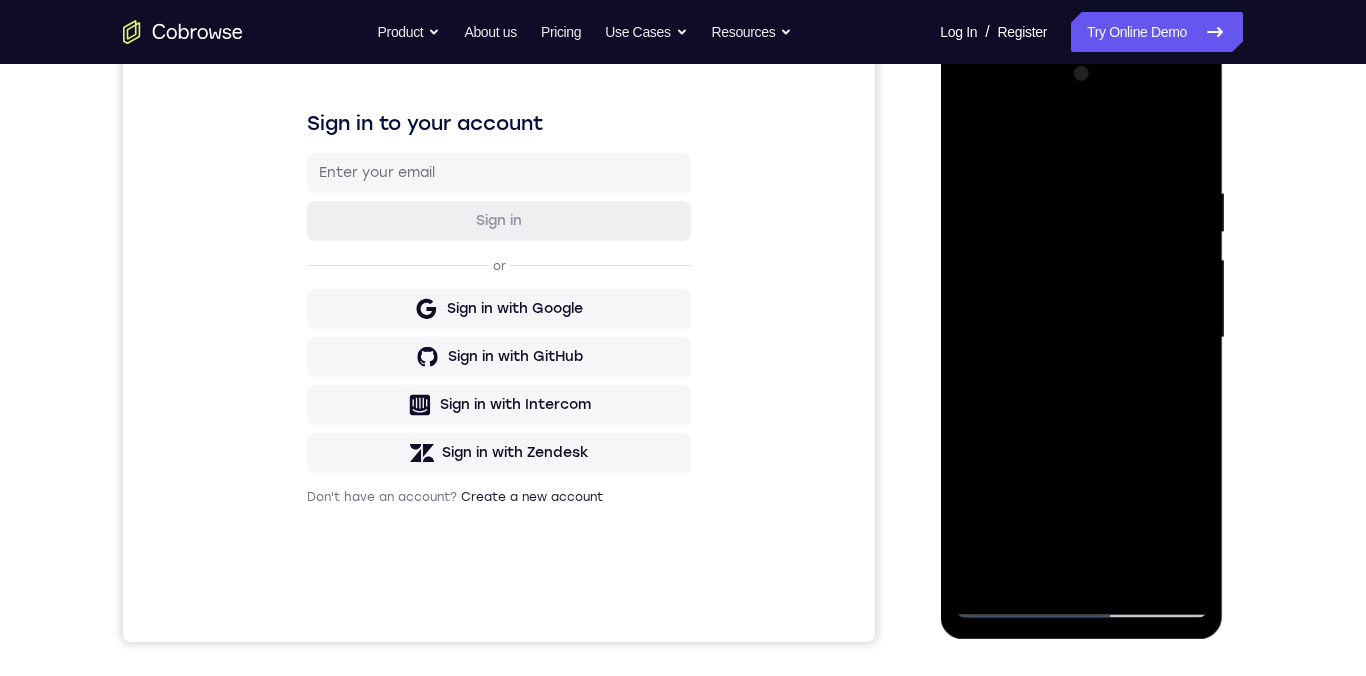 click at bounding box center [1081, 338] 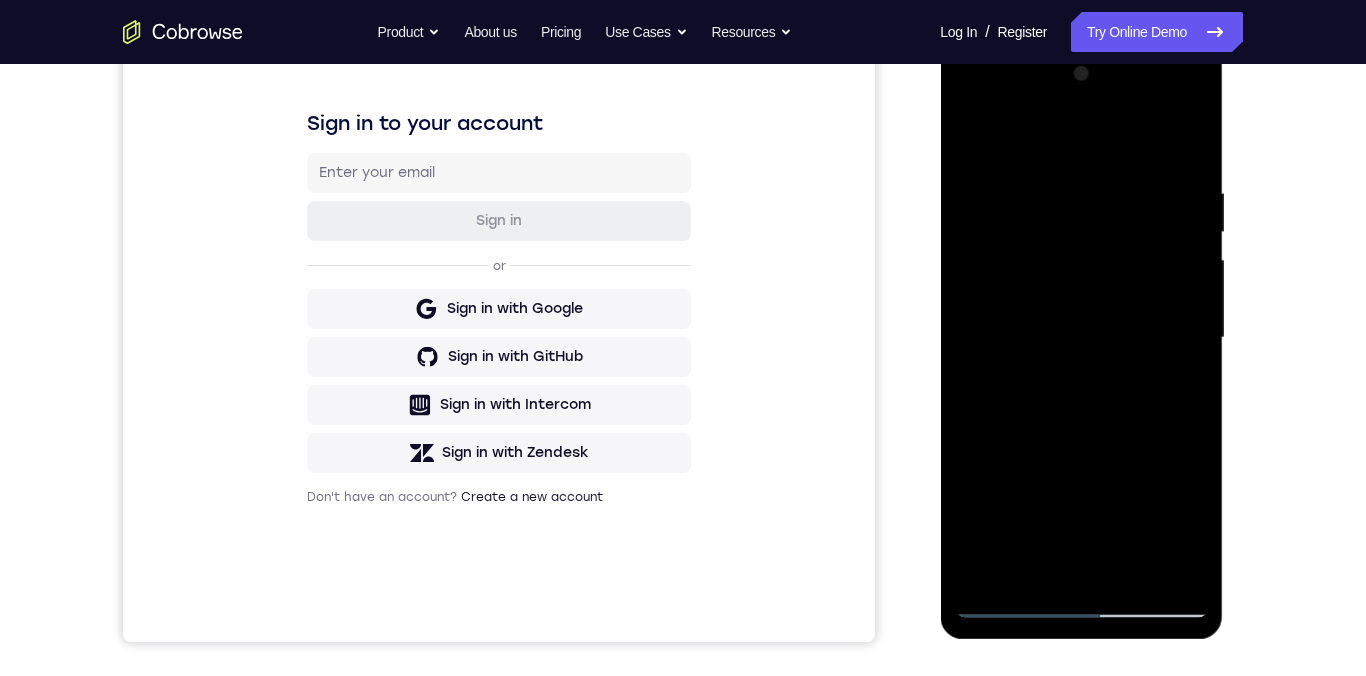 click at bounding box center [1081, 338] 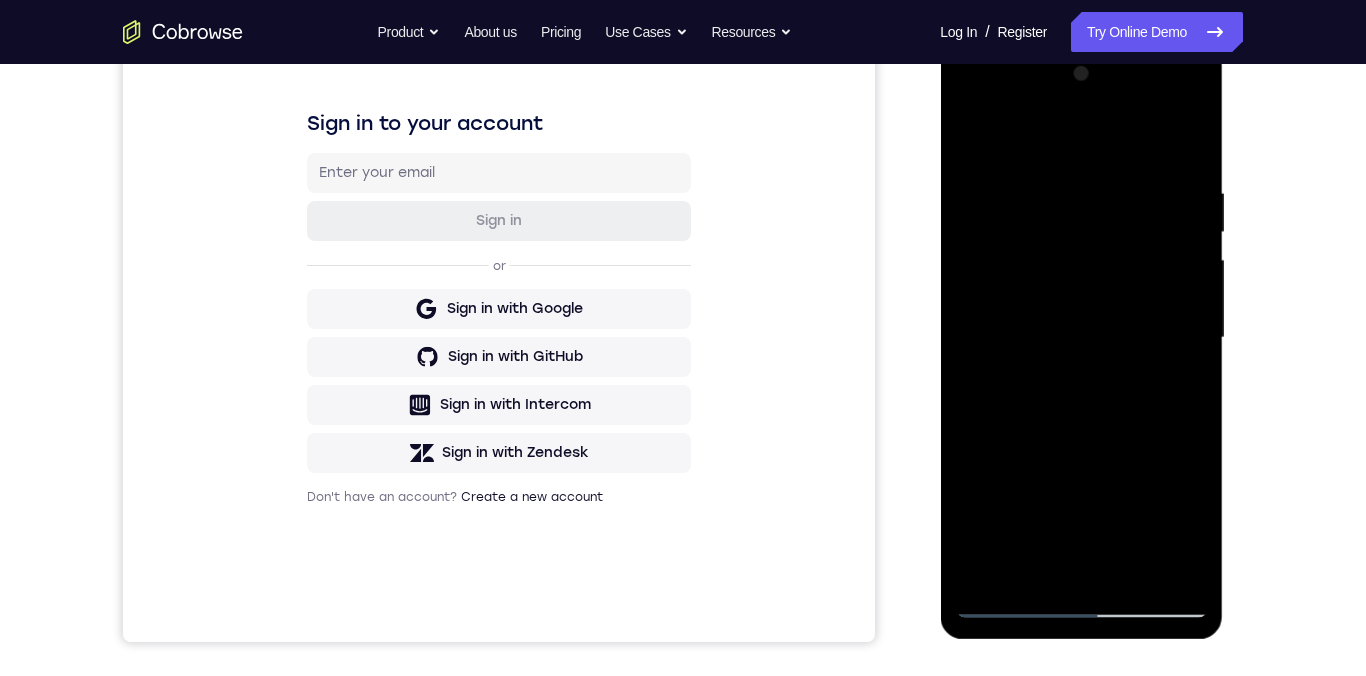 click at bounding box center [1081, 338] 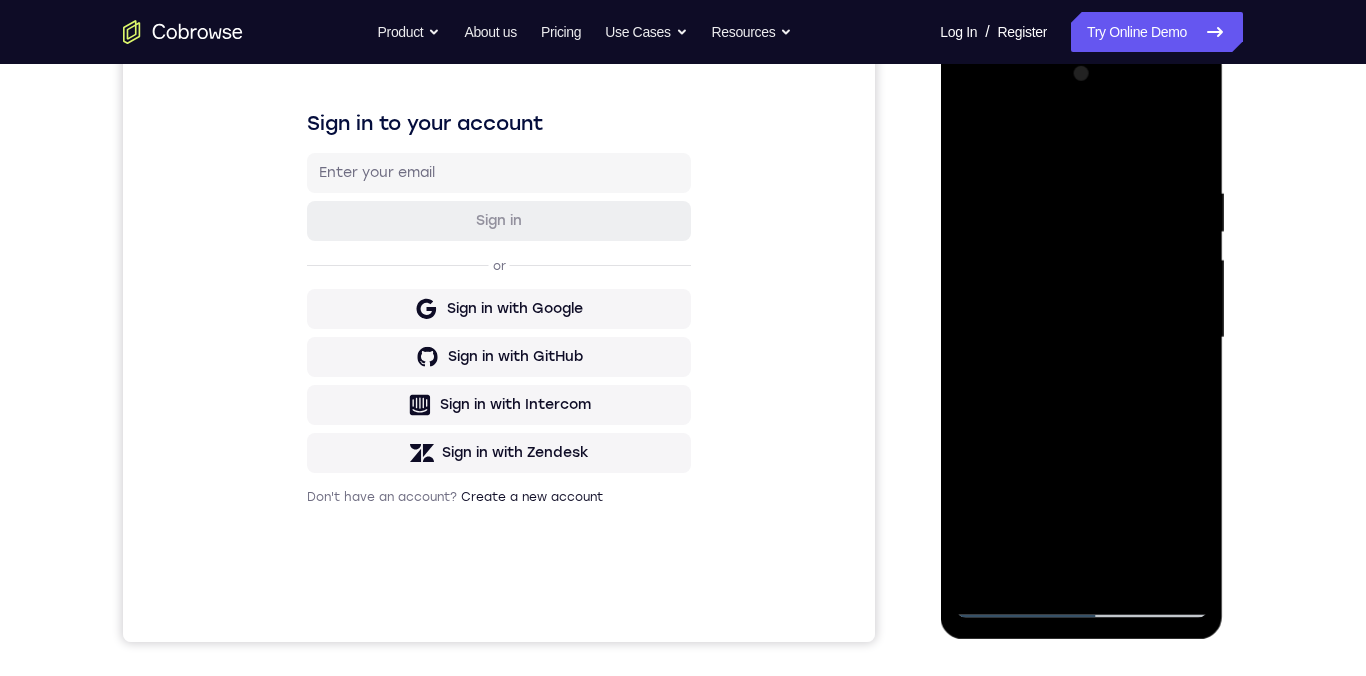 click at bounding box center (1081, 338) 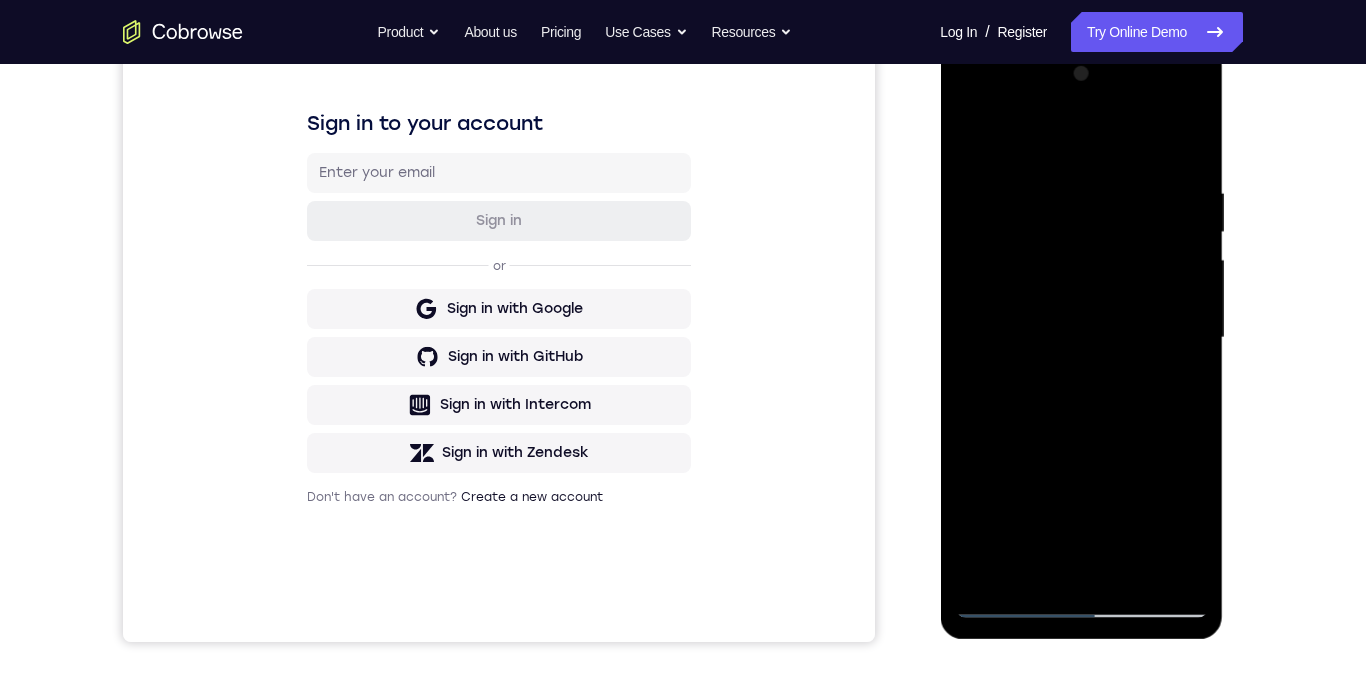 click at bounding box center (1081, 338) 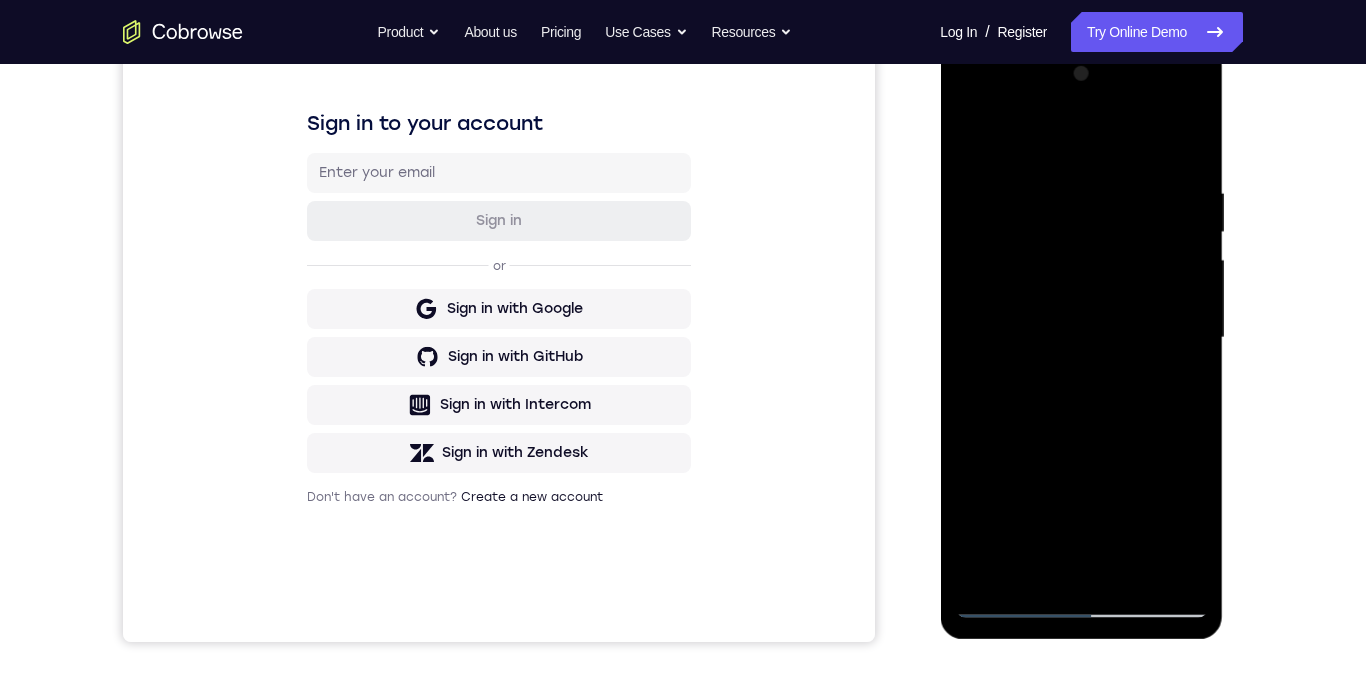 click at bounding box center (1081, 338) 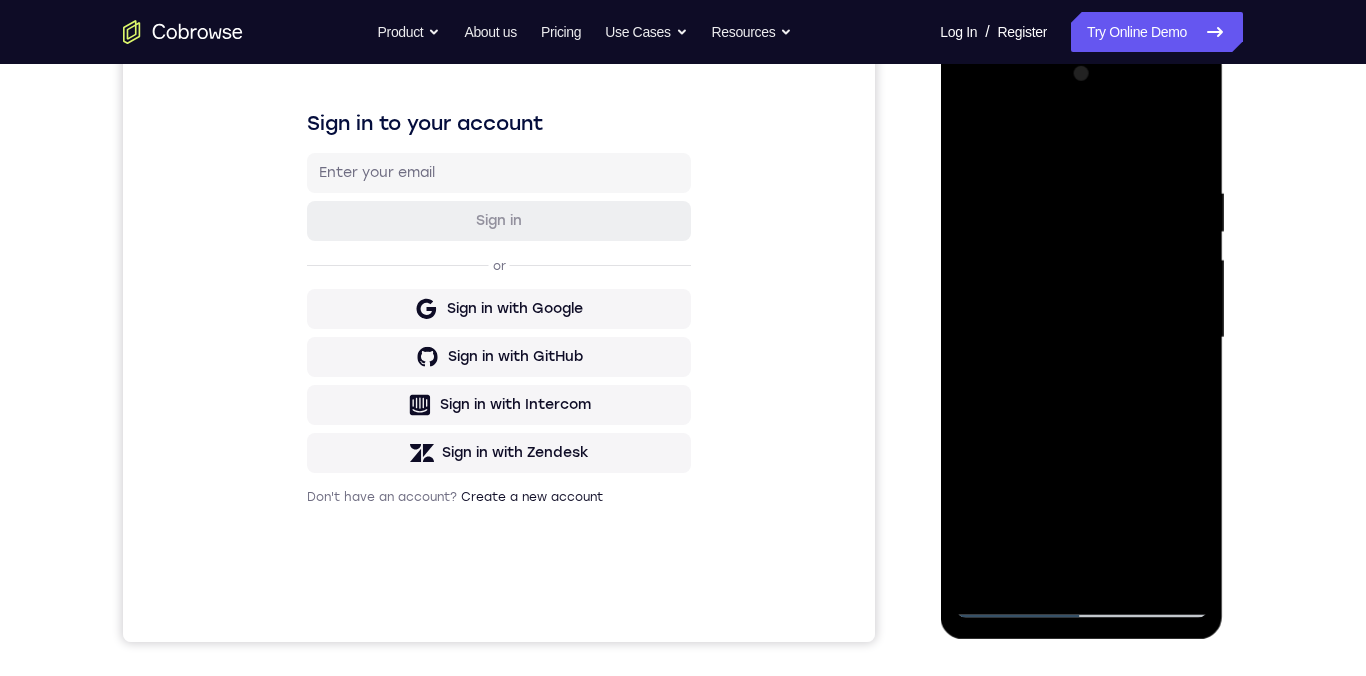 click at bounding box center (1081, 338) 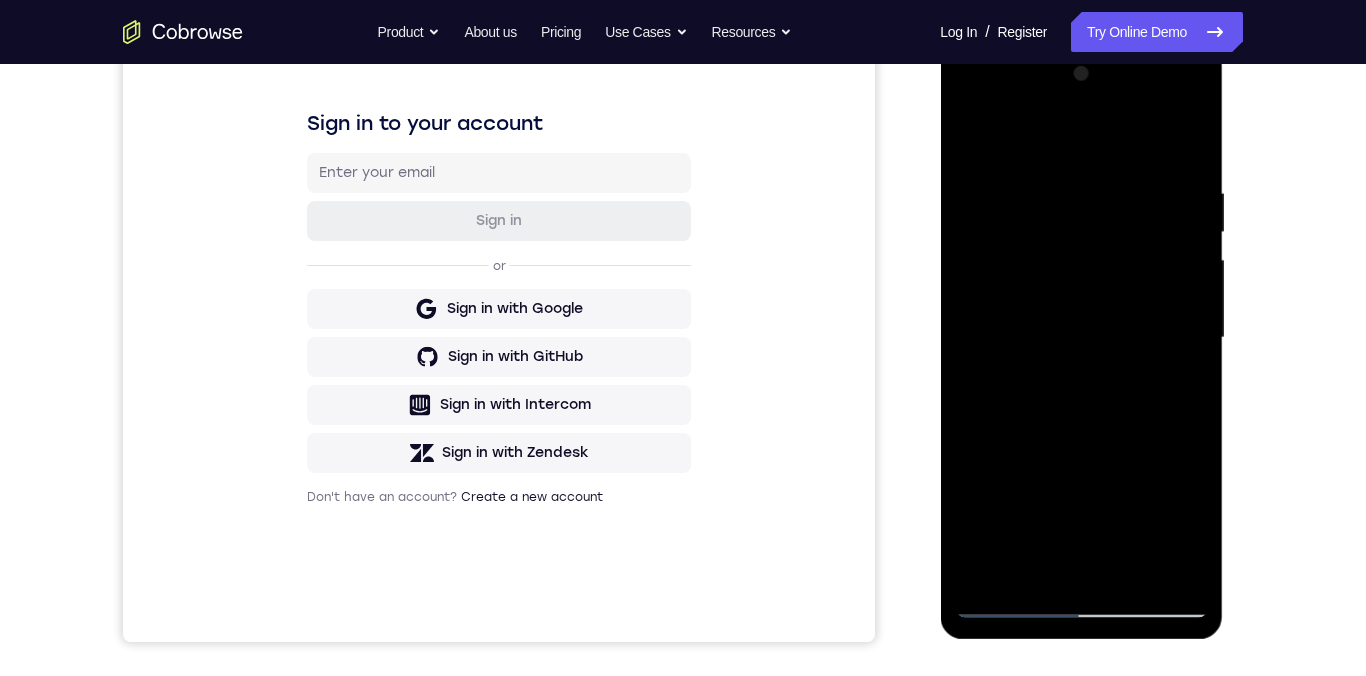 click at bounding box center [1081, 338] 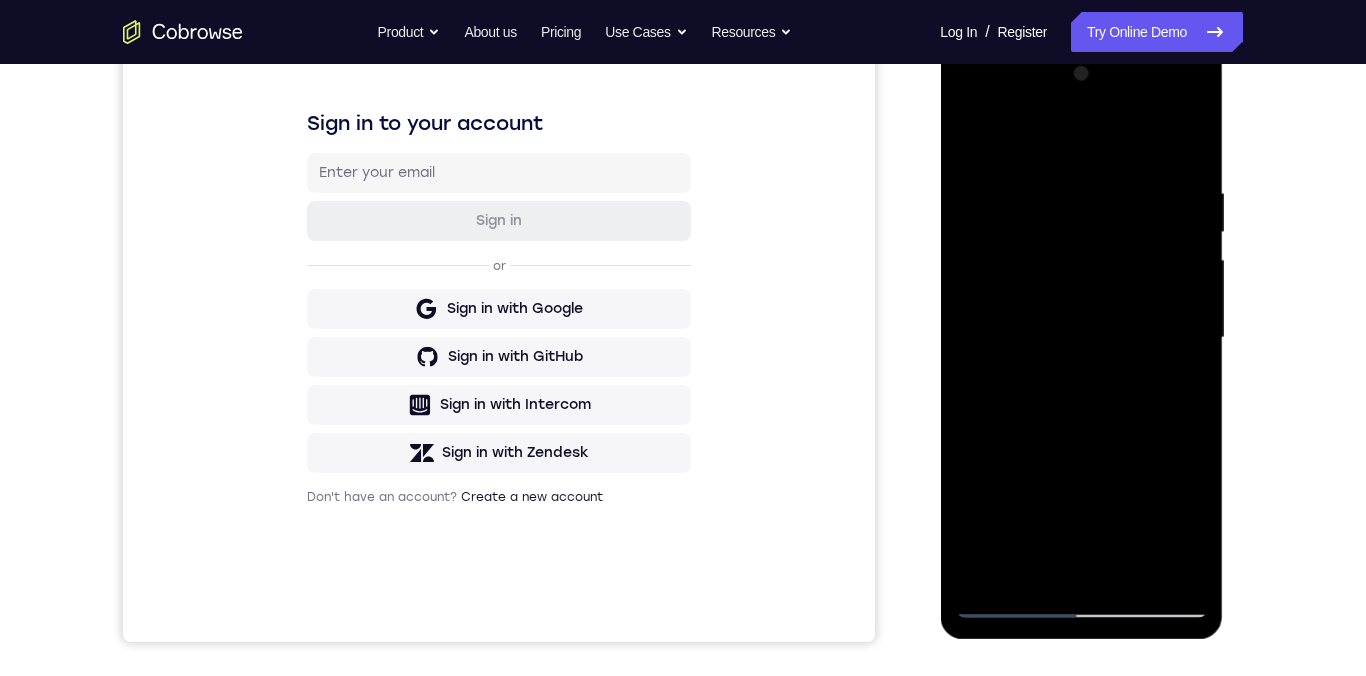 click at bounding box center [1081, 338] 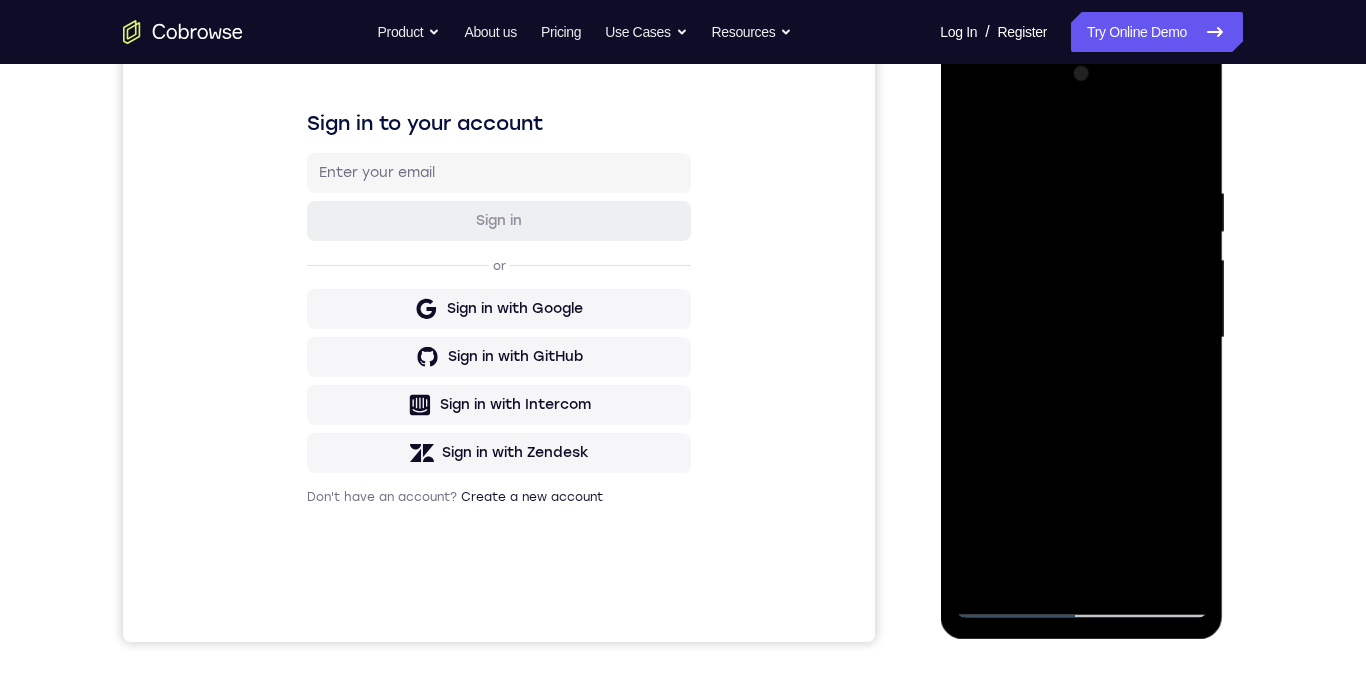 click at bounding box center (1081, 338) 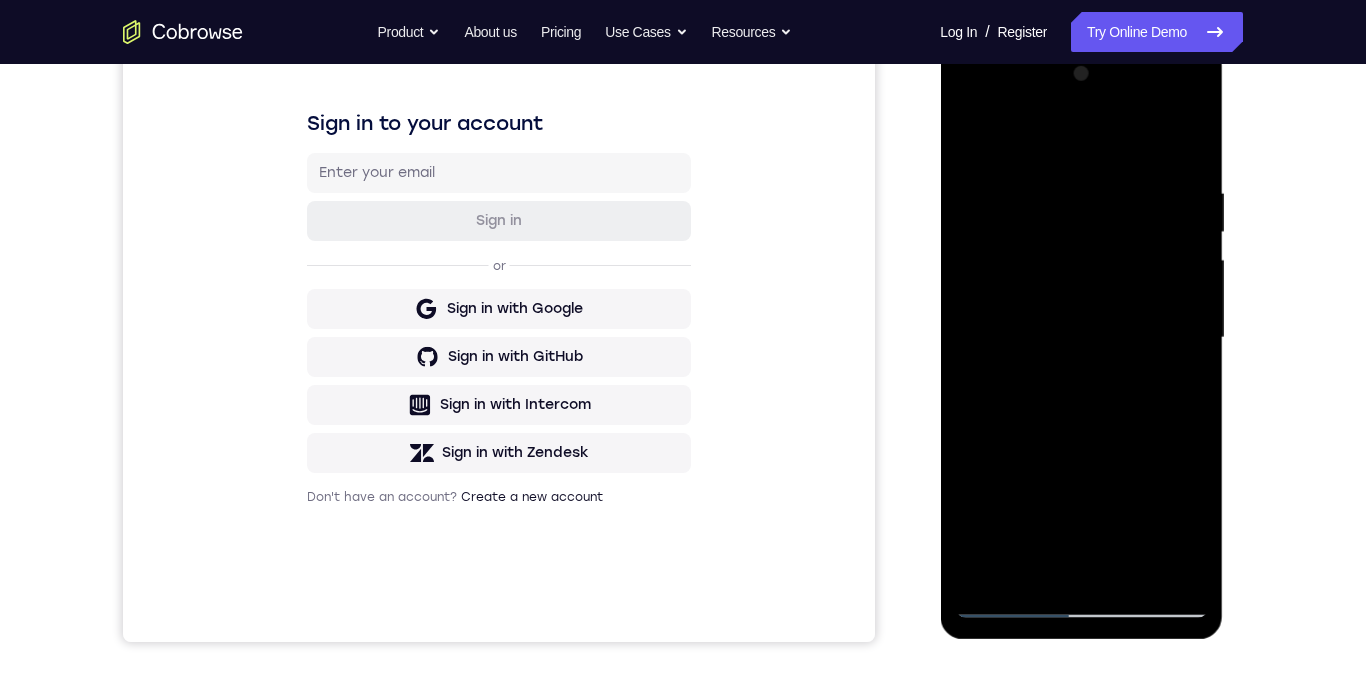 click at bounding box center (1081, 338) 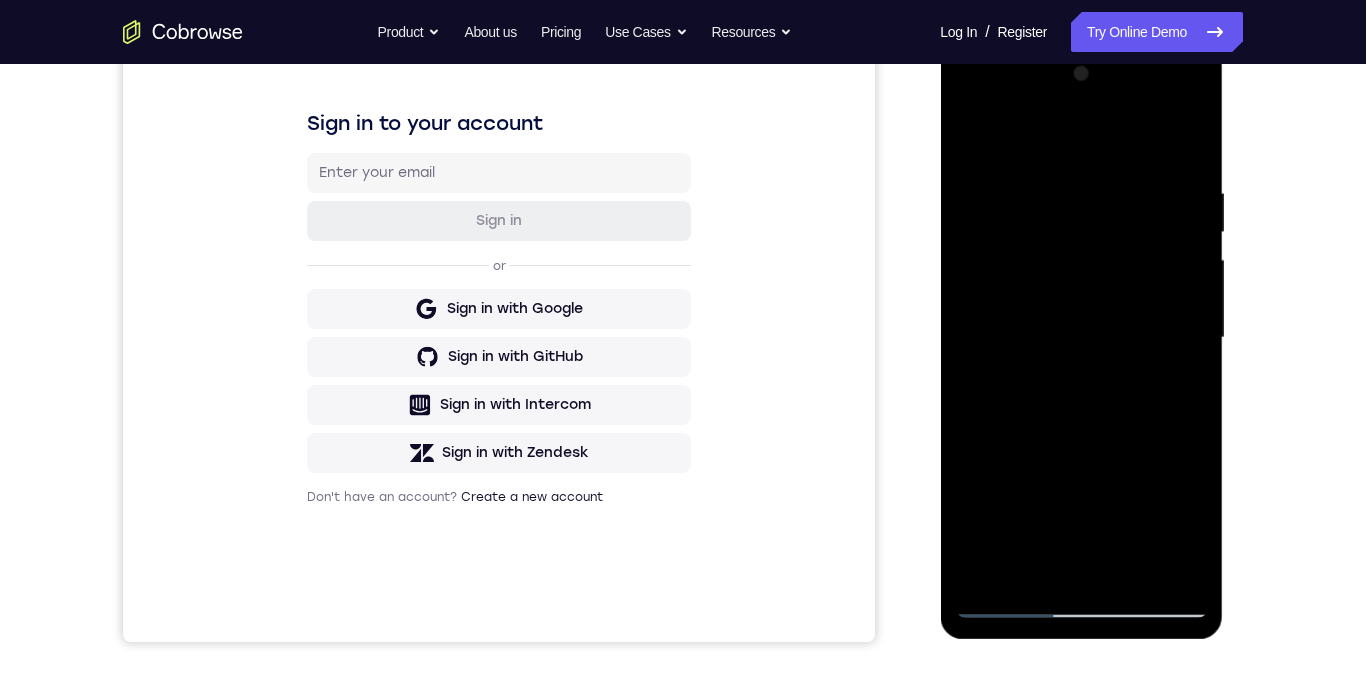 click at bounding box center [1081, 338] 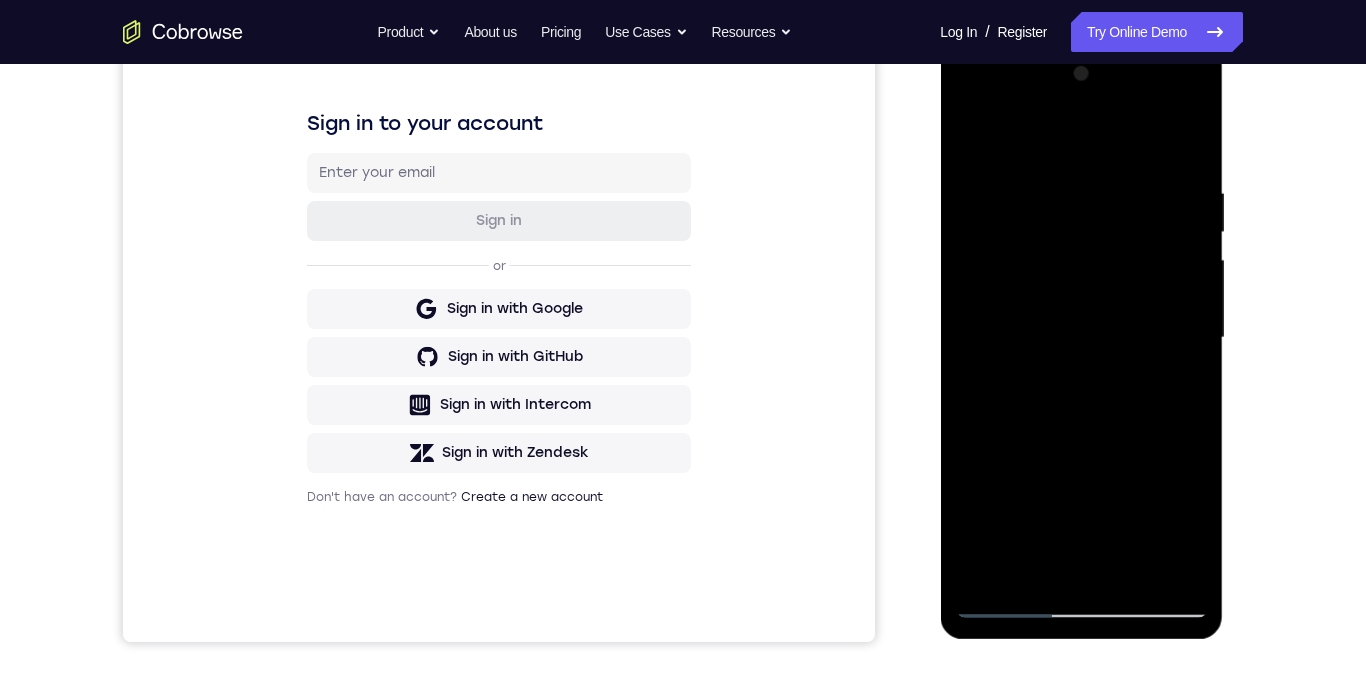 click at bounding box center [1081, 338] 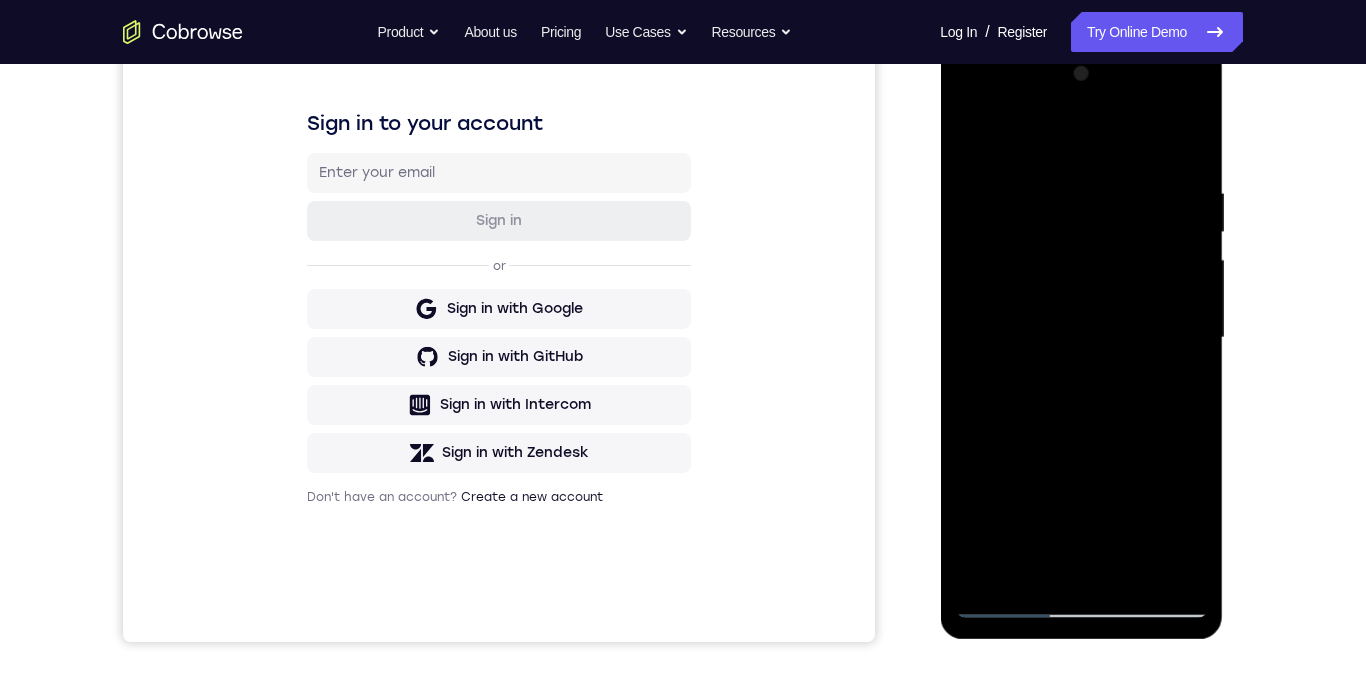 click at bounding box center (1081, 338) 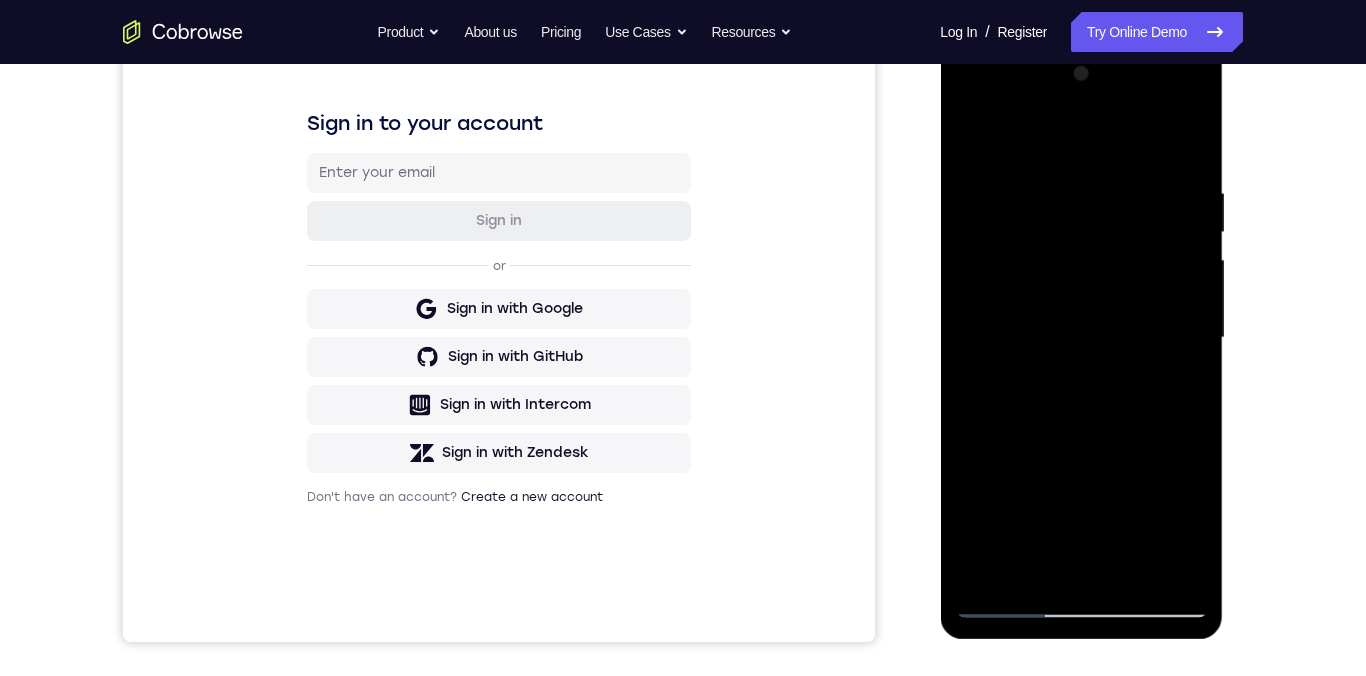 click at bounding box center (1081, 338) 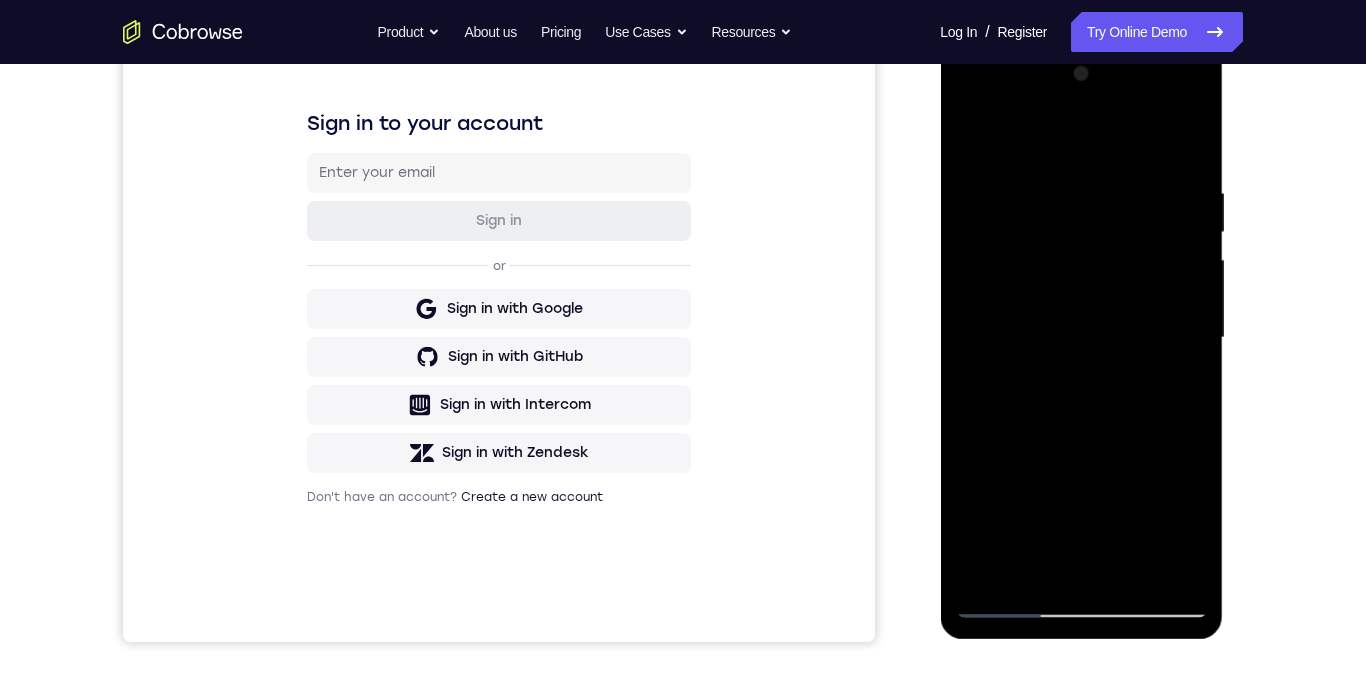 click at bounding box center [1081, 338] 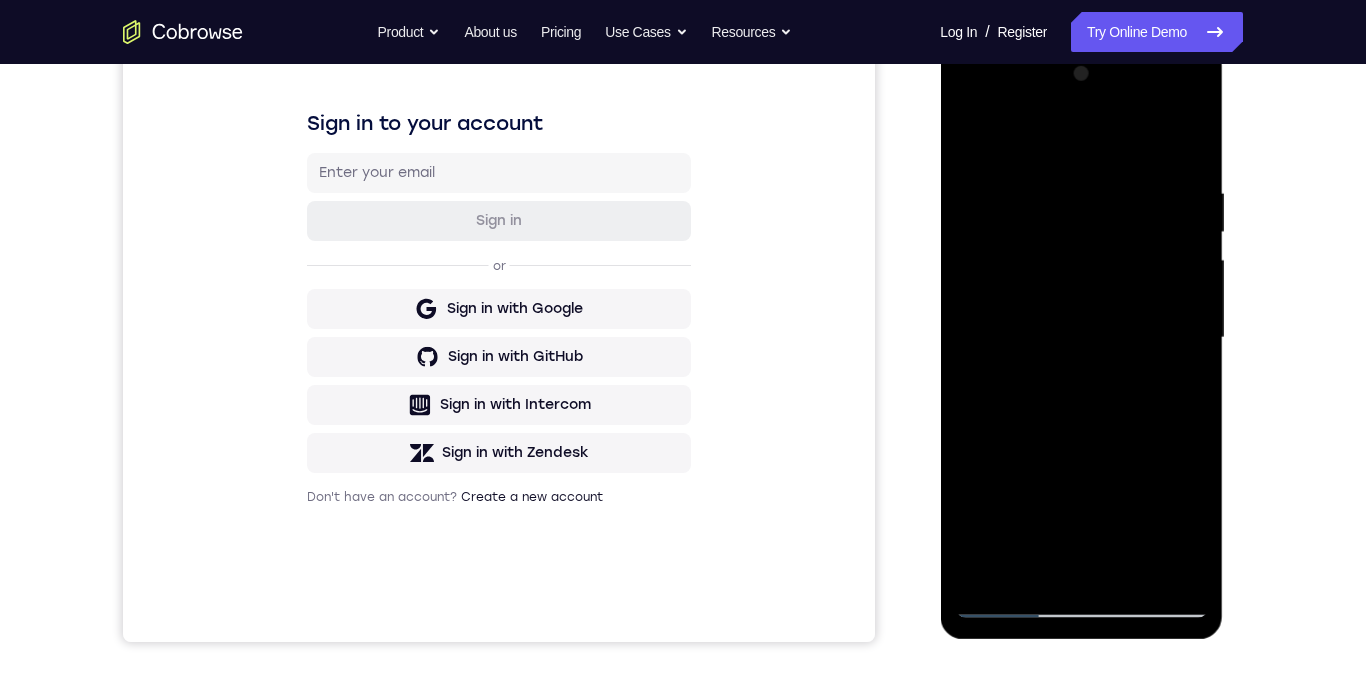 click at bounding box center [1081, 338] 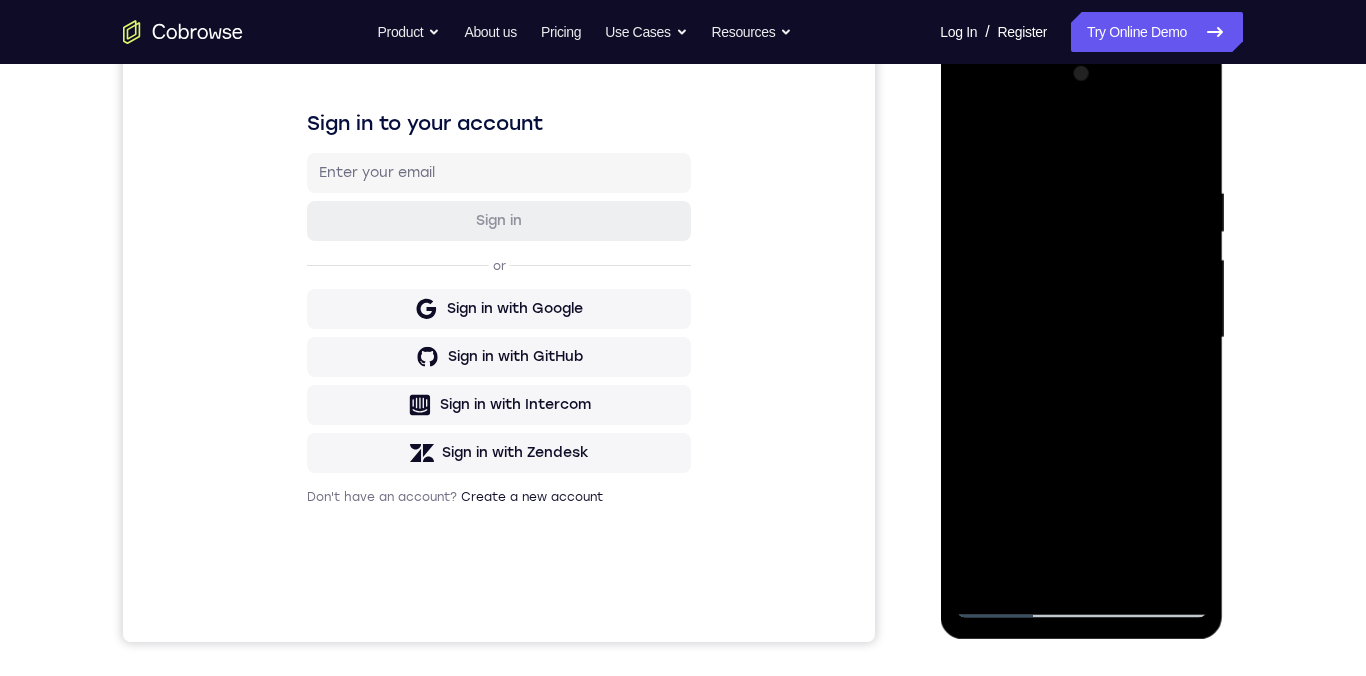 click at bounding box center (1081, 338) 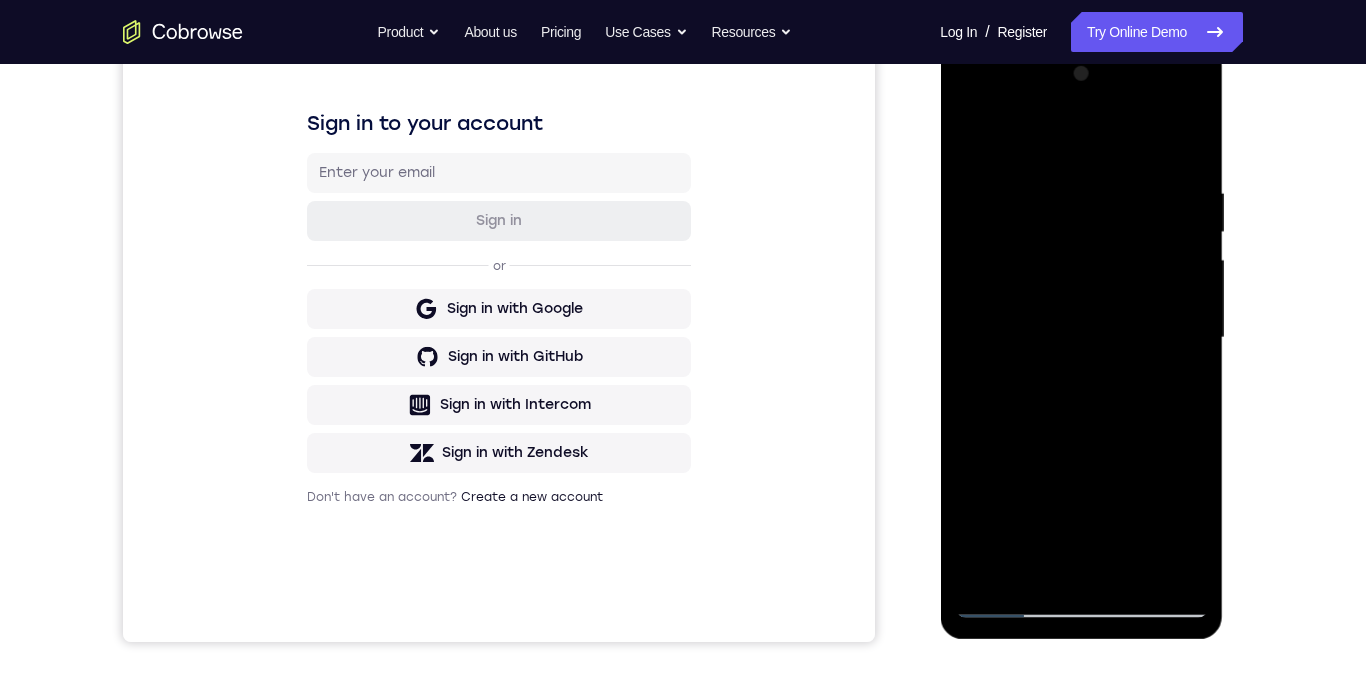 click at bounding box center (1081, 338) 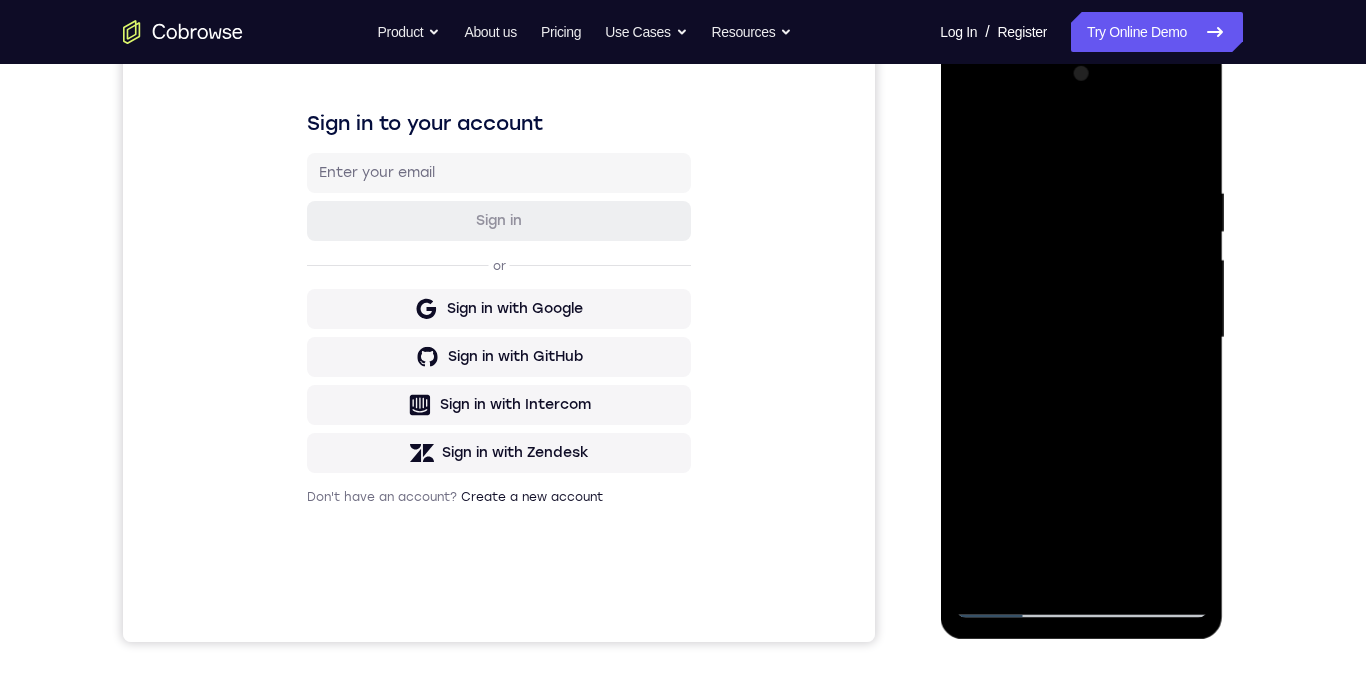 click at bounding box center [1081, 338] 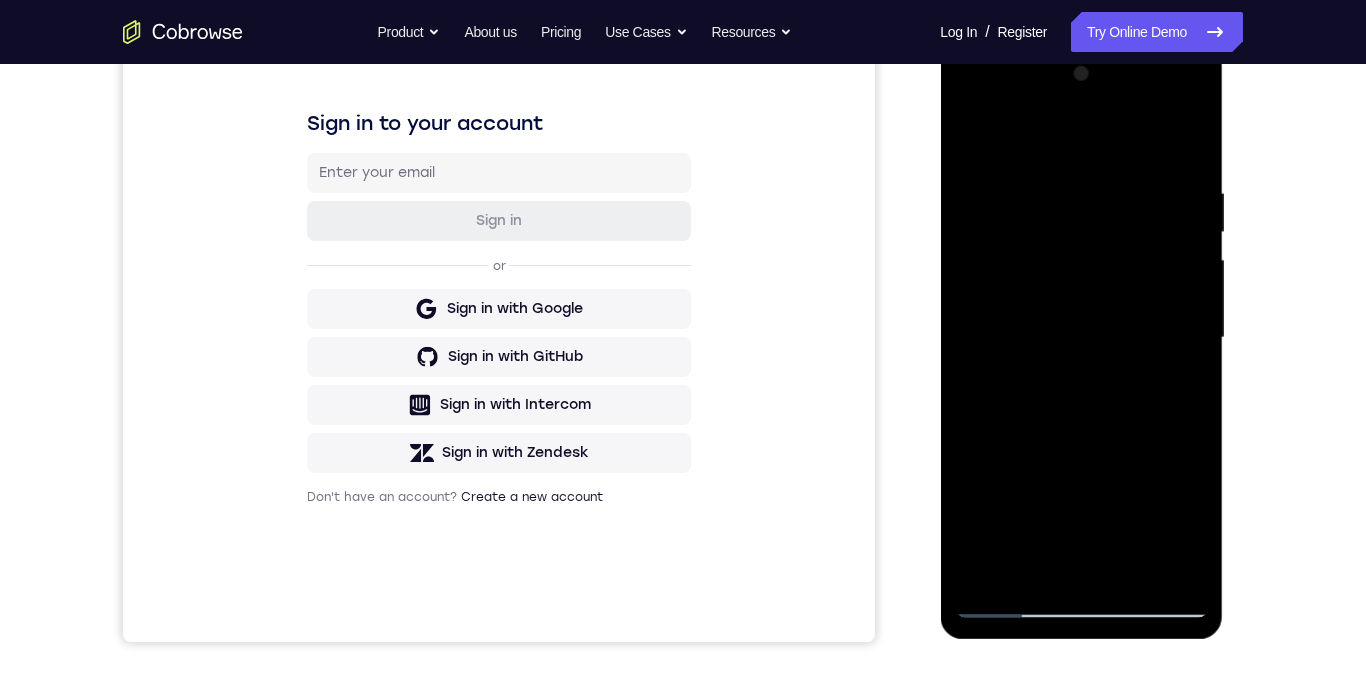 click at bounding box center (1081, 338) 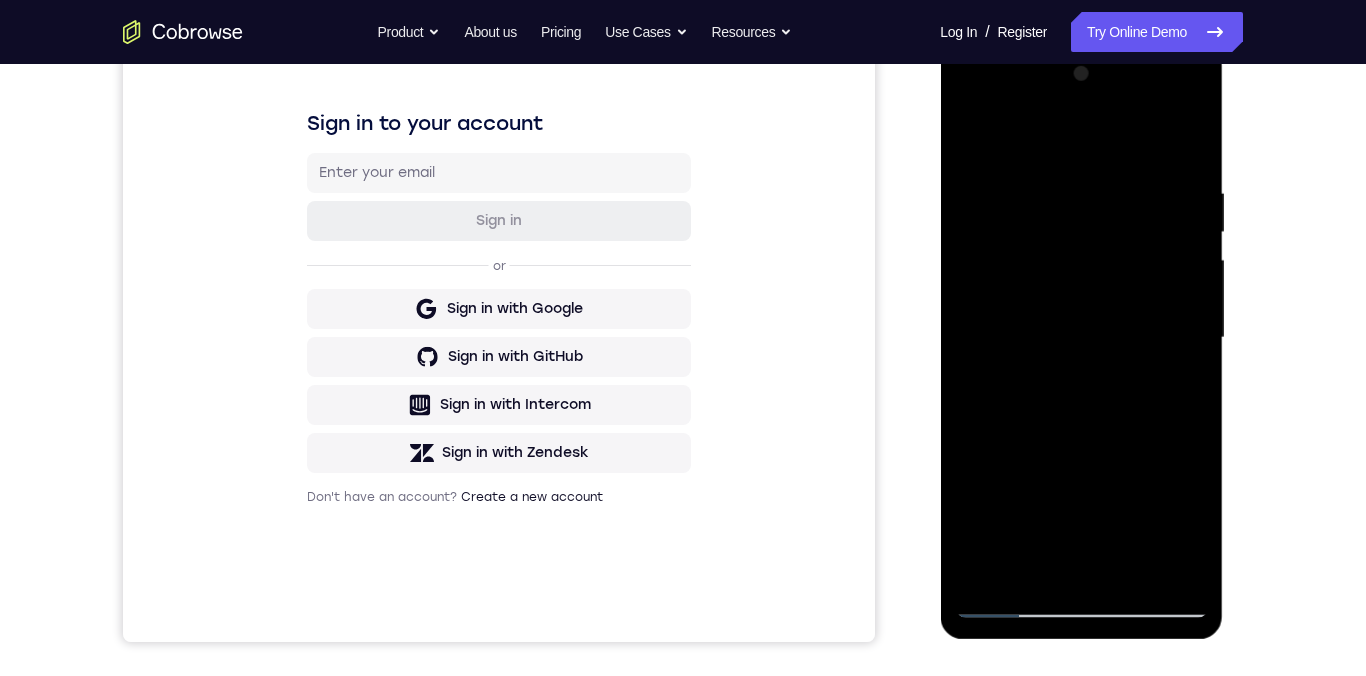 click at bounding box center (1081, 338) 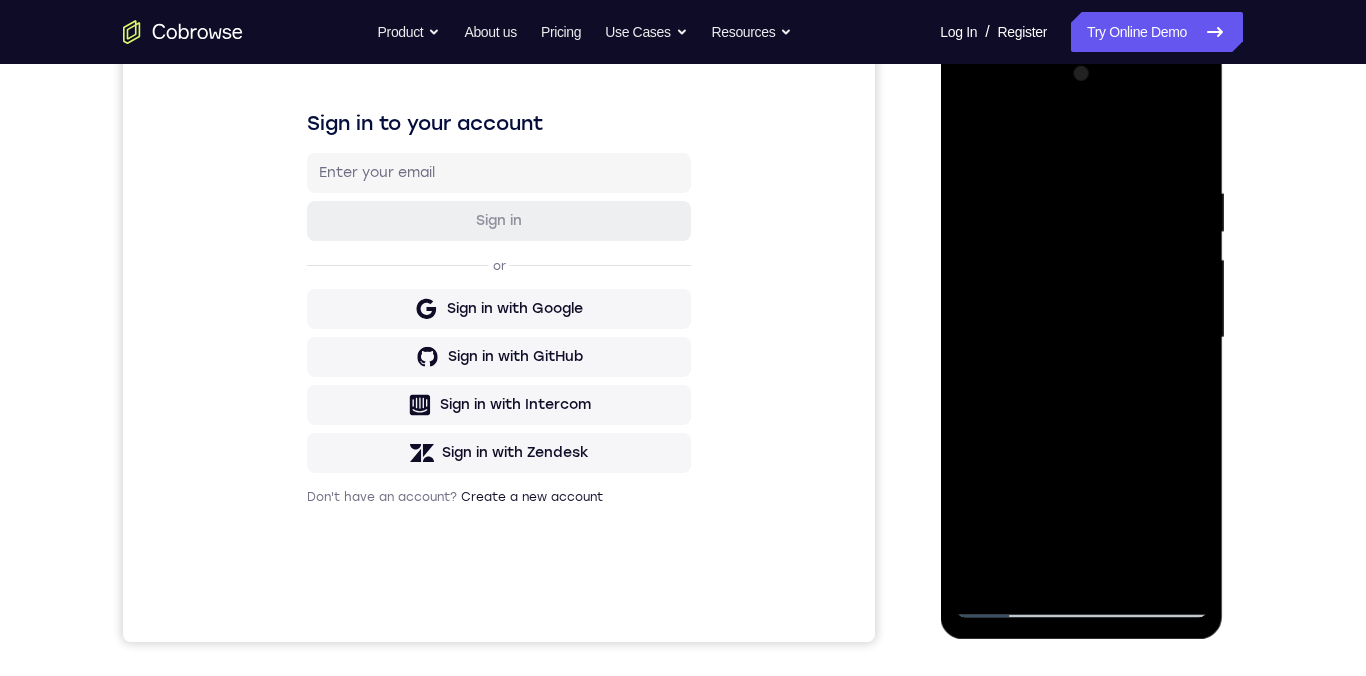 click at bounding box center (1081, 338) 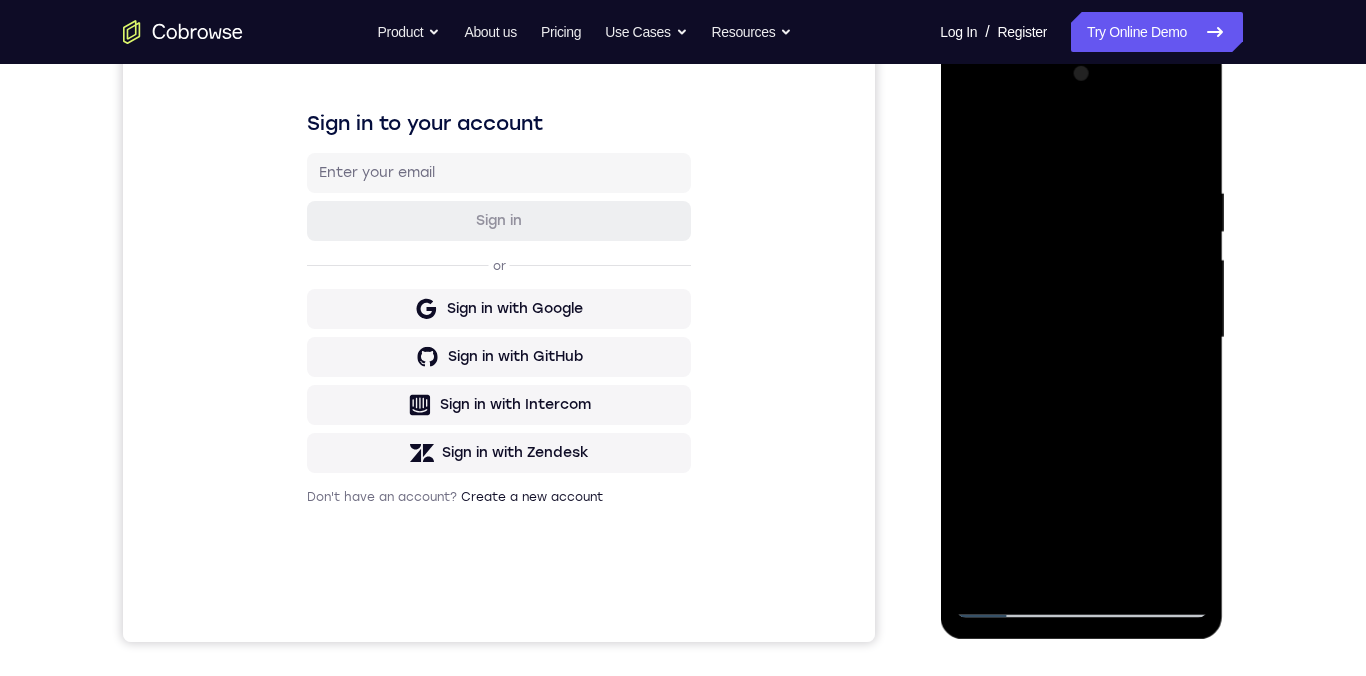 click at bounding box center [1081, 338] 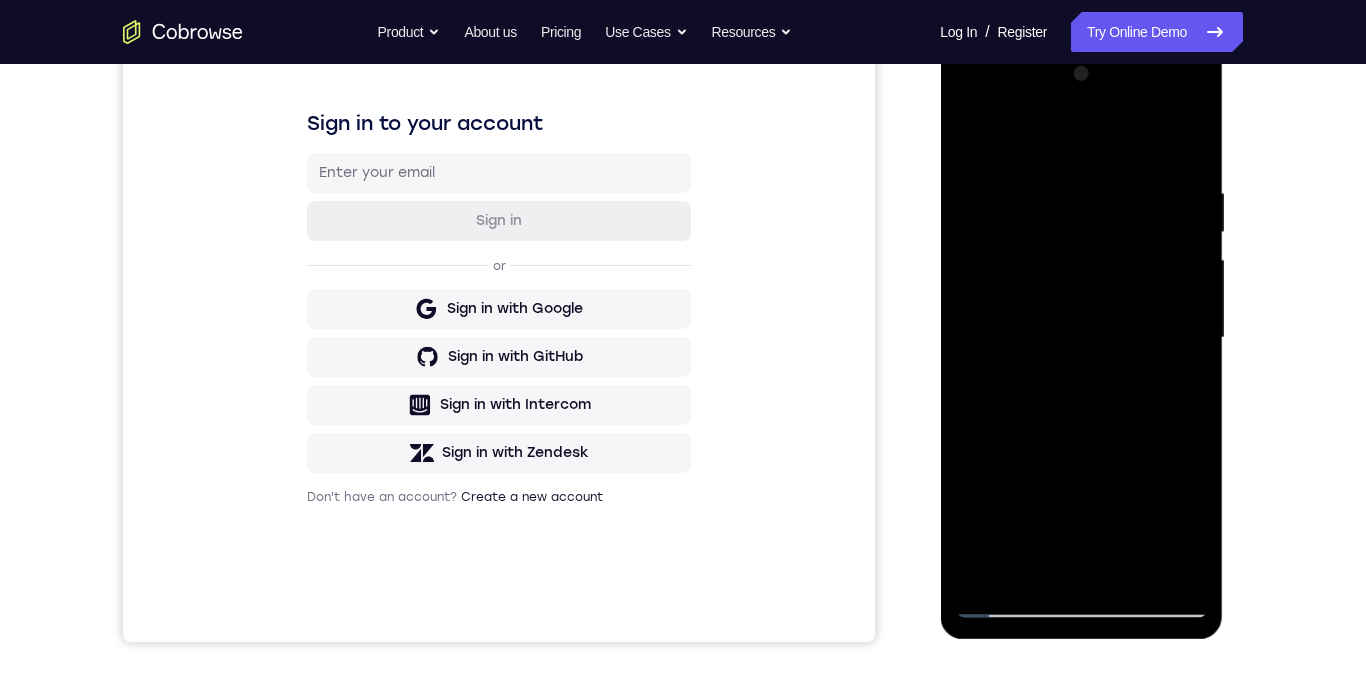 click at bounding box center (1081, 338) 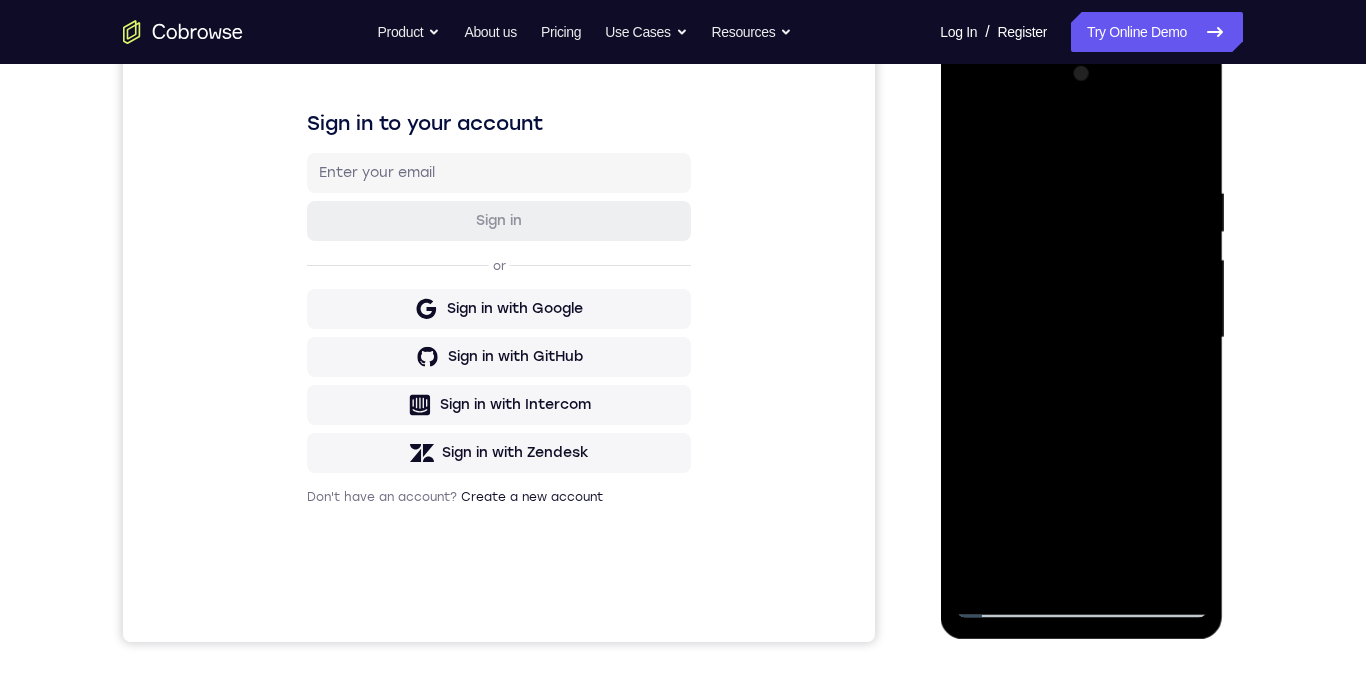 click at bounding box center [1081, 338] 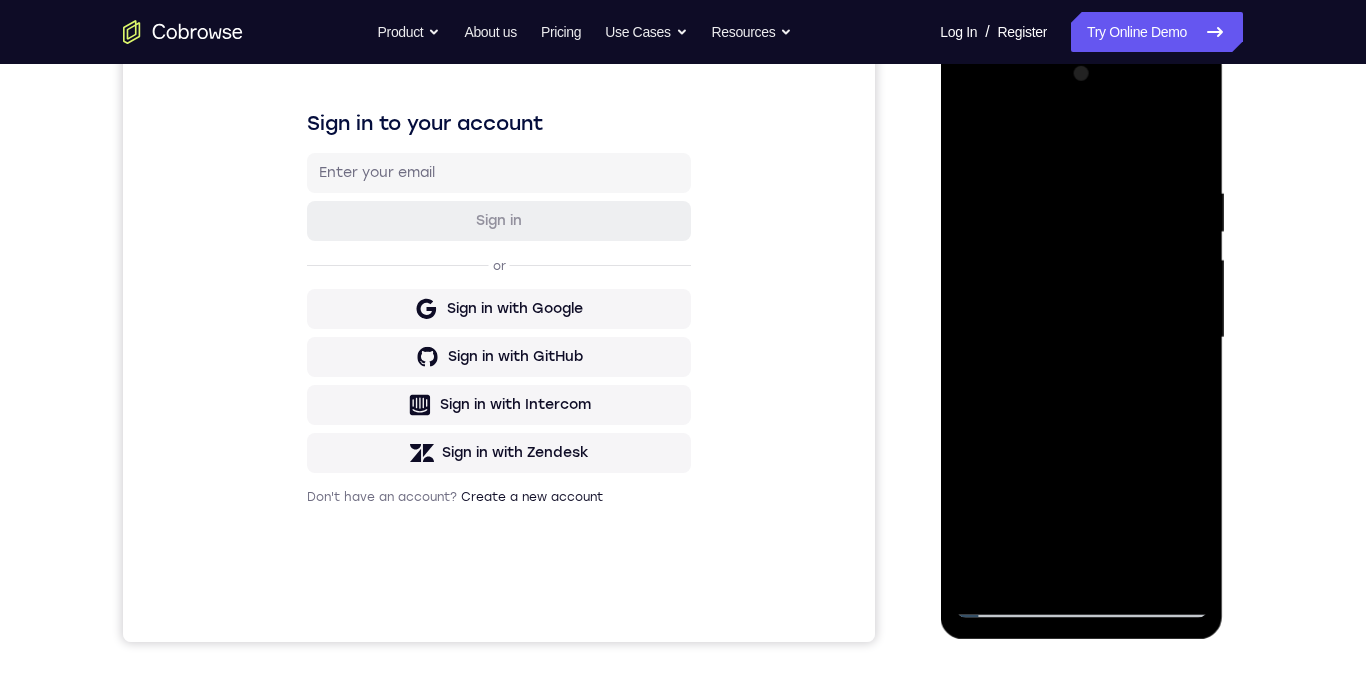 click at bounding box center (1081, 338) 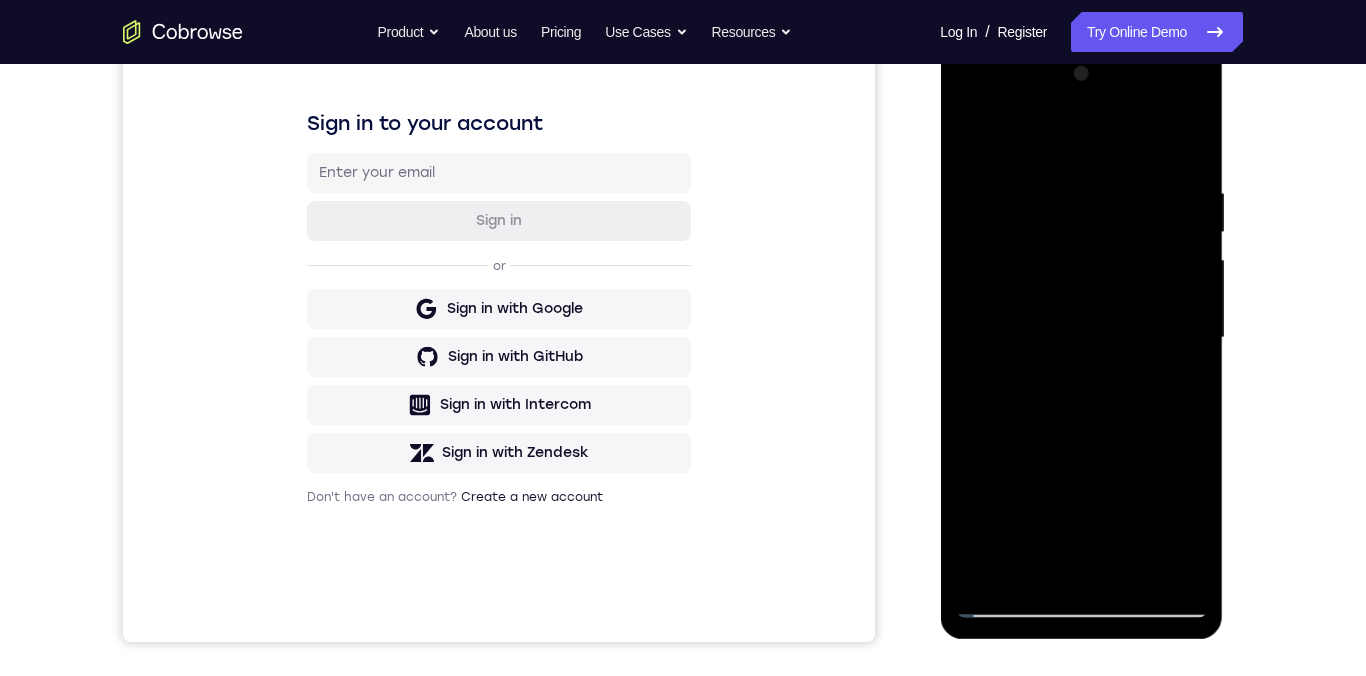 click at bounding box center (1081, 338) 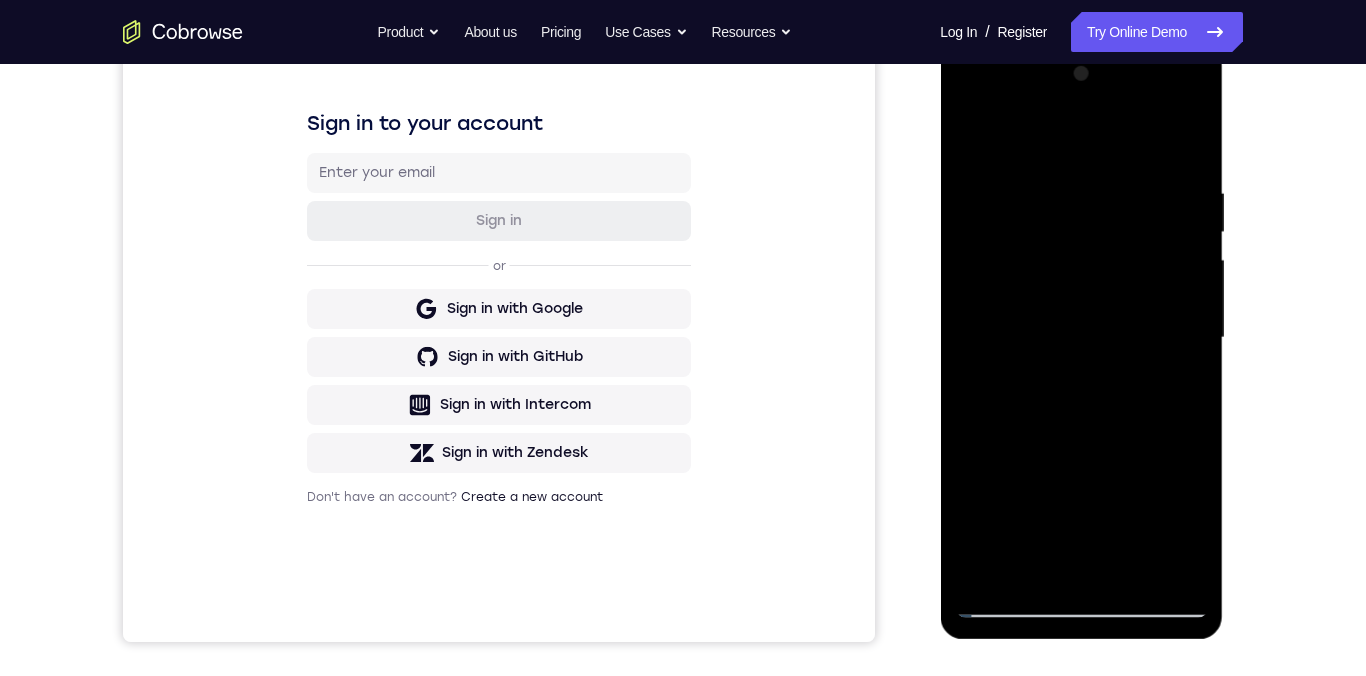 click at bounding box center (1081, 338) 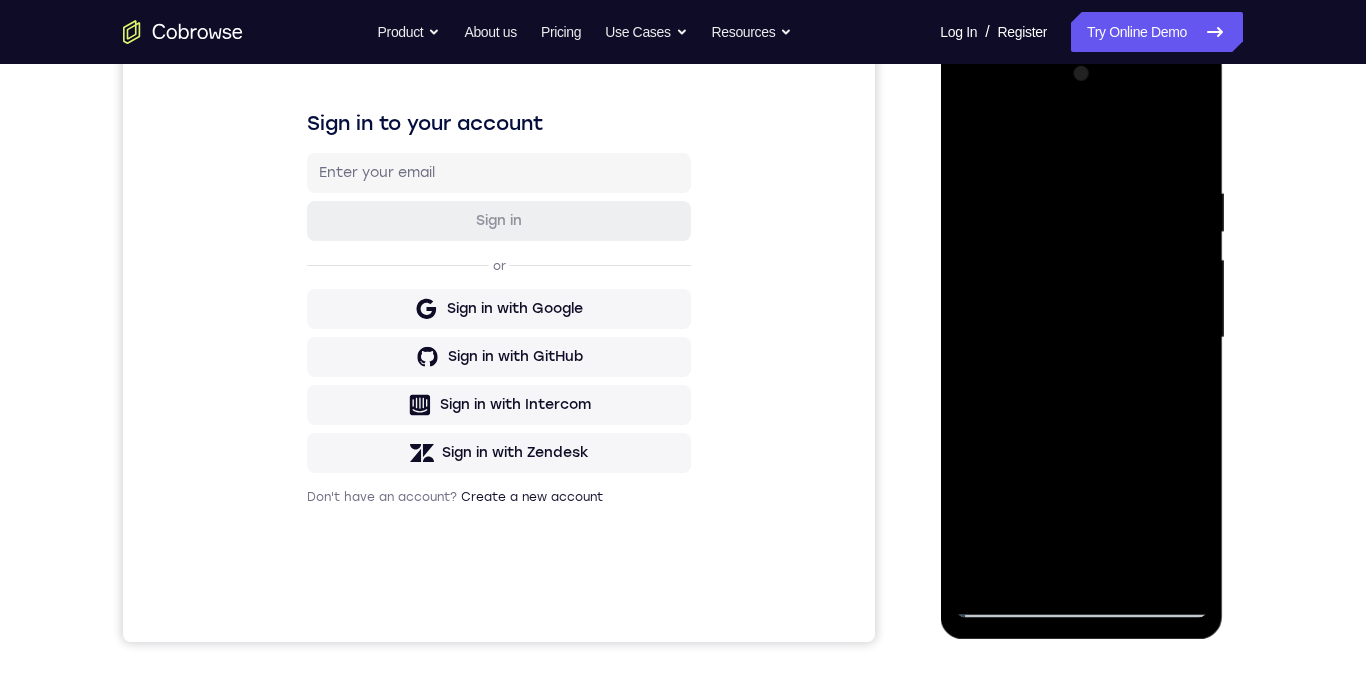 click at bounding box center (1081, 338) 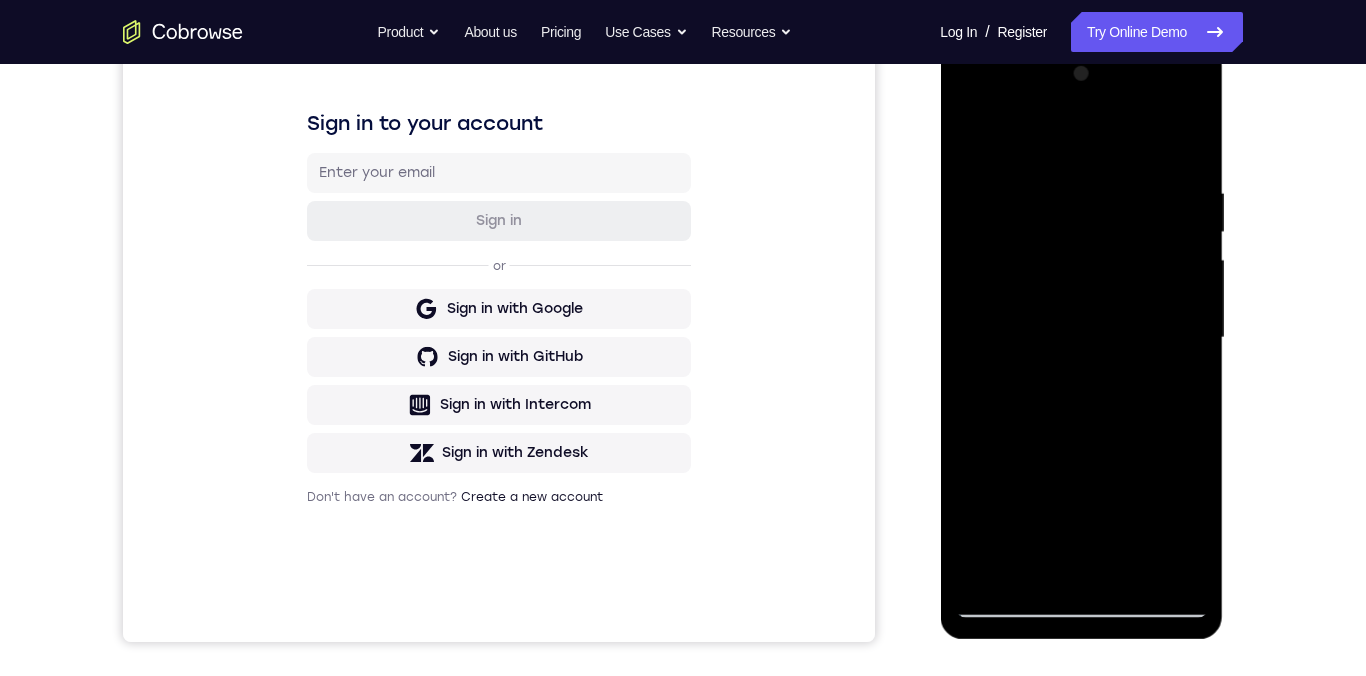 click at bounding box center [1081, 338] 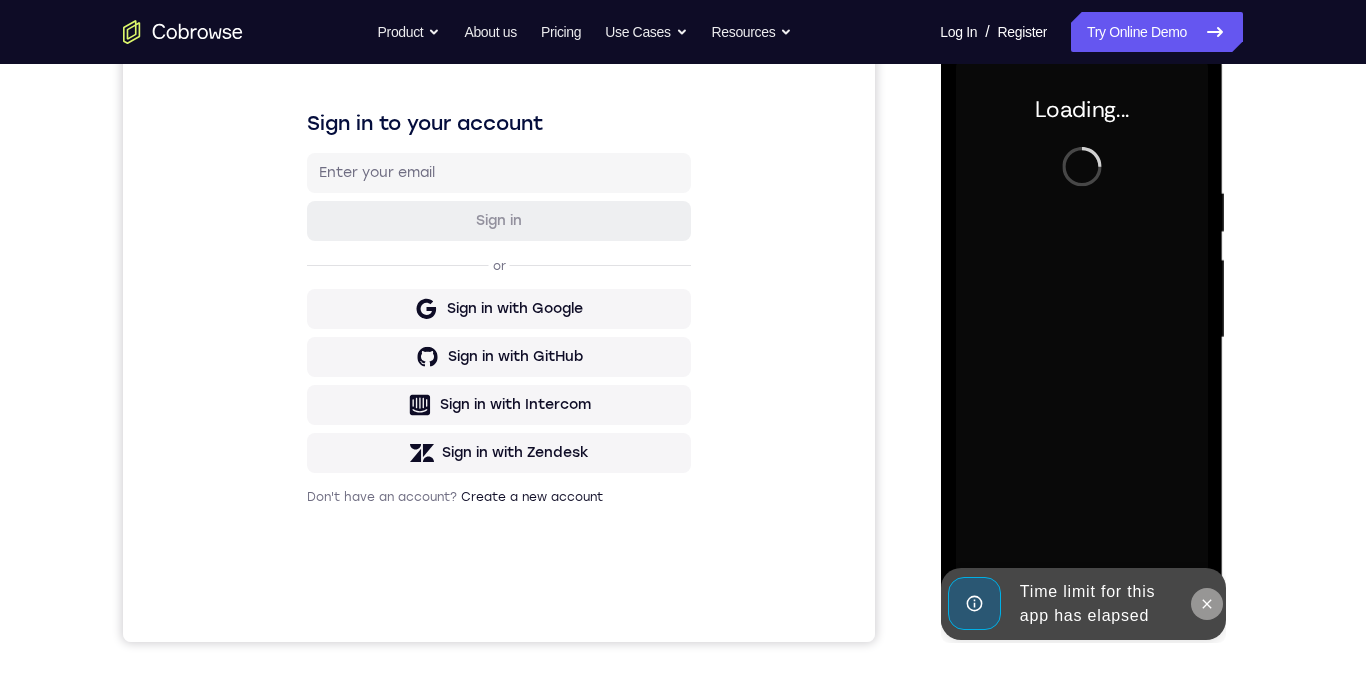 click 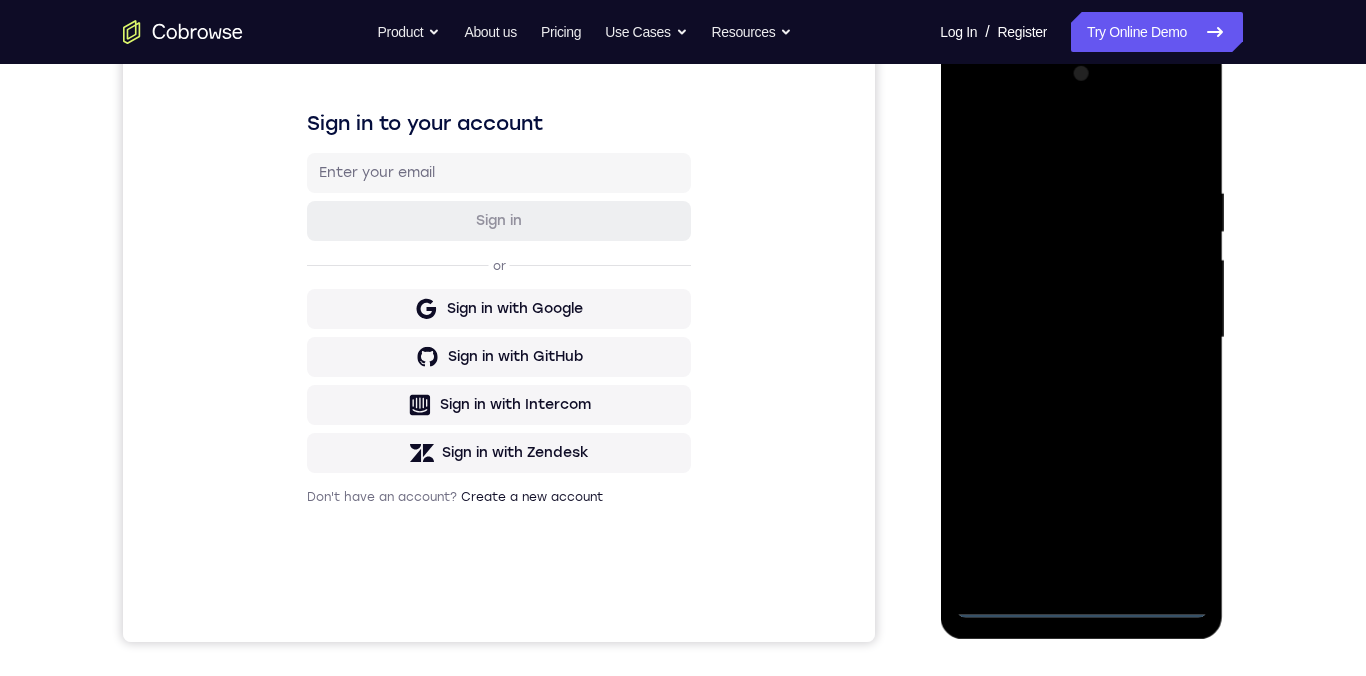 click at bounding box center [1081, 338] 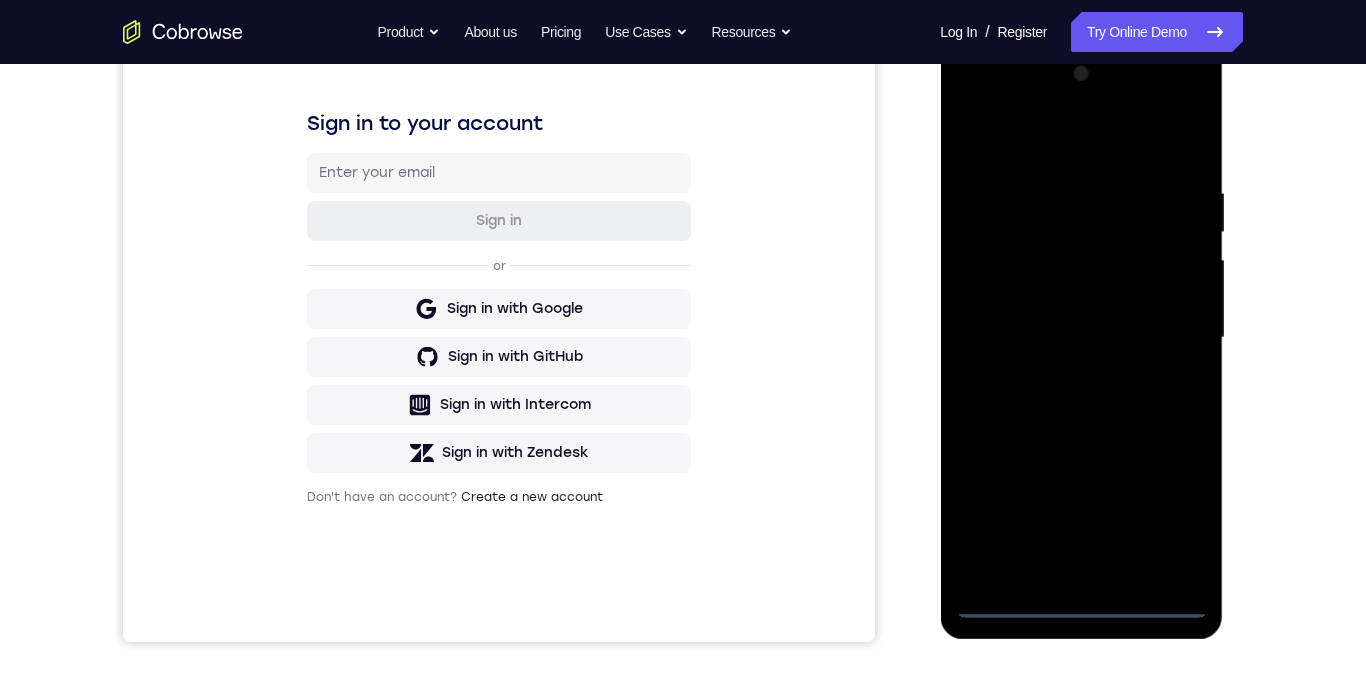 click at bounding box center (1081, 338) 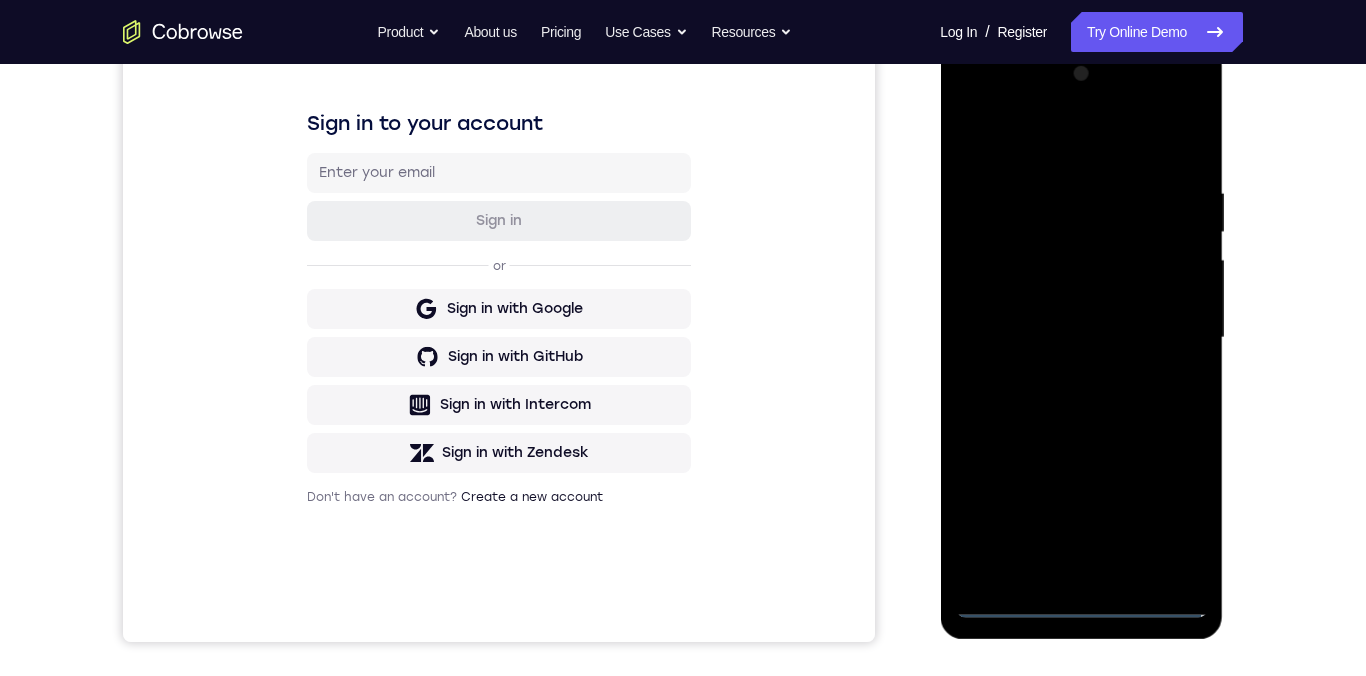 click at bounding box center [1081, 338] 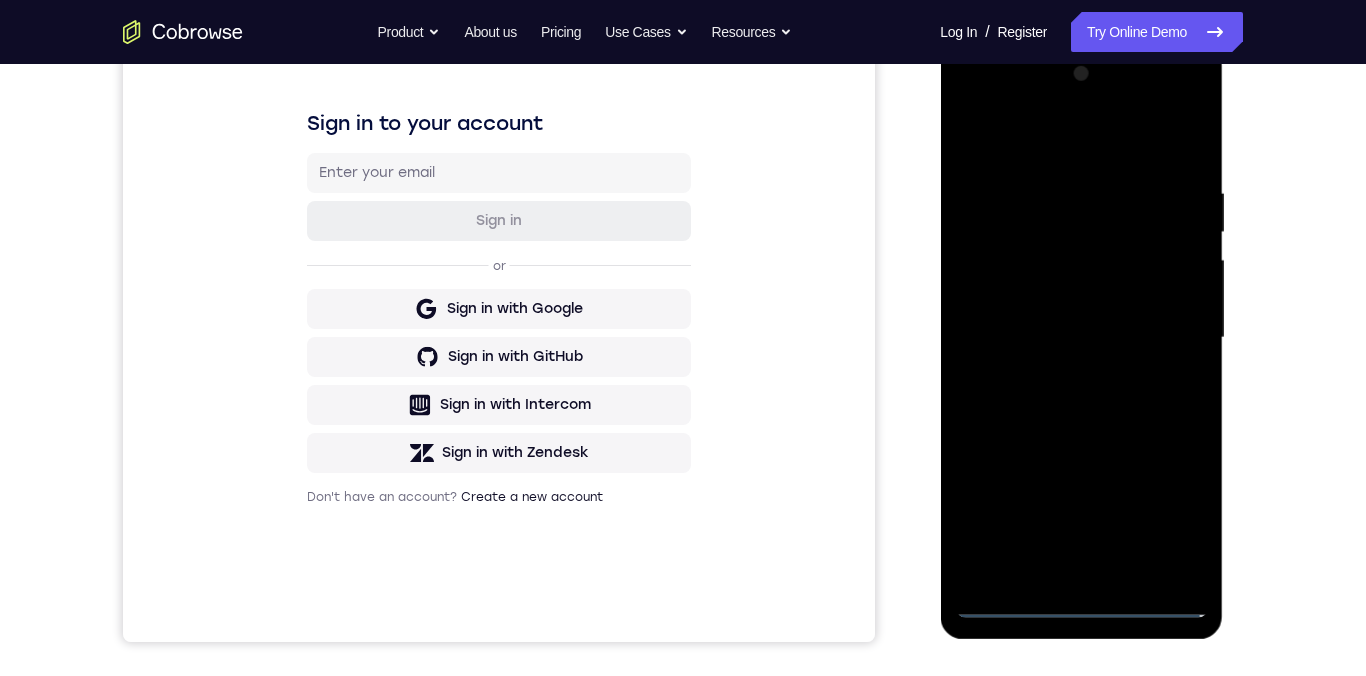 click at bounding box center [1081, 338] 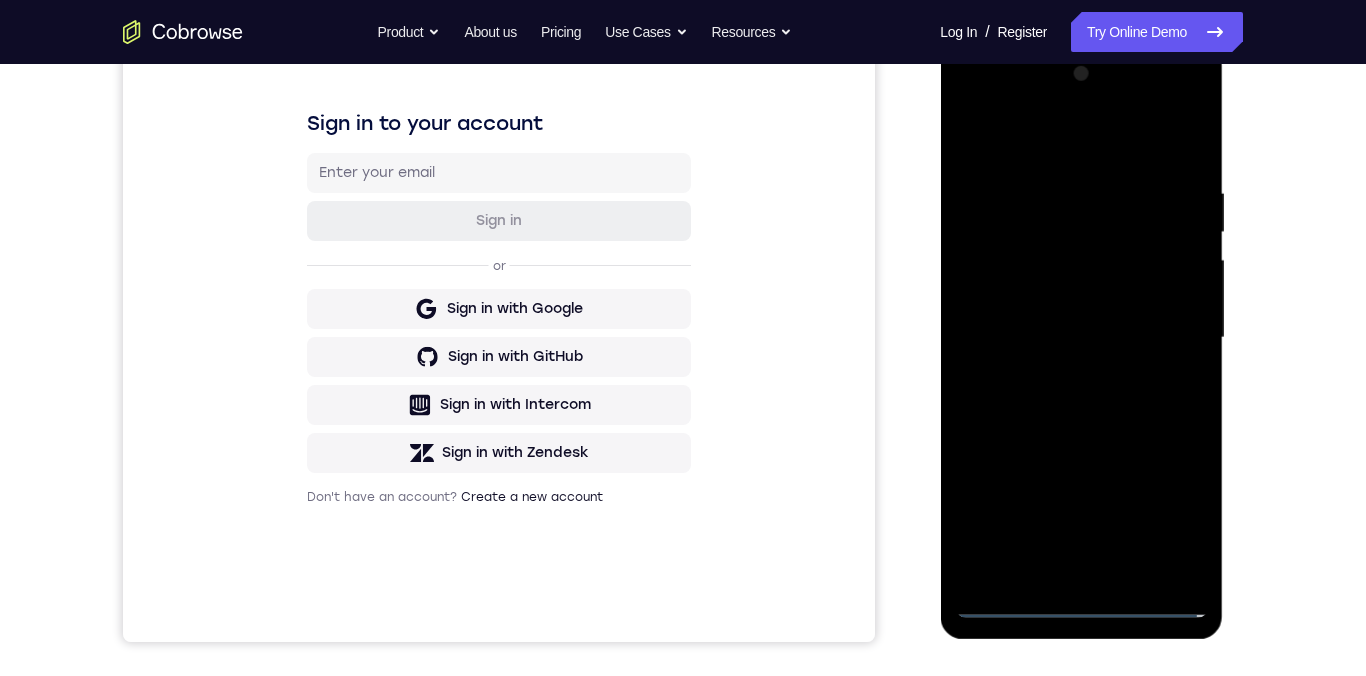 click at bounding box center (1081, 338) 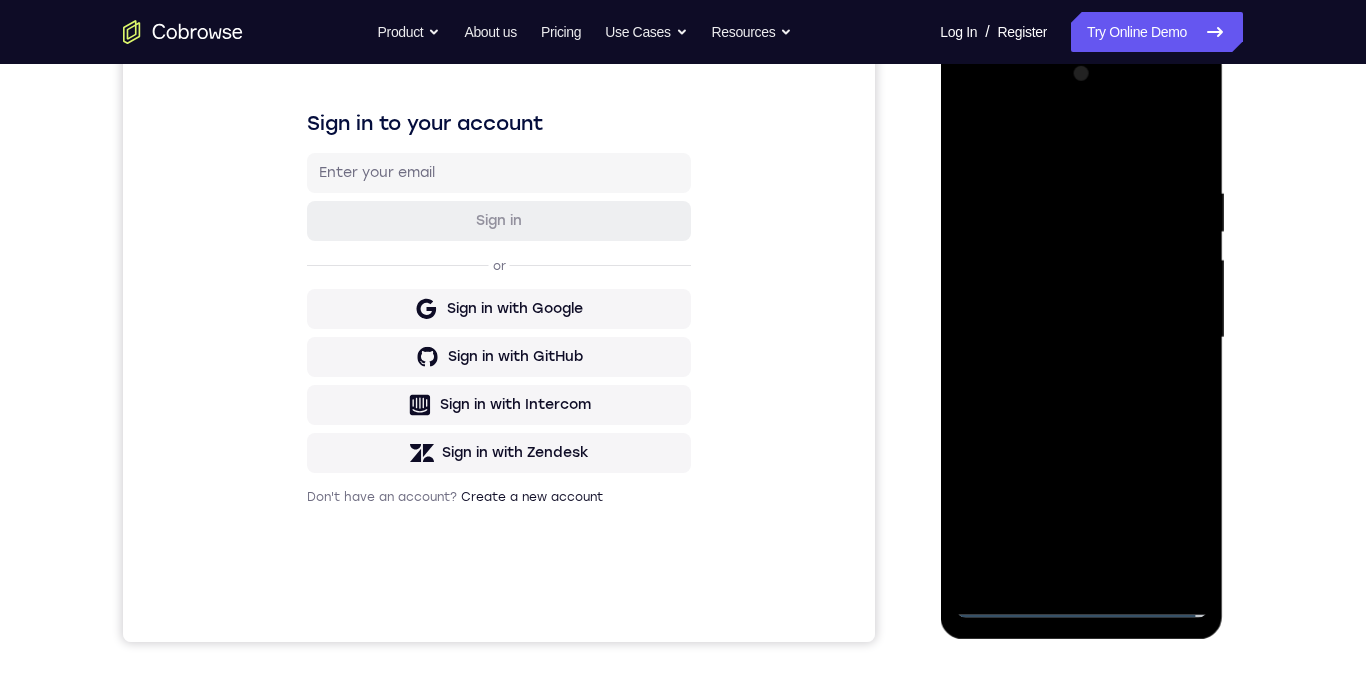 click at bounding box center [1081, 338] 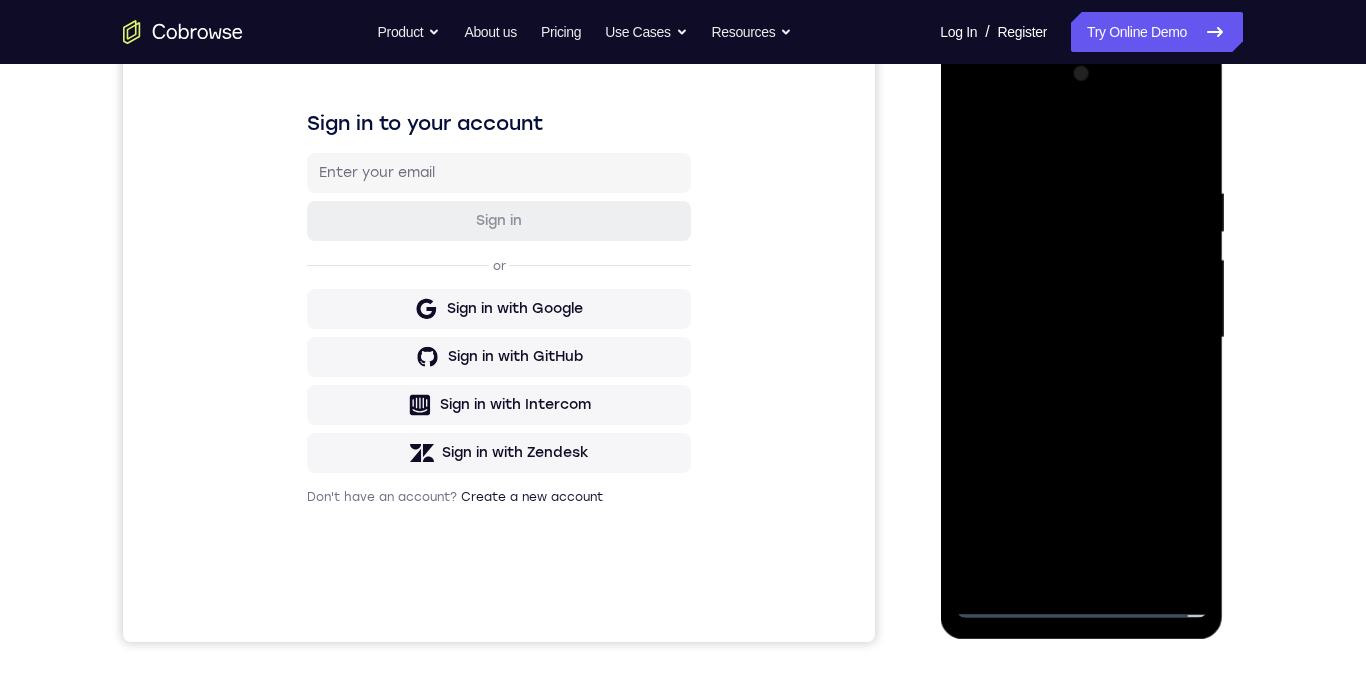 click at bounding box center [1081, 338] 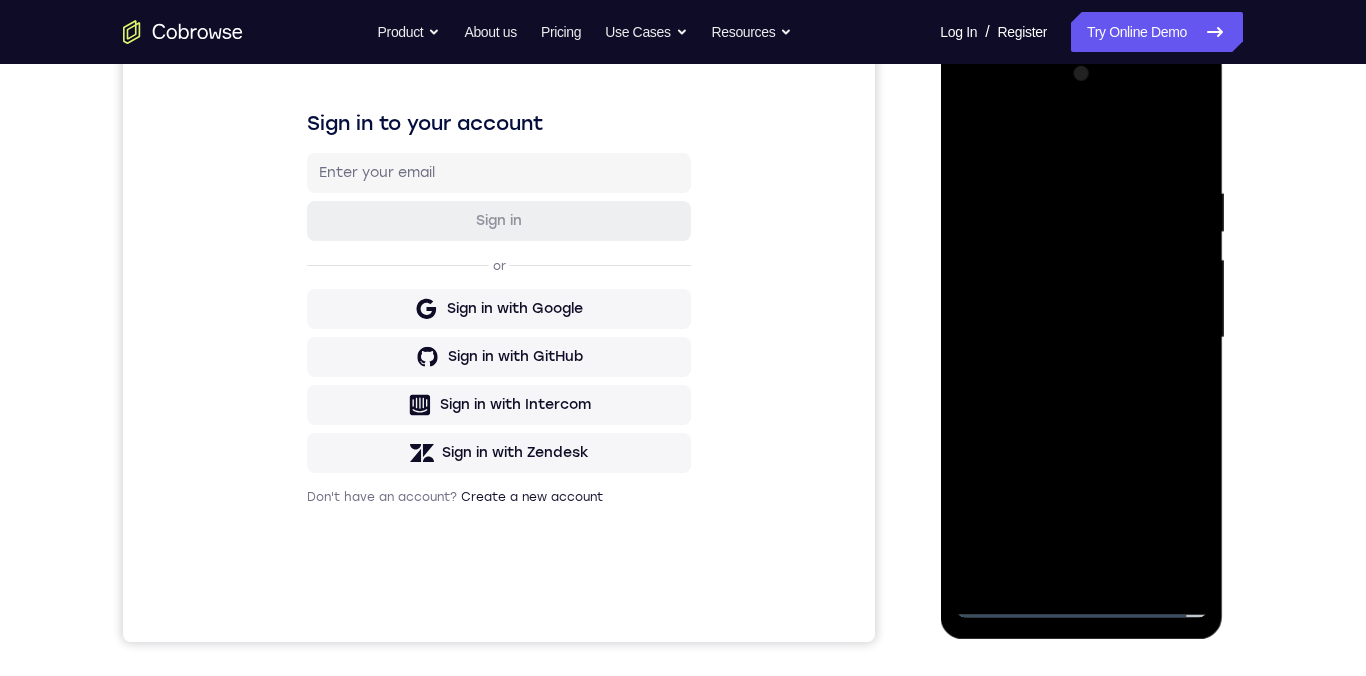 click at bounding box center [1081, 338] 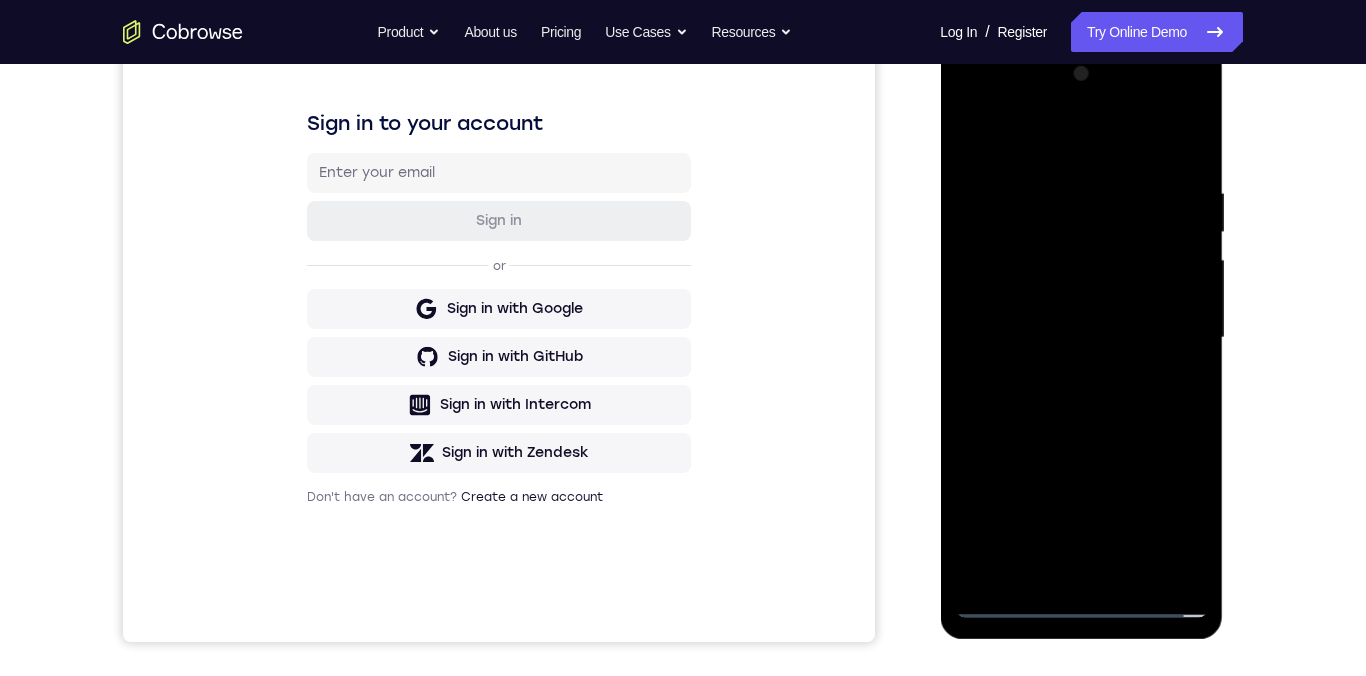 click at bounding box center [1081, 338] 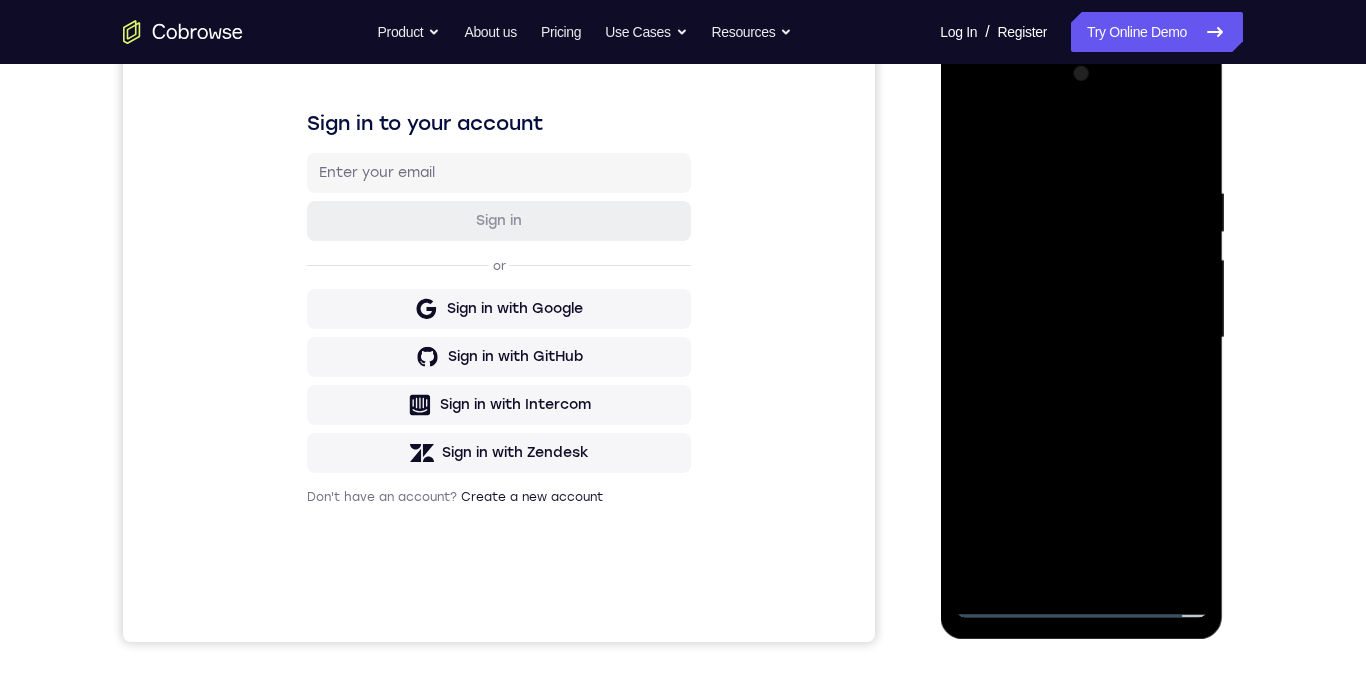 click at bounding box center [1081, 338] 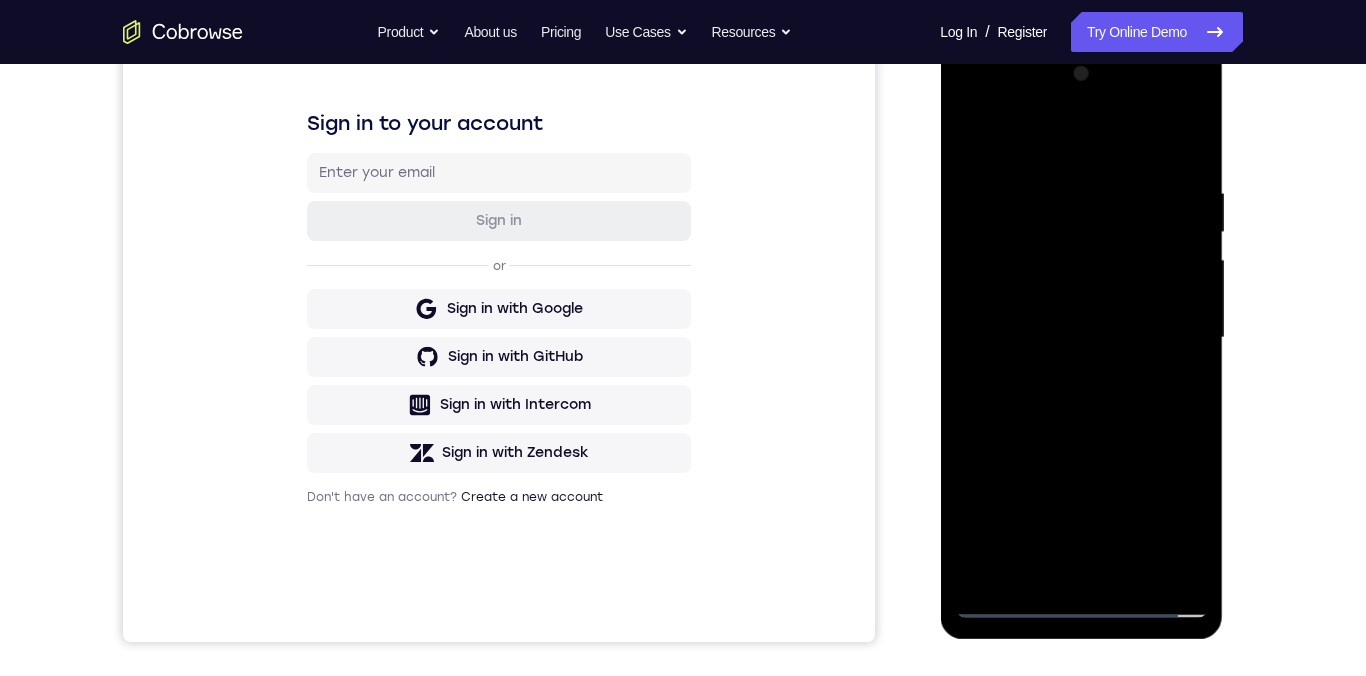 click at bounding box center (1081, 338) 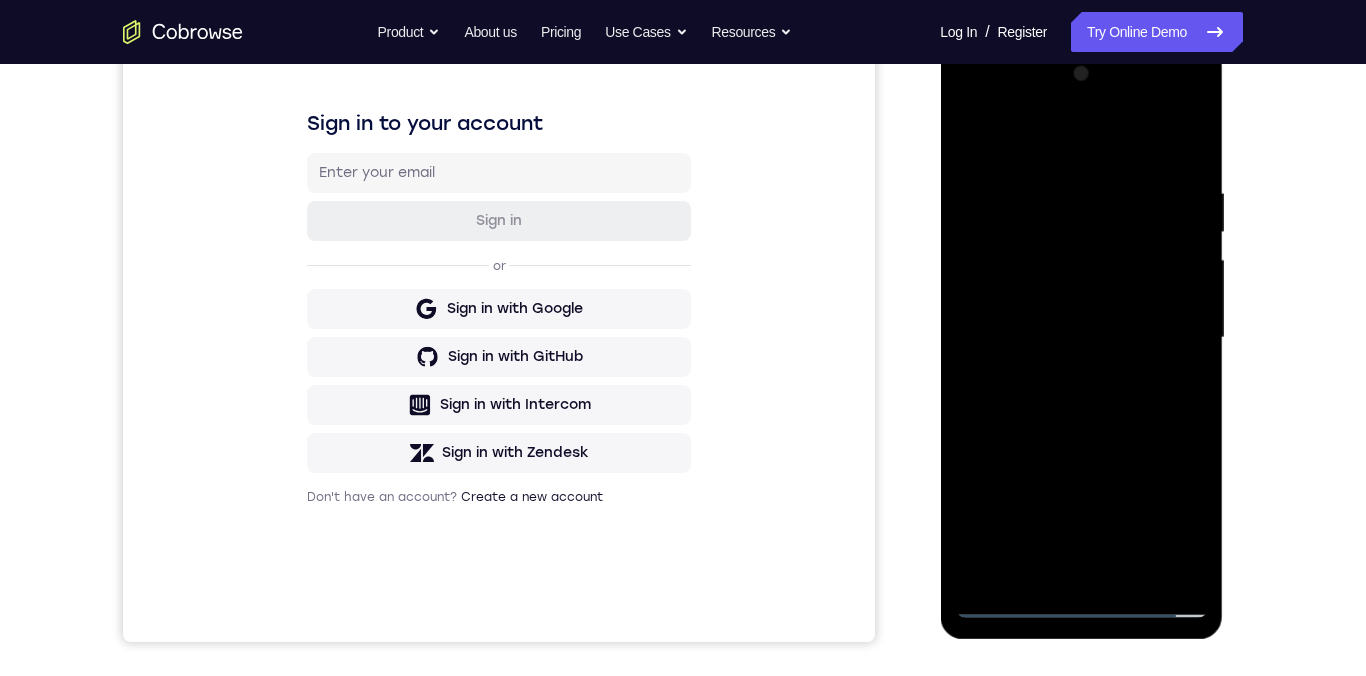 click at bounding box center [1081, 338] 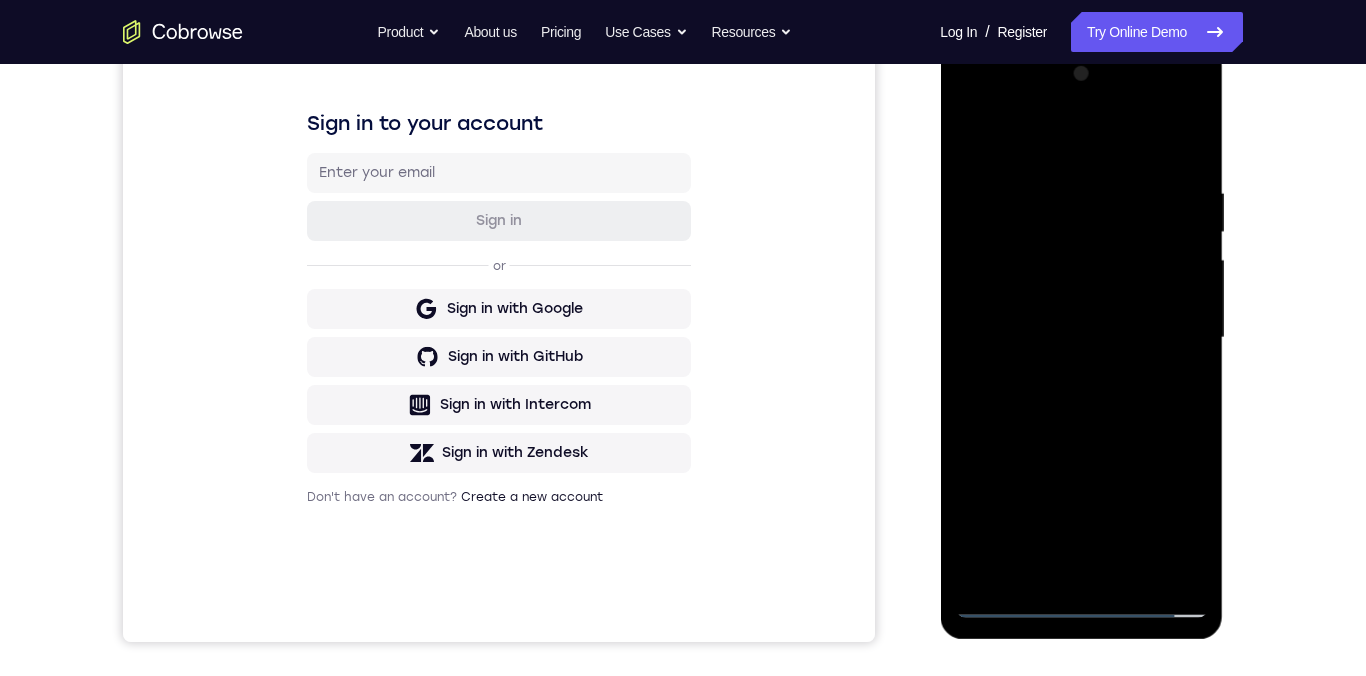 click at bounding box center (1081, 338) 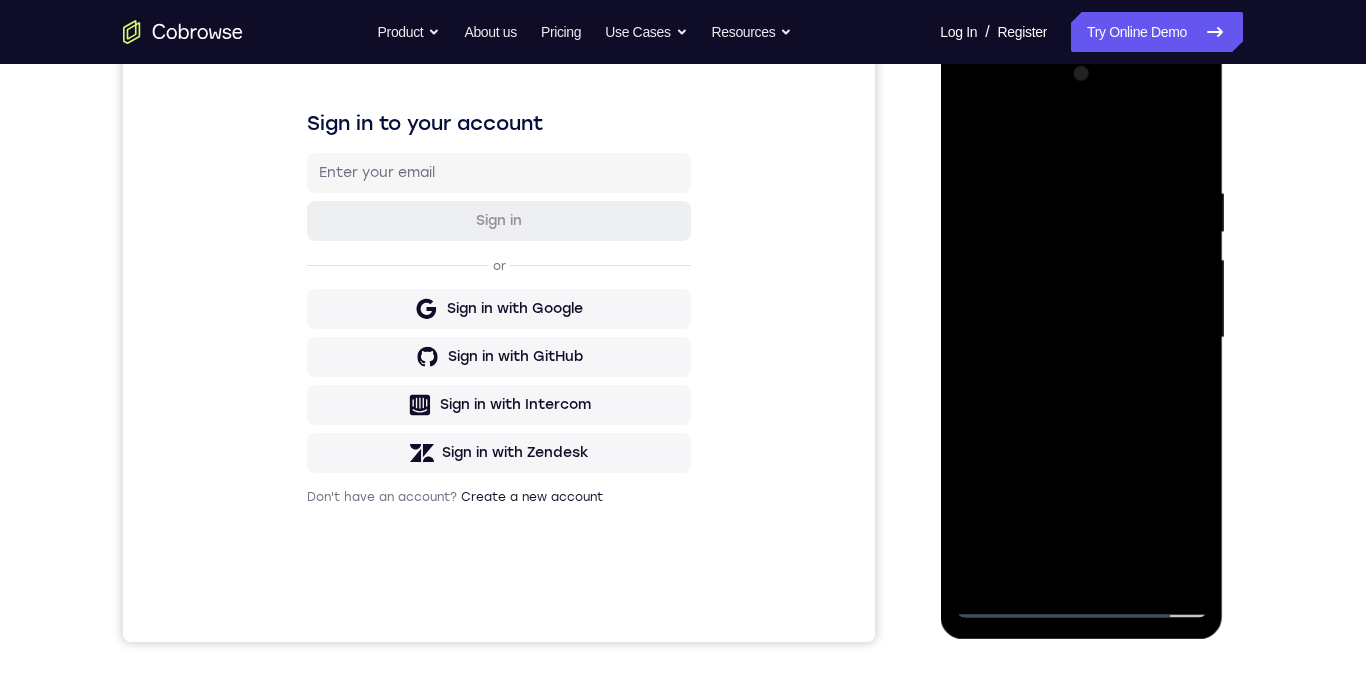 click at bounding box center [1081, 338] 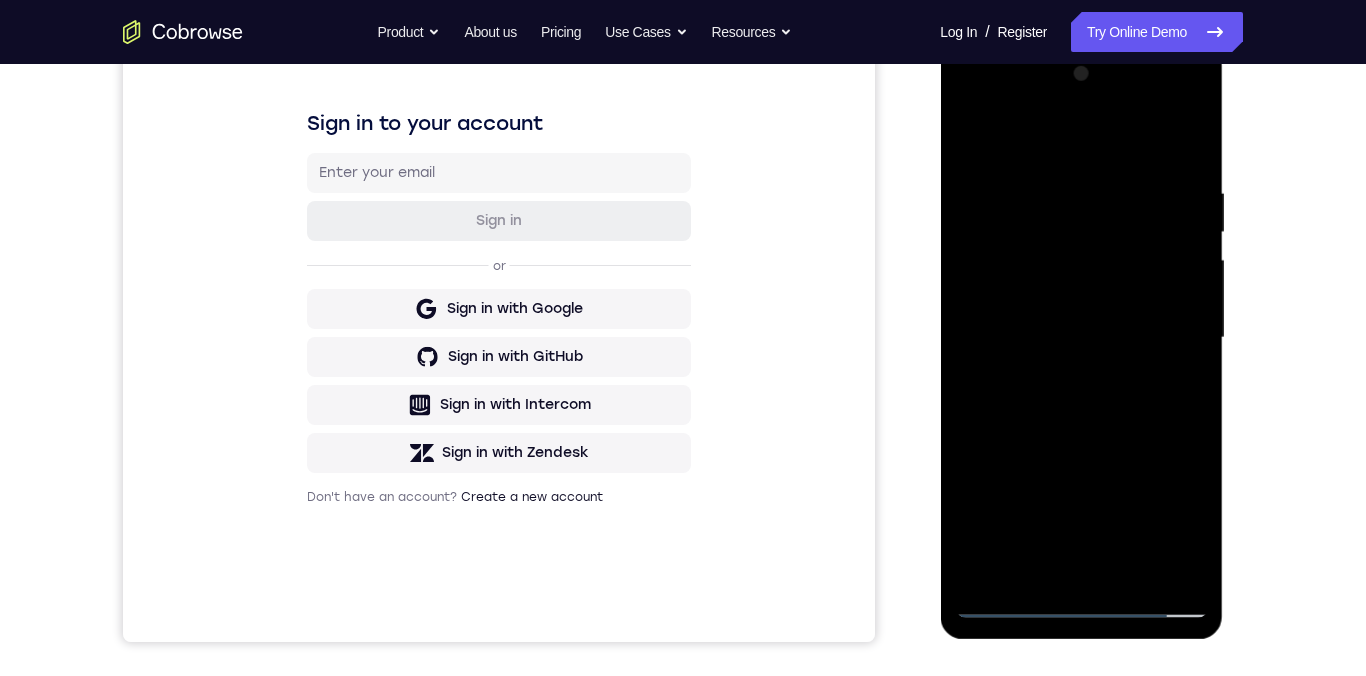 click at bounding box center (1081, 338) 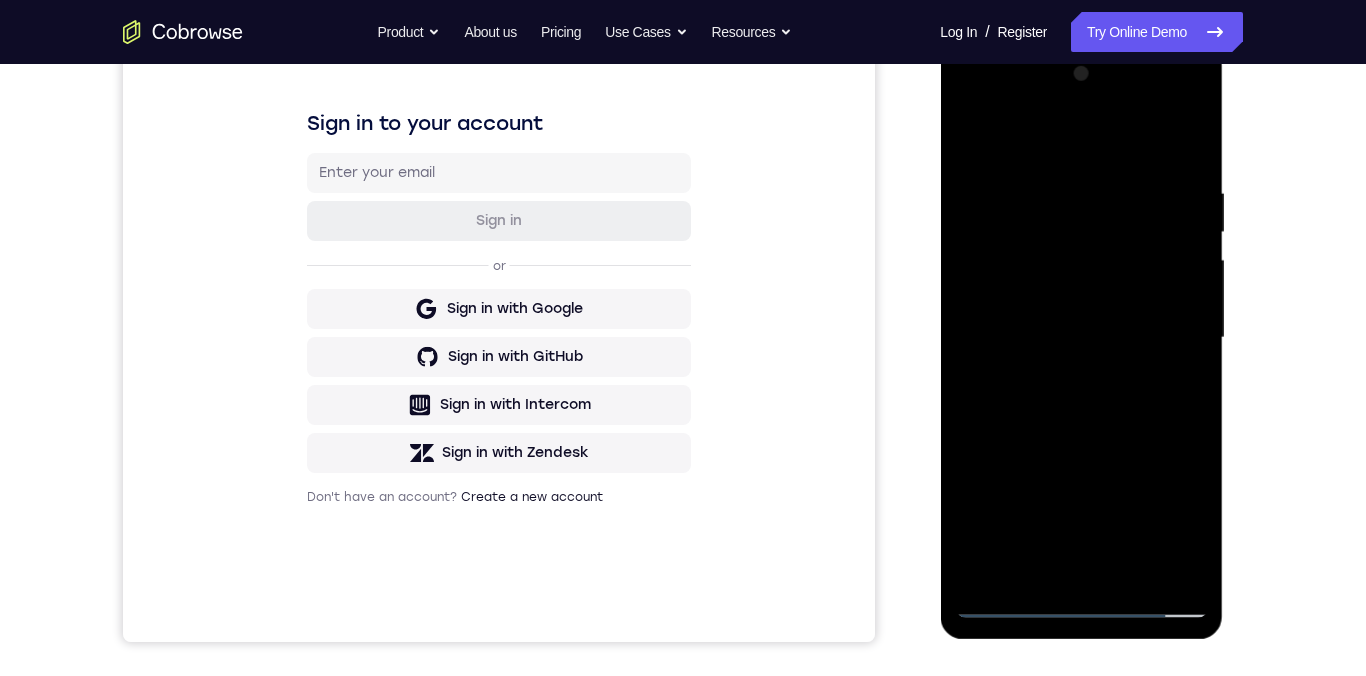 click at bounding box center [1081, 338] 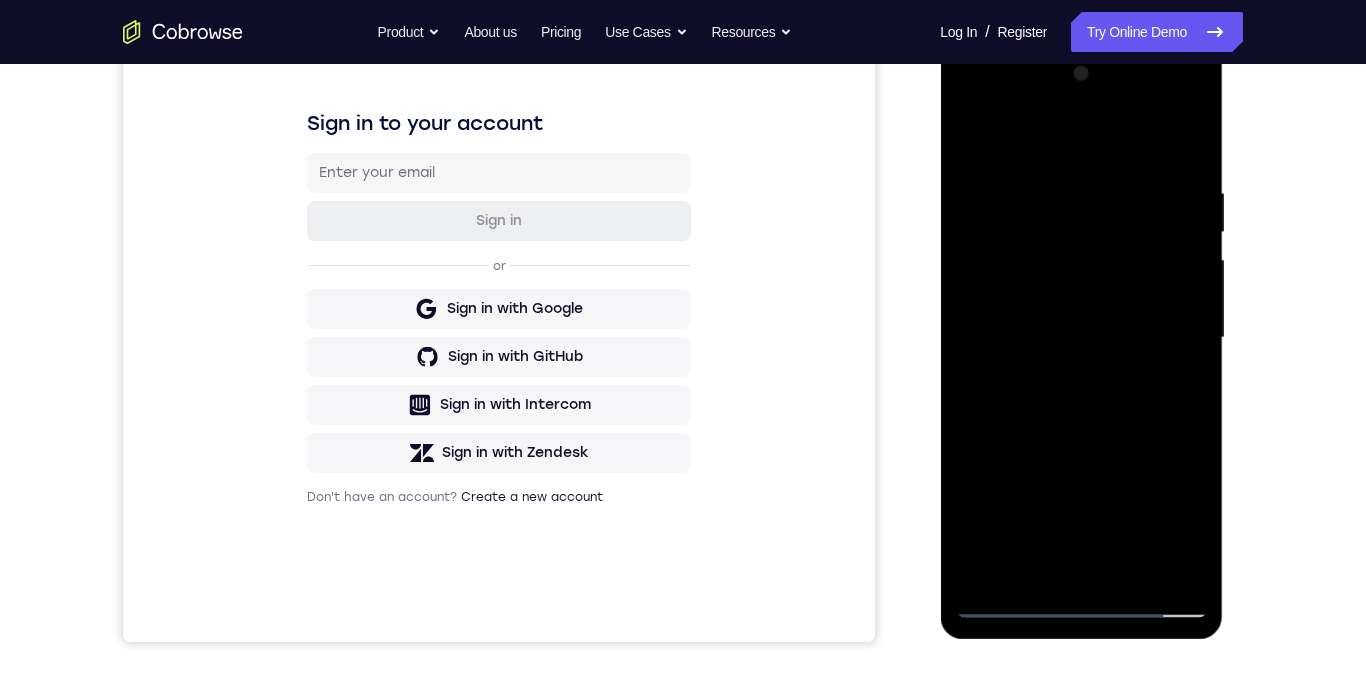 click at bounding box center [1081, 338] 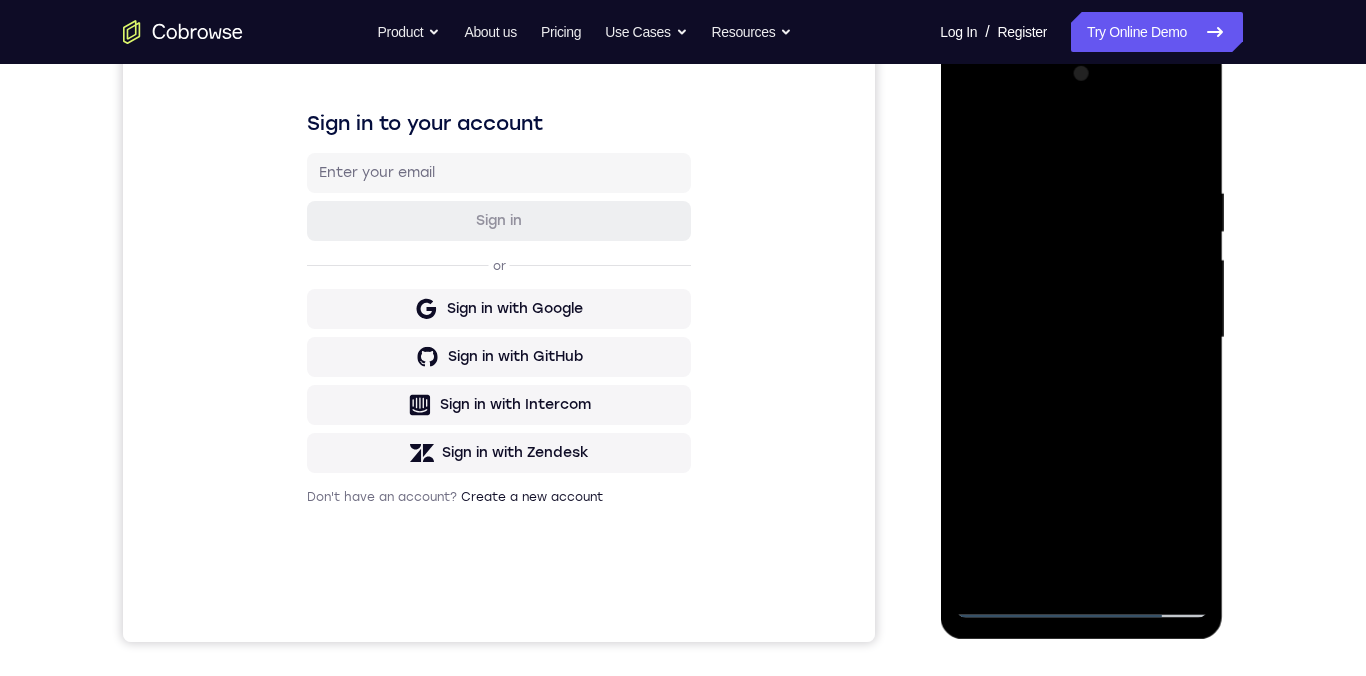 click at bounding box center [1081, 338] 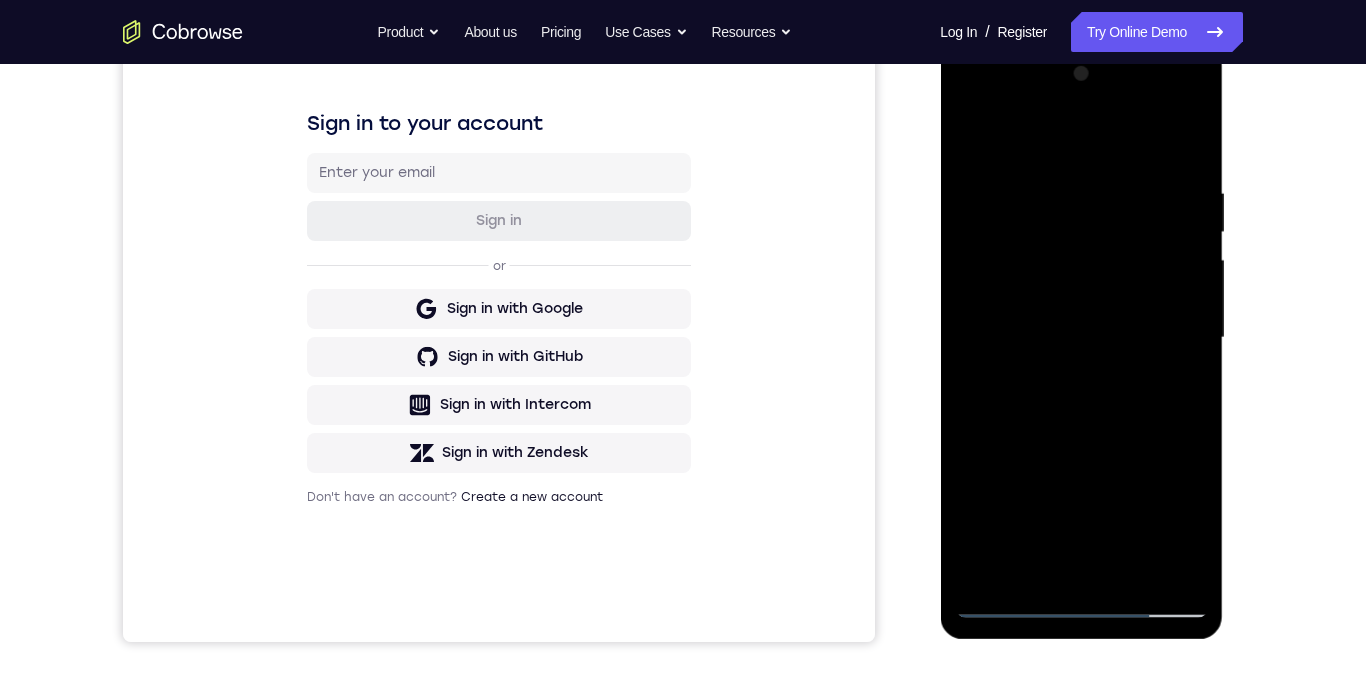 click at bounding box center (1081, 338) 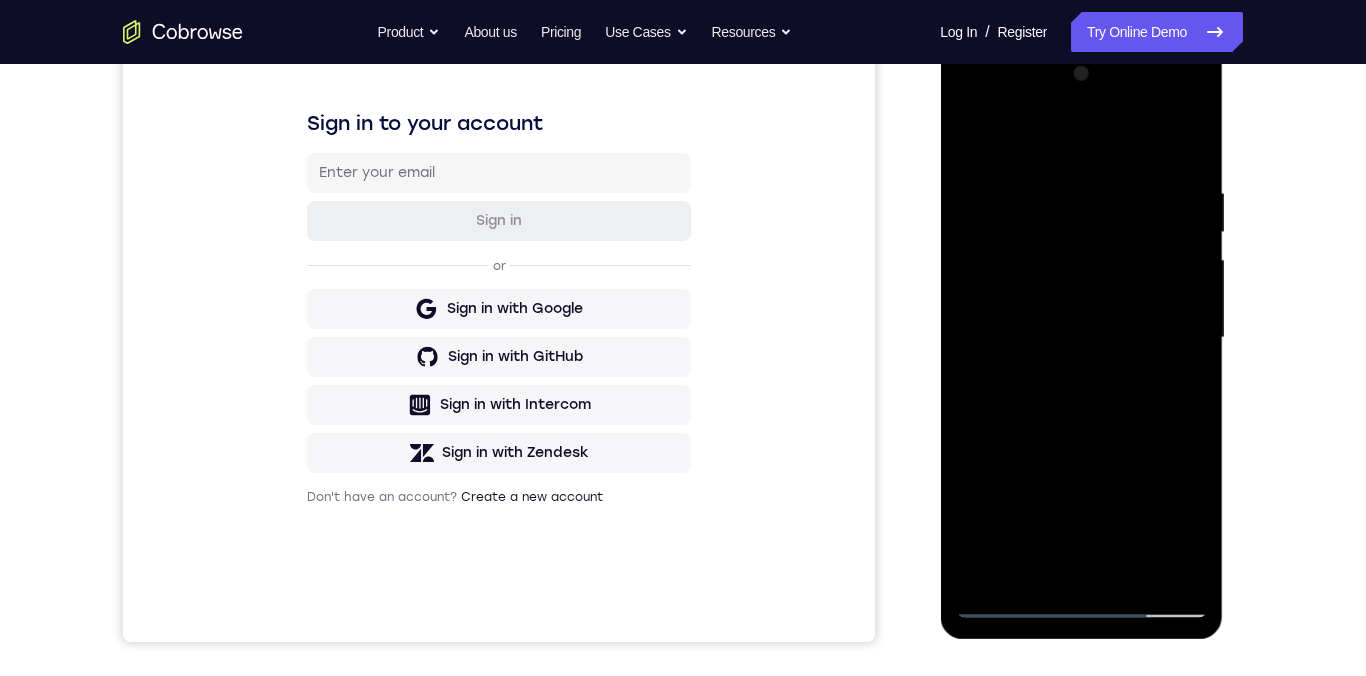 click at bounding box center (1081, 338) 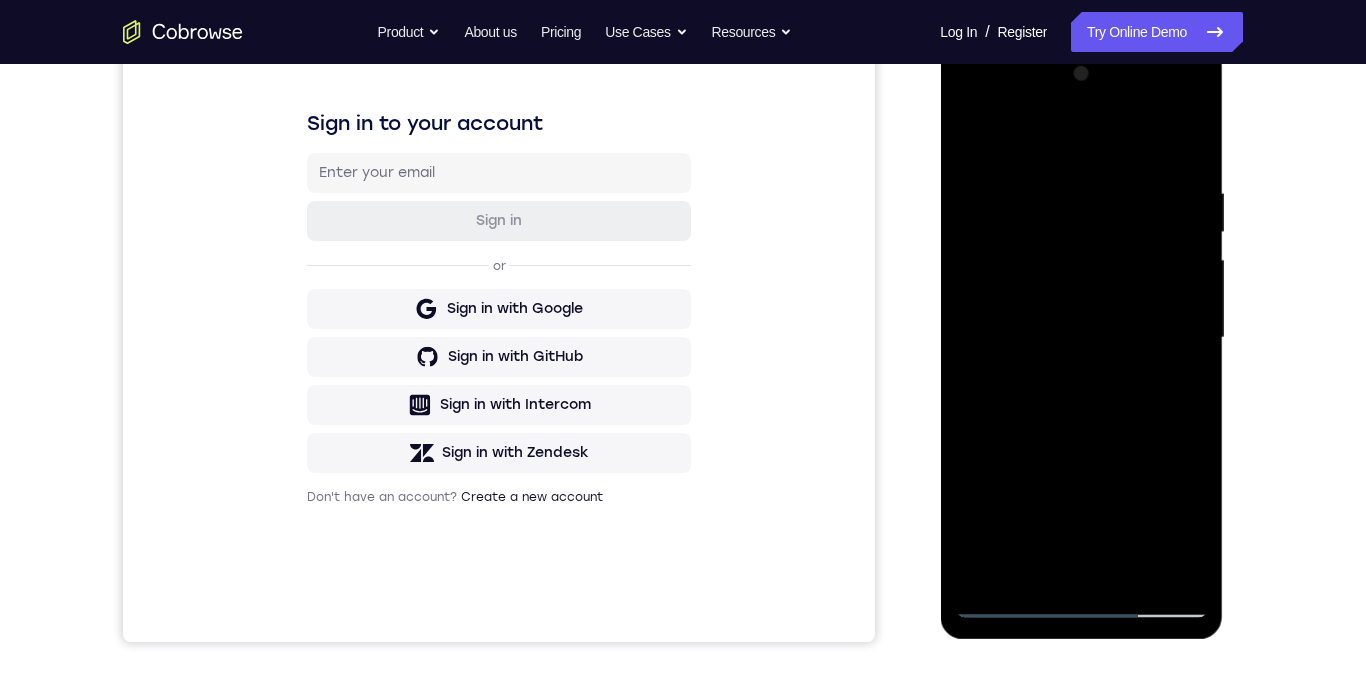 click at bounding box center (1081, 338) 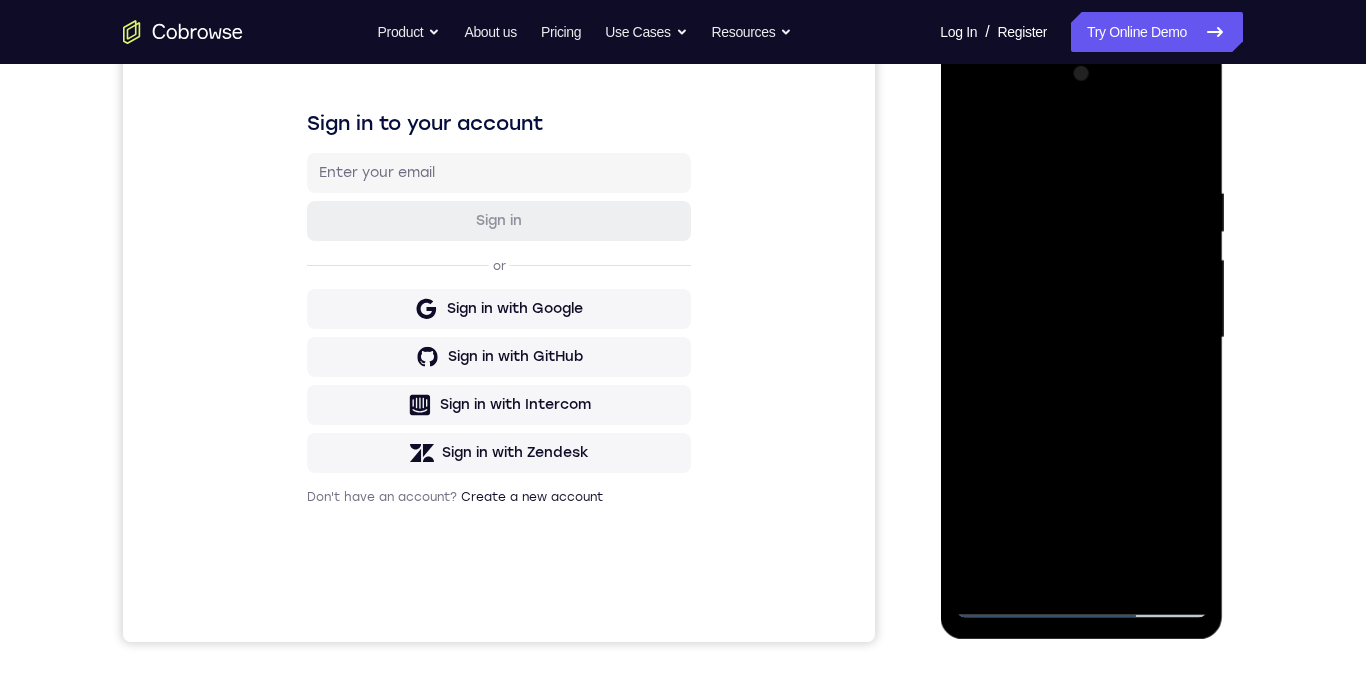 click at bounding box center (1081, 338) 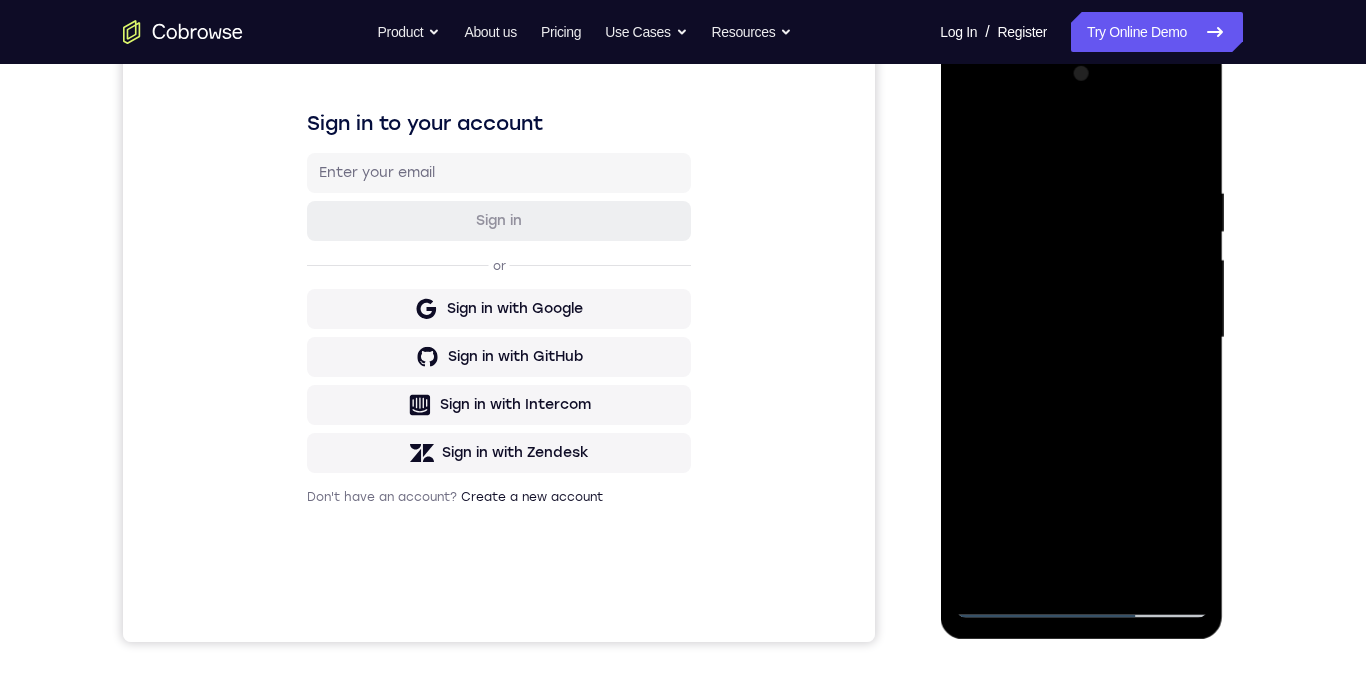 click at bounding box center [1081, 338] 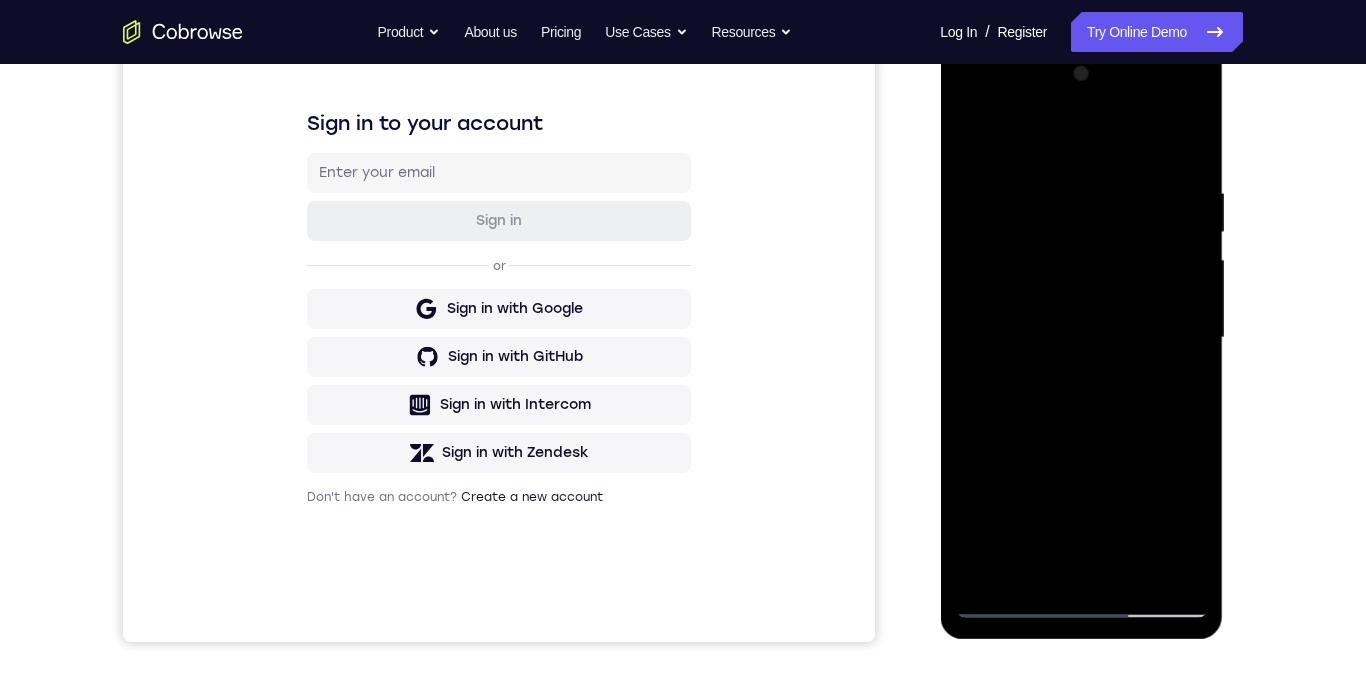 click at bounding box center (1081, 338) 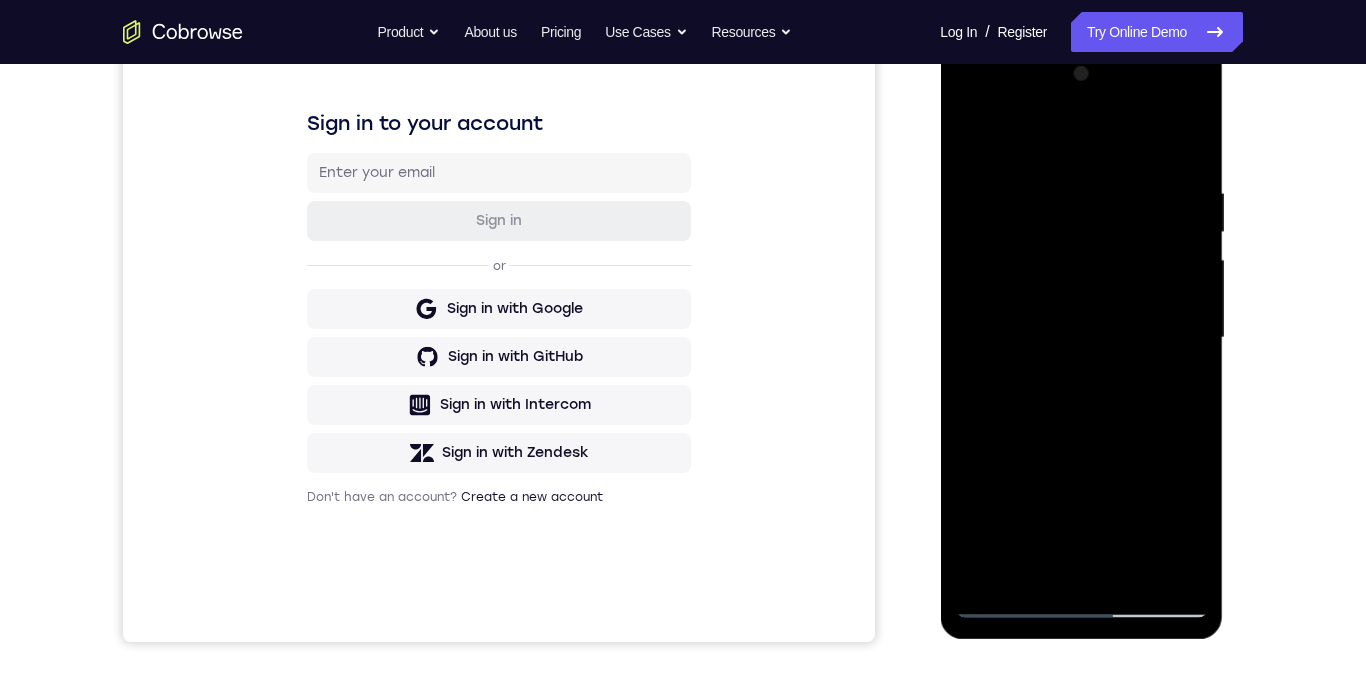 click at bounding box center [1081, 338] 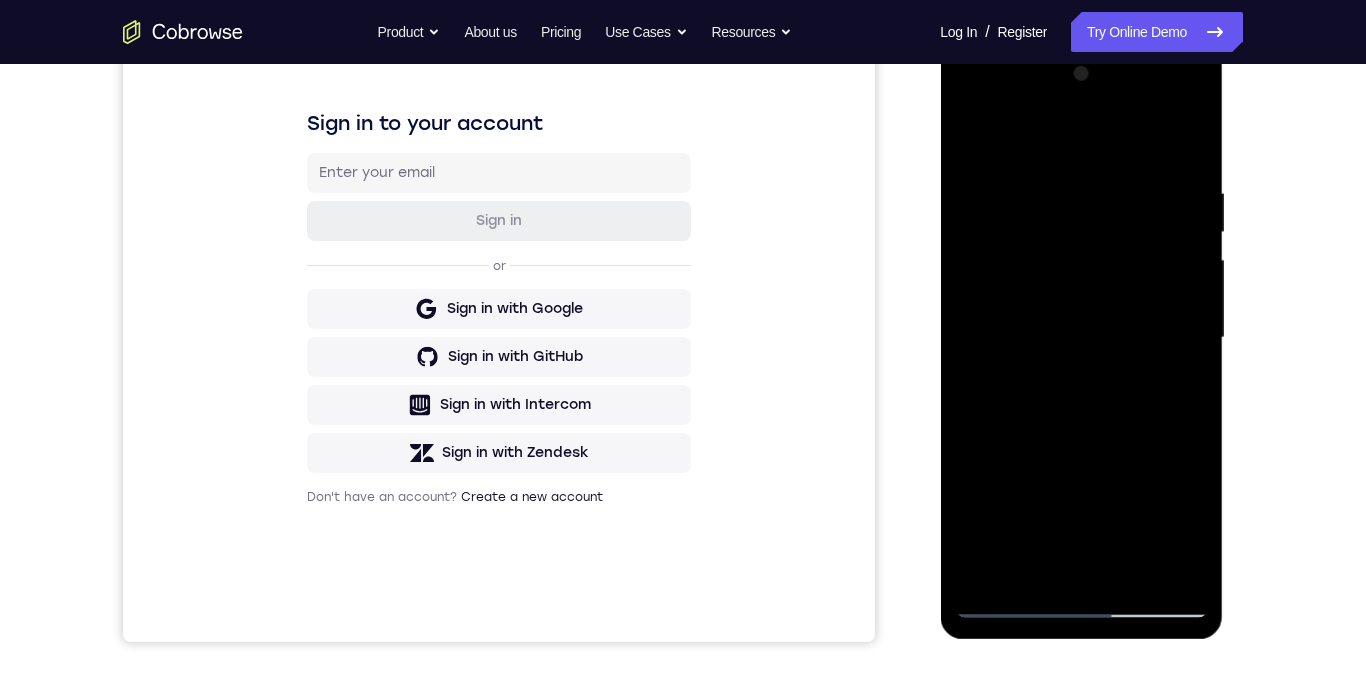 click at bounding box center (1081, 338) 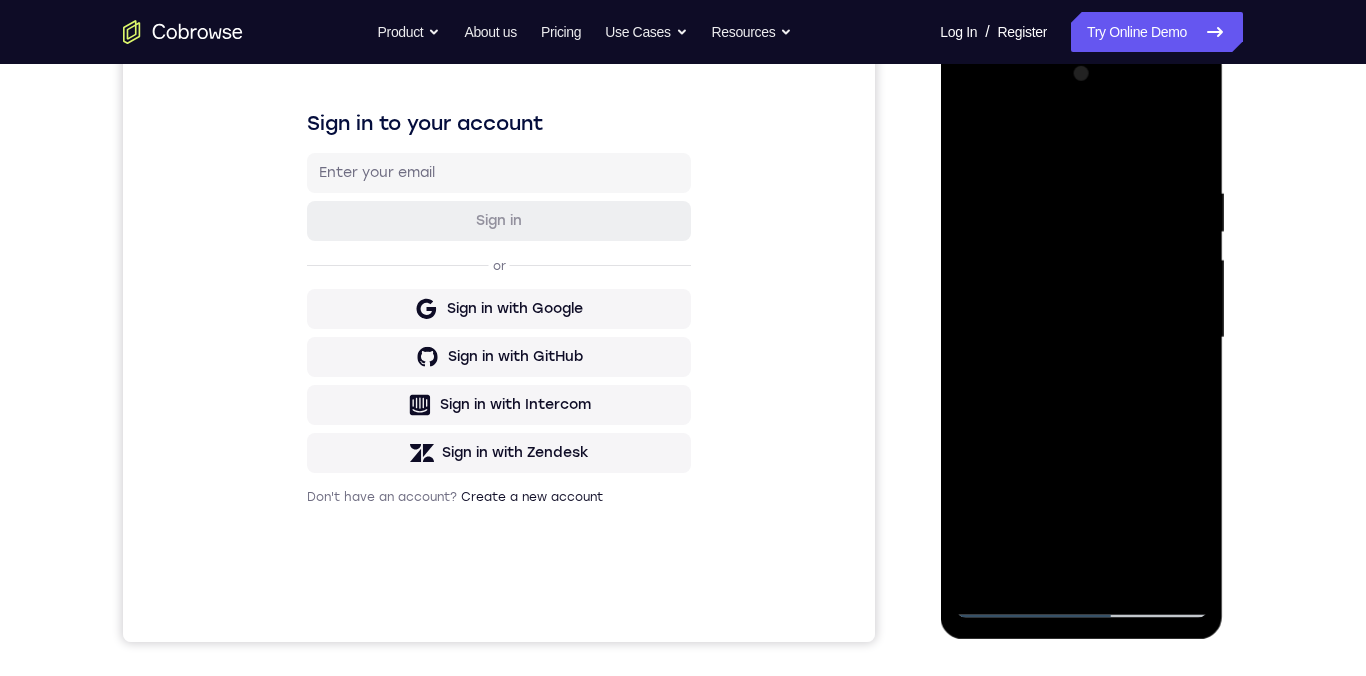 click at bounding box center [1081, 338] 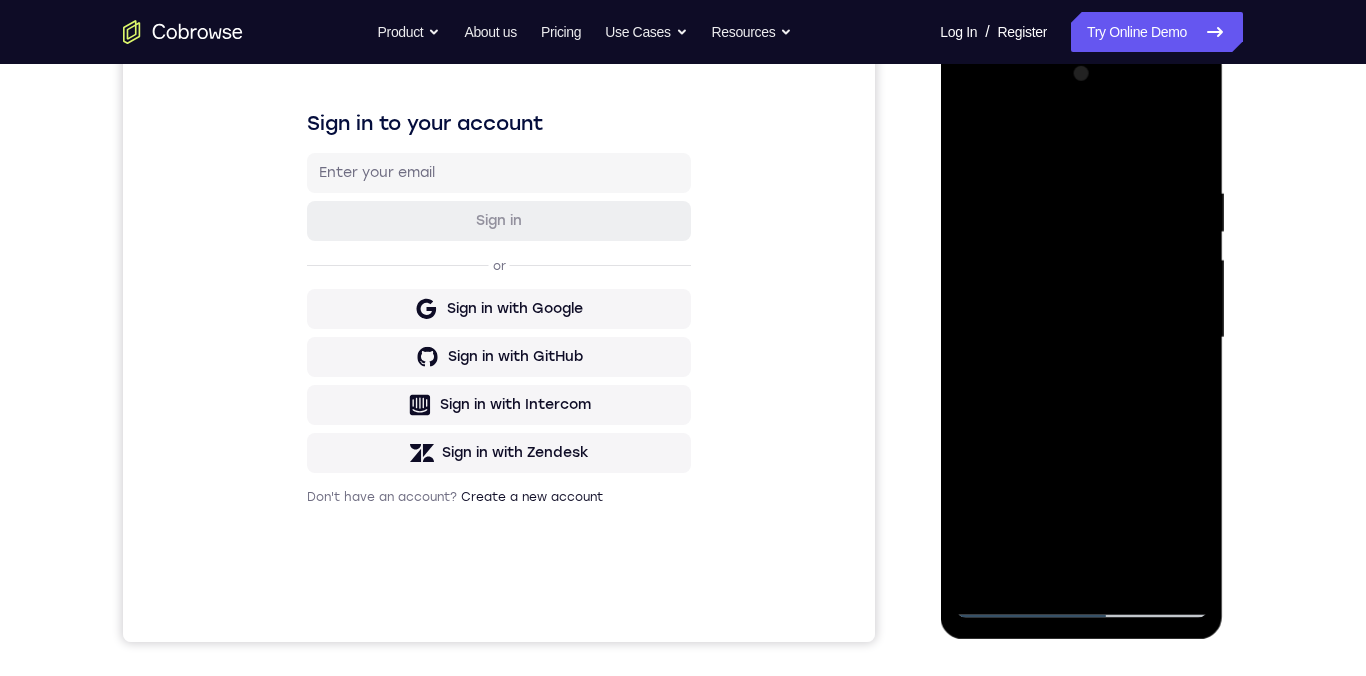 click at bounding box center (1081, 338) 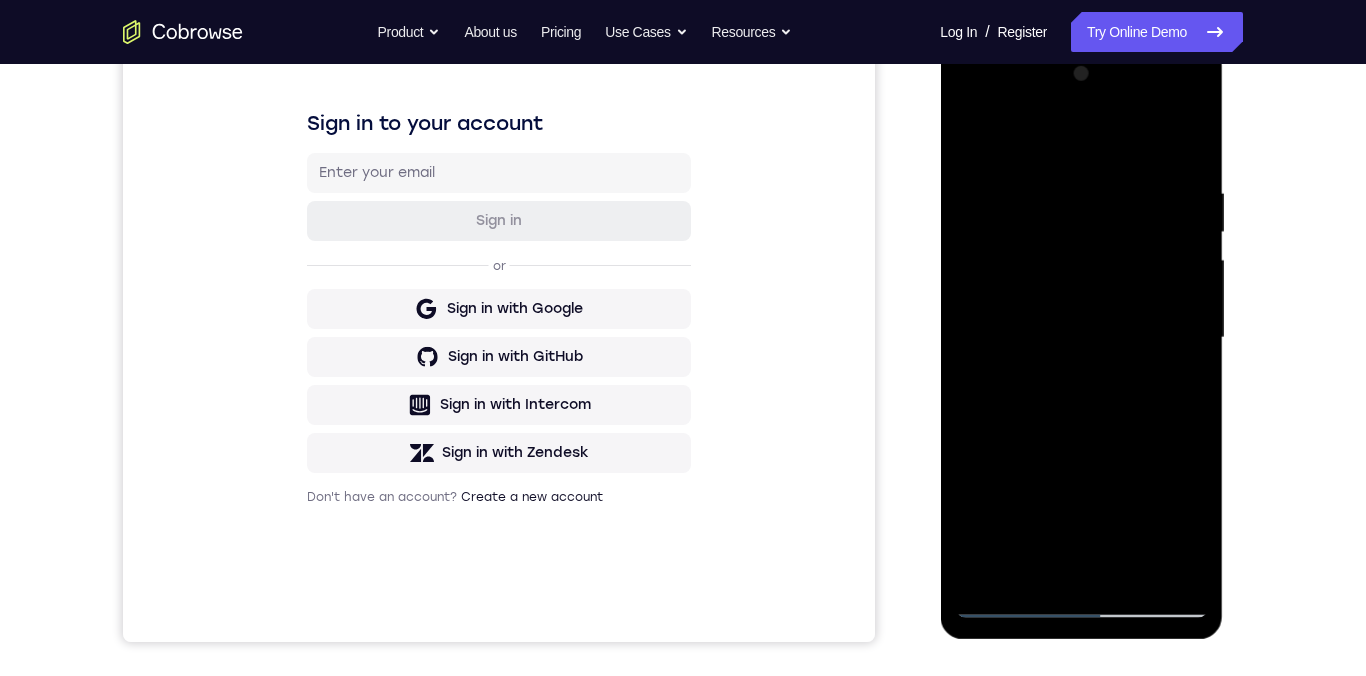 click at bounding box center (1081, 338) 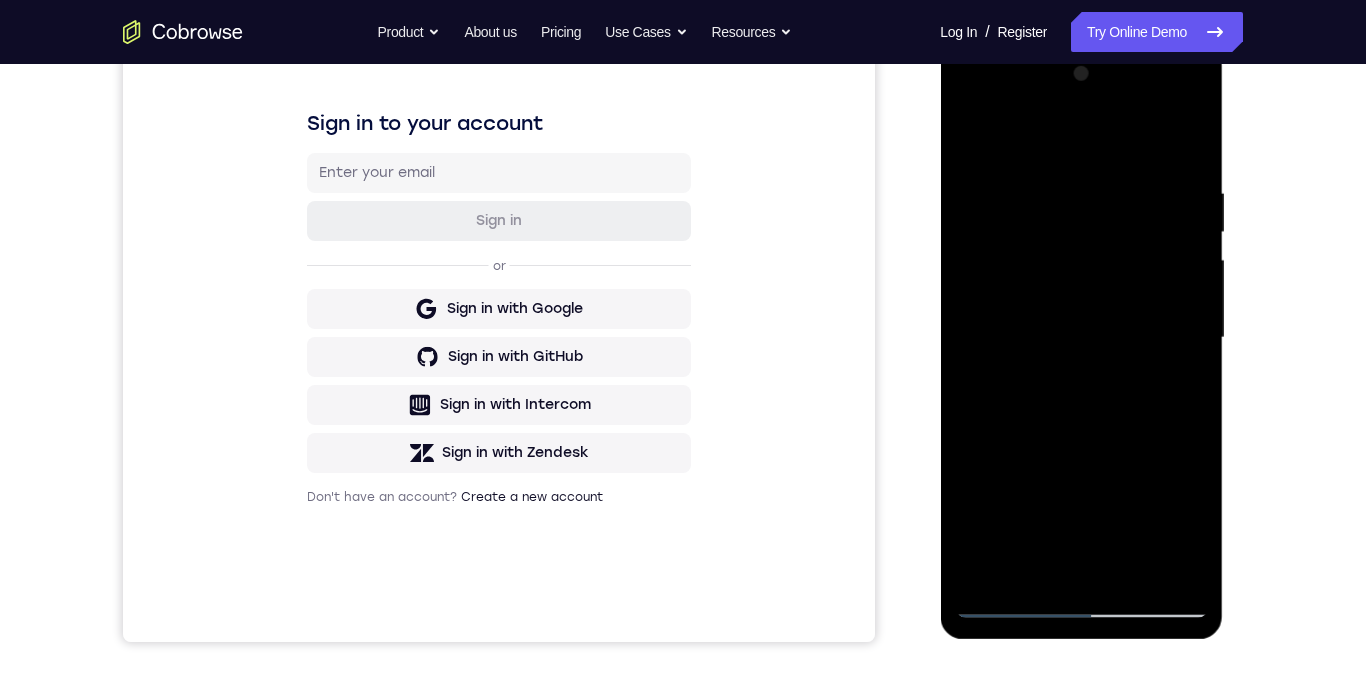 click at bounding box center (1081, 338) 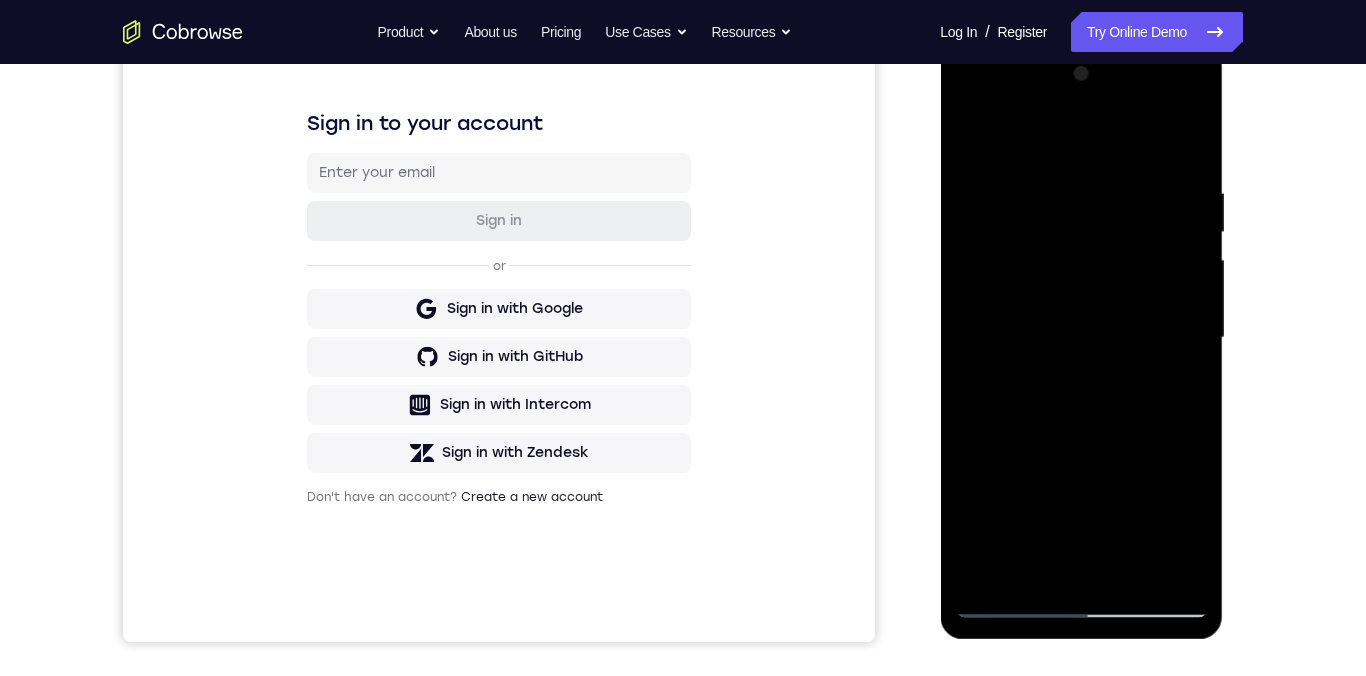 click at bounding box center (1081, 338) 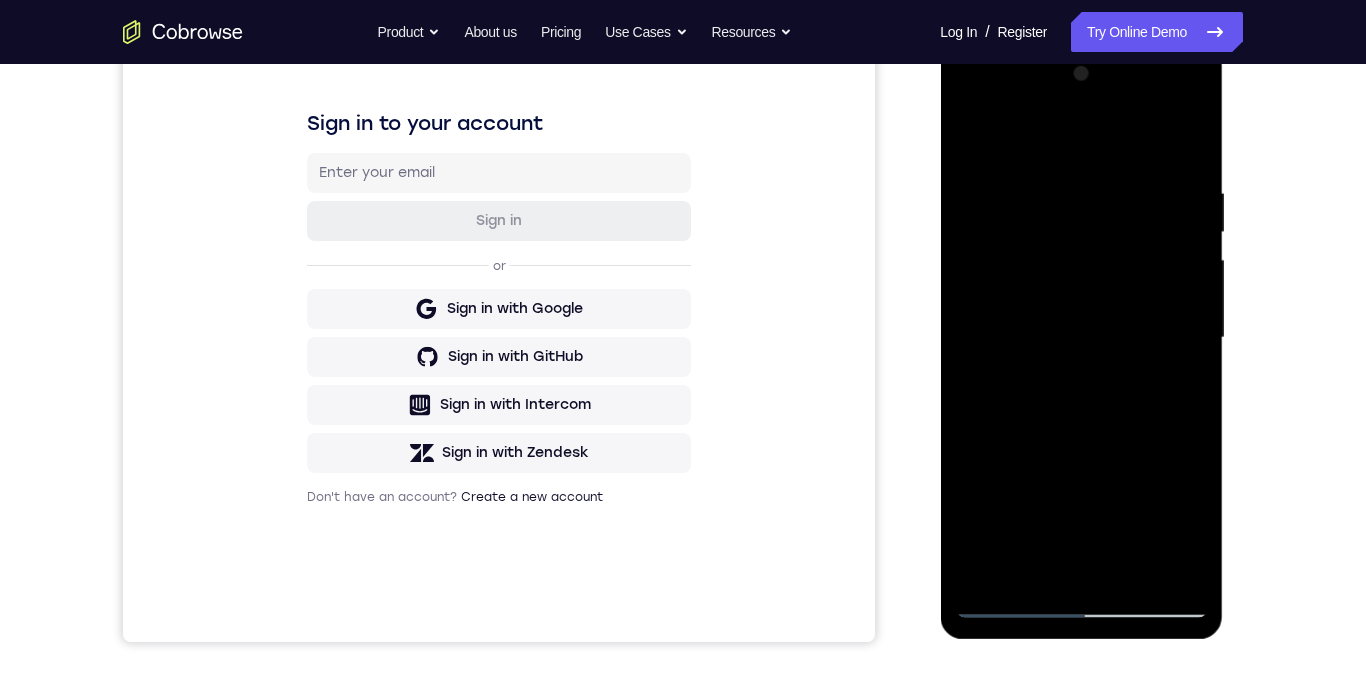 click at bounding box center (1081, 338) 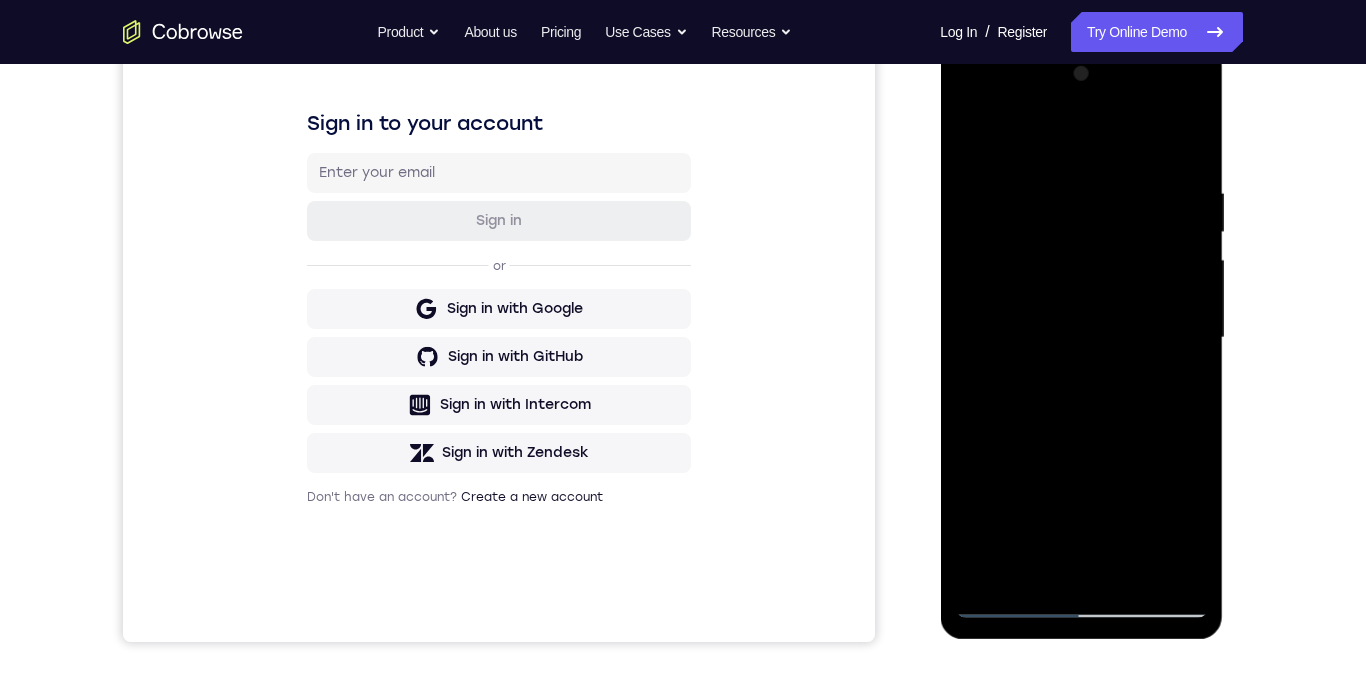 click at bounding box center (1081, 338) 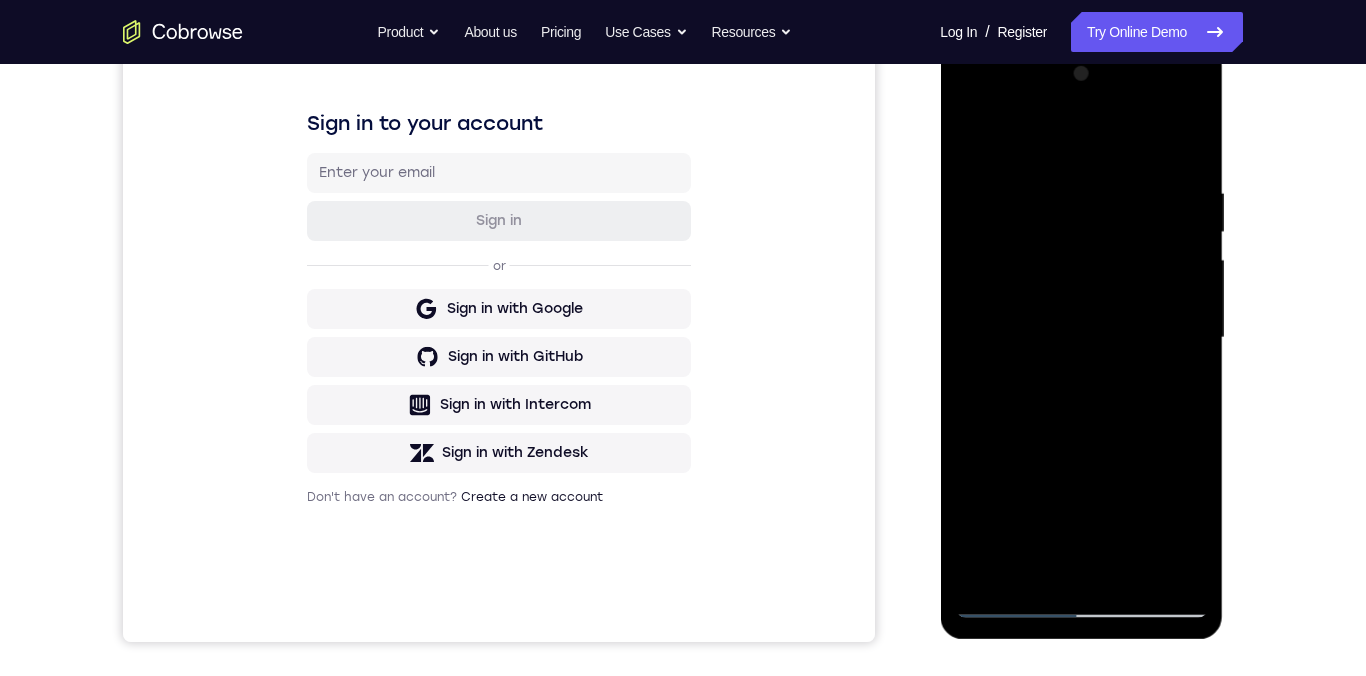 click at bounding box center (1081, 338) 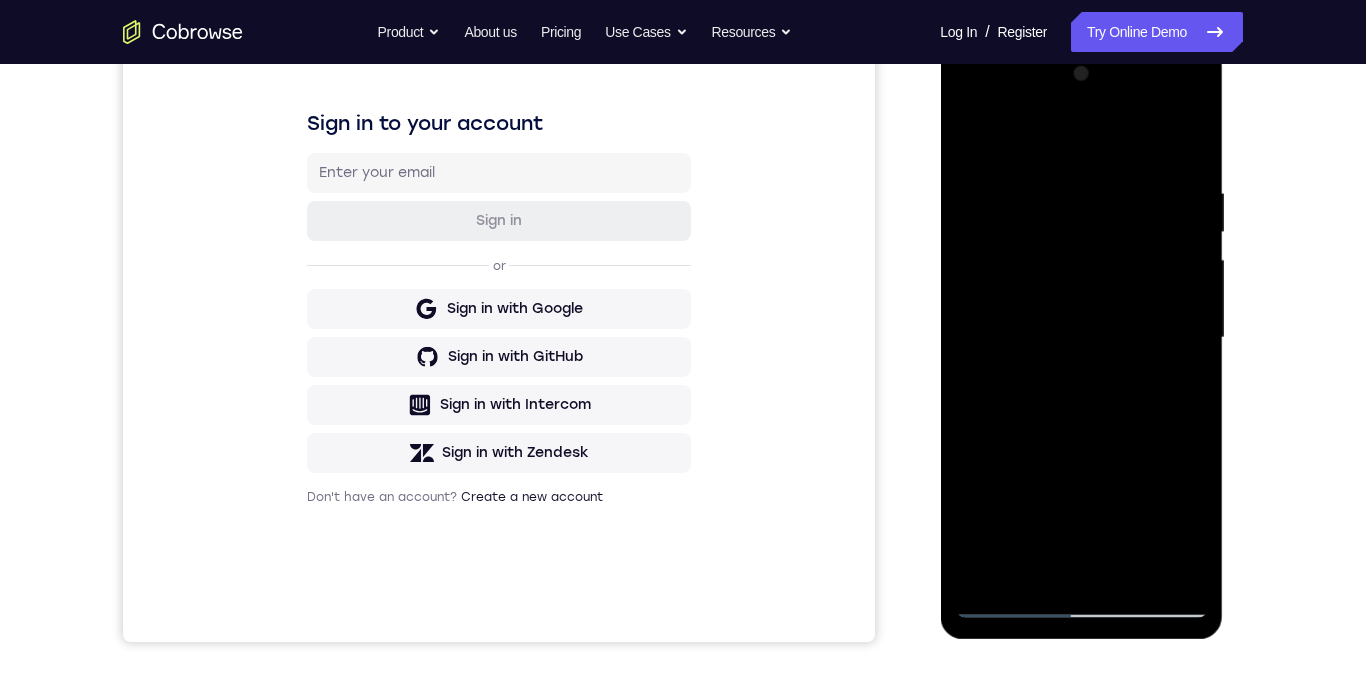 click at bounding box center (1081, 338) 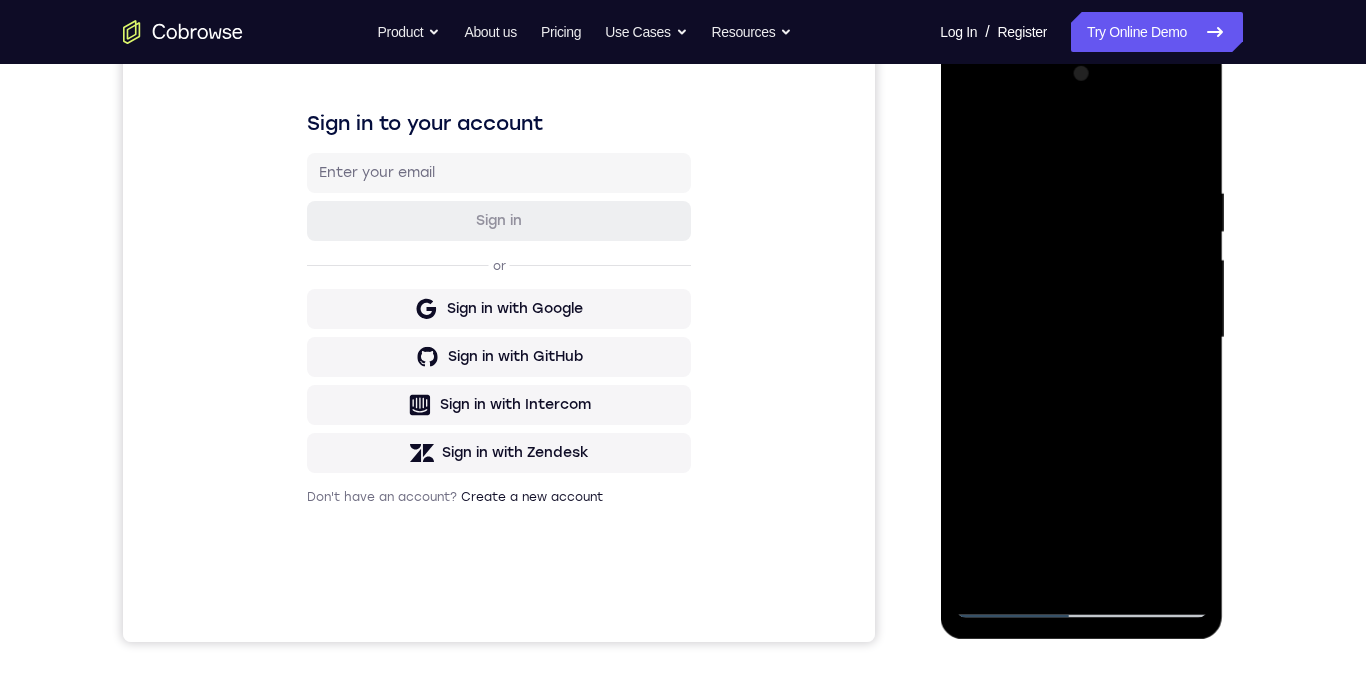 click at bounding box center (1081, 338) 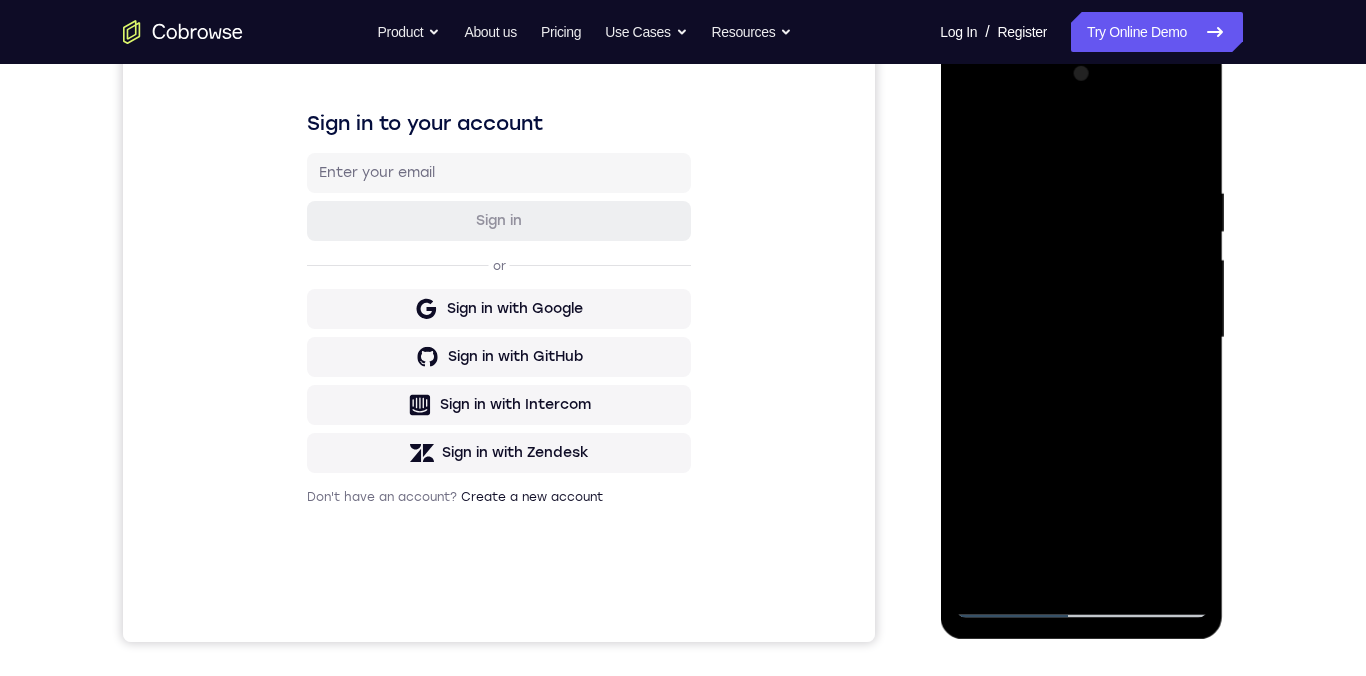 click at bounding box center (1081, 338) 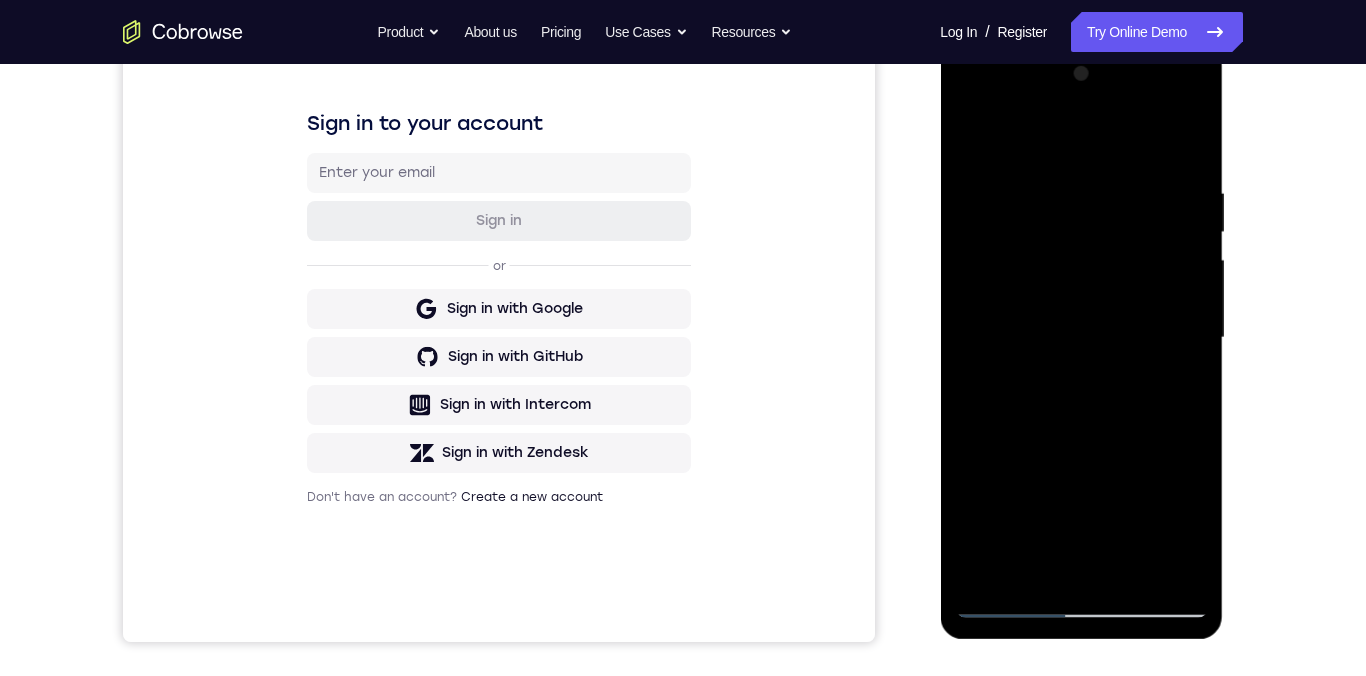 click at bounding box center [1081, 338] 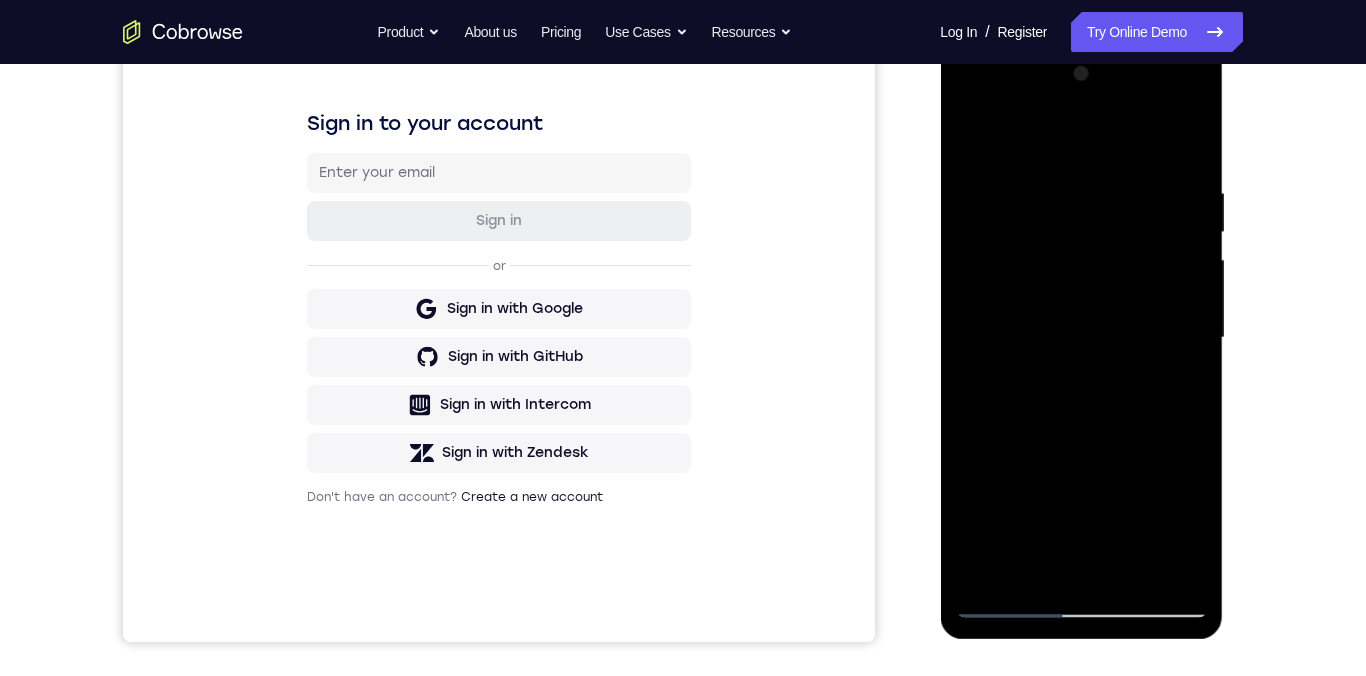 click at bounding box center (1081, 338) 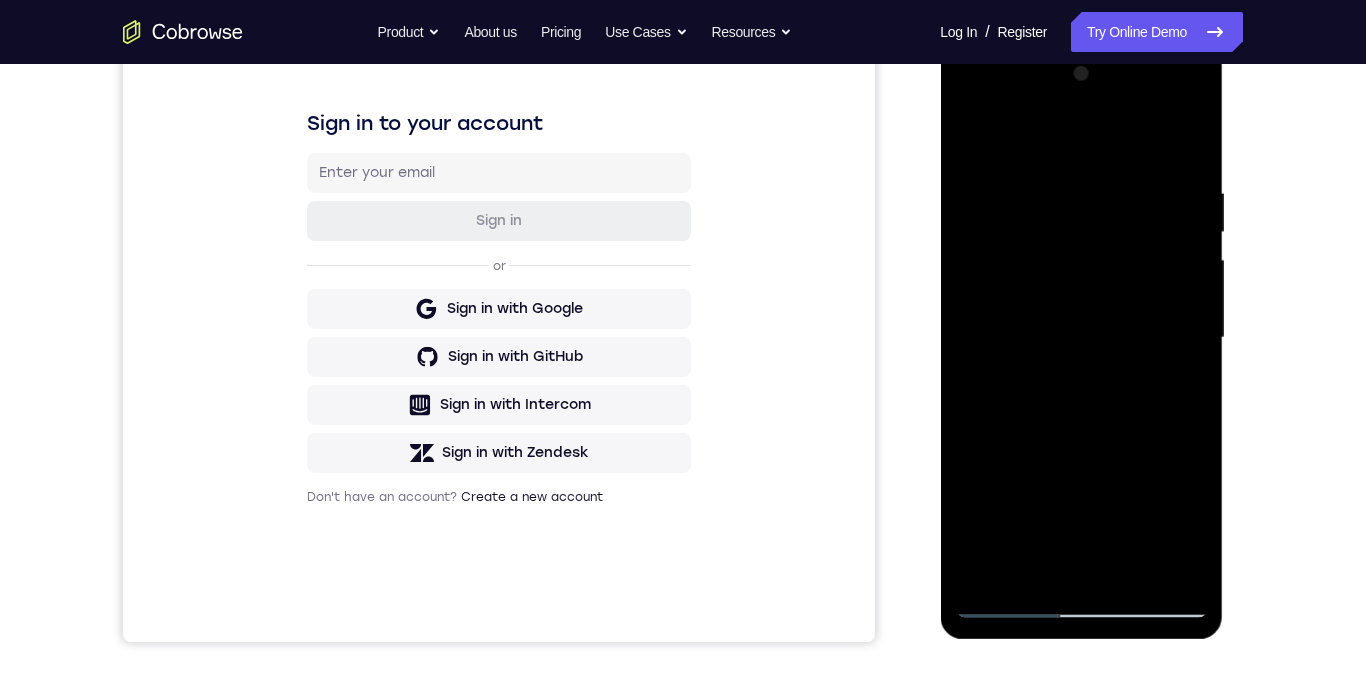 click at bounding box center (1081, 338) 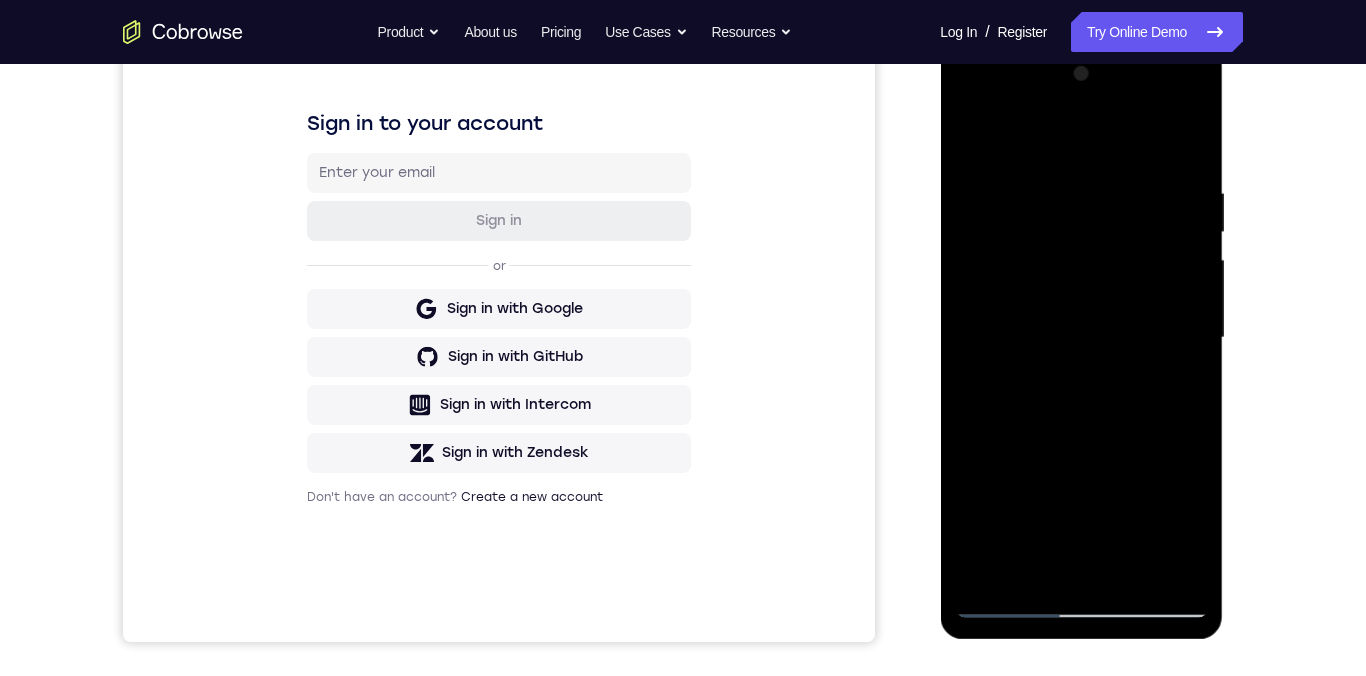 click at bounding box center (1081, 338) 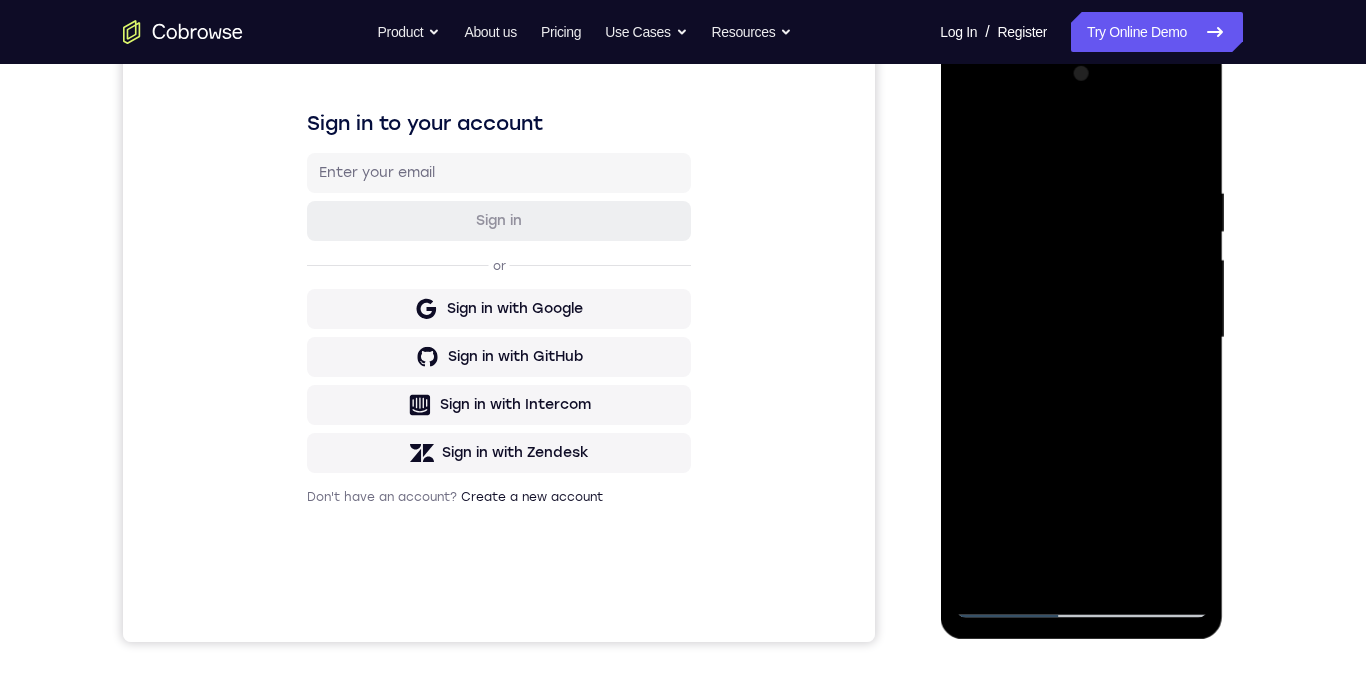click at bounding box center (1081, 338) 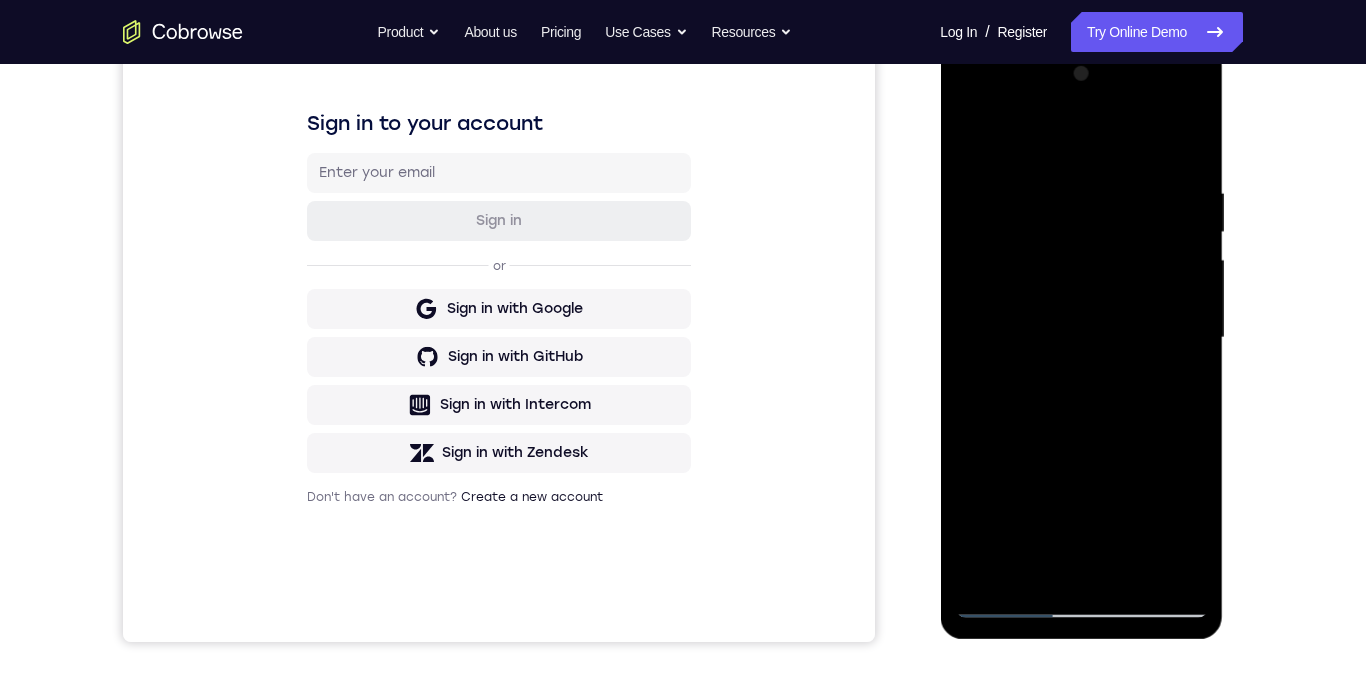 click at bounding box center (1081, 338) 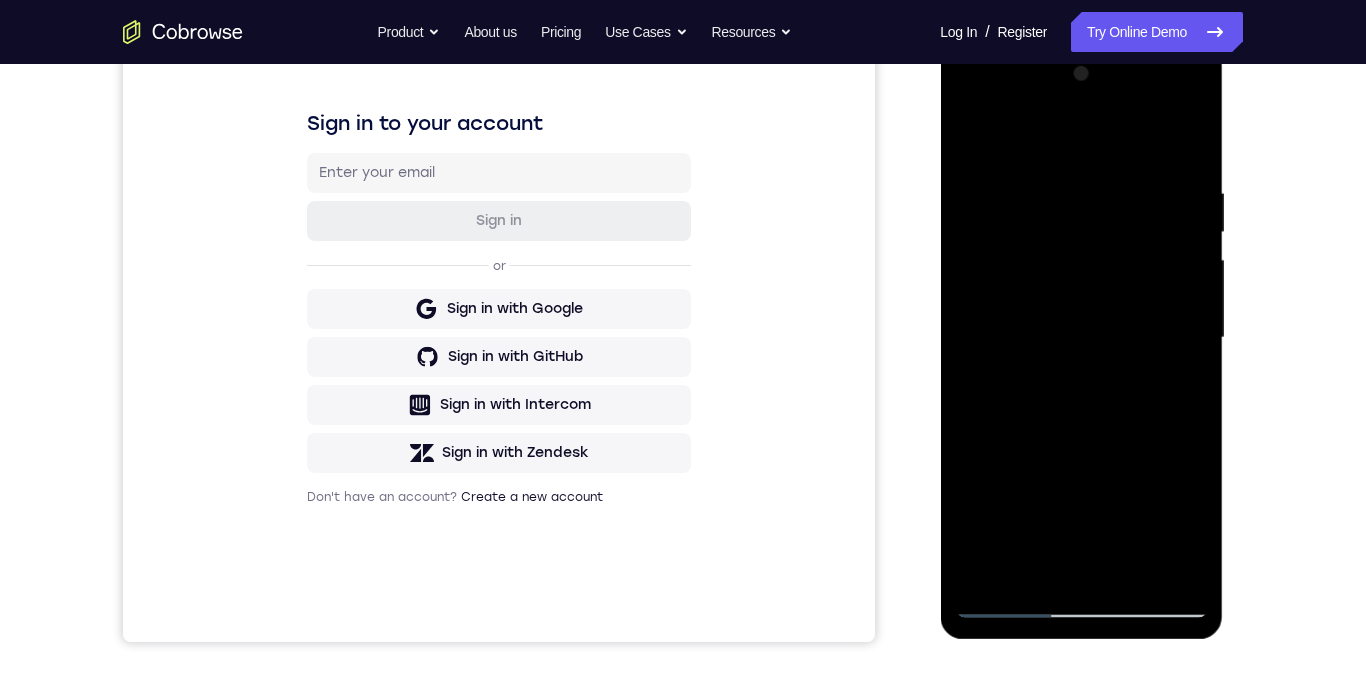 click at bounding box center (1081, 338) 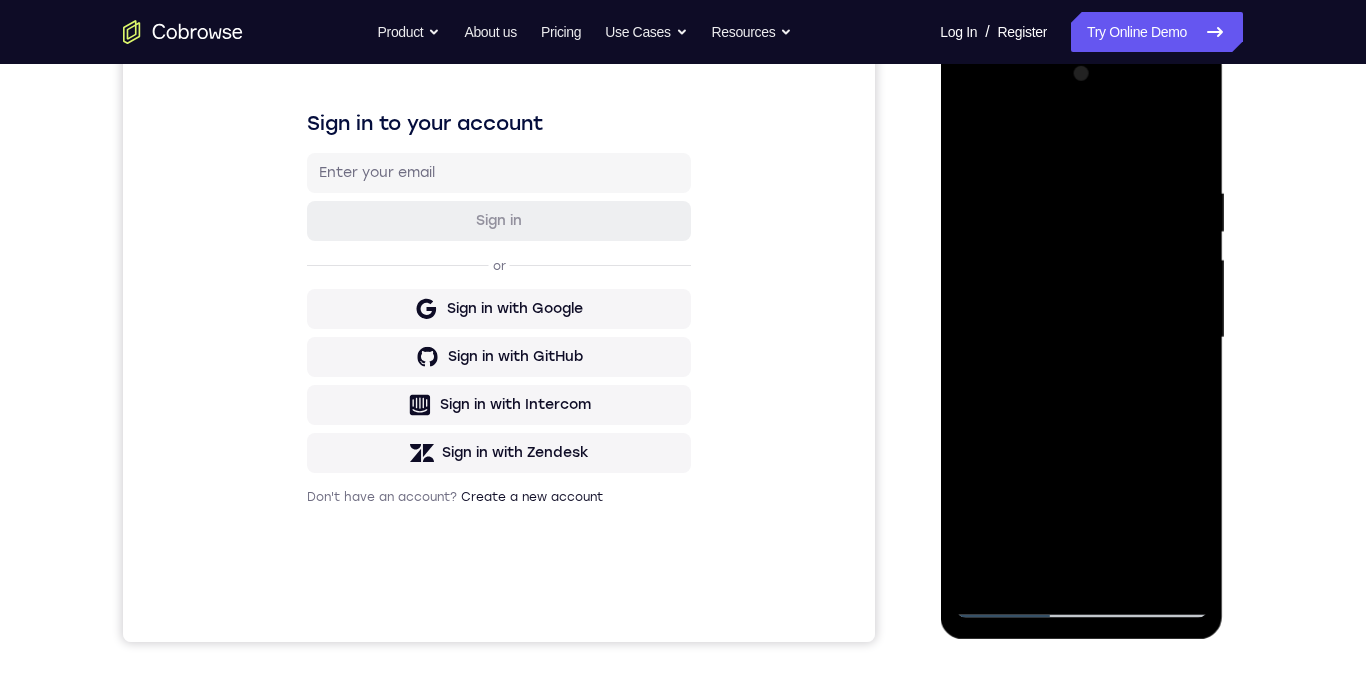 click at bounding box center [1081, 338] 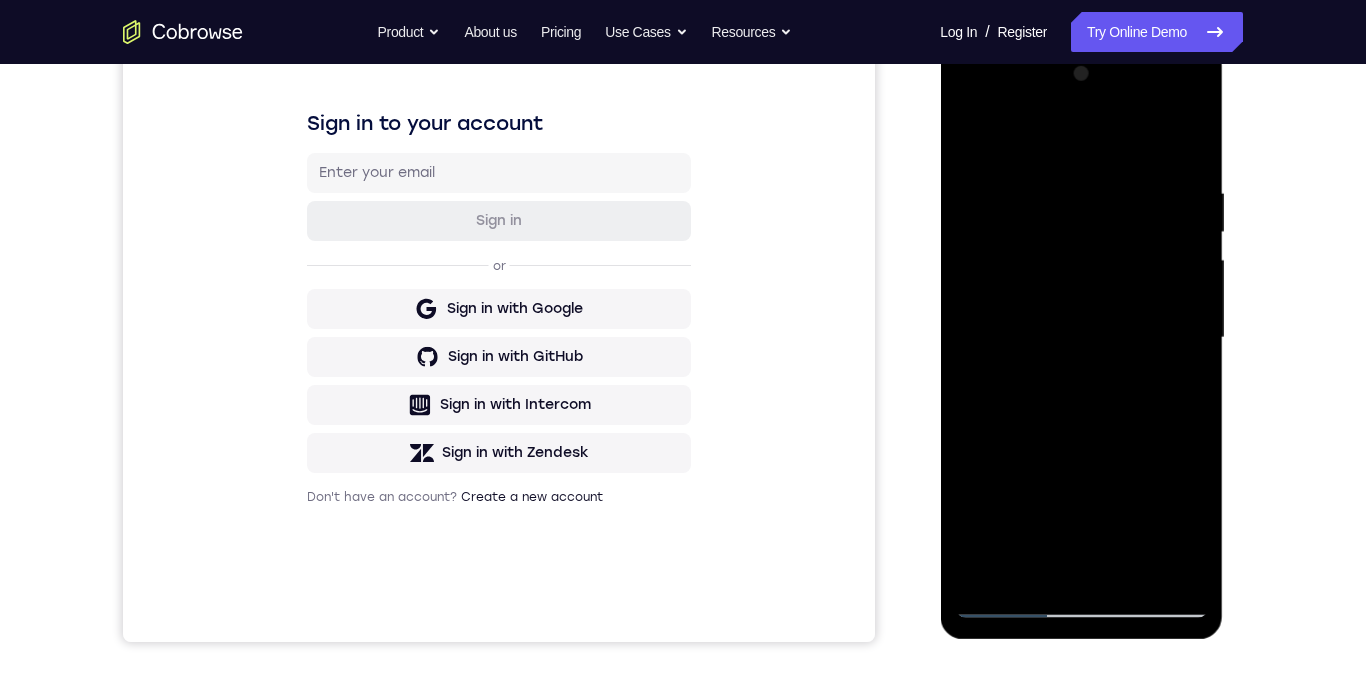 click at bounding box center (1081, 338) 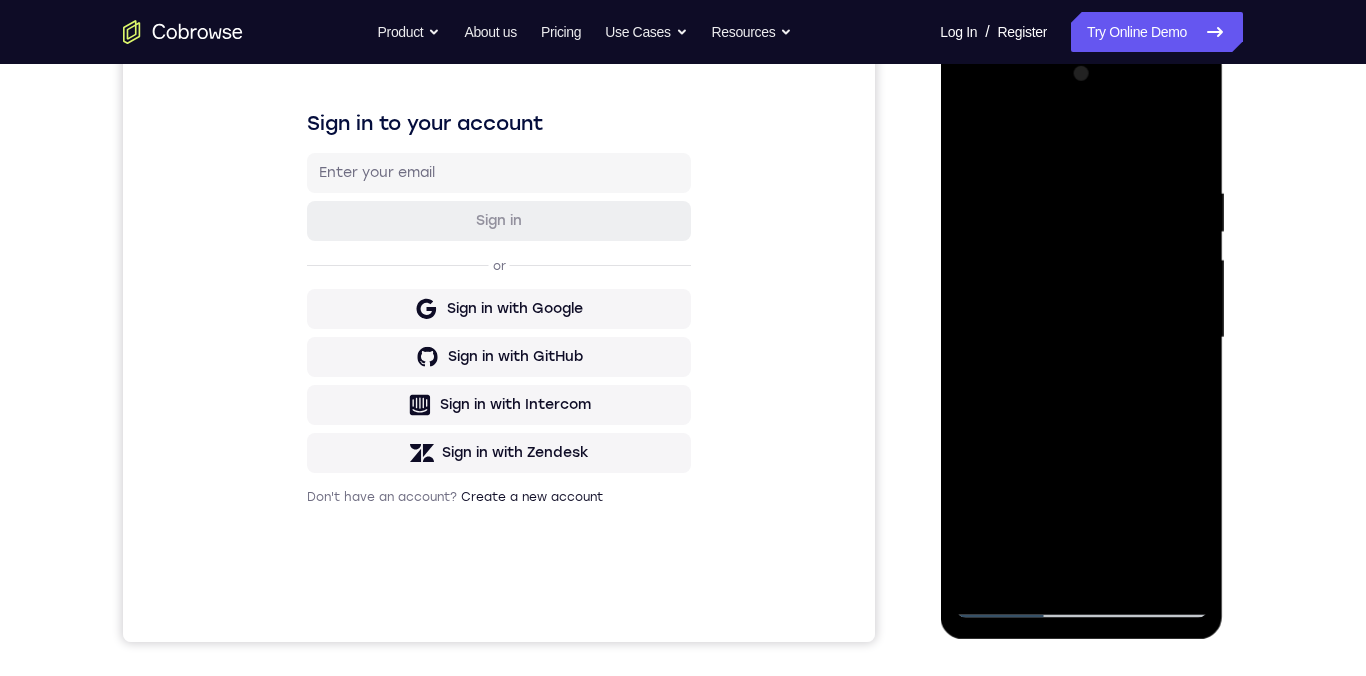 click at bounding box center (1081, 338) 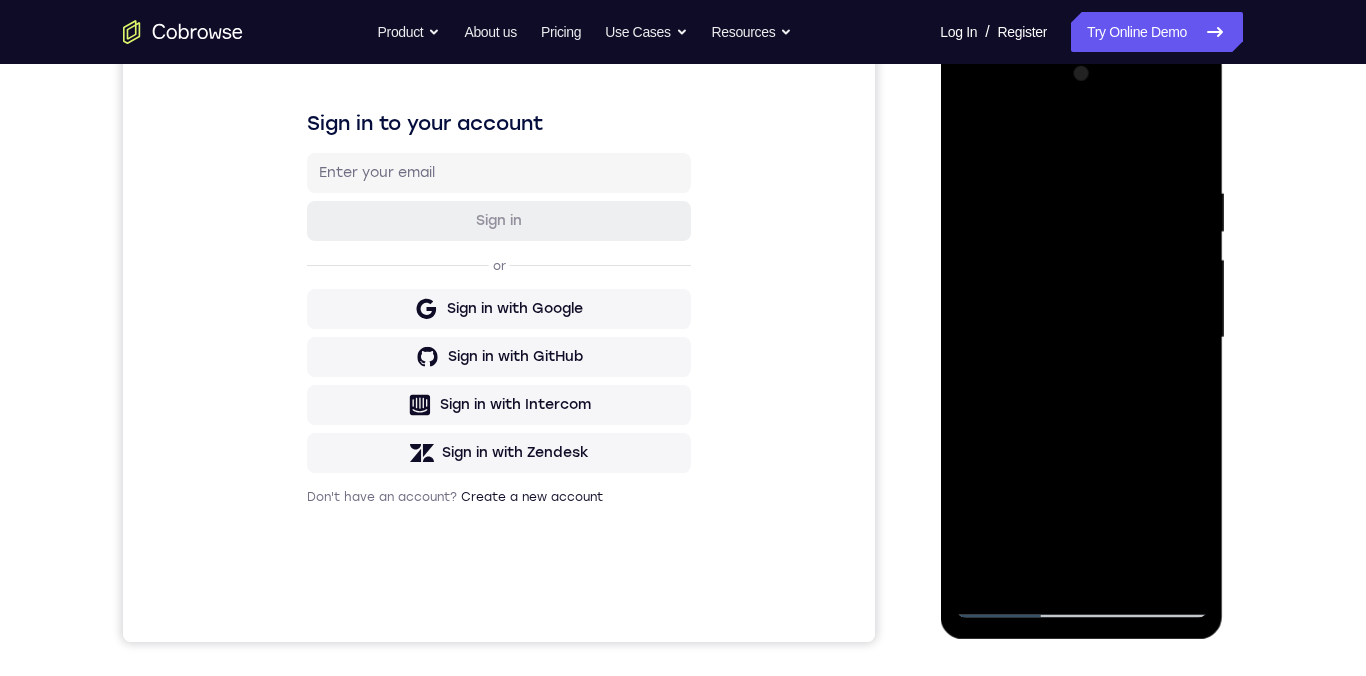 click at bounding box center (1081, 338) 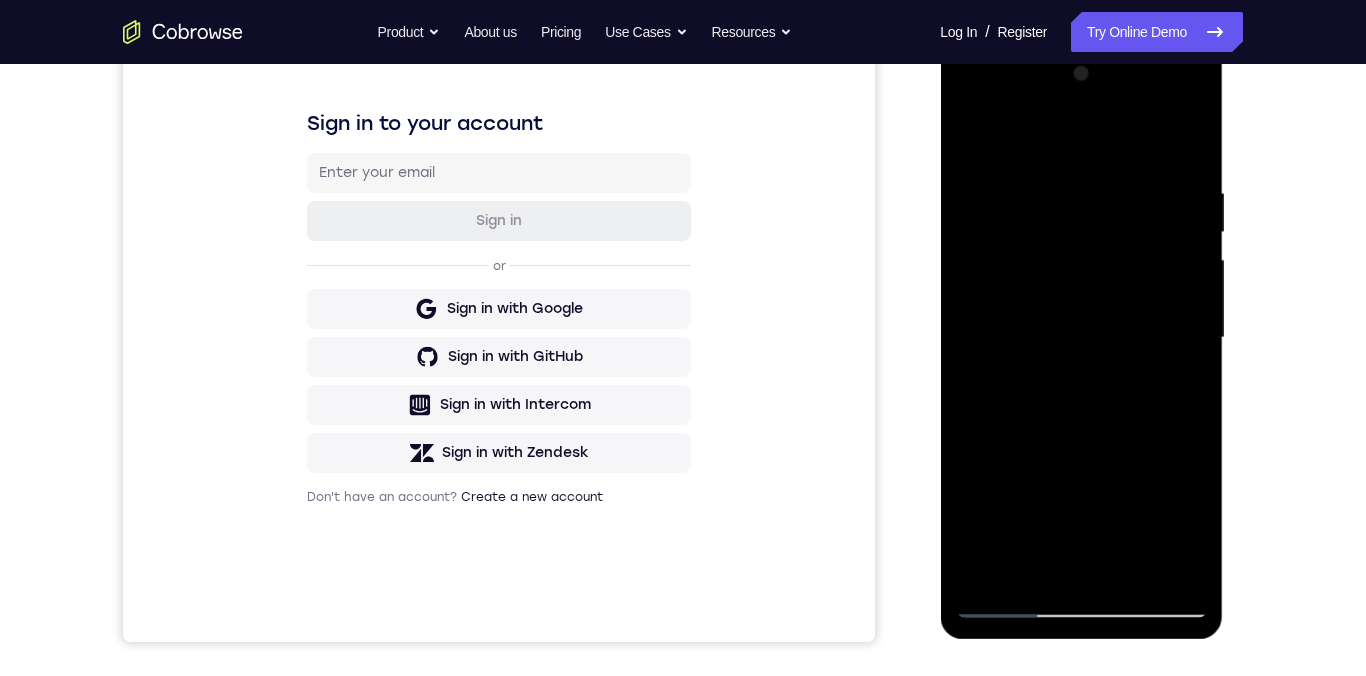 click at bounding box center [1081, 338] 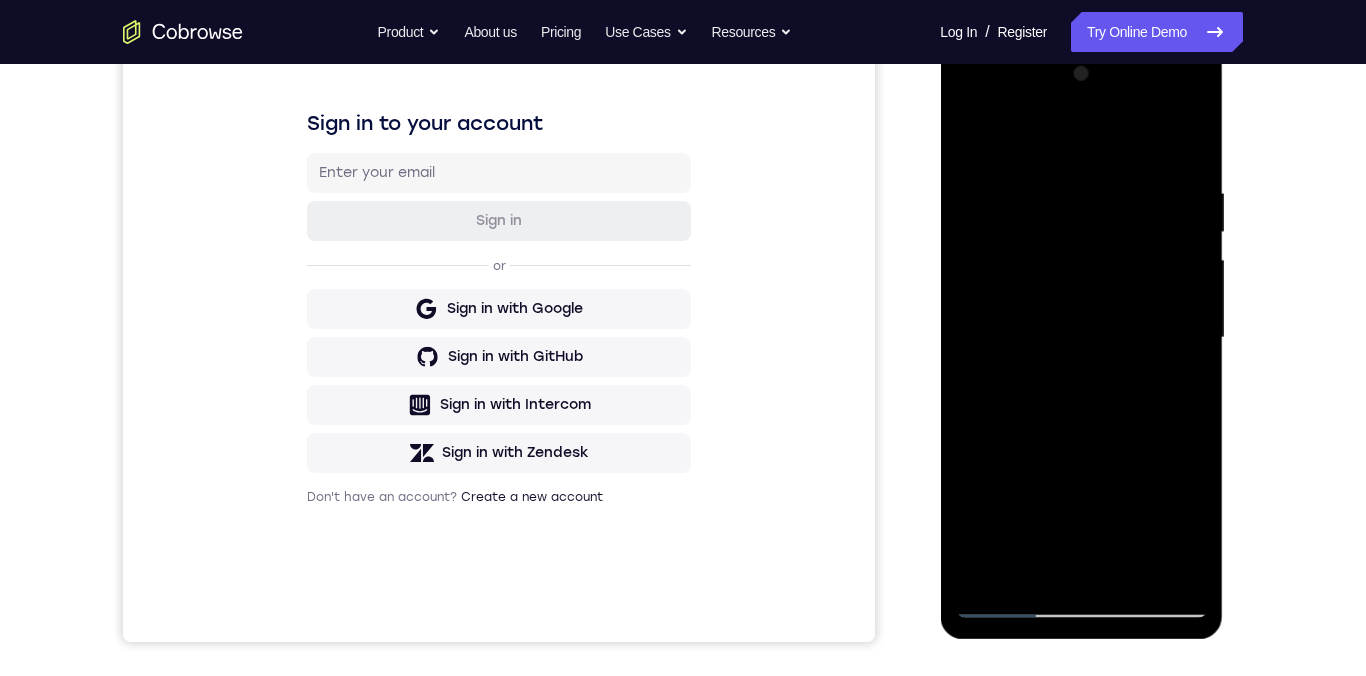 click at bounding box center [1081, 338] 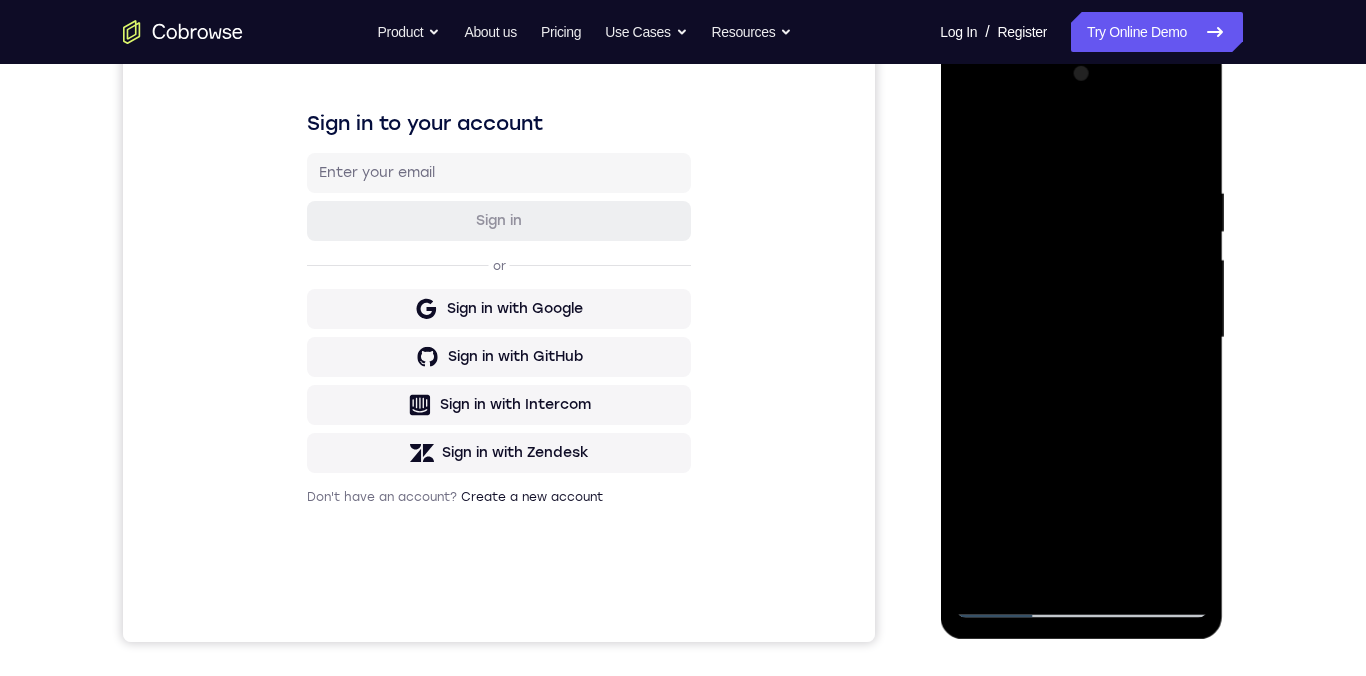 click at bounding box center (1081, 338) 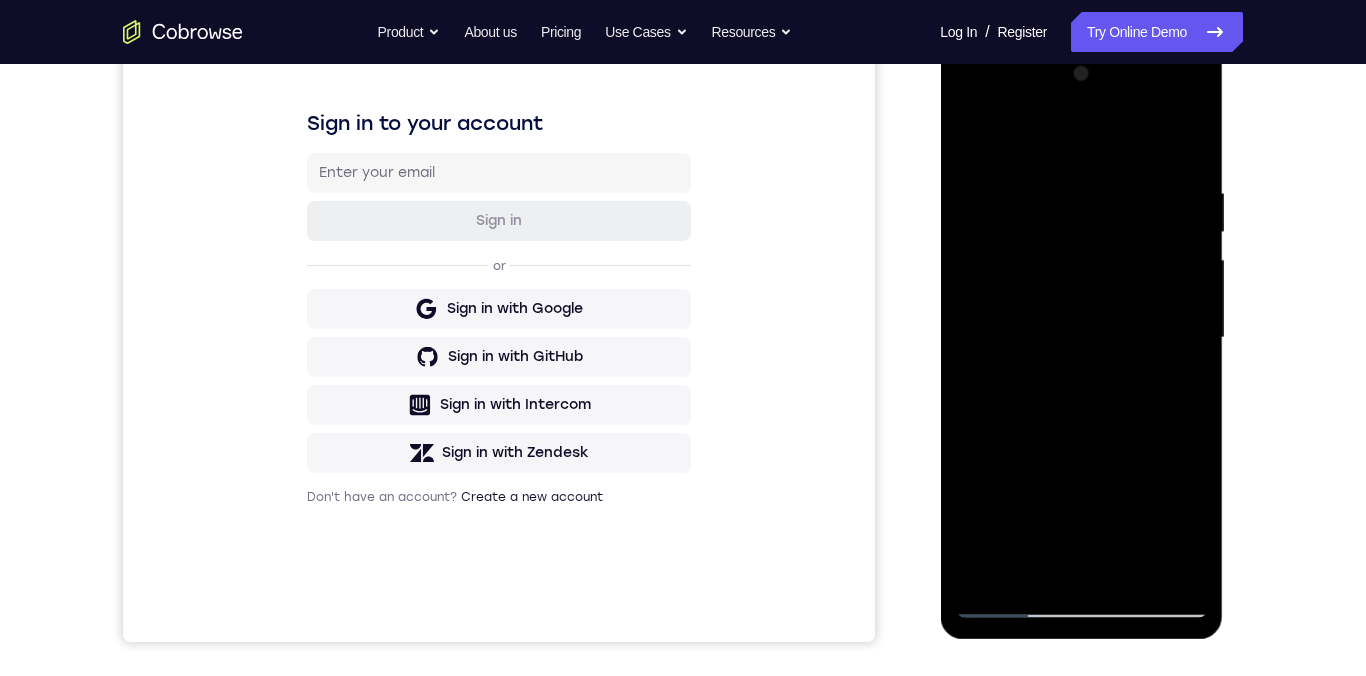 click at bounding box center (1081, 338) 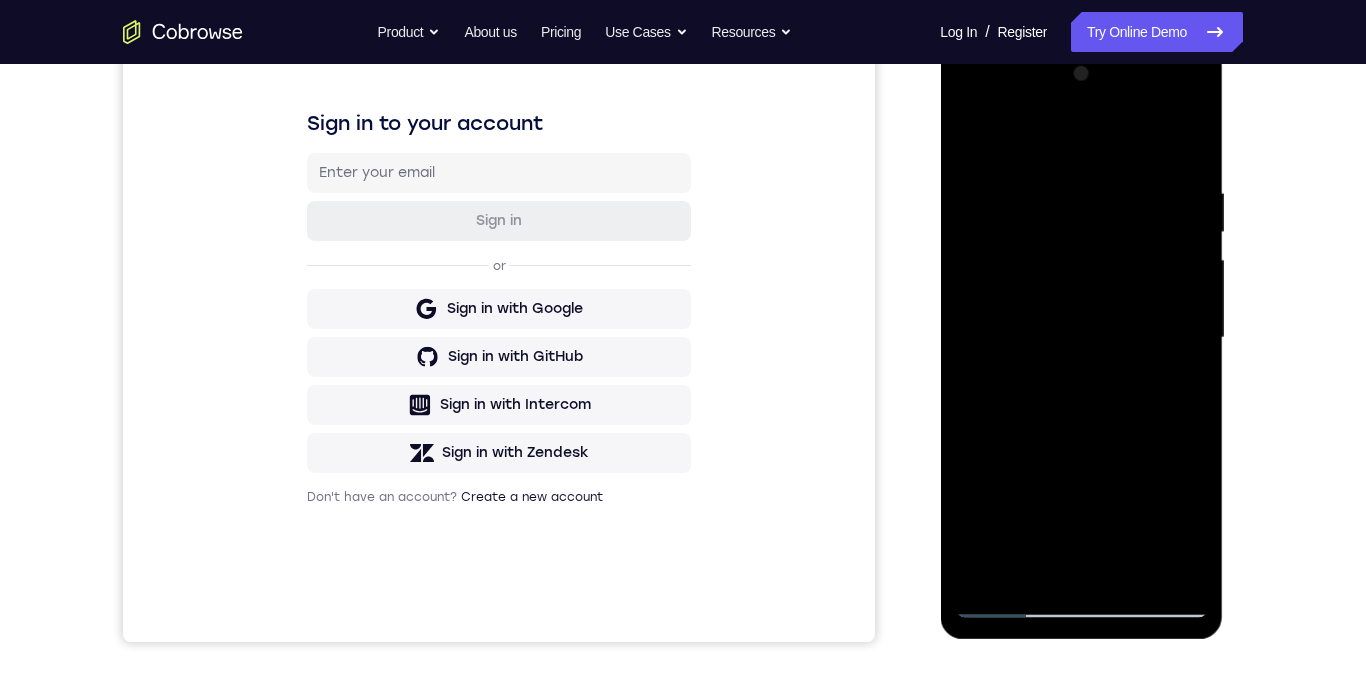 click at bounding box center [1081, 338] 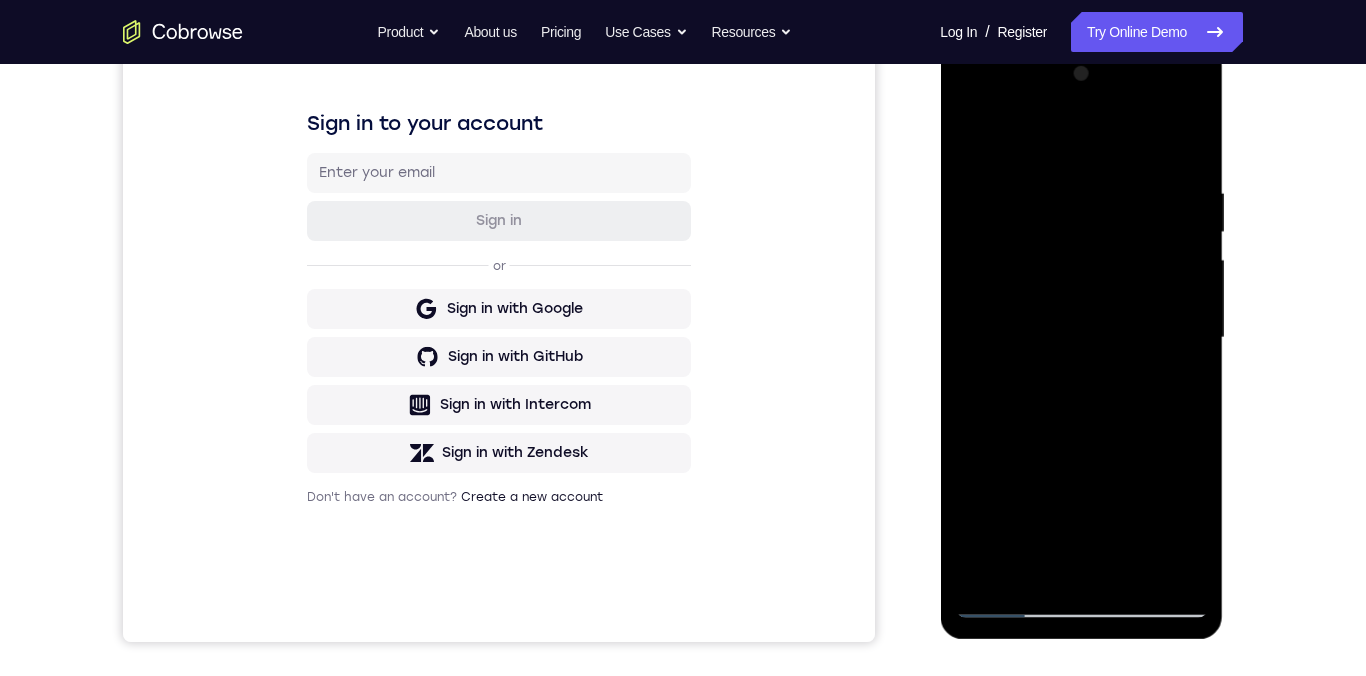 click at bounding box center (1081, 338) 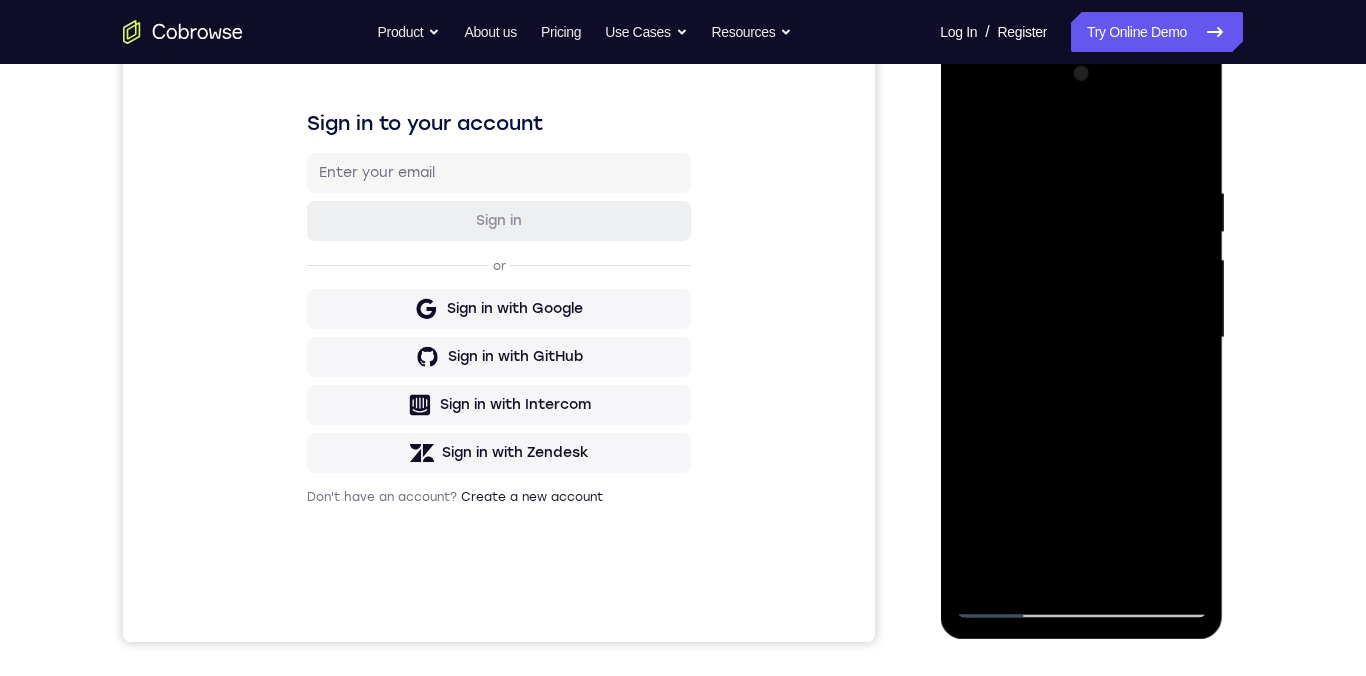 click at bounding box center (1081, 338) 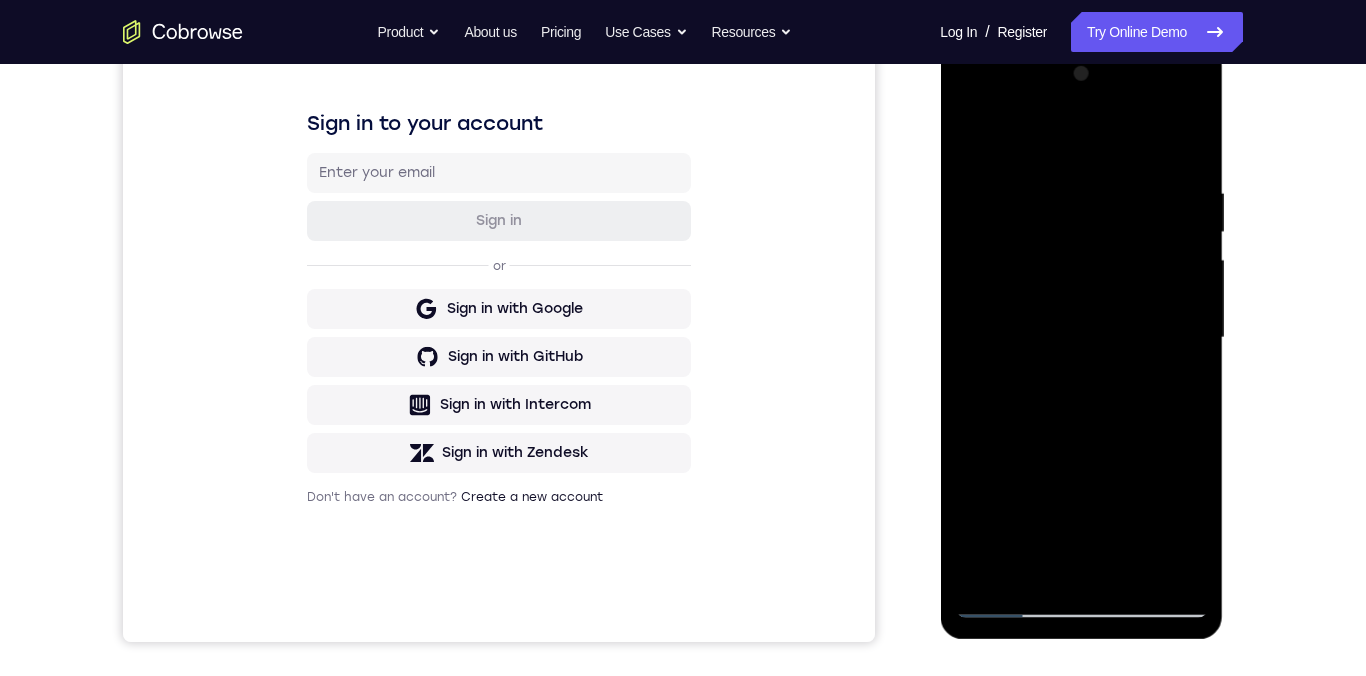 click at bounding box center (1081, 338) 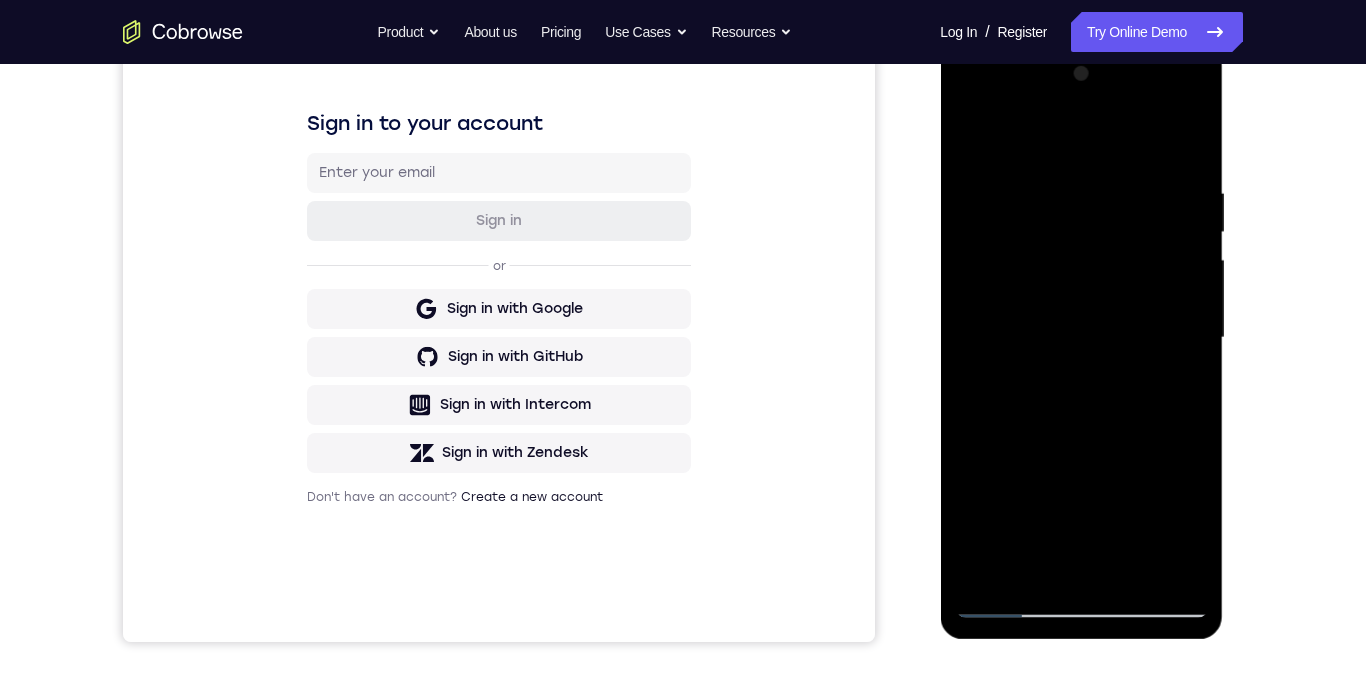 click at bounding box center [1081, 338] 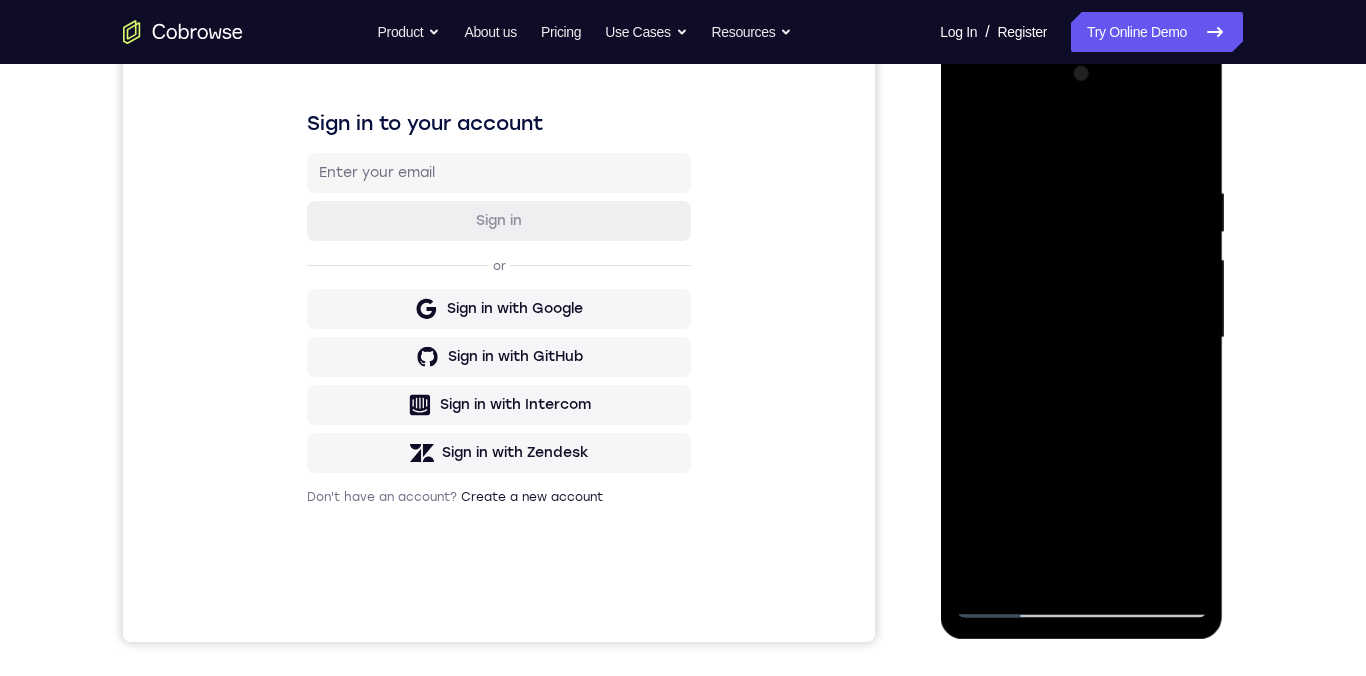 click at bounding box center (1081, 338) 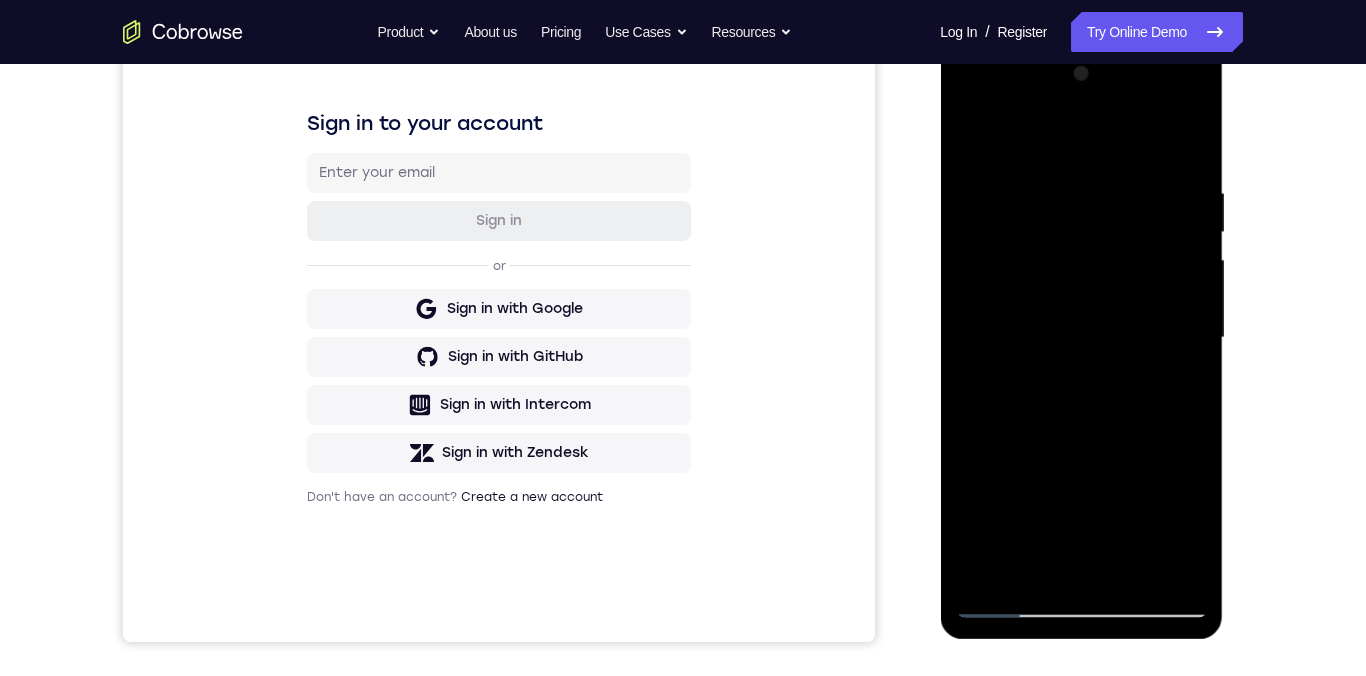 click at bounding box center (1081, 338) 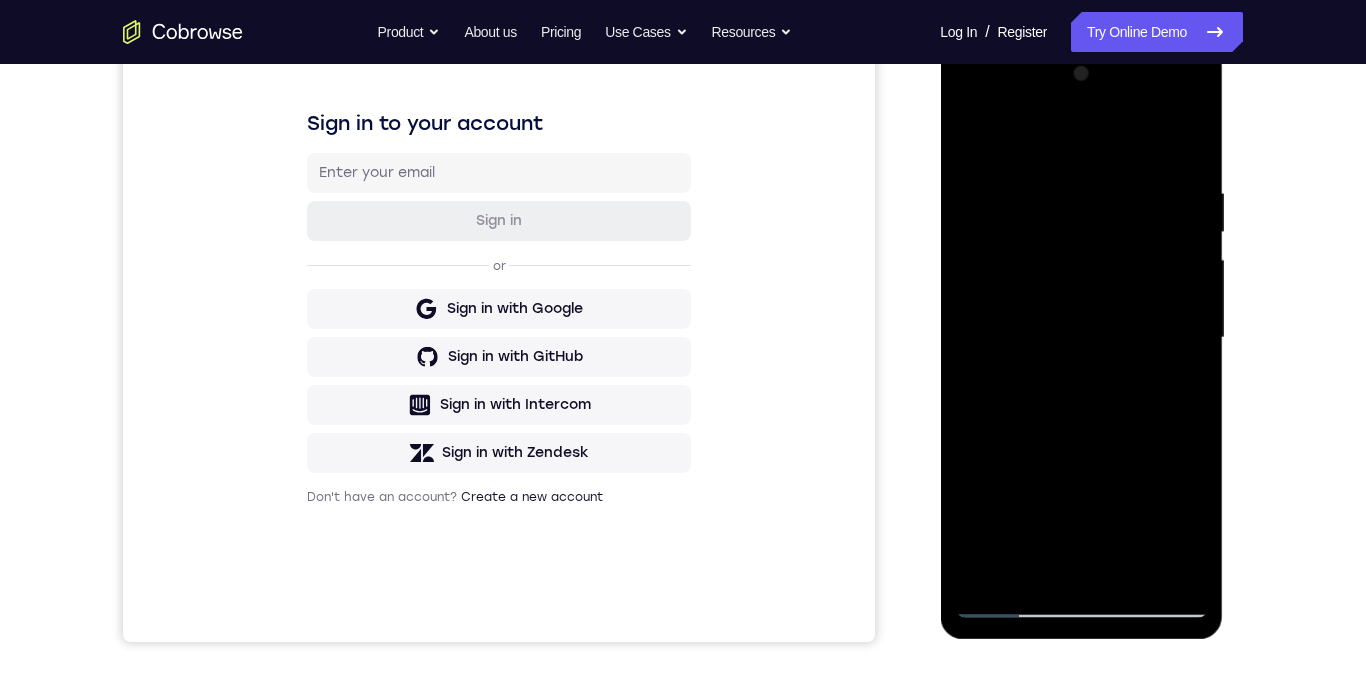 click at bounding box center [1081, 338] 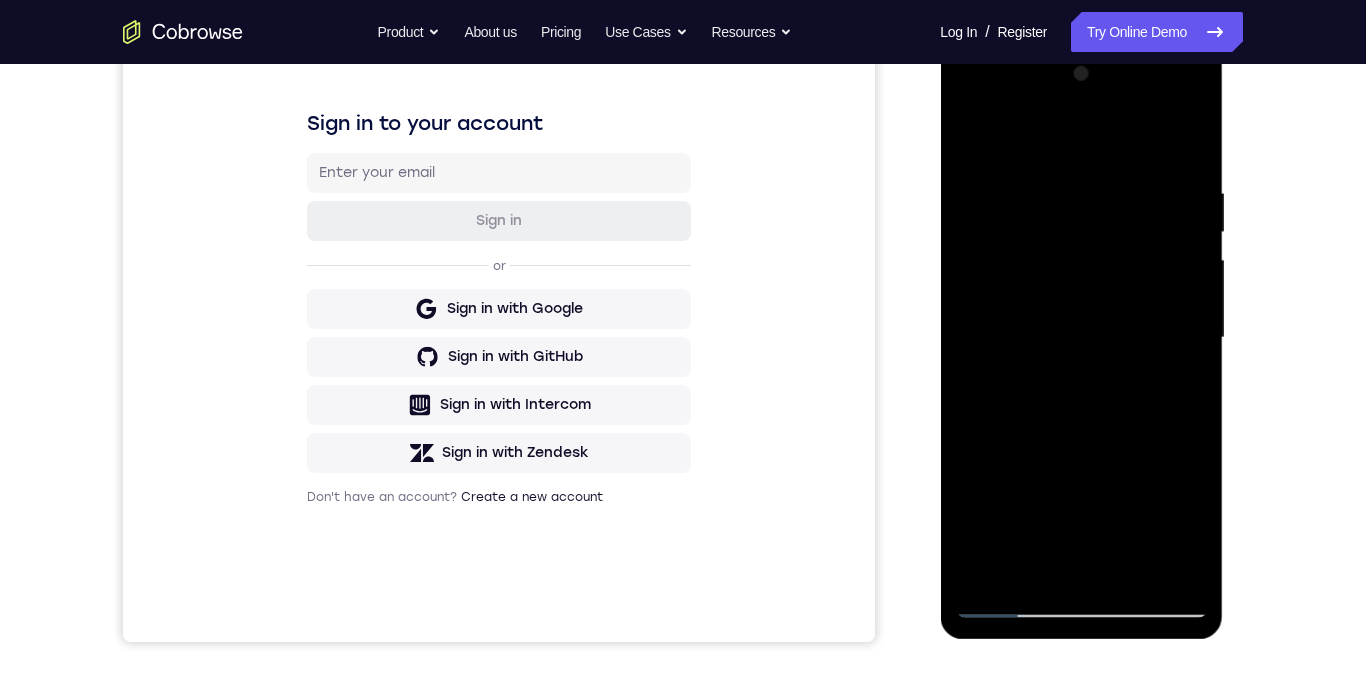 click at bounding box center (1081, 338) 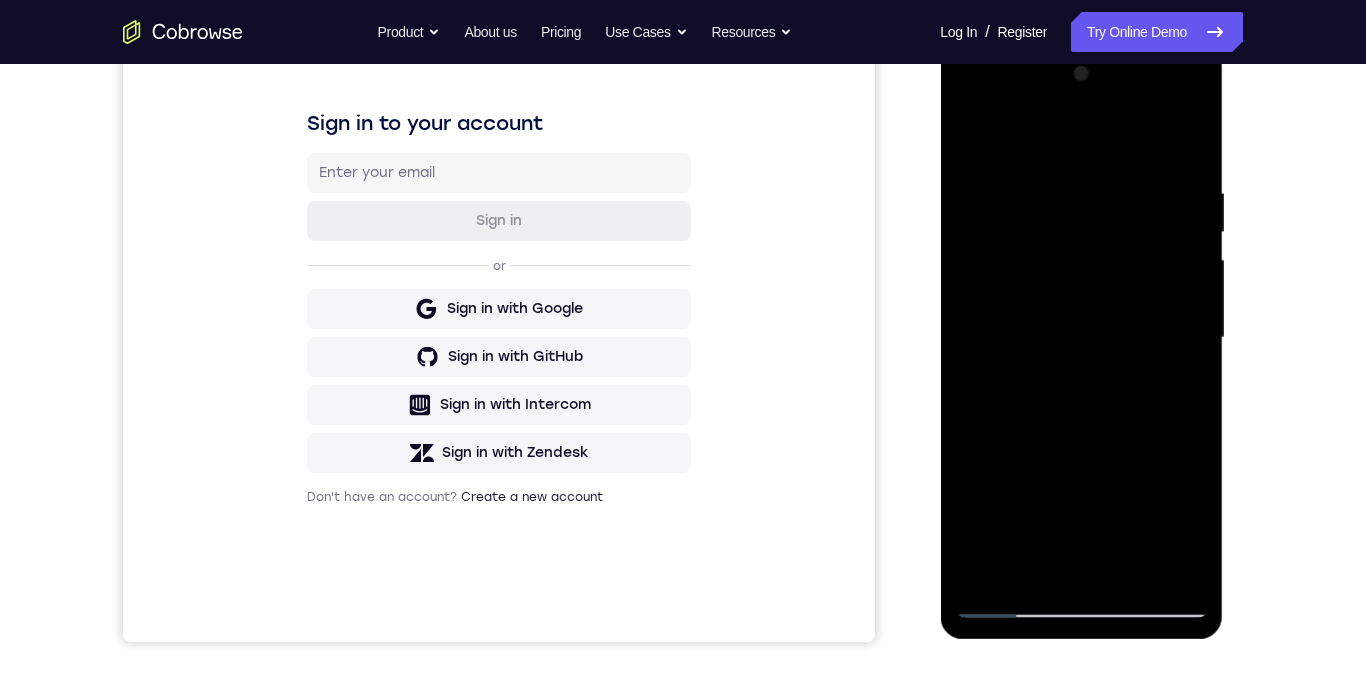 click at bounding box center (1081, 338) 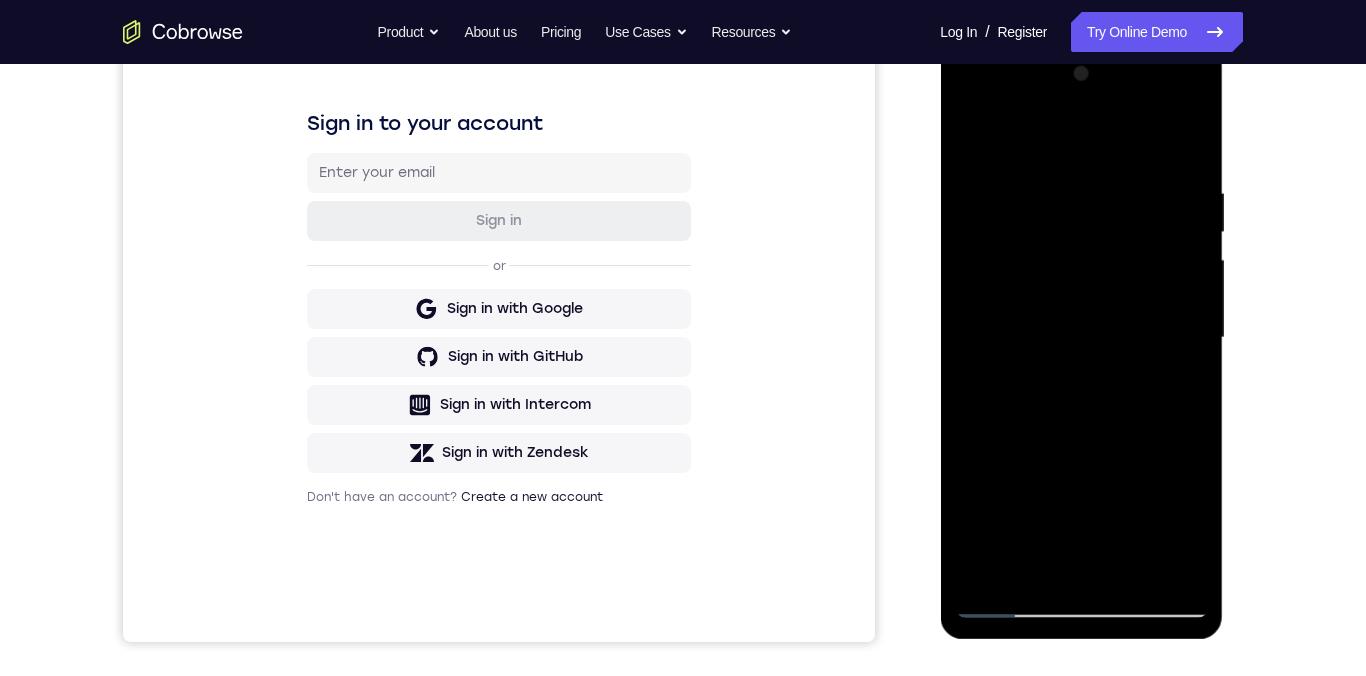 click at bounding box center [1081, 338] 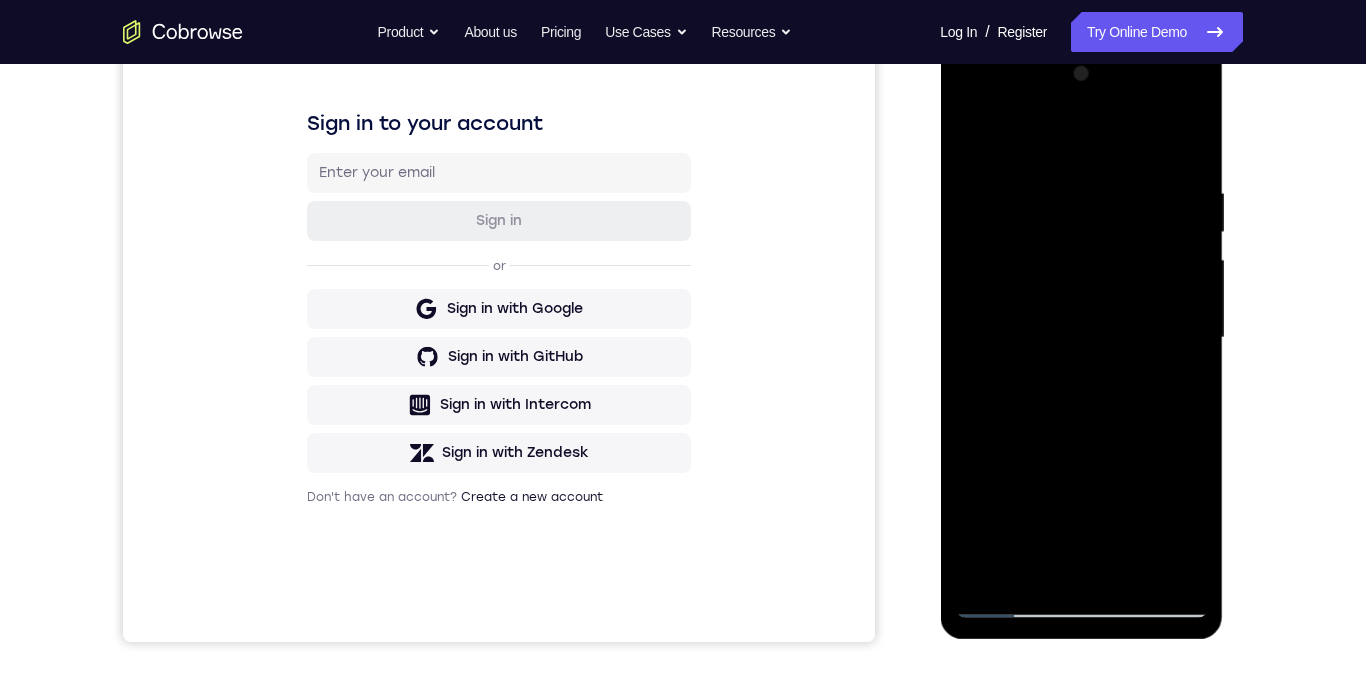 click at bounding box center [1081, 338] 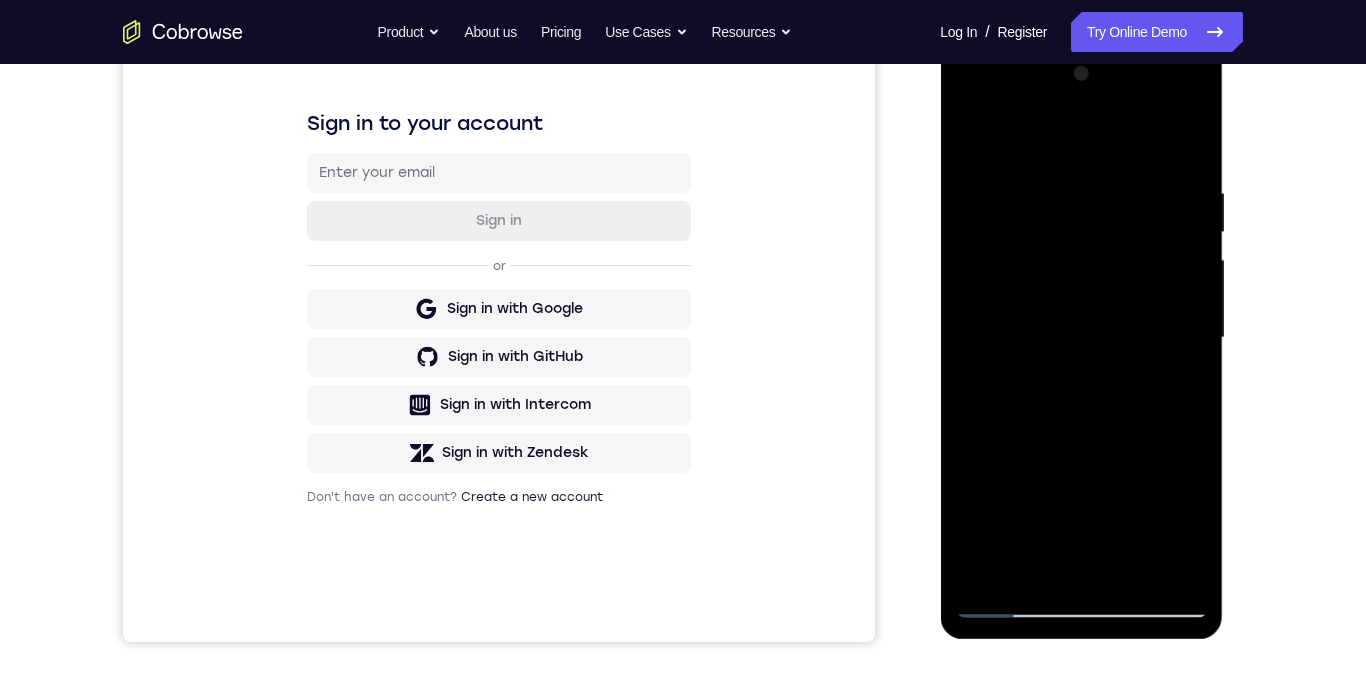 click at bounding box center (1081, 338) 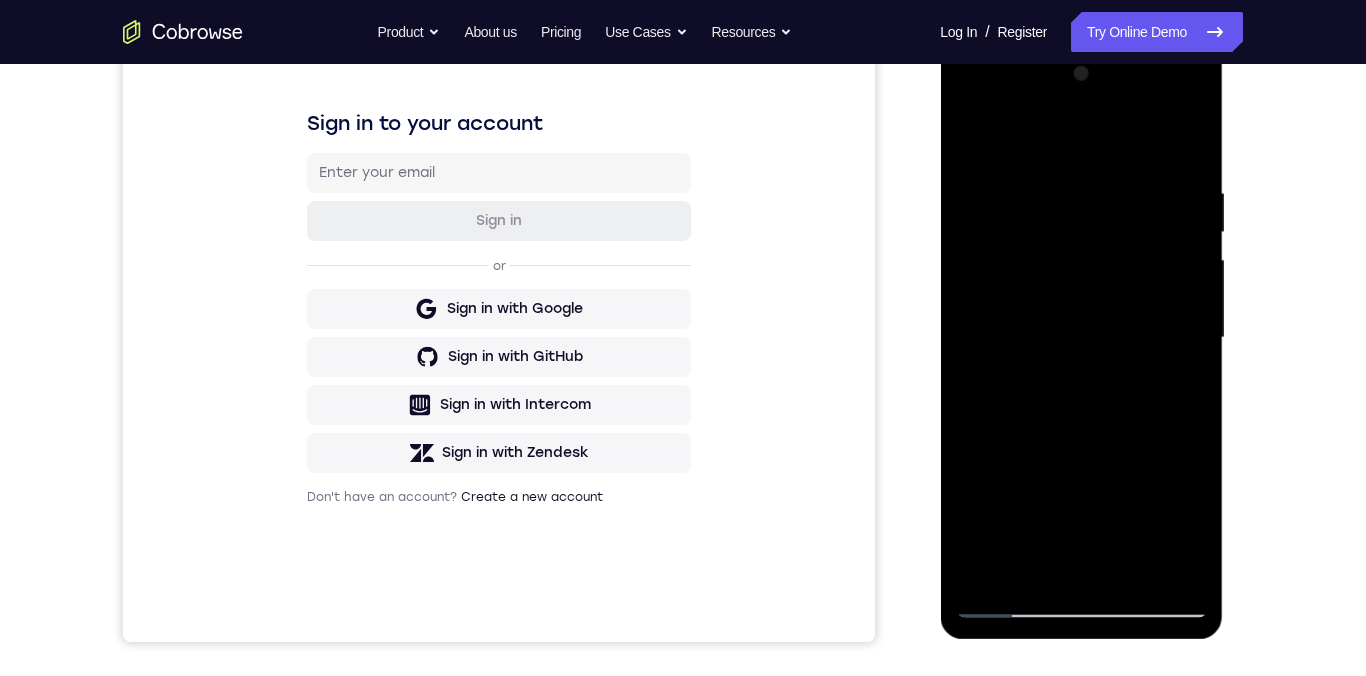 click at bounding box center (1081, 338) 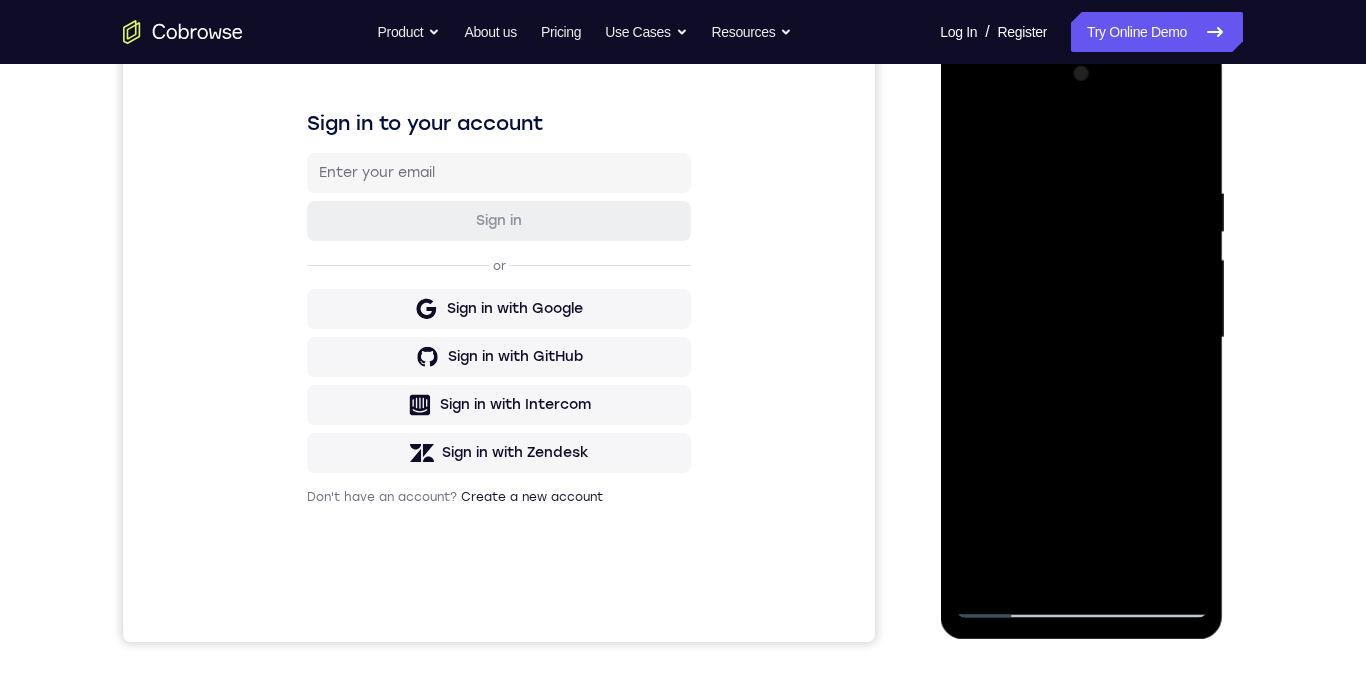 click at bounding box center (1081, 338) 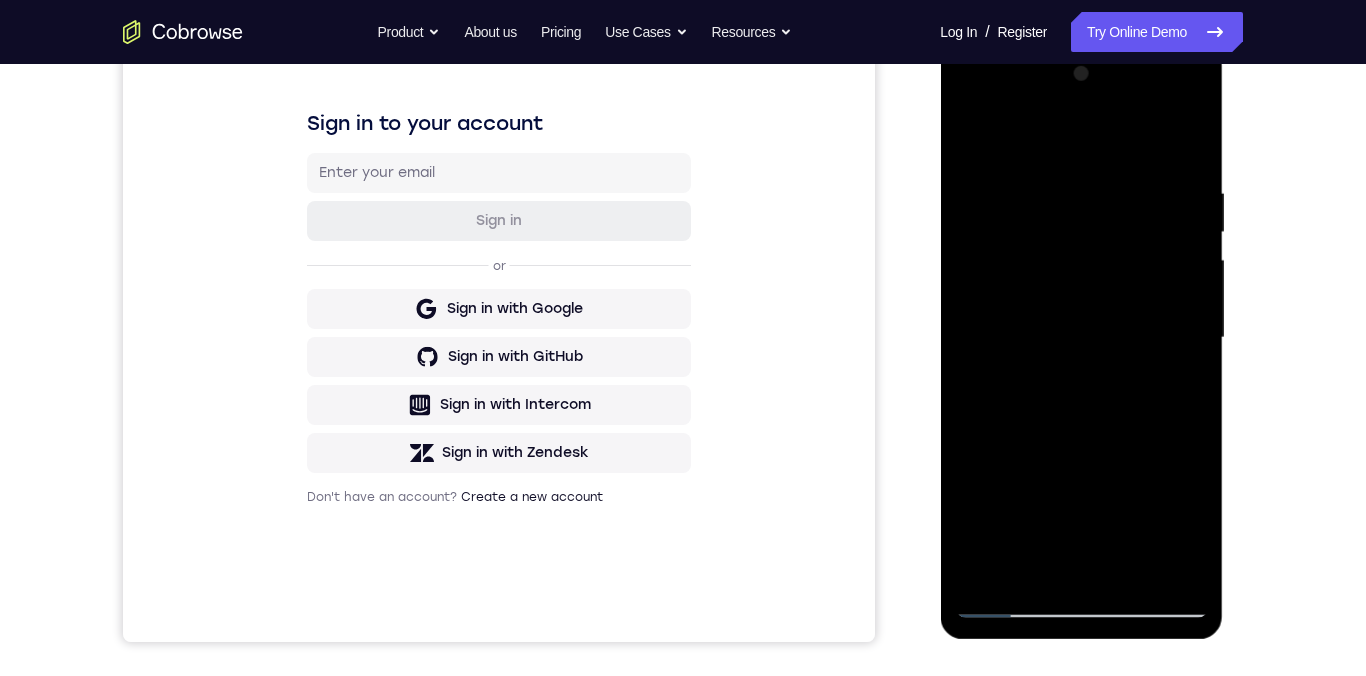 click at bounding box center (1081, 338) 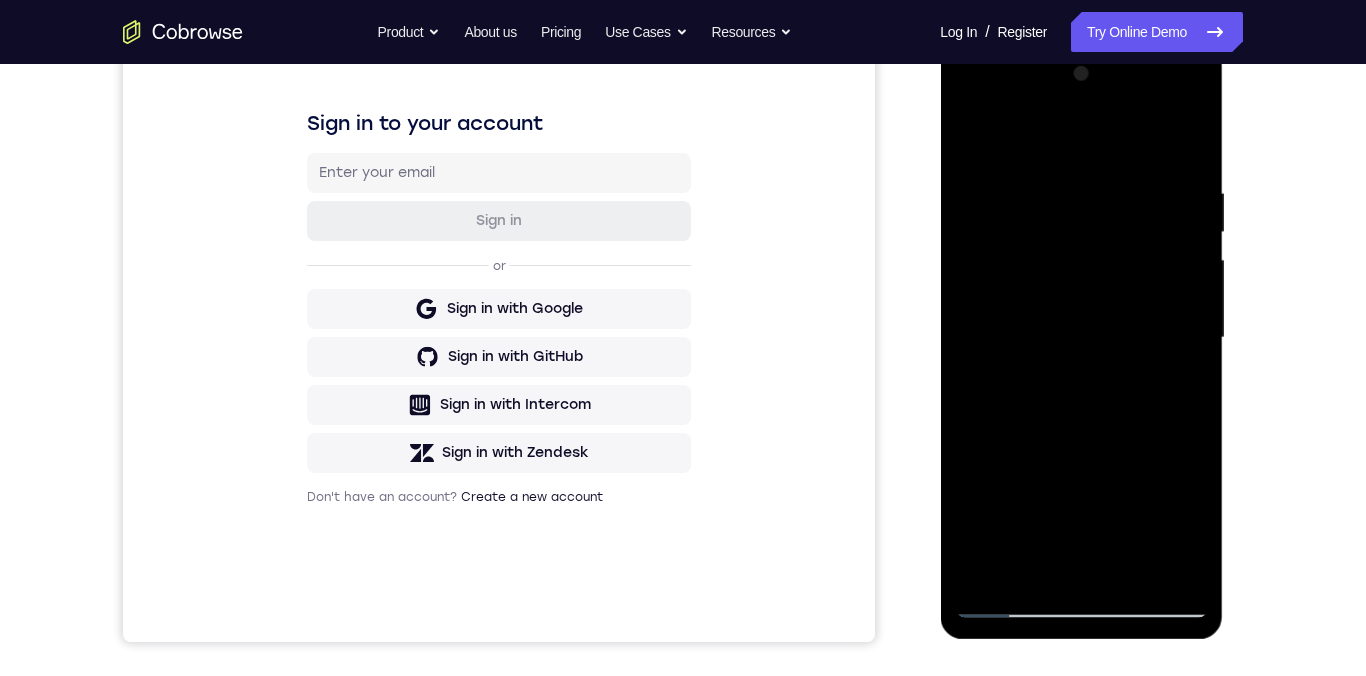 click at bounding box center [1081, 338] 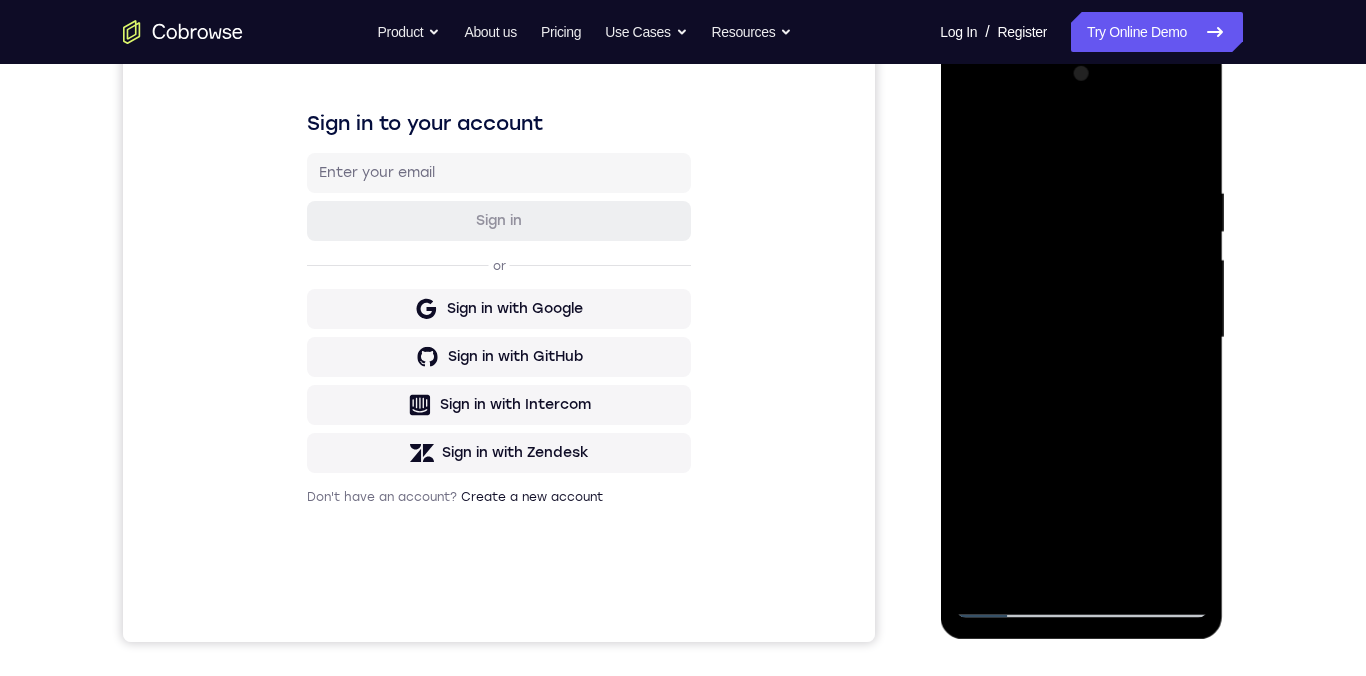 click at bounding box center [1081, 338] 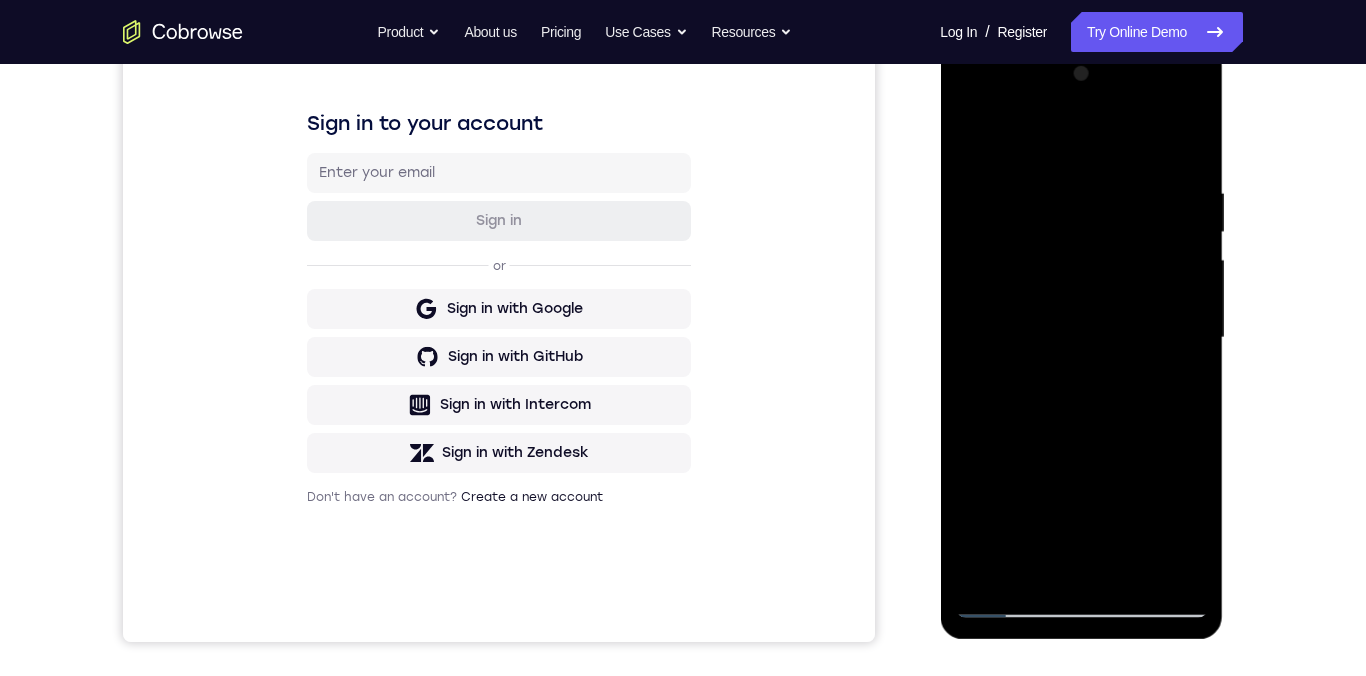 click at bounding box center (1081, 338) 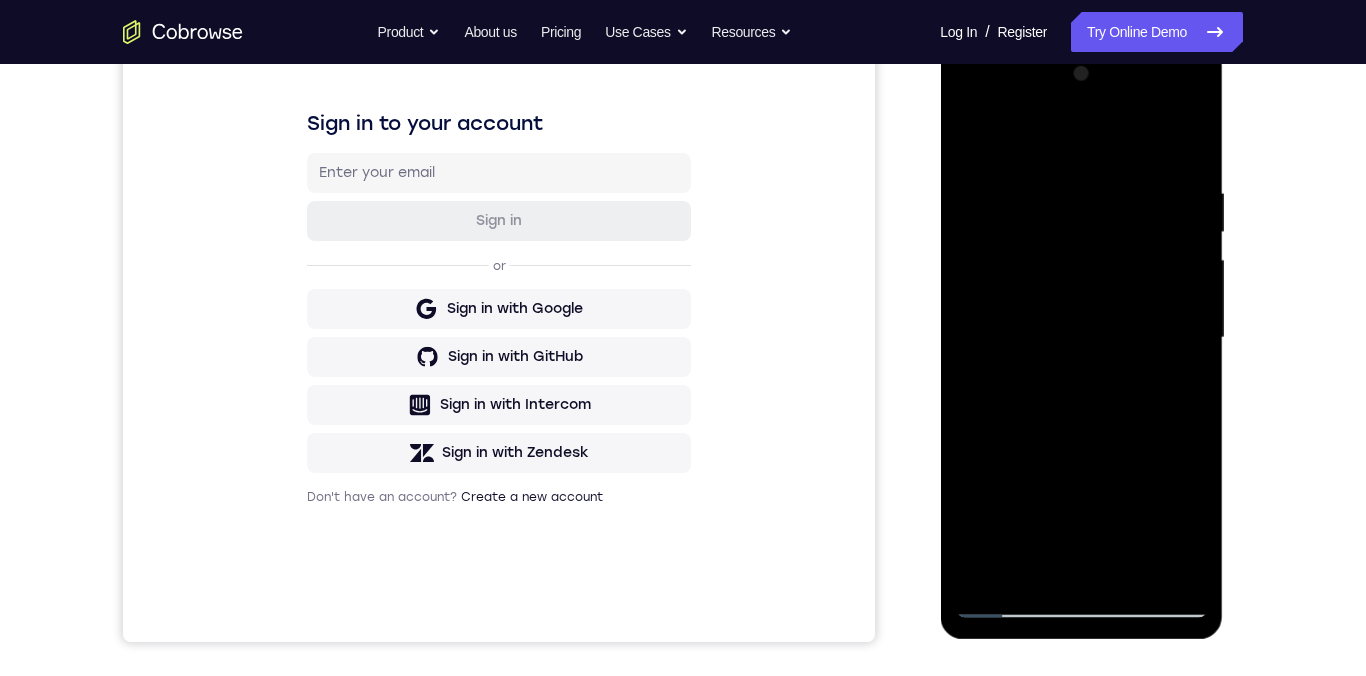 click at bounding box center [1081, 338] 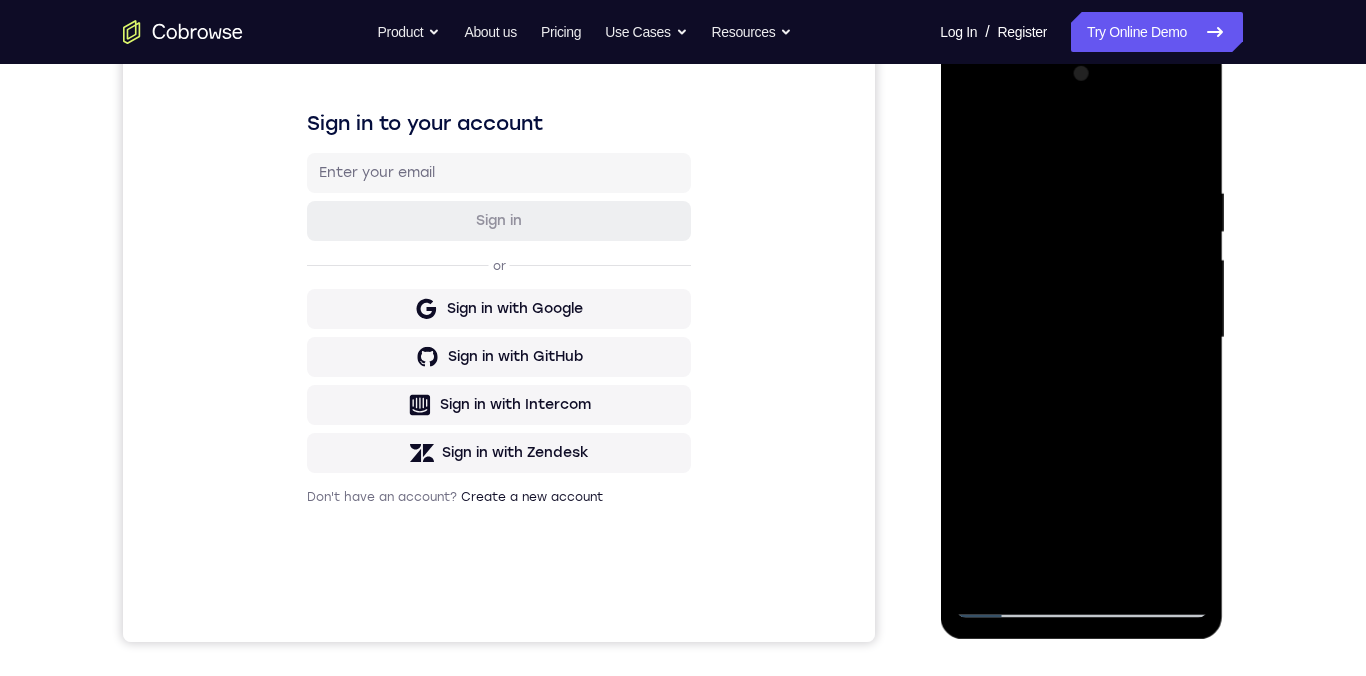 click at bounding box center [1081, 338] 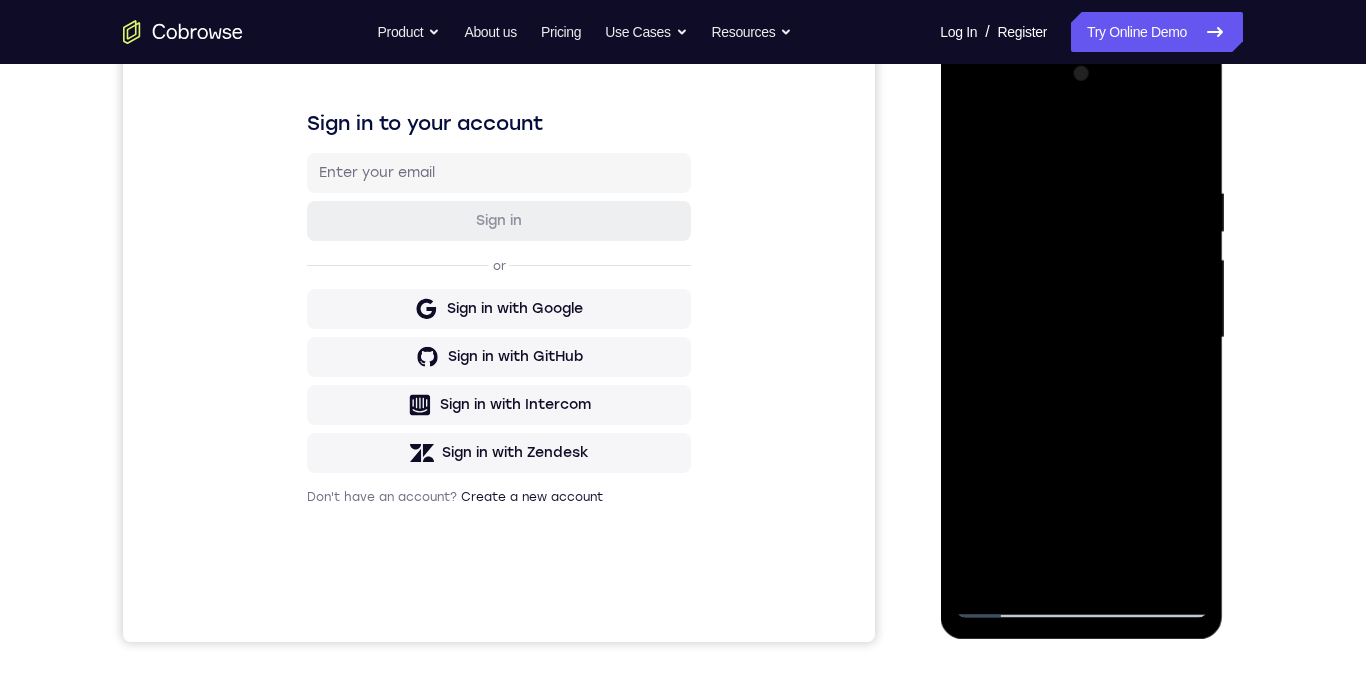 click at bounding box center (1081, 338) 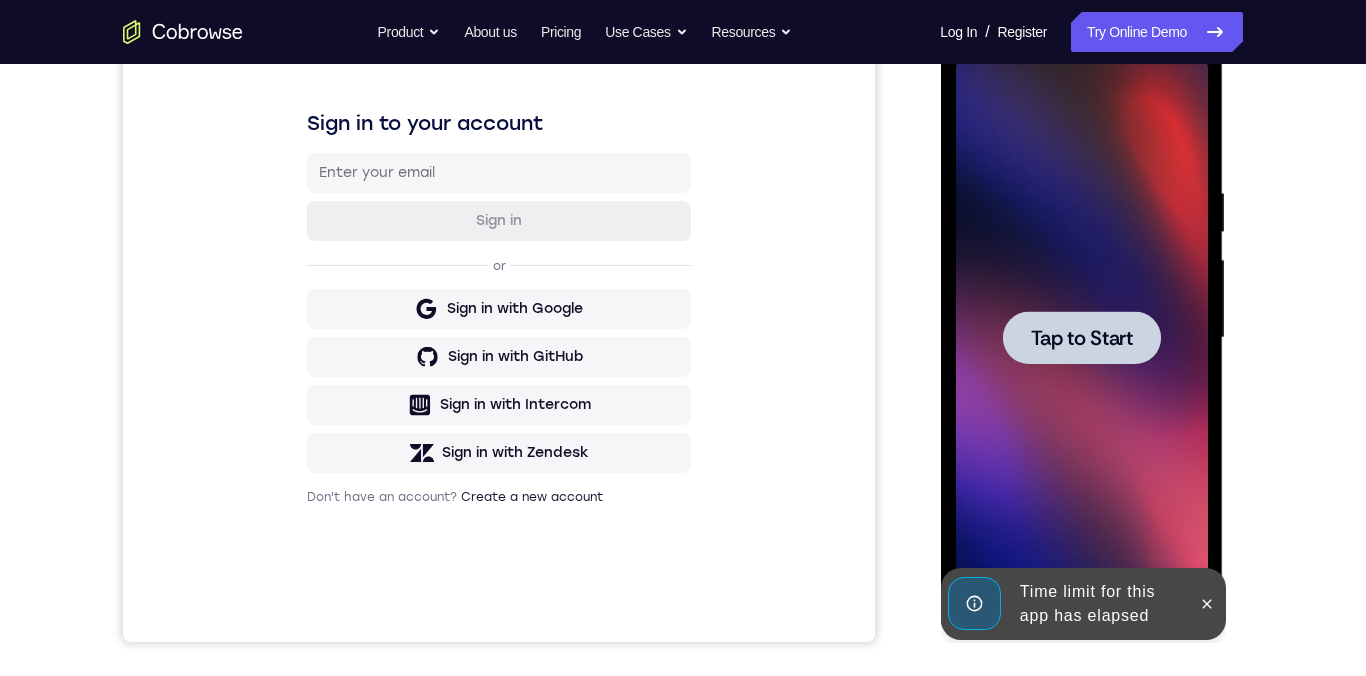 scroll, scrollTop: 287, scrollLeft: 0, axis: vertical 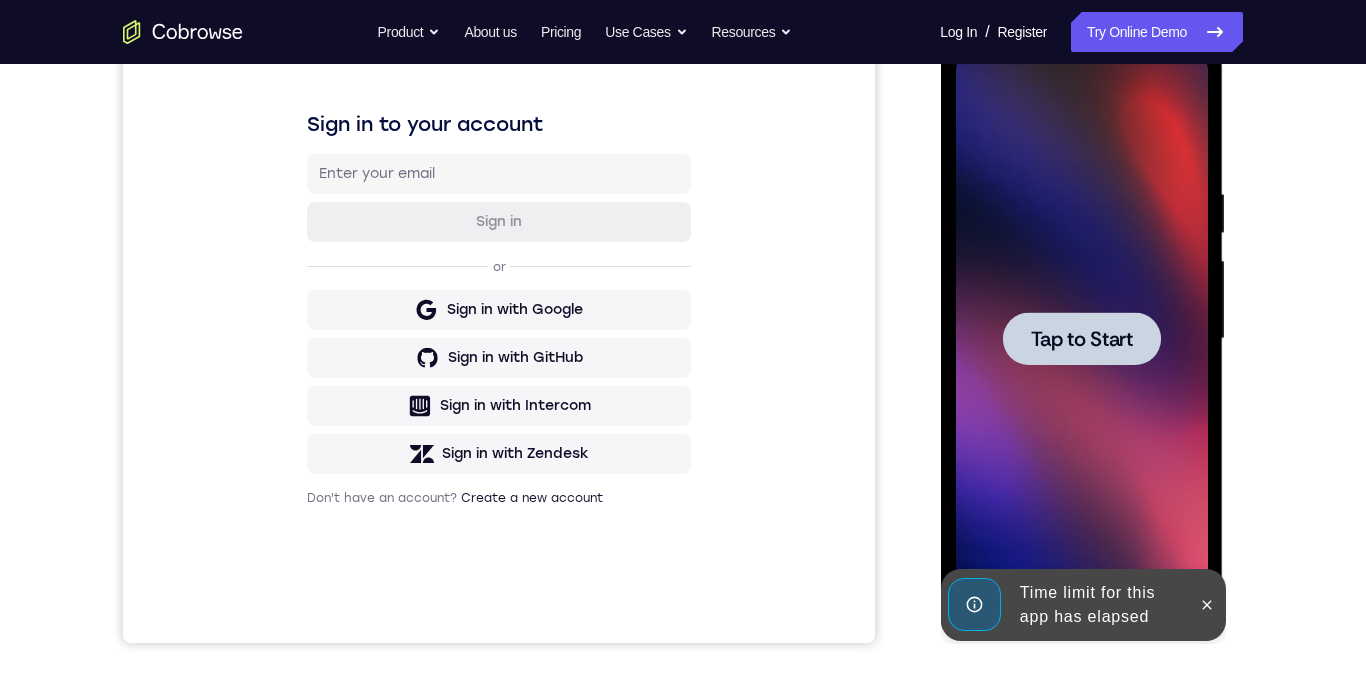 click at bounding box center [1081, 338] 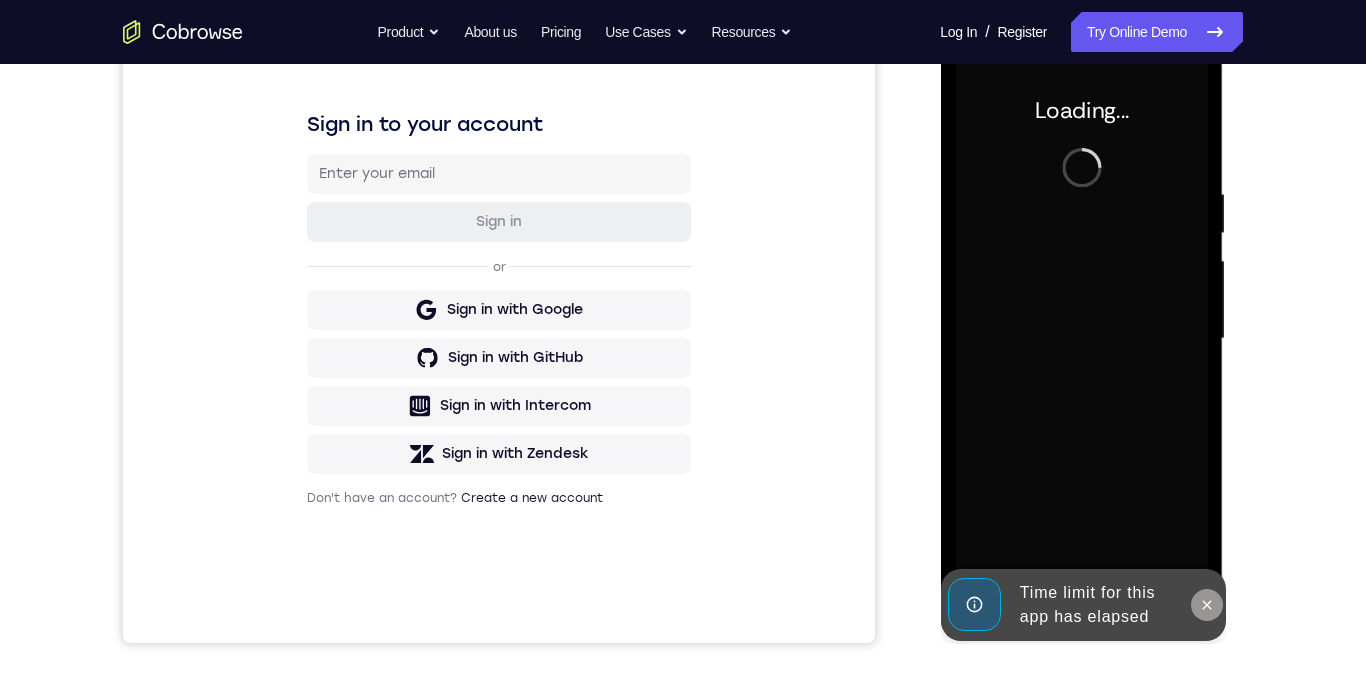 click 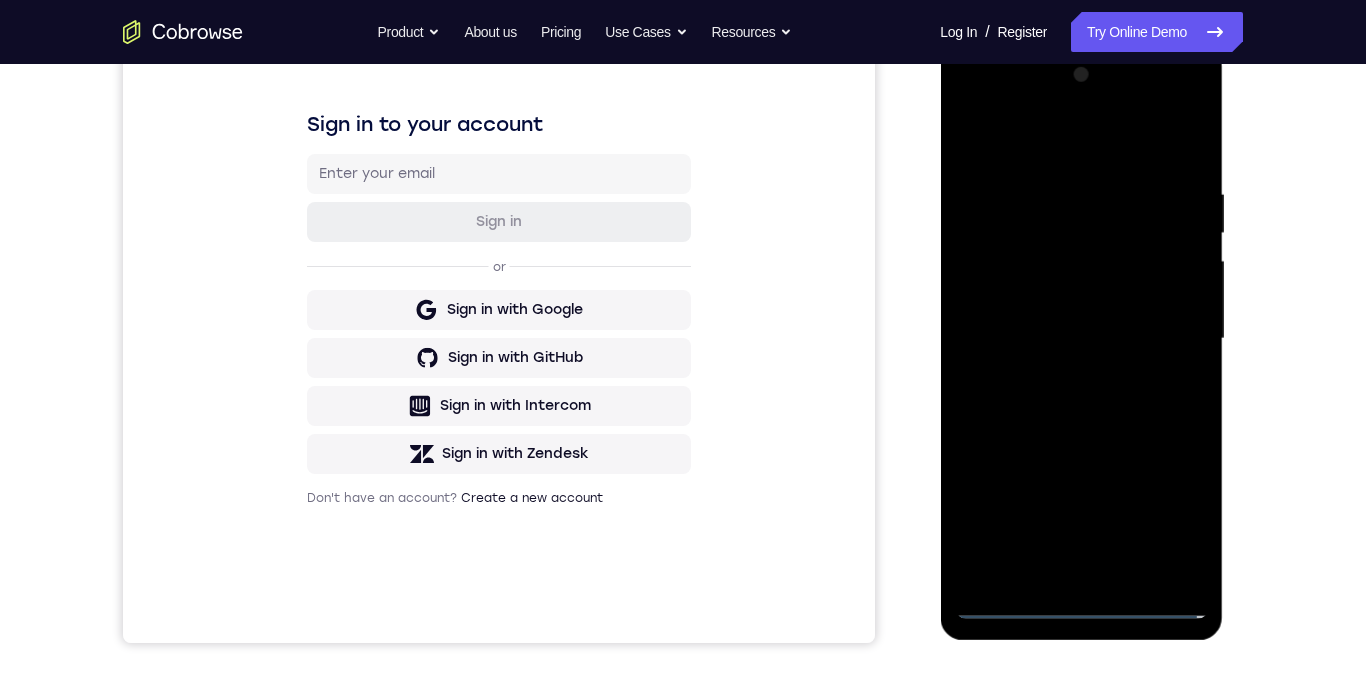 click at bounding box center [1081, 339] 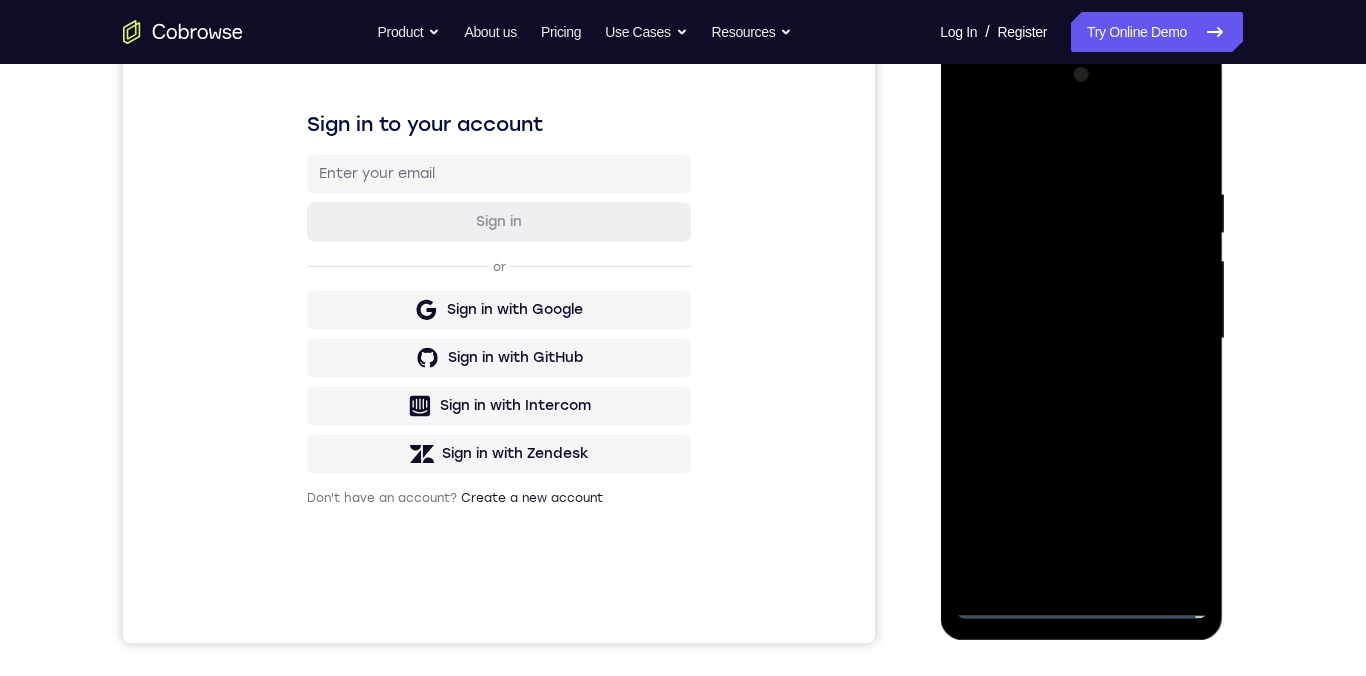 click at bounding box center (1081, 339) 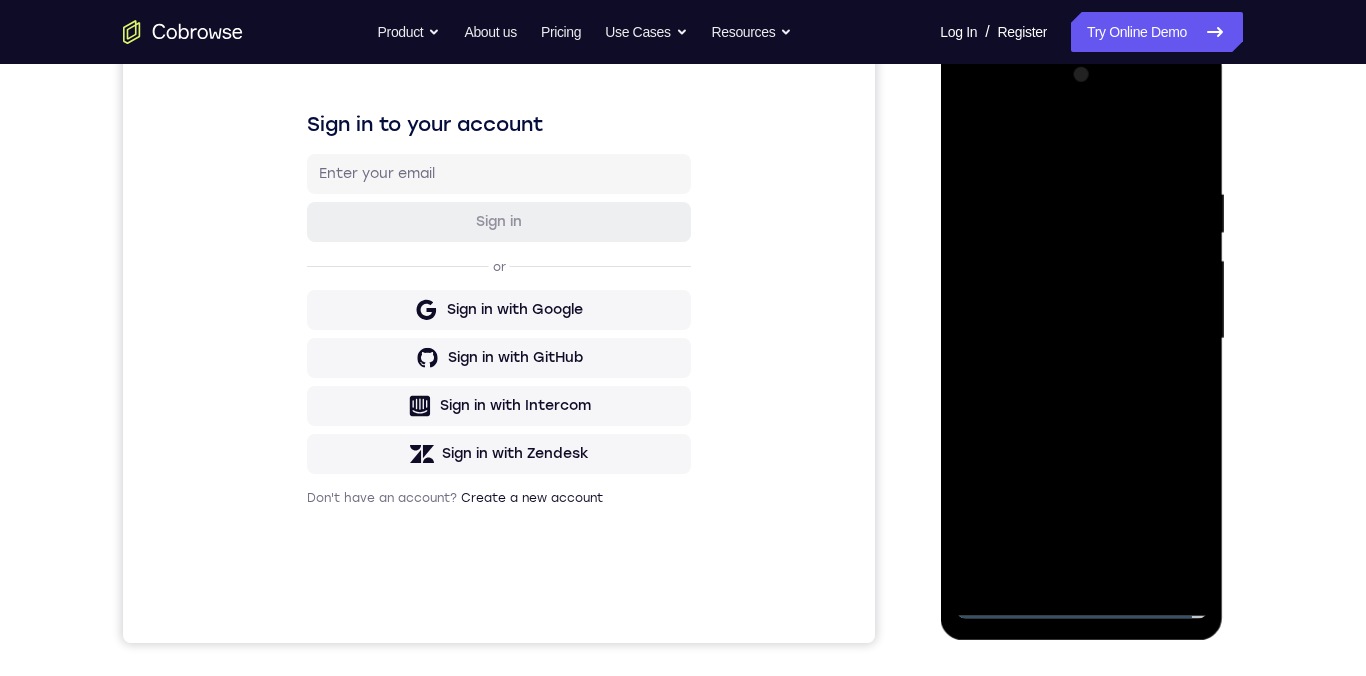 click at bounding box center (1081, 339) 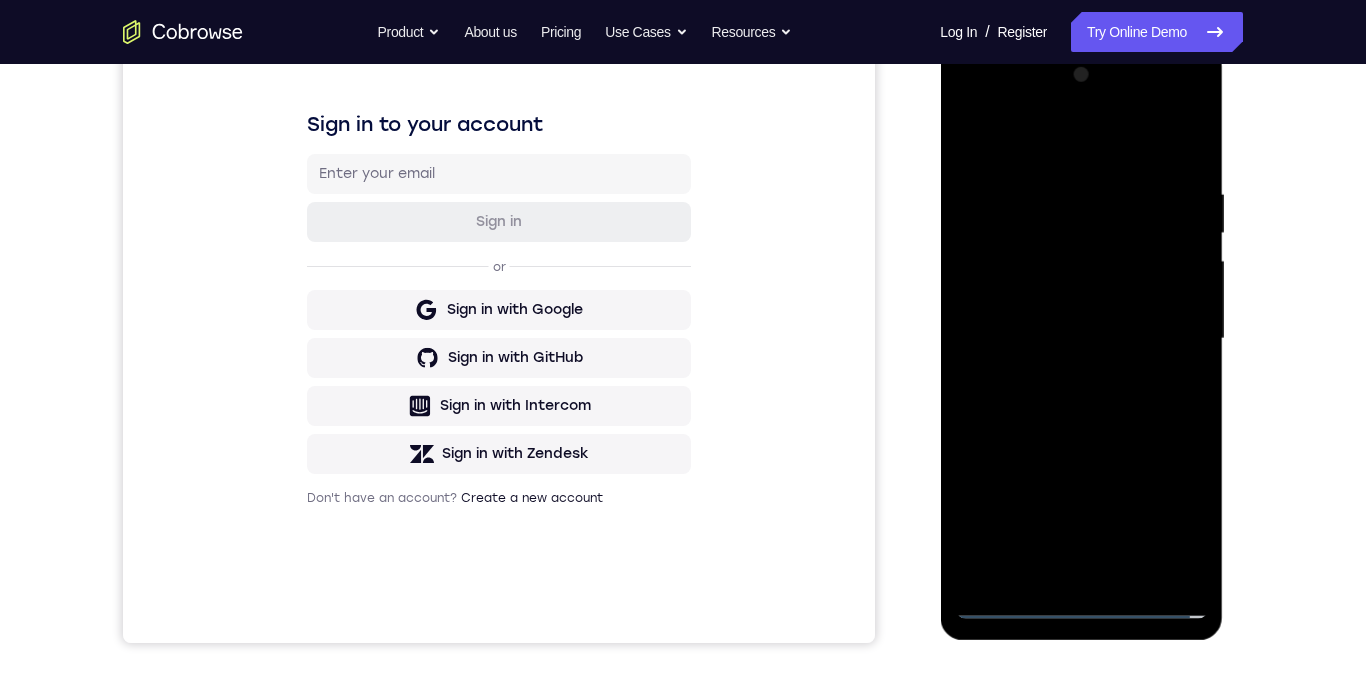 click at bounding box center [1081, 339] 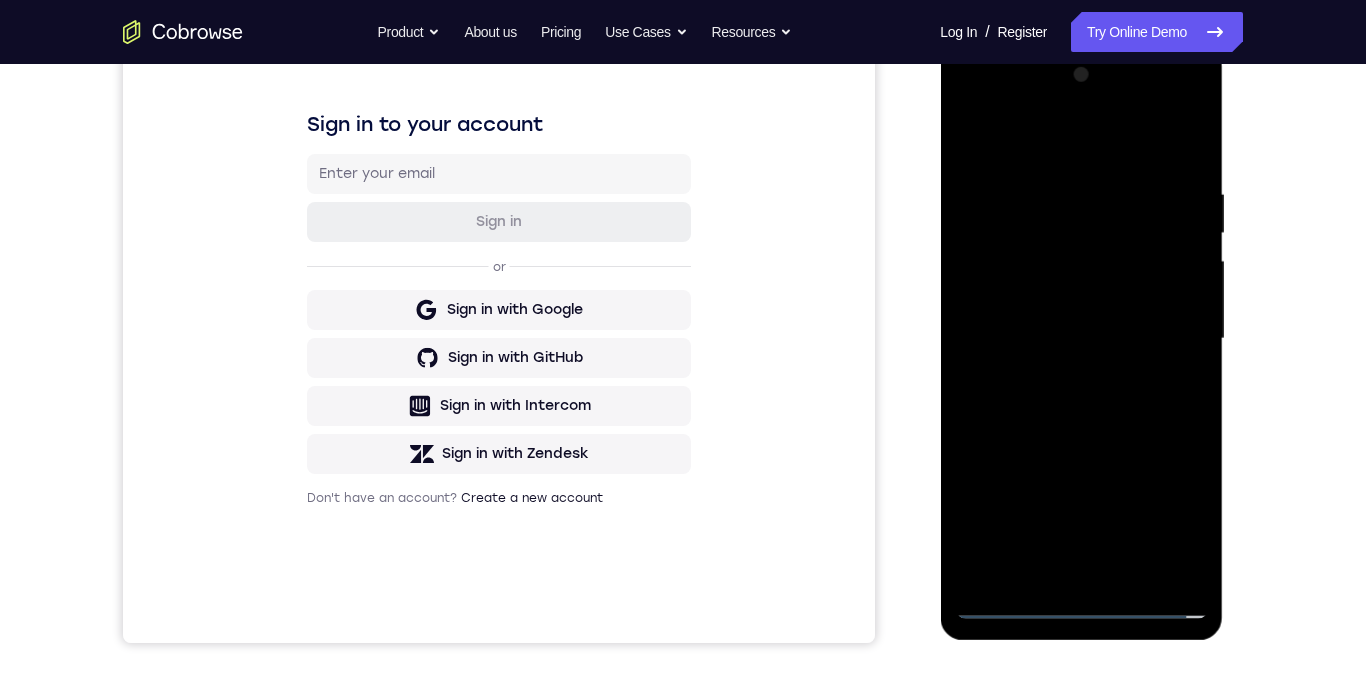 click at bounding box center [1081, 339] 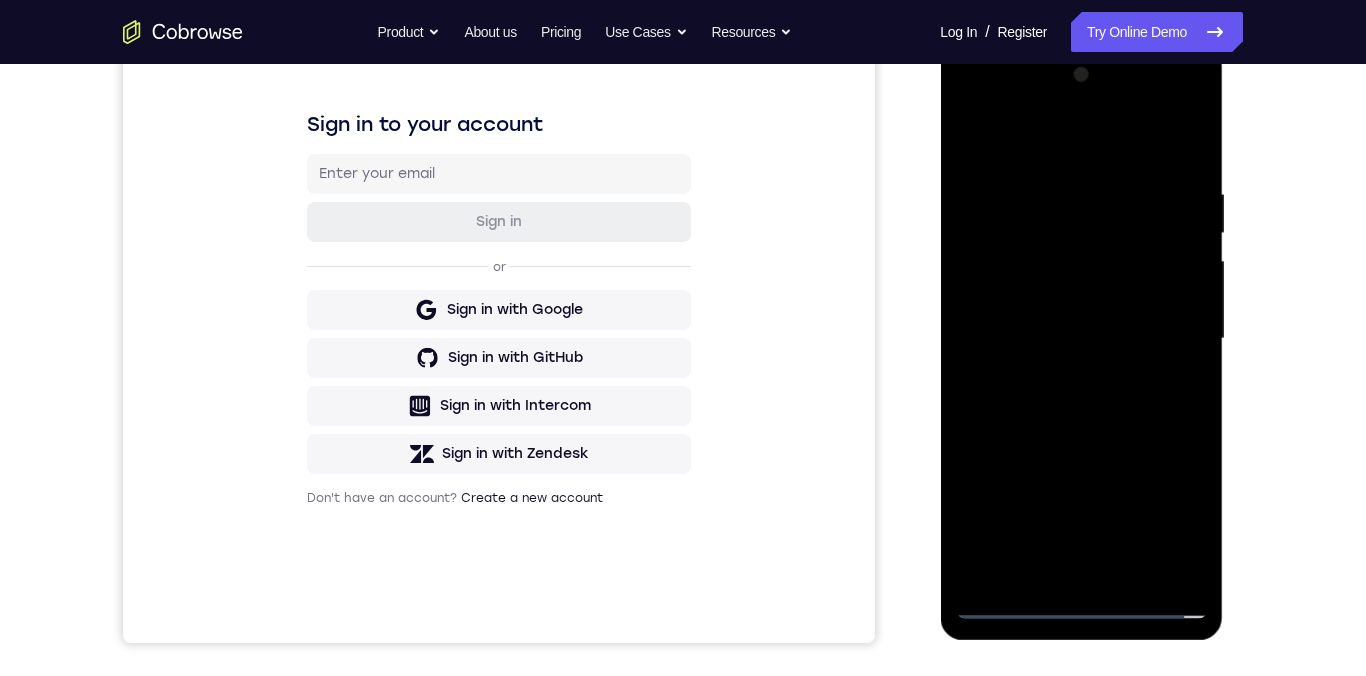click at bounding box center [1081, 339] 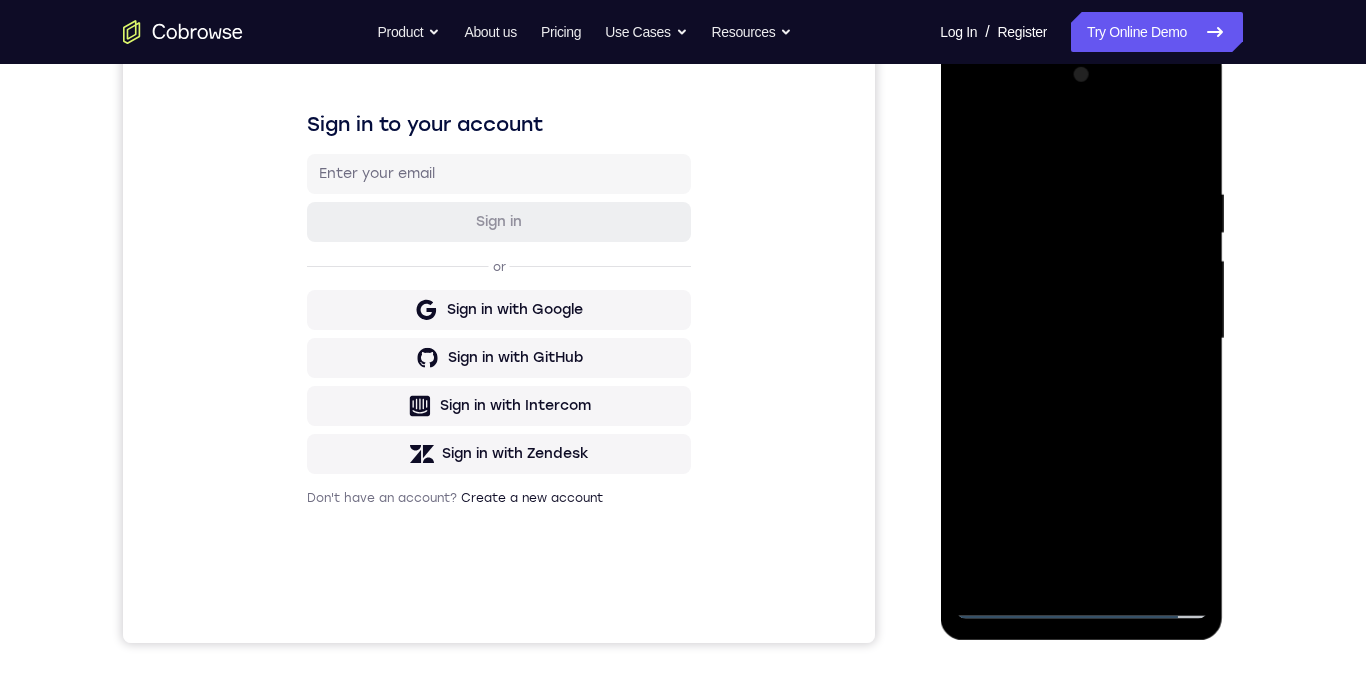 click at bounding box center (1081, 339) 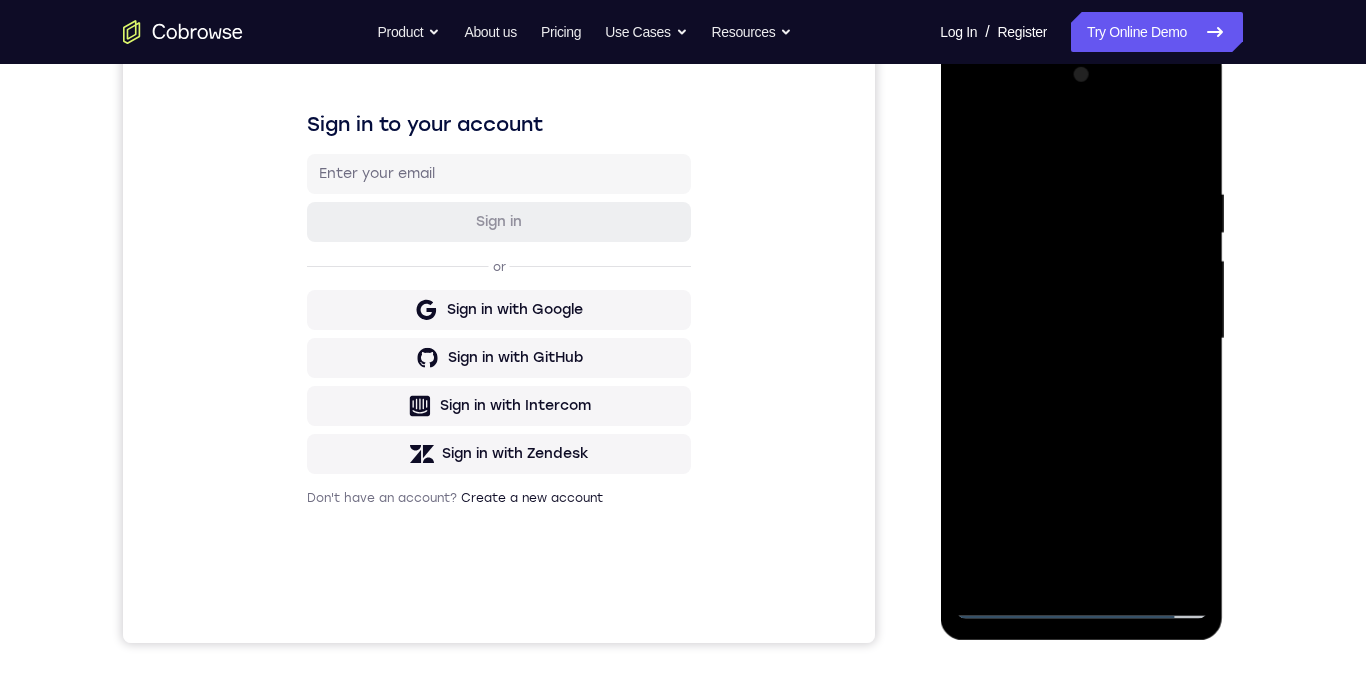 click at bounding box center (1081, 339) 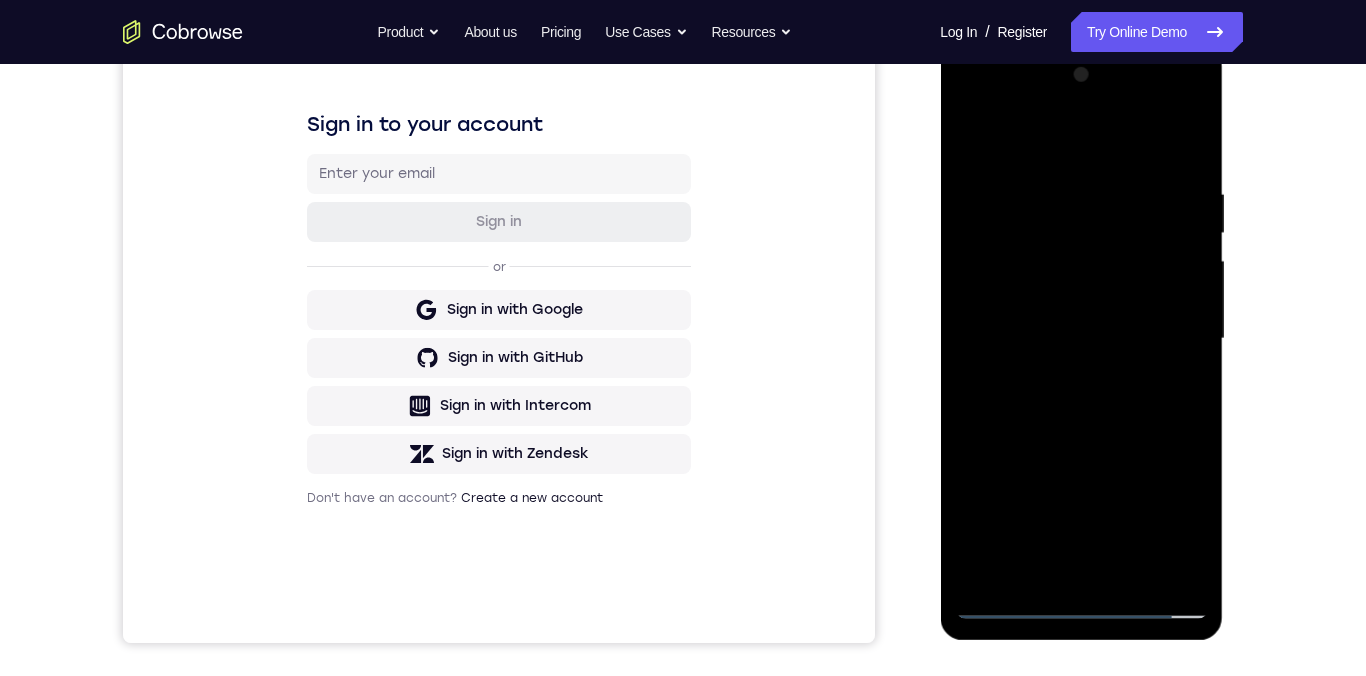 click at bounding box center [1081, 339] 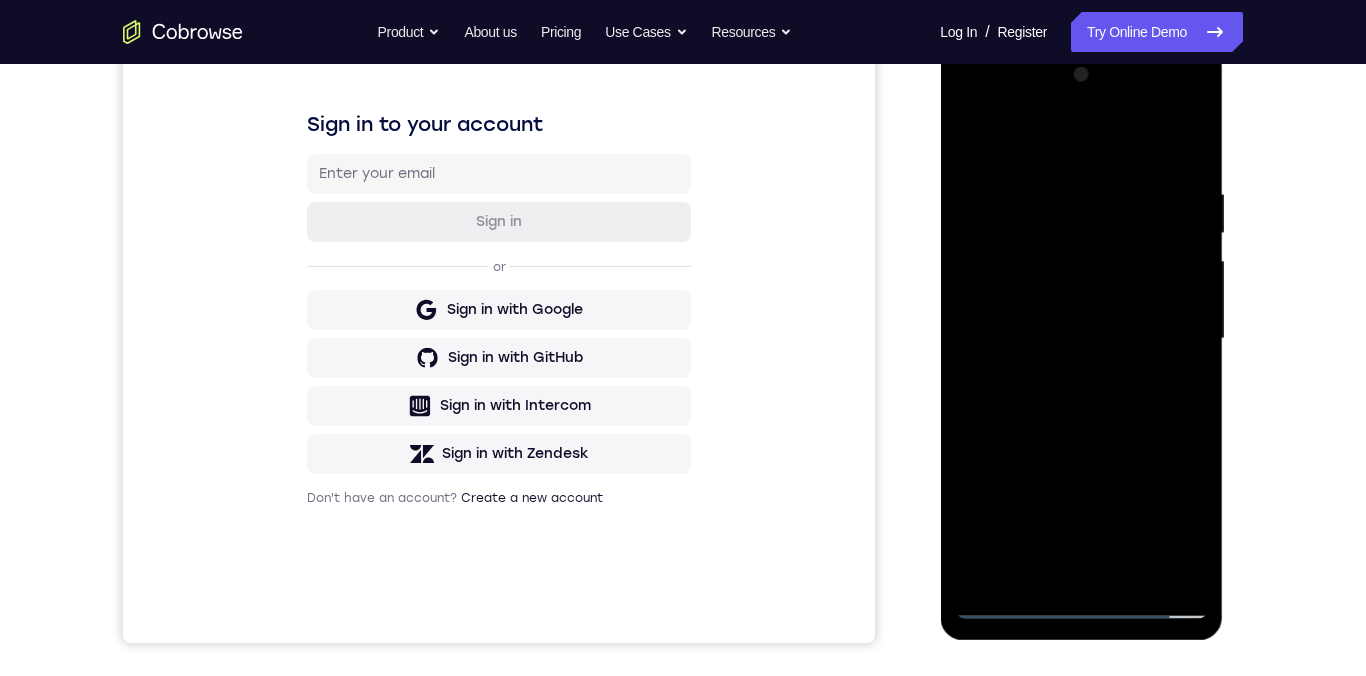 click at bounding box center (1081, 339) 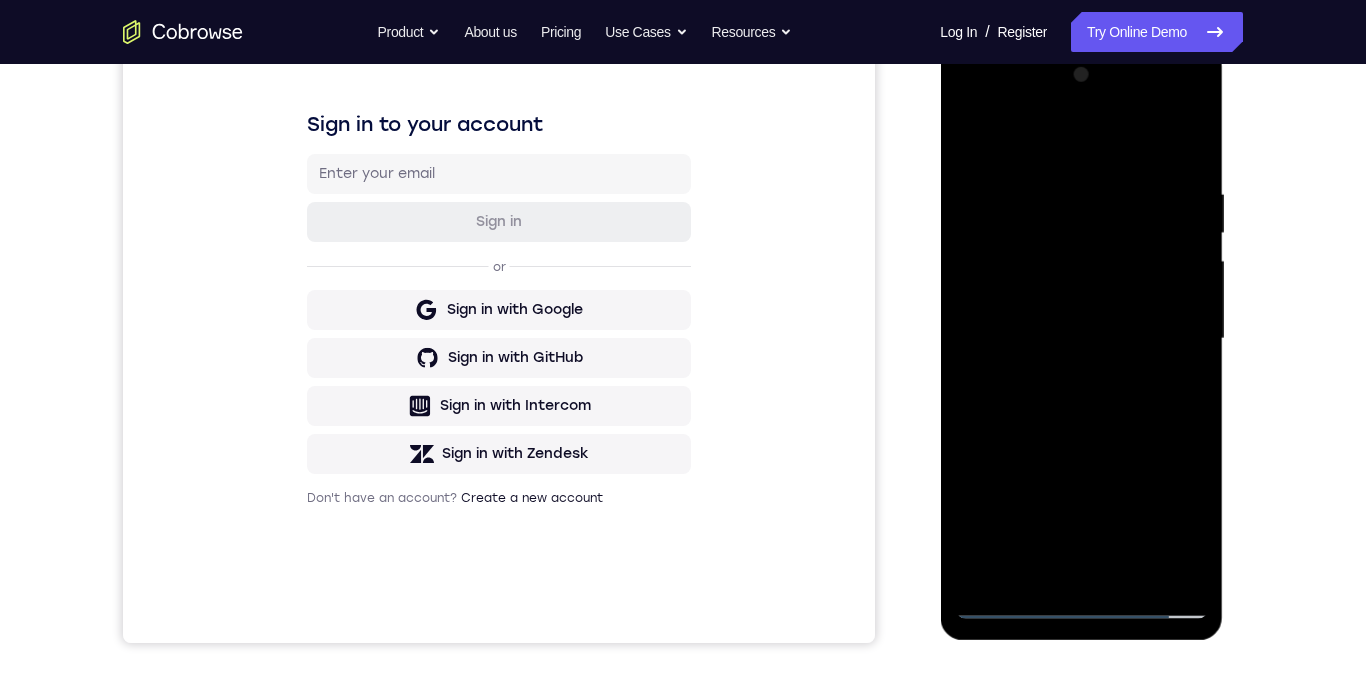 click at bounding box center [1081, 339] 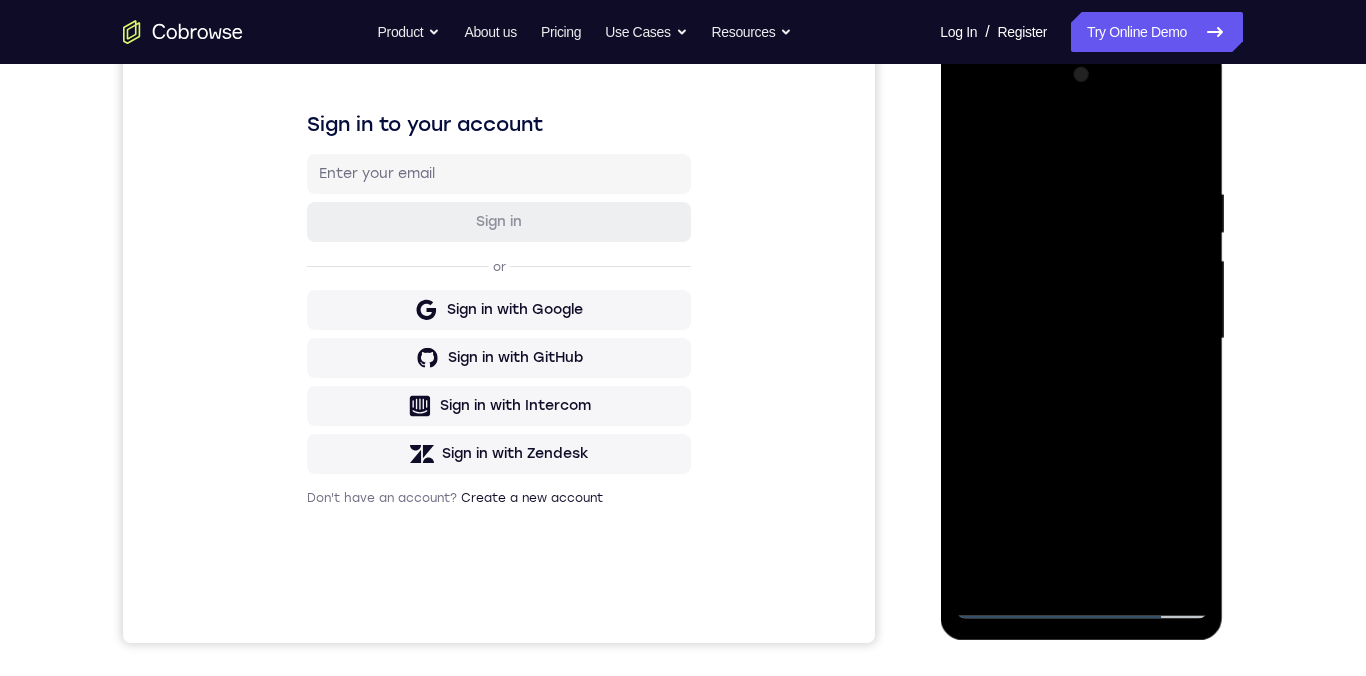 click at bounding box center [1081, 339] 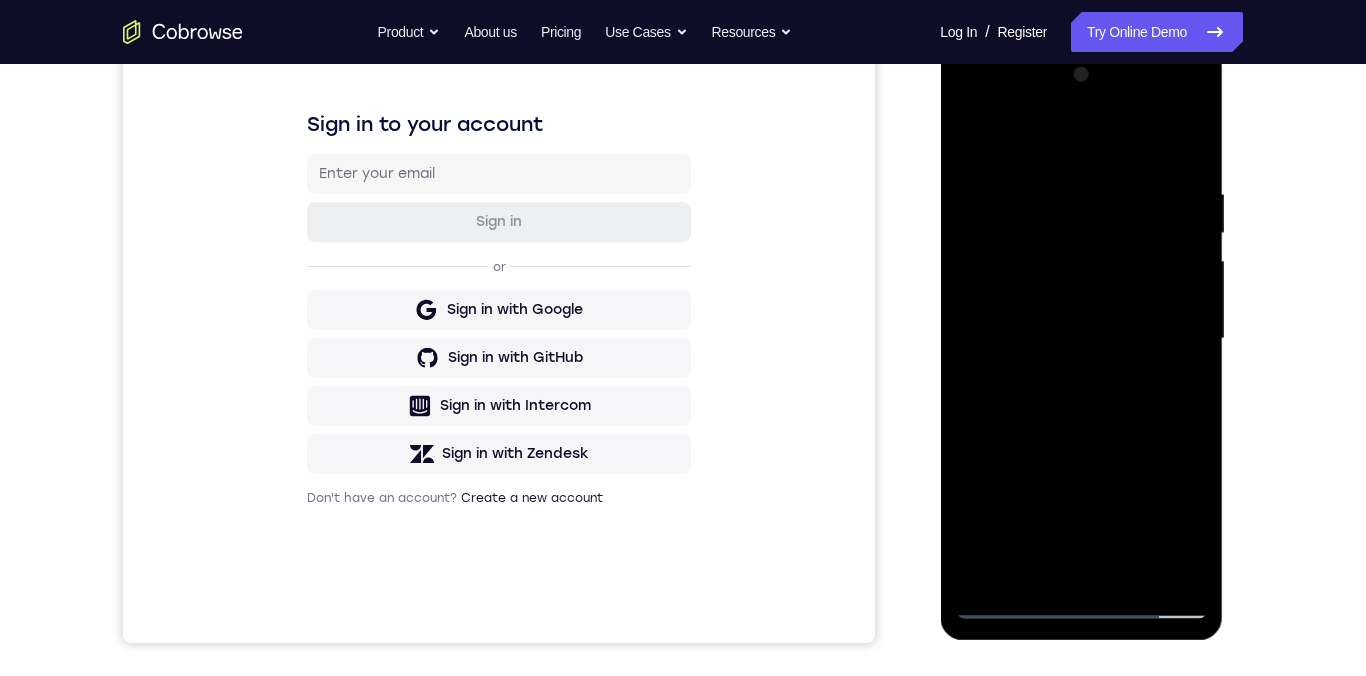 click at bounding box center [1081, 339] 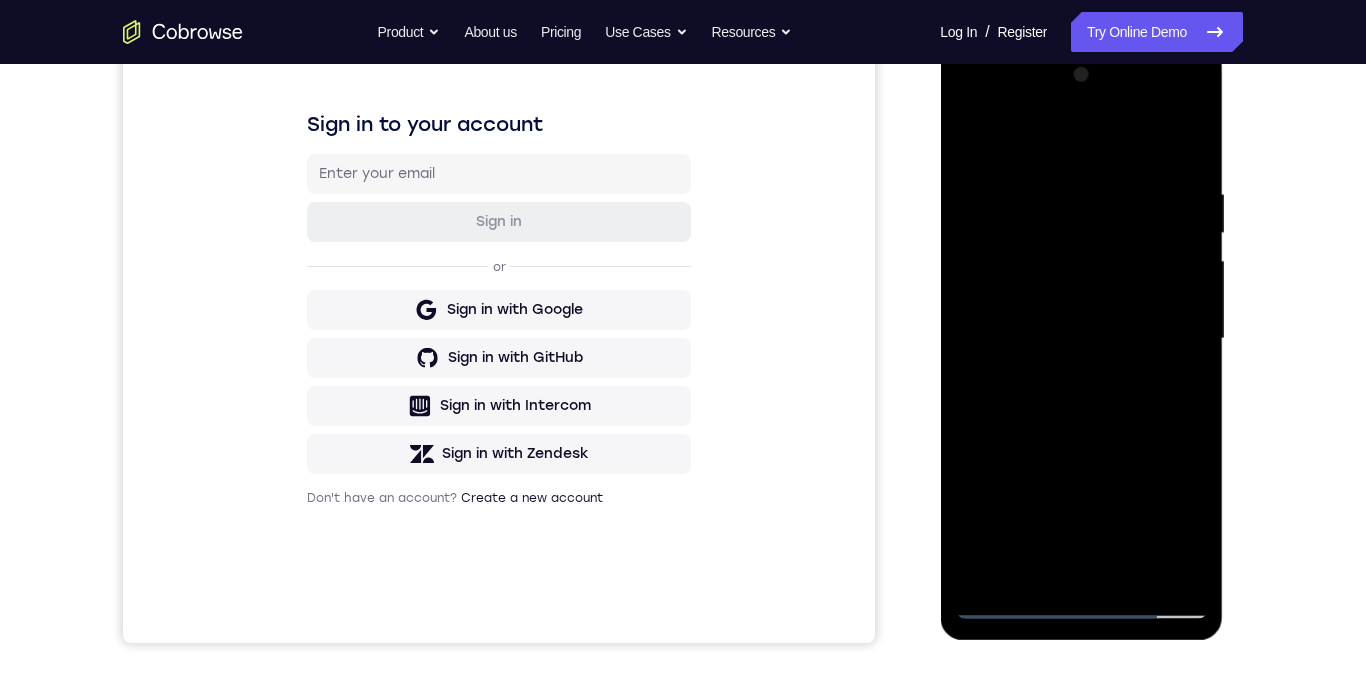 click at bounding box center [1081, 339] 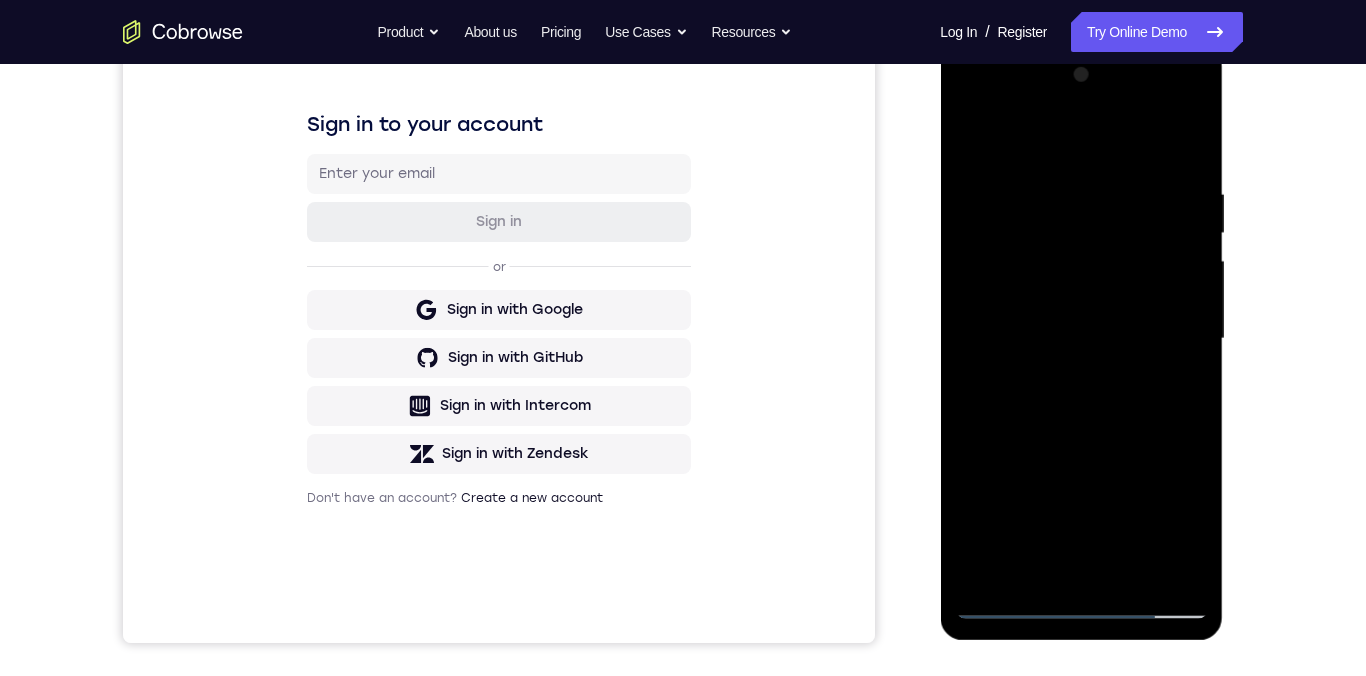 click at bounding box center (1081, 339) 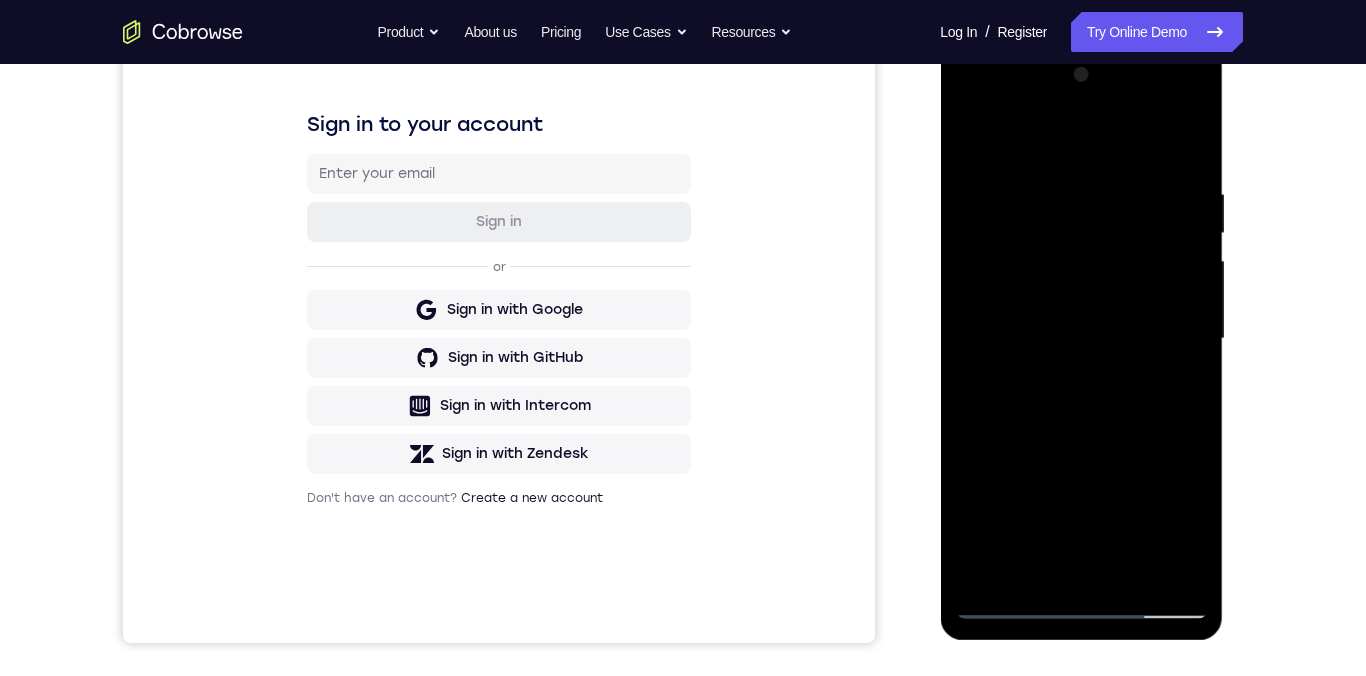 click at bounding box center [1081, 339] 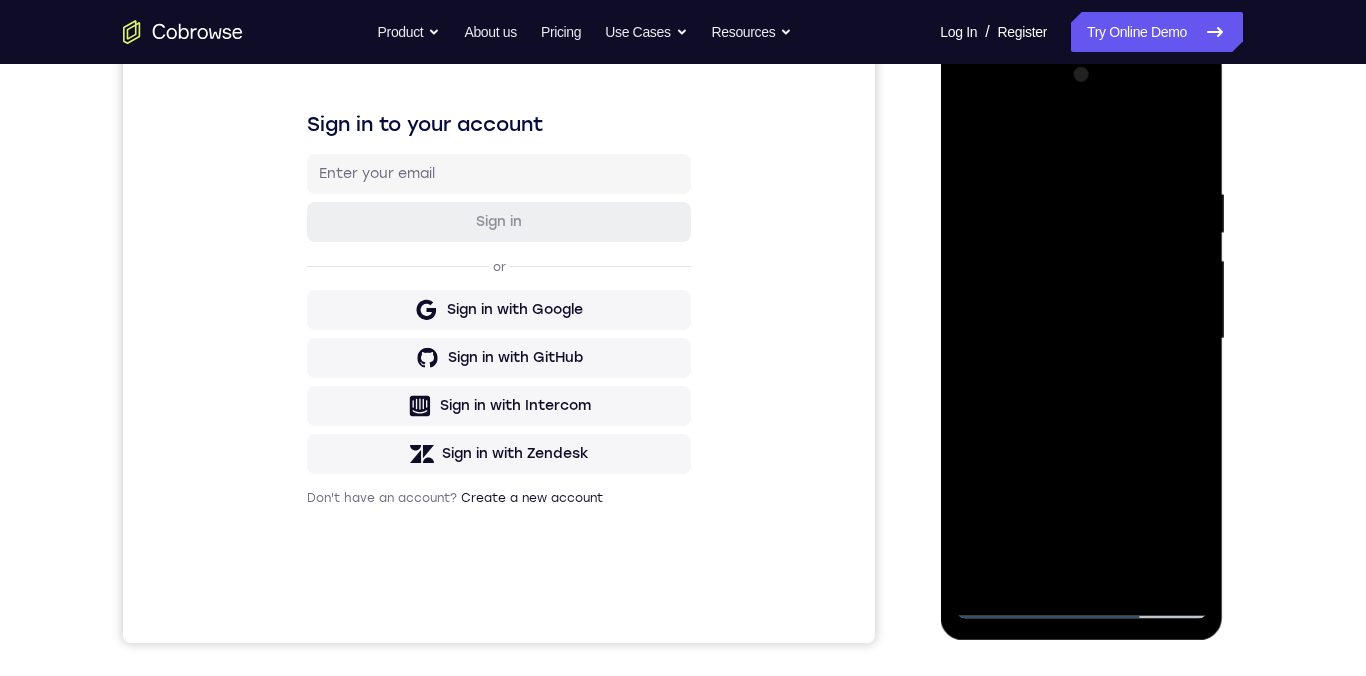 click at bounding box center [1081, 339] 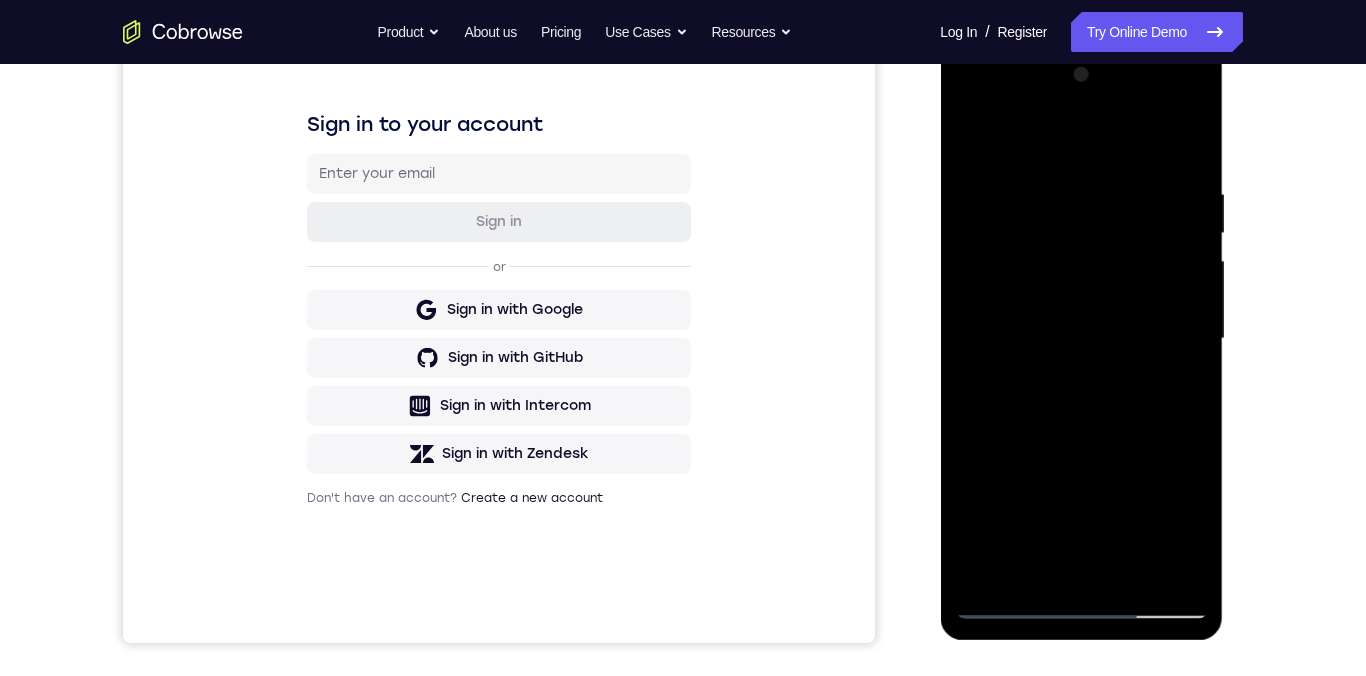 click at bounding box center (1081, 339) 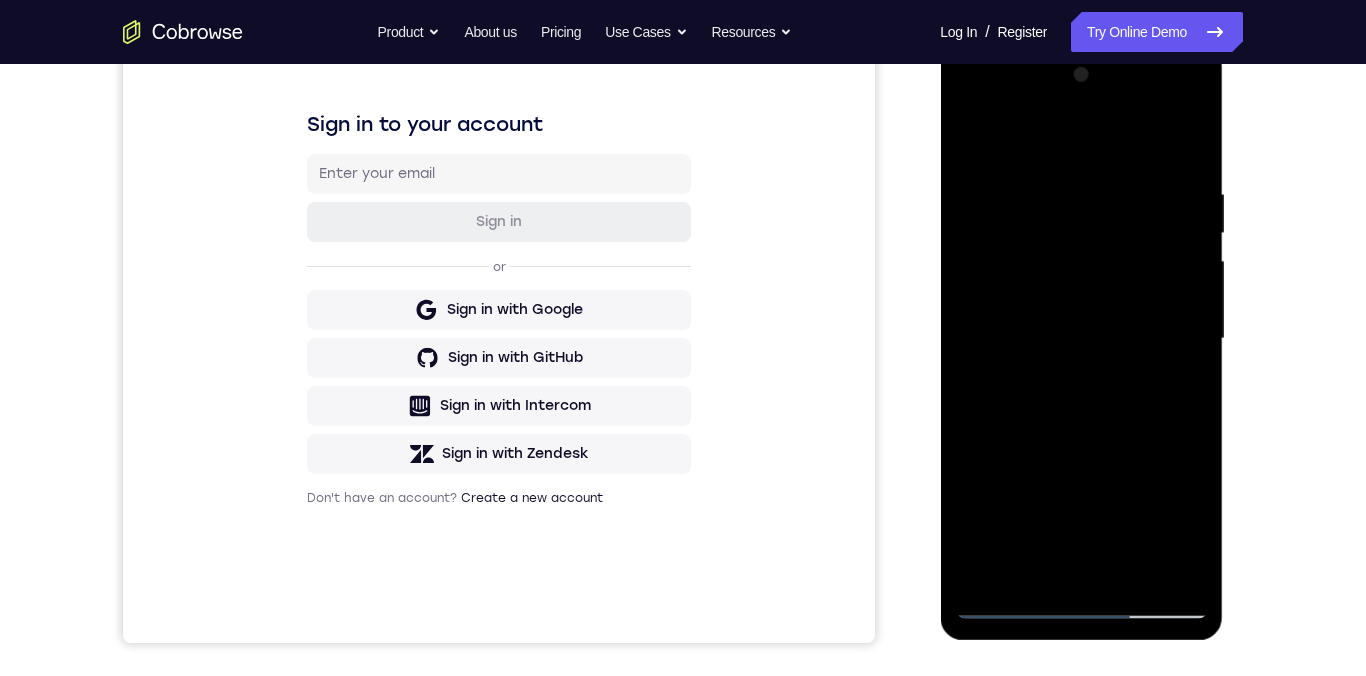 click at bounding box center [1081, 339] 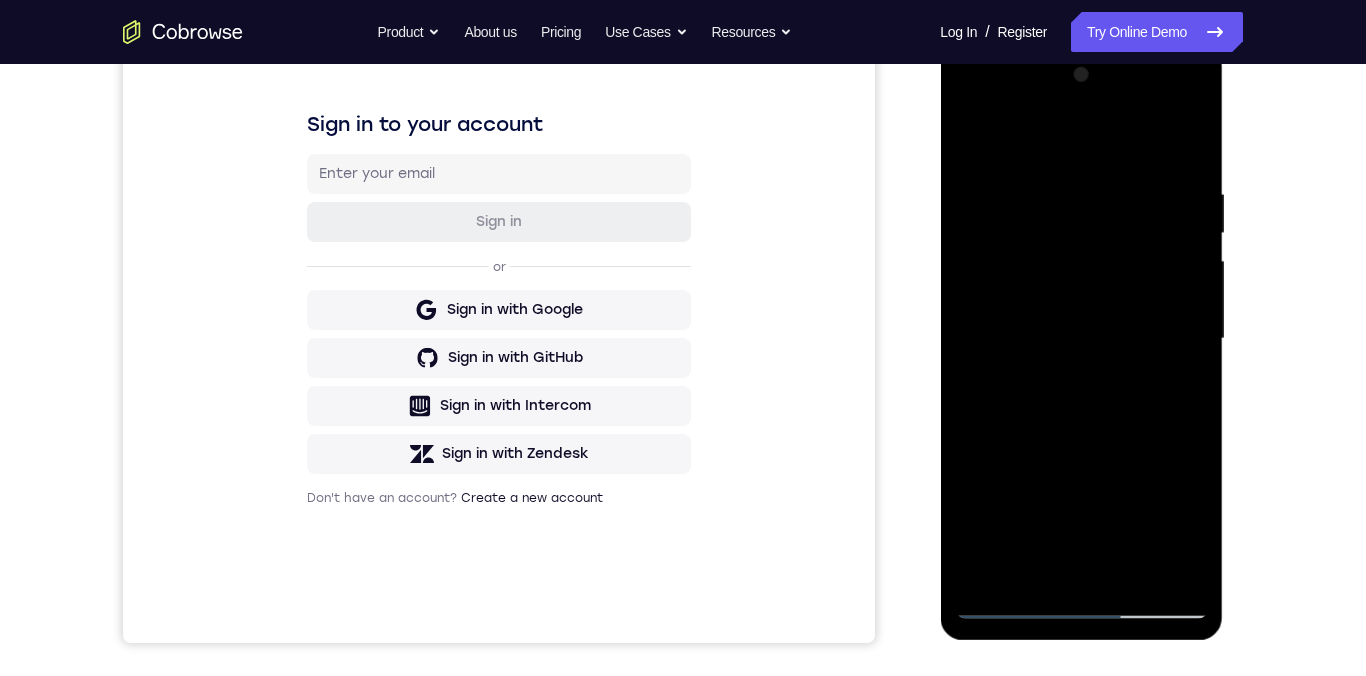 click at bounding box center (1081, 339) 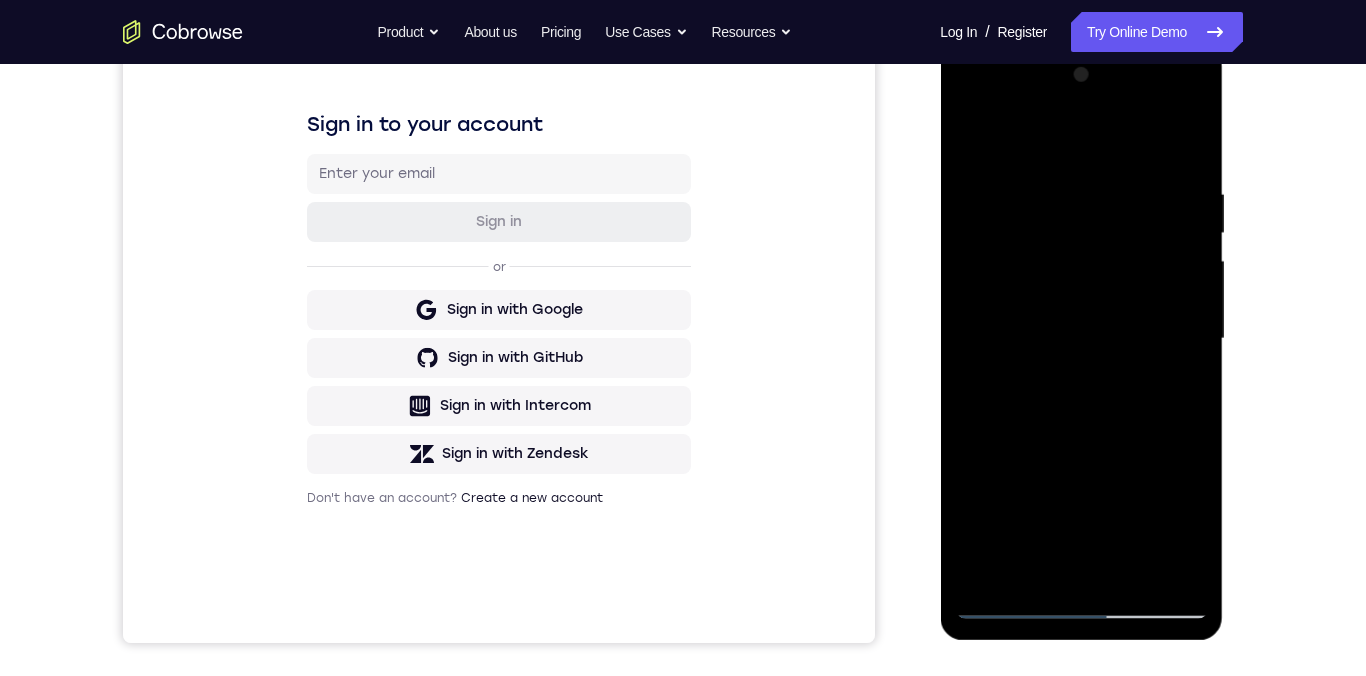 click at bounding box center (1081, 339) 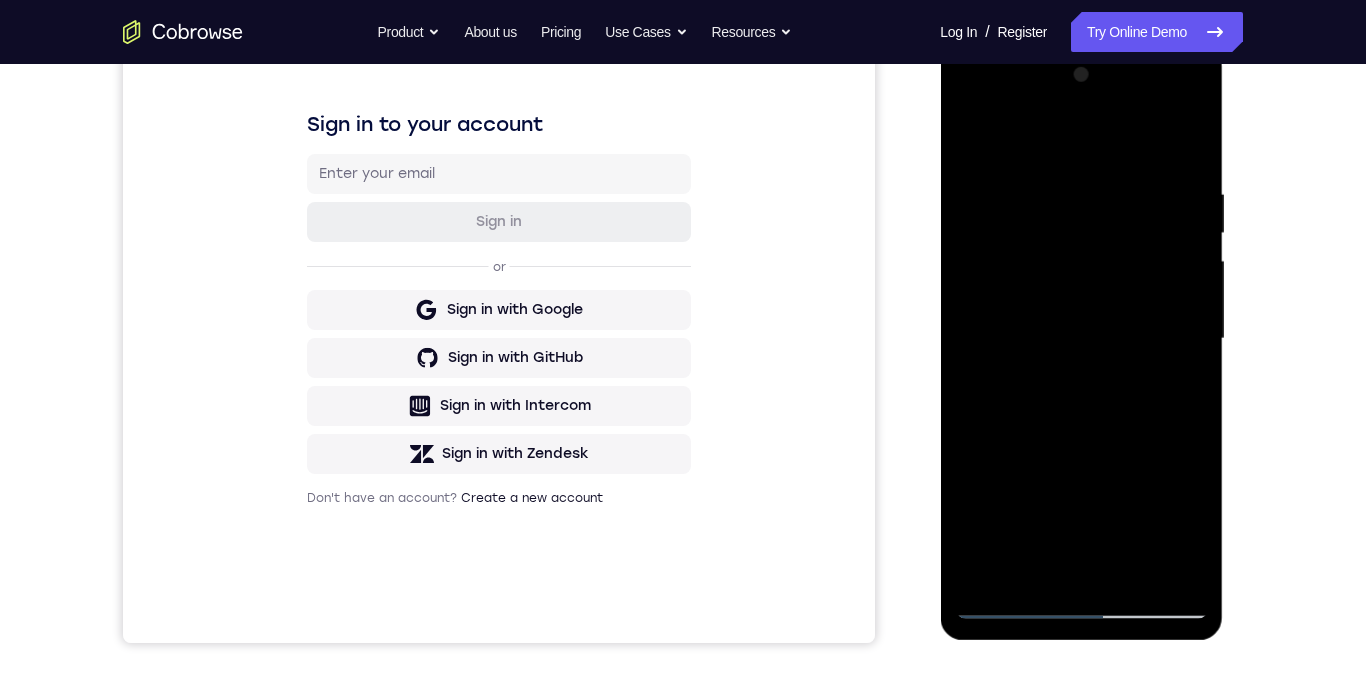 click at bounding box center (1081, 339) 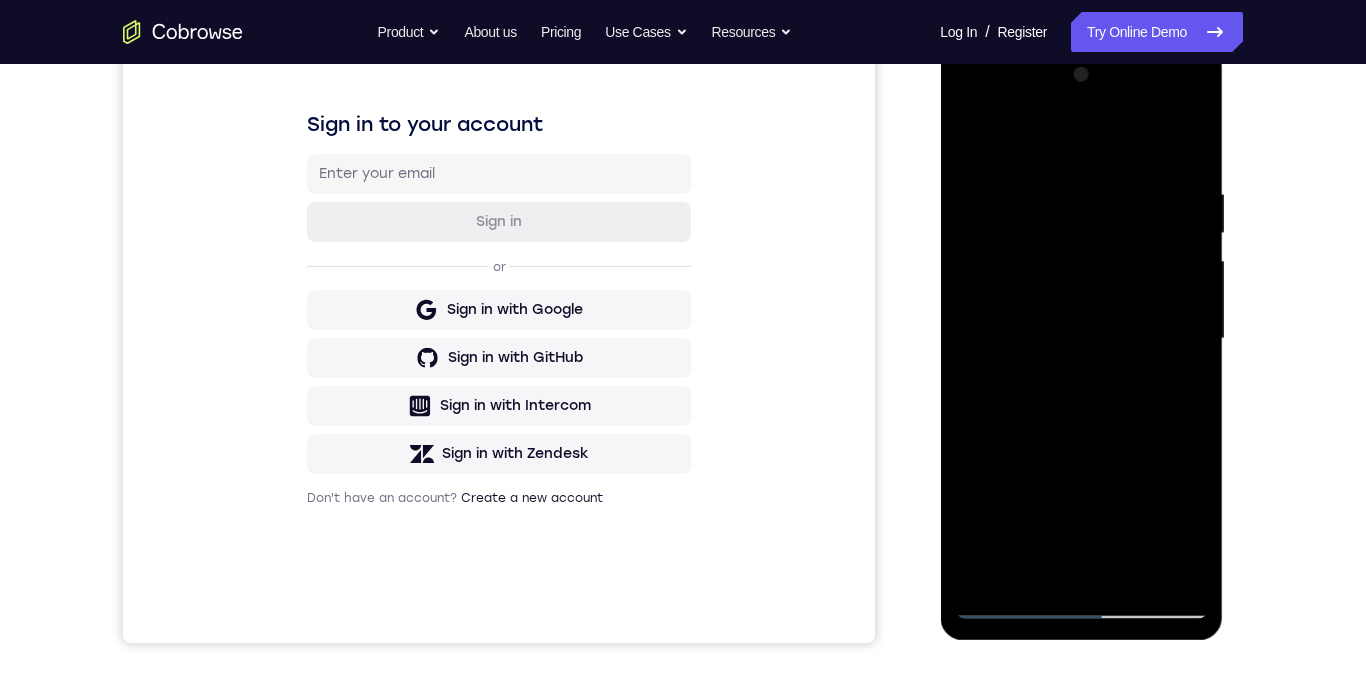click at bounding box center [1081, 339] 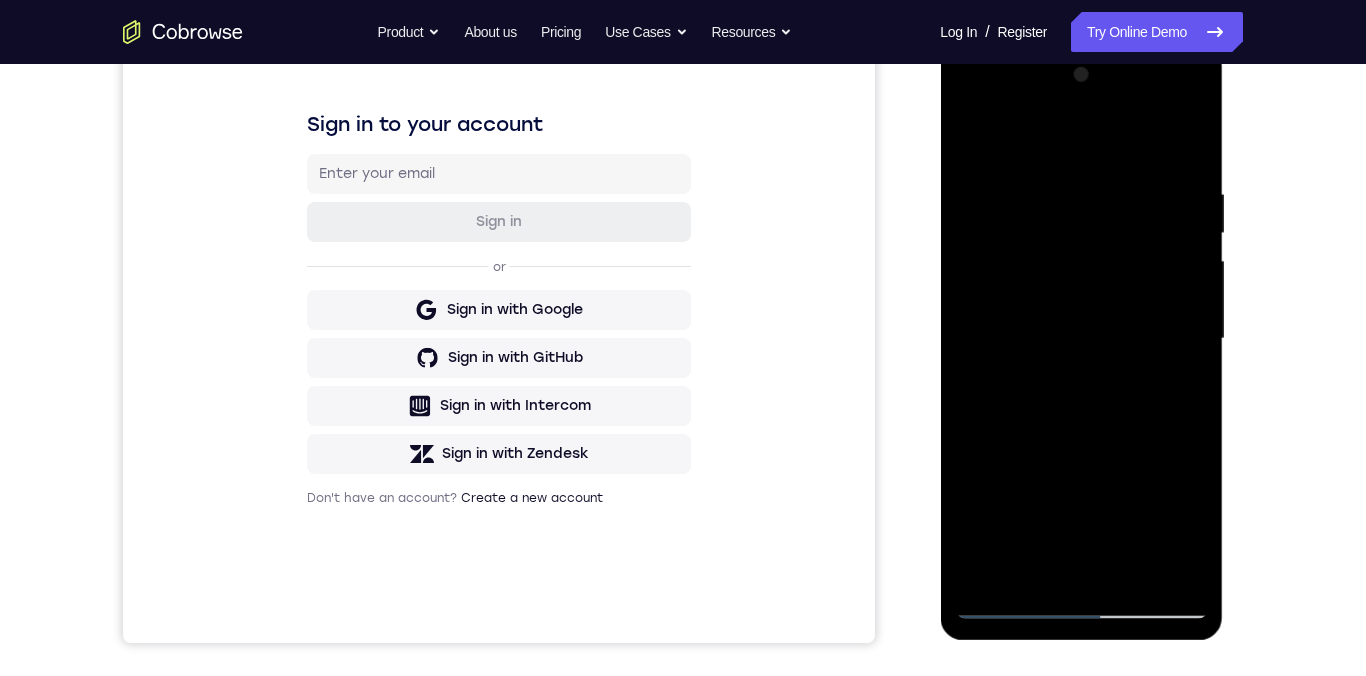 click at bounding box center [1081, 339] 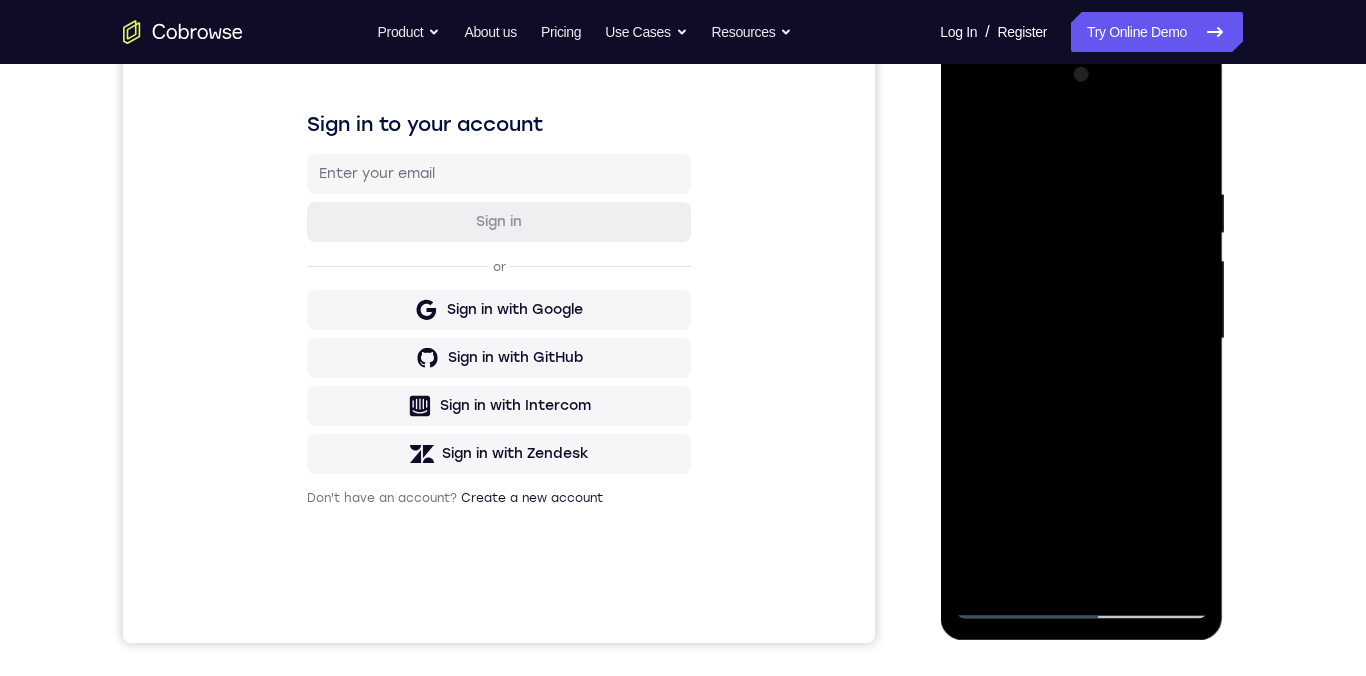 click at bounding box center [1081, 339] 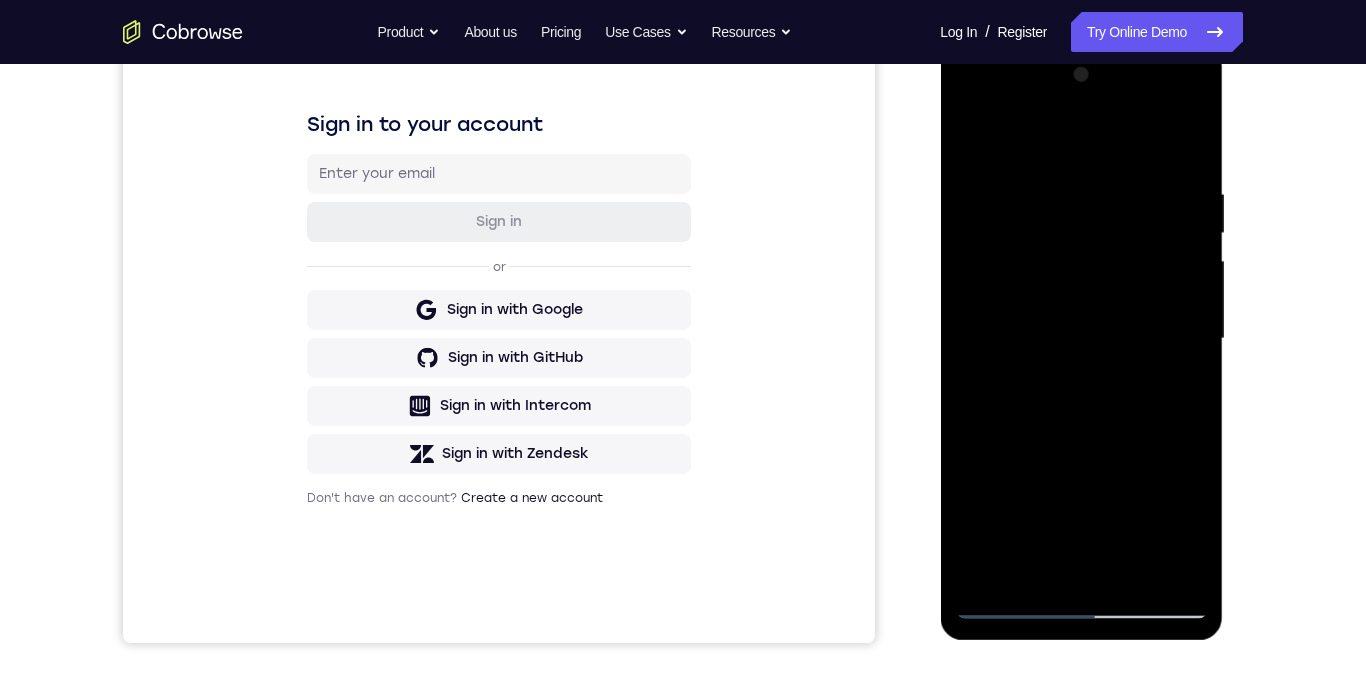 click at bounding box center [1081, 339] 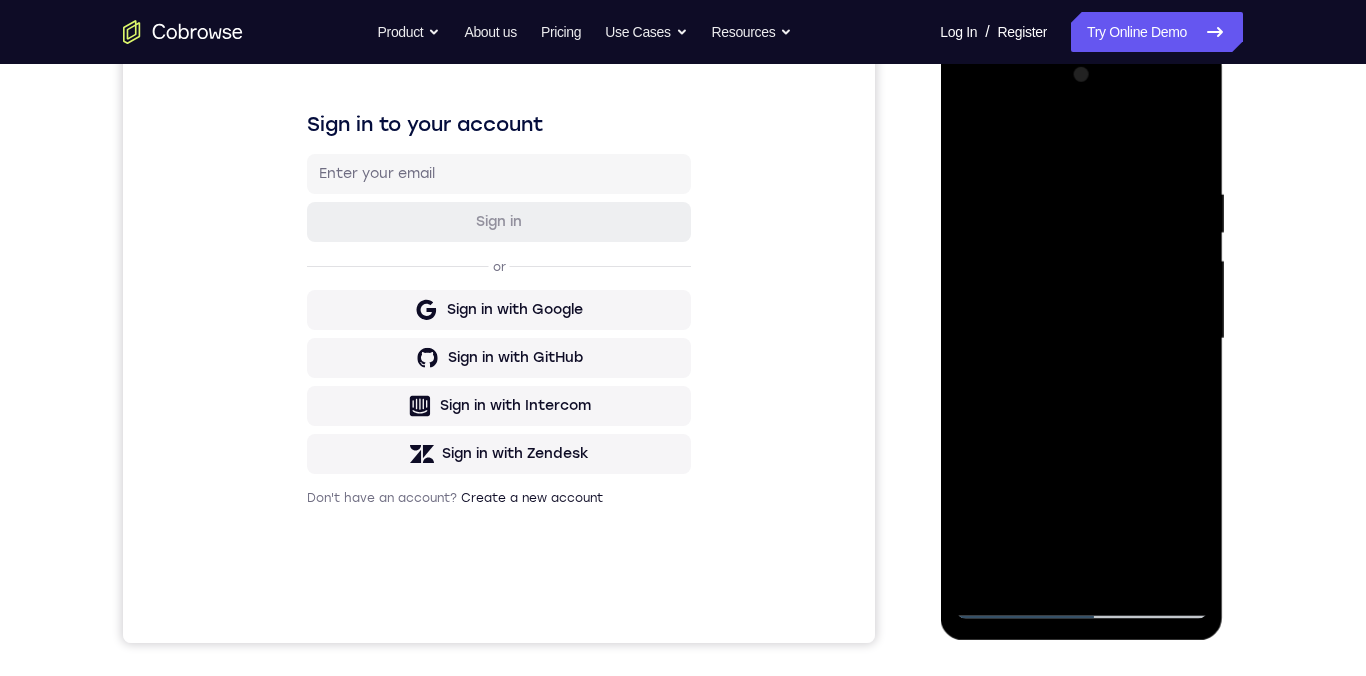 click at bounding box center (1081, 339) 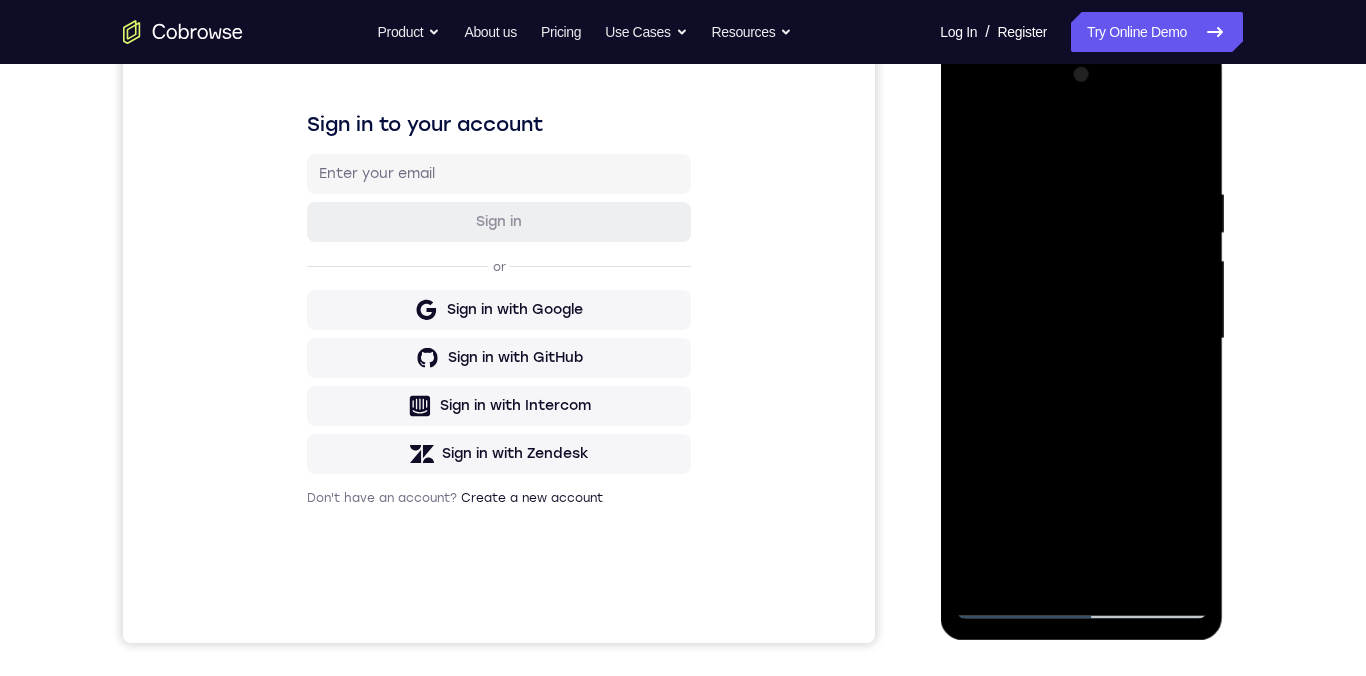 click at bounding box center (1081, 339) 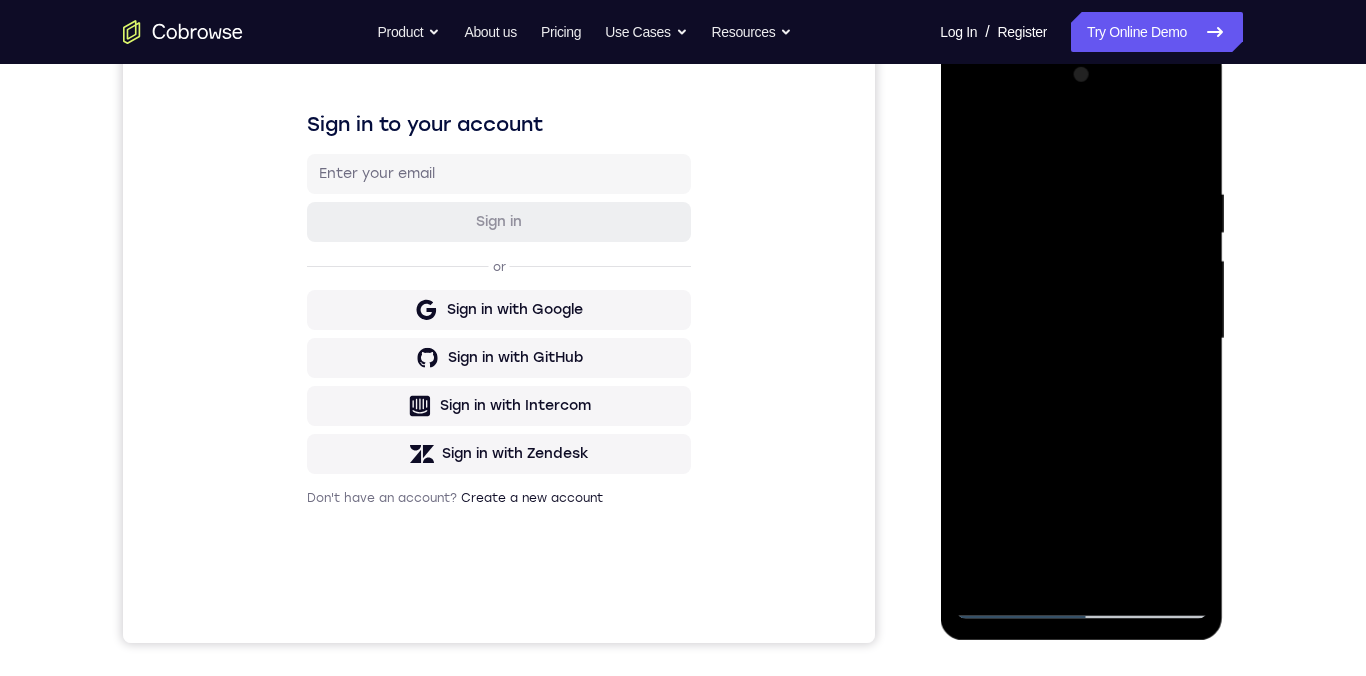 click at bounding box center [1081, 339] 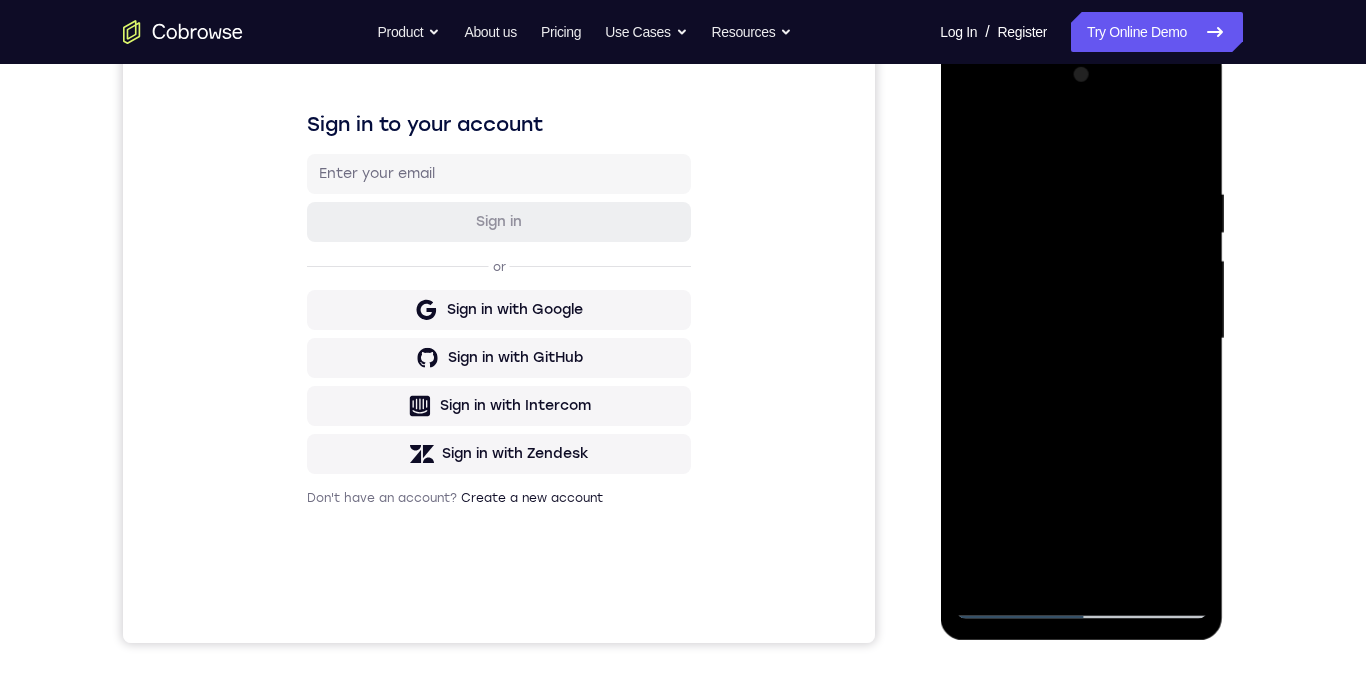 click at bounding box center [1081, 339] 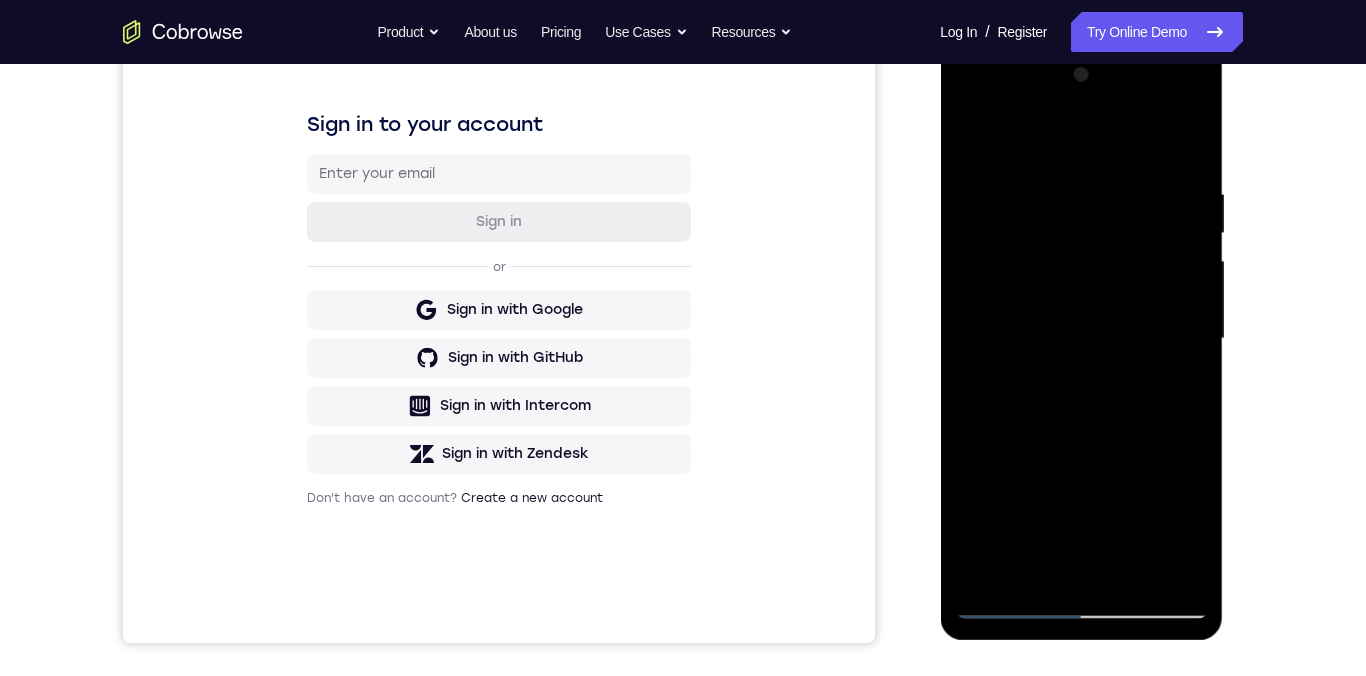 click at bounding box center (1081, 339) 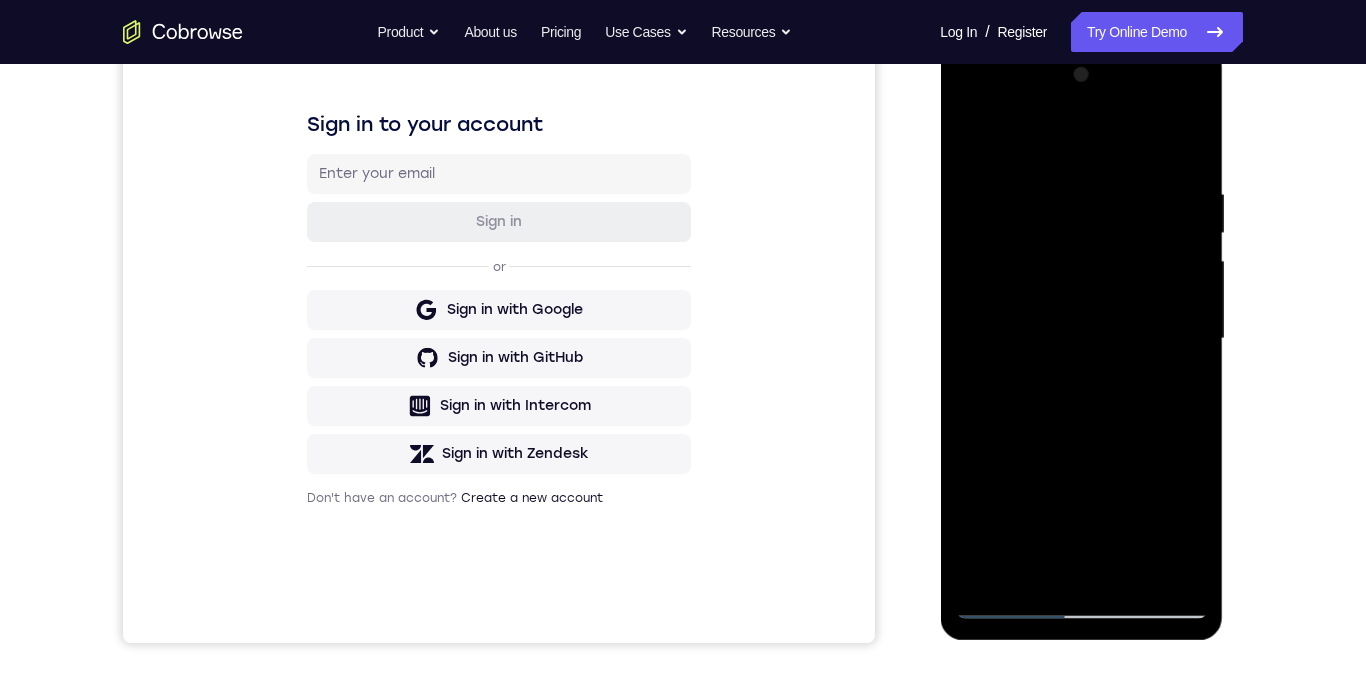 click at bounding box center (1081, 339) 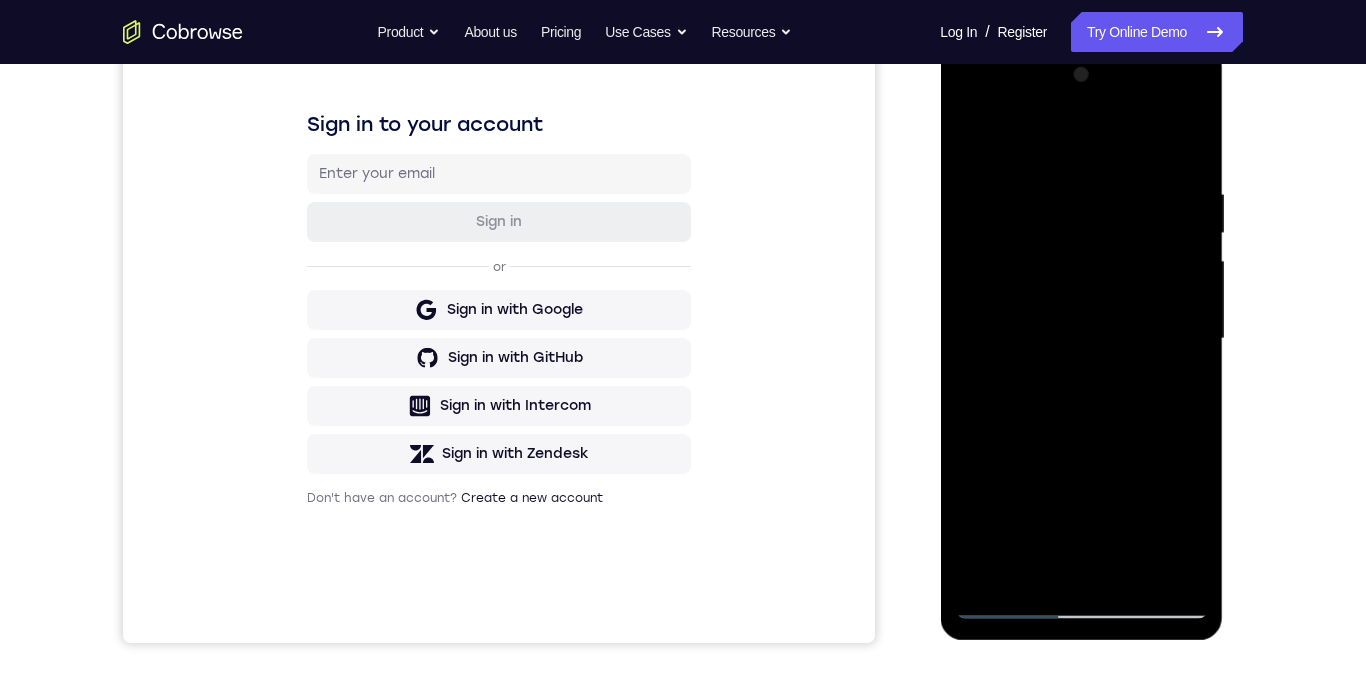 click at bounding box center [1081, 339] 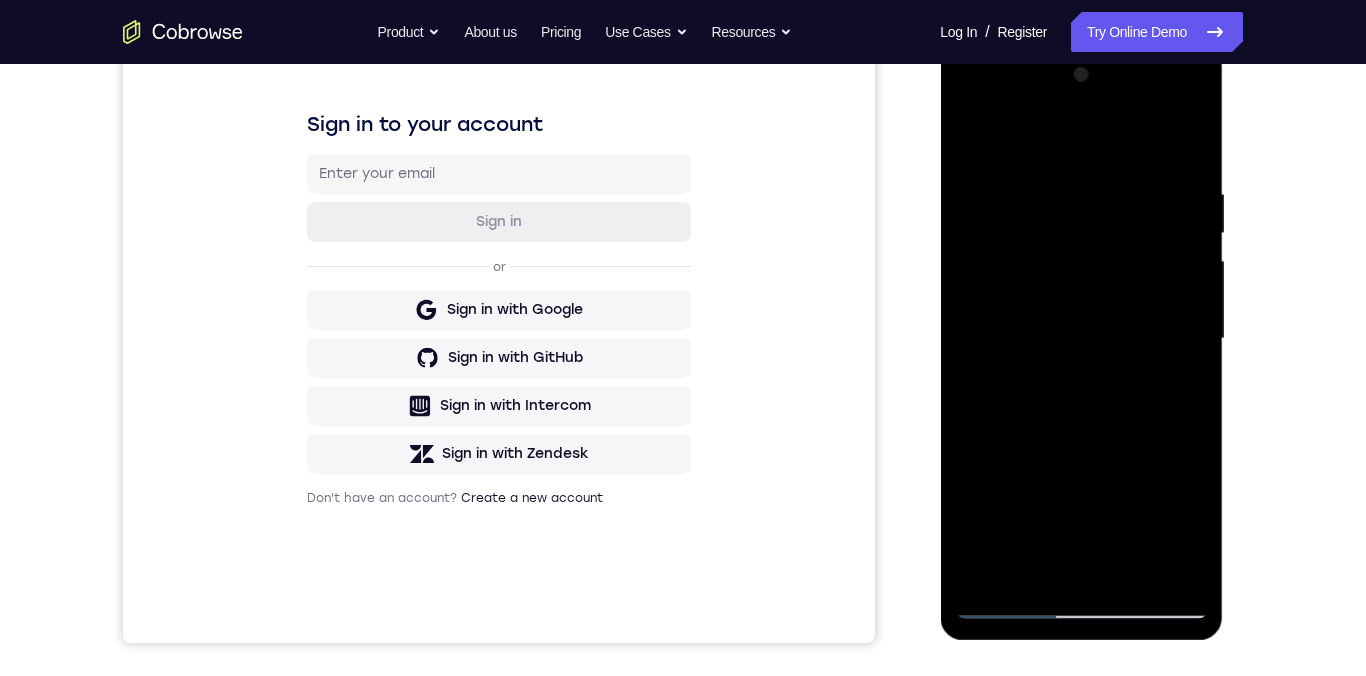 click at bounding box center [1081, 339] 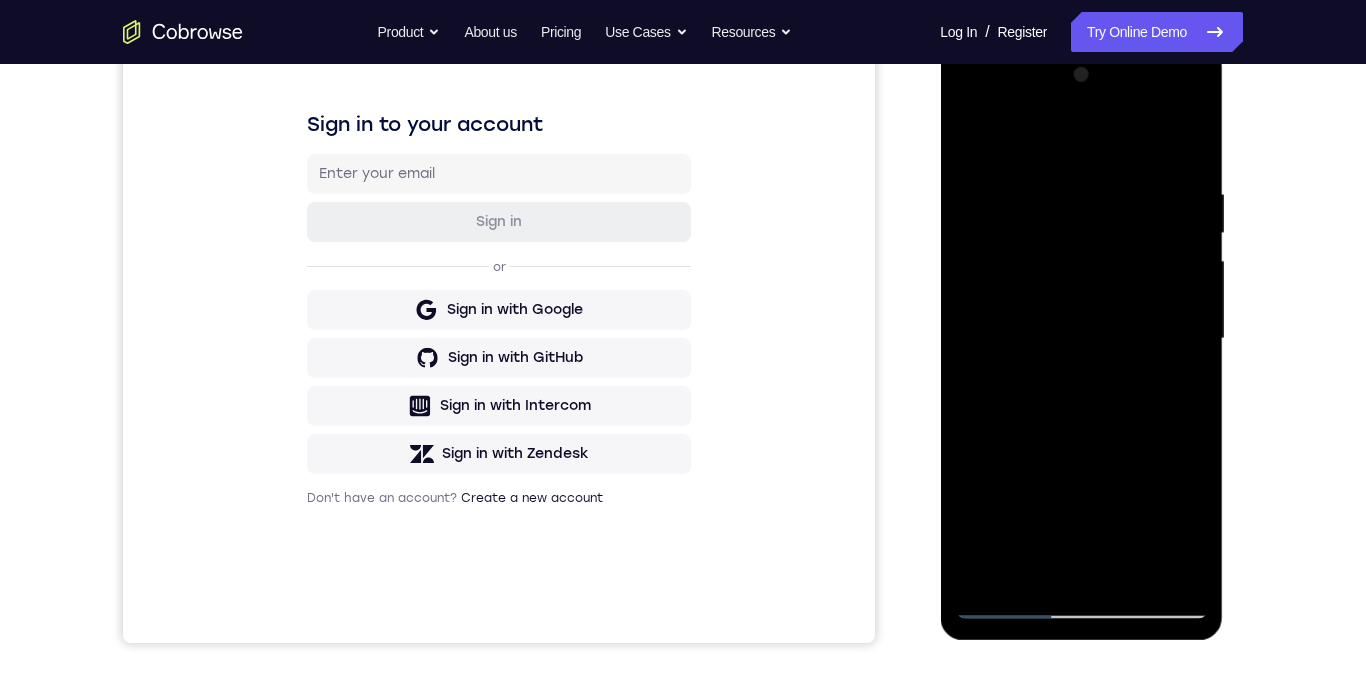 click at bounding box center [1081, 339] 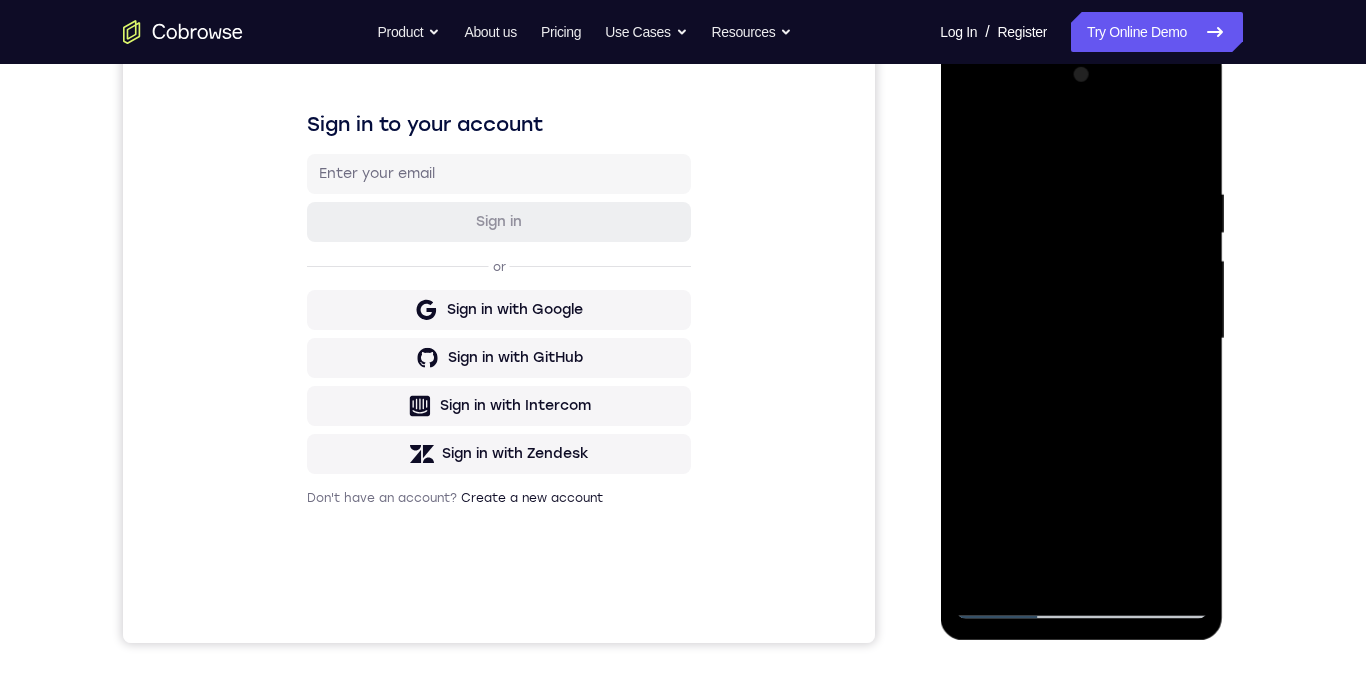 click at bounding box center (1081, 339) 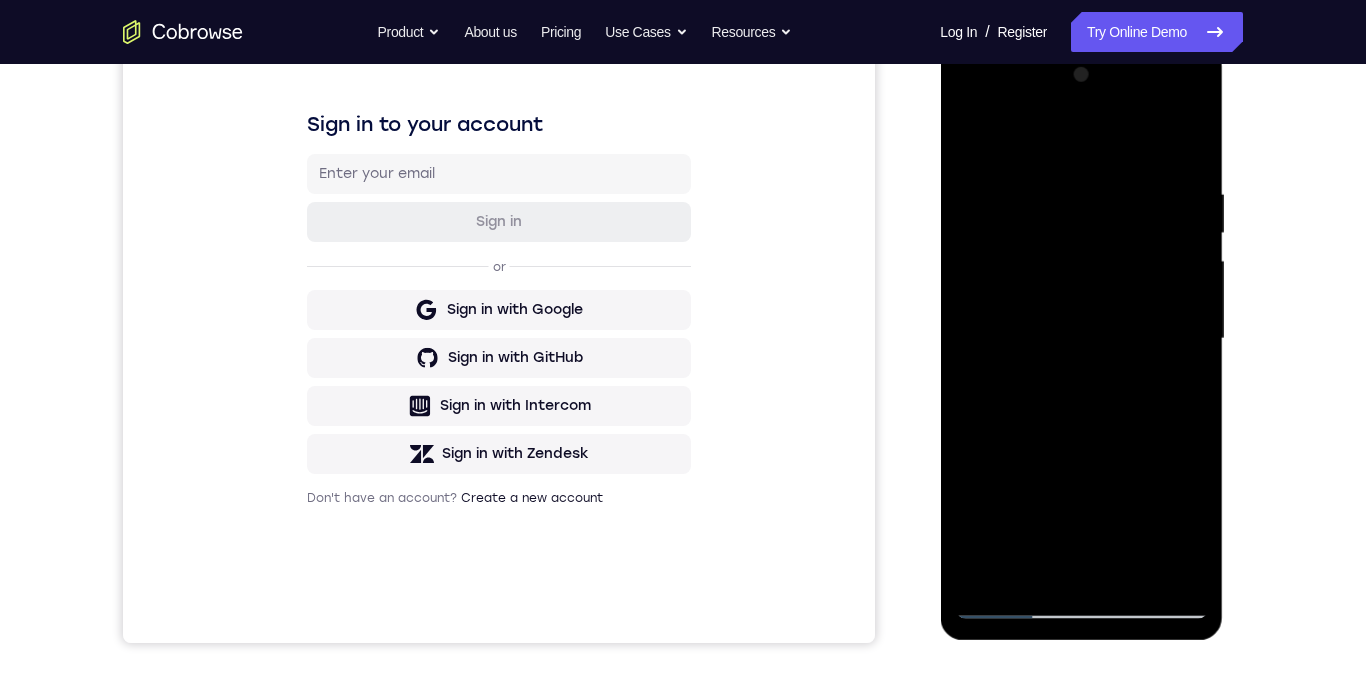 click at bounding box center (1081, 339) 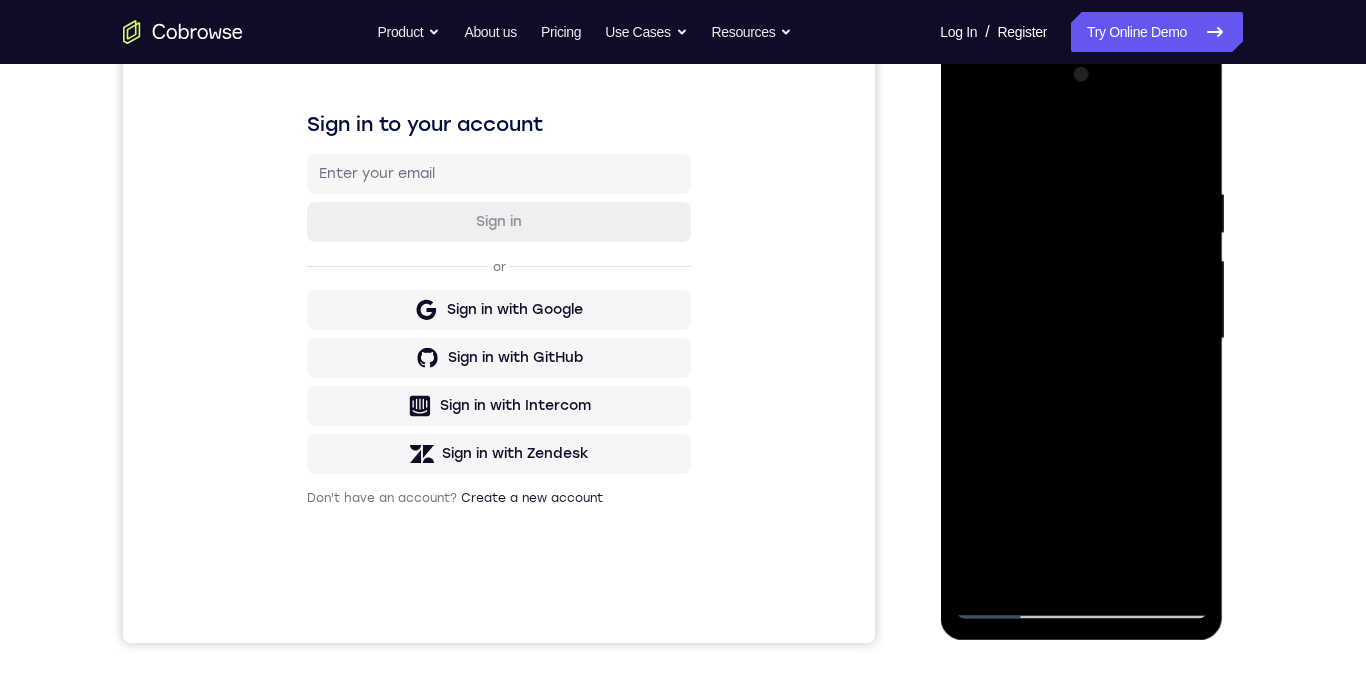 click at bounding box center (1081, 339) 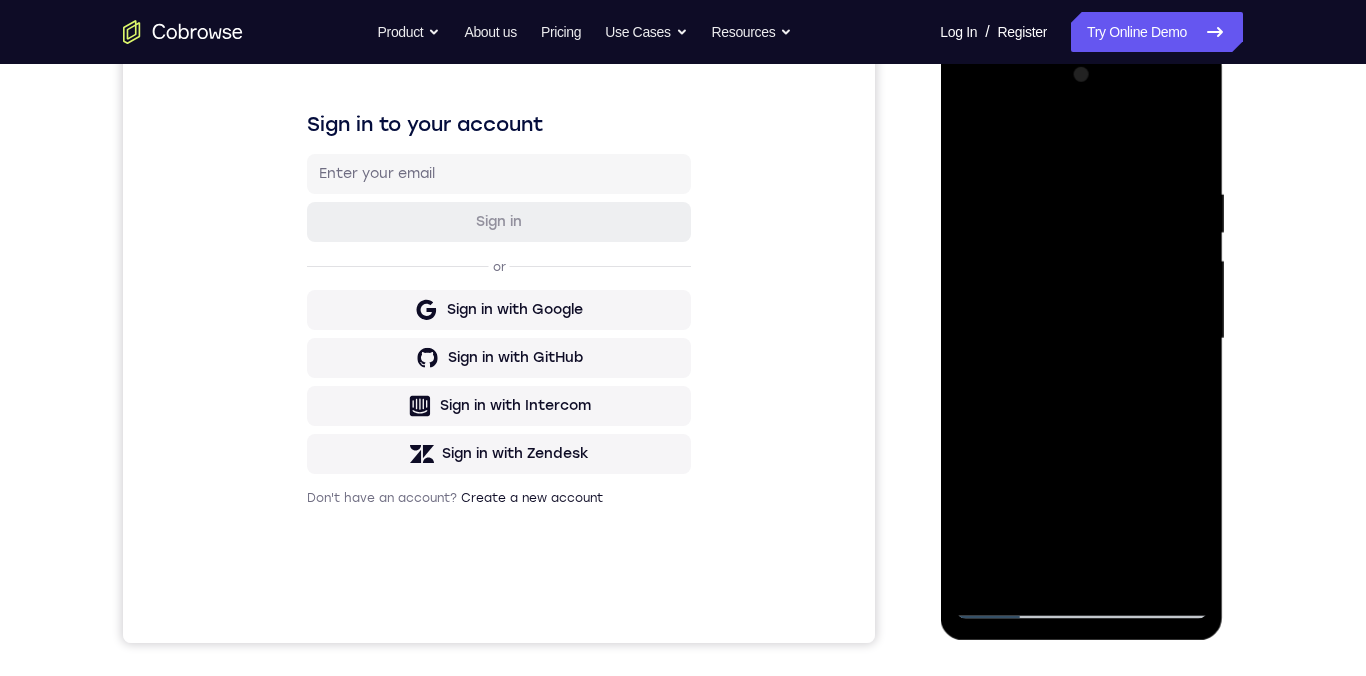 click at bounding box center [1081, 339] 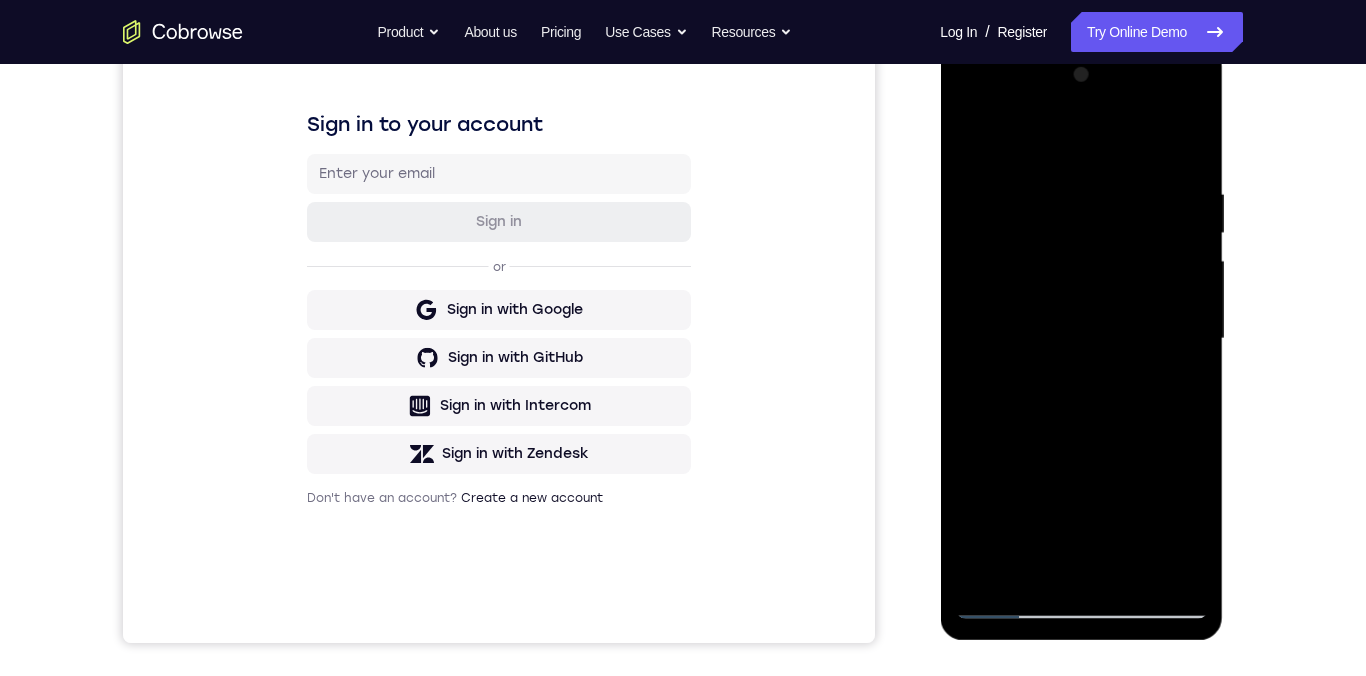 click at bounding box center [1081, 339] 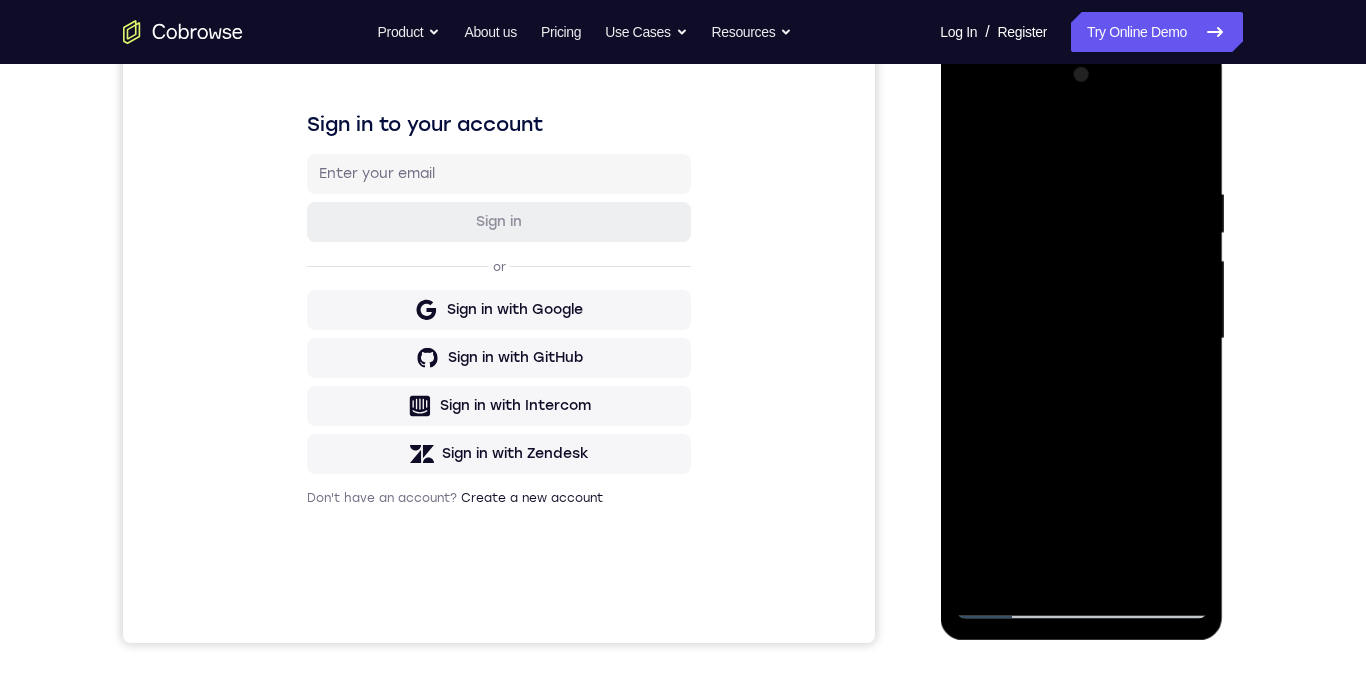 click at bounding box center (1081, 339) 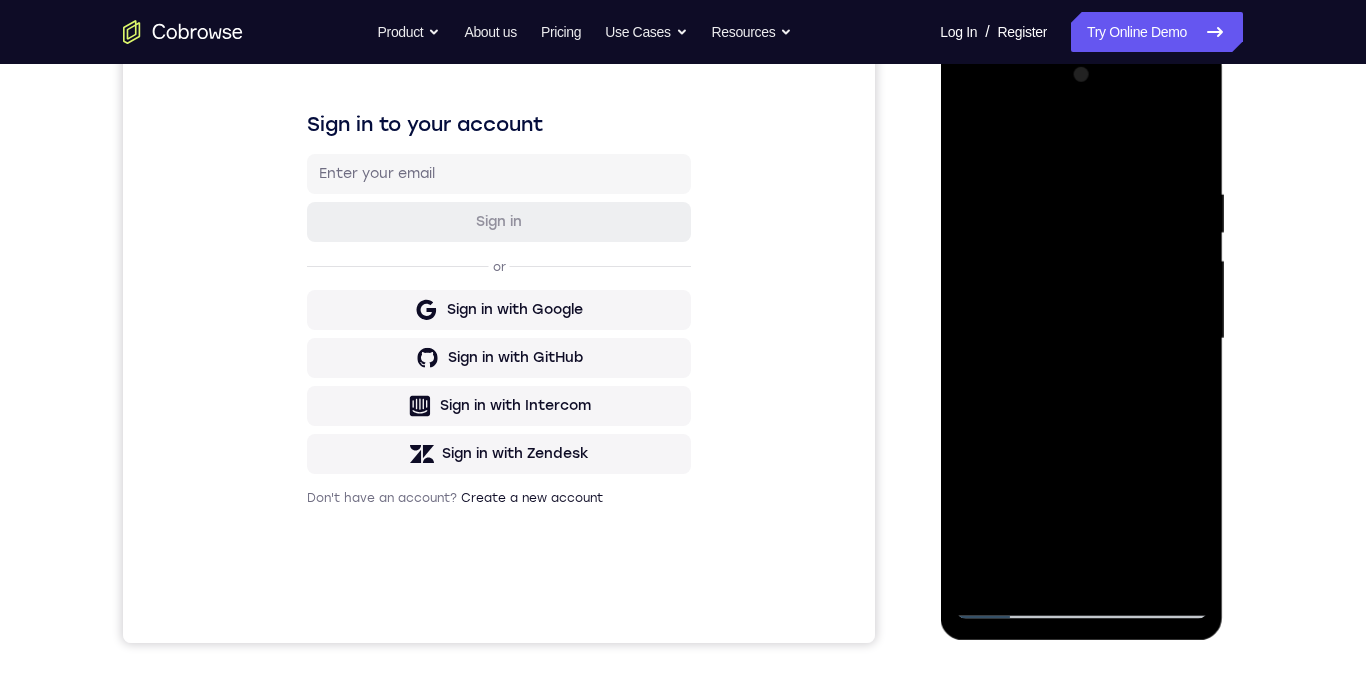 click at bounding box center [1081, 339] 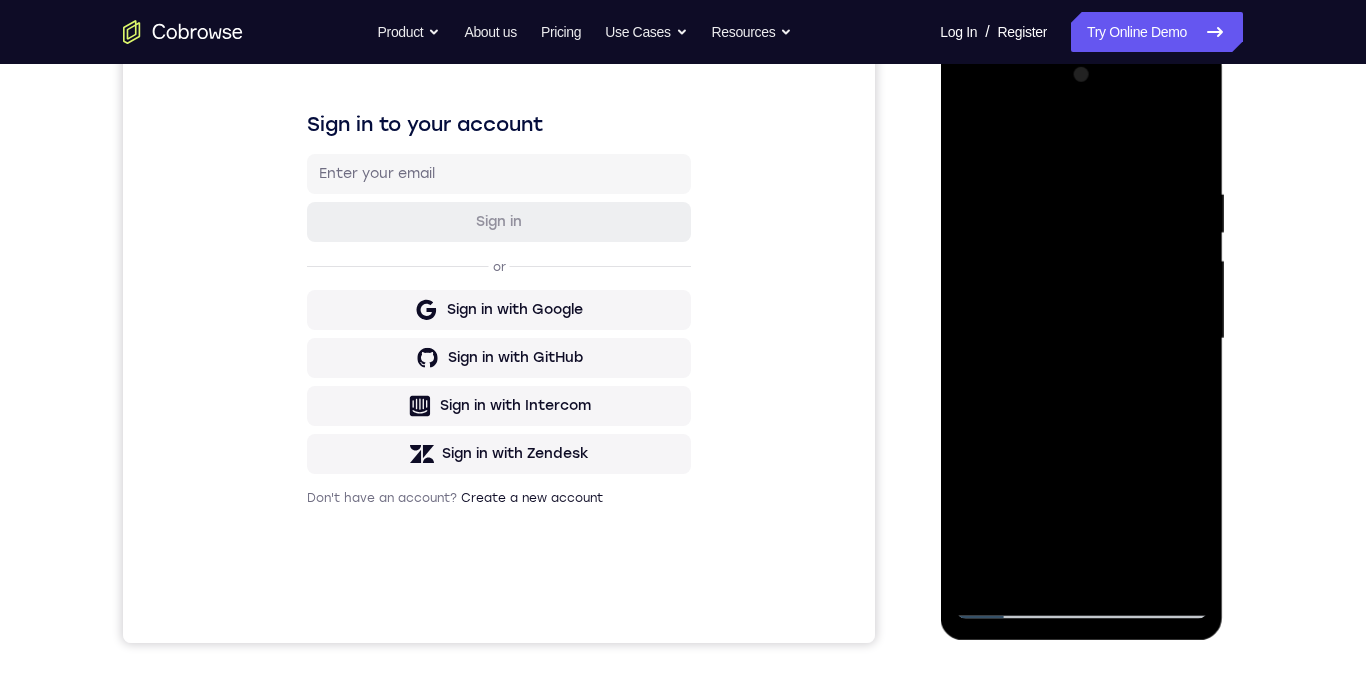 click at bounding box center (1081, 339) 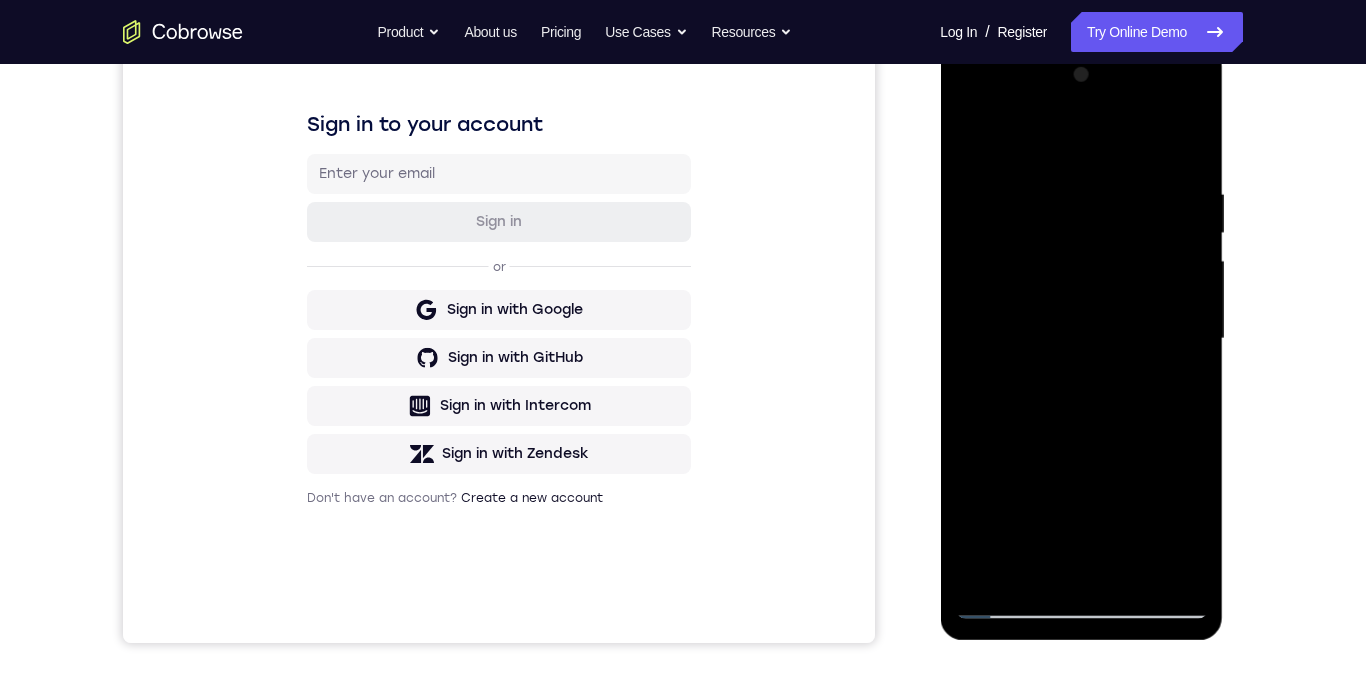click at bounding box center [1081, 339] 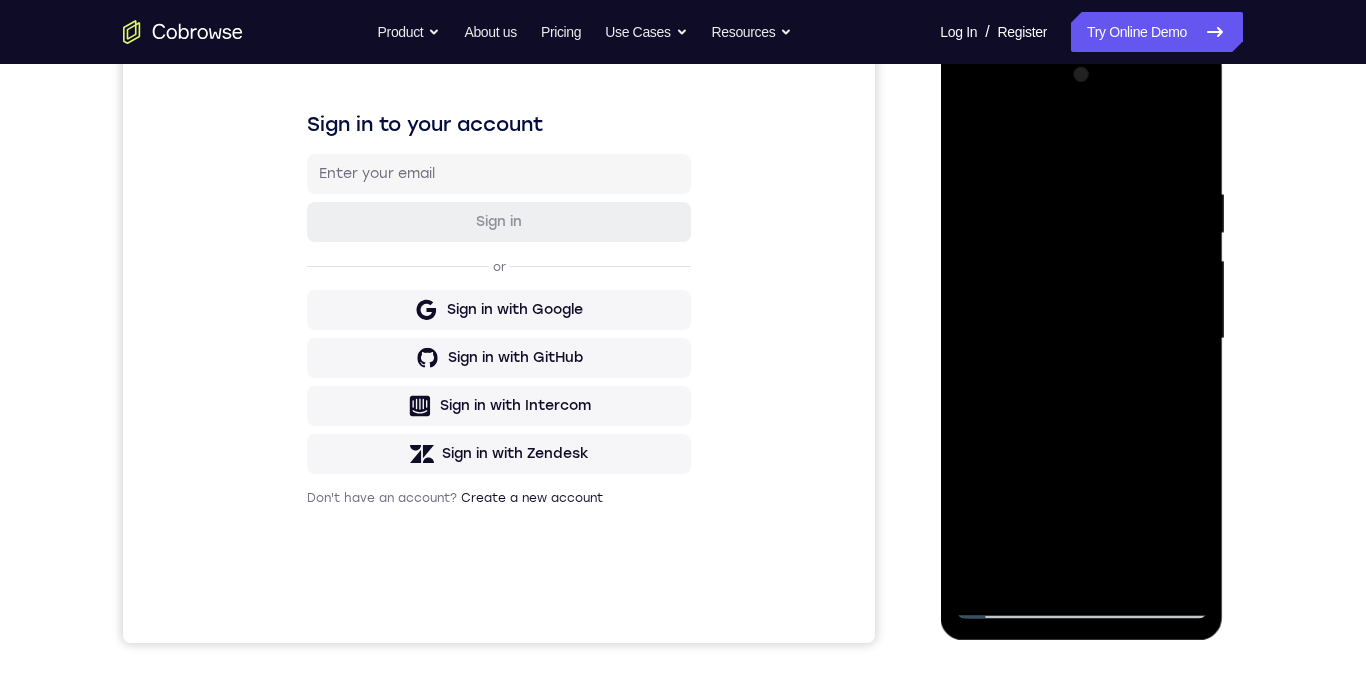click at bounding box center (1081, 339) 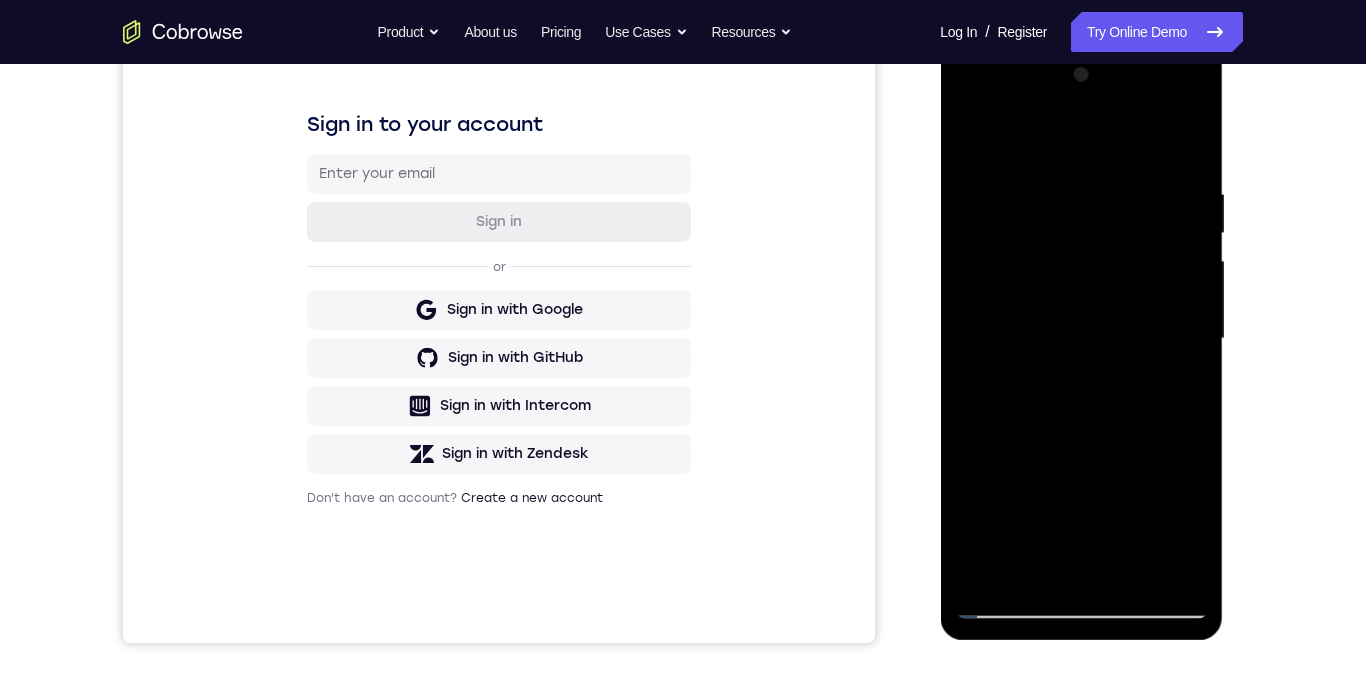 click at bounding box center [1081, 339] 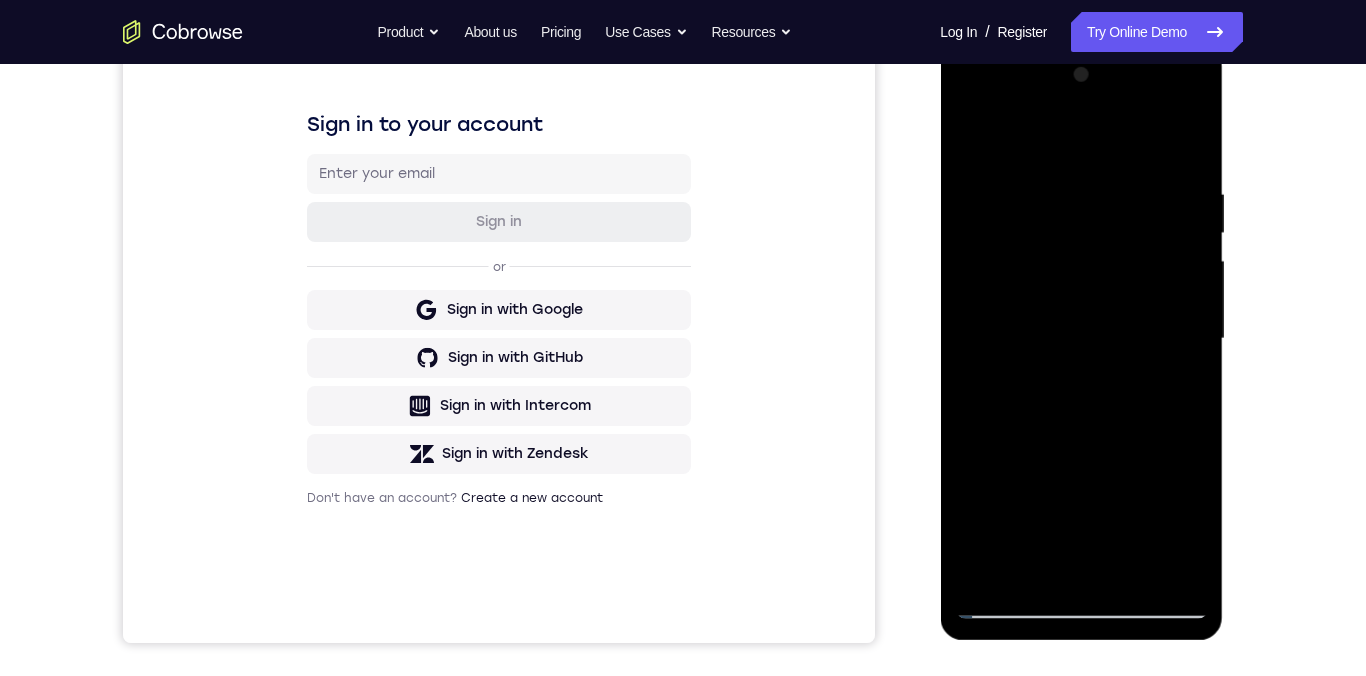click at bounding box center (1081, 339) 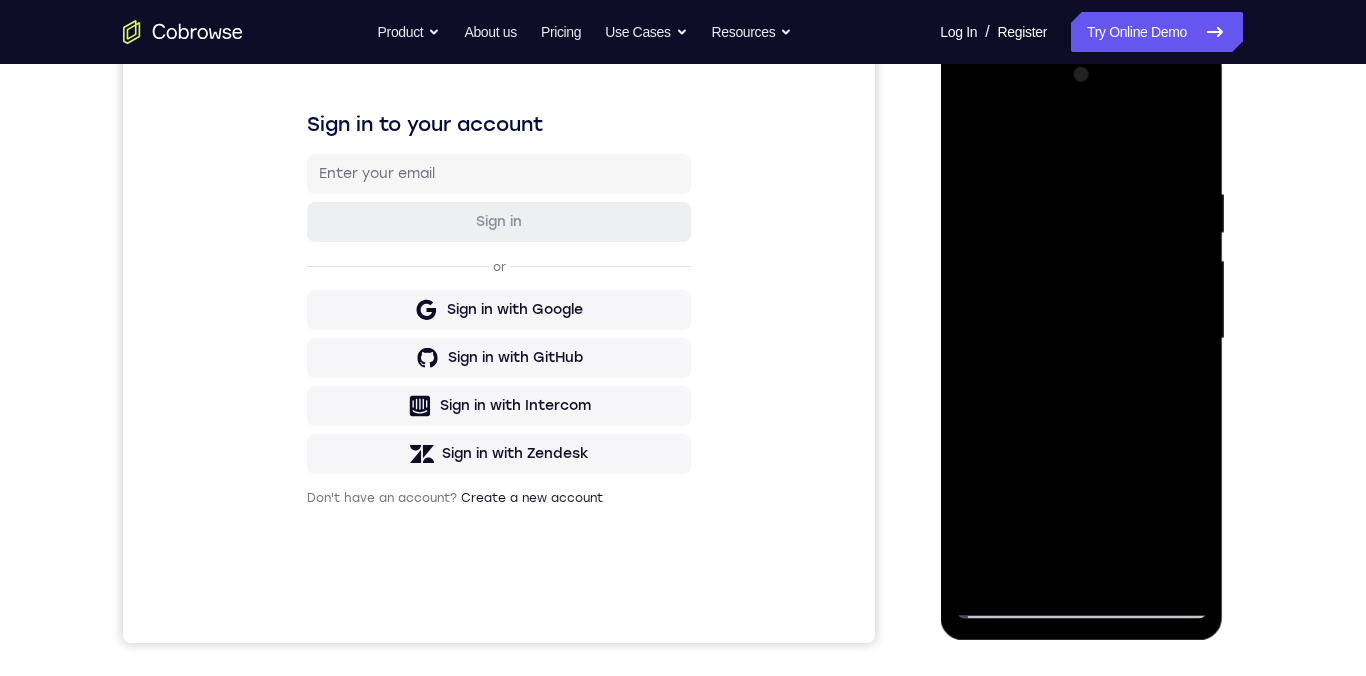 click at bounding box center (1081, 339) 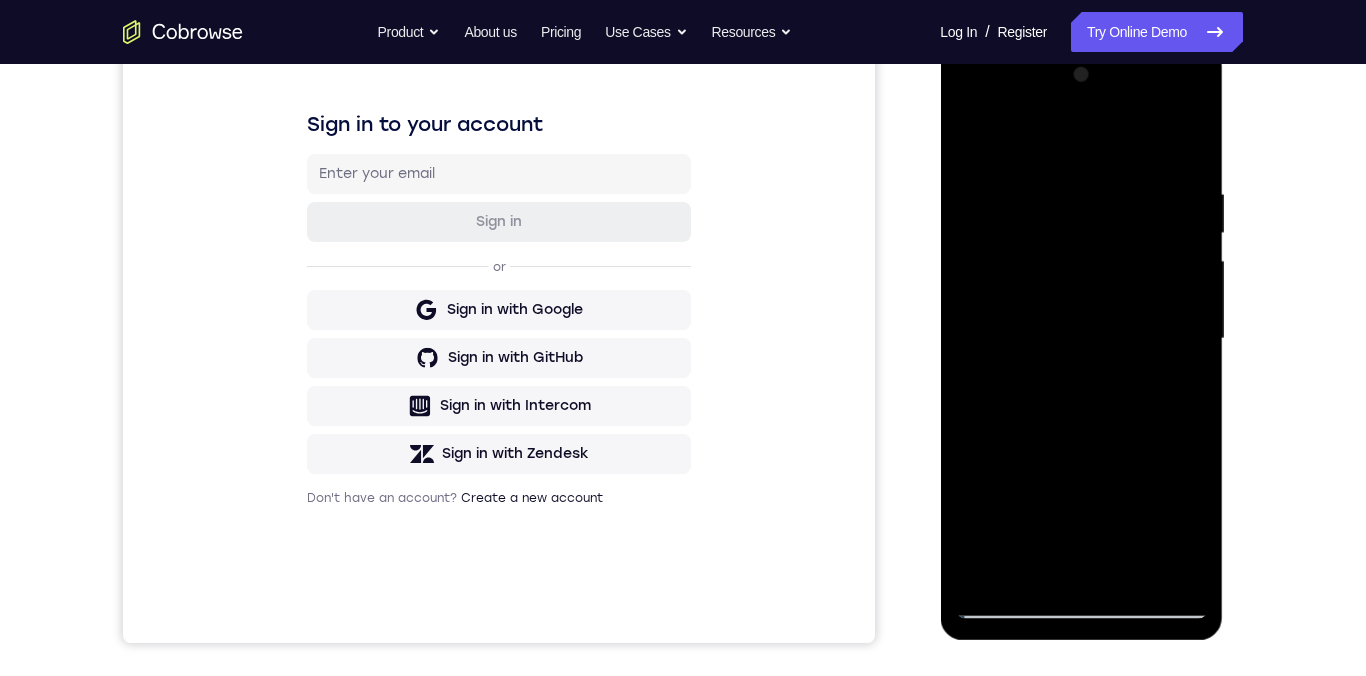 click at bounding box center (1081, 339) 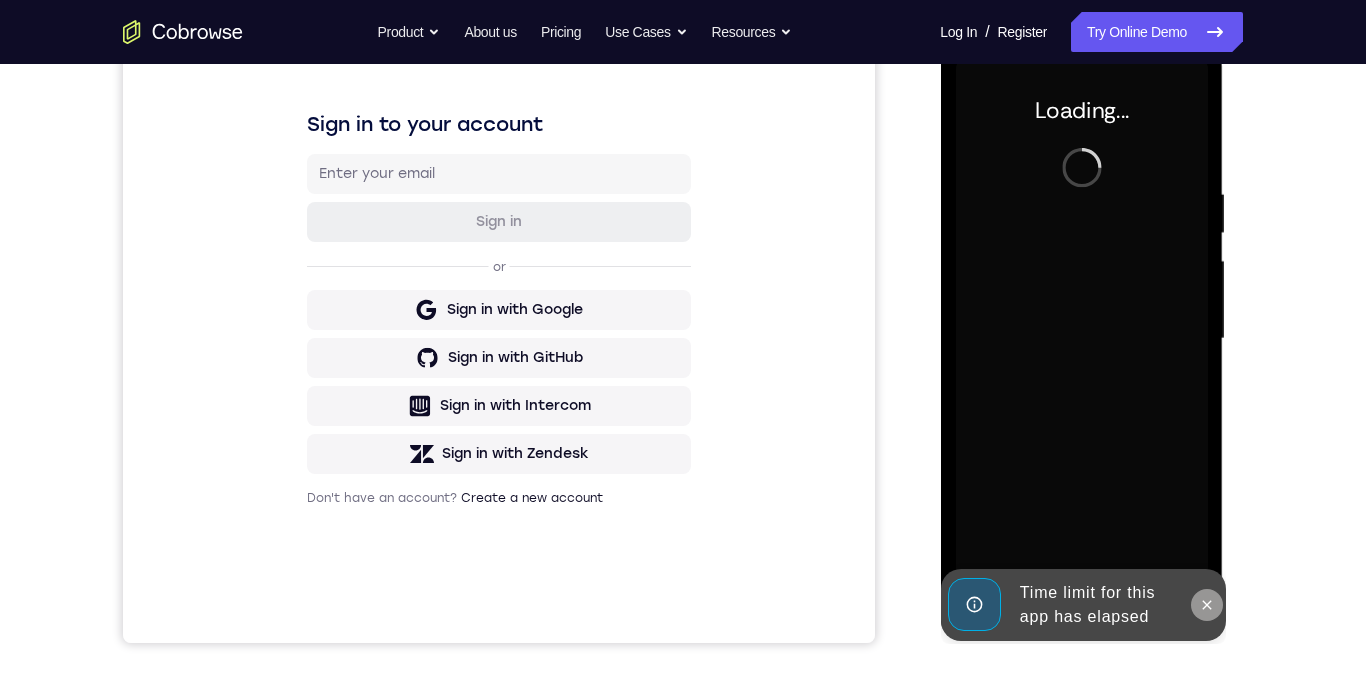 click 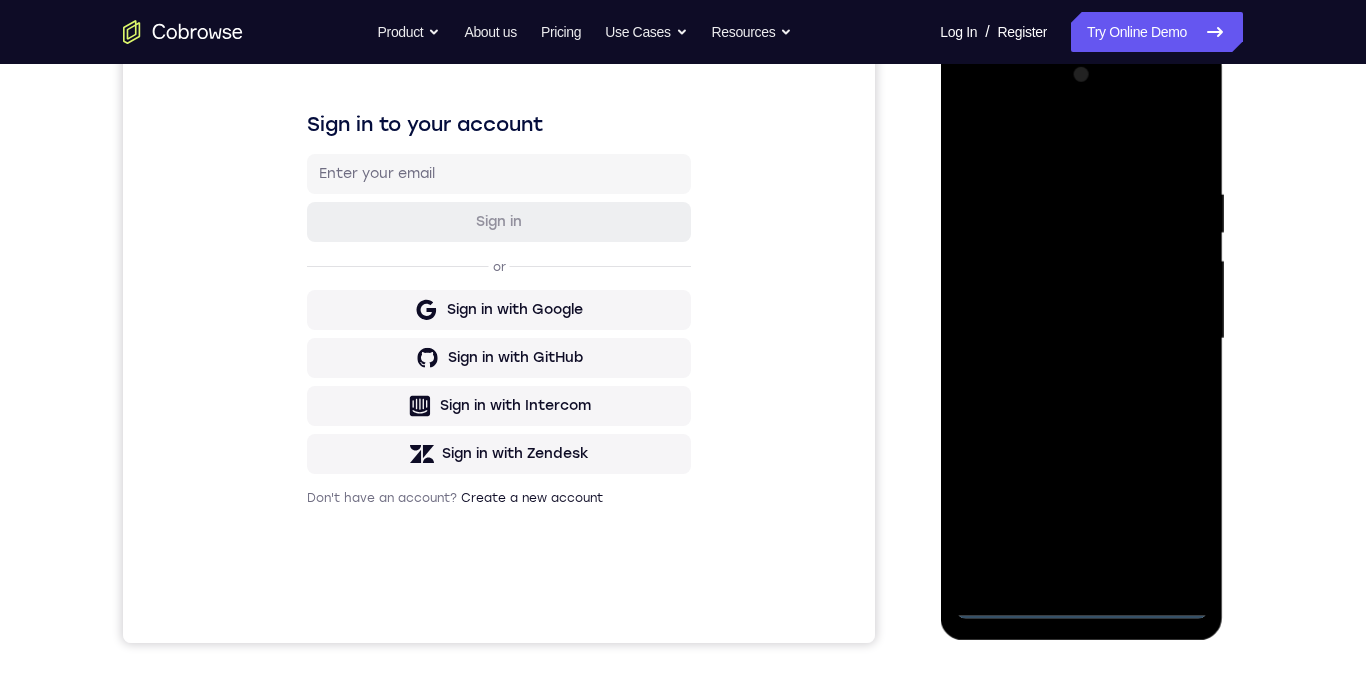 click at bounding box center [1081, 339] 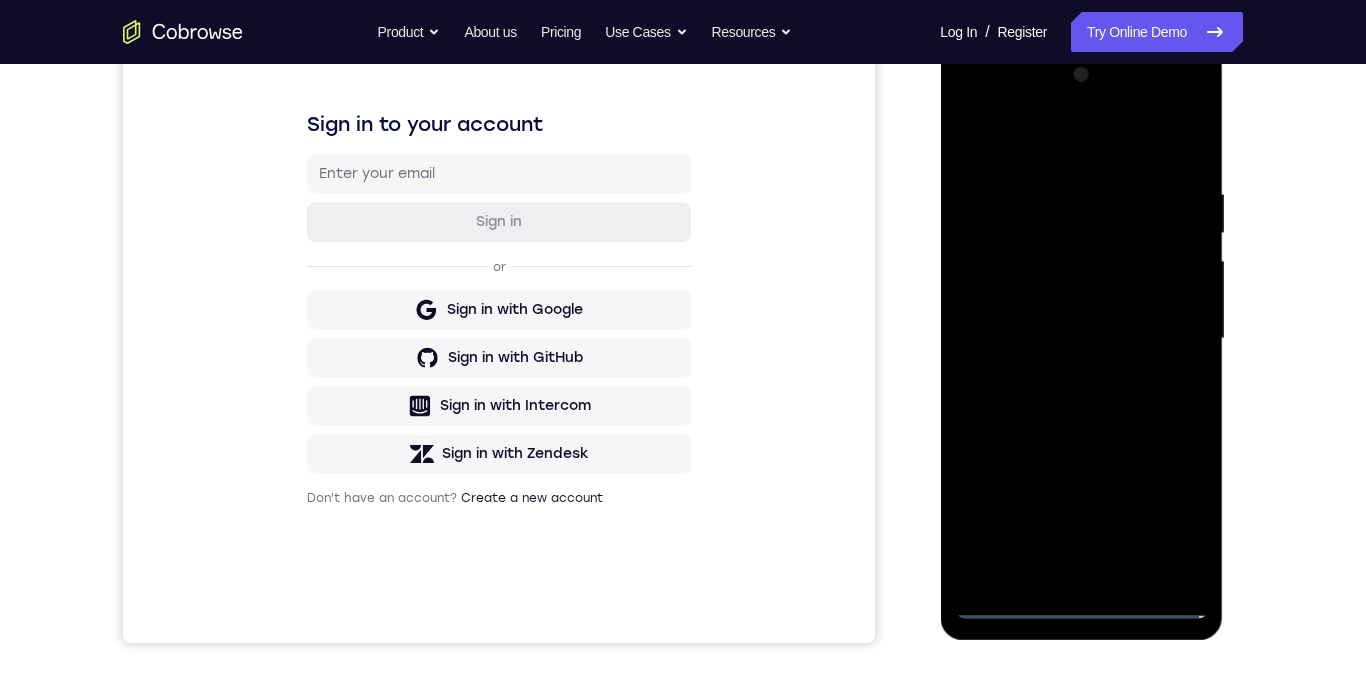 click at bounding box center [1081, 339] 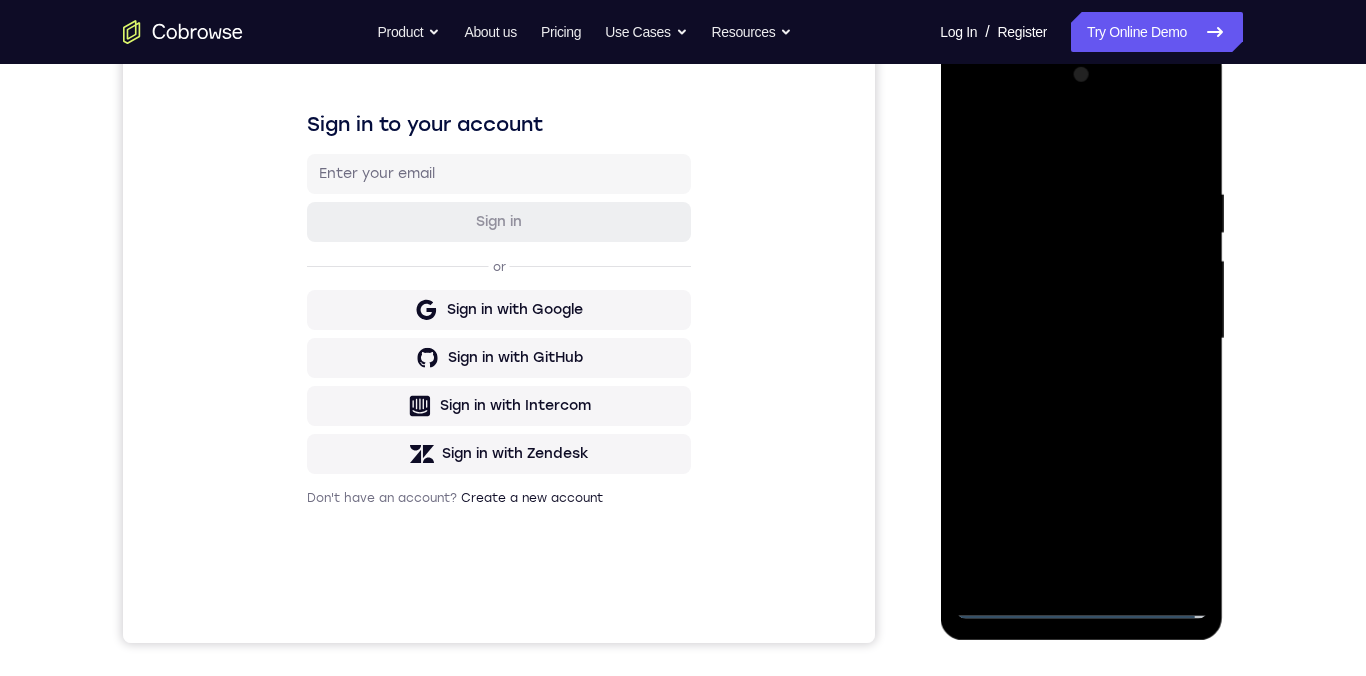 click at bounding box center [1081, 339] 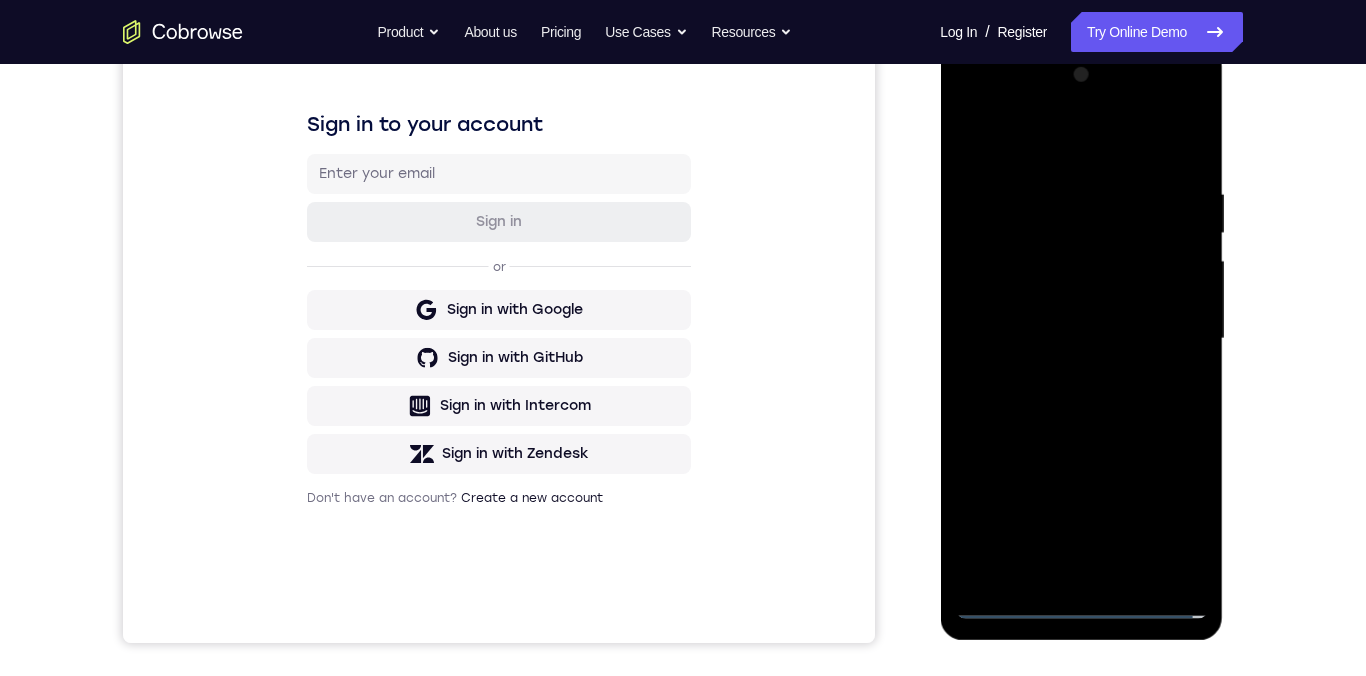 click at bounding box center (1081, 339) 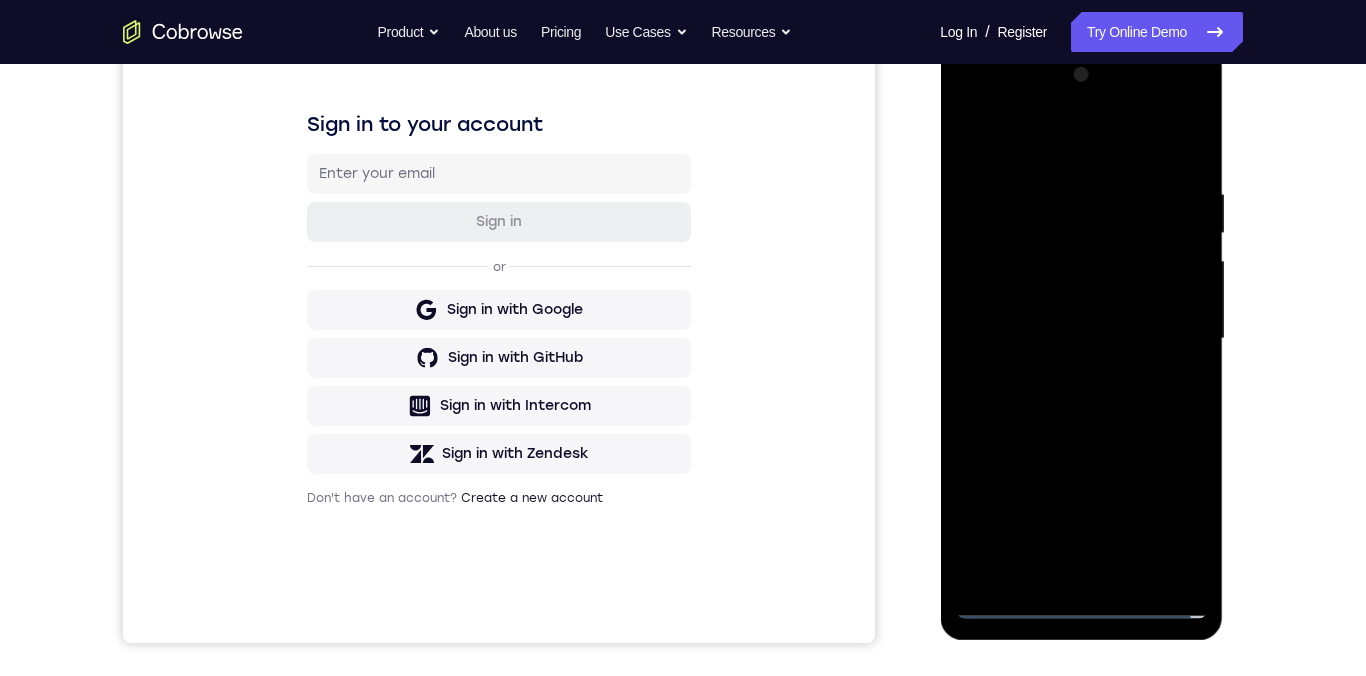 click at bounding box center (1081, 339) 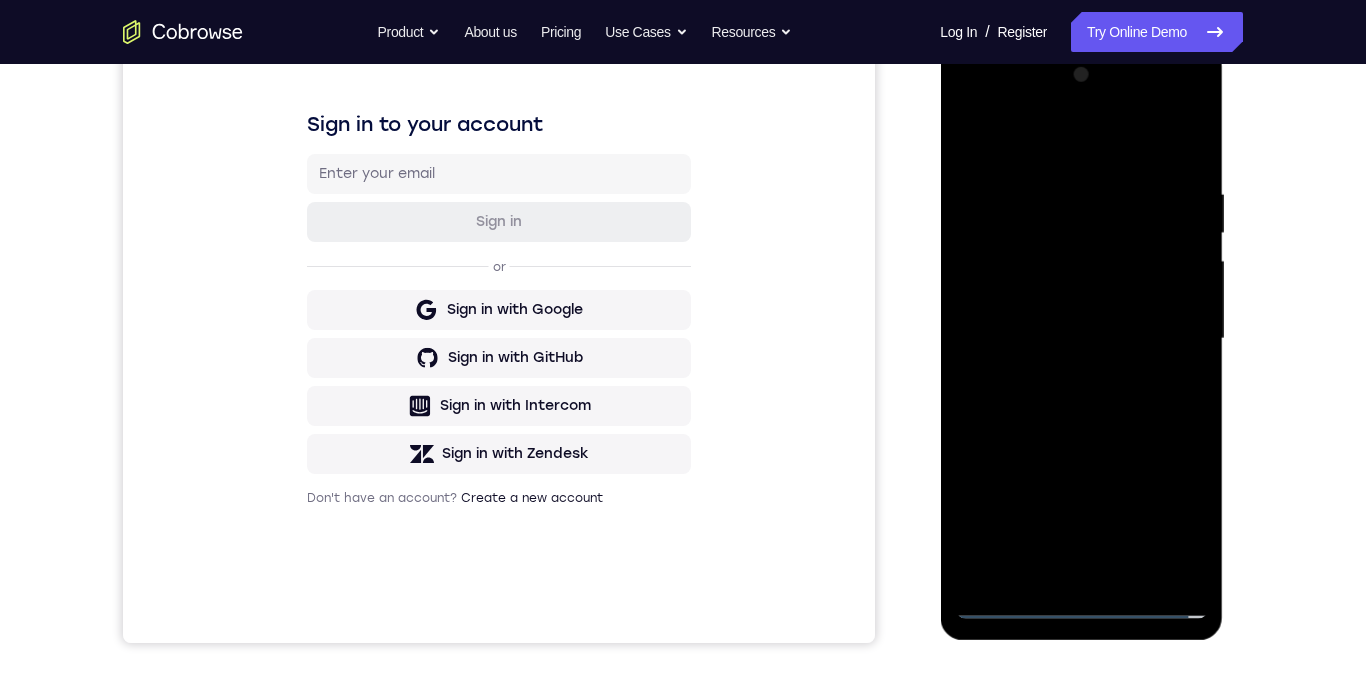 click at bounding box center (1081, 339) 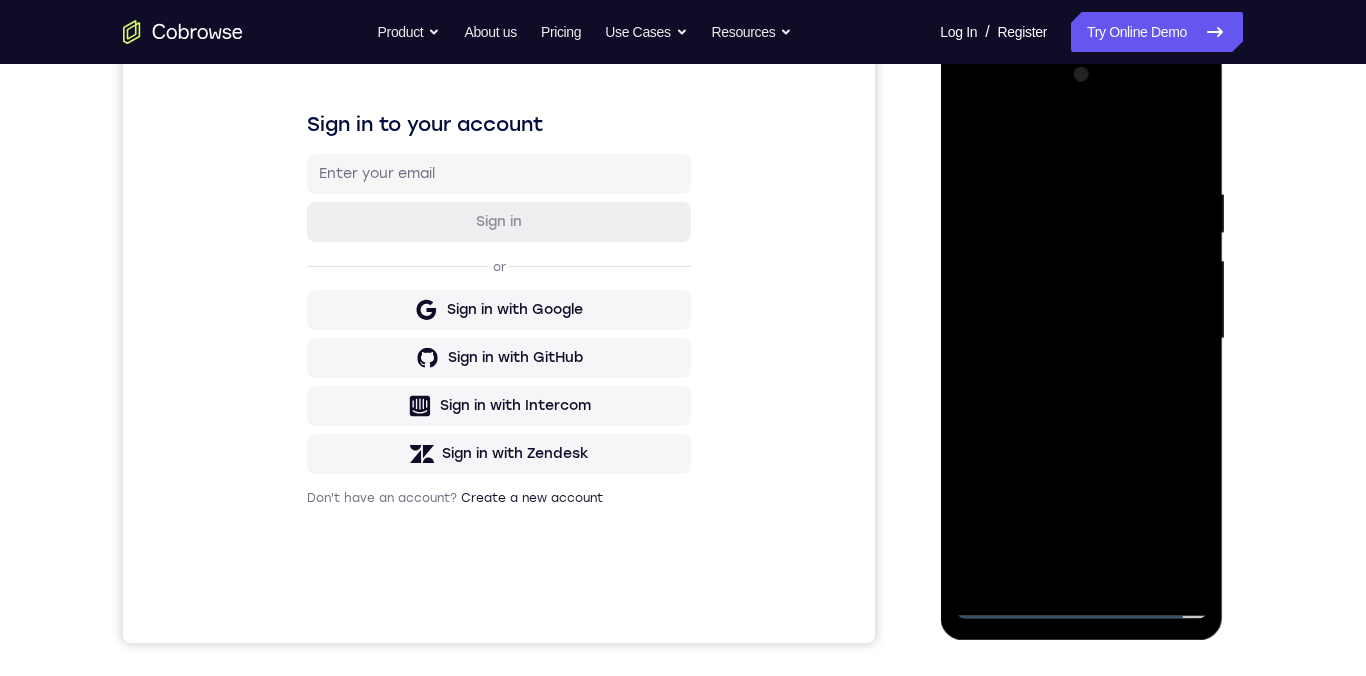click at bounding box center (1081, 339) 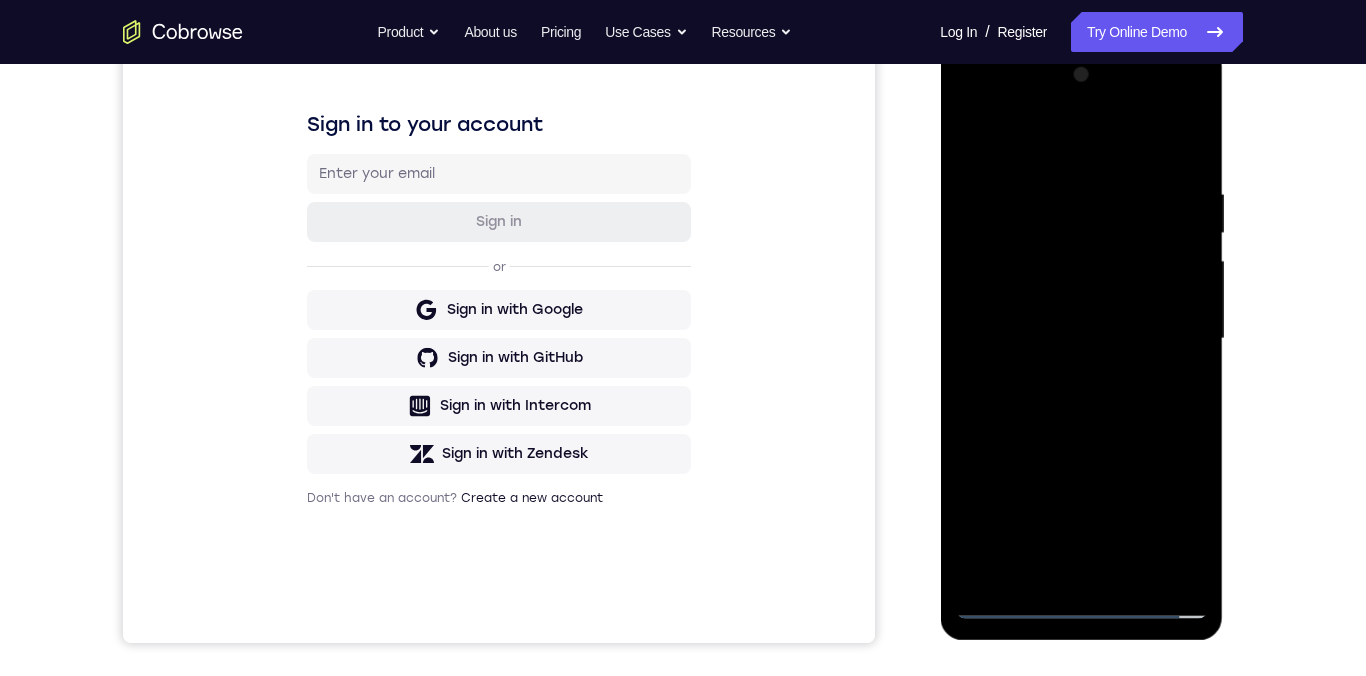 click at bounding box center (1081, 339) 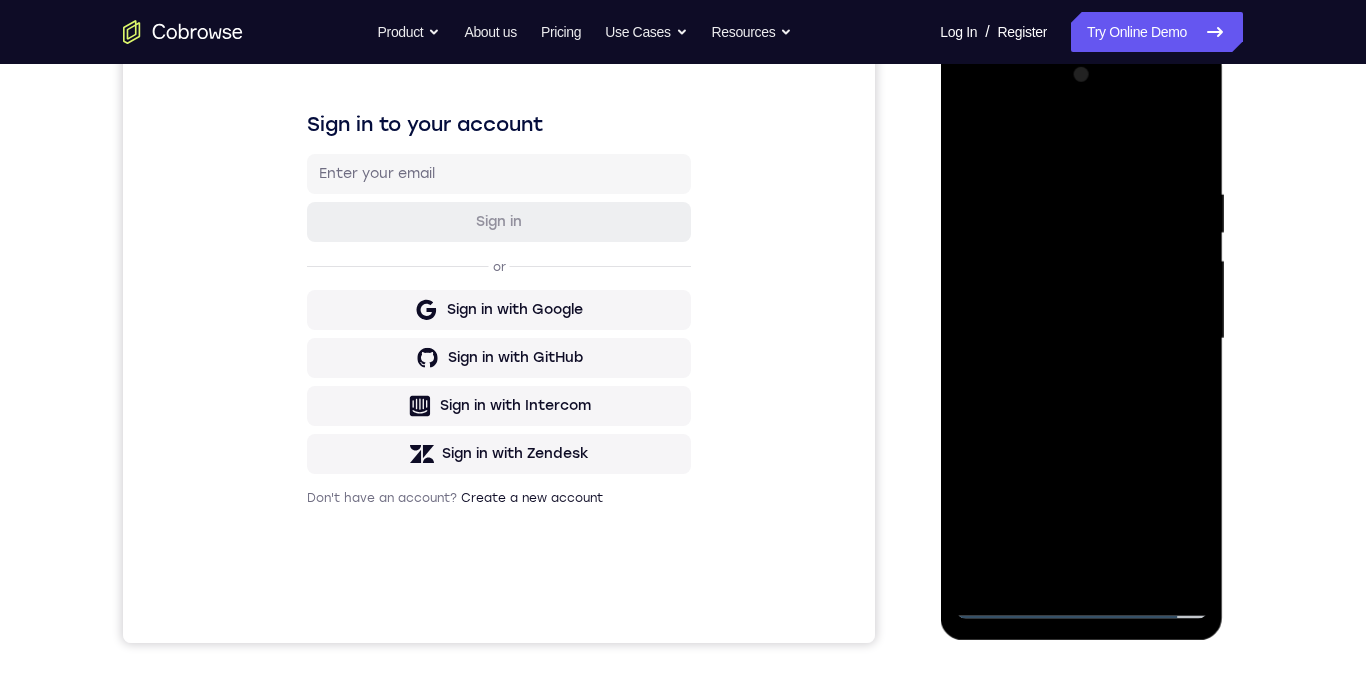 click at bounding box center (1081, 339) 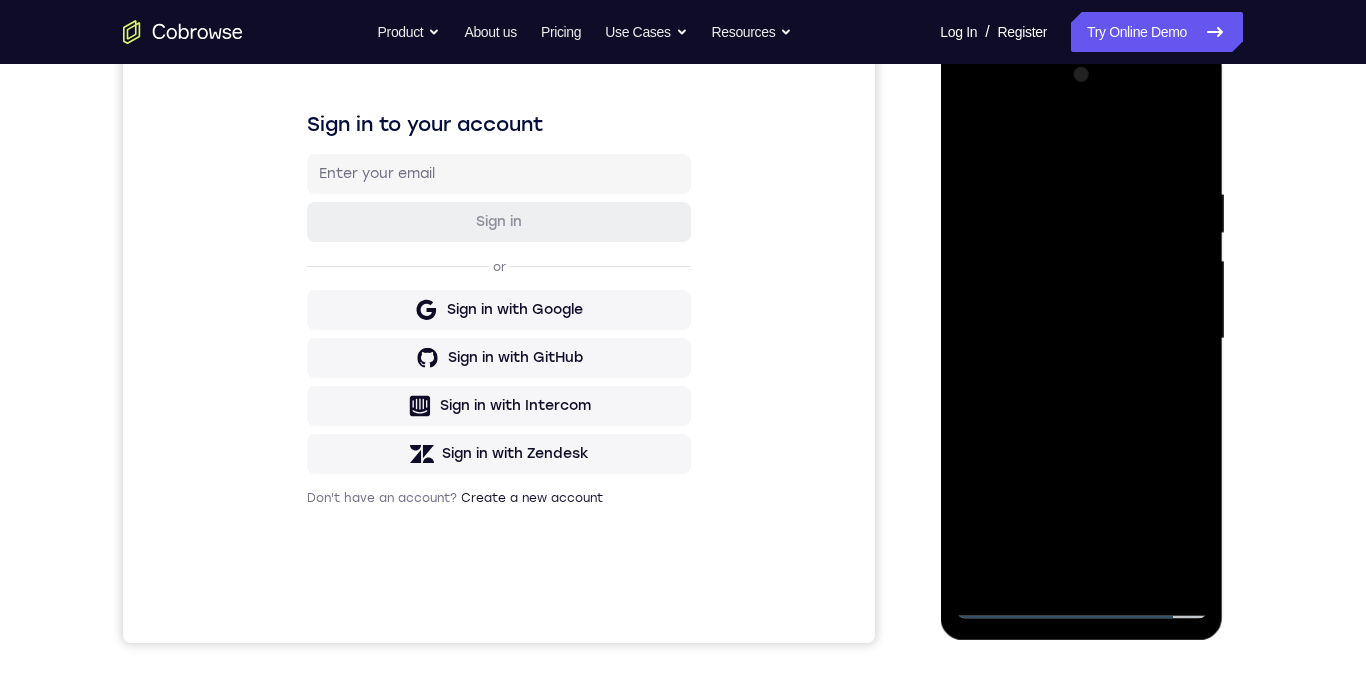 click at bounding box center [1081, 339] 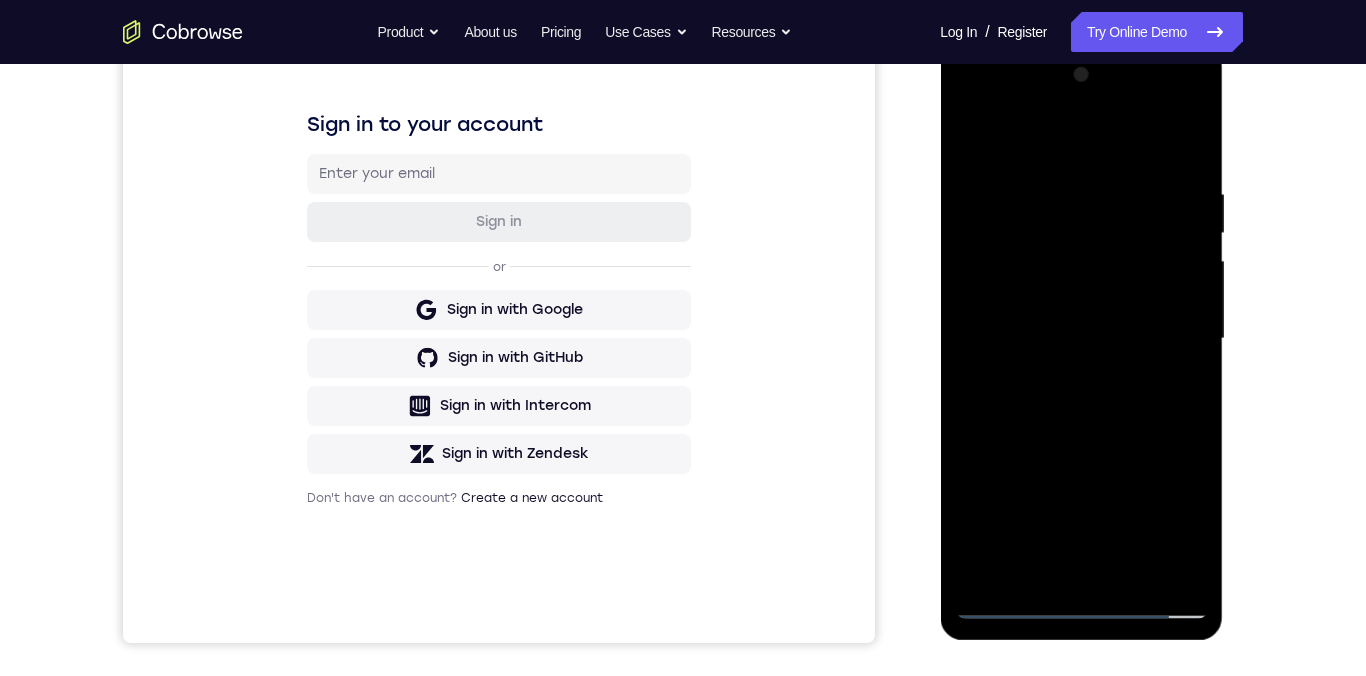 click at bounding box center [1081, 339] 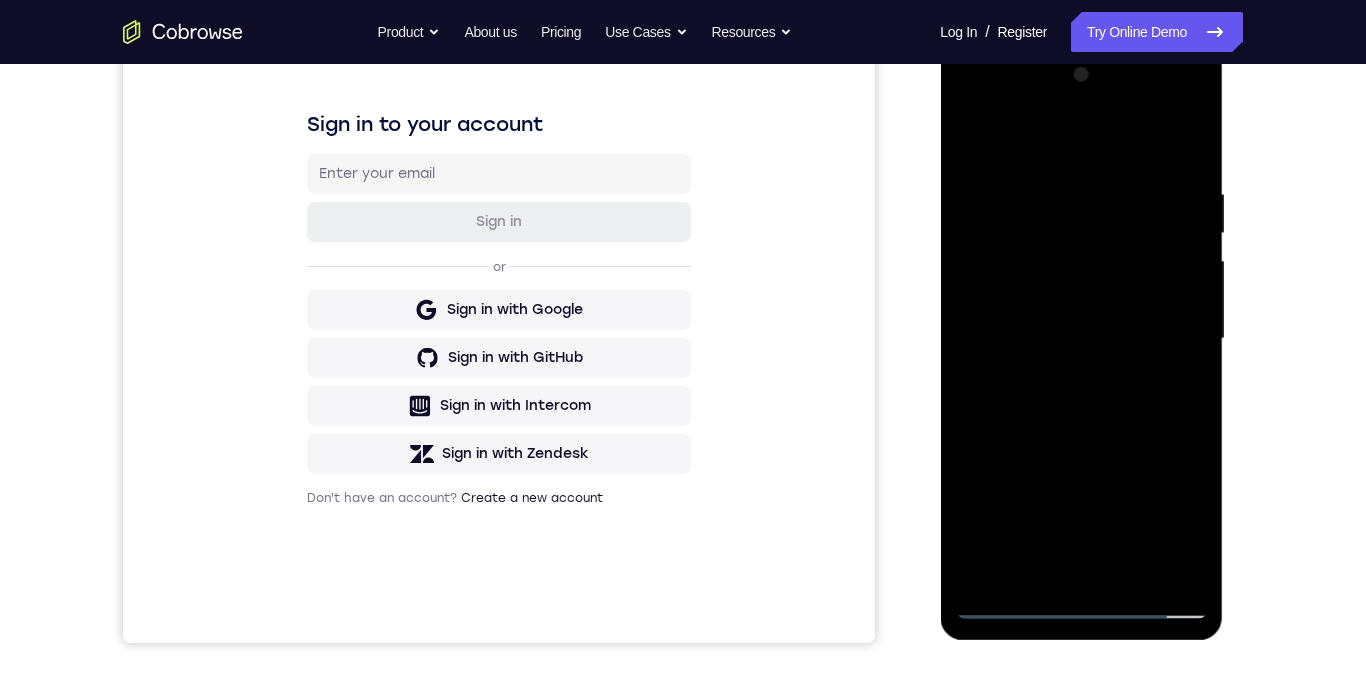 click at bounding box center (1081, 339) 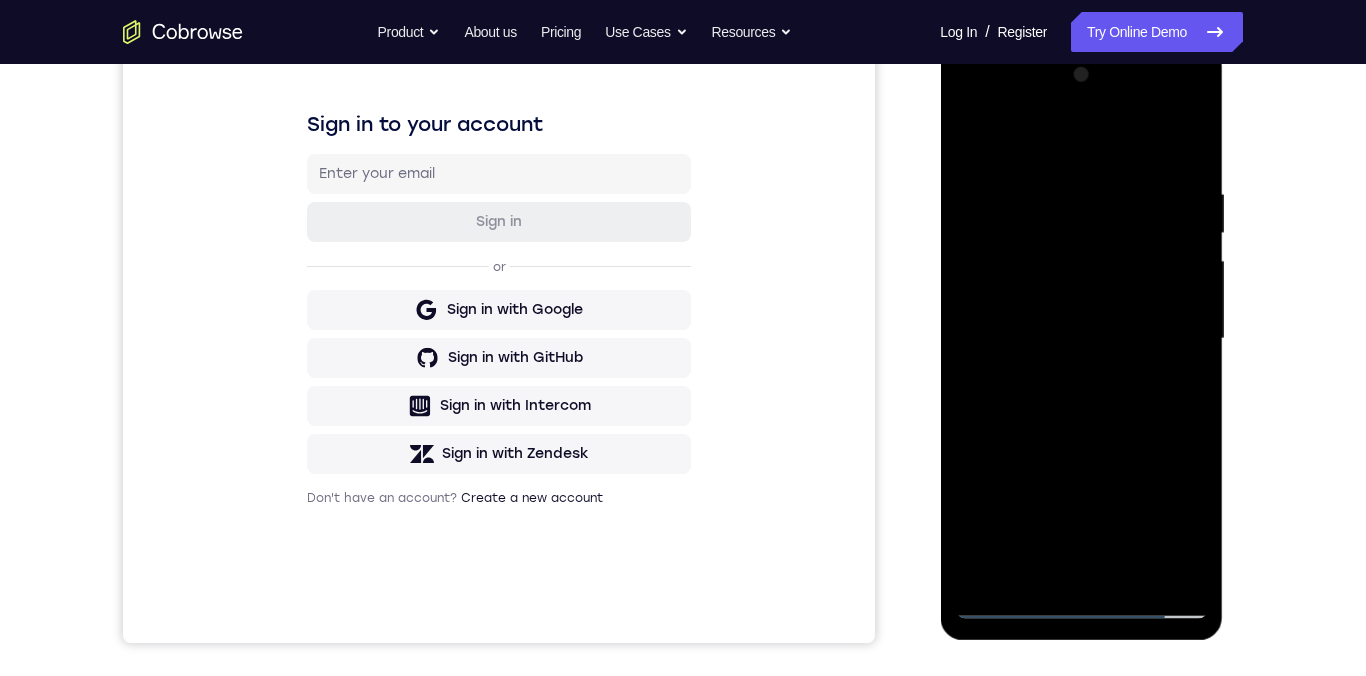 click at bounding box center (1081, 339) 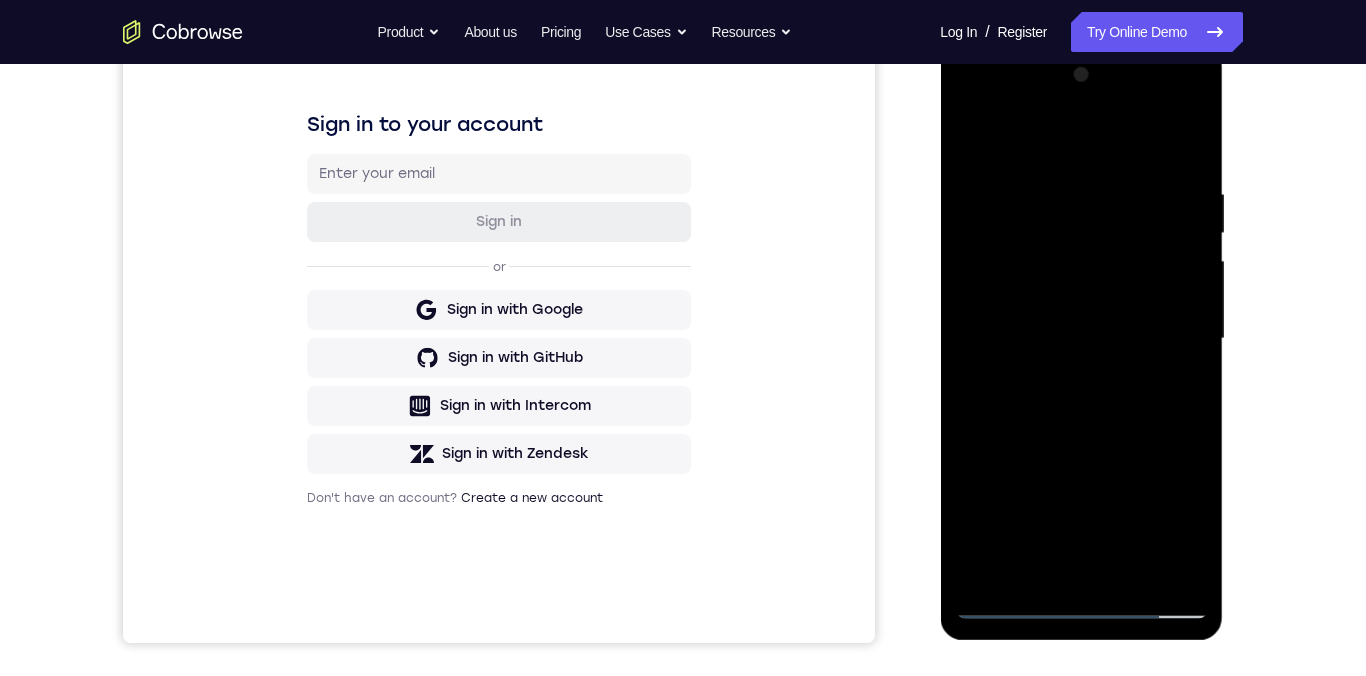 click at bounding box center [1081, 339] 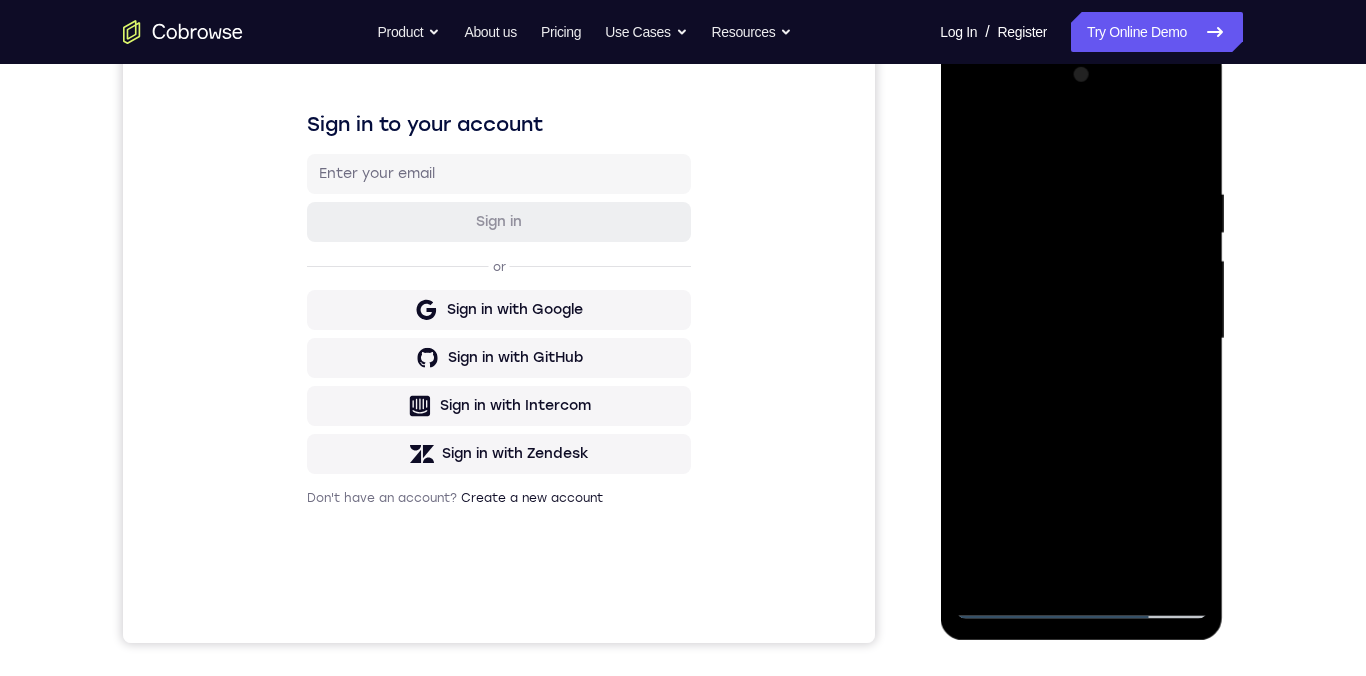 click at bounding box center (1081, 339) 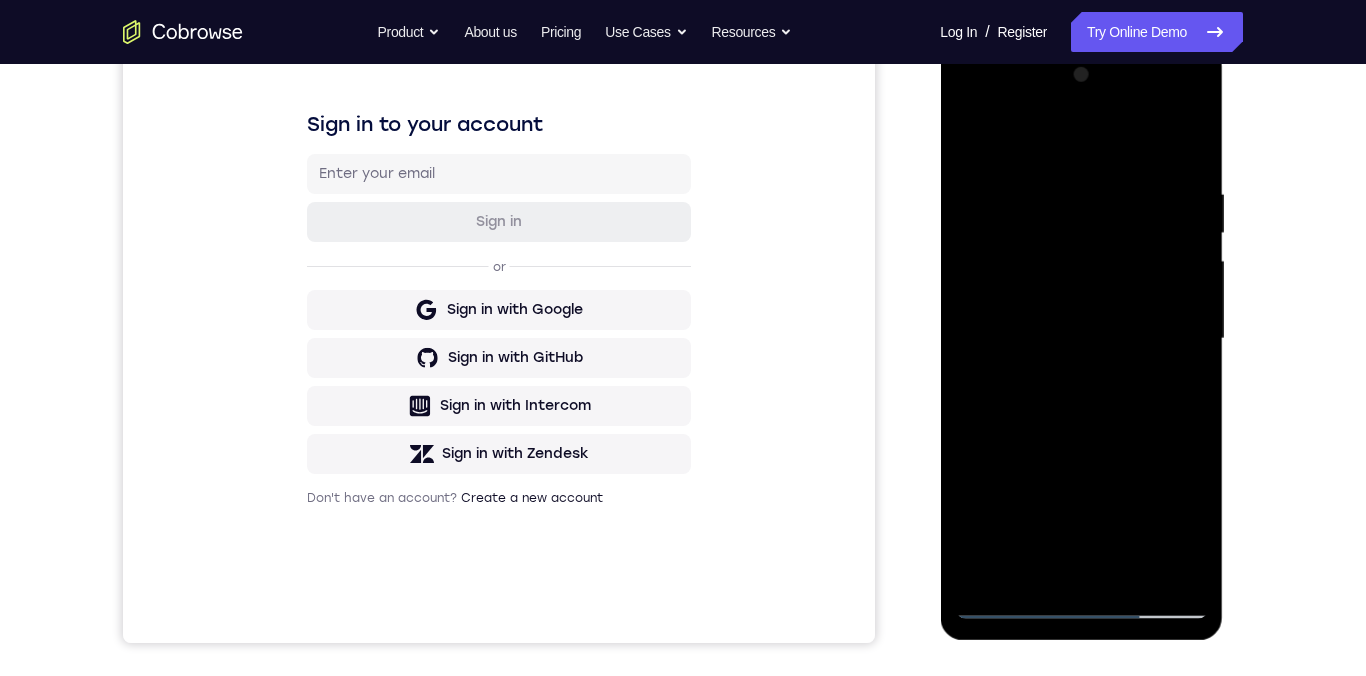 click at bounding box center [1081, 339] 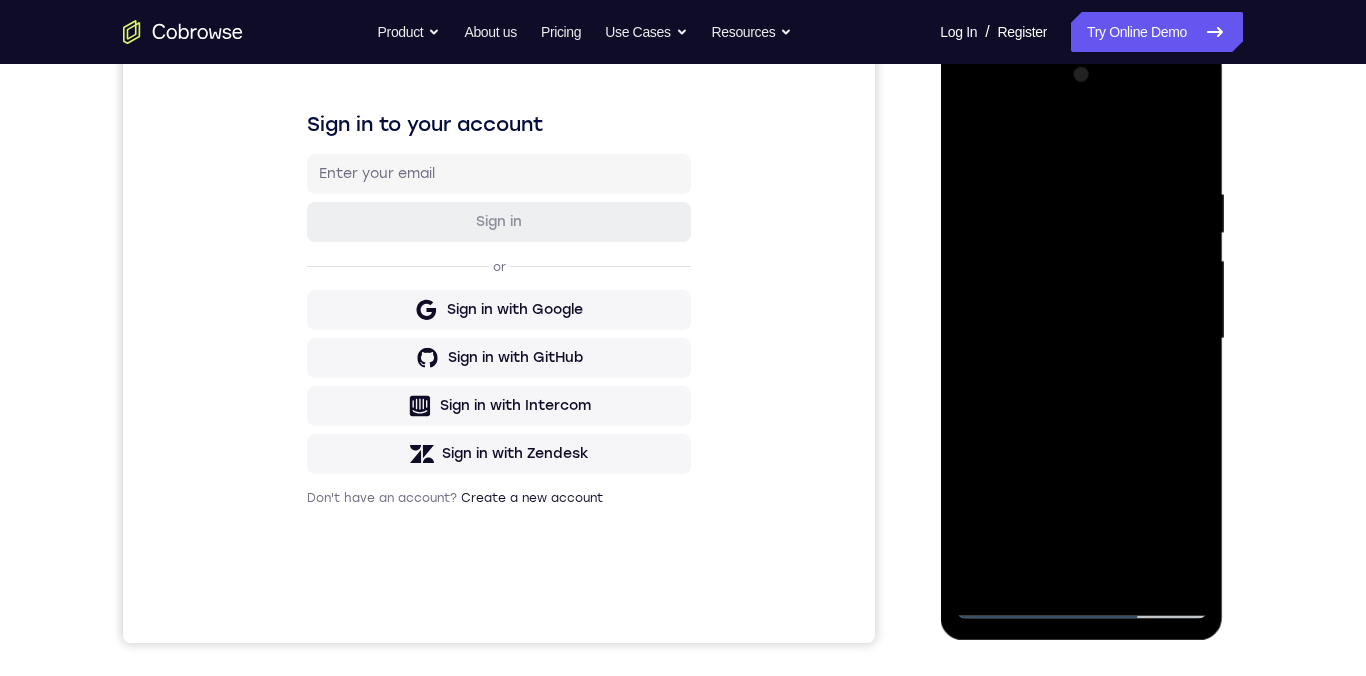 click at bounding box center (1081, 339) 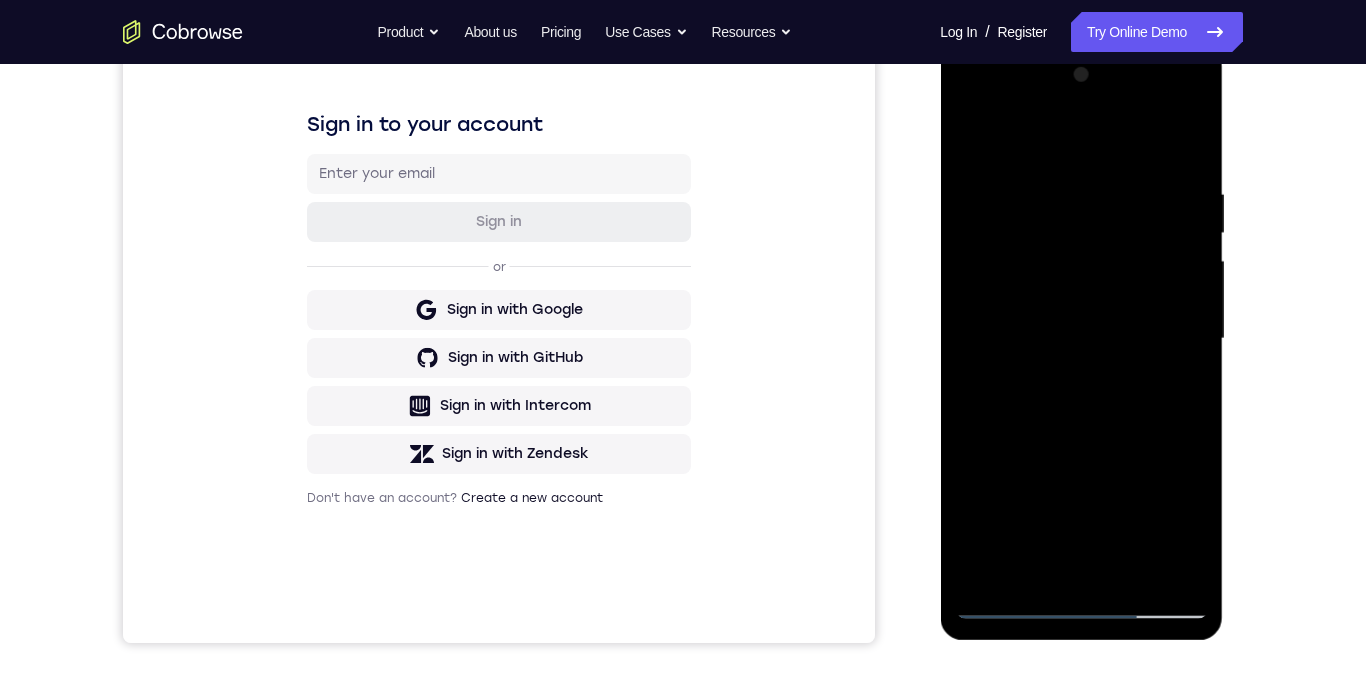 click at bounding box center [1081, 339] 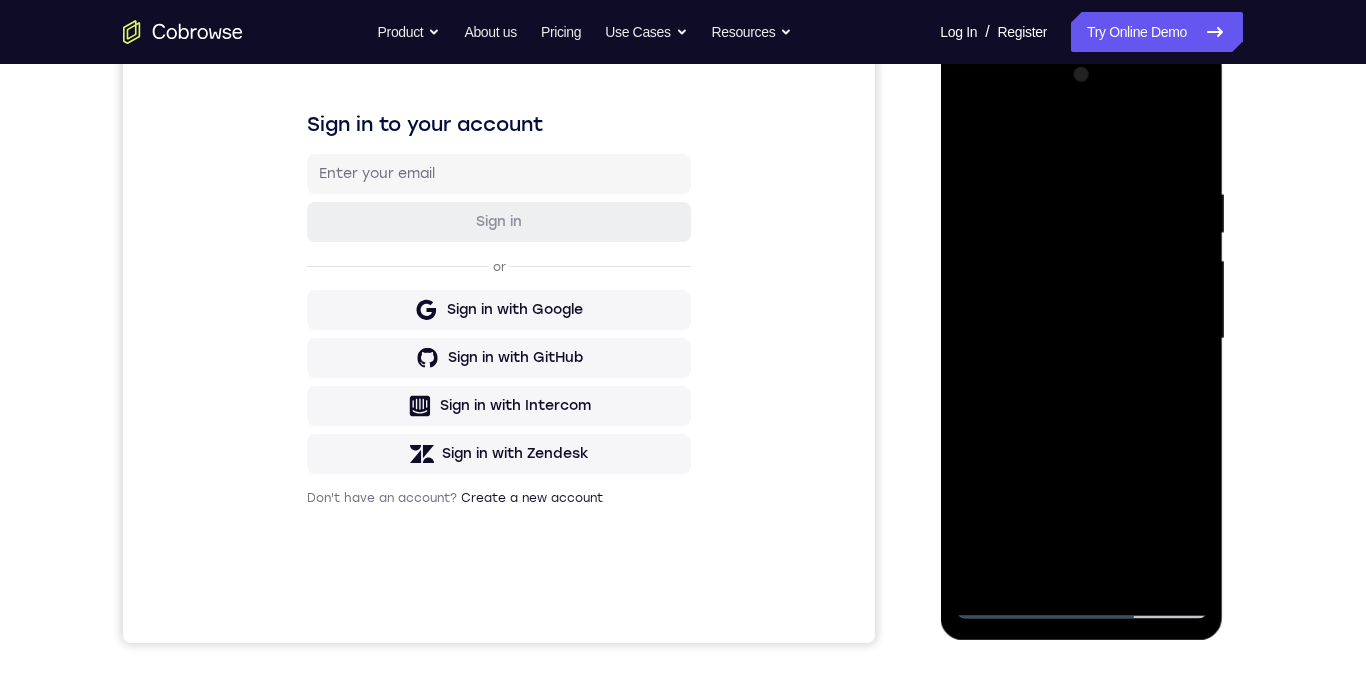 click at bounding box center [1081, 339] 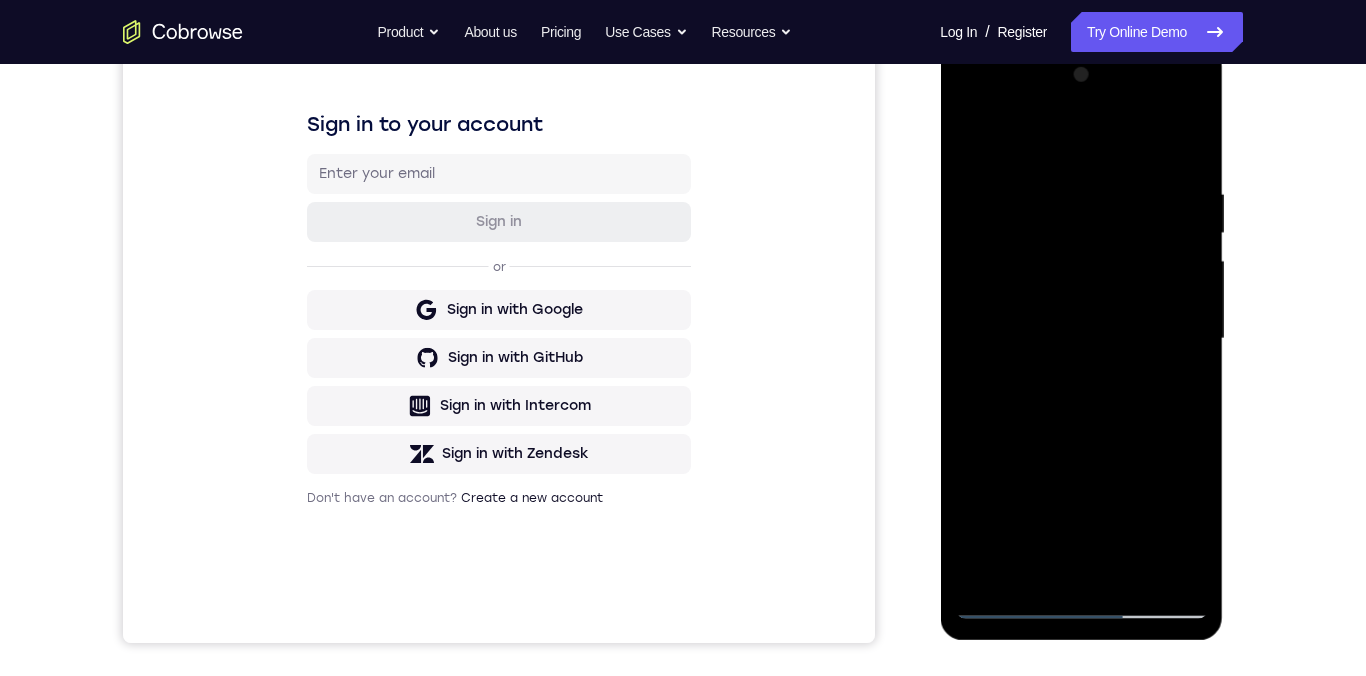 click at bounding box center [1081, 339] 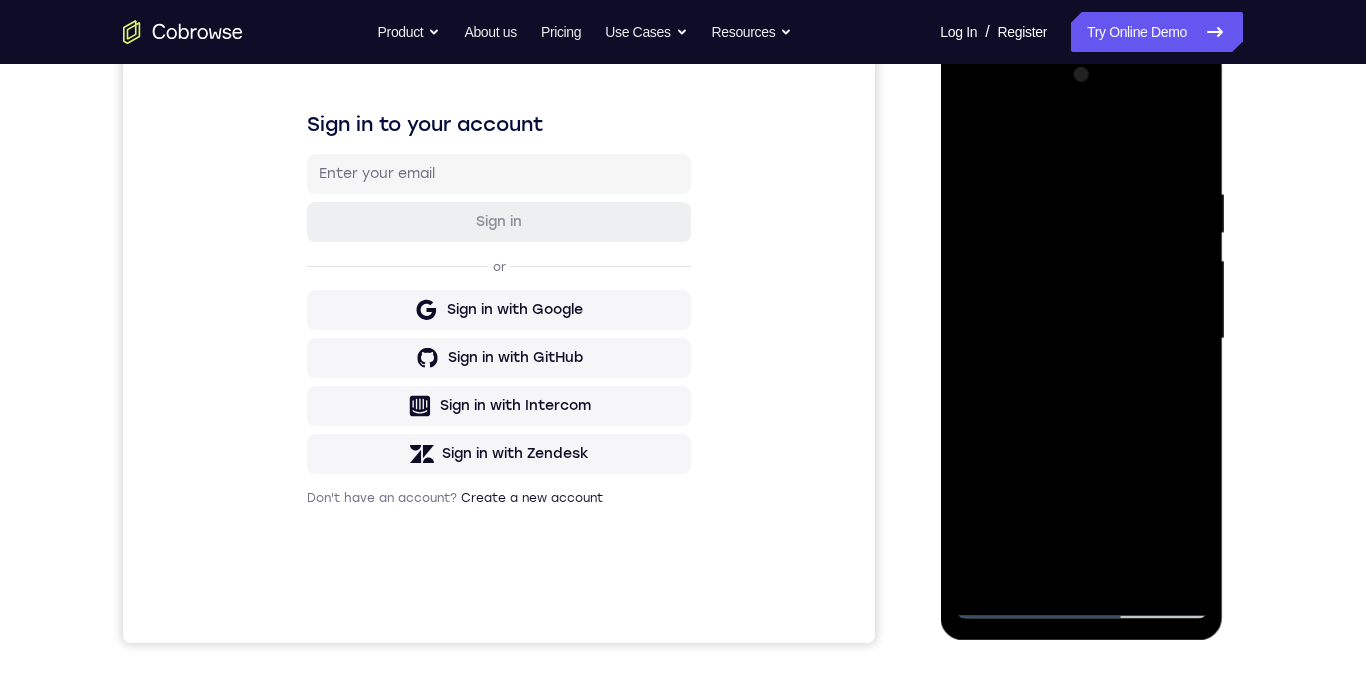 click at bounding box center (1081, 339) 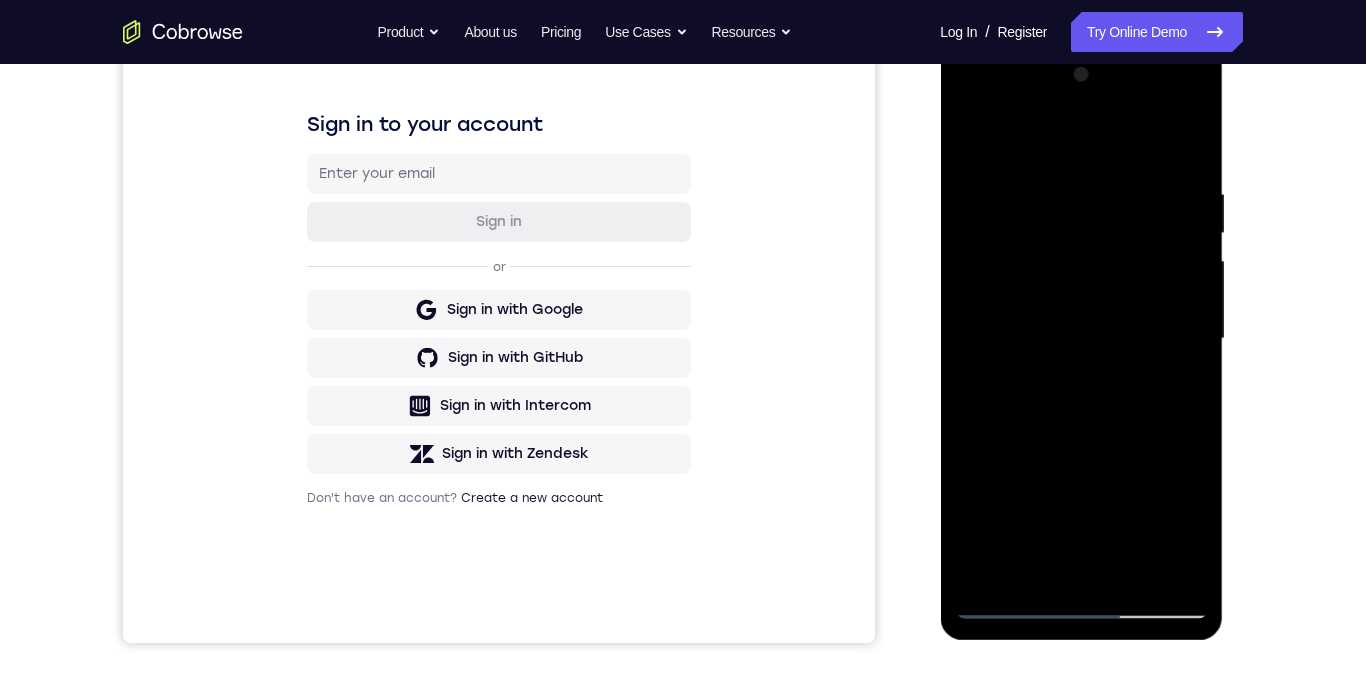 click at bounding box center (1081, 339) 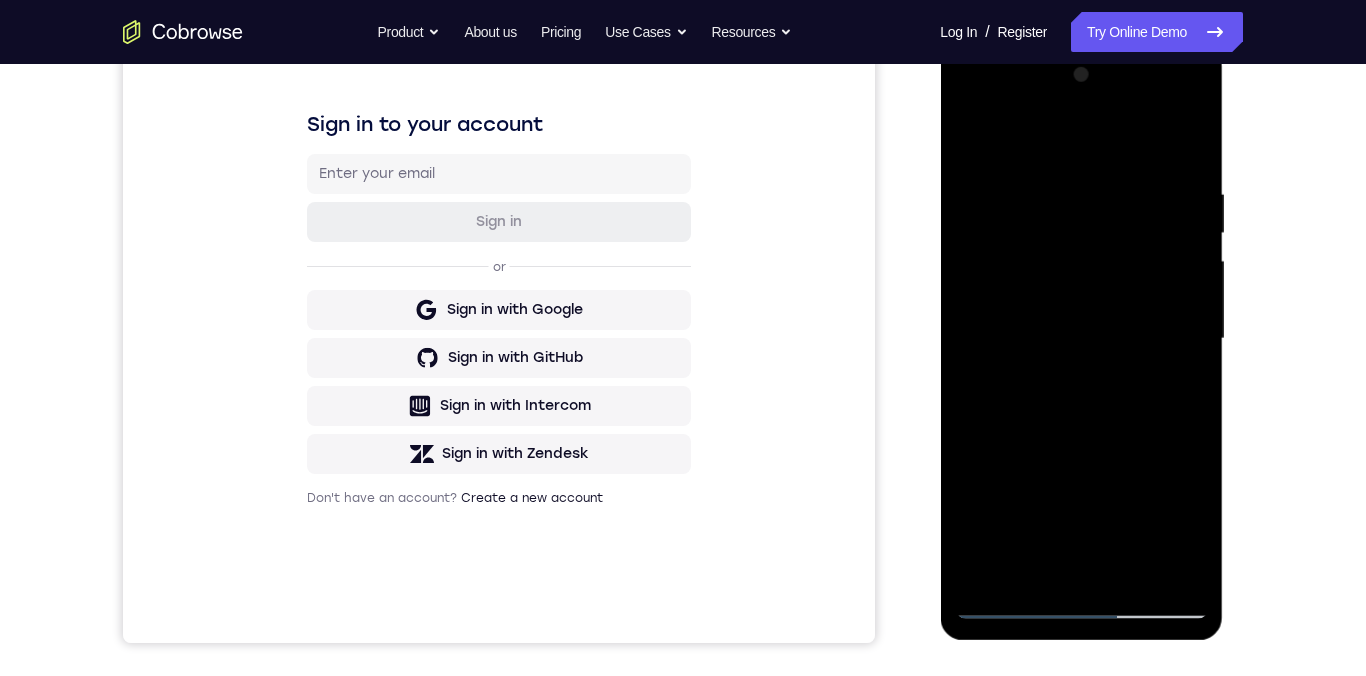 click at bounding box center (1081, 339) 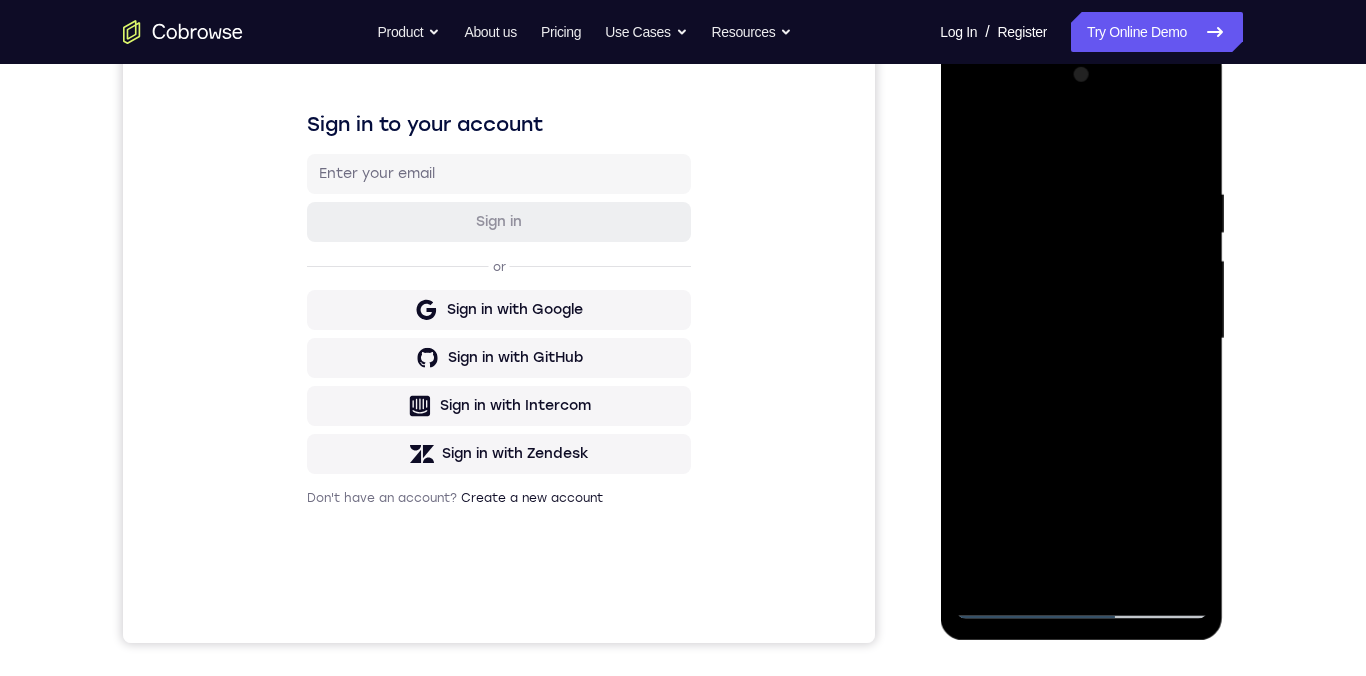 click at bounding box center [1081, 339] 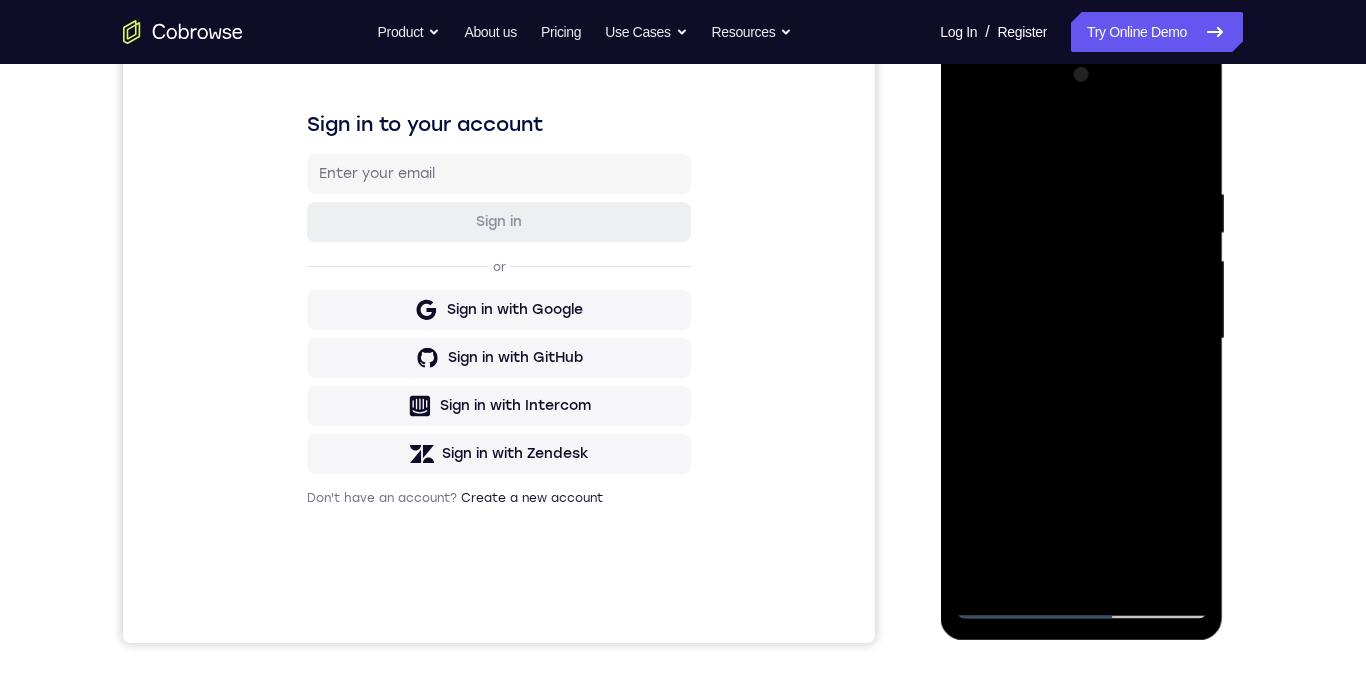 click at bounding box center [1081, 339] 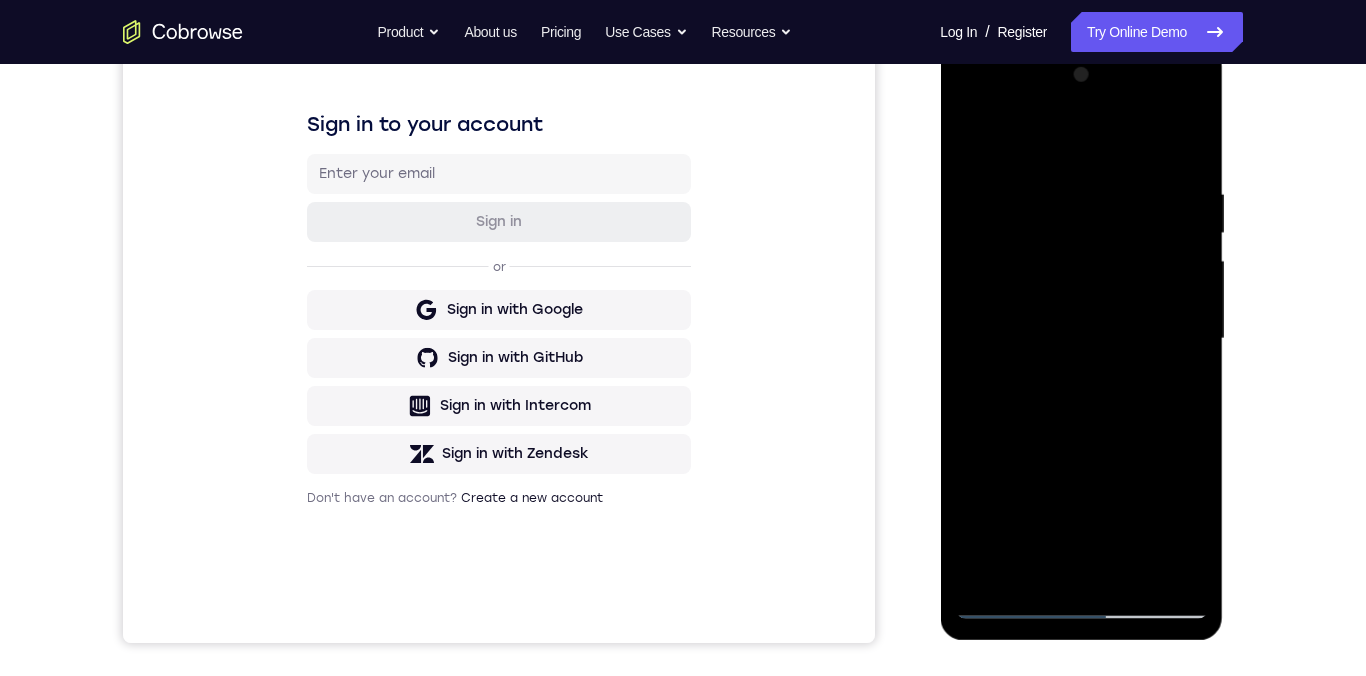 click at bounding box center [1081, 339] 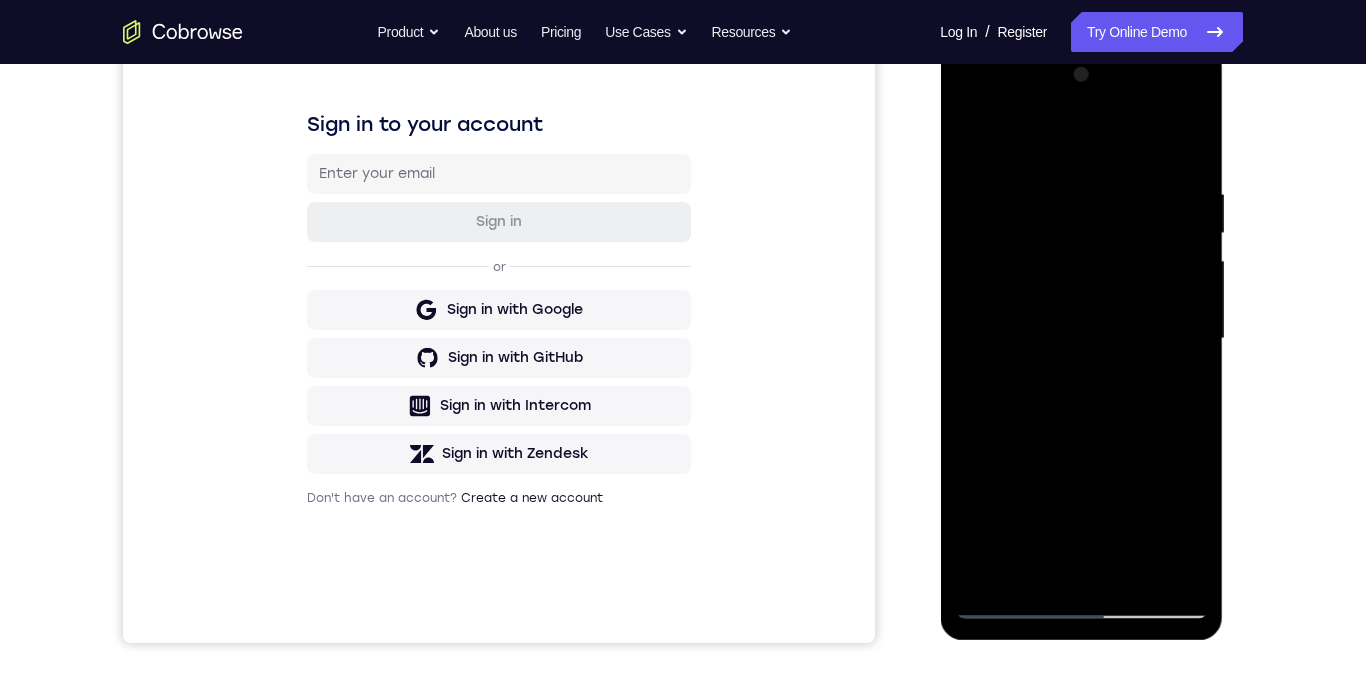 click at bounding box center [1081, 339] 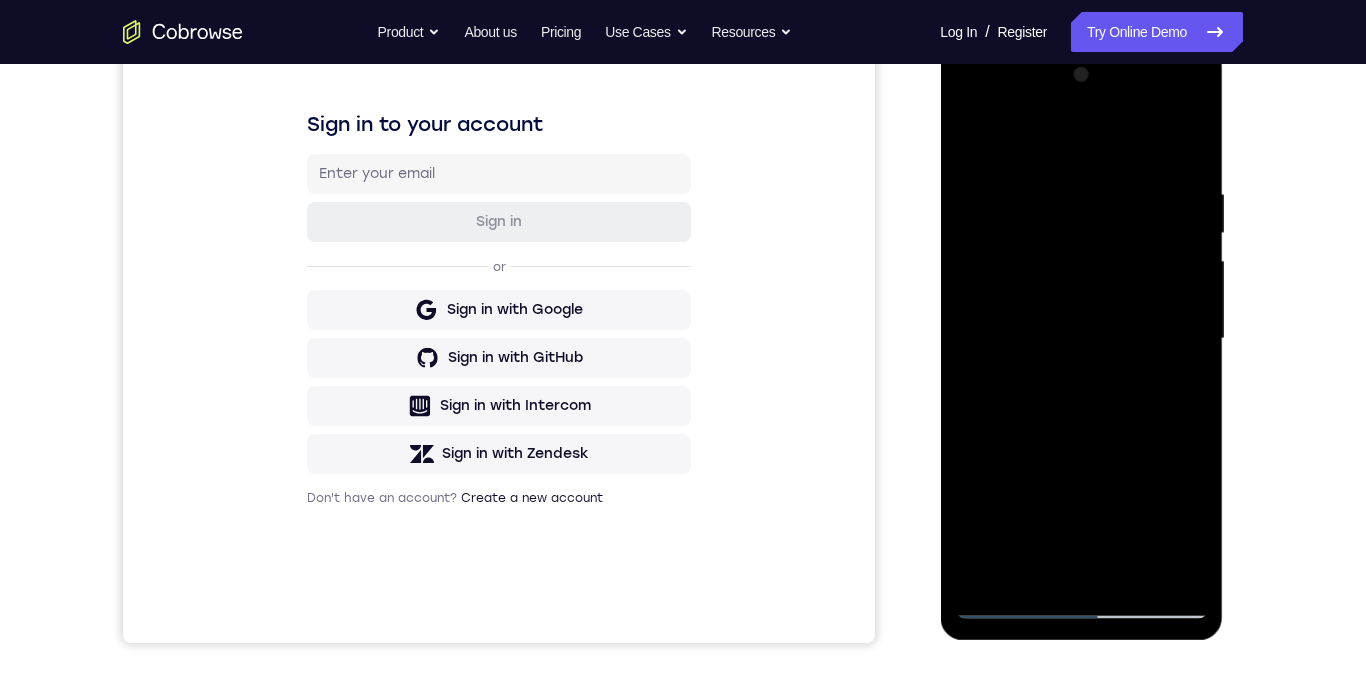 click at bounding box center (1081, 339) 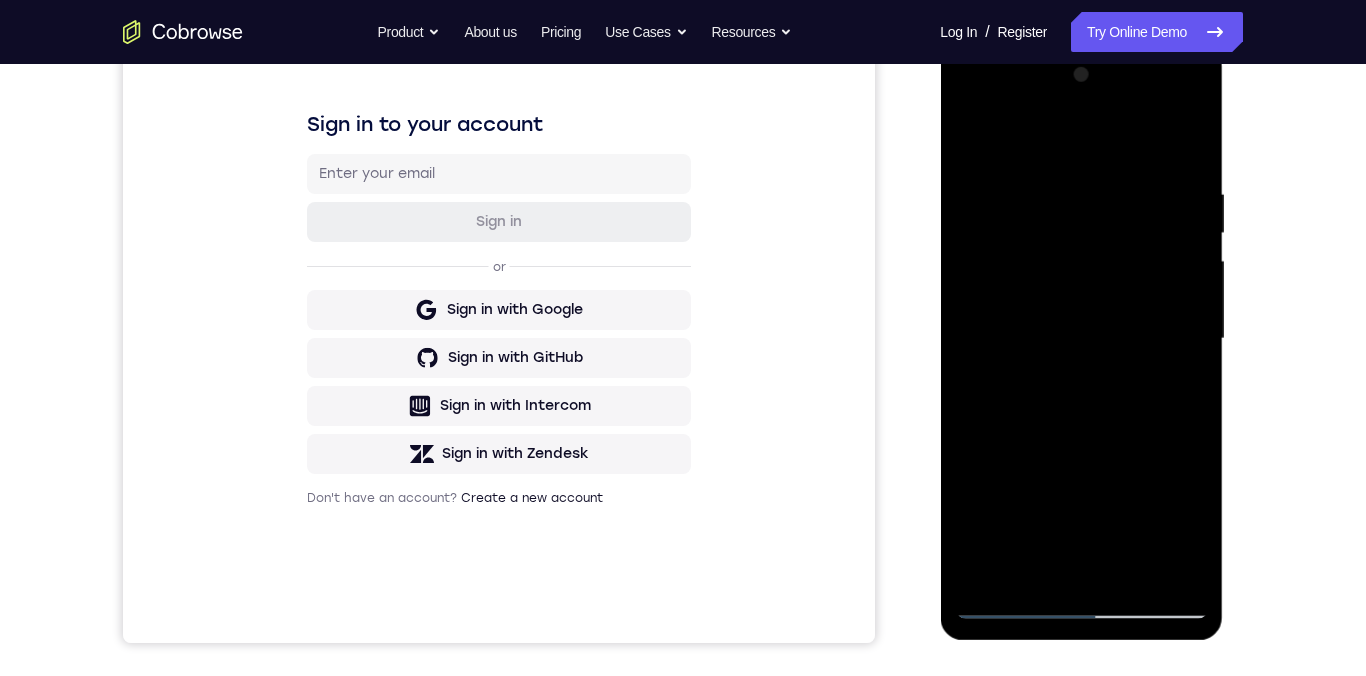 click at bounding box center (1081, 339) 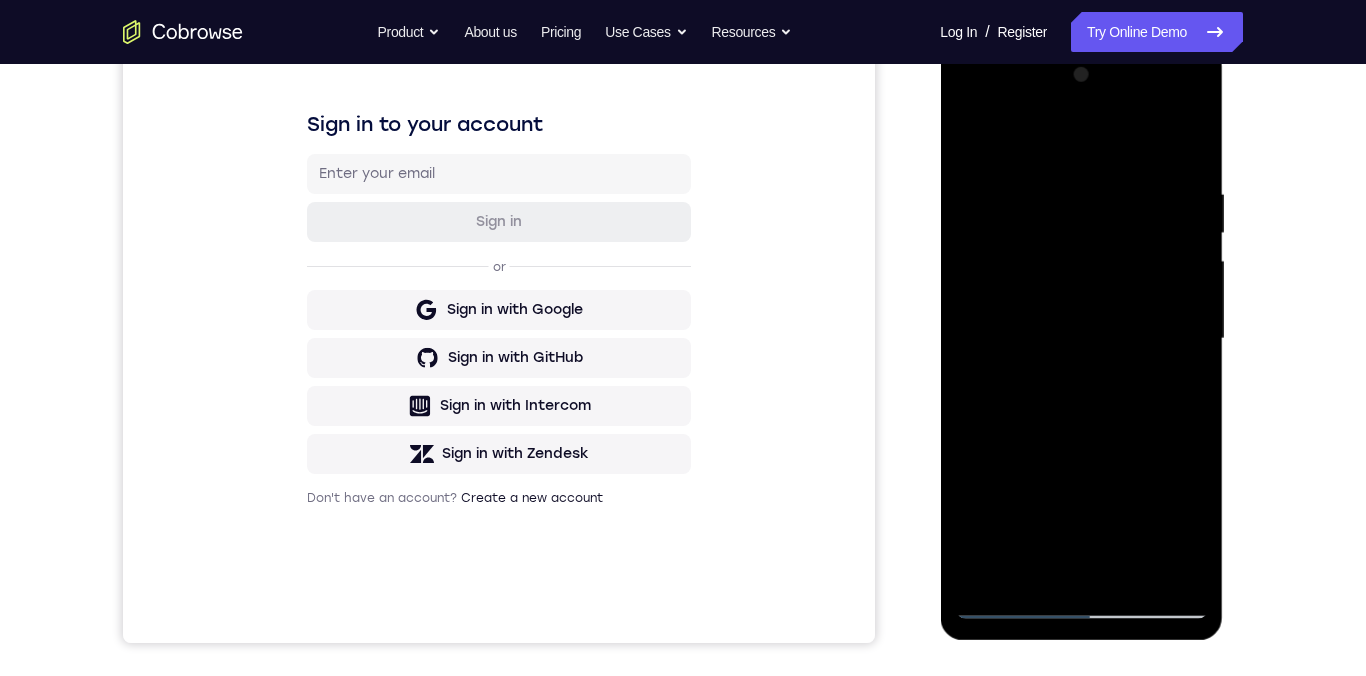 click at bounding box center (1081, 339) 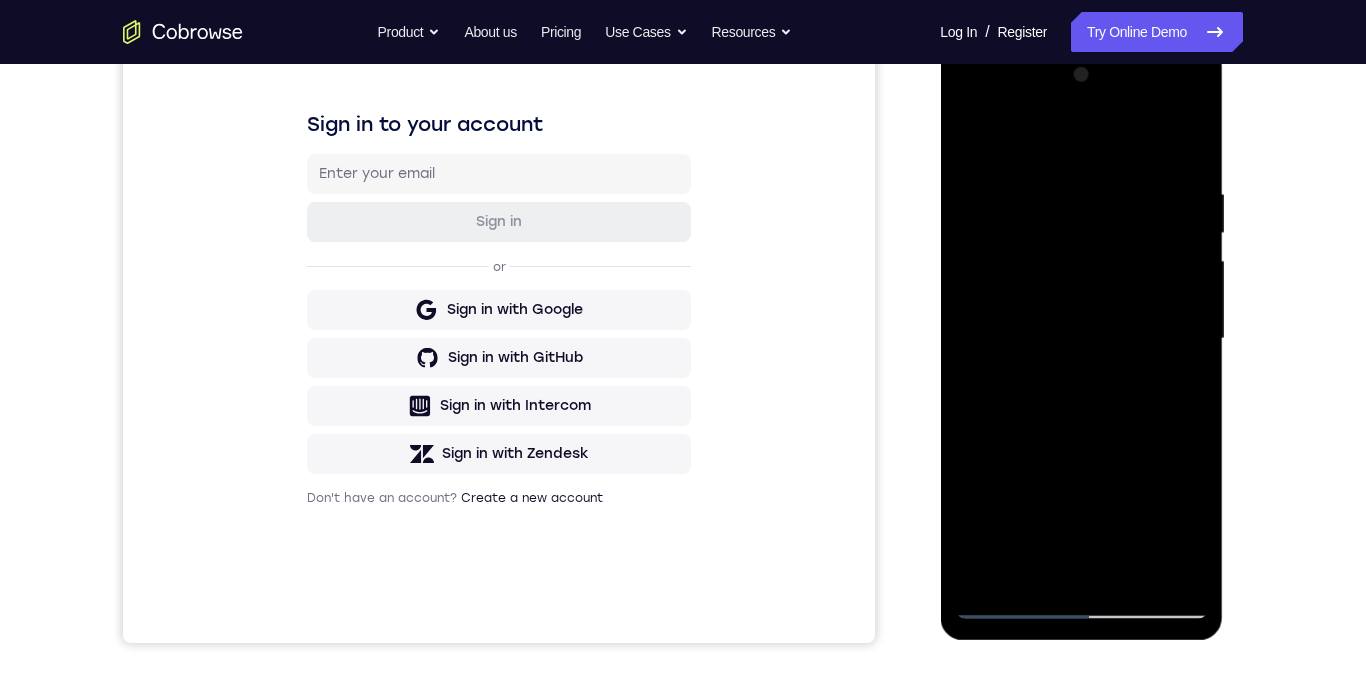 click at bounding box center [1081, 339] 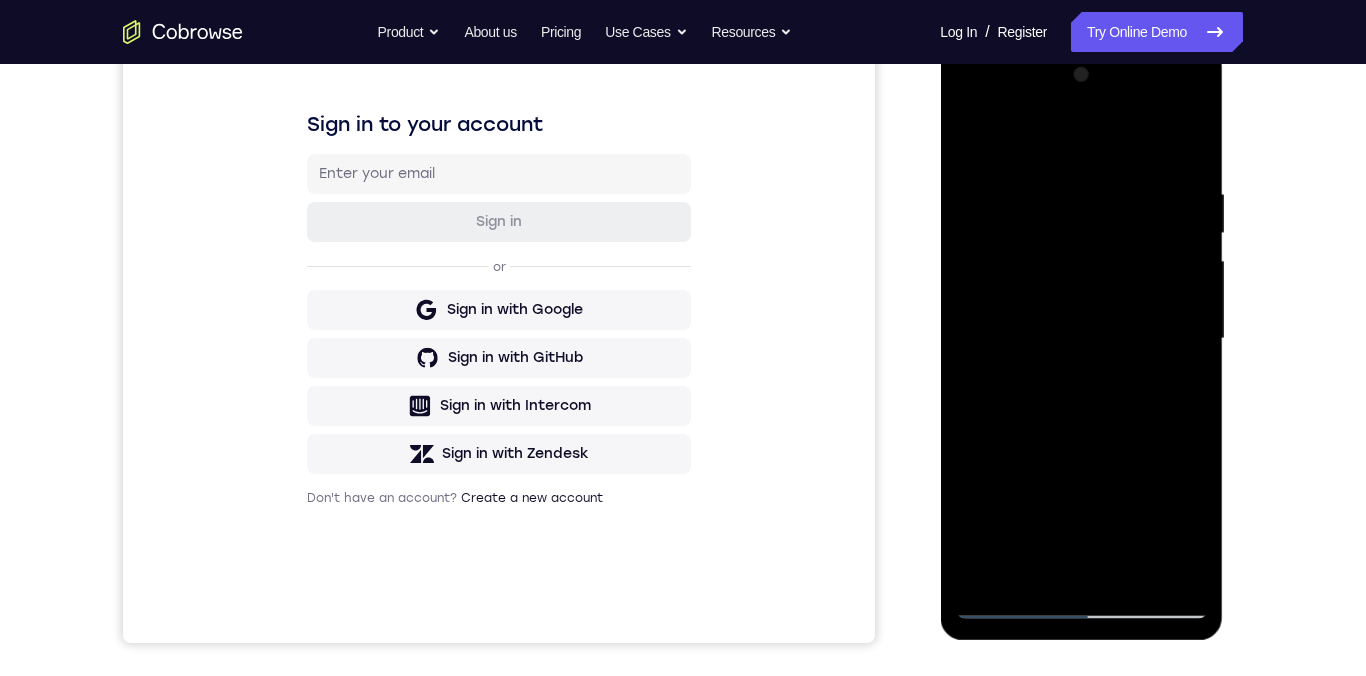 click at bounding box center [1081, 339] 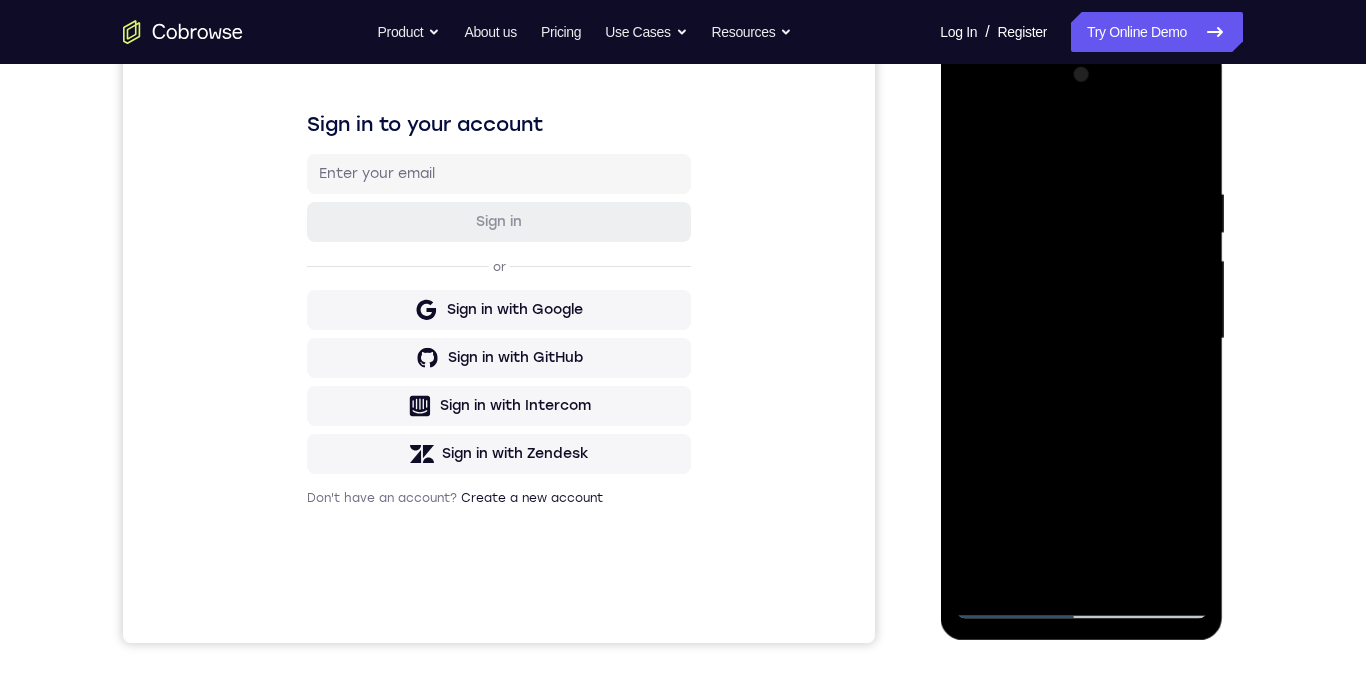 click at bounding box center (1081, 339) 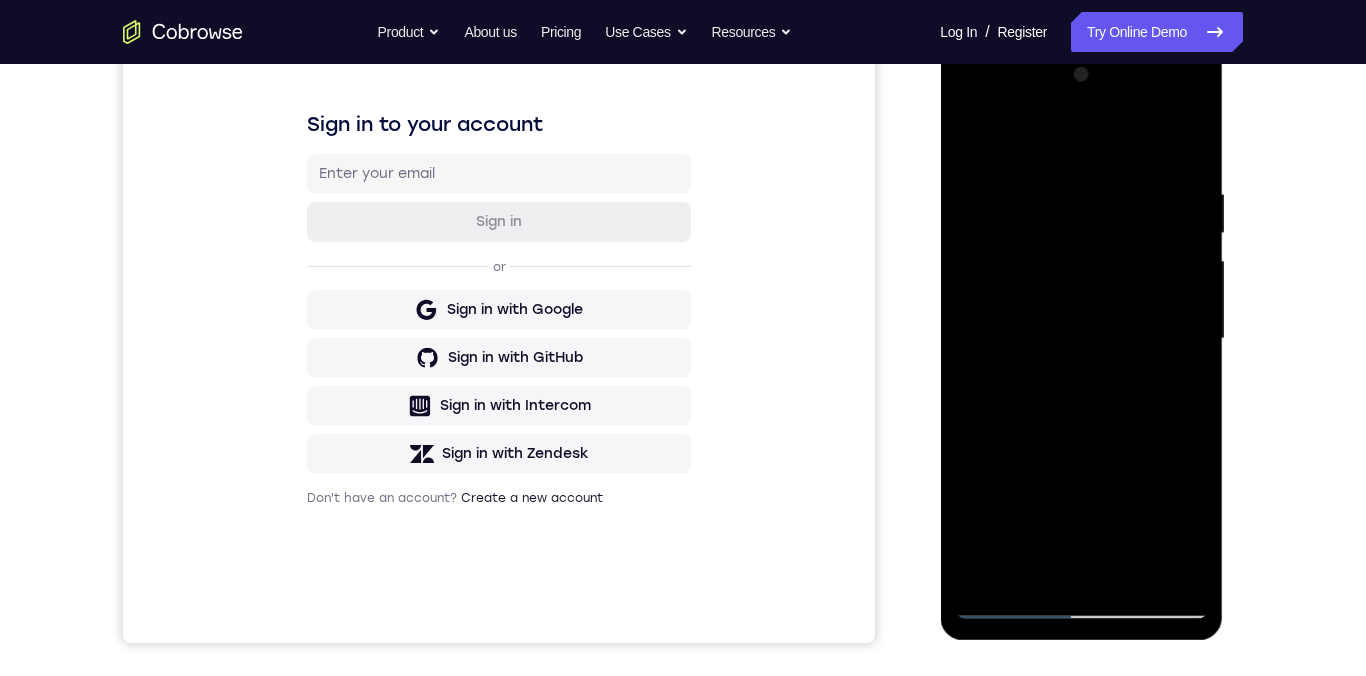 click at bounding box center [1081, 339] 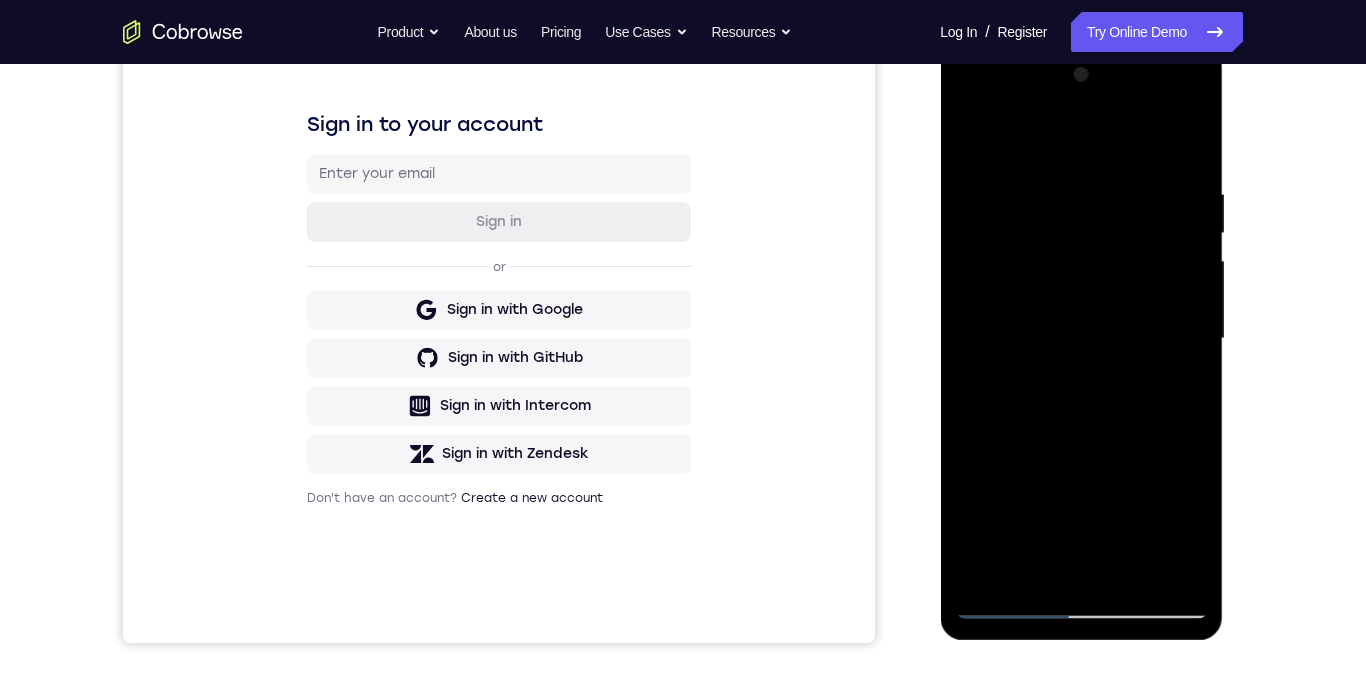 click at bounding box center [1081, 339] 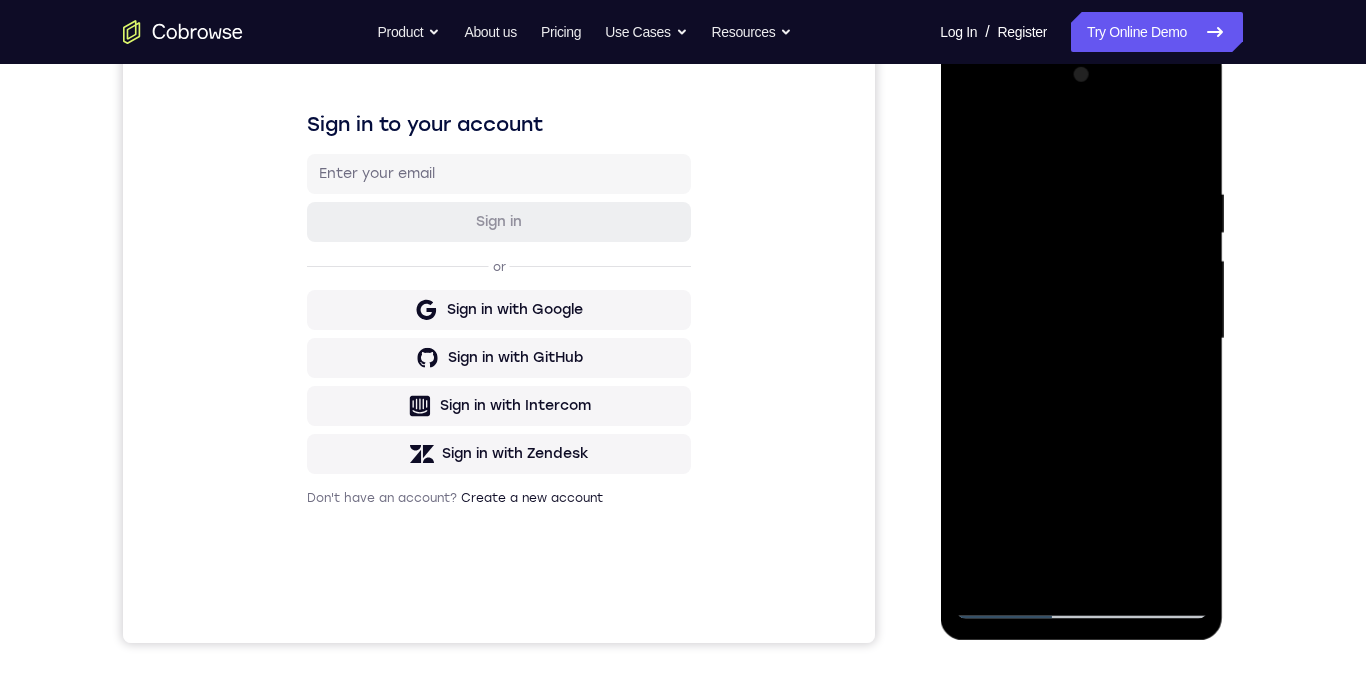 click at bounding box center [1081, 339] 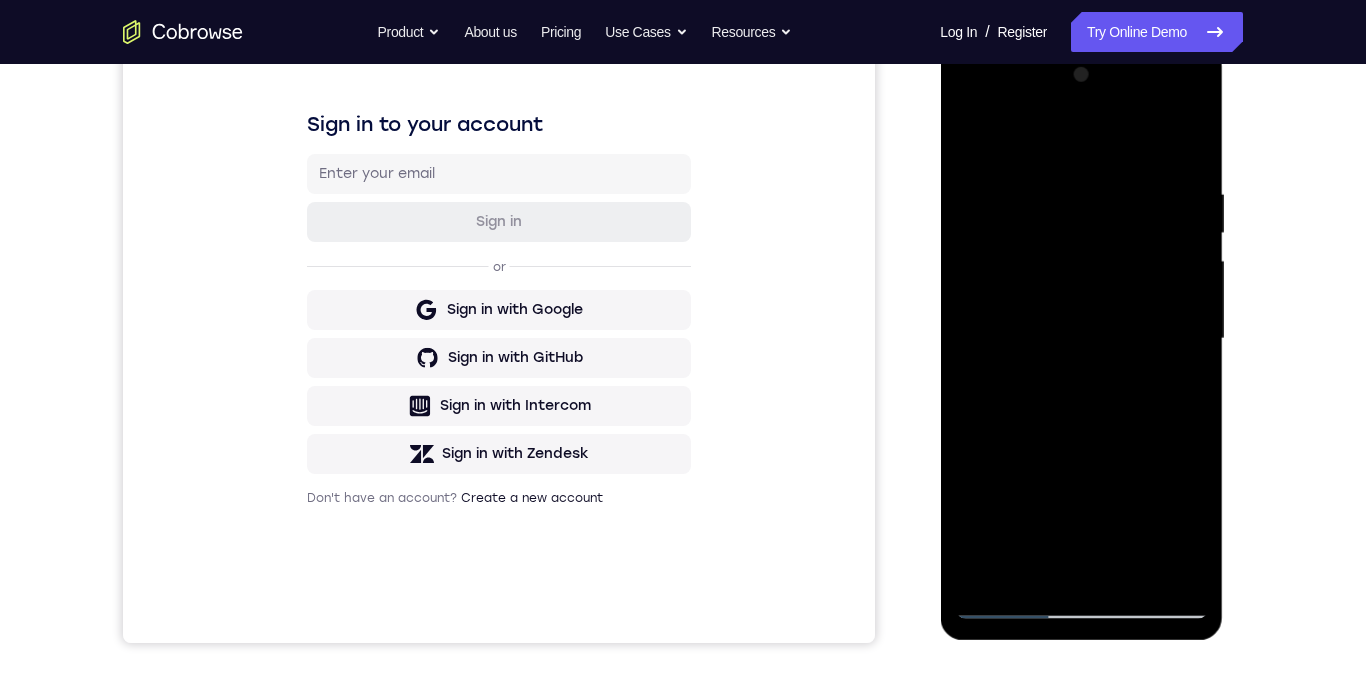 click at bounding box center (1081, 339) 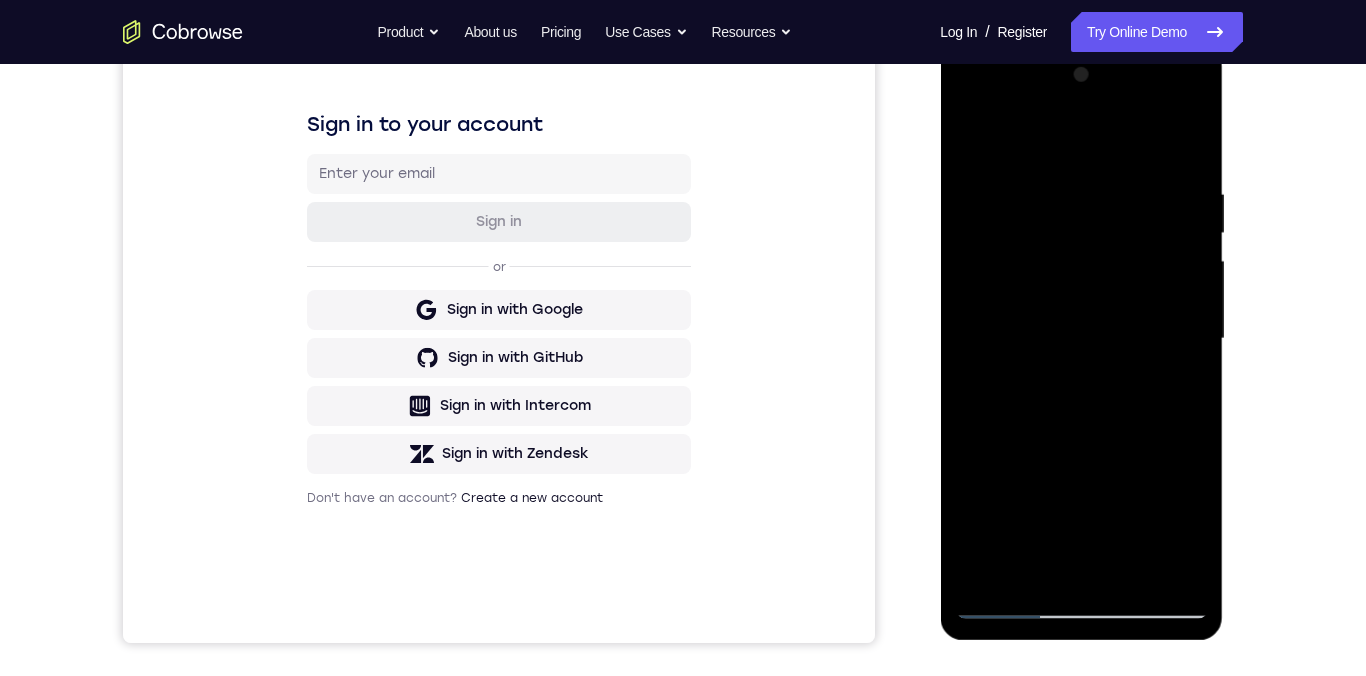 click at bounding box center (1081, 339) 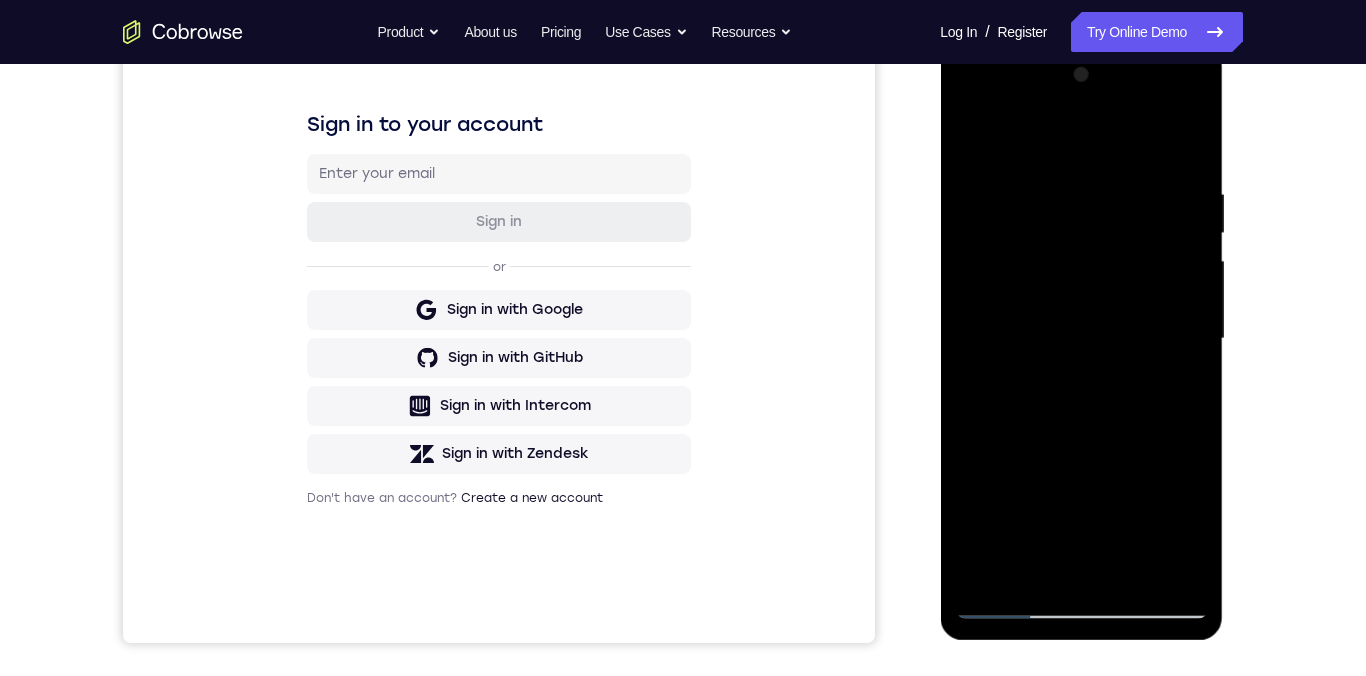 click at bounding box center [1081, 339] 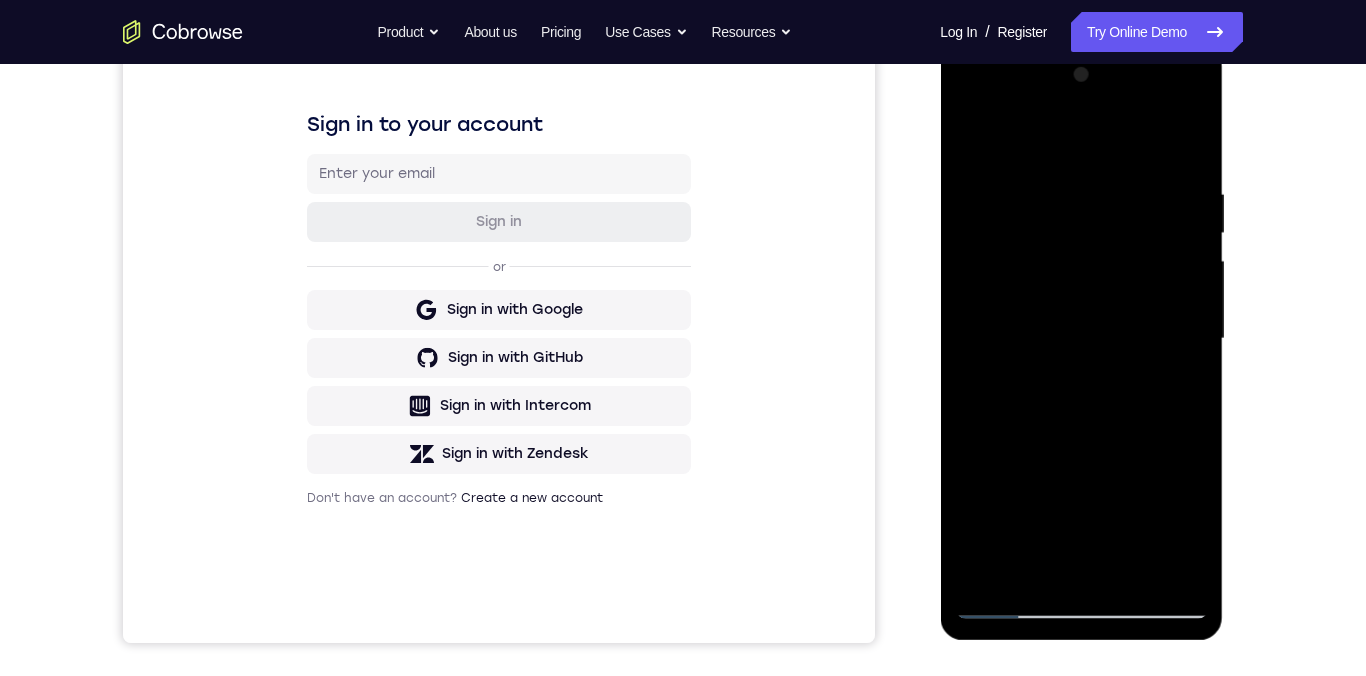 click at bounding box center (1081, 339) 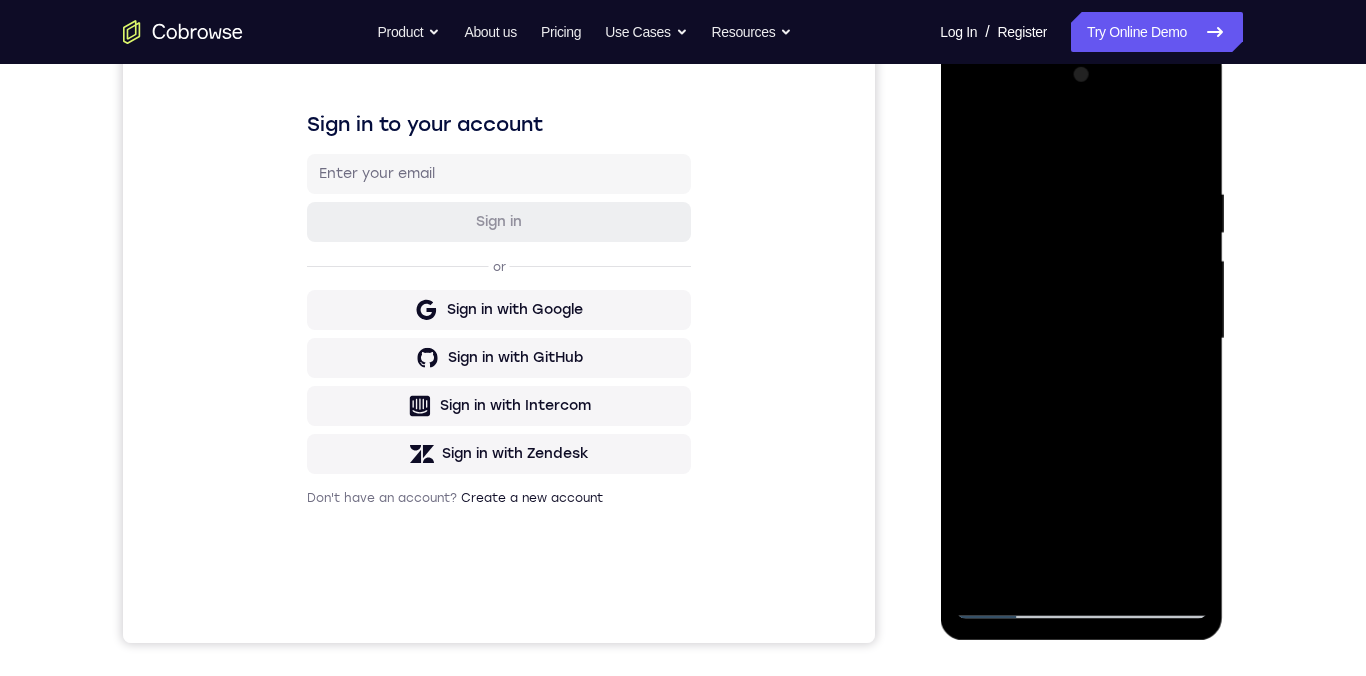 click at bounding box center (1081, 339) 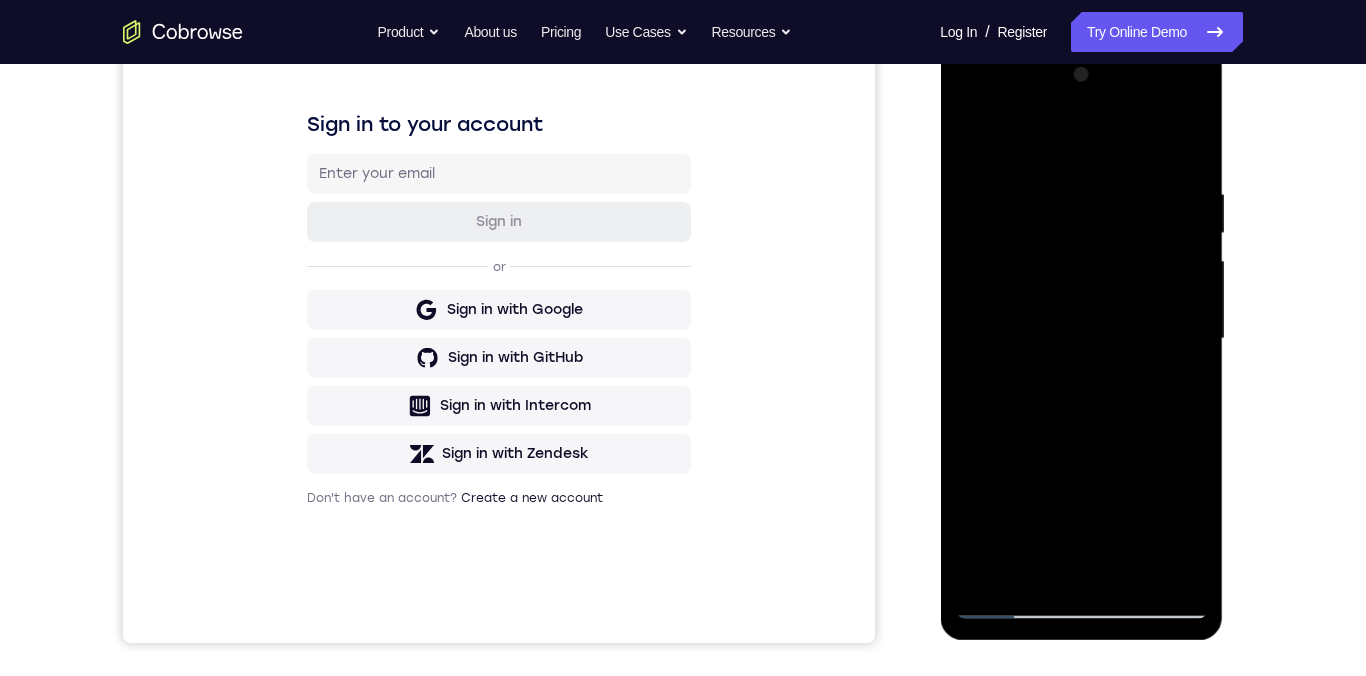 click at bounding box center [1081, 339] 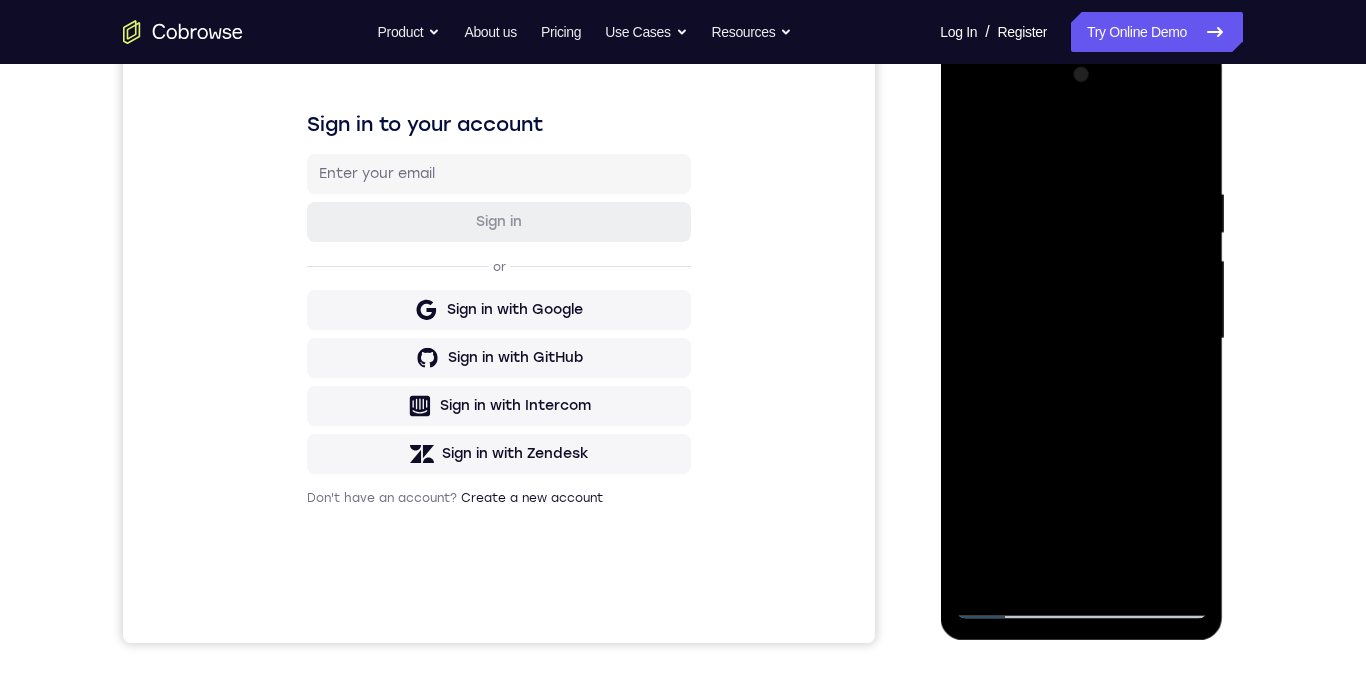 scroll, scrollTop: 288, scrollLeft: 0, axis: vertical 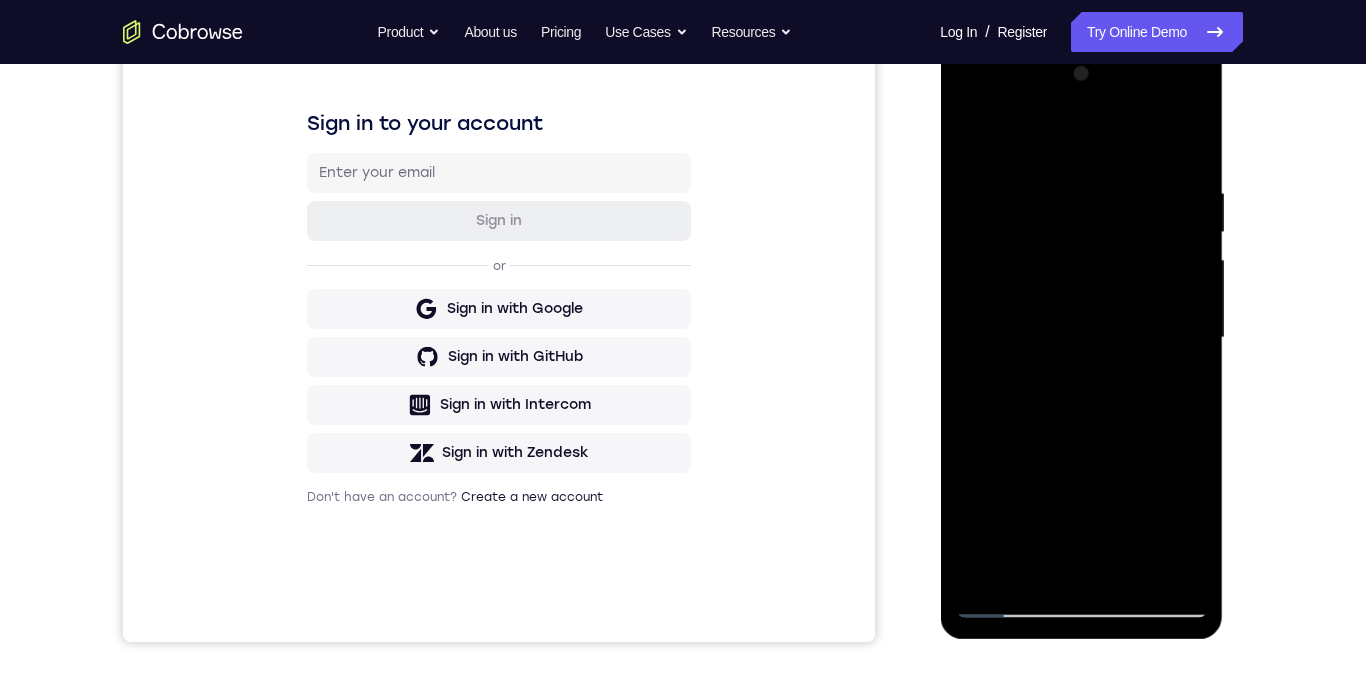 click at bounding box center [1081, 338] 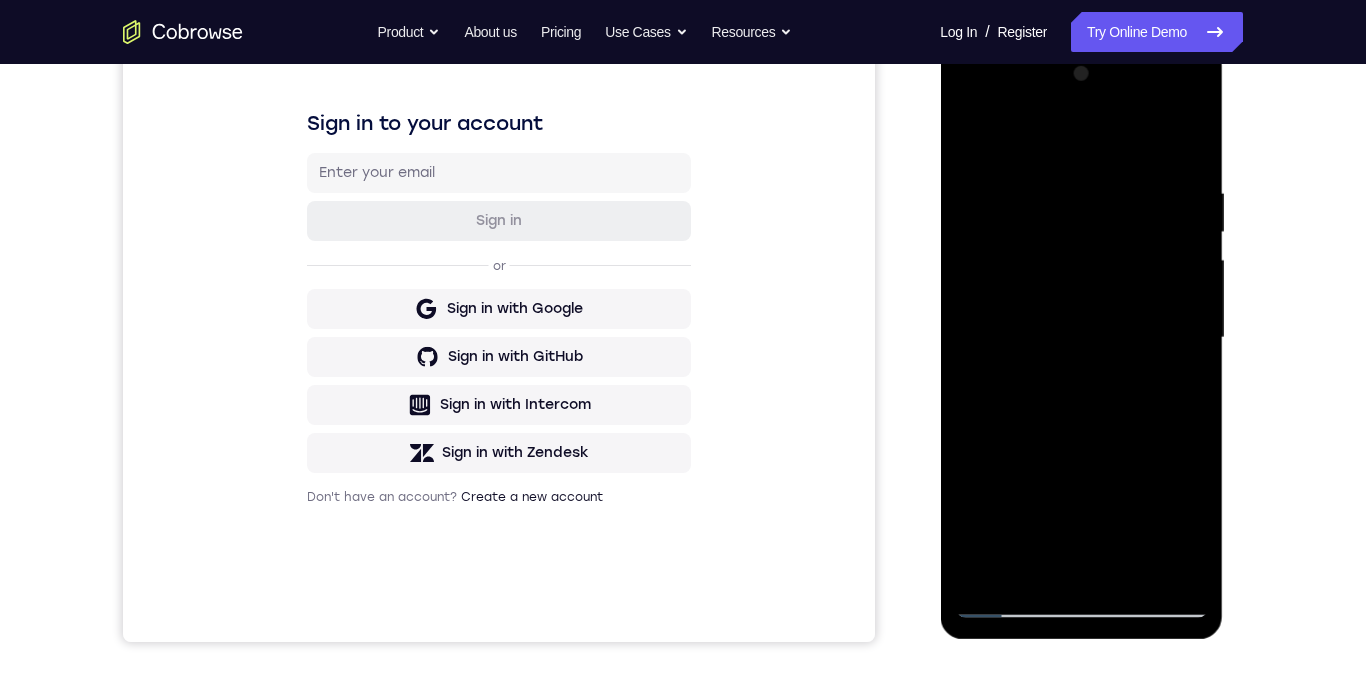 click at bounding box center (1081, 338) 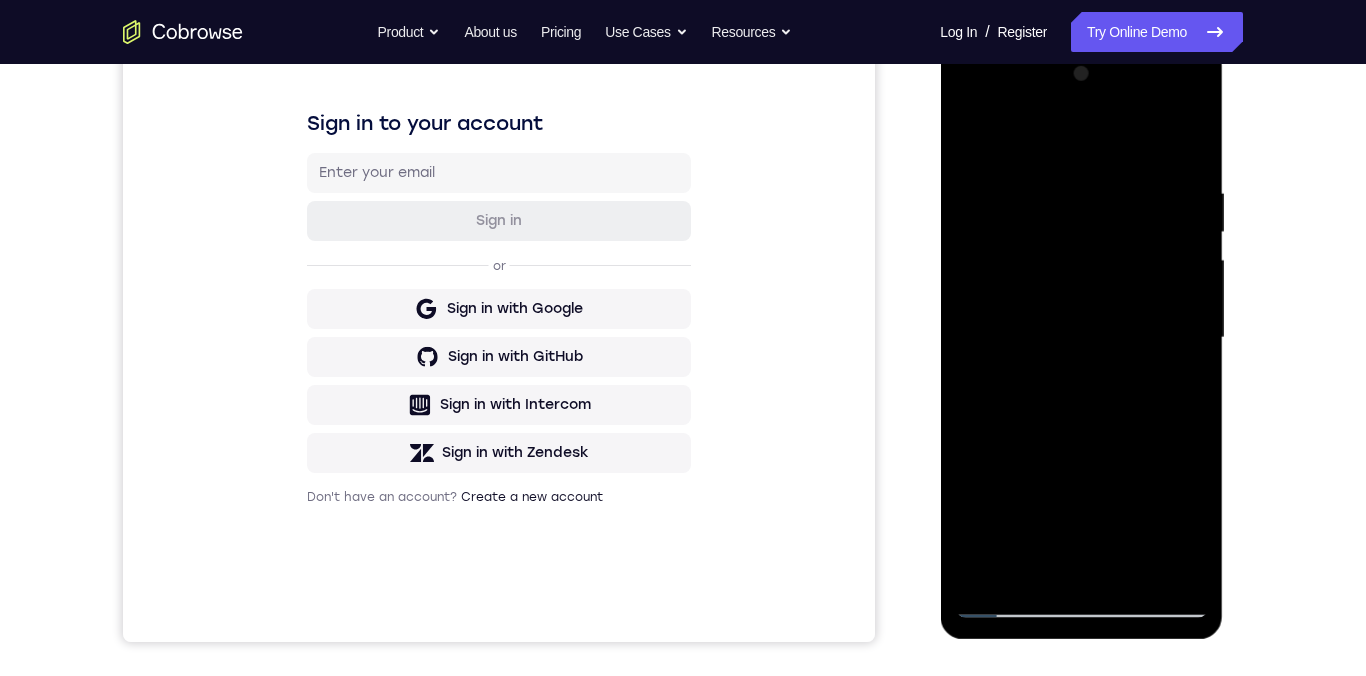 click at bounding box center (1081, 338) 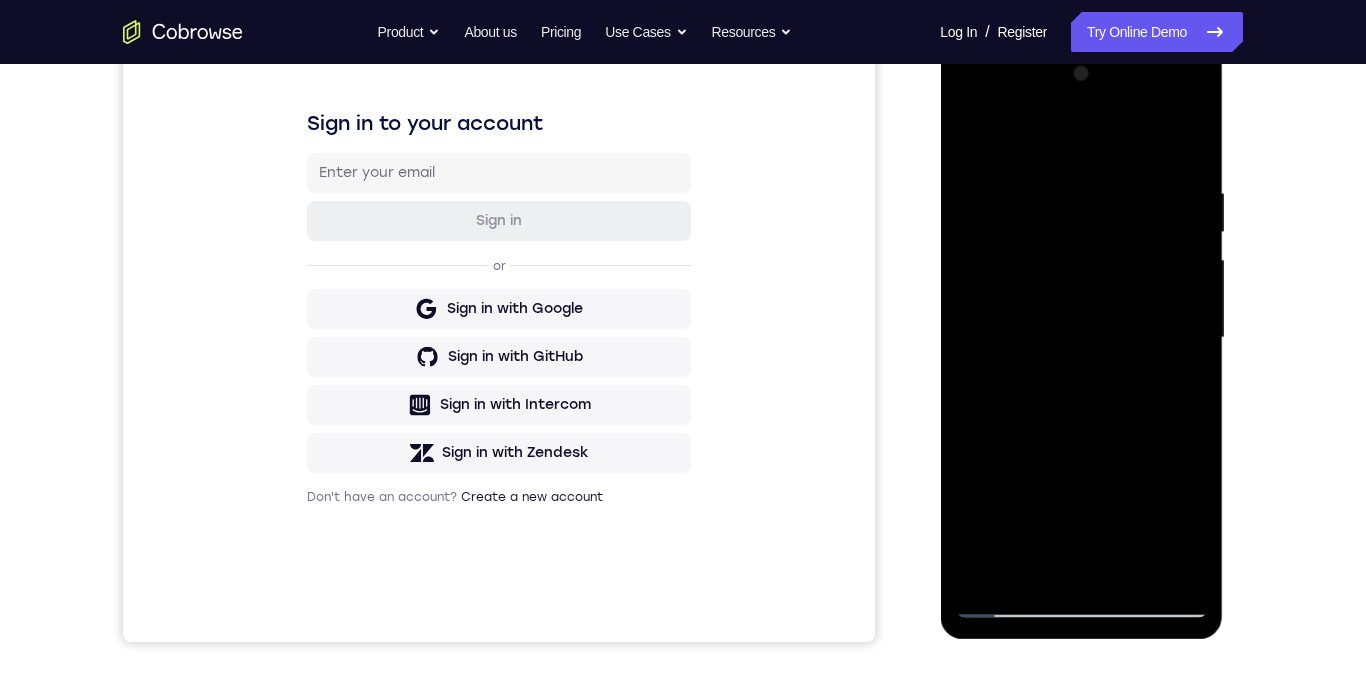 click at bounding box center [1081, 338] 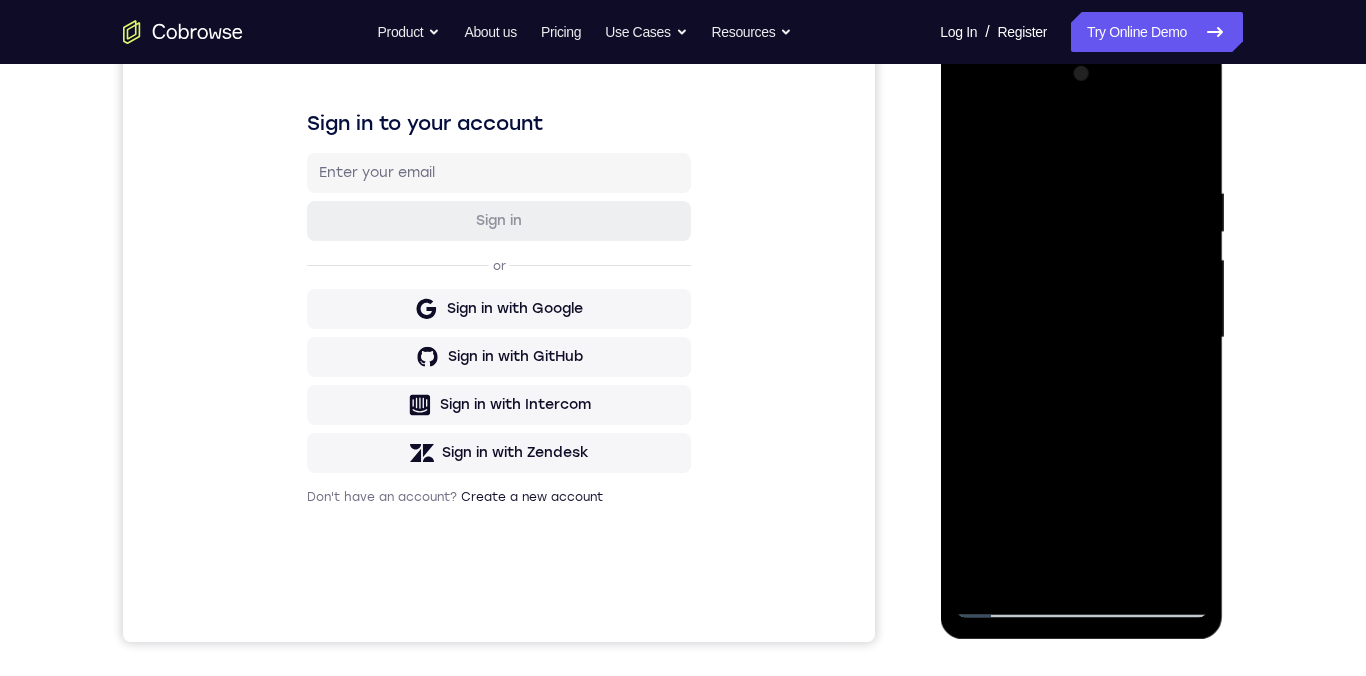 click at bounding box center [1081, 338] 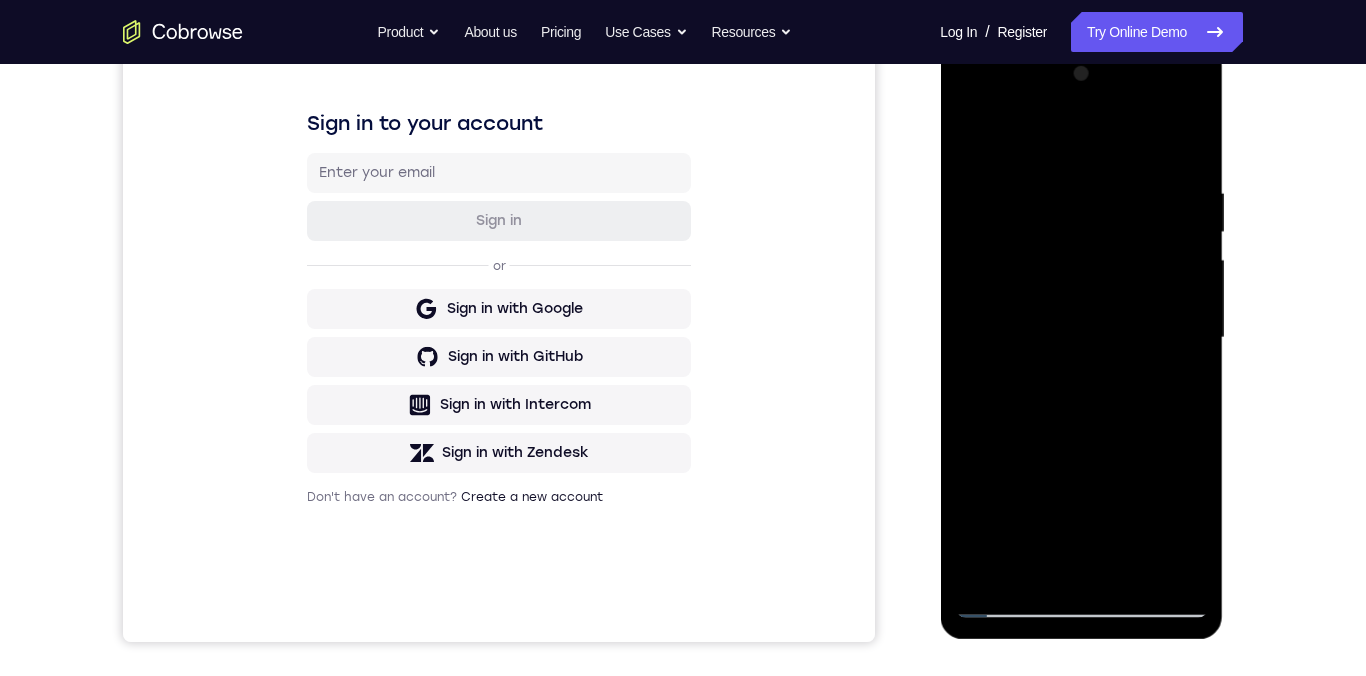 click at bounding box center (1081, 338) 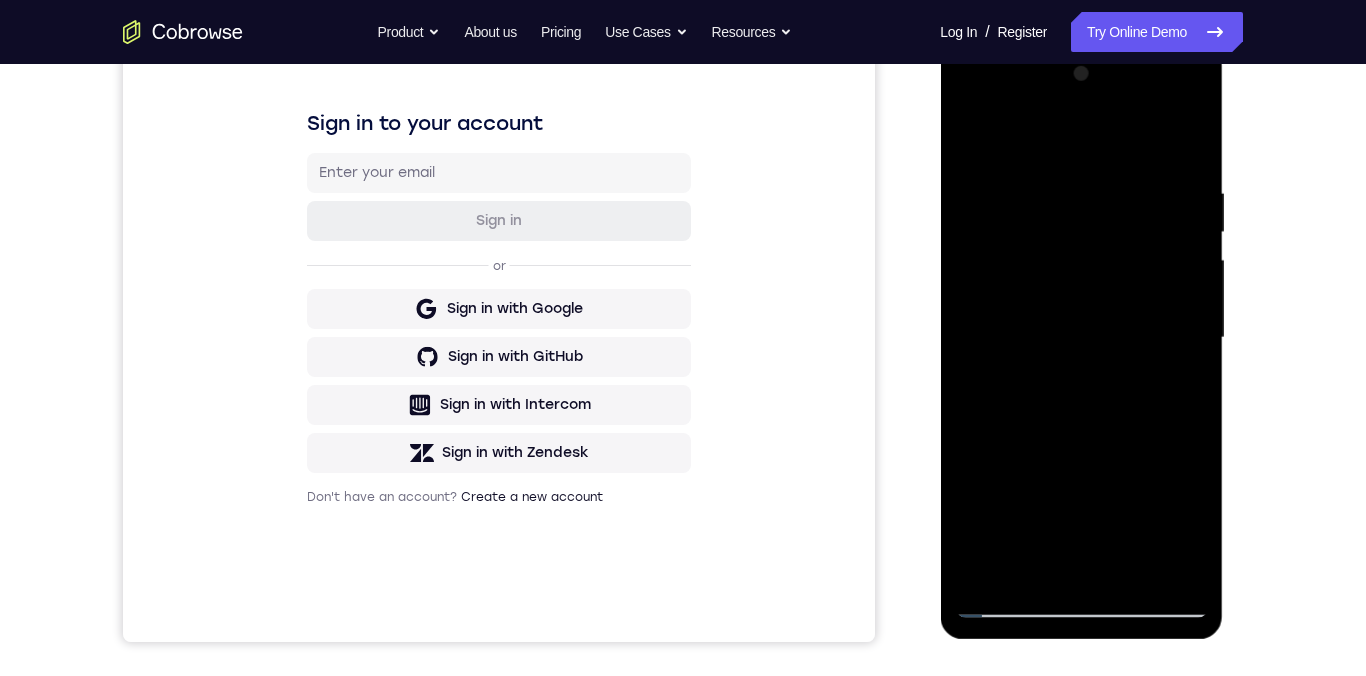 click at bounding box center [1081, 338] 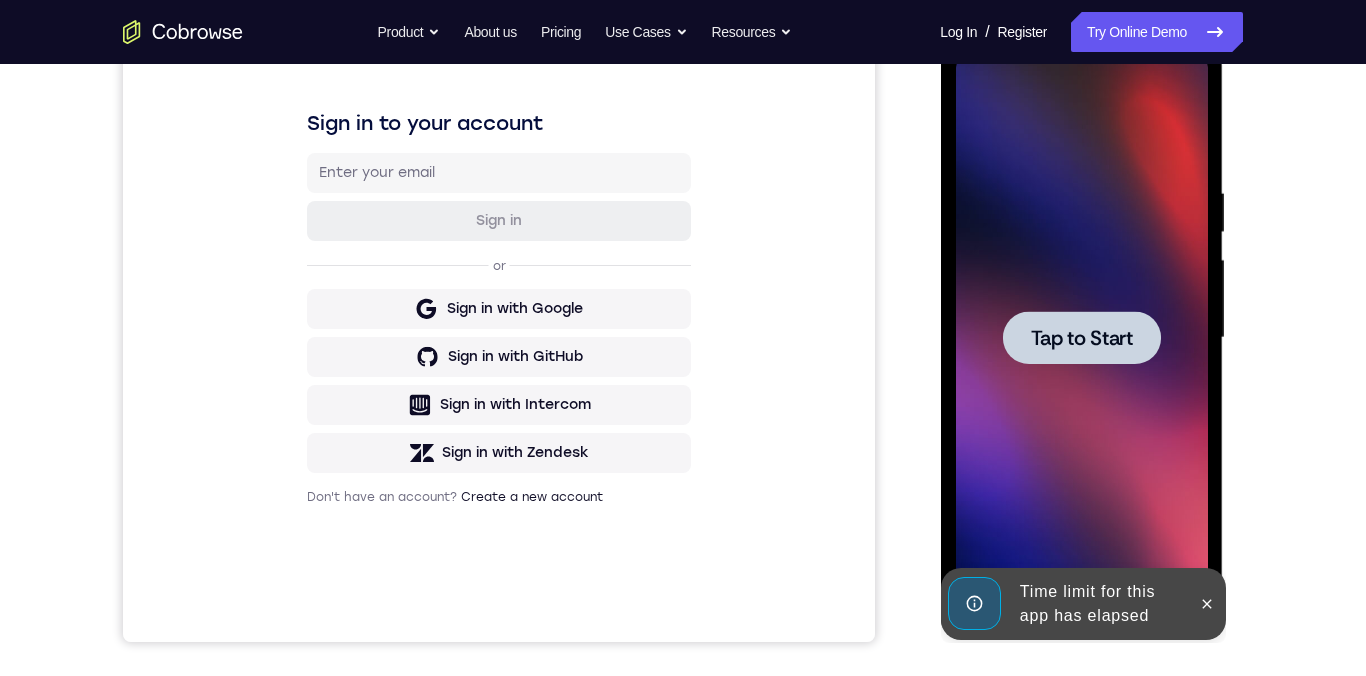 click on "Tap to Start" at bounding box center [1081, 338] 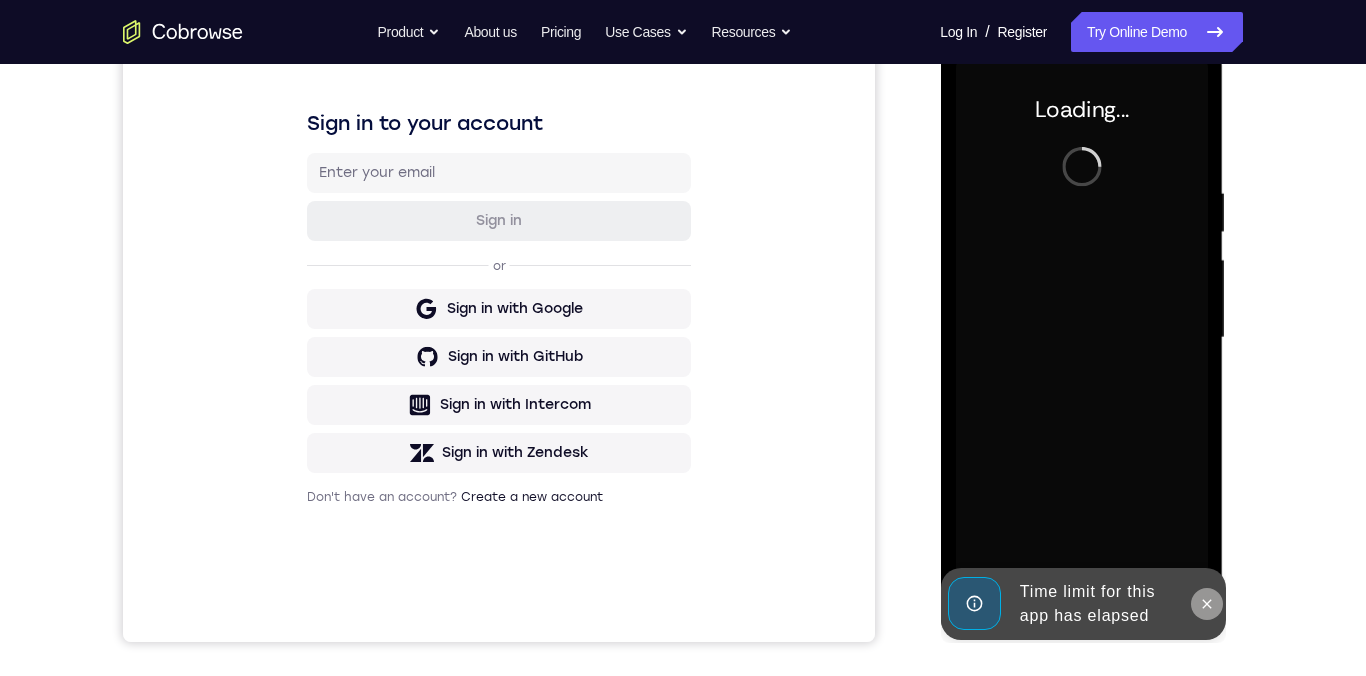 click 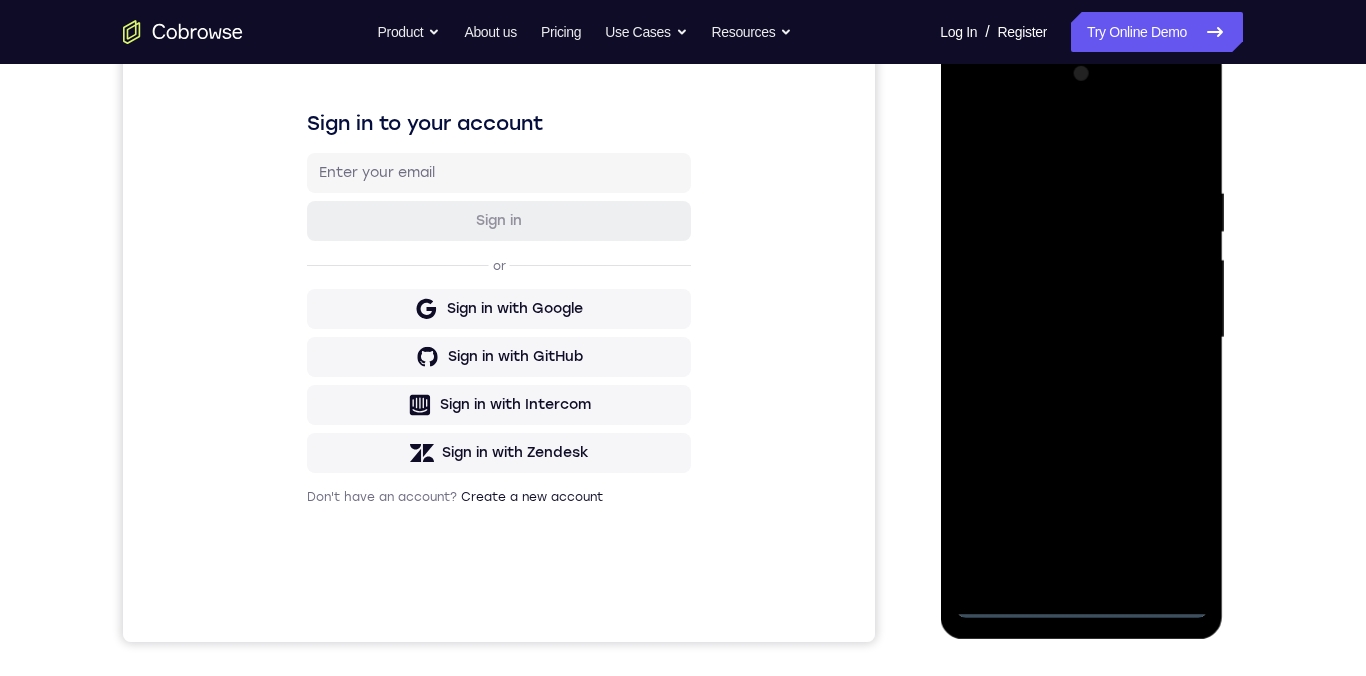 click at bounding box center (1081, 338) 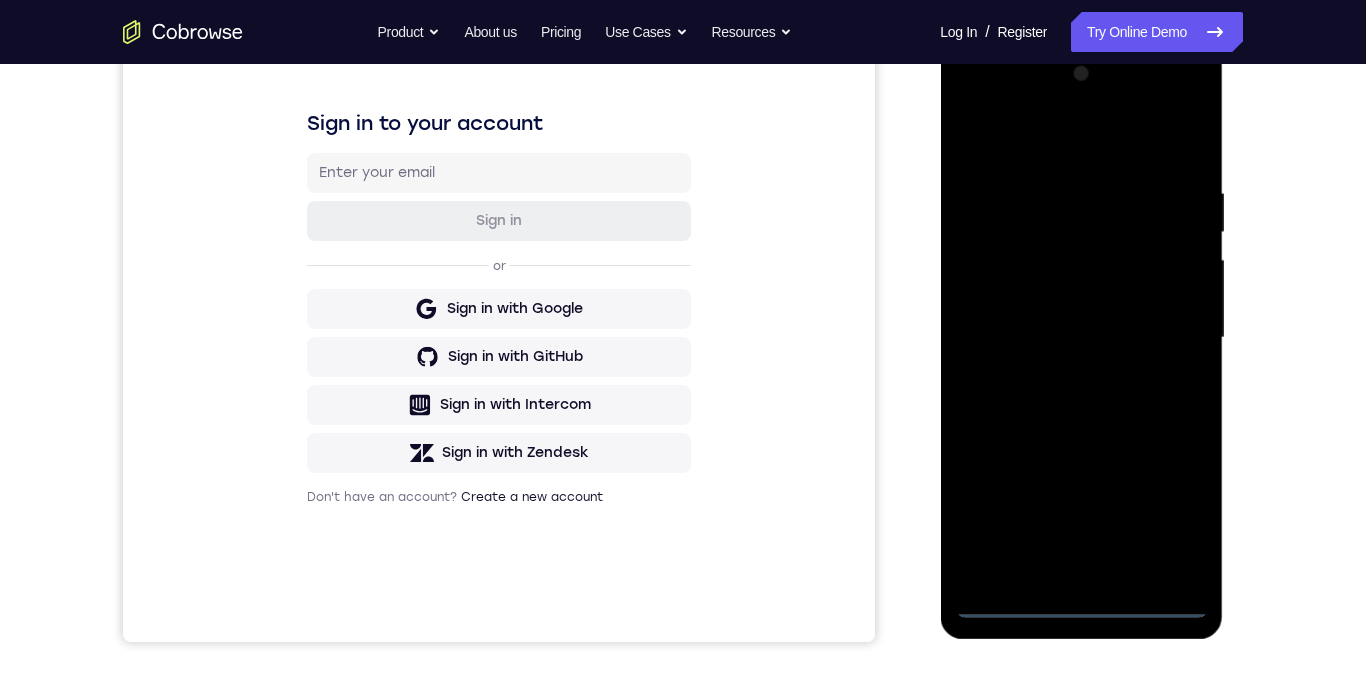 click at bounding box center [1081, 338] 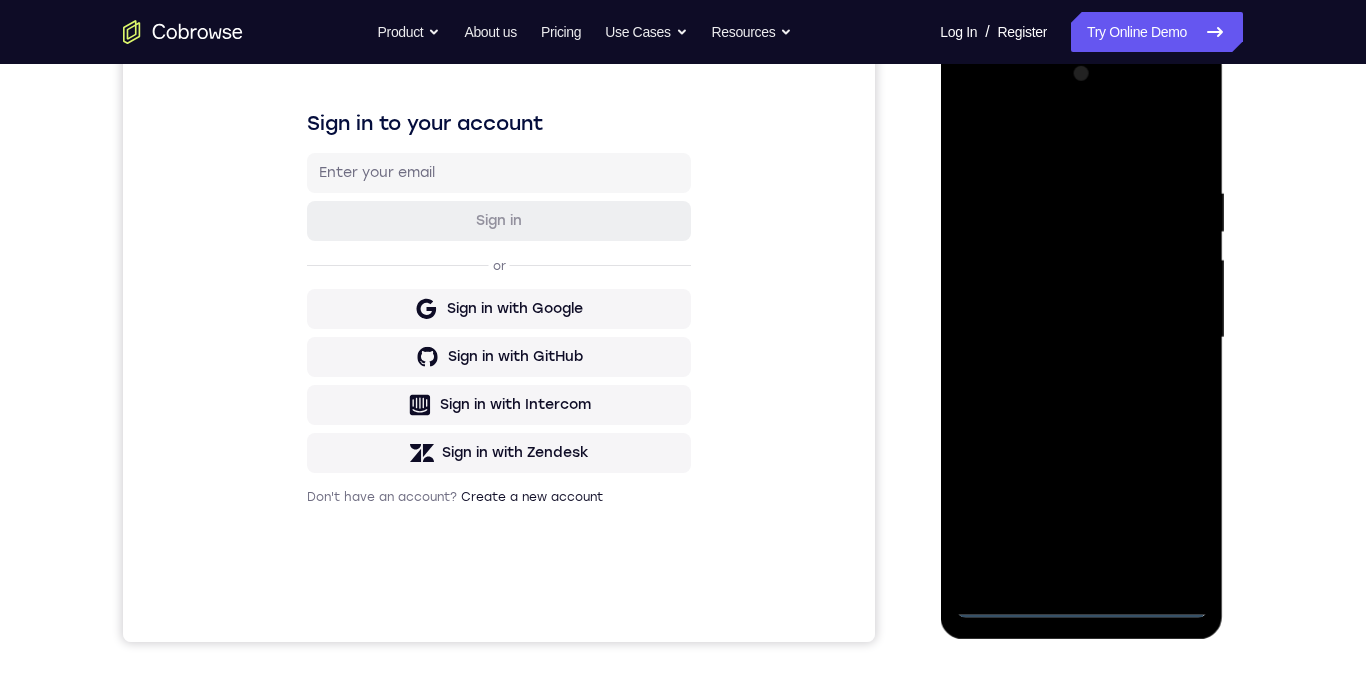 click at bounding box center [1081, 338] 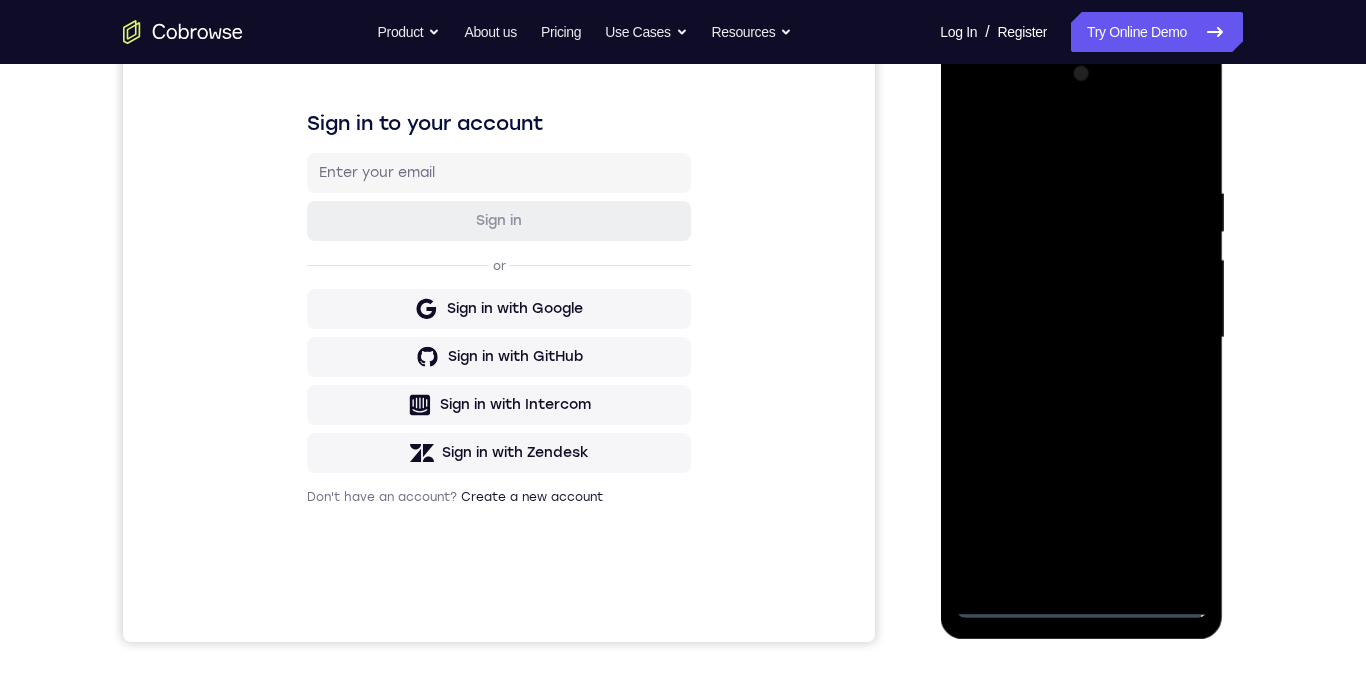 click at bounding box center [1081, 338] 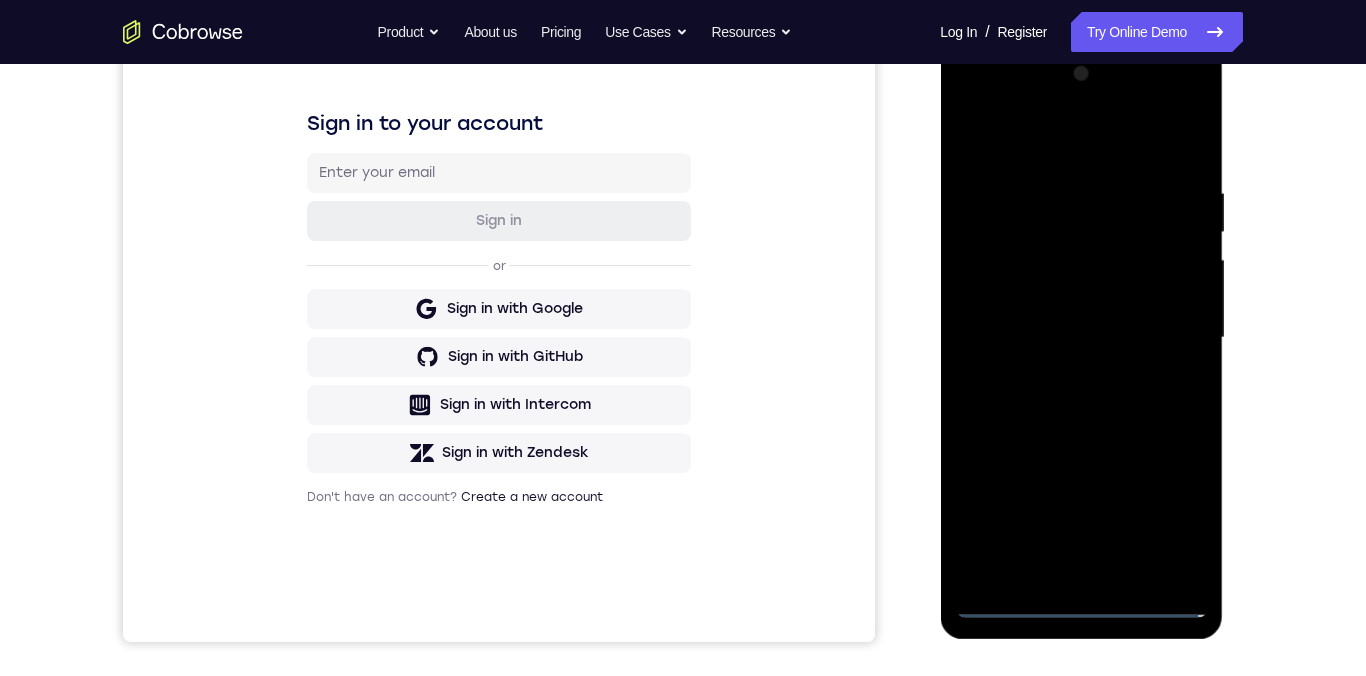 click at bounding box center (1081, 338) 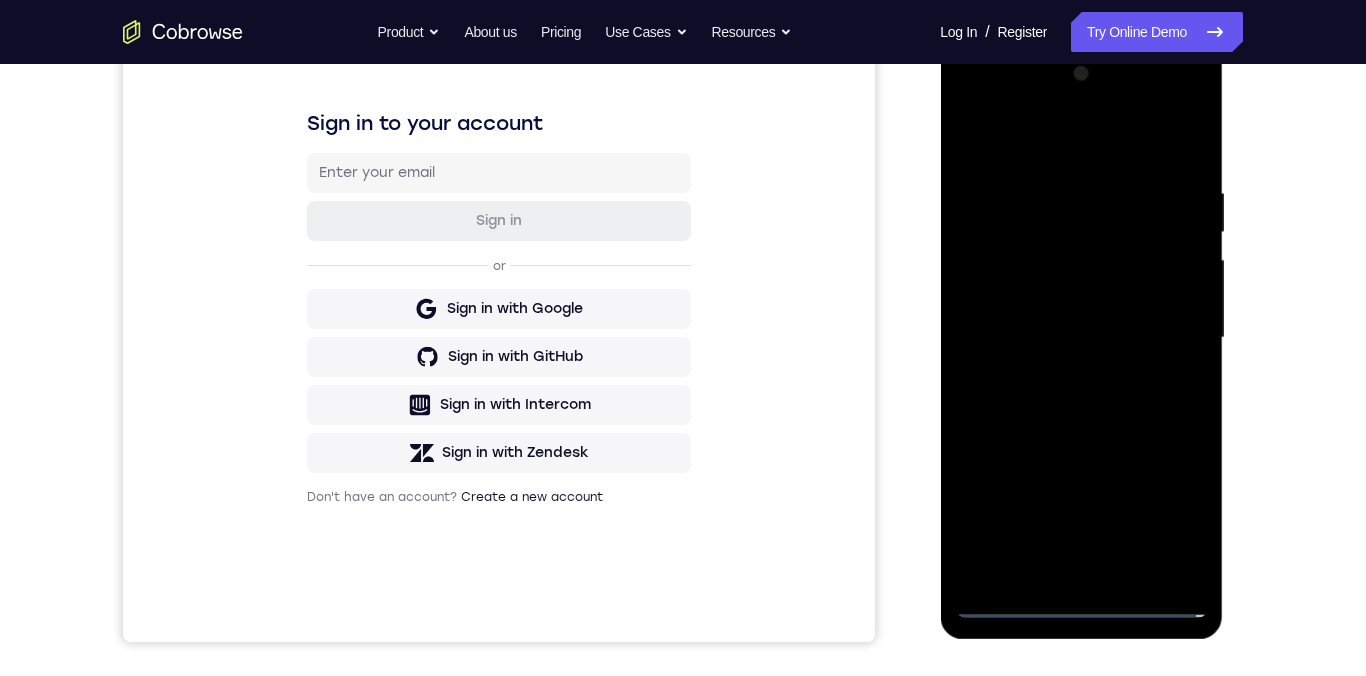 click at bounding box center [1081, 338] 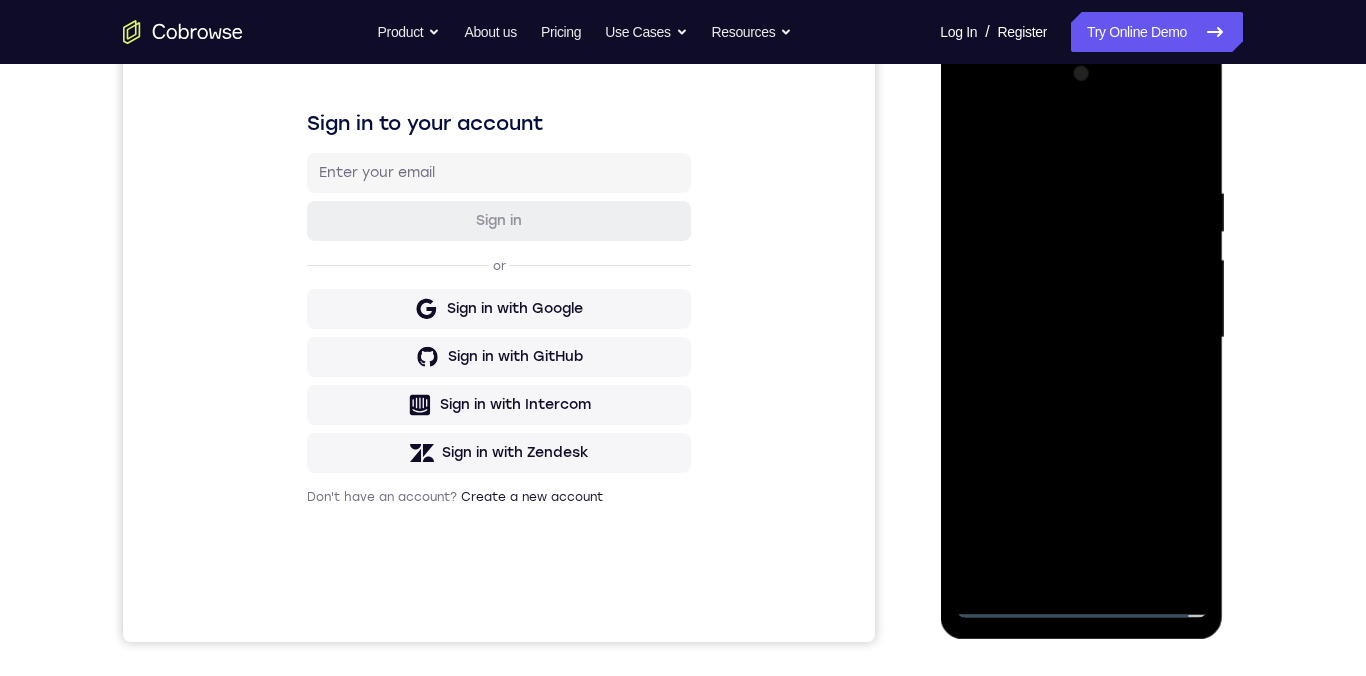 click at bounding box center [1081, 338] 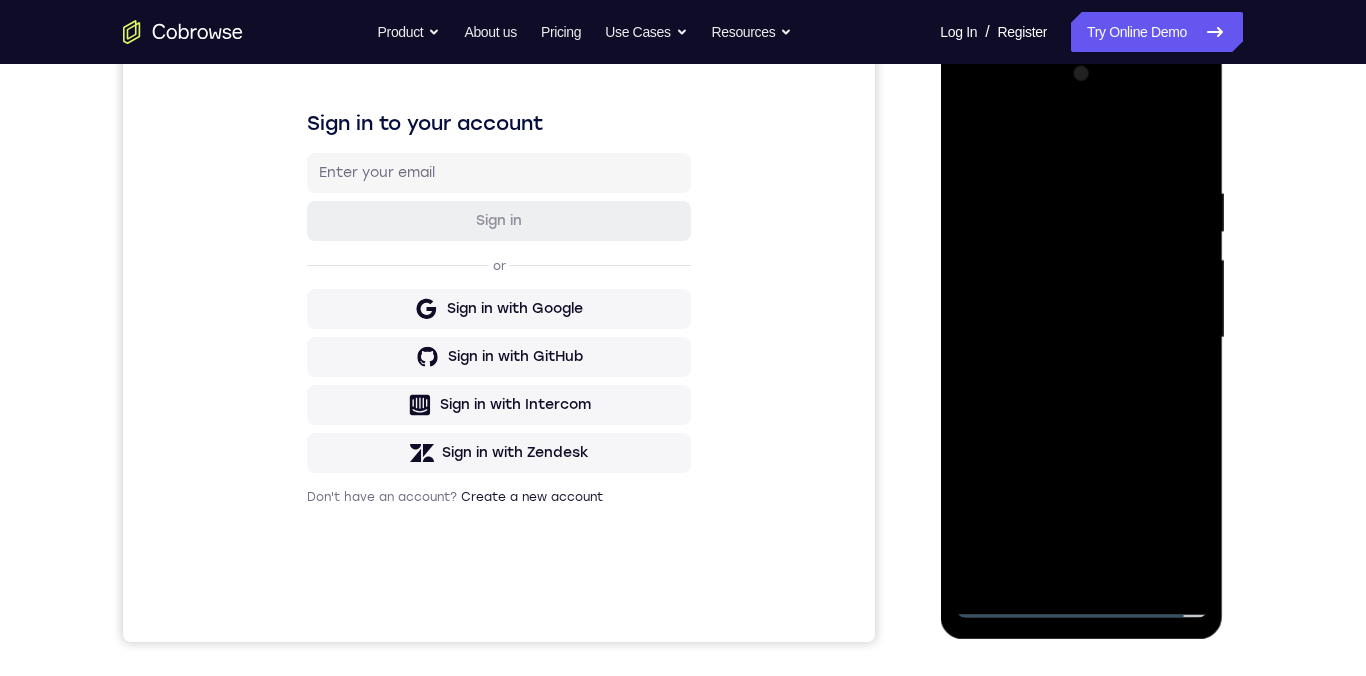 click at bounding box center [1081, 338] 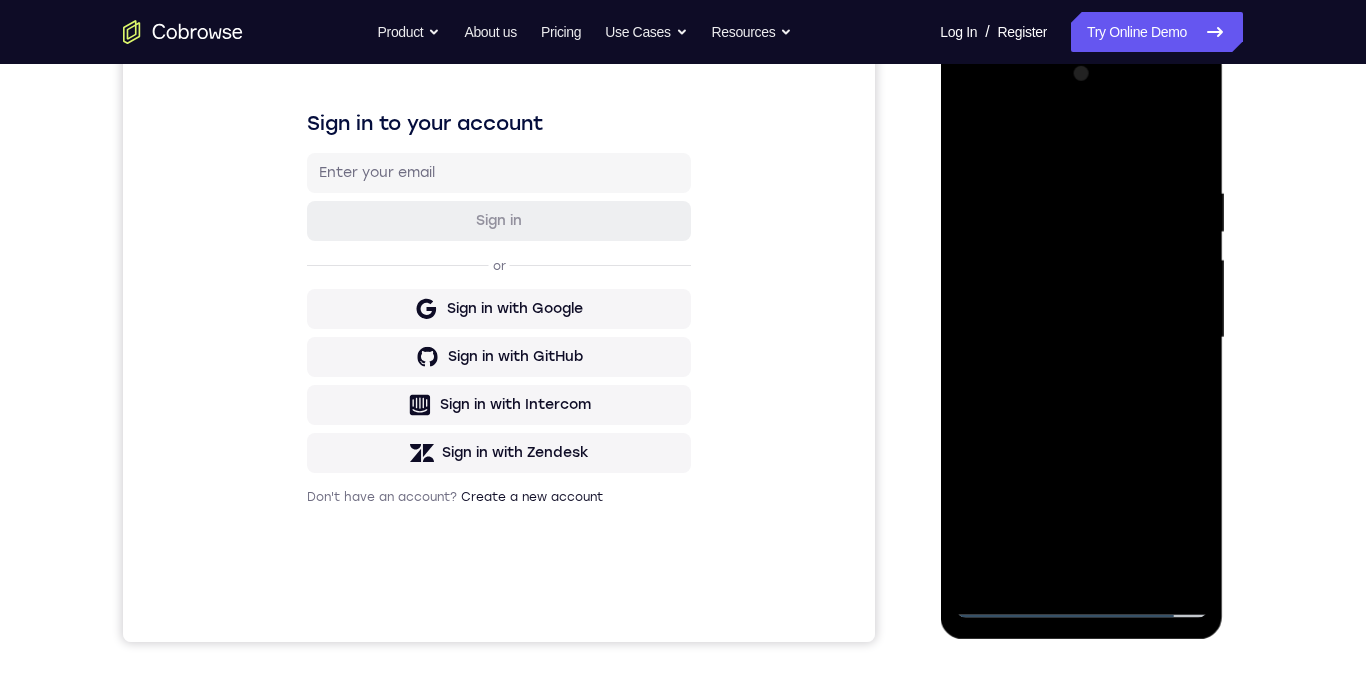 click at bounding box center (1081, 338) 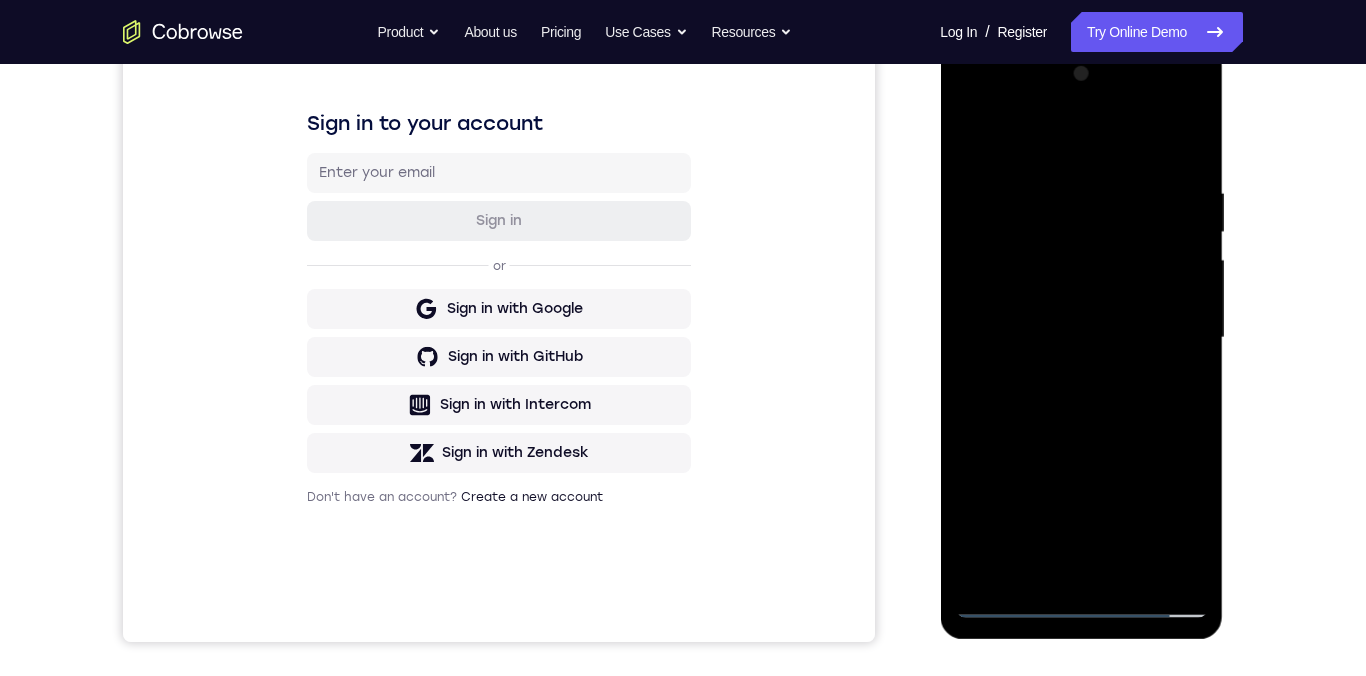 click at bounding box center (1081, 338) 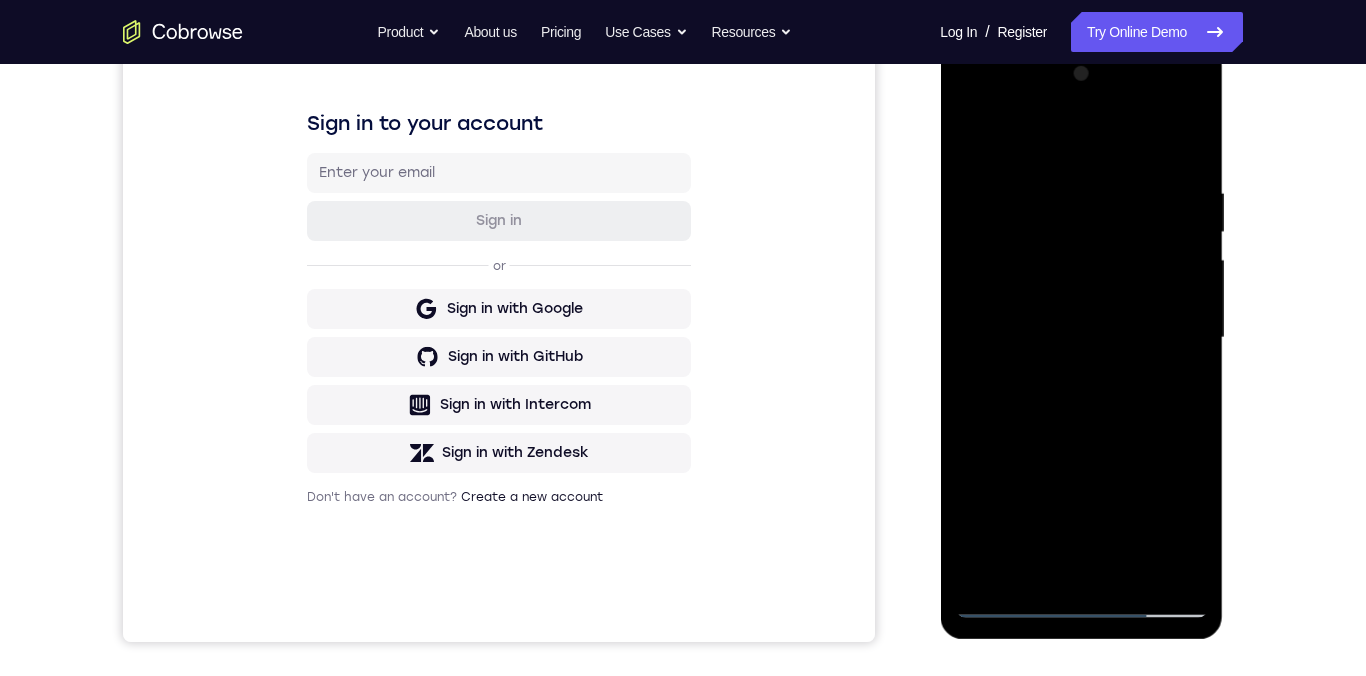 click at bounding box center [1081, 338] 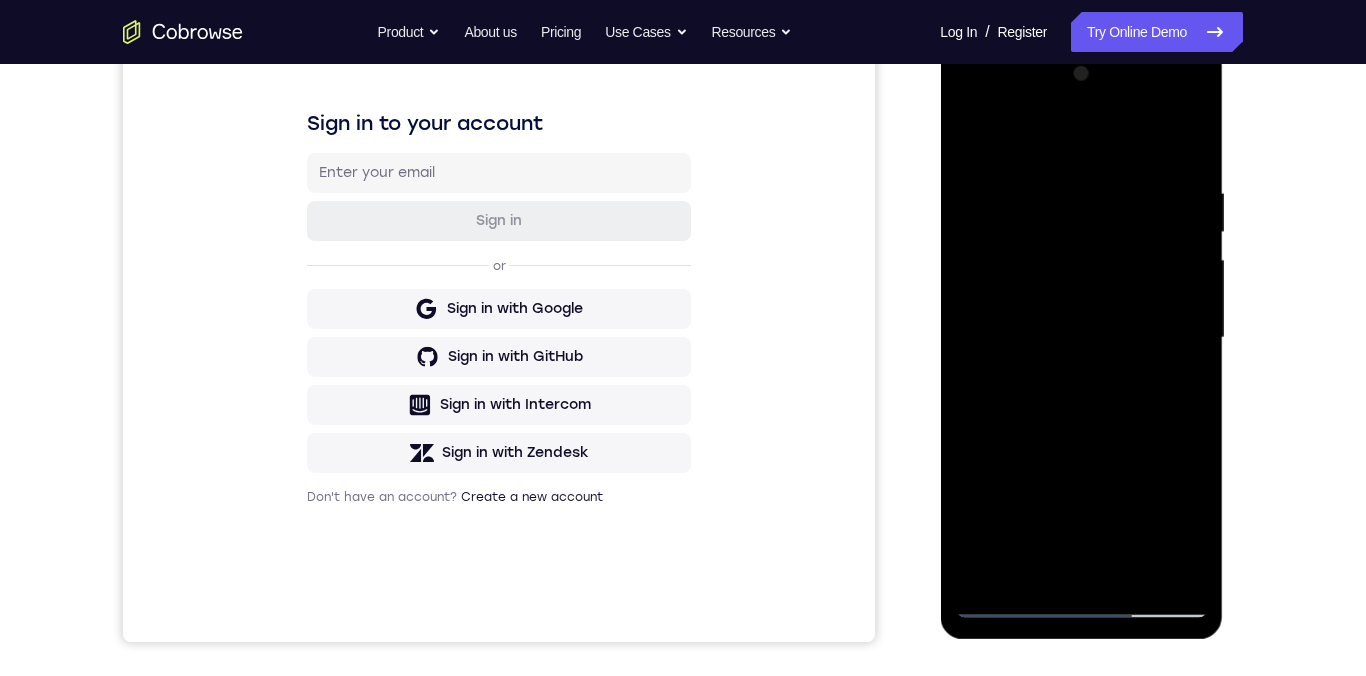 click at bounding box center (1081, 338) 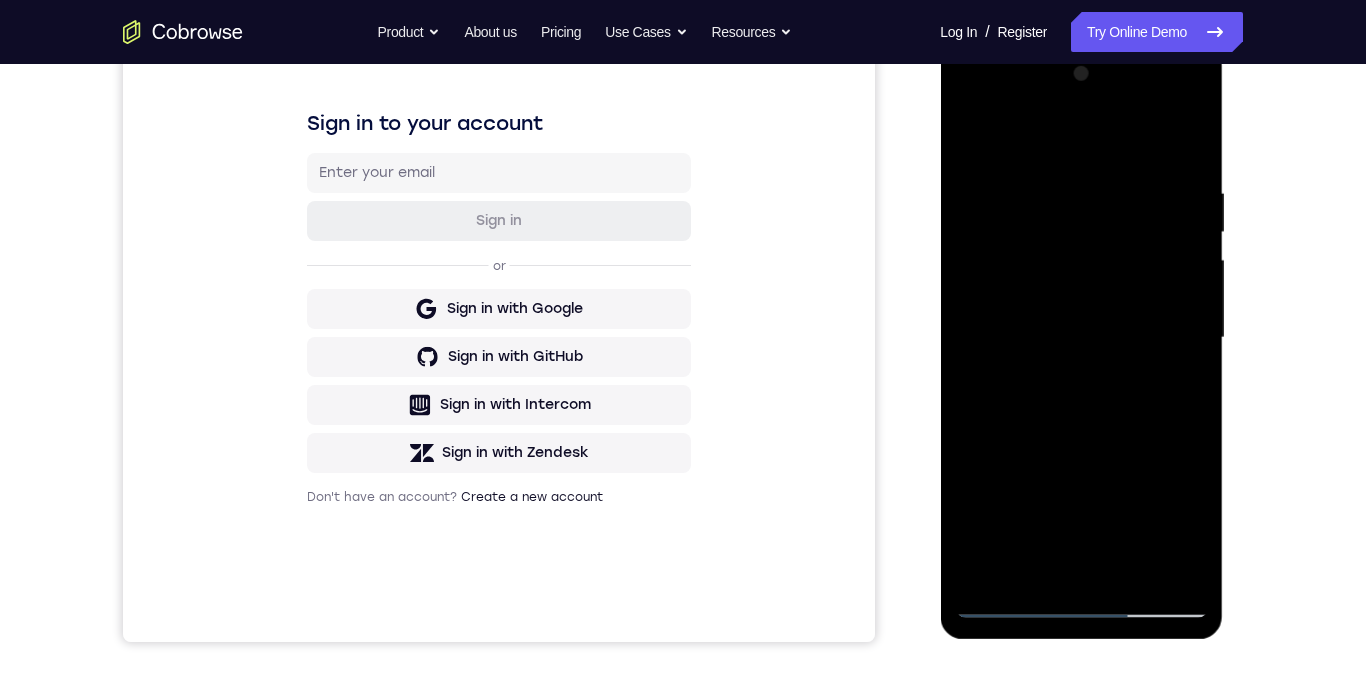click at bounding box center [1081, 338] 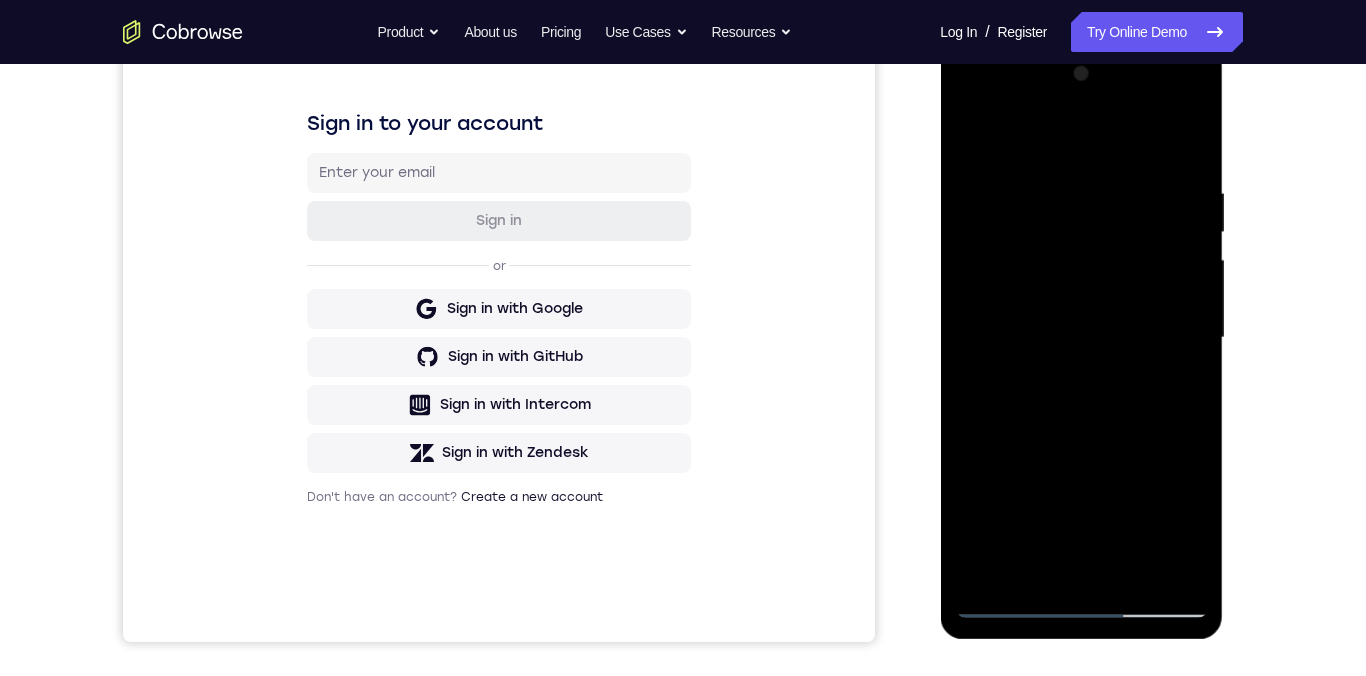 click at bounding box center [1081, 338] 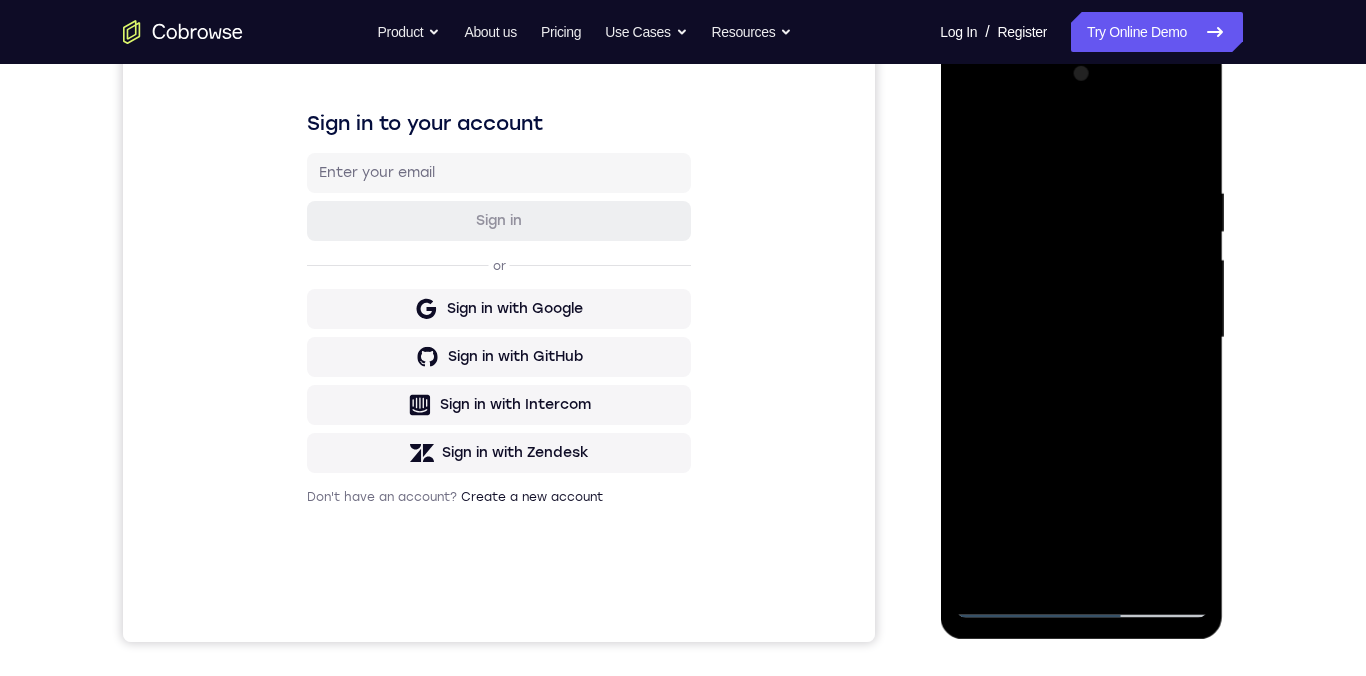 click at bounding box center (1081, 338) 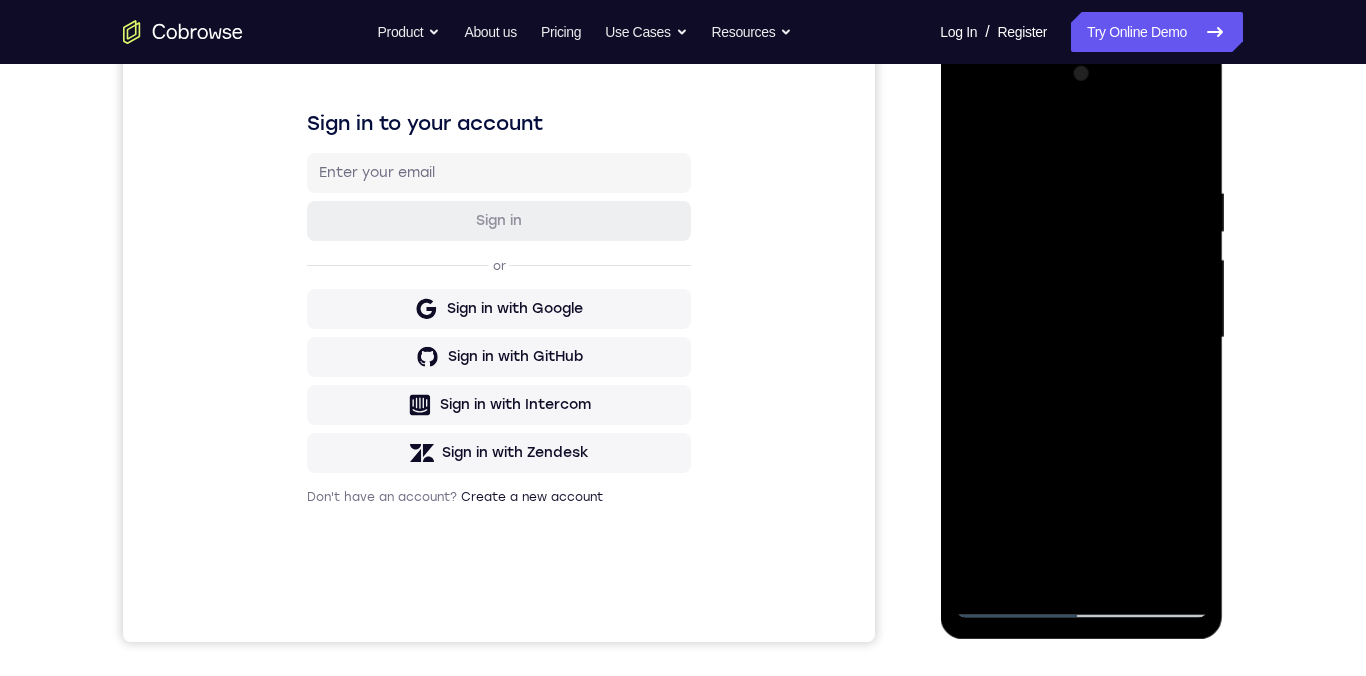 click at bounding box center [1081, 338] 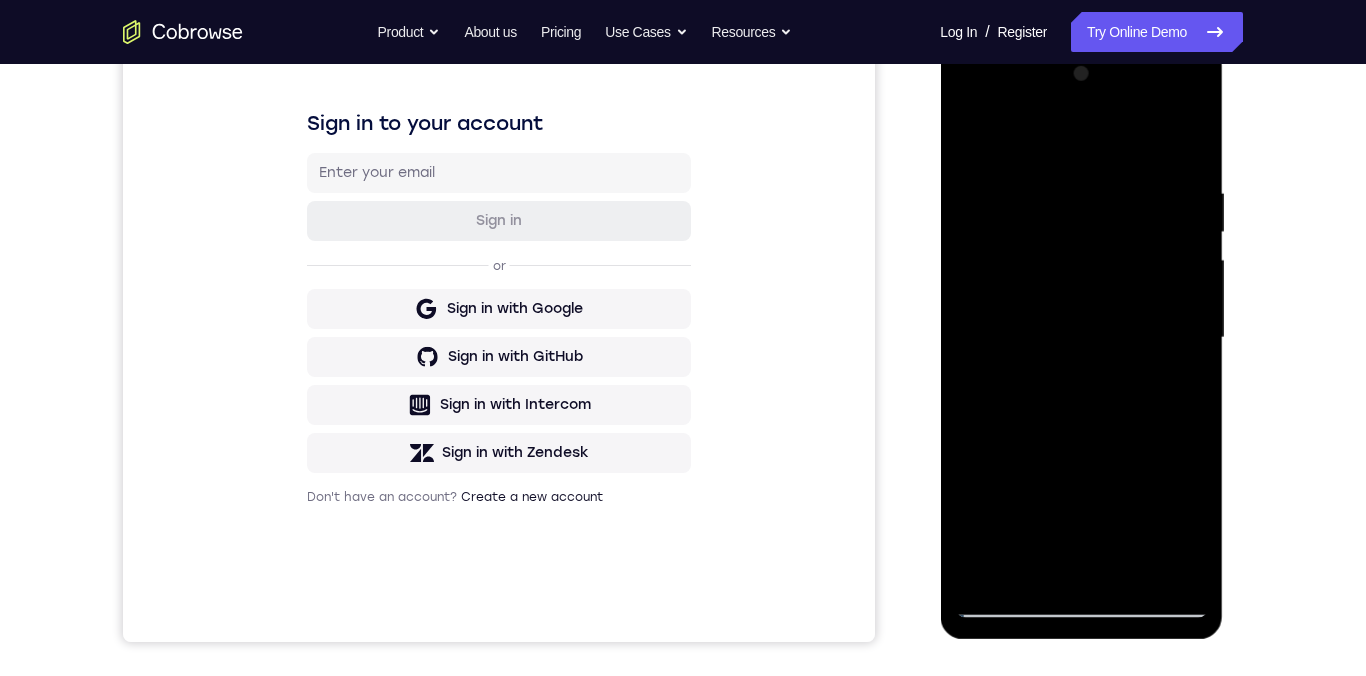 scroll, scrollTop: 293, scrollLeft: 0, axis: vertical 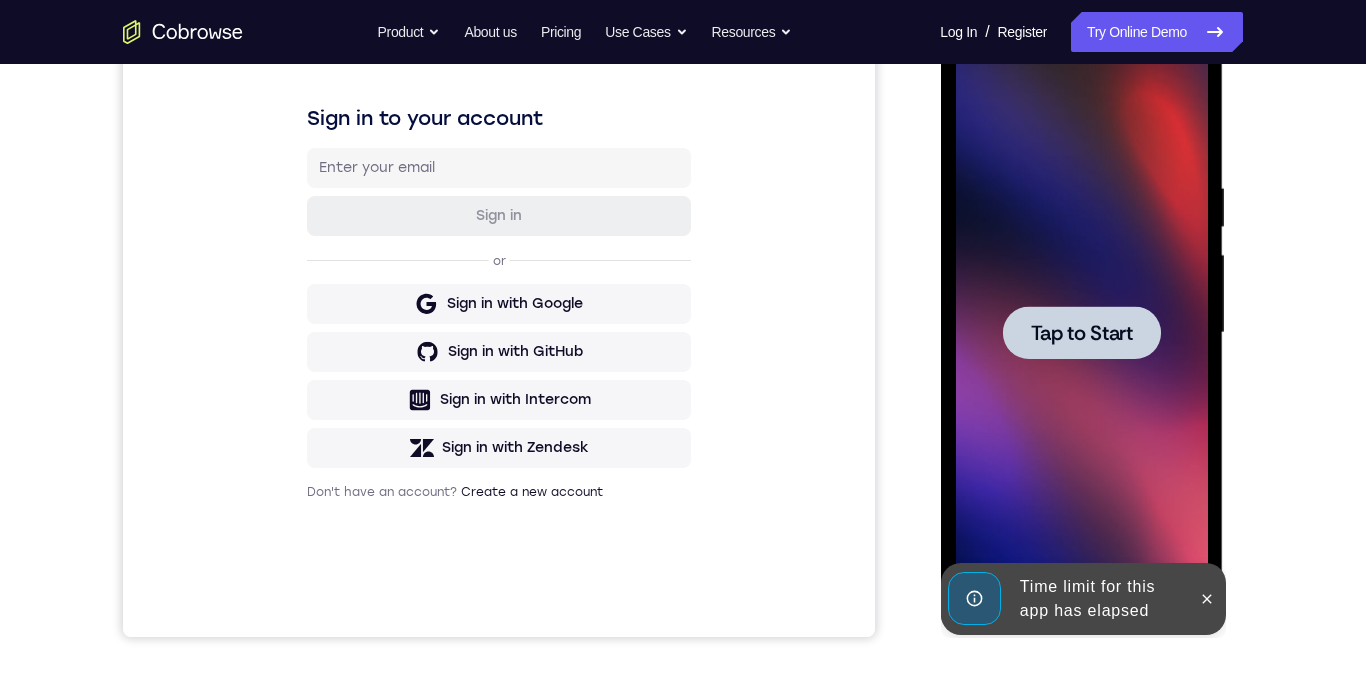 click on "Tap to Start" at bounding box center (1081, 333) 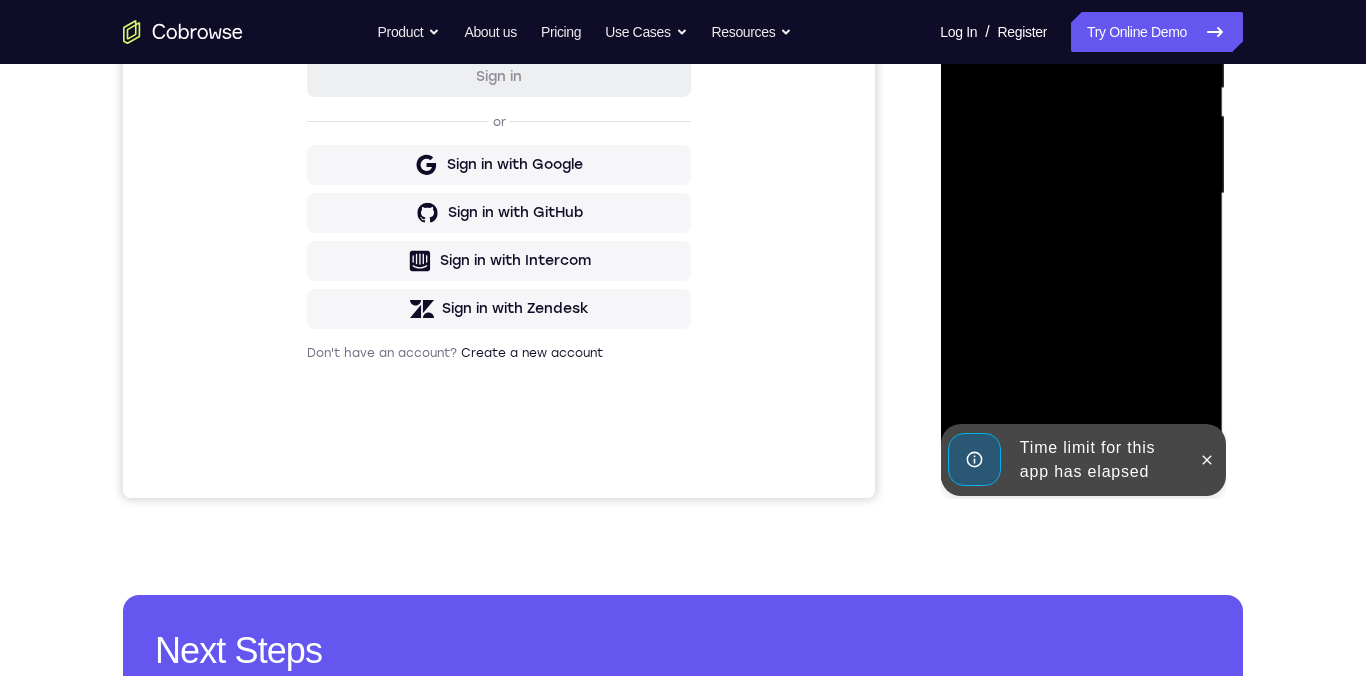 scroll, scrollTop: 455, scrollLeft: 0, axis: vertical 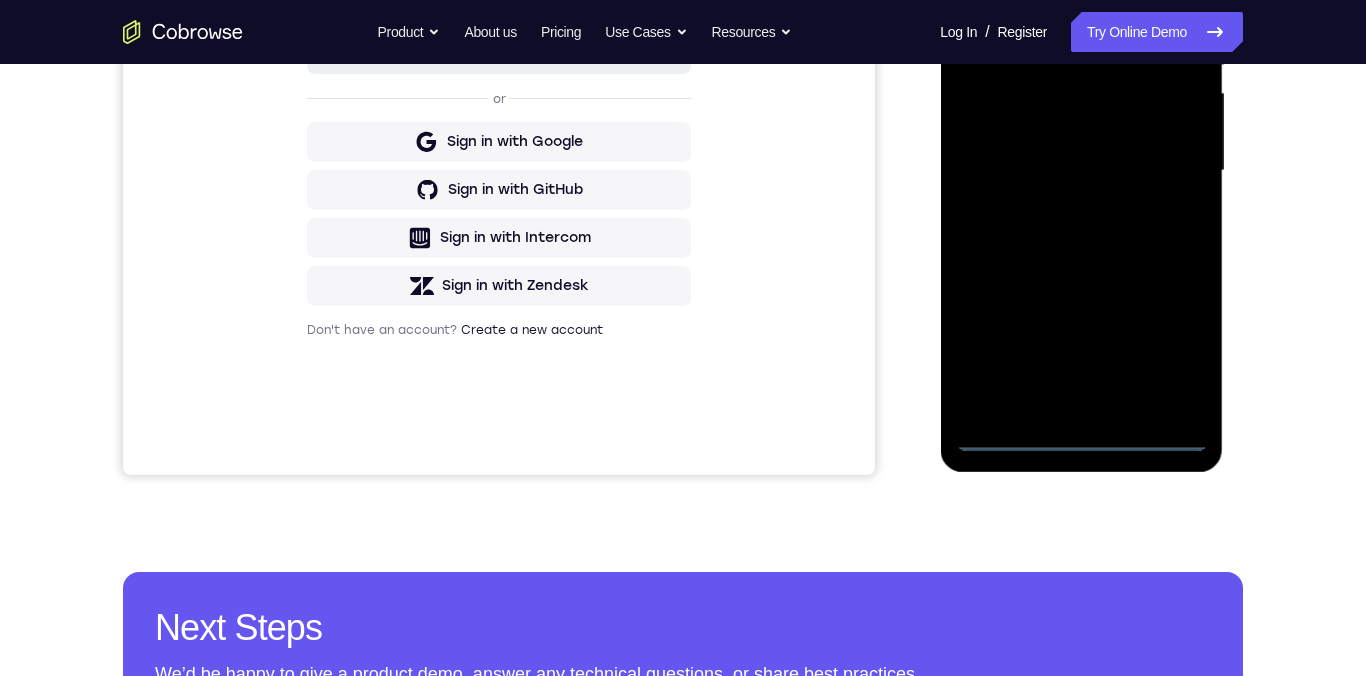 click at bounding box center (1081, 171) 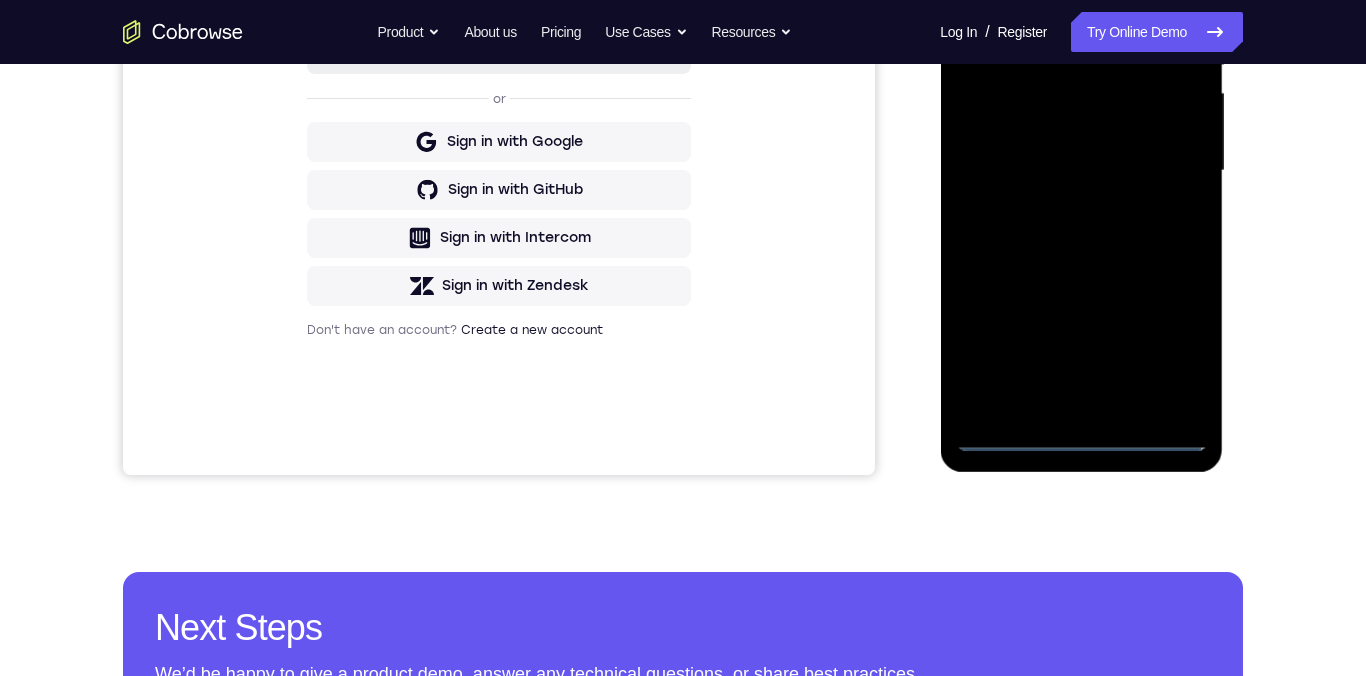 click at bounding box center (1081, 171) 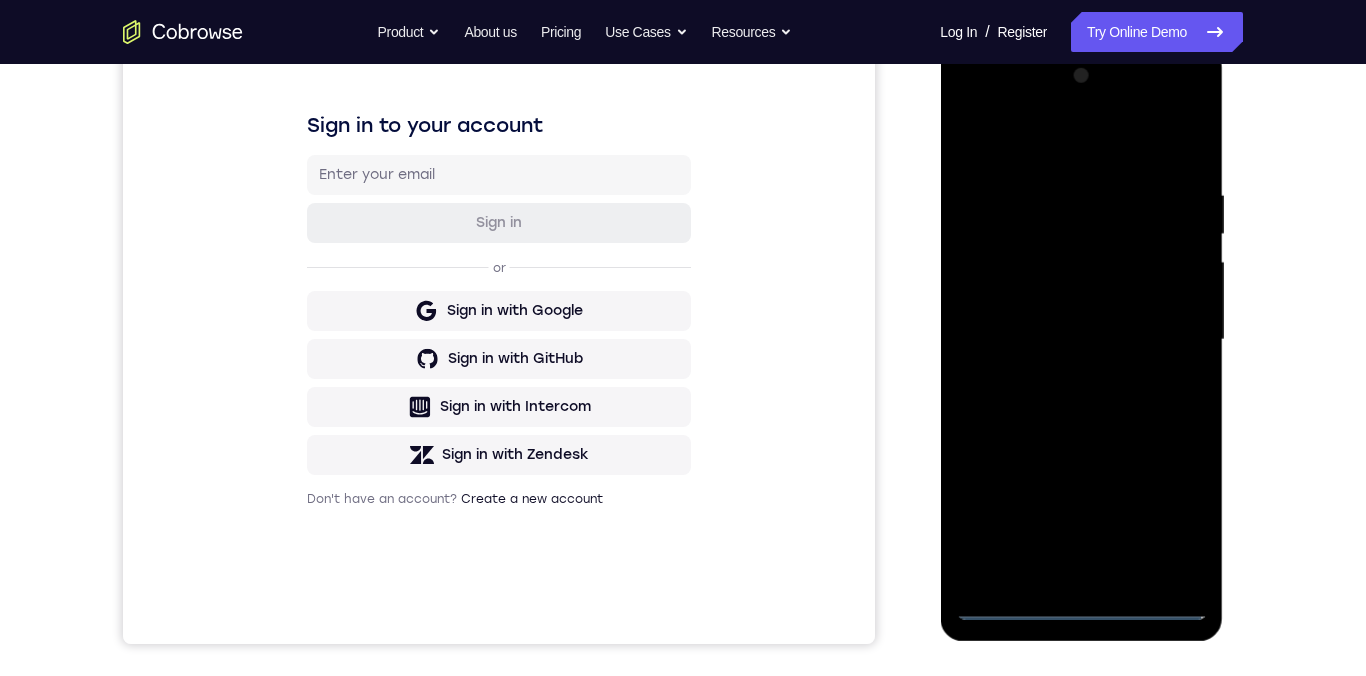 scroll, scrollTop: 241, scrollLeft: 0, axis: vertical 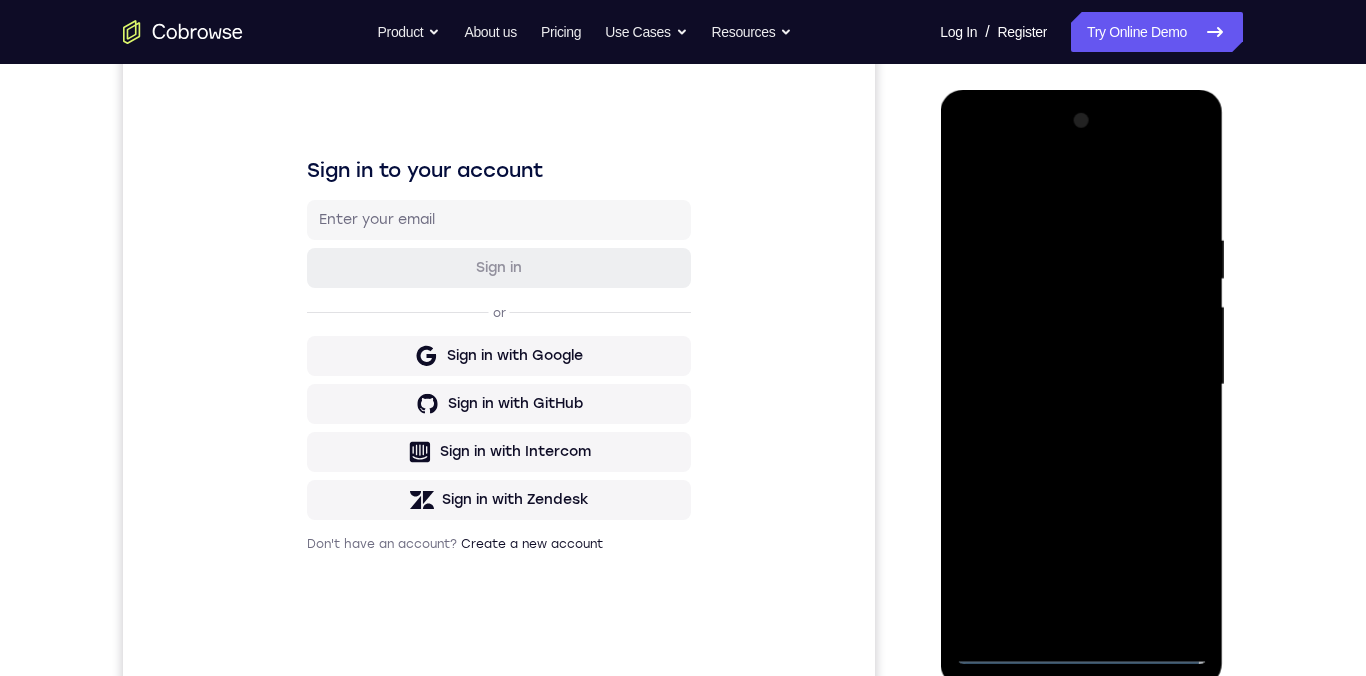 click at bounding box center (1081, 385) 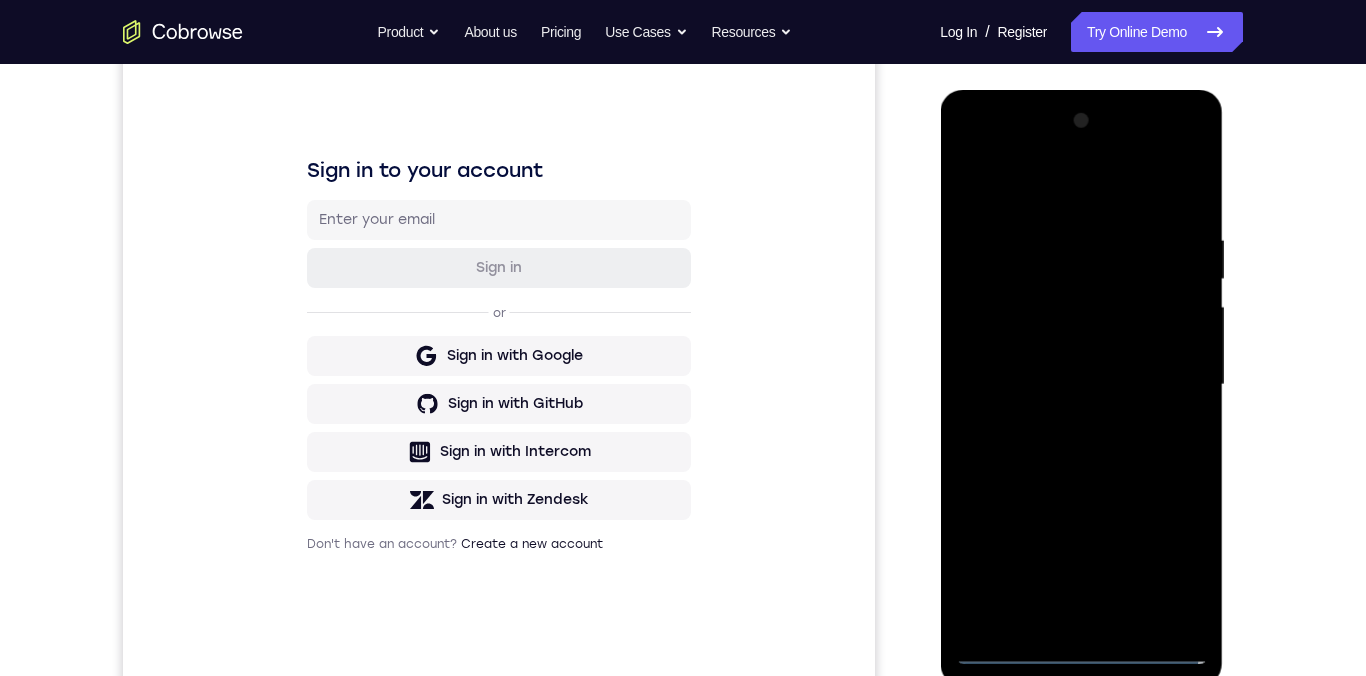 click at bounding box center (1081, 385) 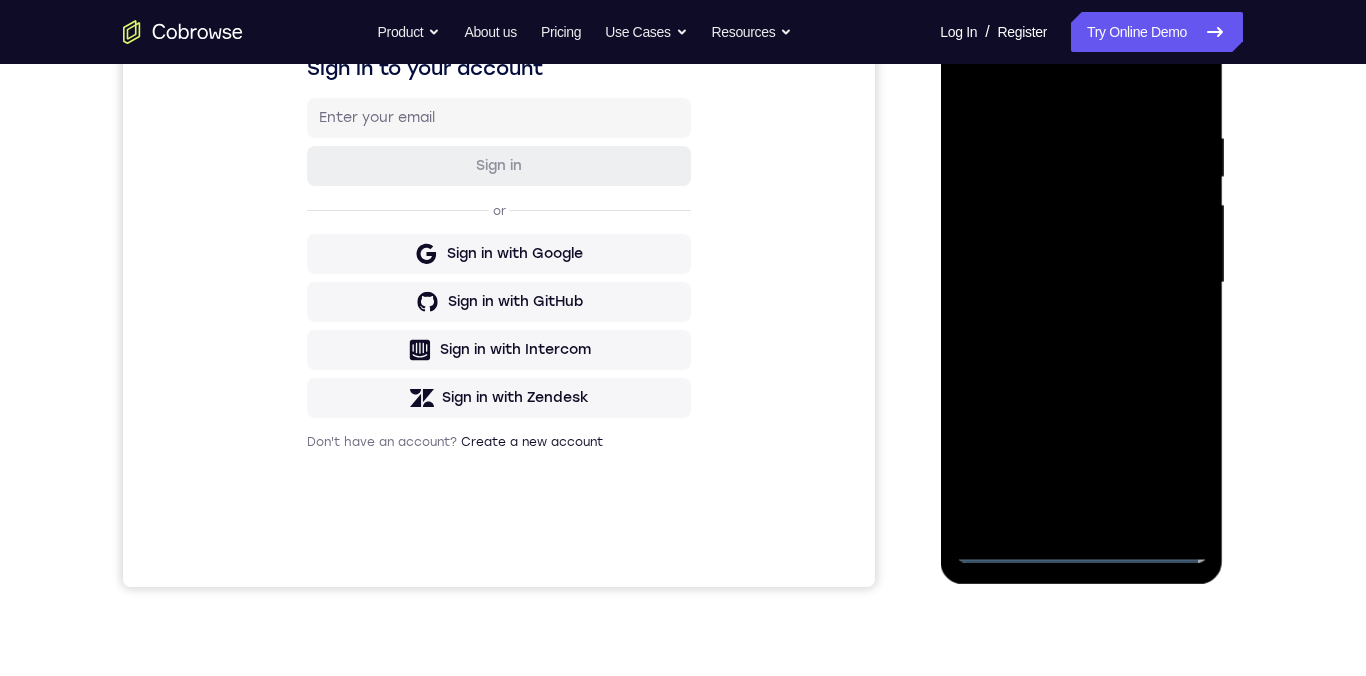 scroll, scrollTop: 393, scrollLeft: 0, axis: vertical 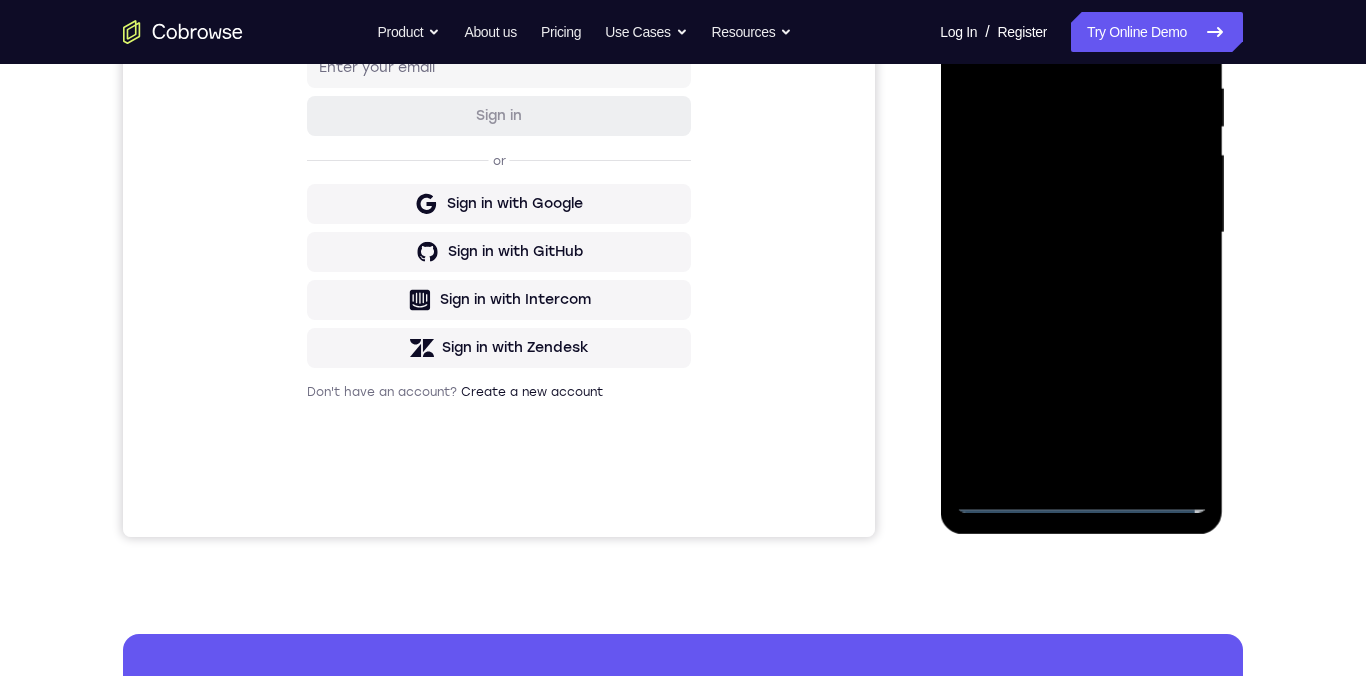 click at bounding box center (1081, 233) 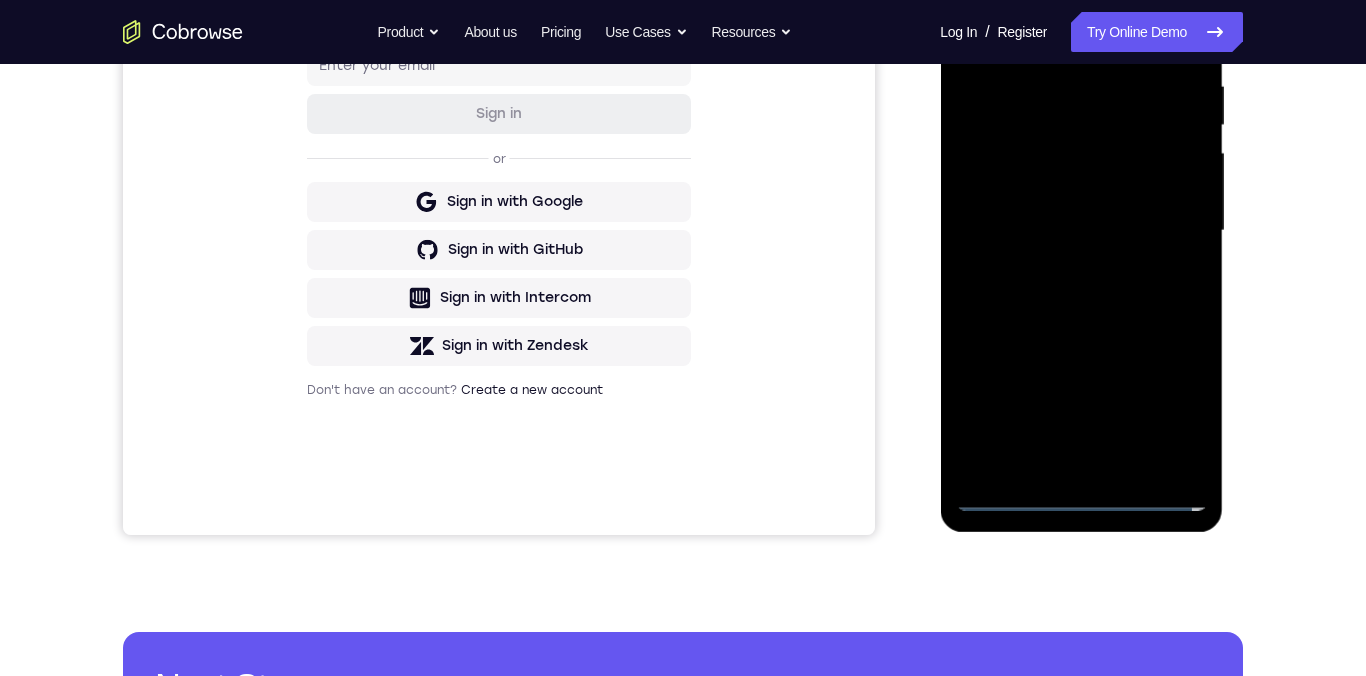 click at bounding box center [1081, 231] 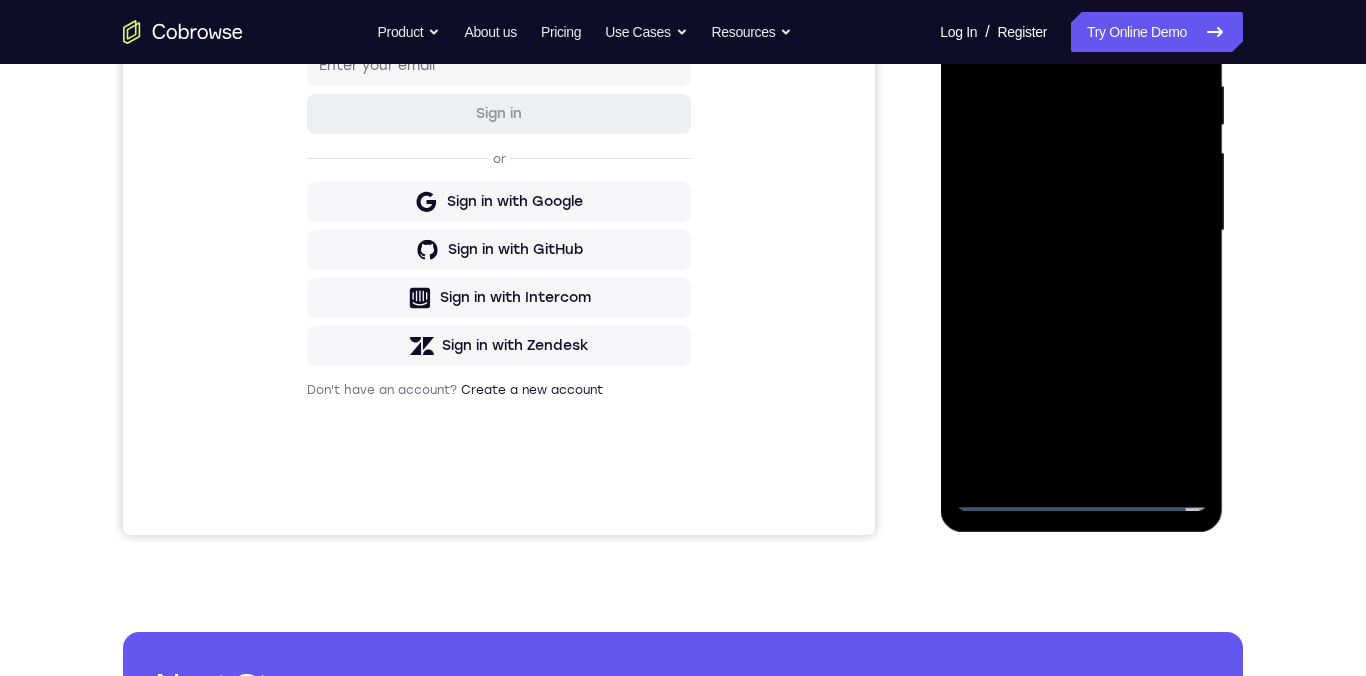 click at bounding box center [1081, 231] 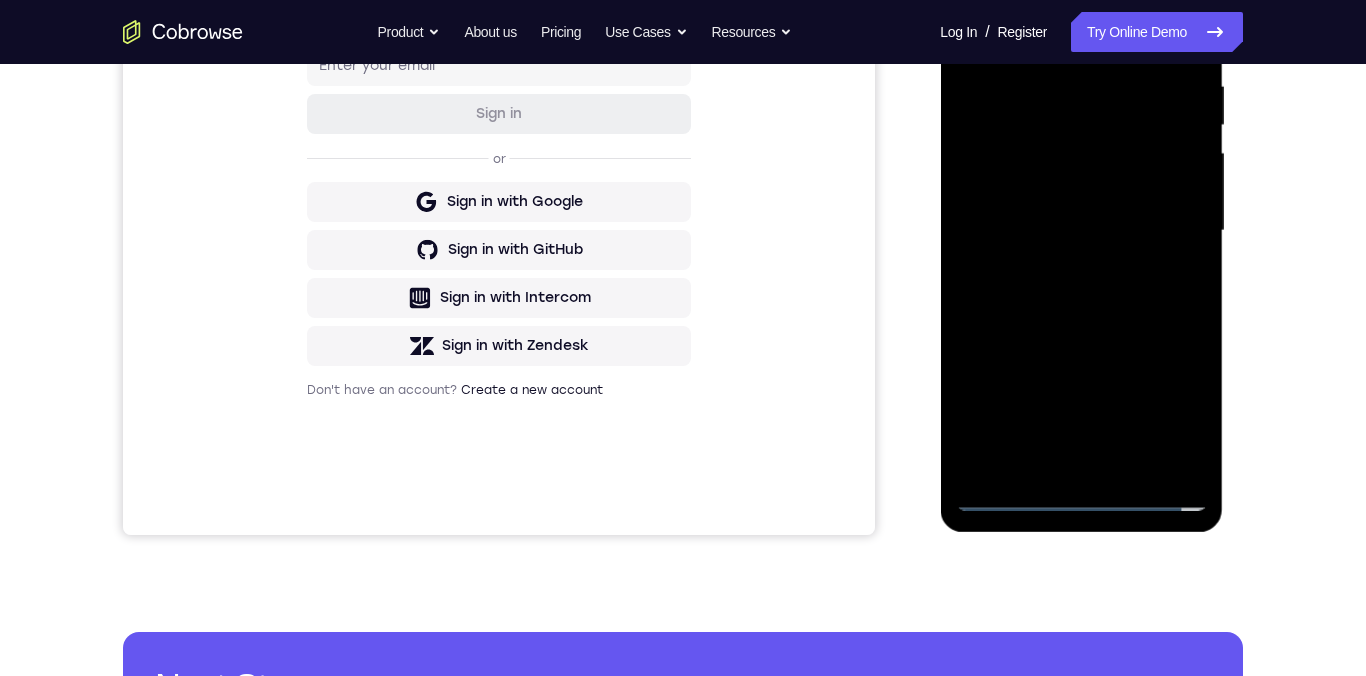 click at bounding box center (1081, 231) 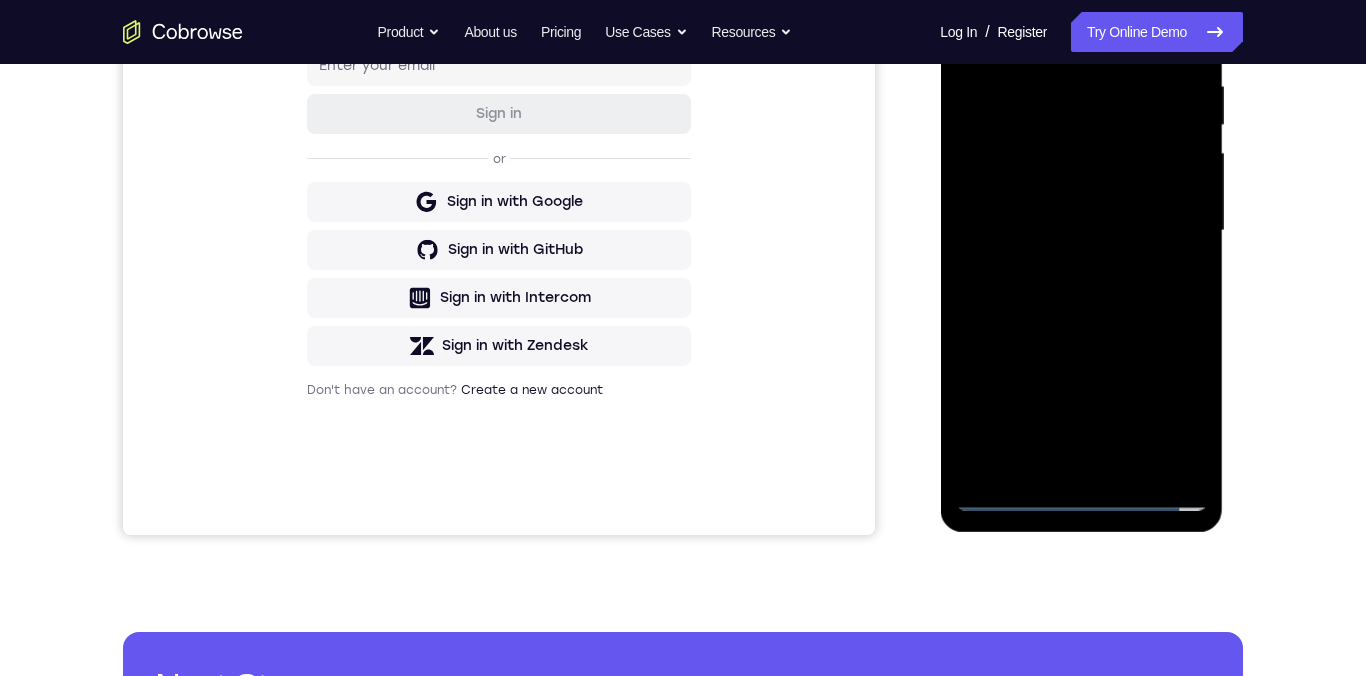 click at bounding box center (1081, 231) 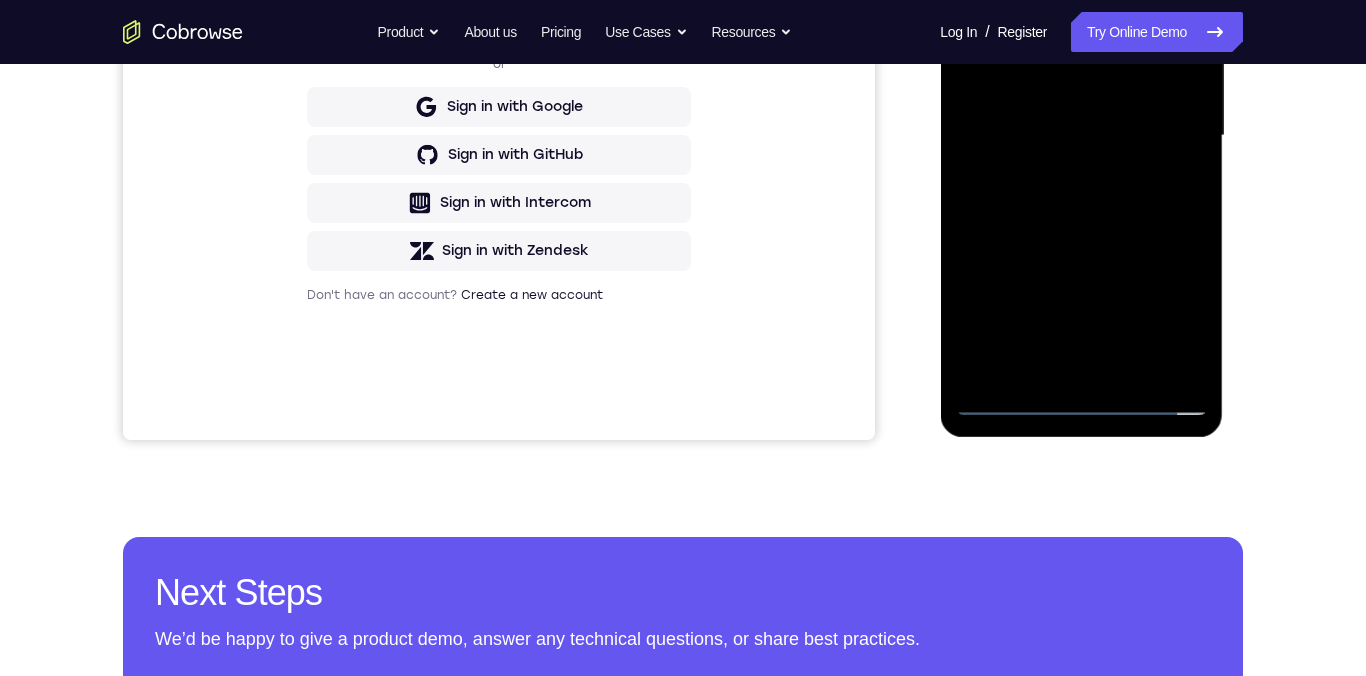 click at bounding box center [1081, 136] 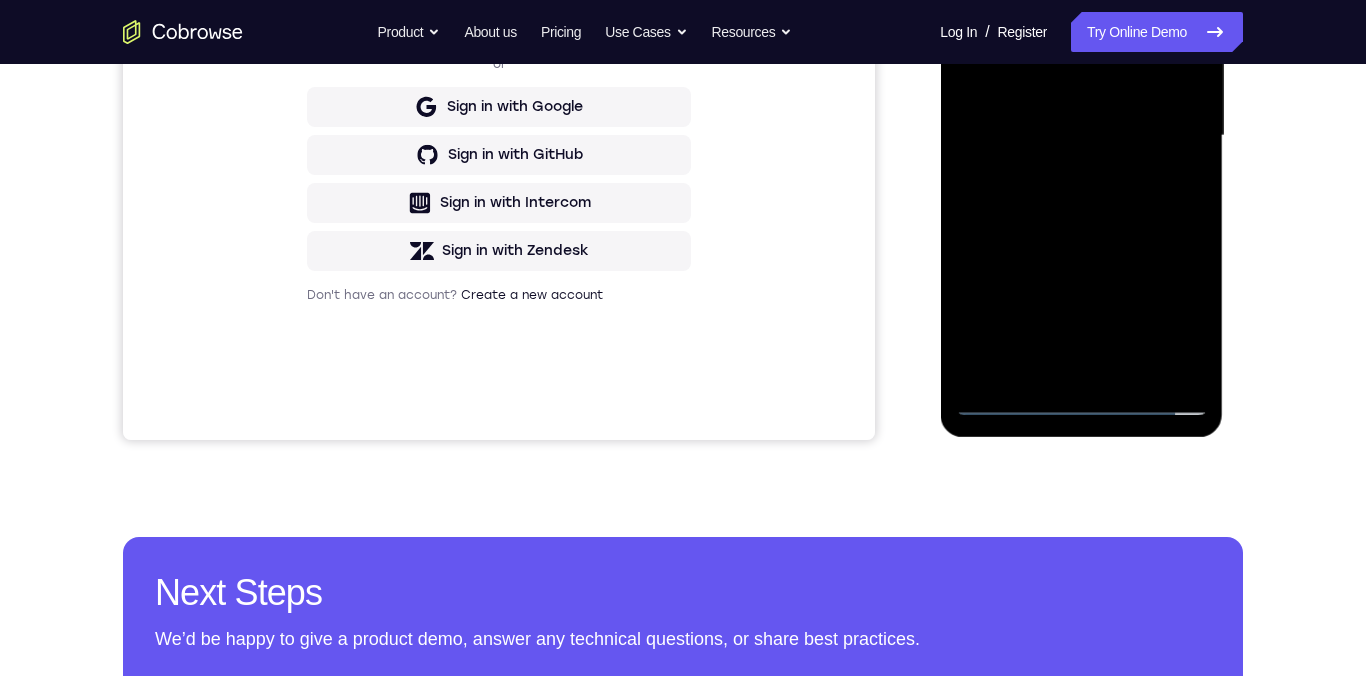 scroll, scrollTop: 429, scrollLeft: 0, axis: vertical 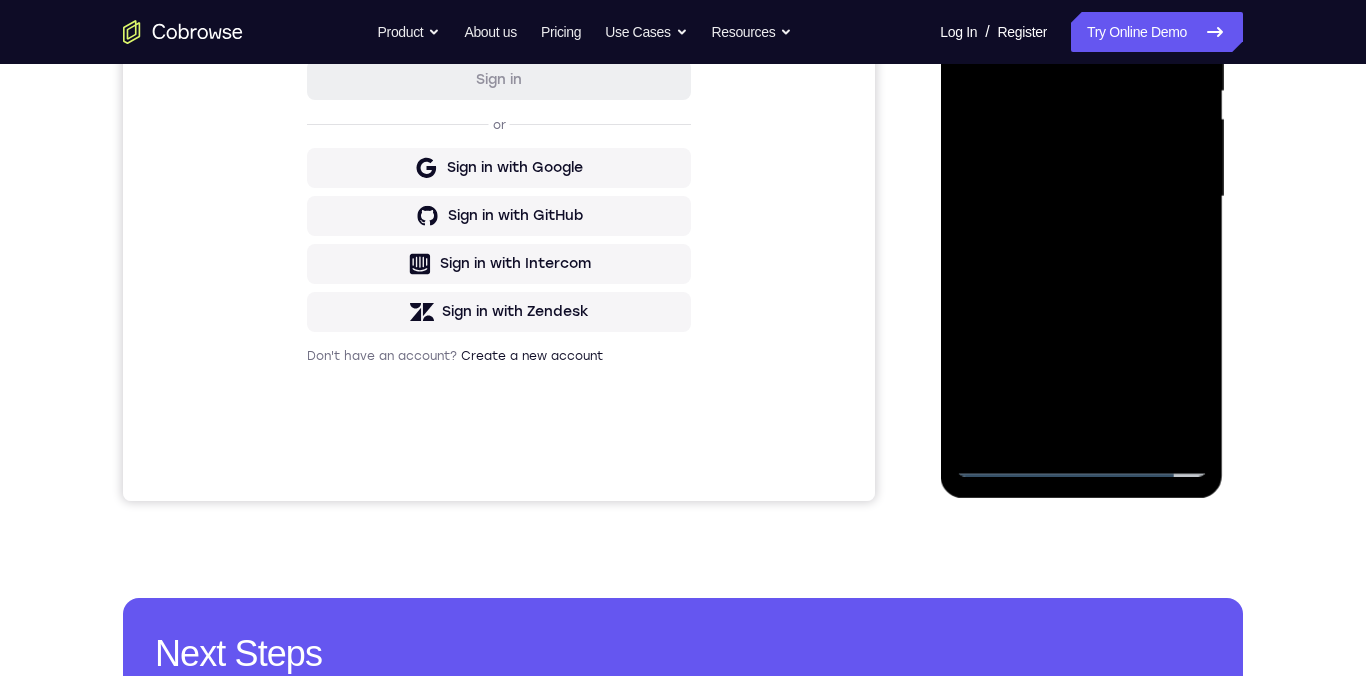click at bounding box center [1081, 197] 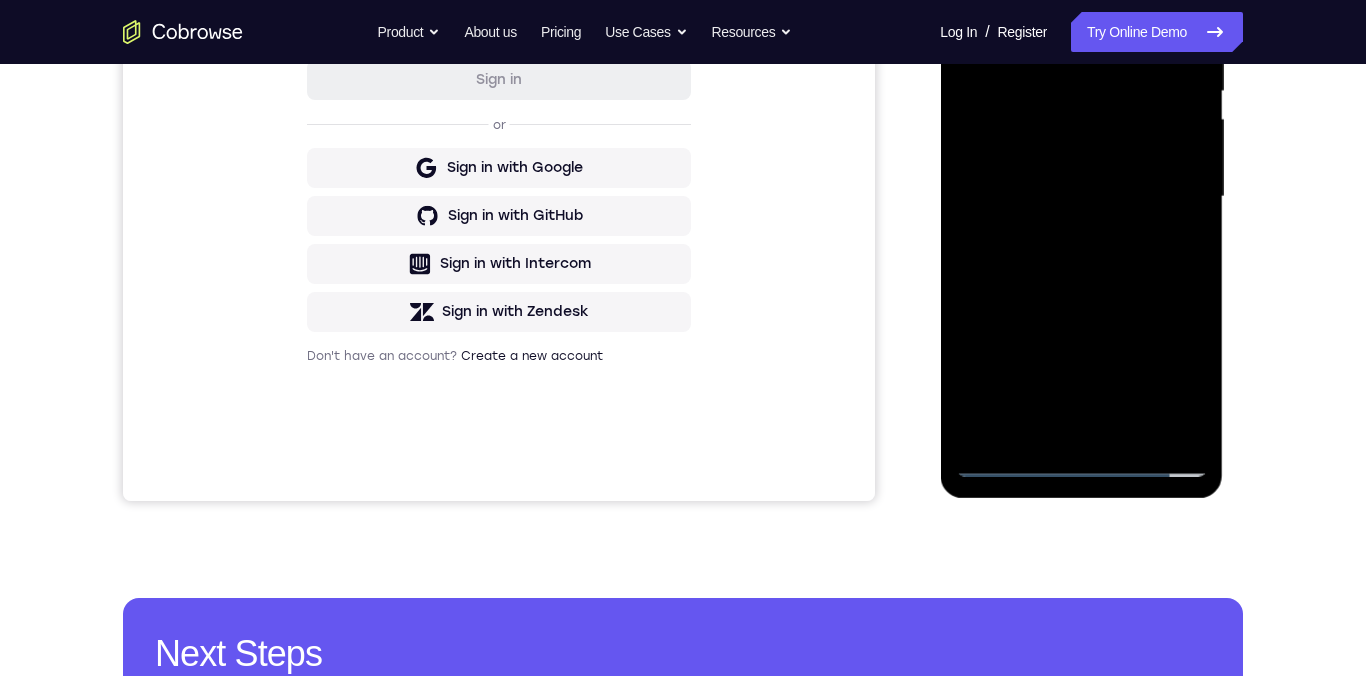 click at bounding box center (1081, 197) 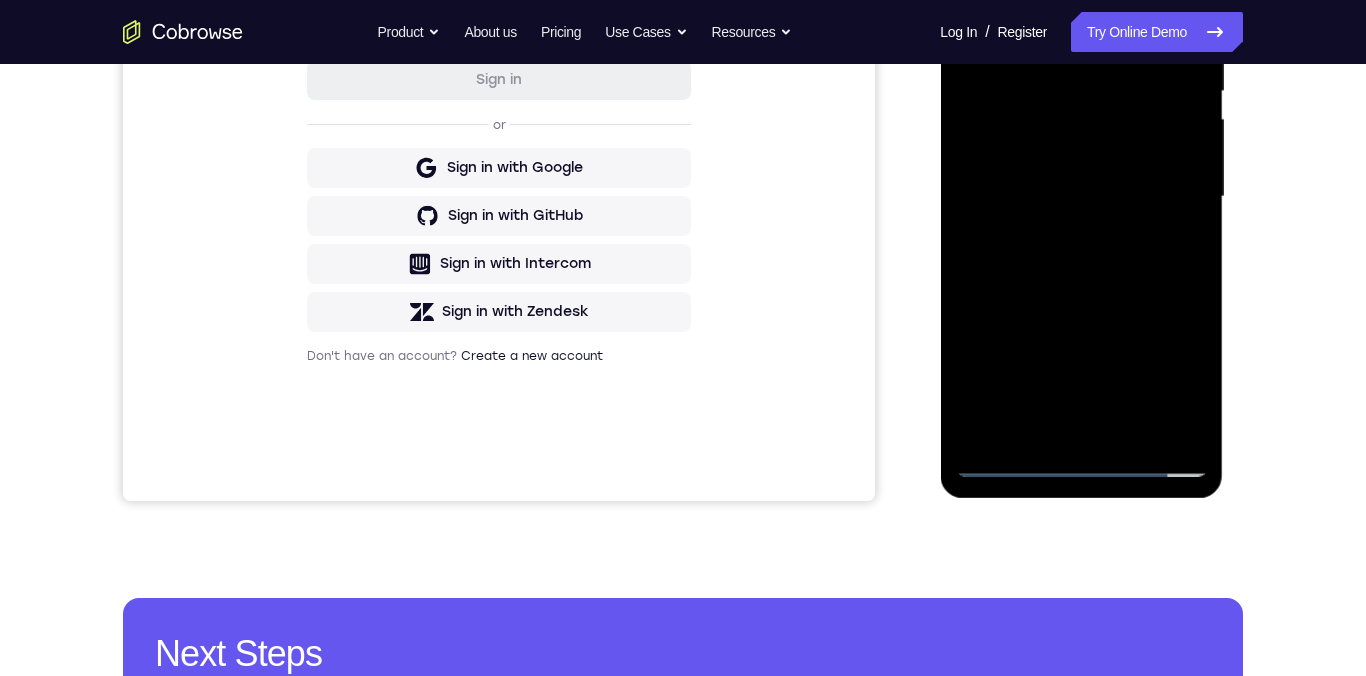 click at bounding box center (1081, 197) 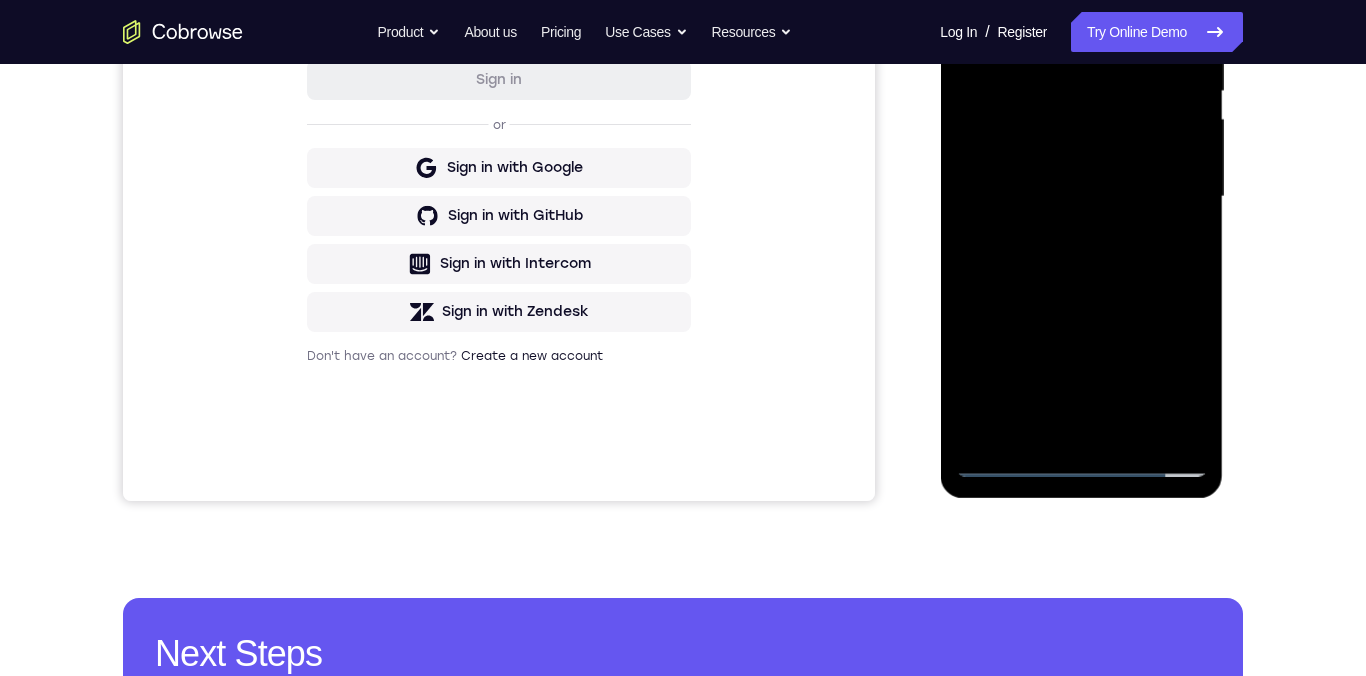 click at bounding box center (1081, 197) 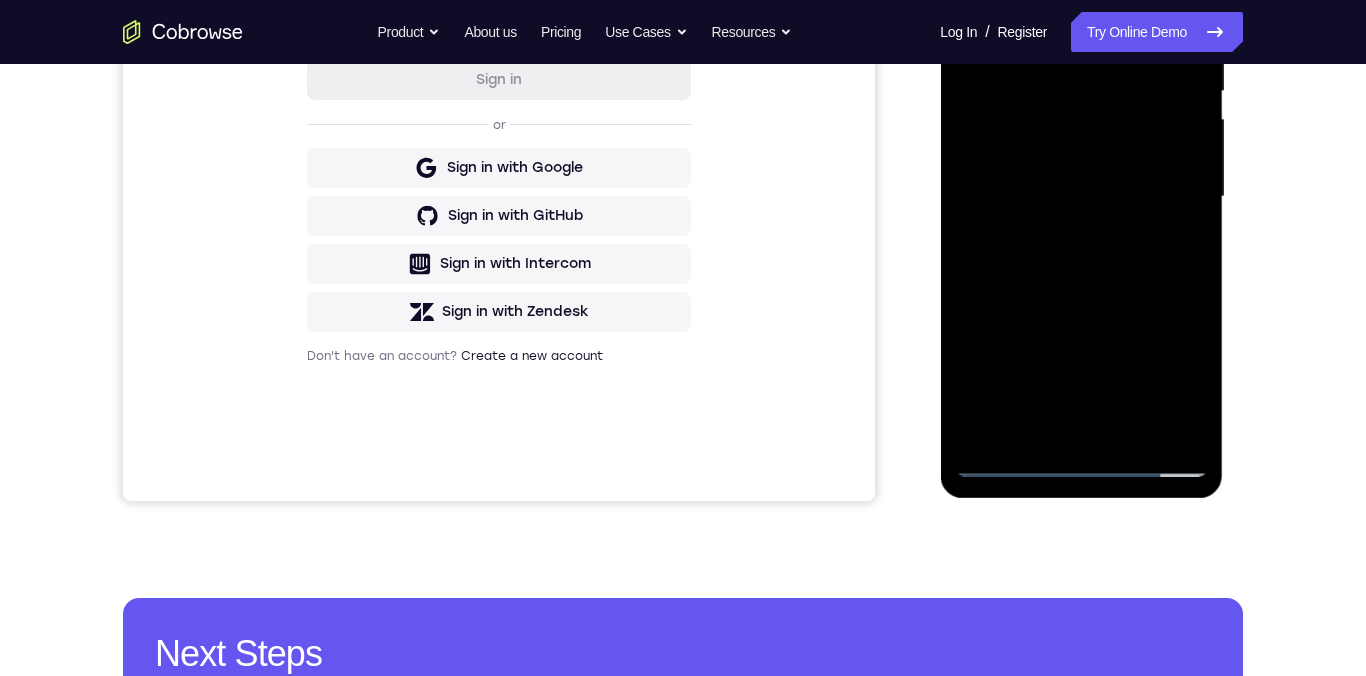 click at bounding box center (1081, 197) 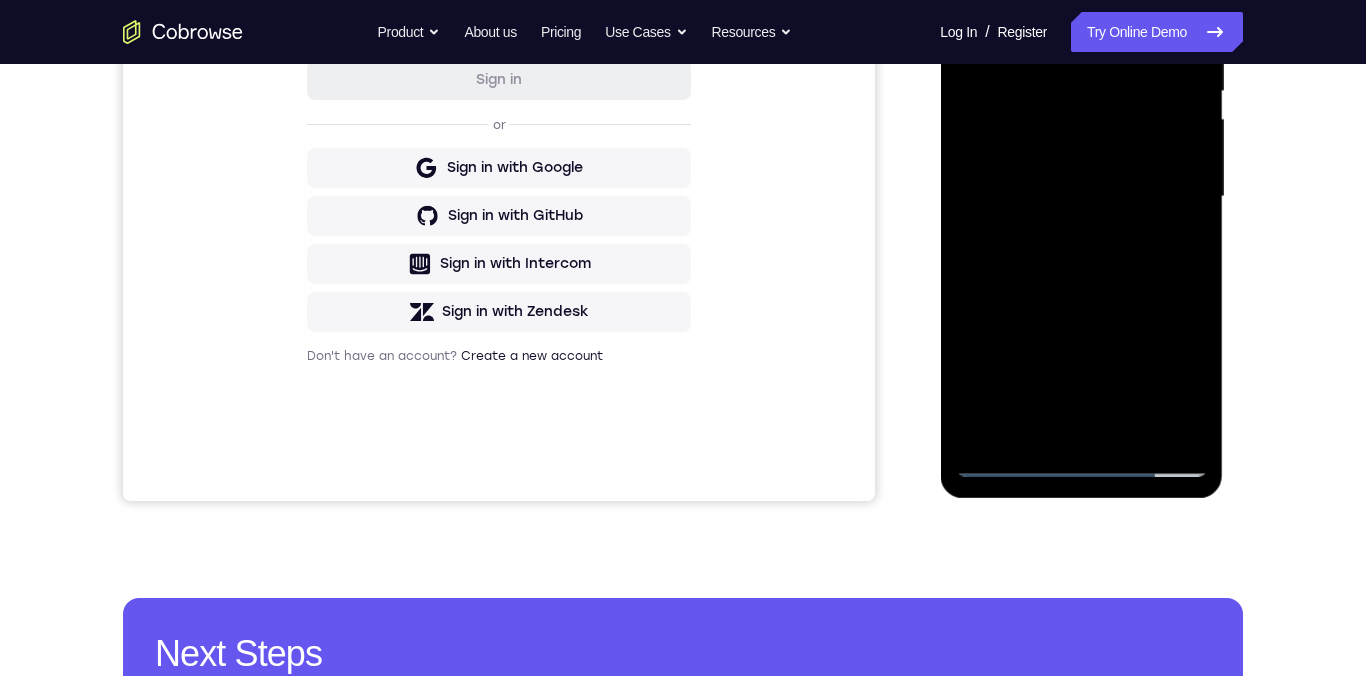 click at bounding box center [1081, 197] 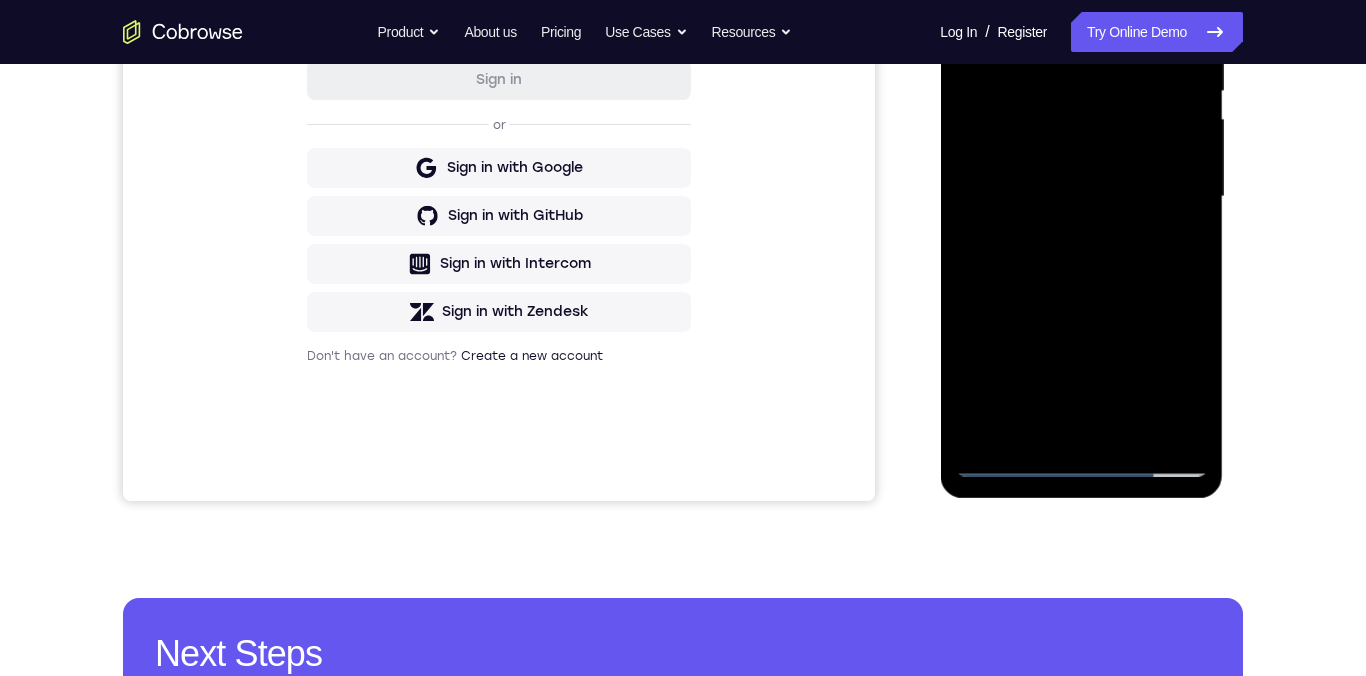click at bounding box center [1081, 197] 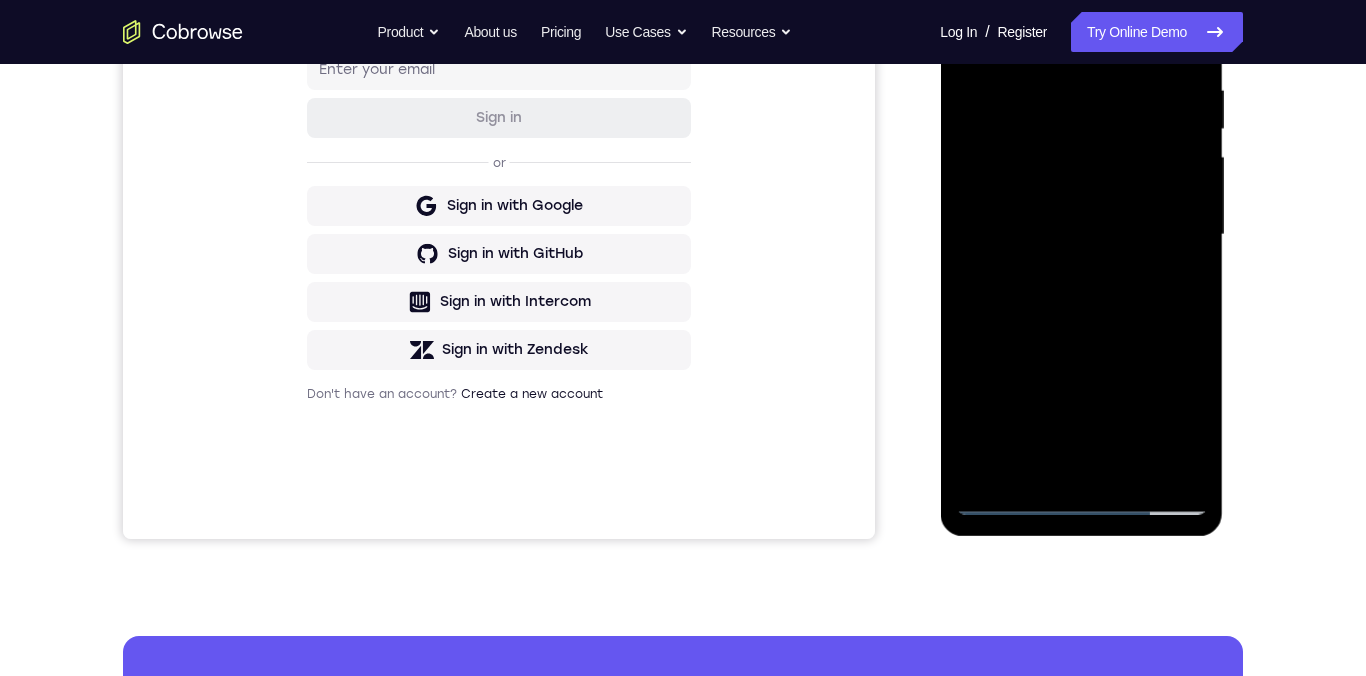 scroll, scrollTop: 377, scrollLeft: 0, axis: vertical 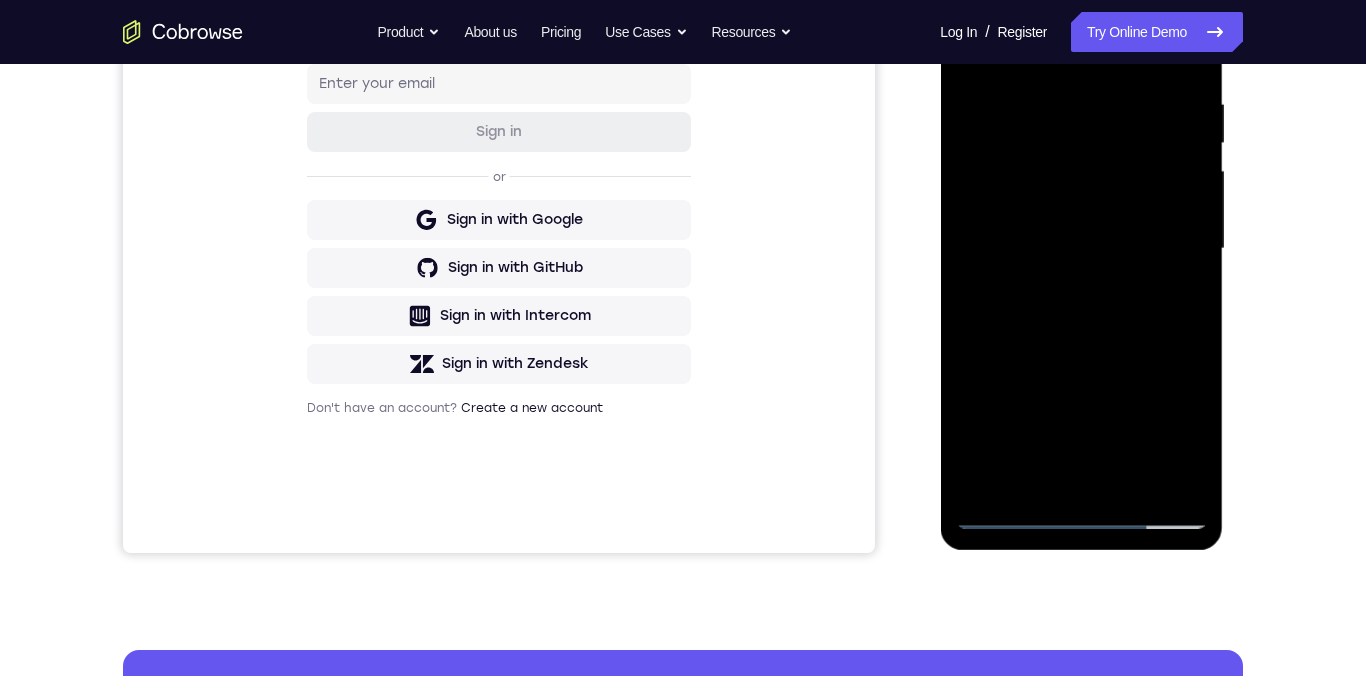 click at bounding box center [1081, 249] 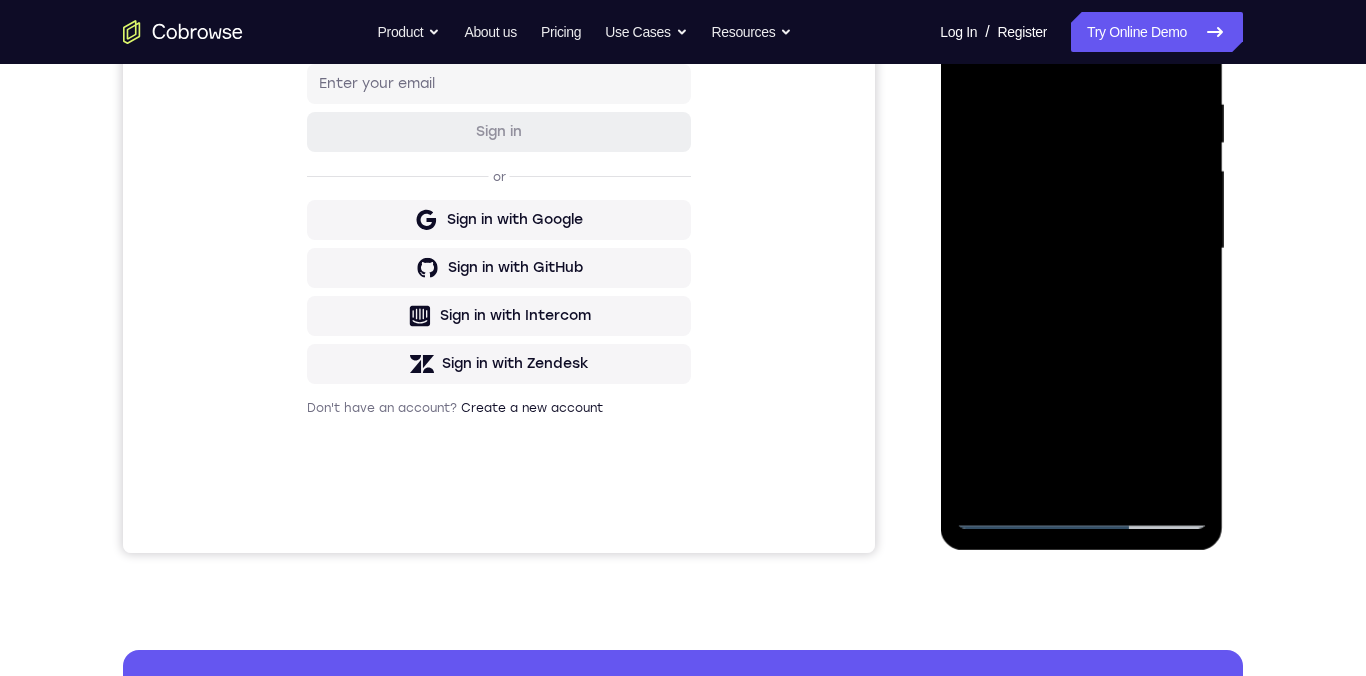 click at bounding box center (1081, 249) 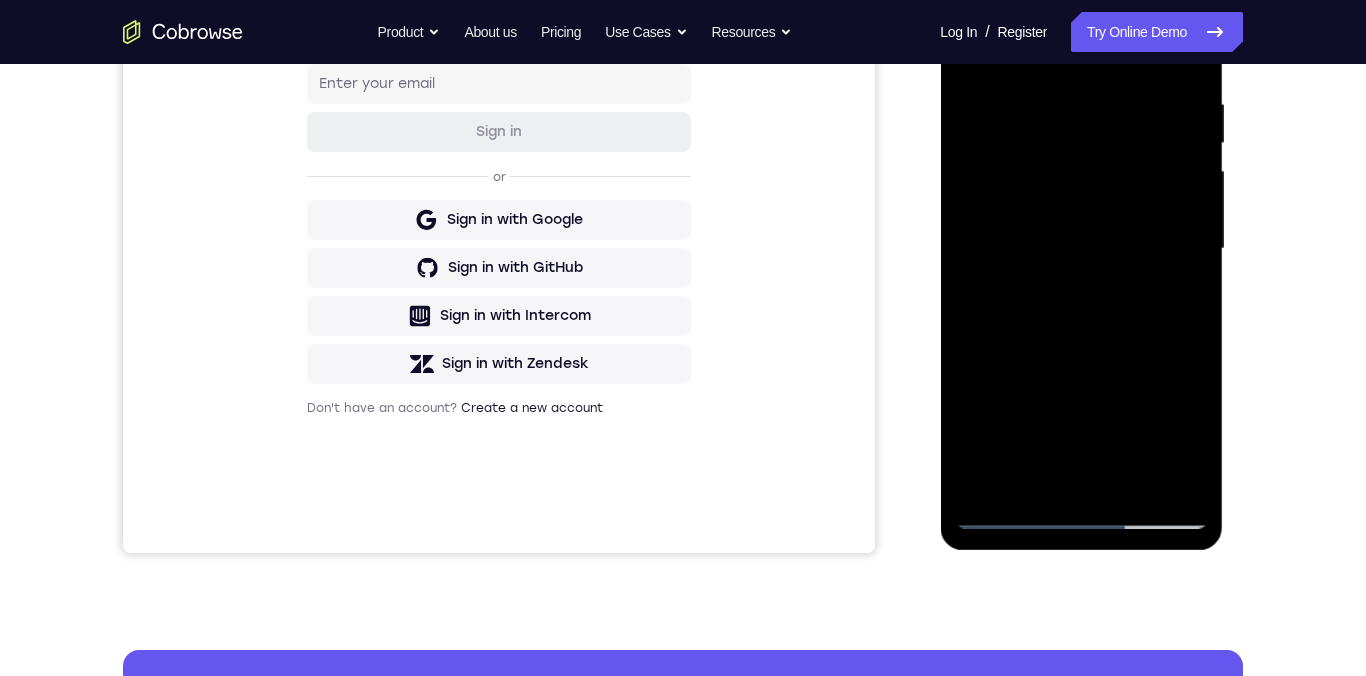 click at bounding box center (1081, 249) 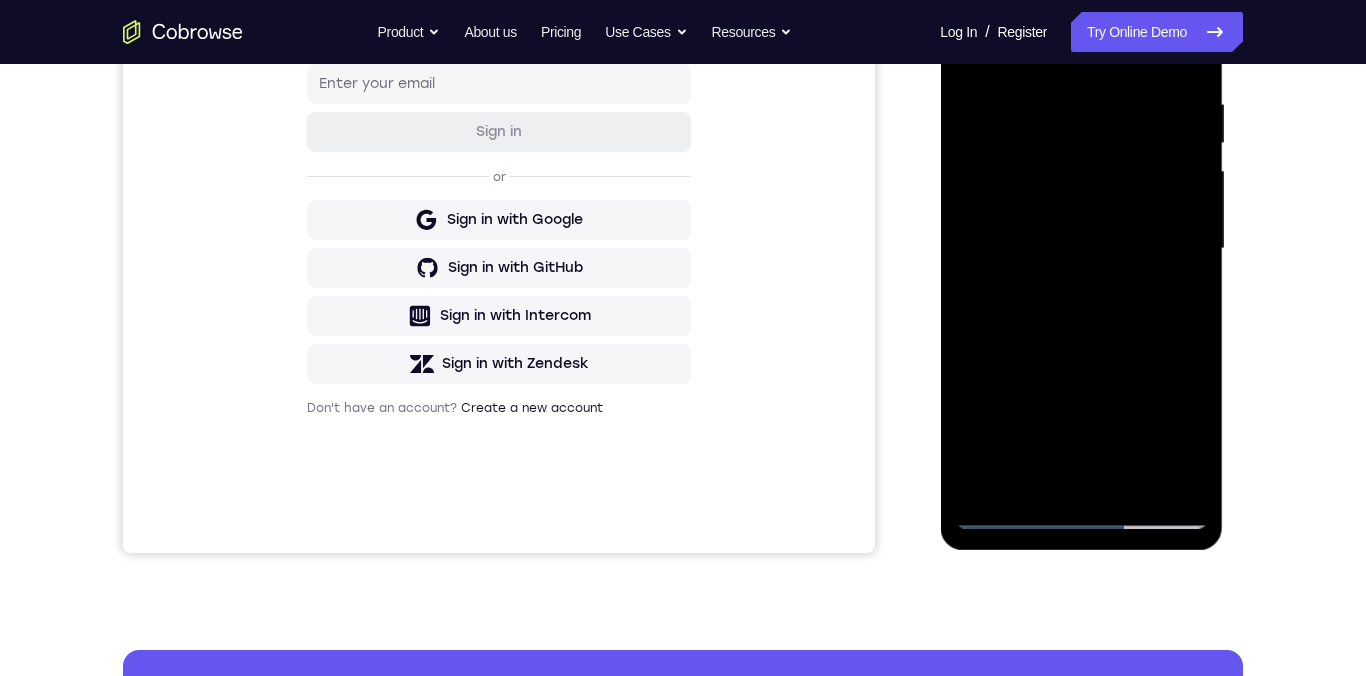 click at bounding box center [1081, 249] 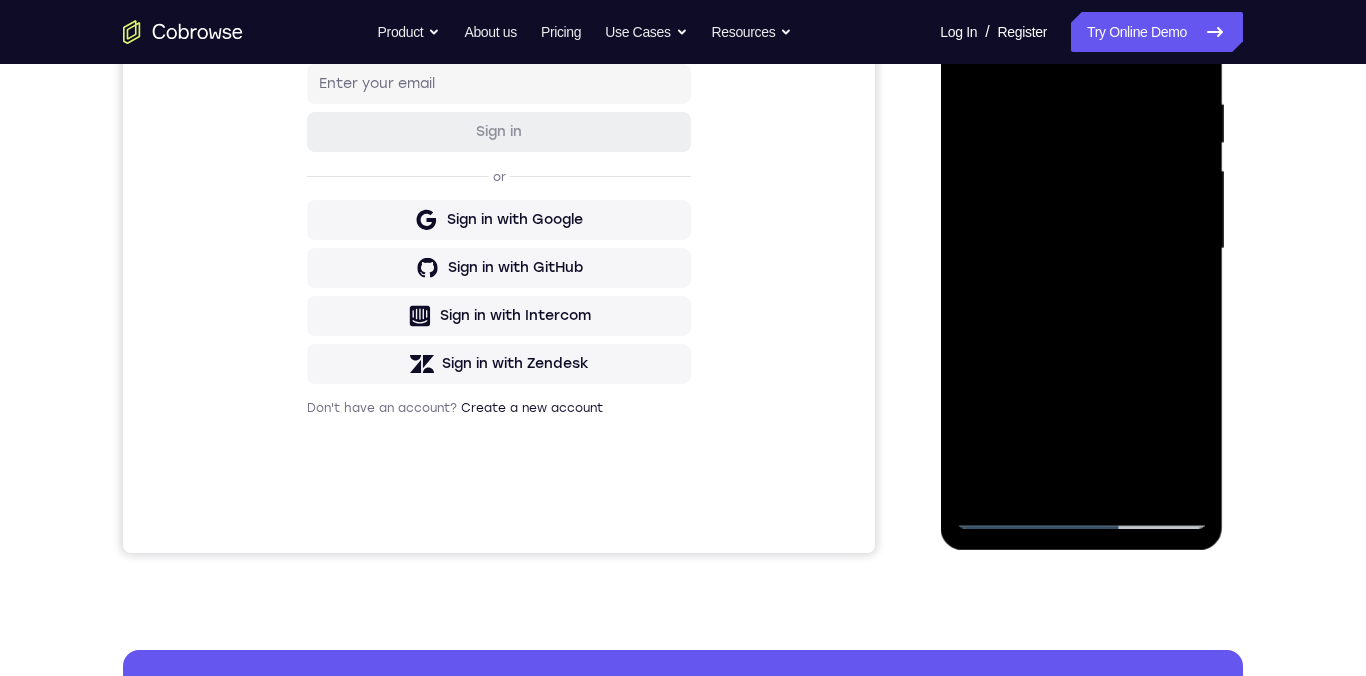 click at bounding box center [1081, 249] 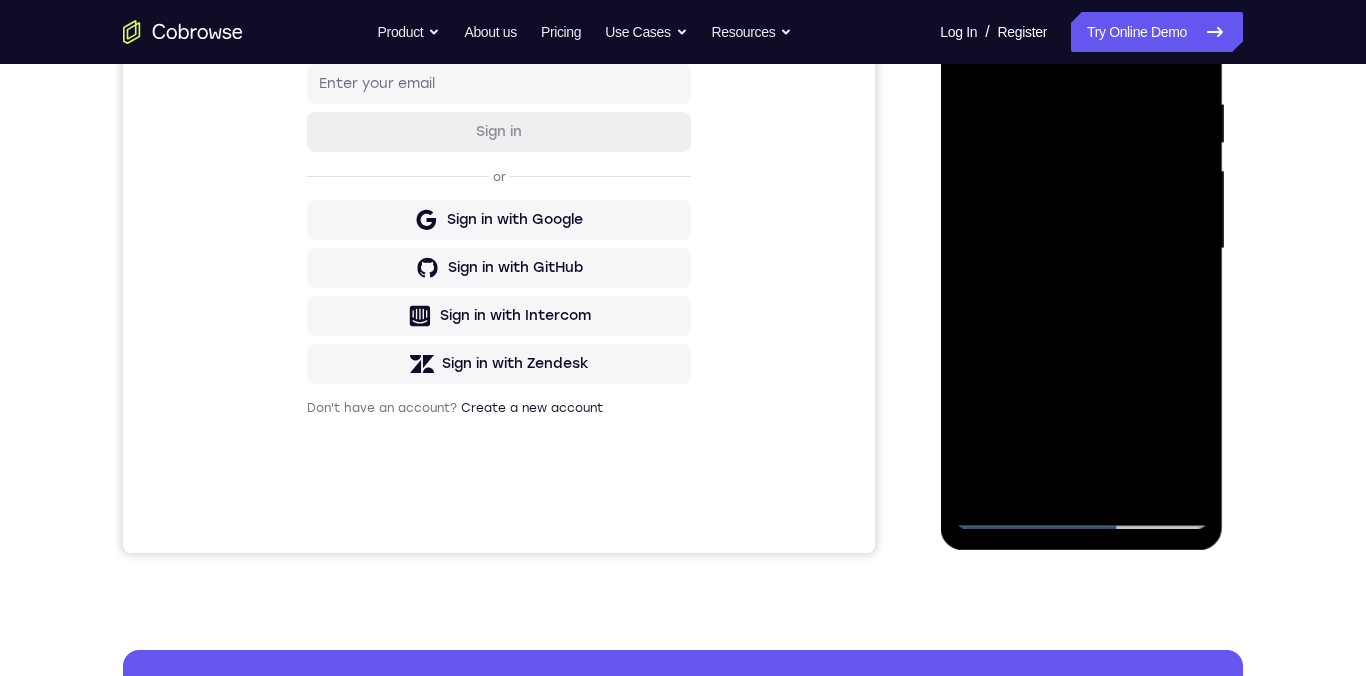 click at bounding box center (1081, 249) 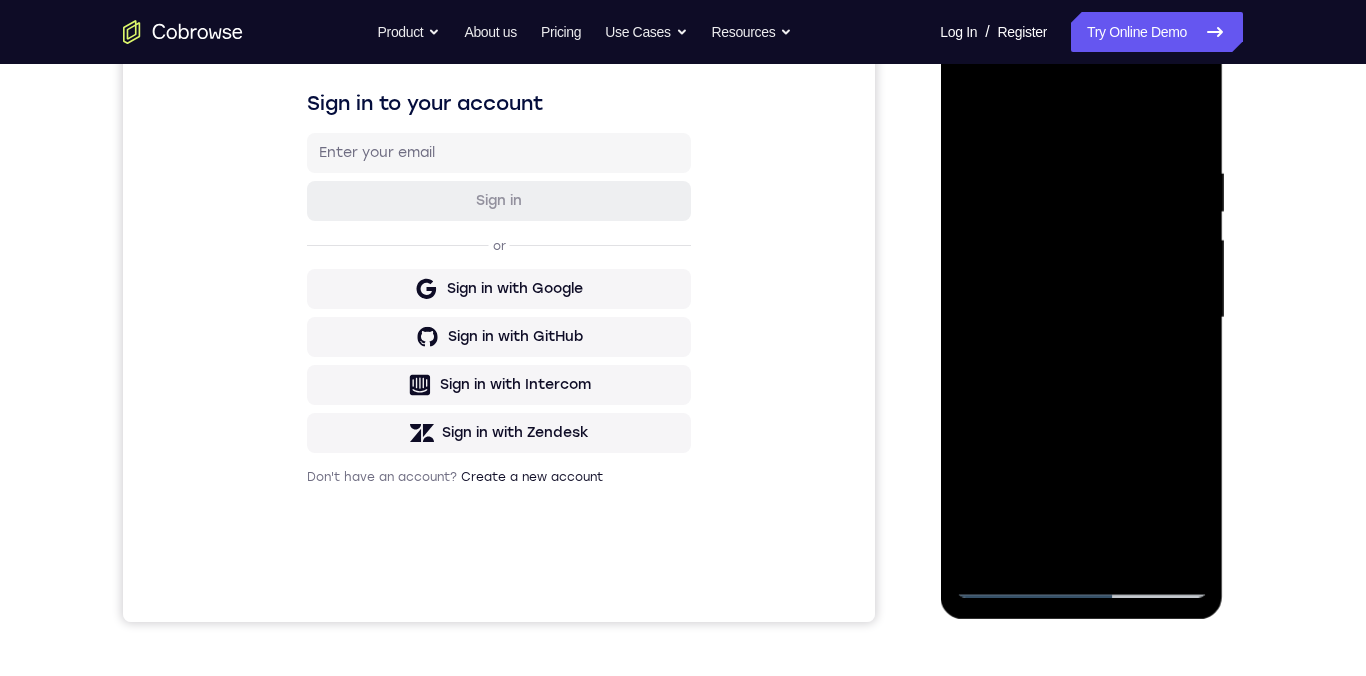 scroll, scrollTop: 306, scrollLeft: 0, axis: vertical 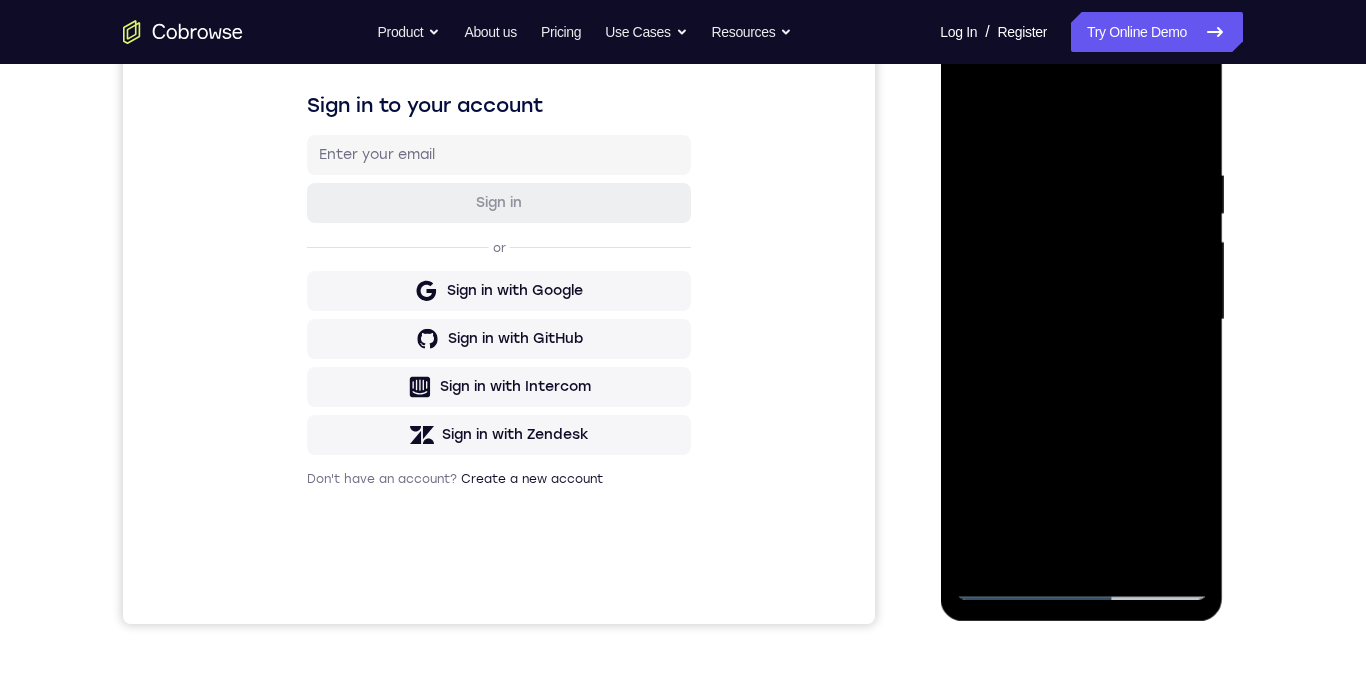 click at bounding box center (1081, 320) 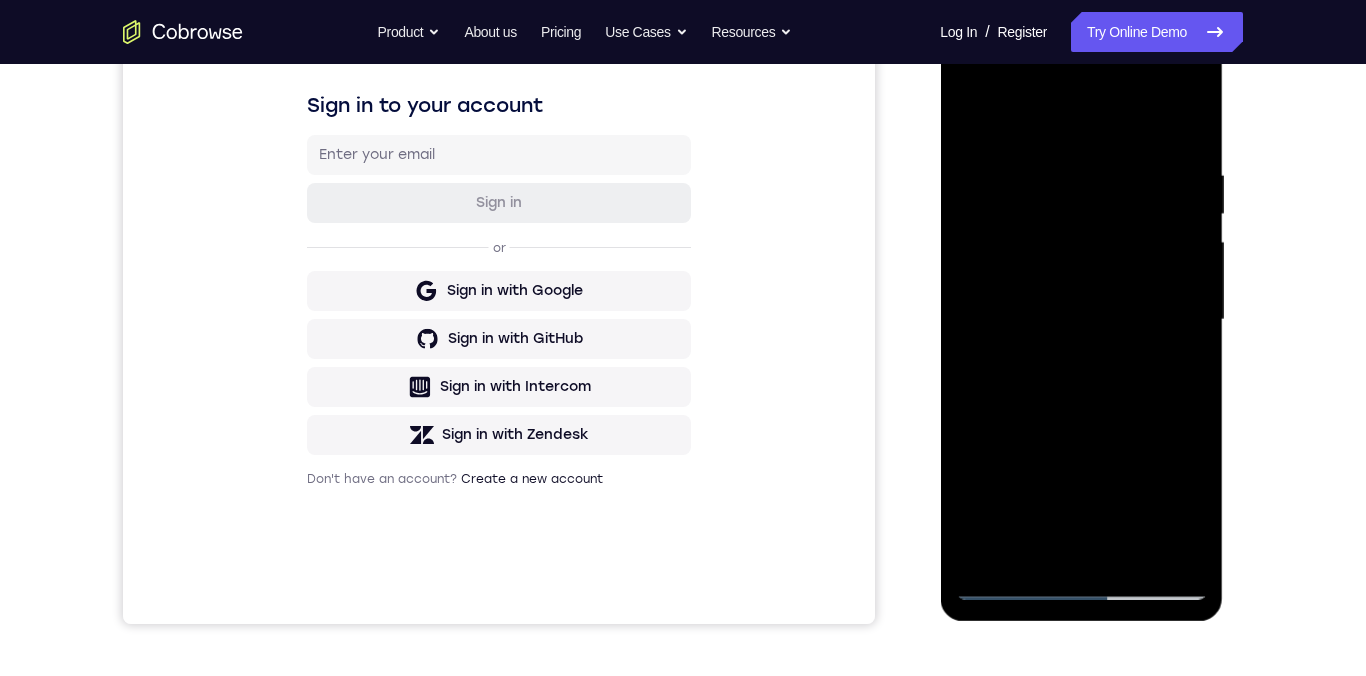 click at bounding box center (1081, 320) 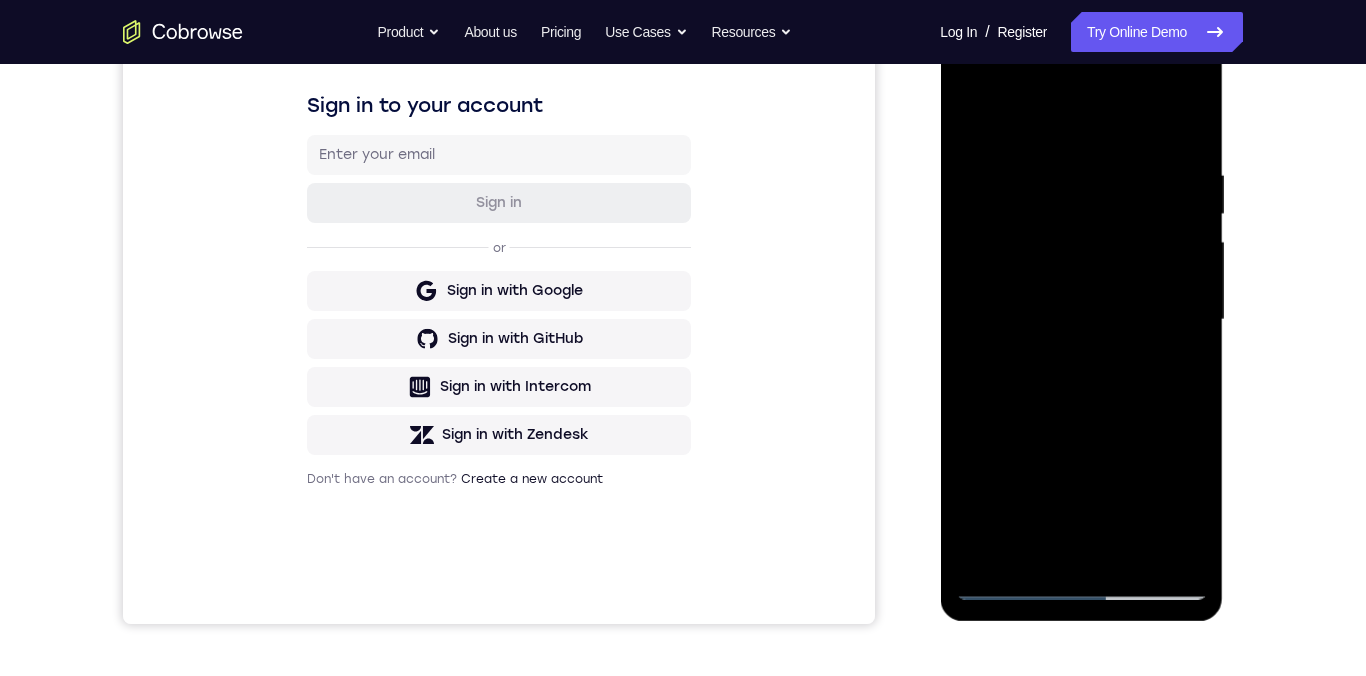 click at bounding box center [1081, 320] 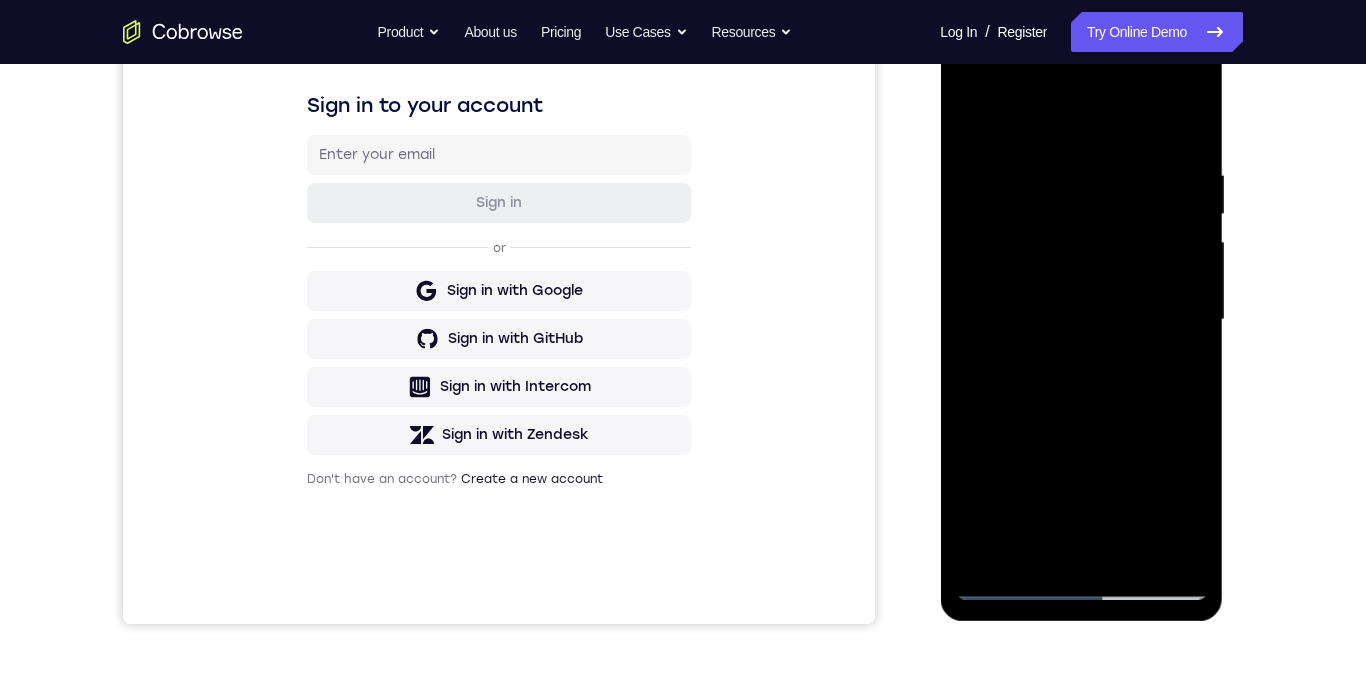 click at bounding box center [1081, 320] 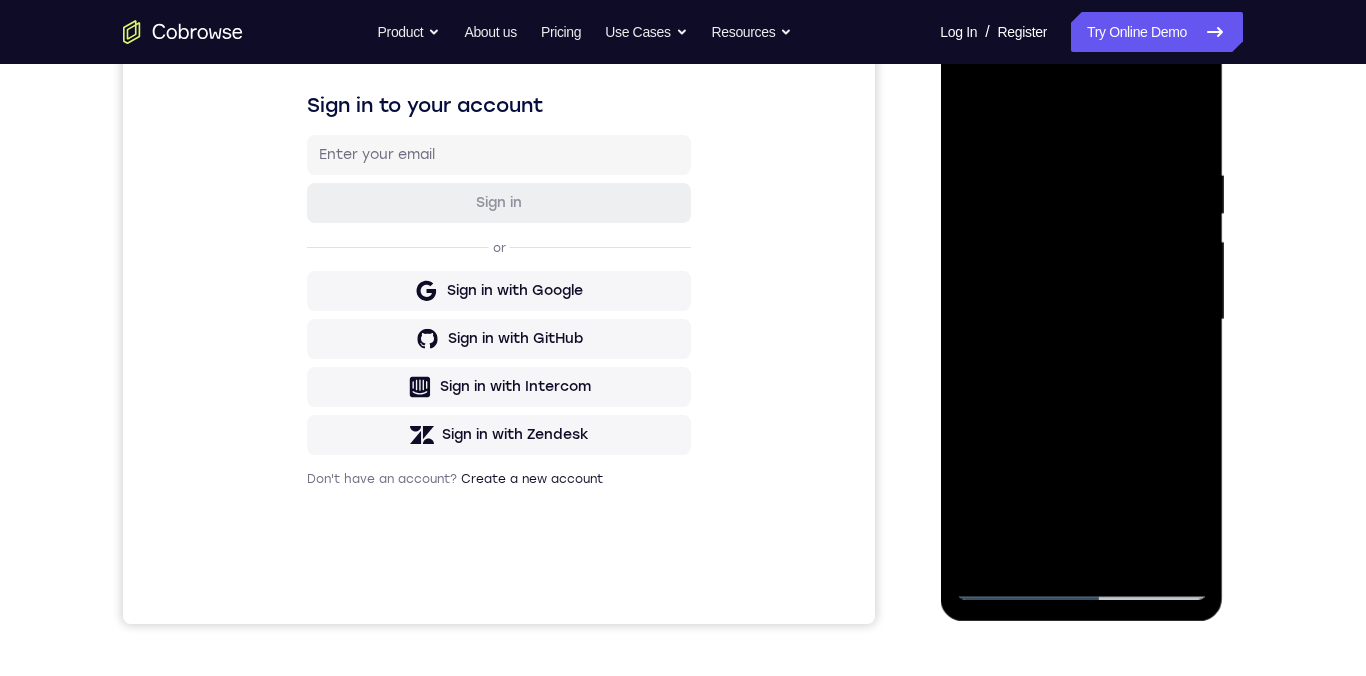 click at bounding box center (1081, 320) 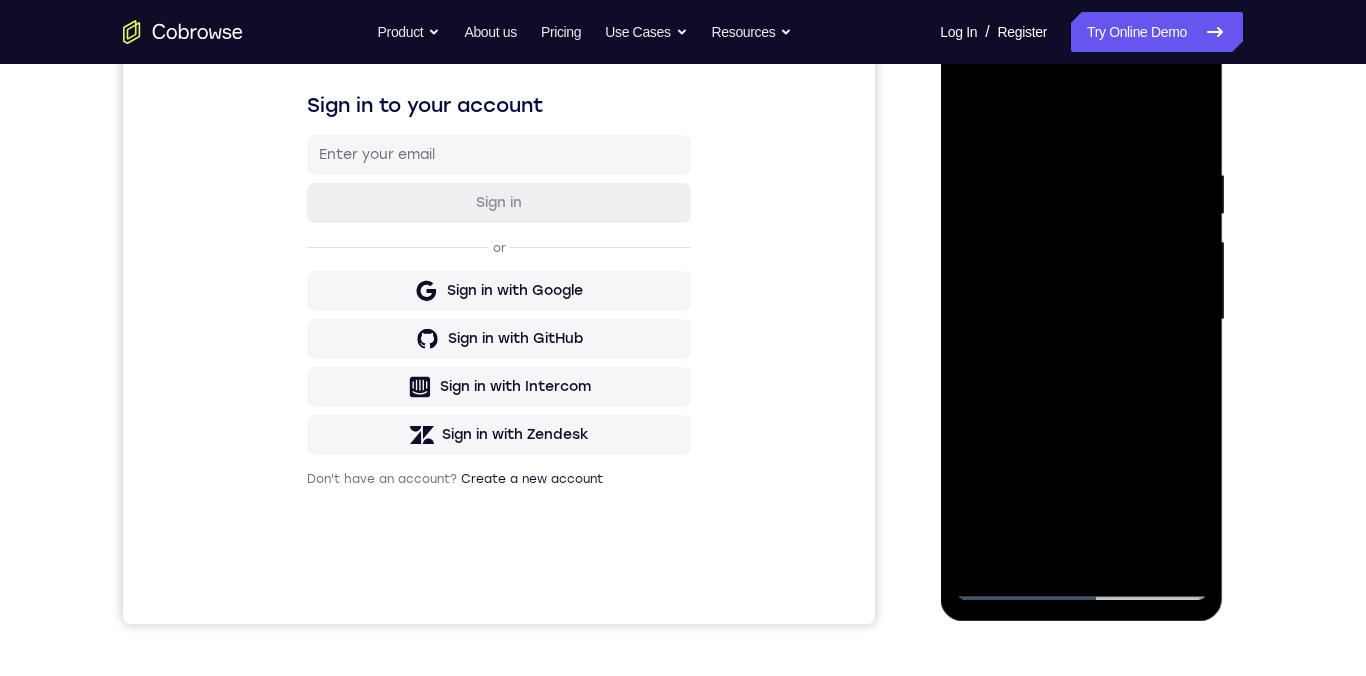 click at bounding box center (1081, 320) 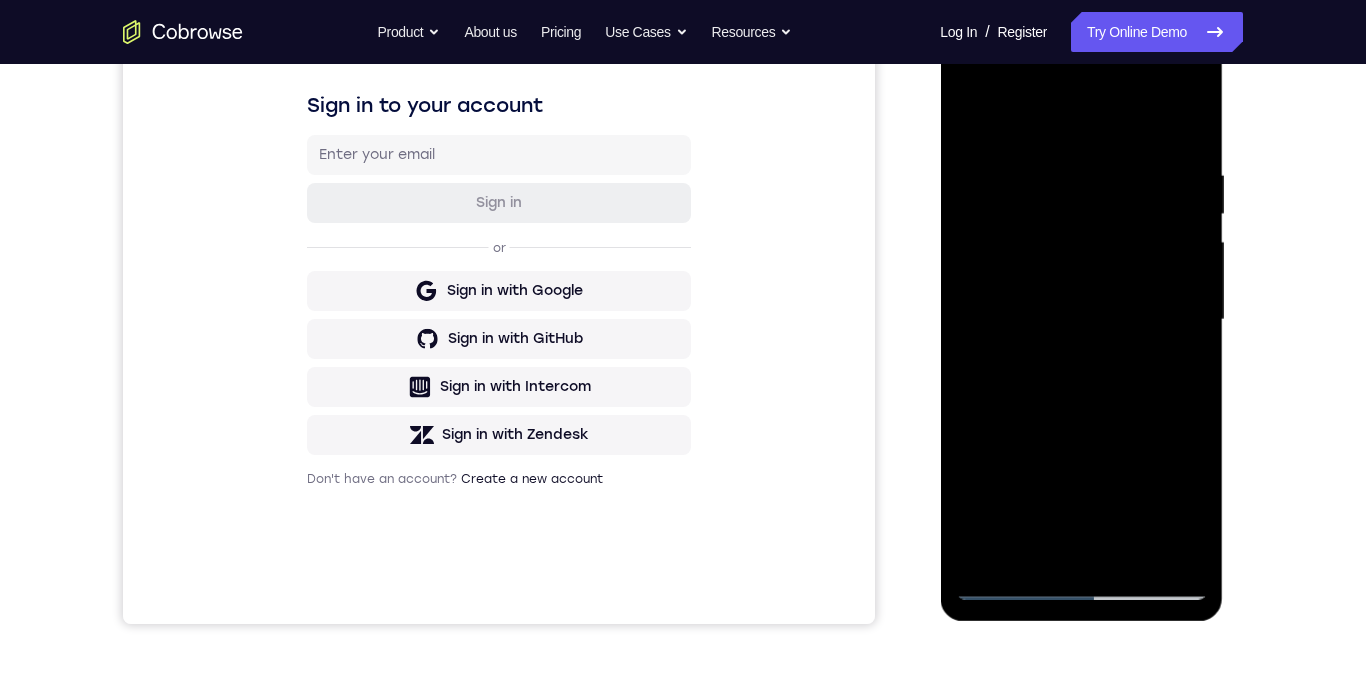 click at bounding box center (1081, 320) 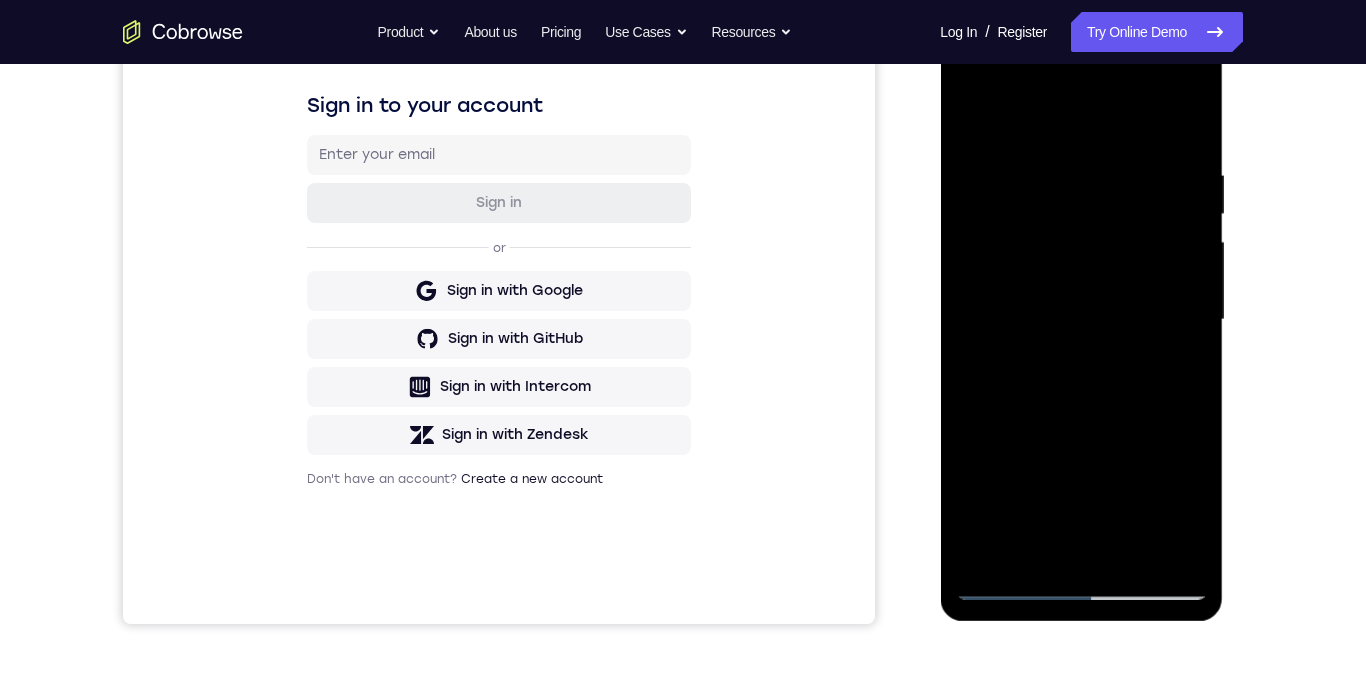 click at bounding box center (1081, 320) 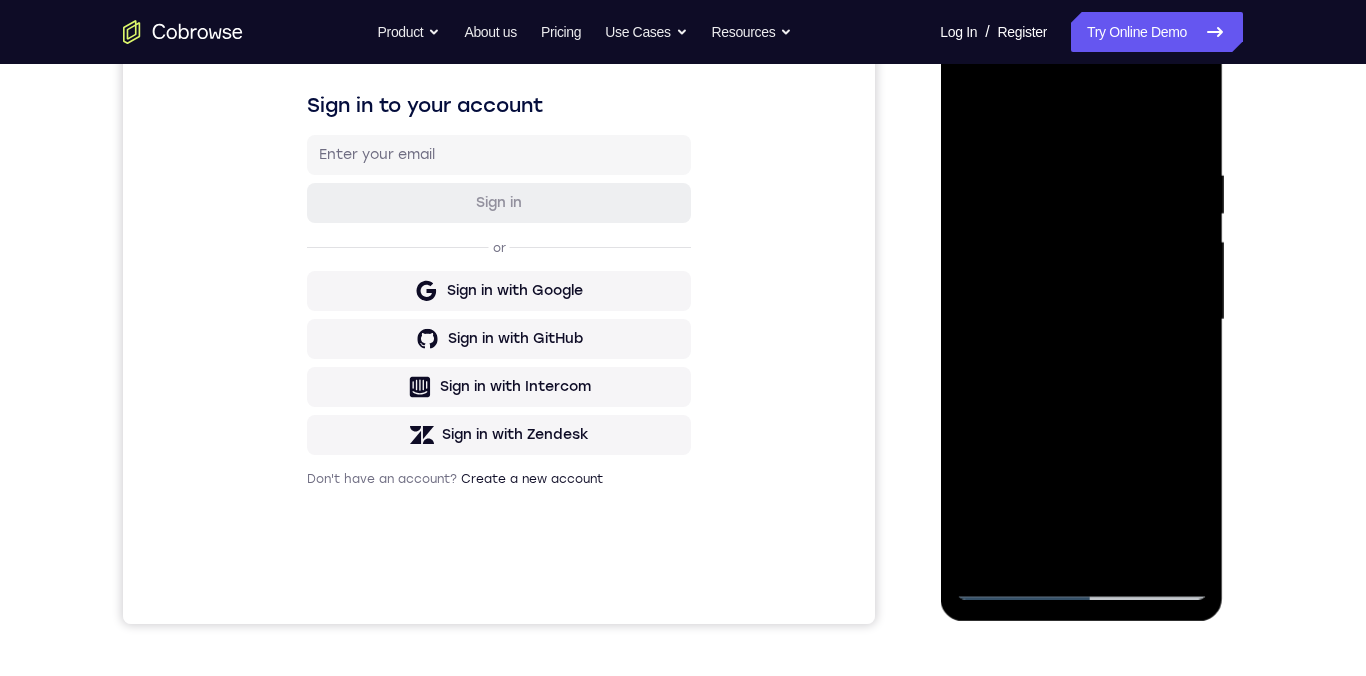 click at bounding box center (1081, 320) 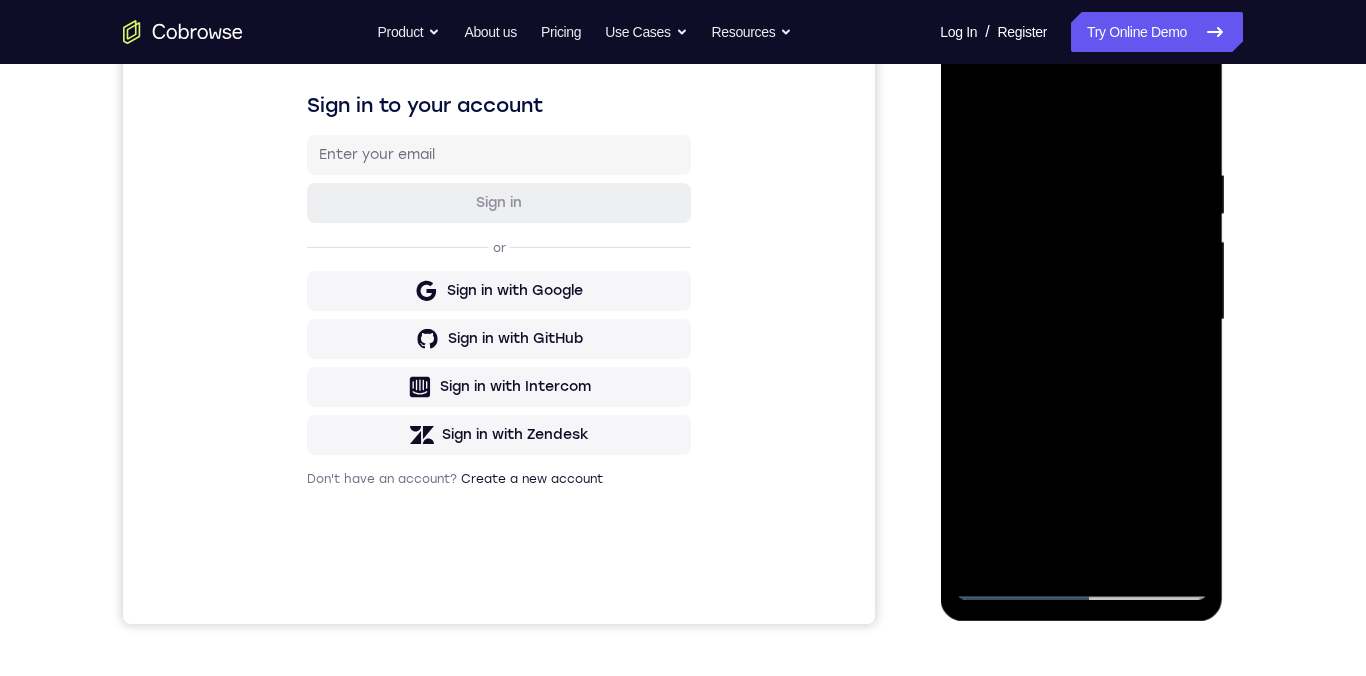 click at bounding box center (1081, 320) 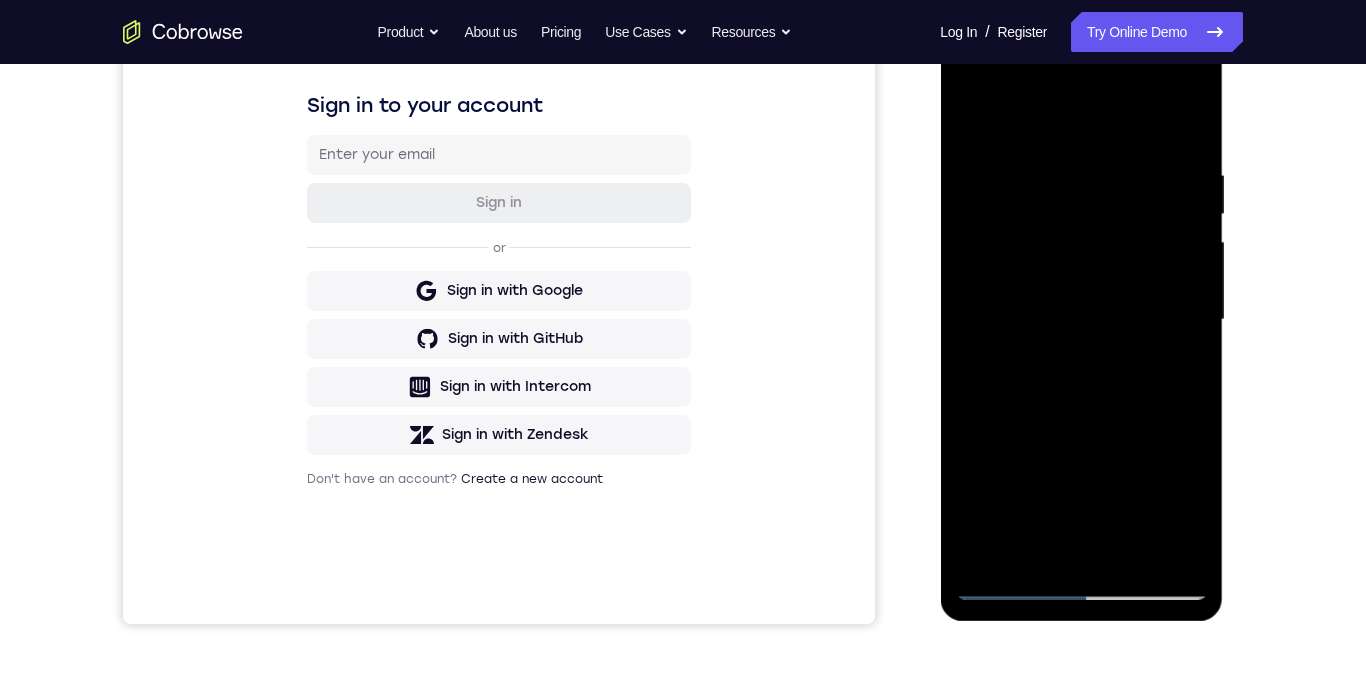 click at bounding box center [1081, 320] 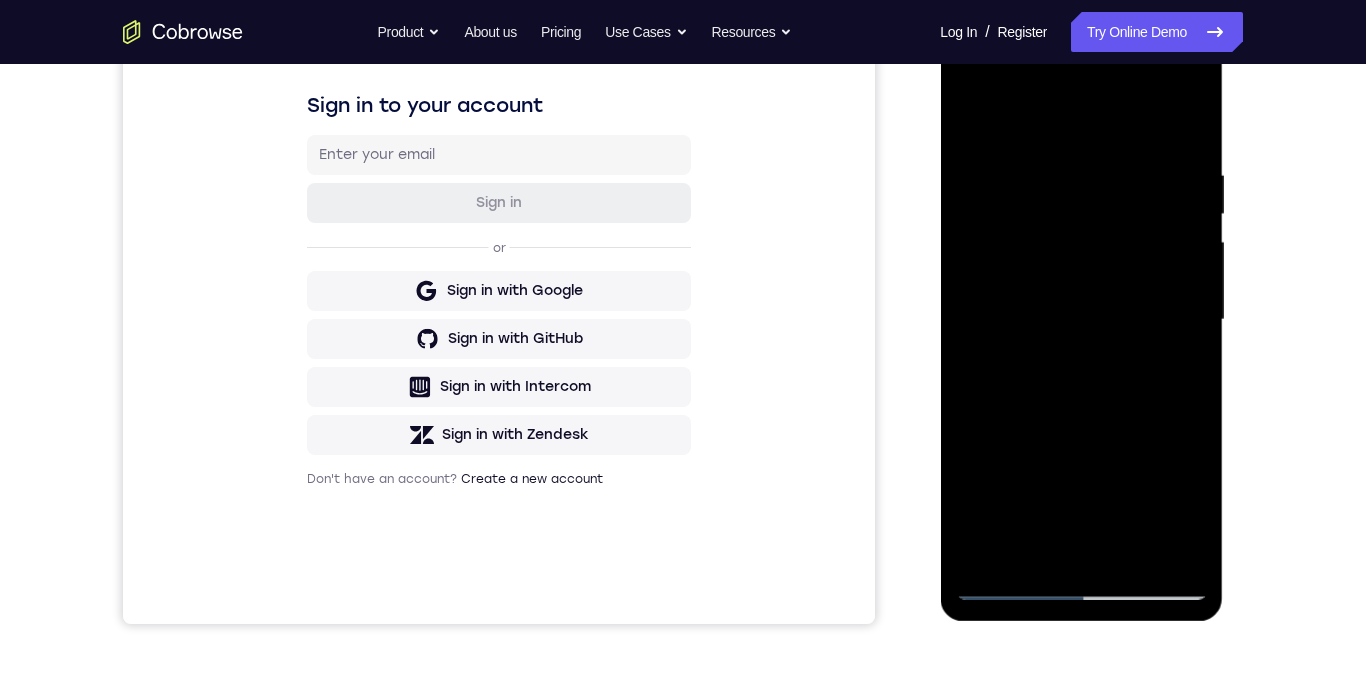 click at bounding box center [1081, 320] 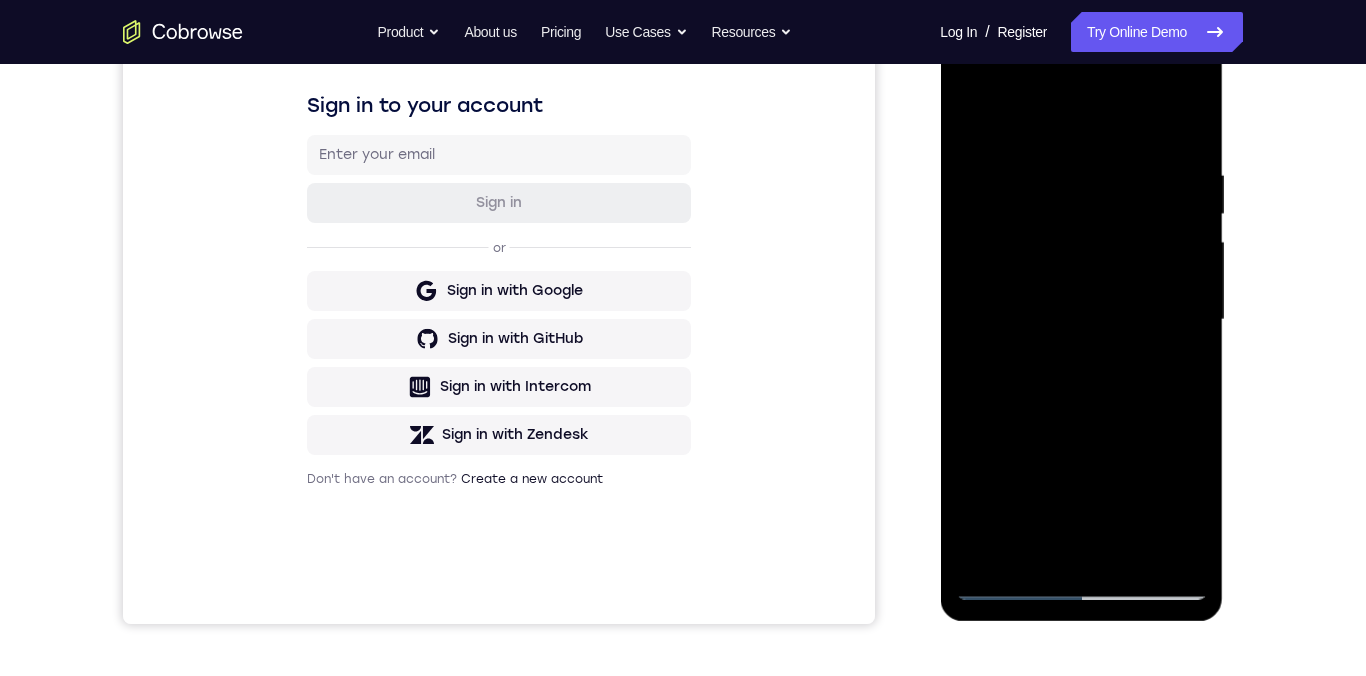 click at bounding box center (1081, 320) 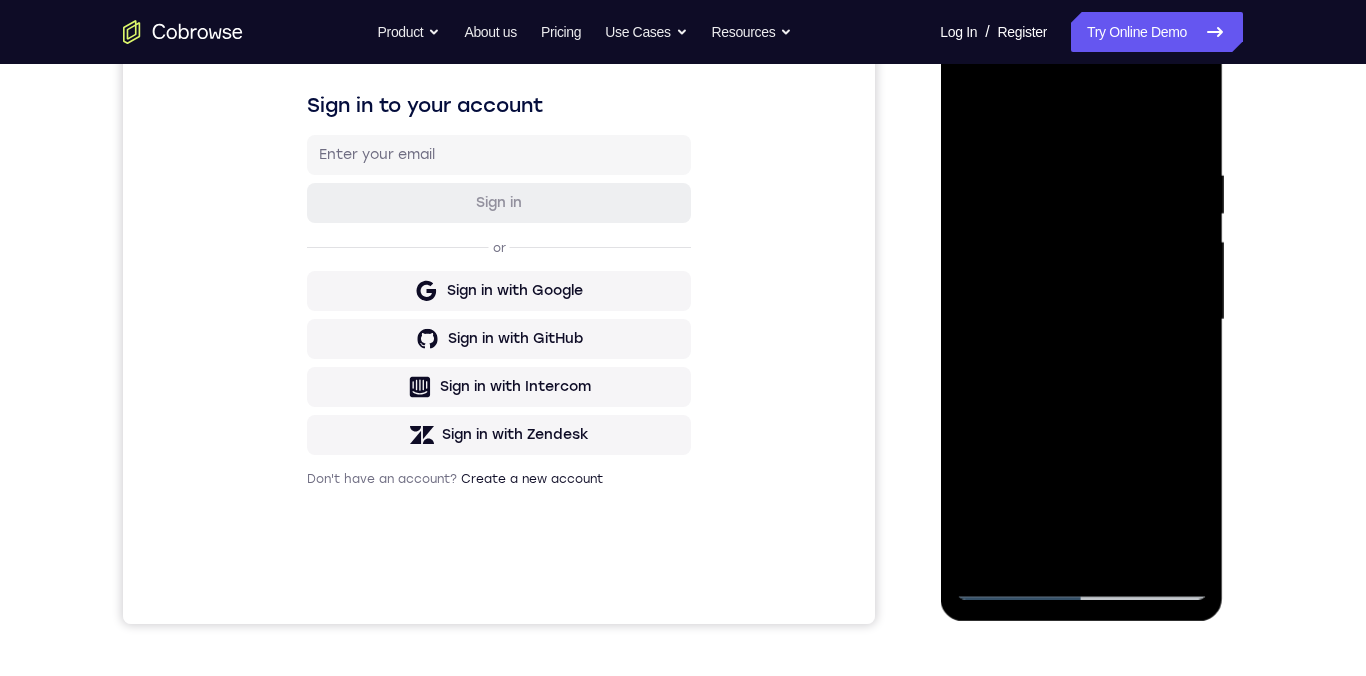 scroll, scrollTop: 366, scrollLeft: 0, axis: vertical 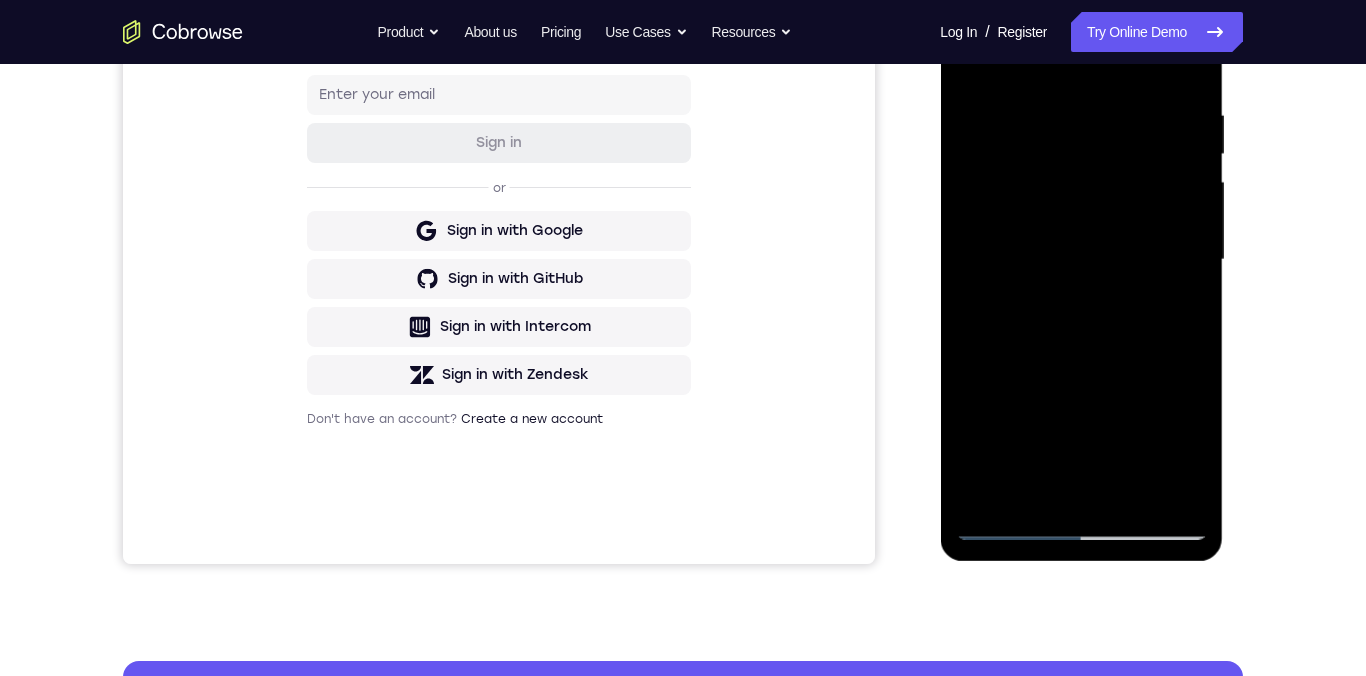 click at bounding box center [1081, 260] 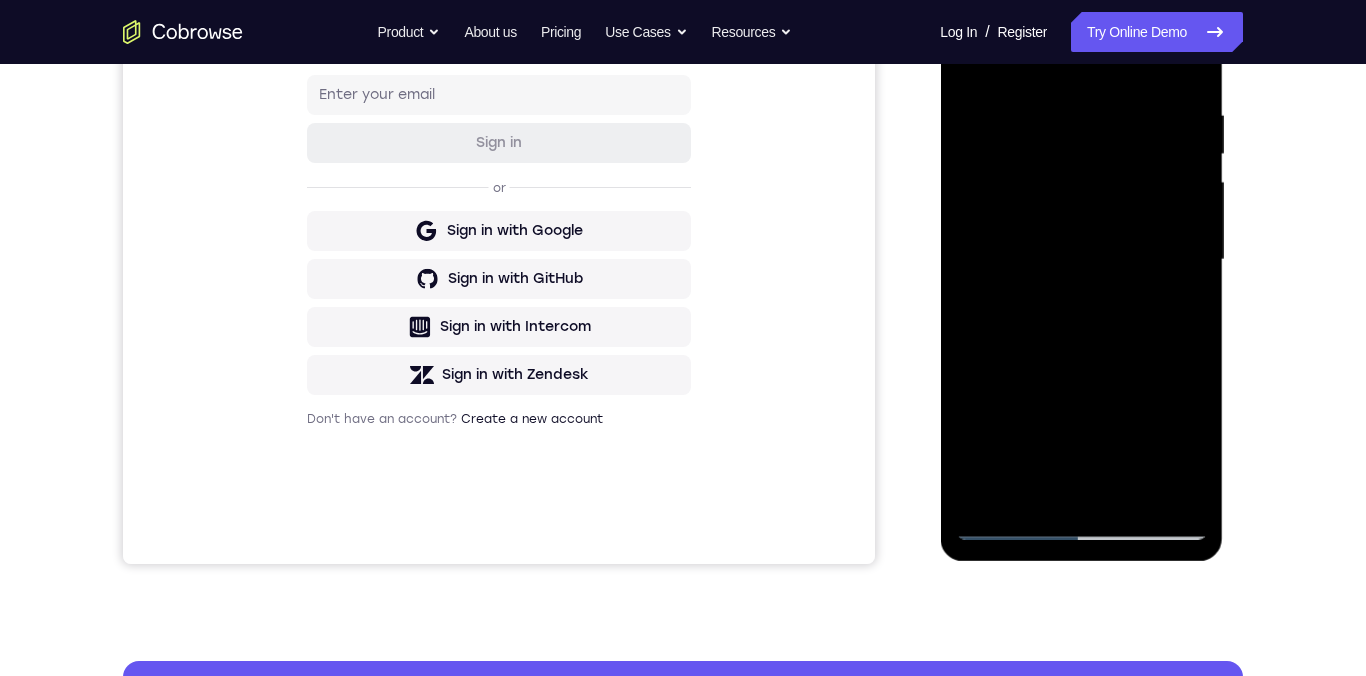 click at bounding box center [1081, 260] 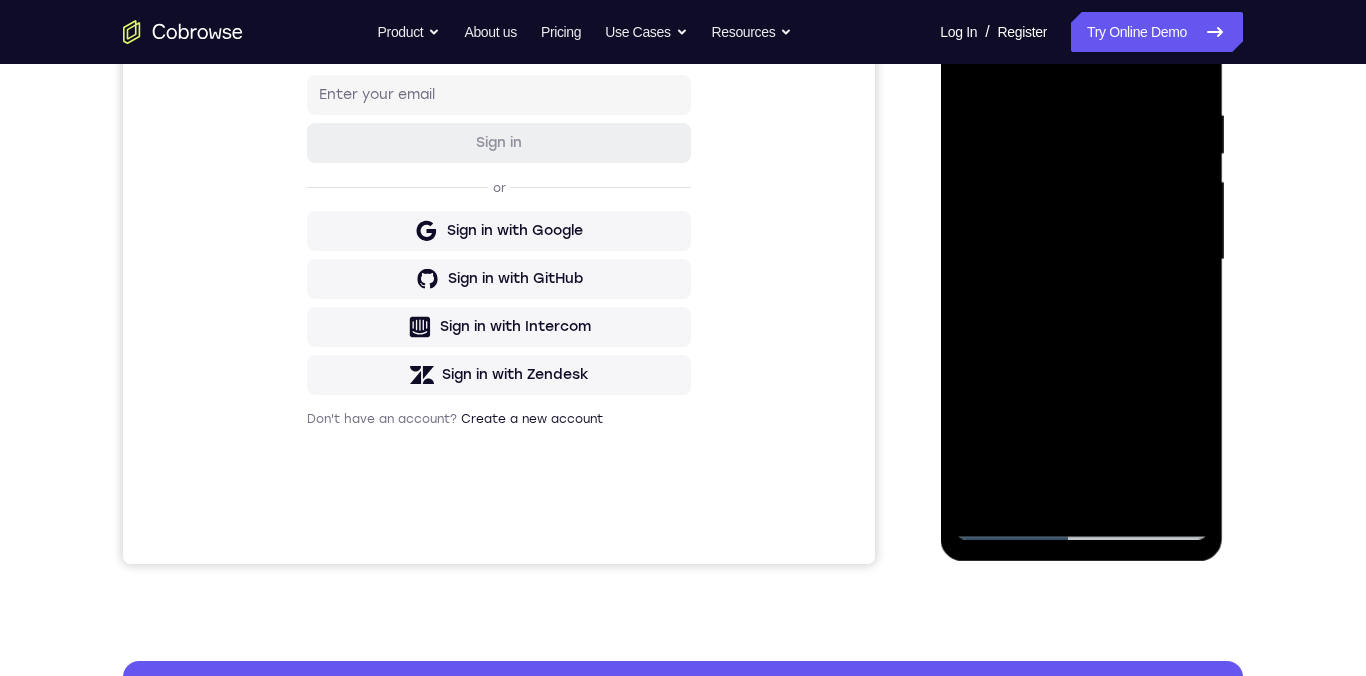 click at bounding box center (1081, 260) 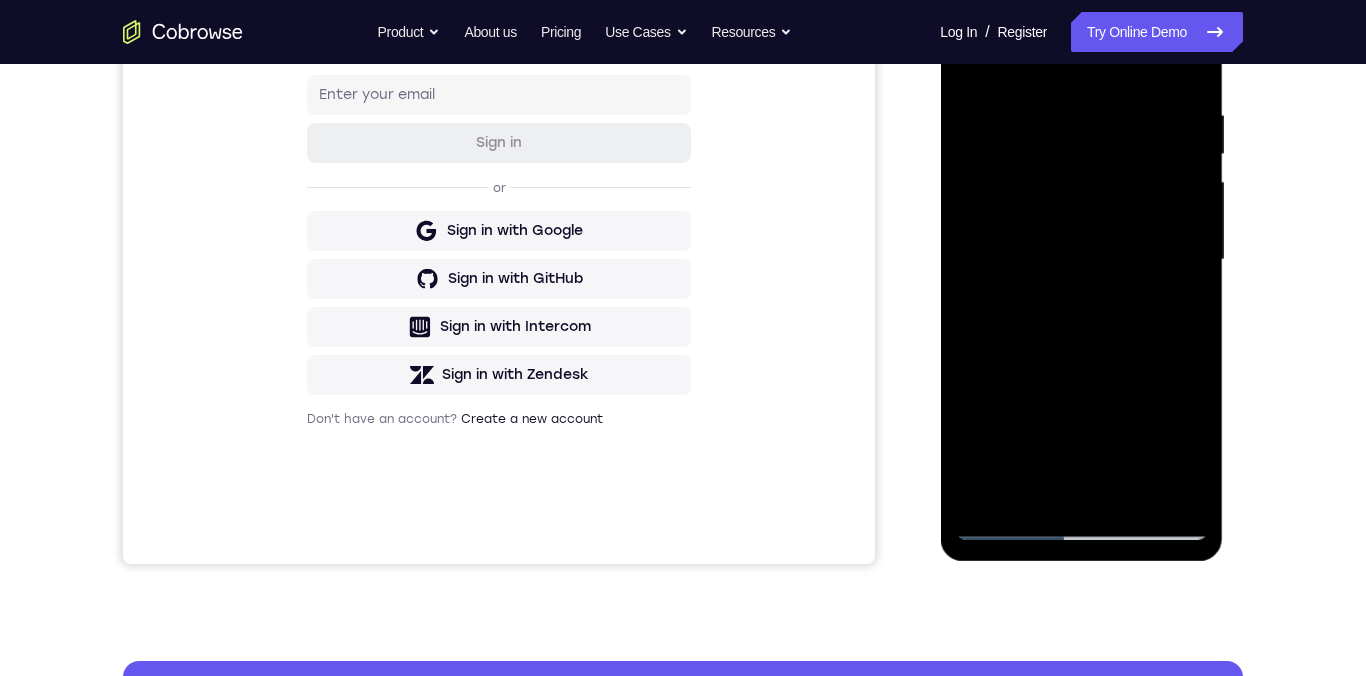 click at bounding box center [1081, 260] 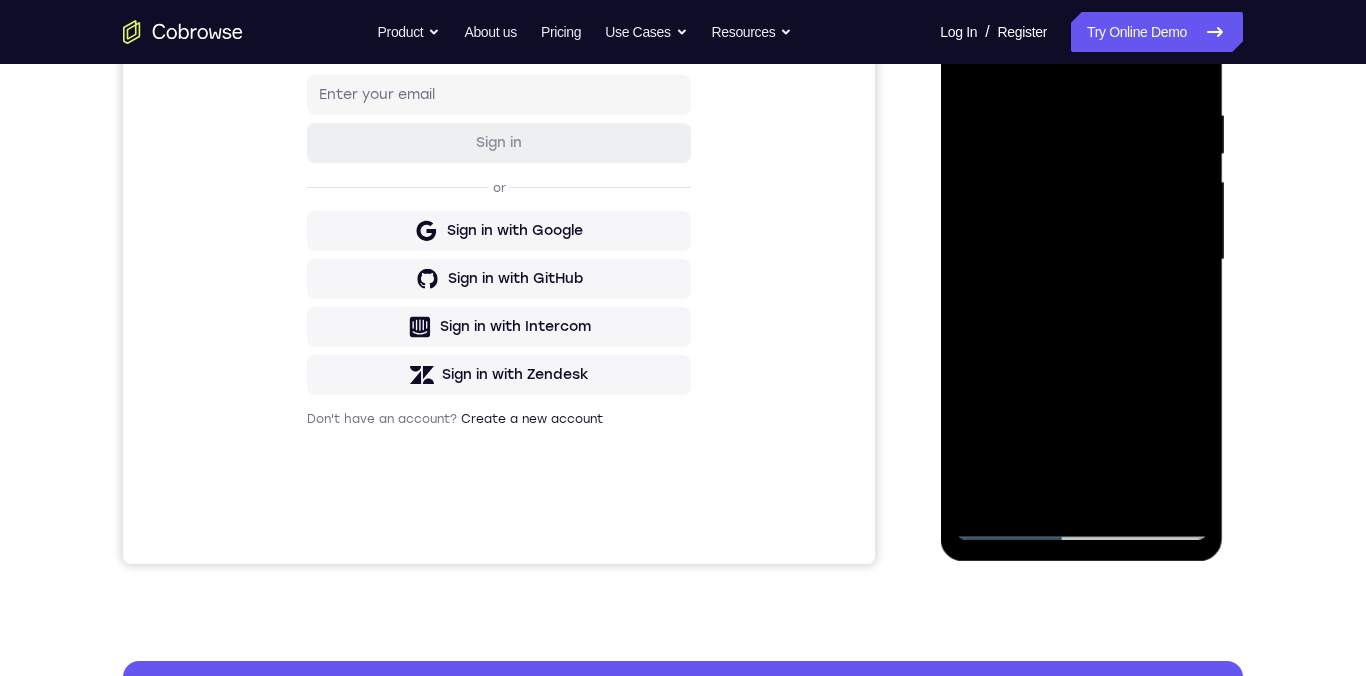 scroll, scrollTop: 404, scrollLeft: 0, axis: vertical 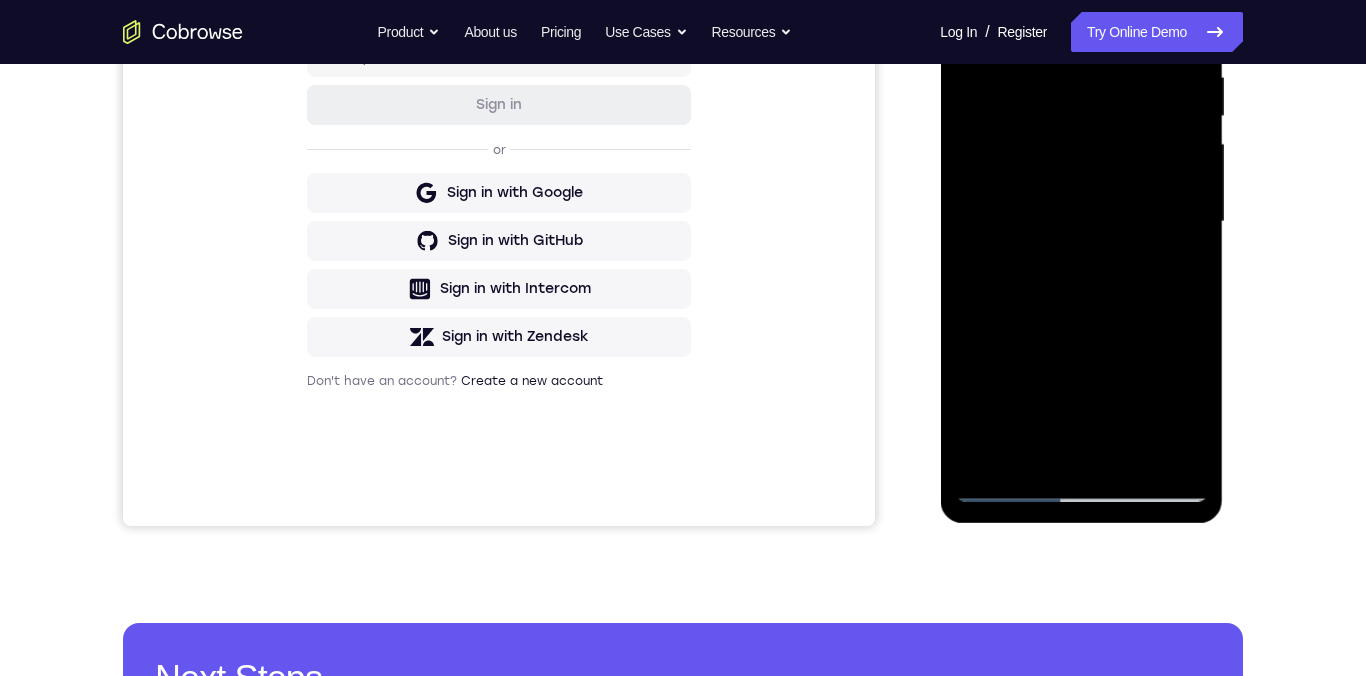 click at bounding box center (1081, 222) 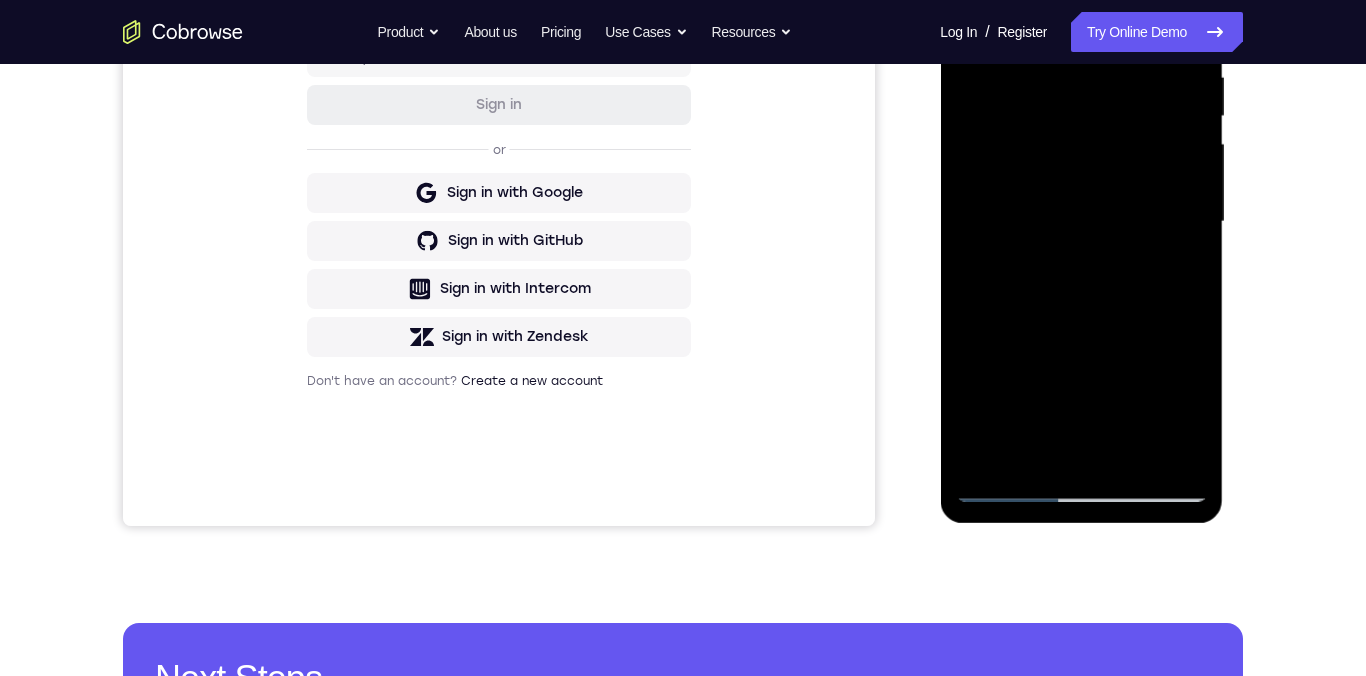 click at bounding box center [1081, 222] 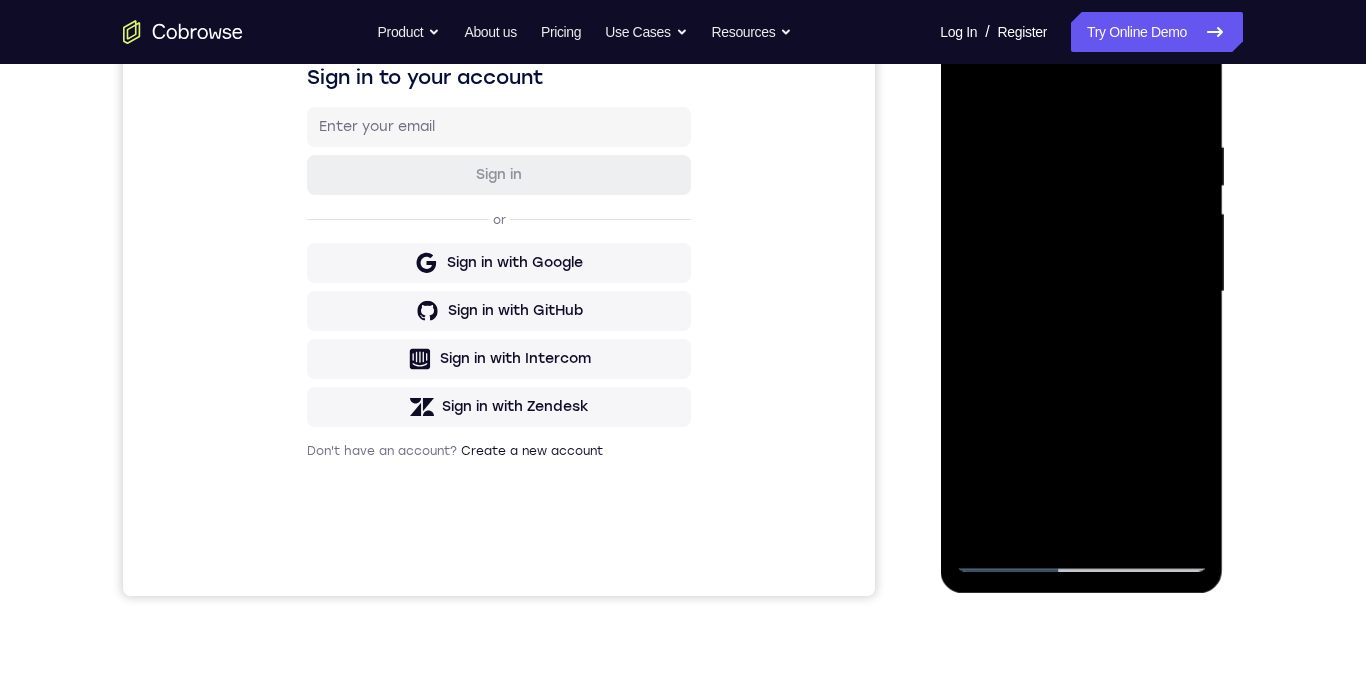 scroll, scrollTop: 296, scrollLeft: 0, axis: vertical 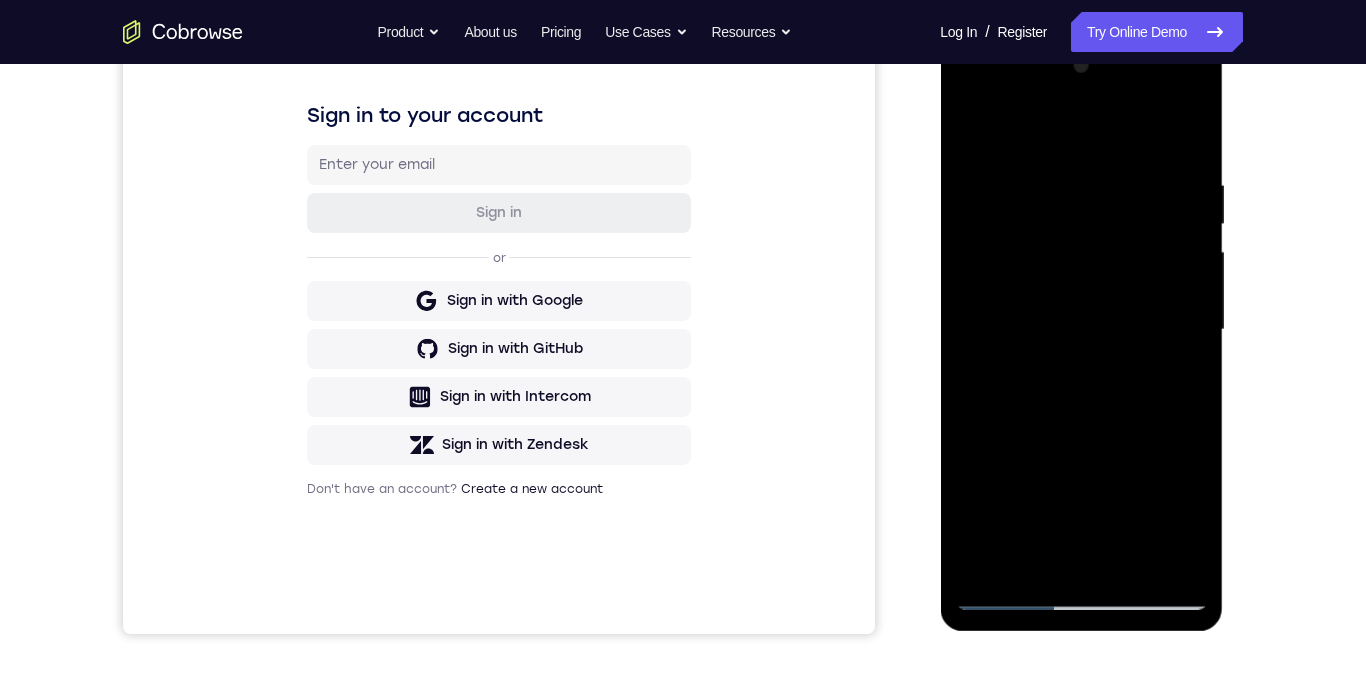 click at bounding box center (1081, 330) 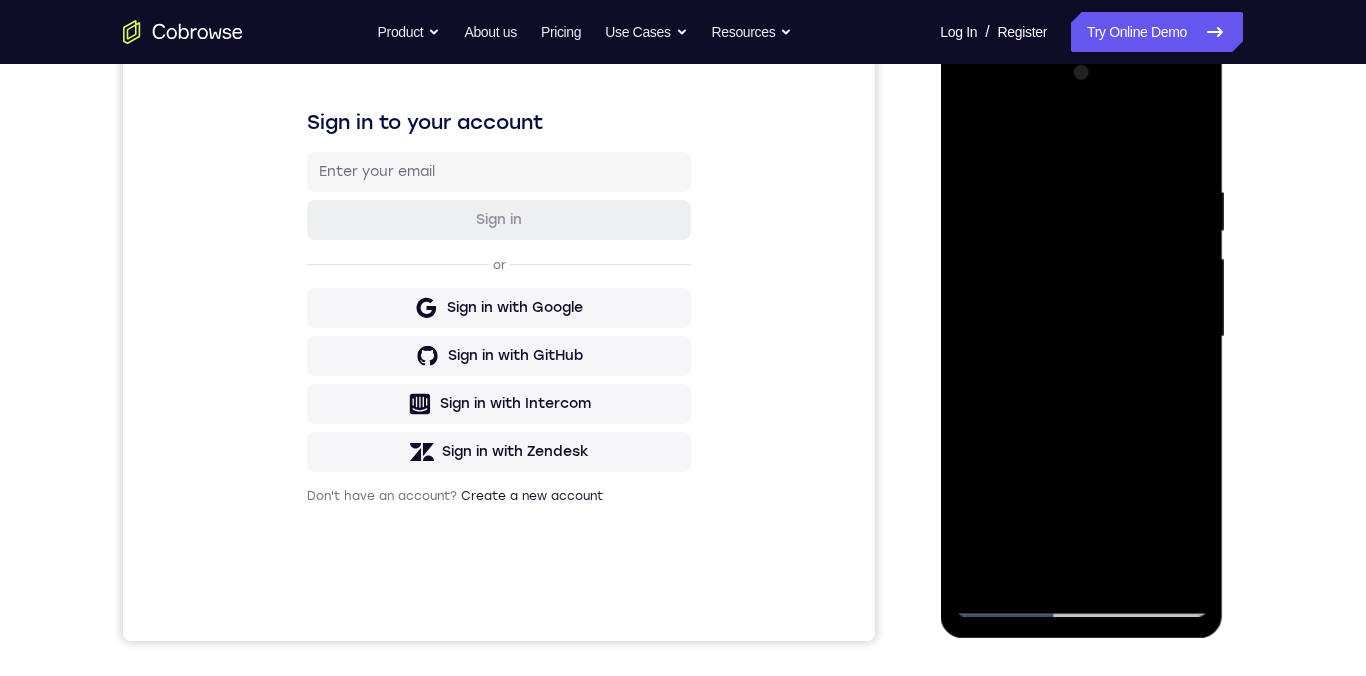 click at bounding box center [1081, 337] 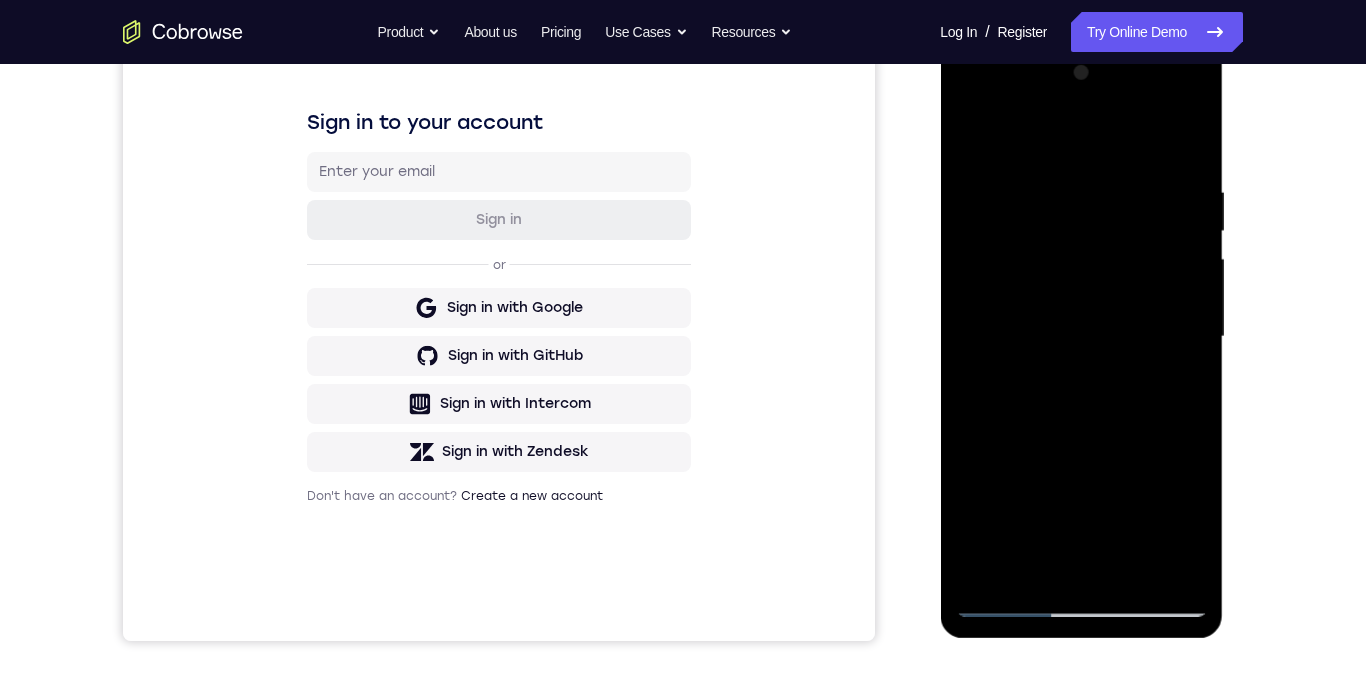 click at bounding box center (1081, 337) 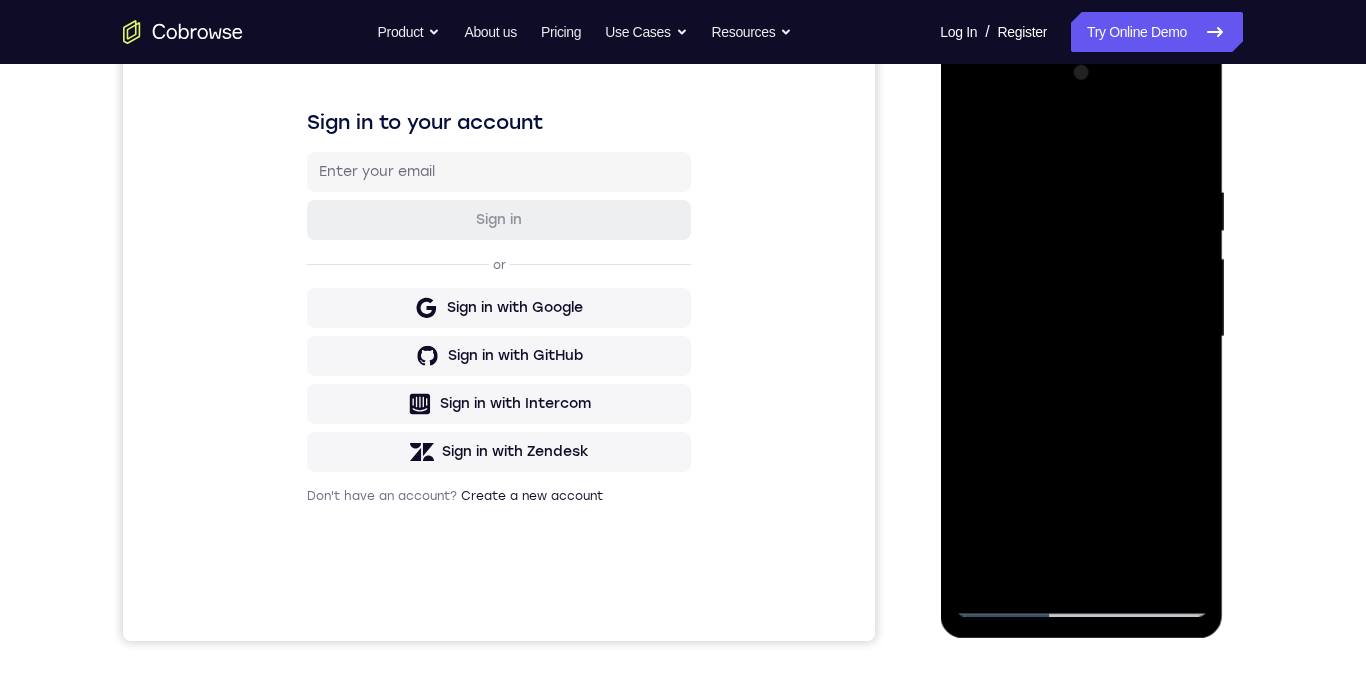 click at bounding box center (1081, 337) 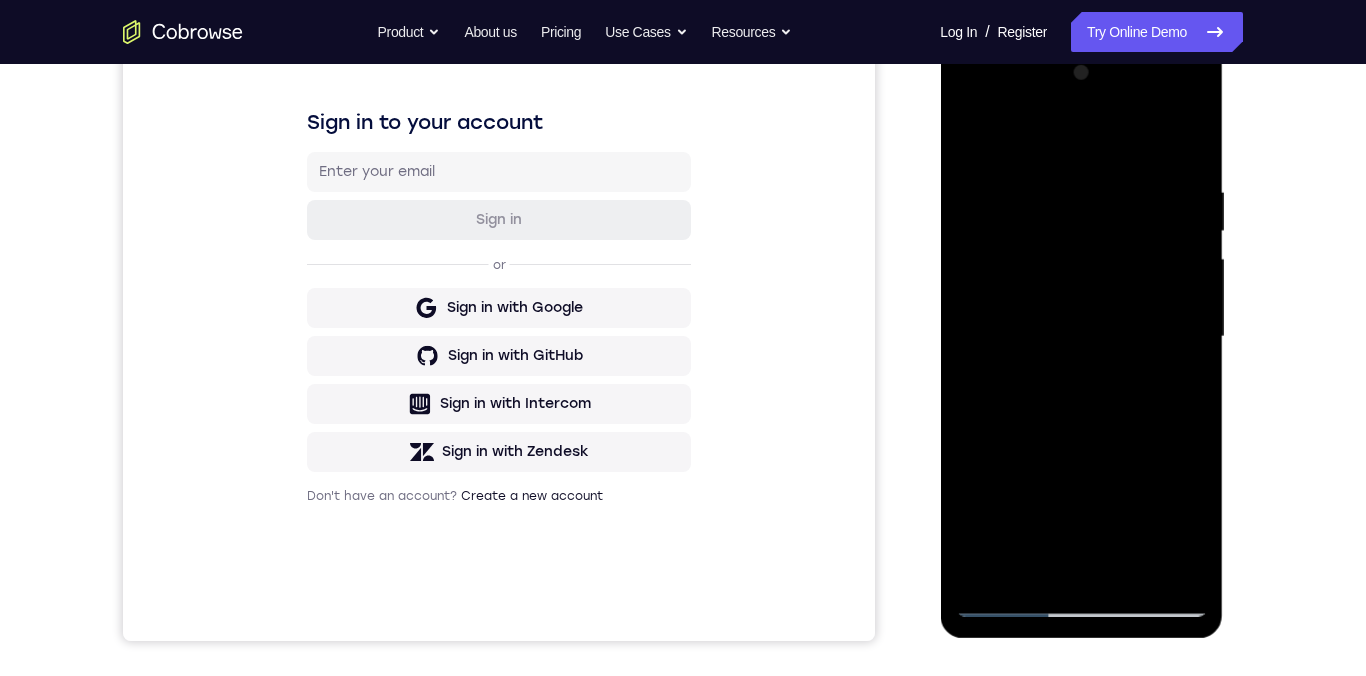 click at bounding box center [1081, 337] 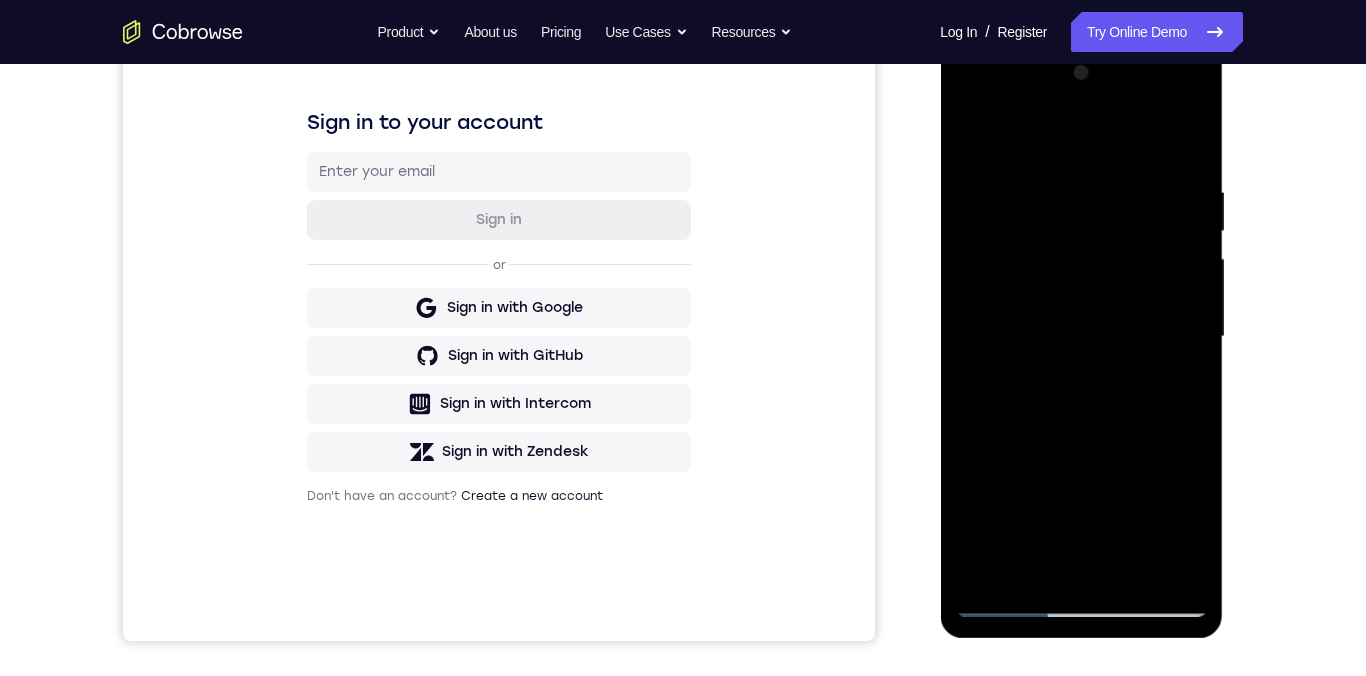 click at bounding box center (1081, 337) 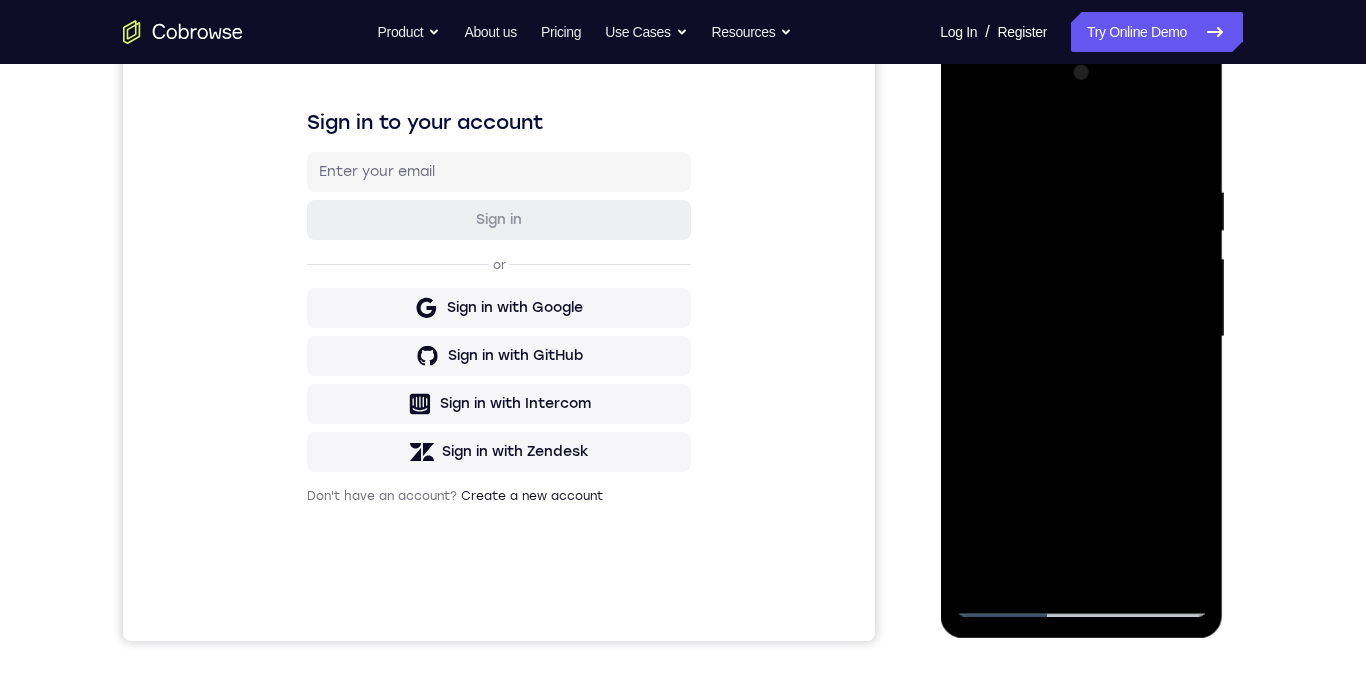 click at bounding box center [1081, 337] 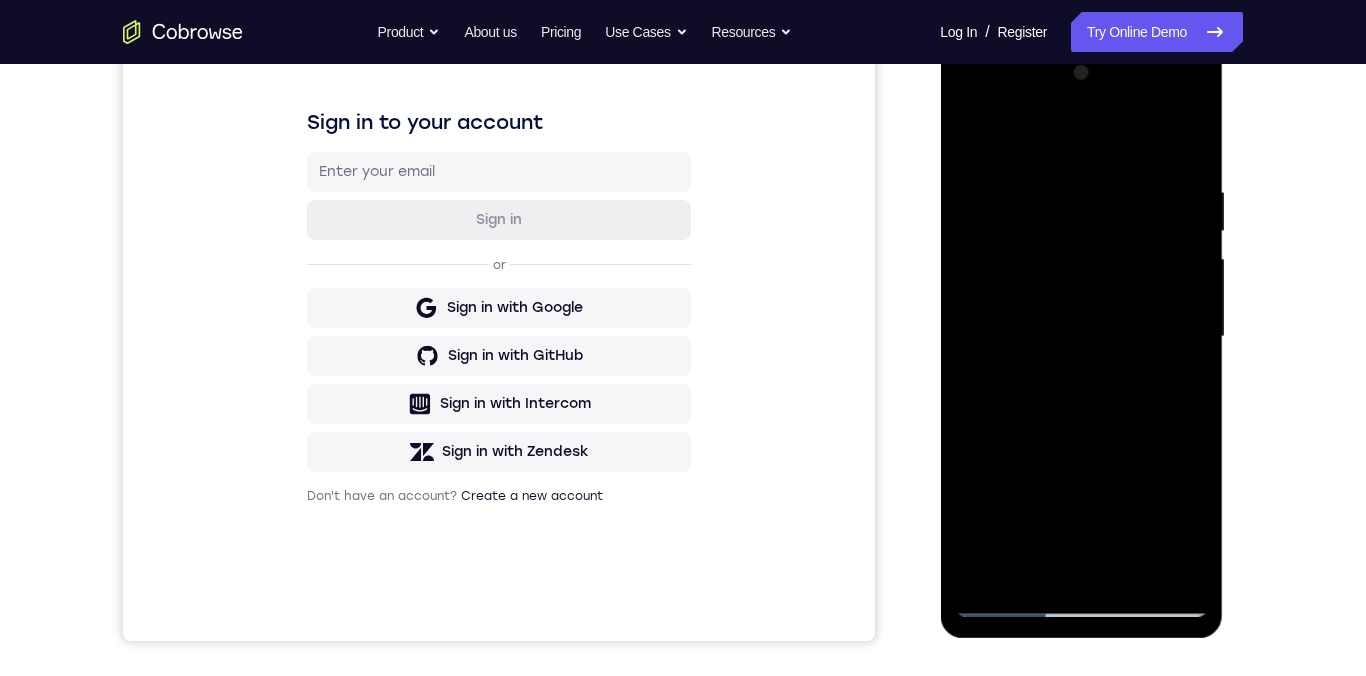 click at bounding box center [1081, 337] 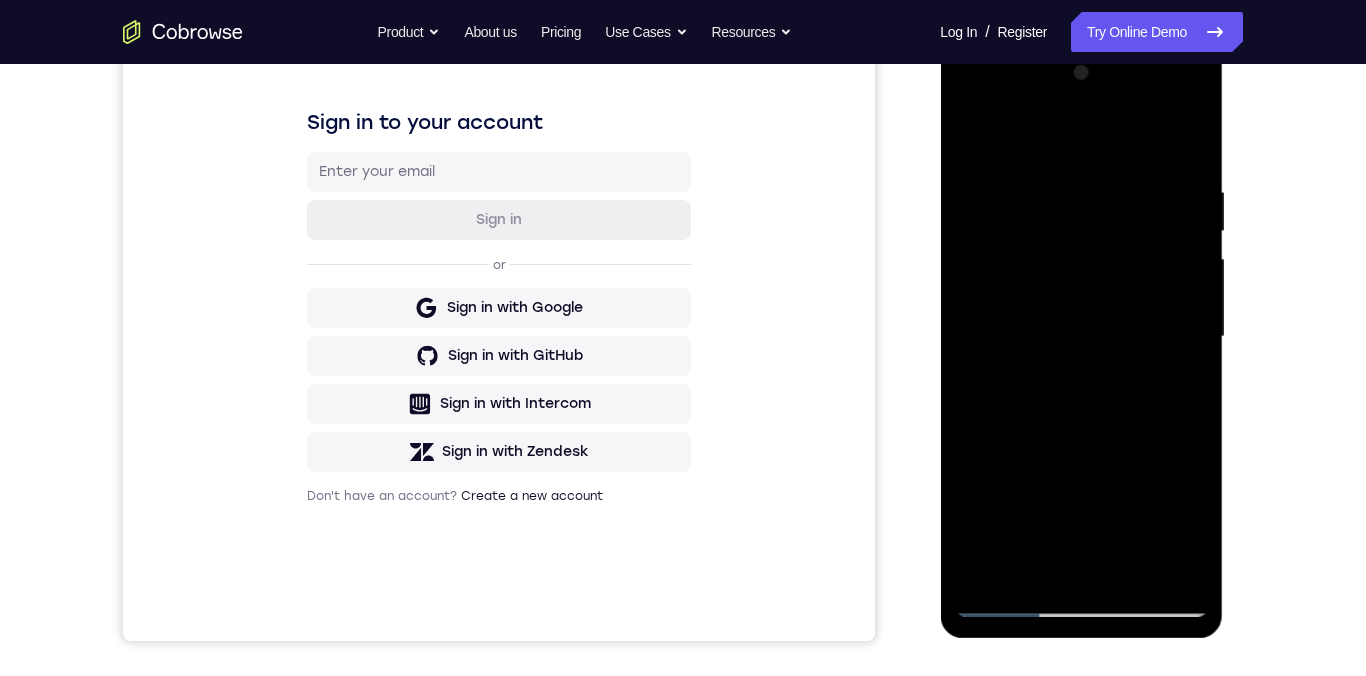 click at bounding box center (1081, 337) 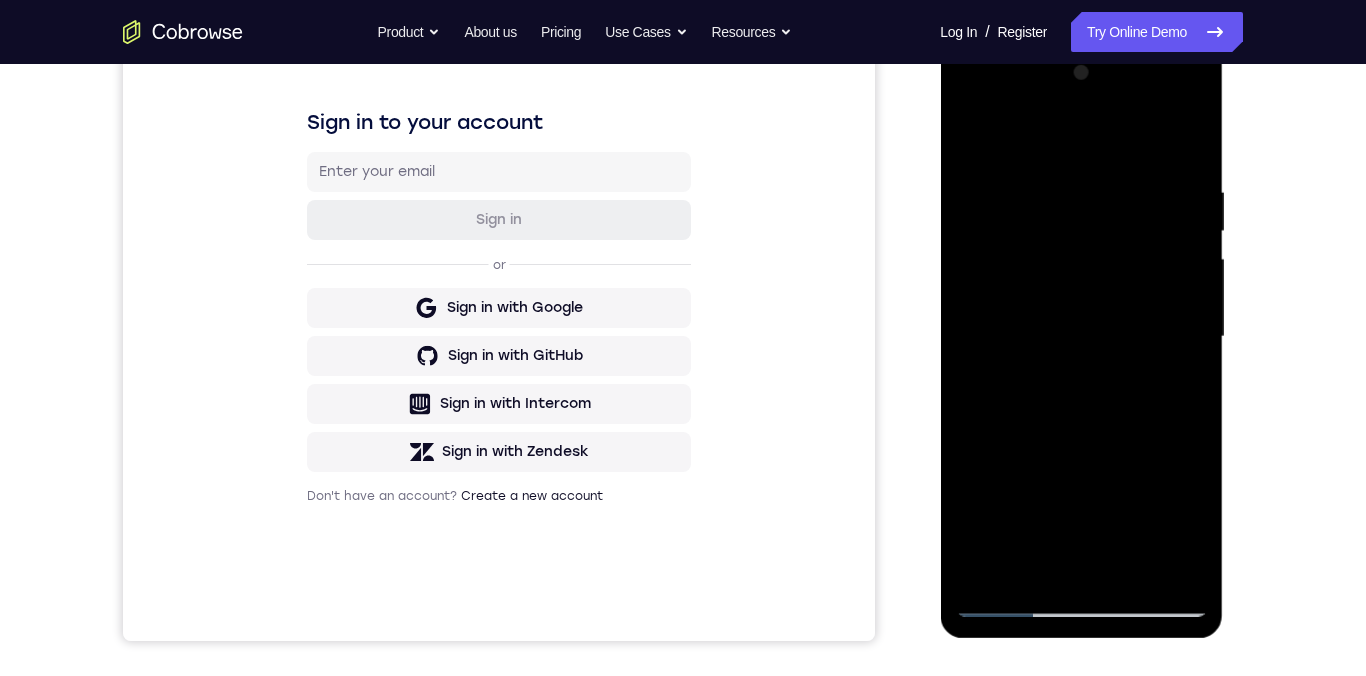 click at bounding box center [1081, 337] 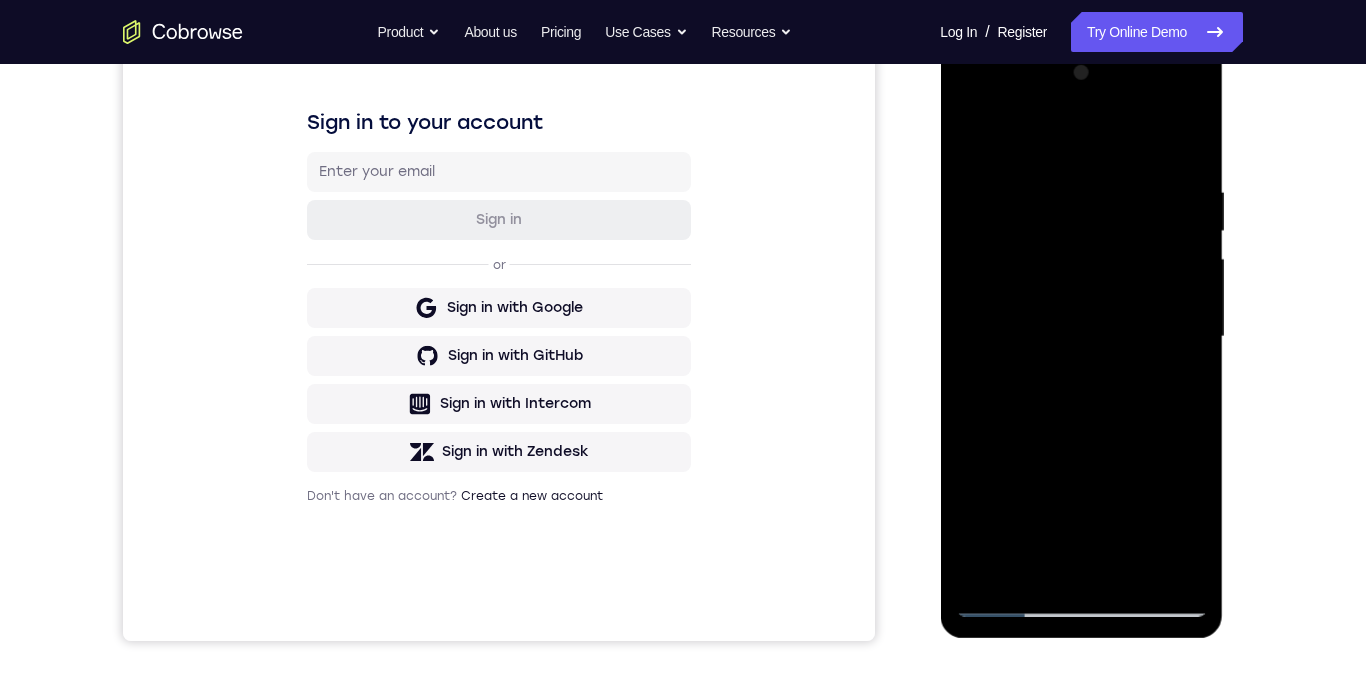 click at bounding box center (1081, 337) 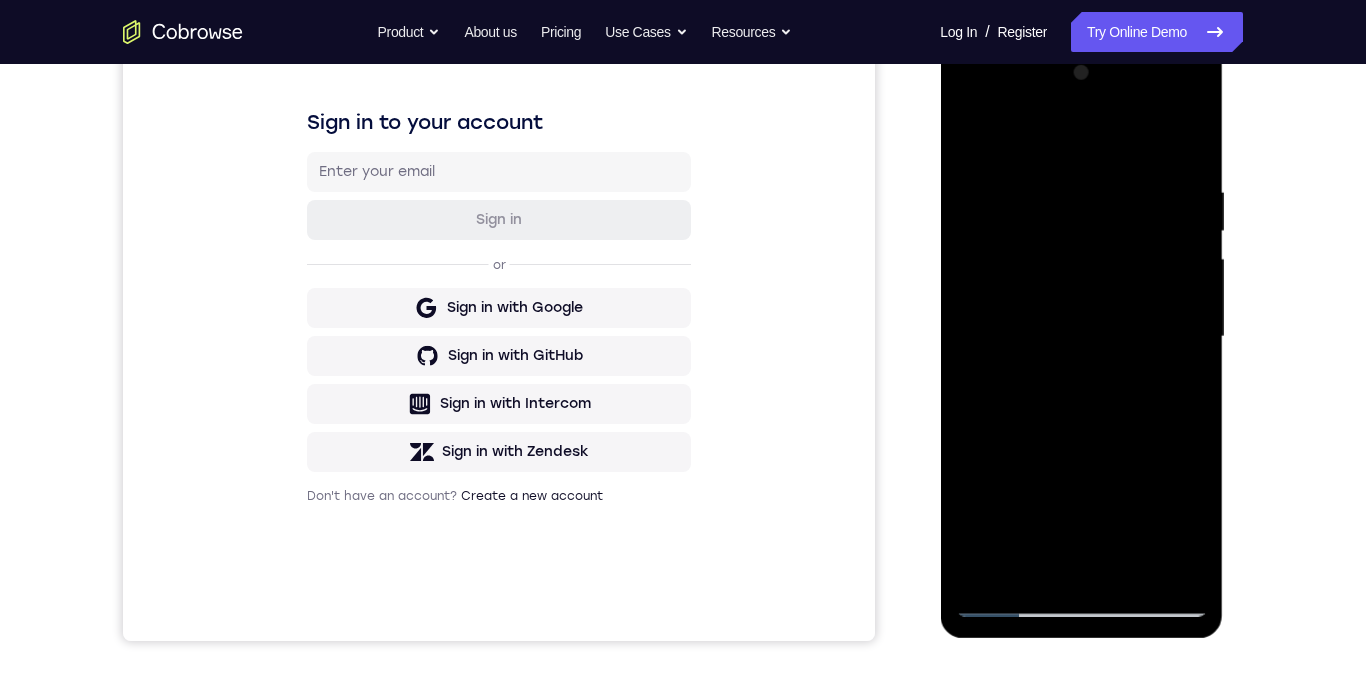 click at bounding box center [1081, 337] 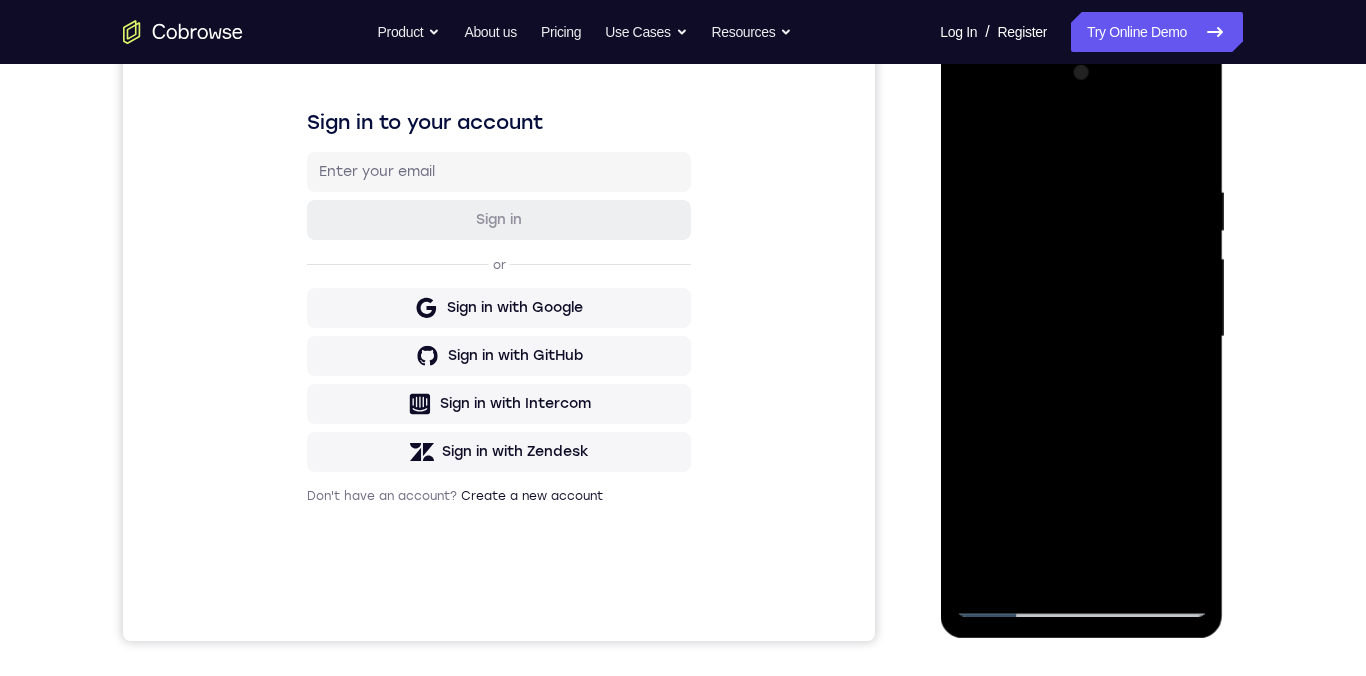 click at bounding box center (1081, 337) 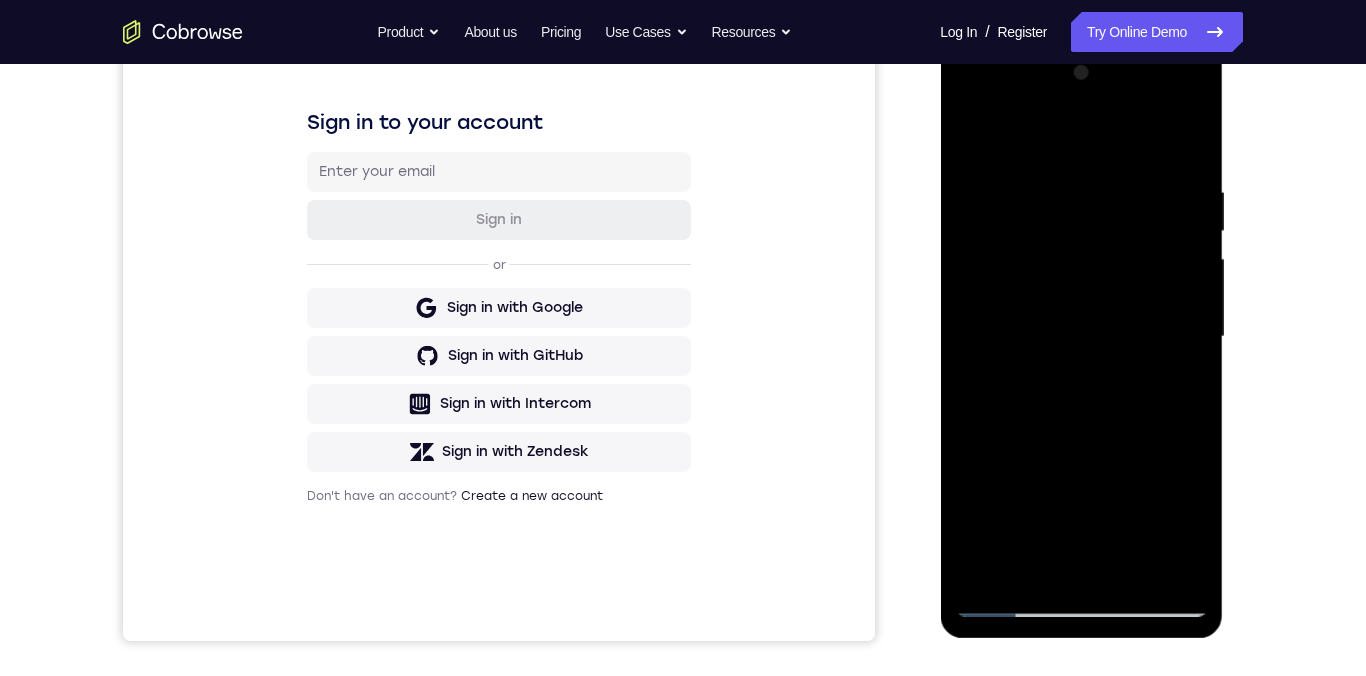 click at bounding box center [1081, 337] 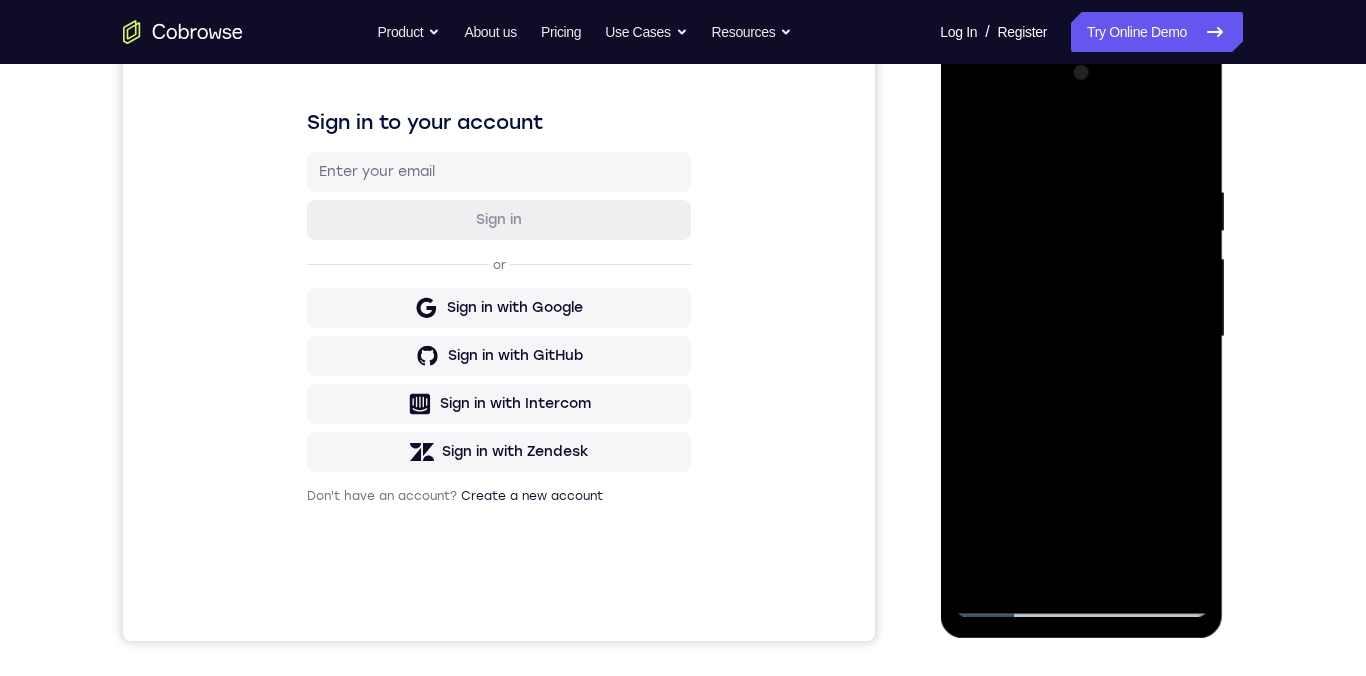 click at bounding box center [1081, 337] 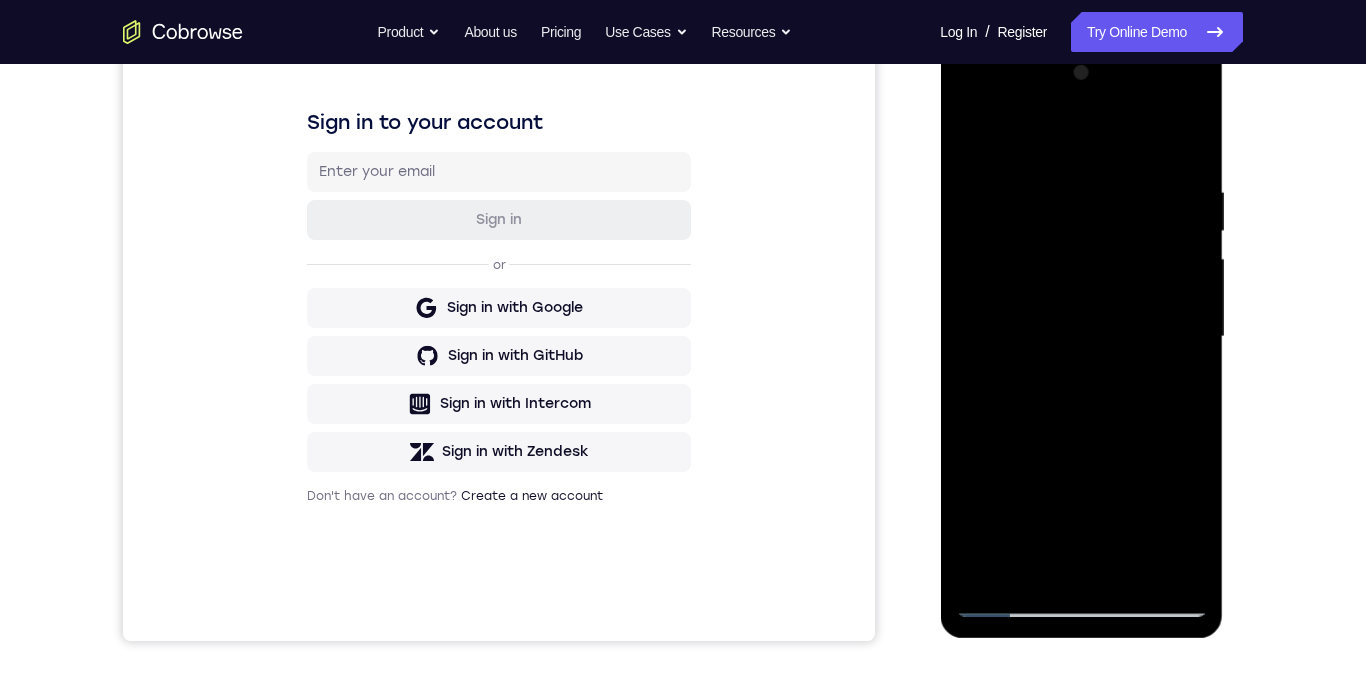 click at bounding box center [1081, 337] 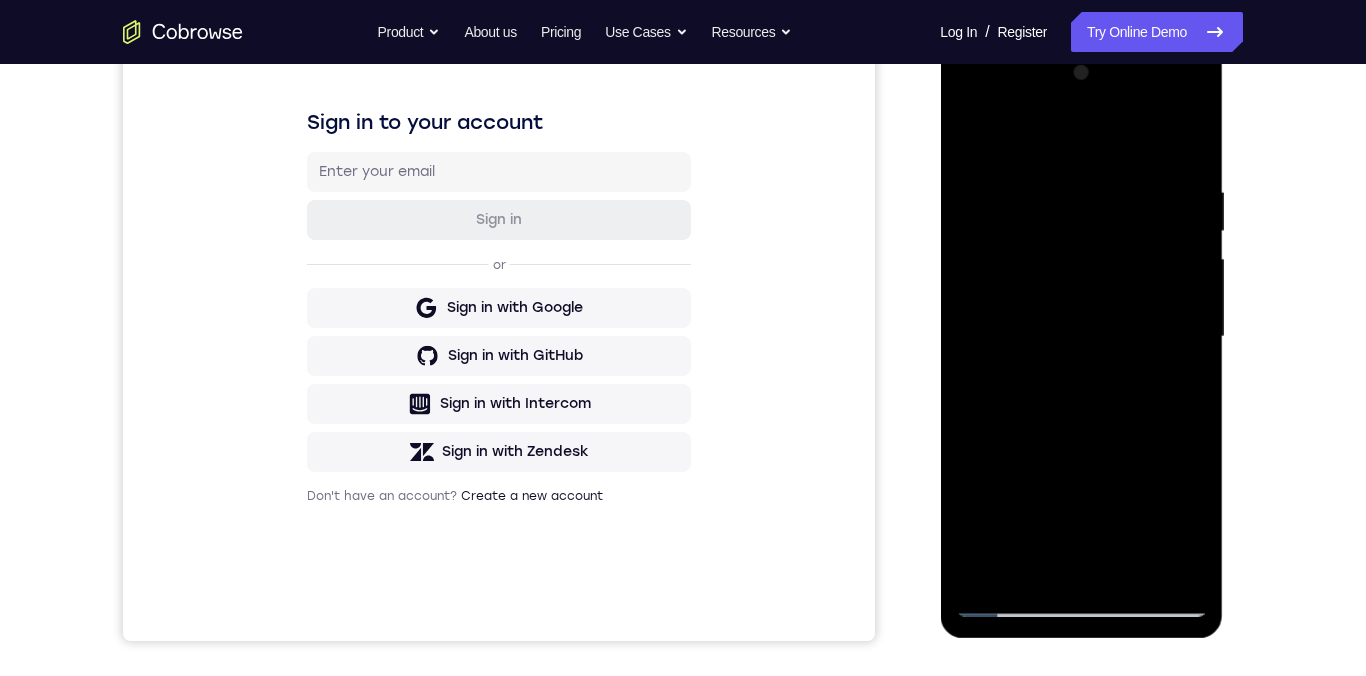 click at bounding box center (1081, 337) 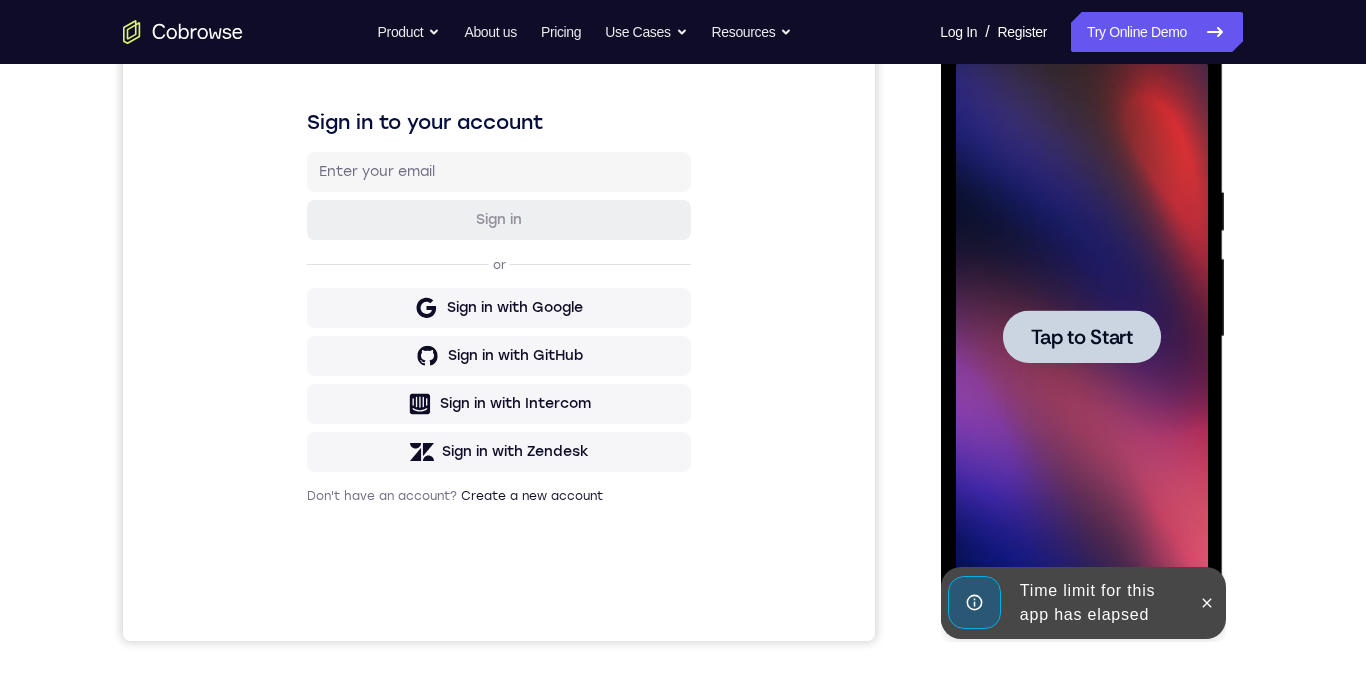 click on "Tap to Start" at bounding box center (1081, 337) 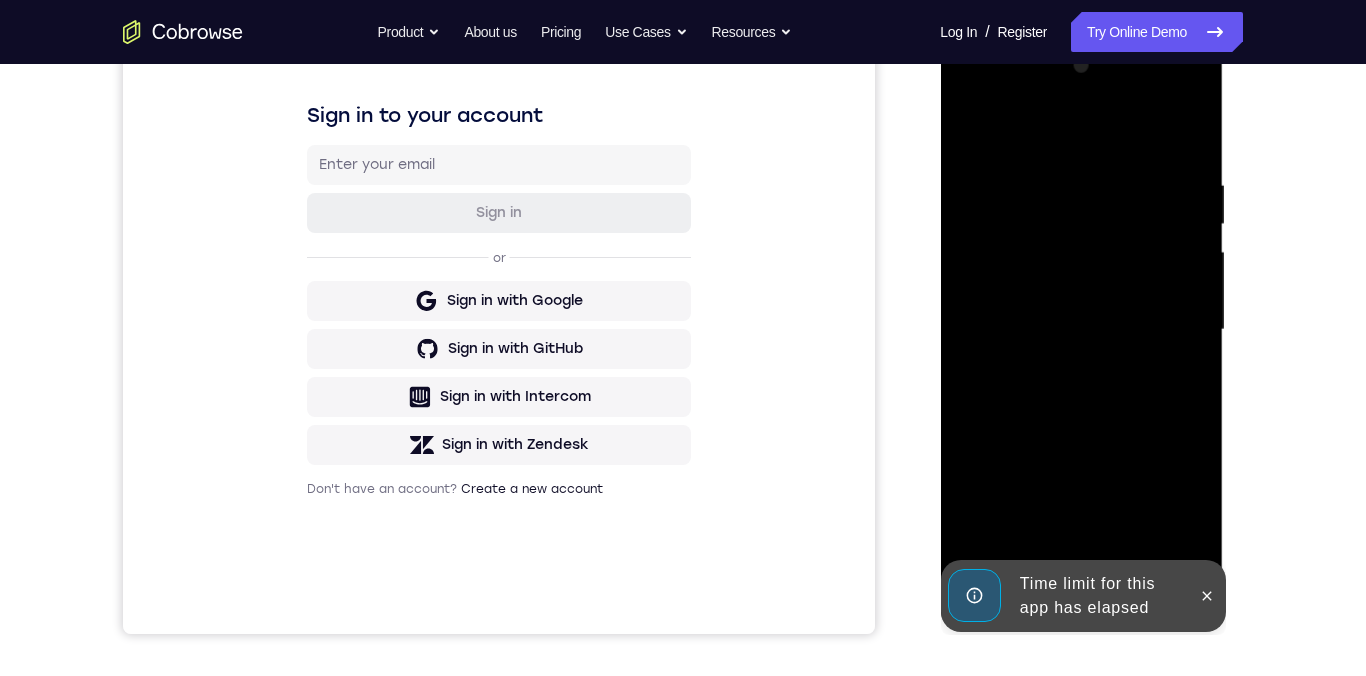 scroll, scrollTop: 304, scrollLeft: 0, axis: vertical 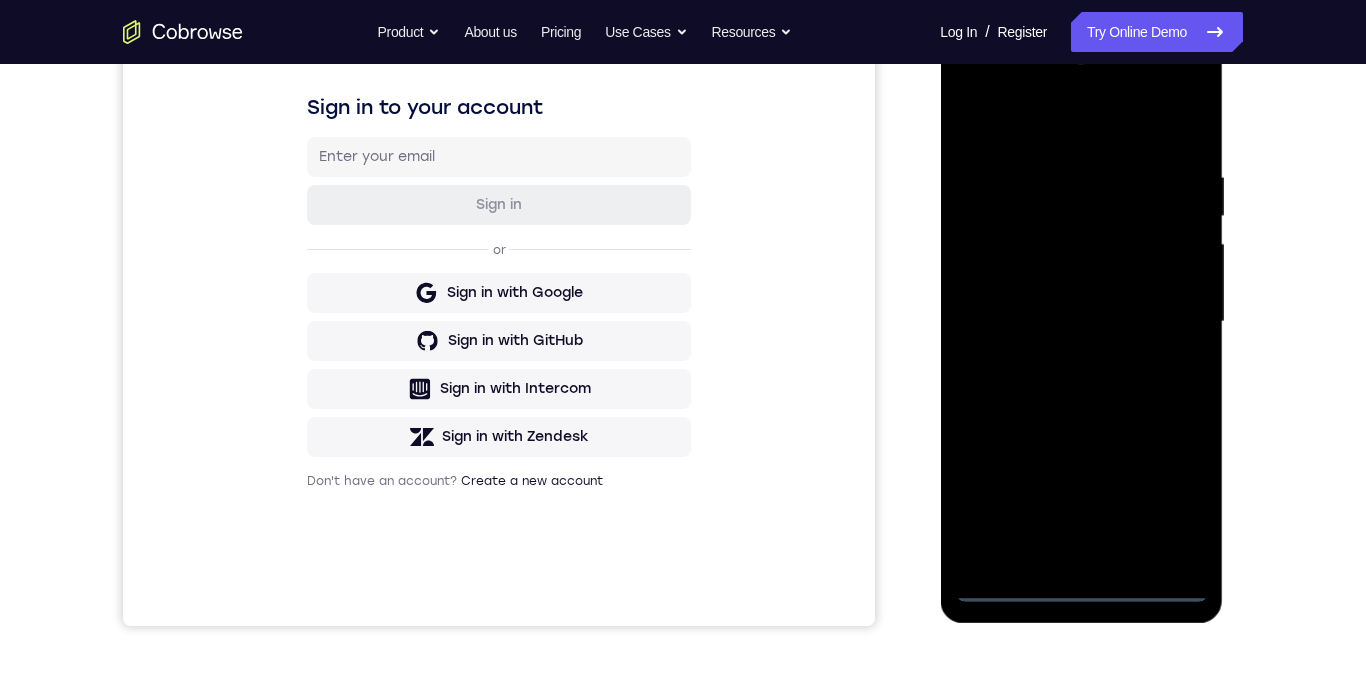 click at bounding box center [1081, 322] 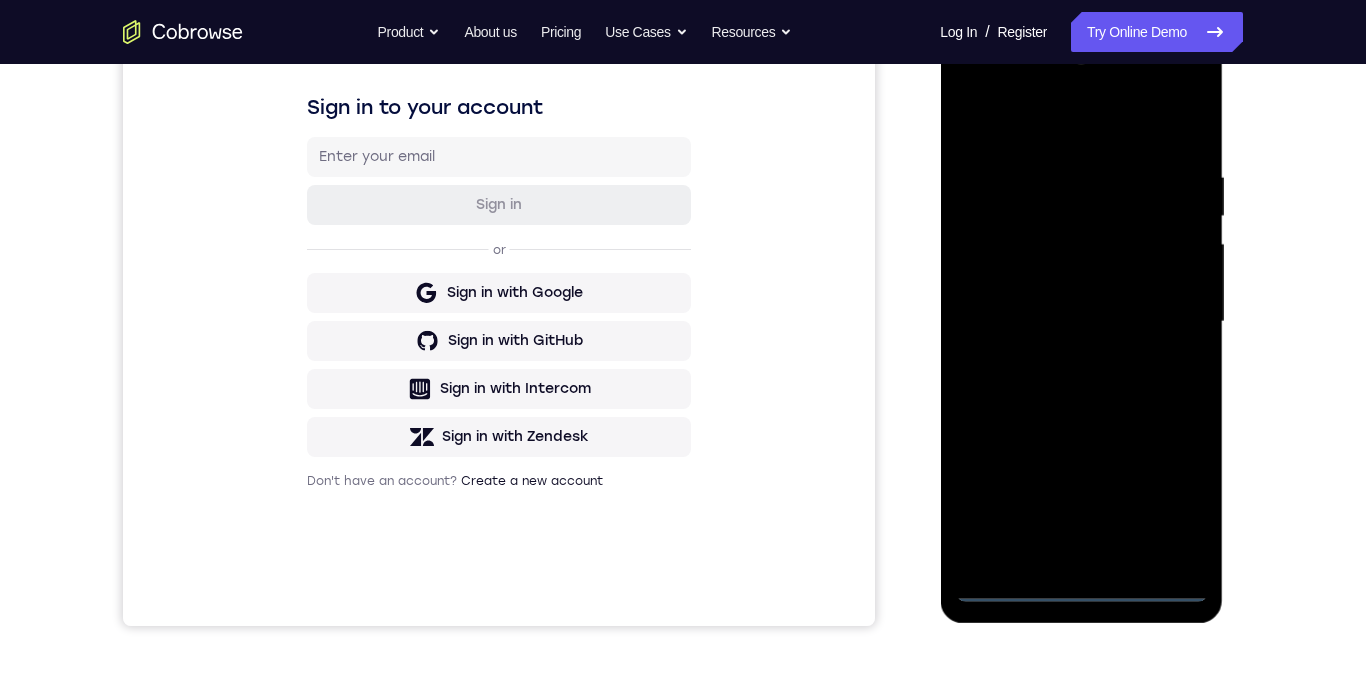 click at bounding box center [1081, 322] 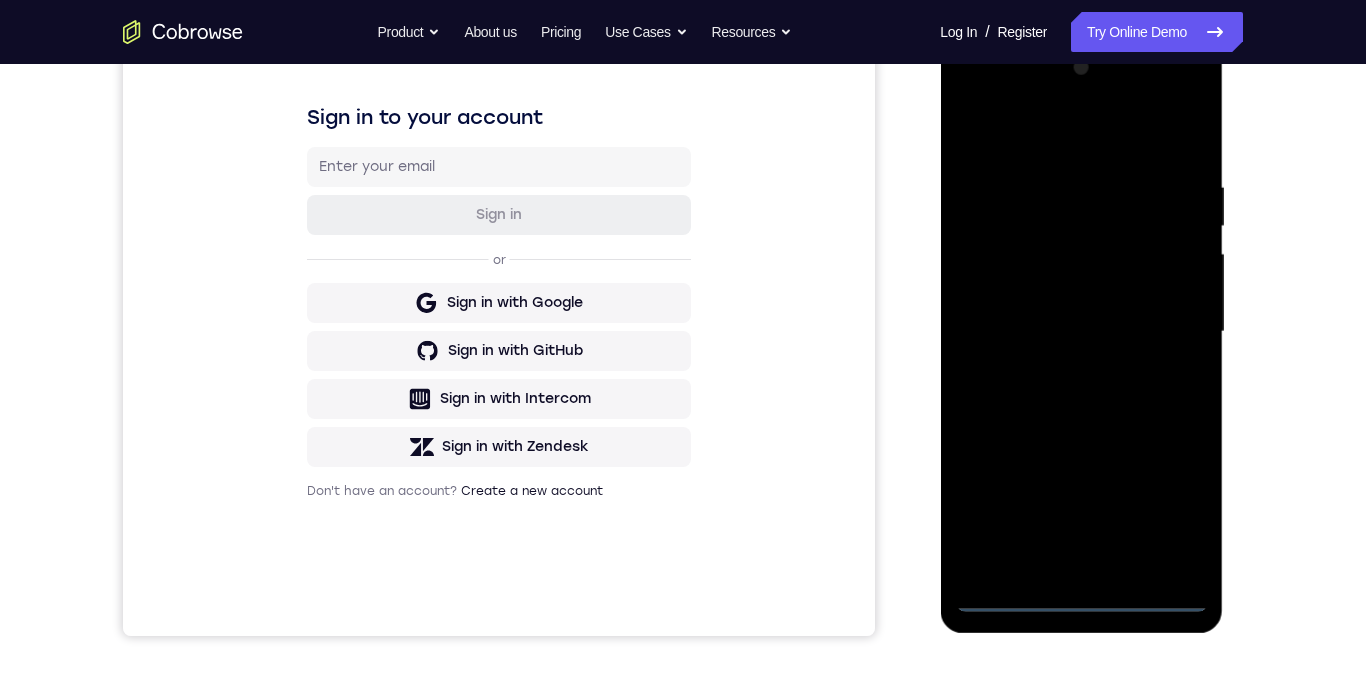 scroll, scrollTop: 287, scrollLeft: 0, axis: vertical 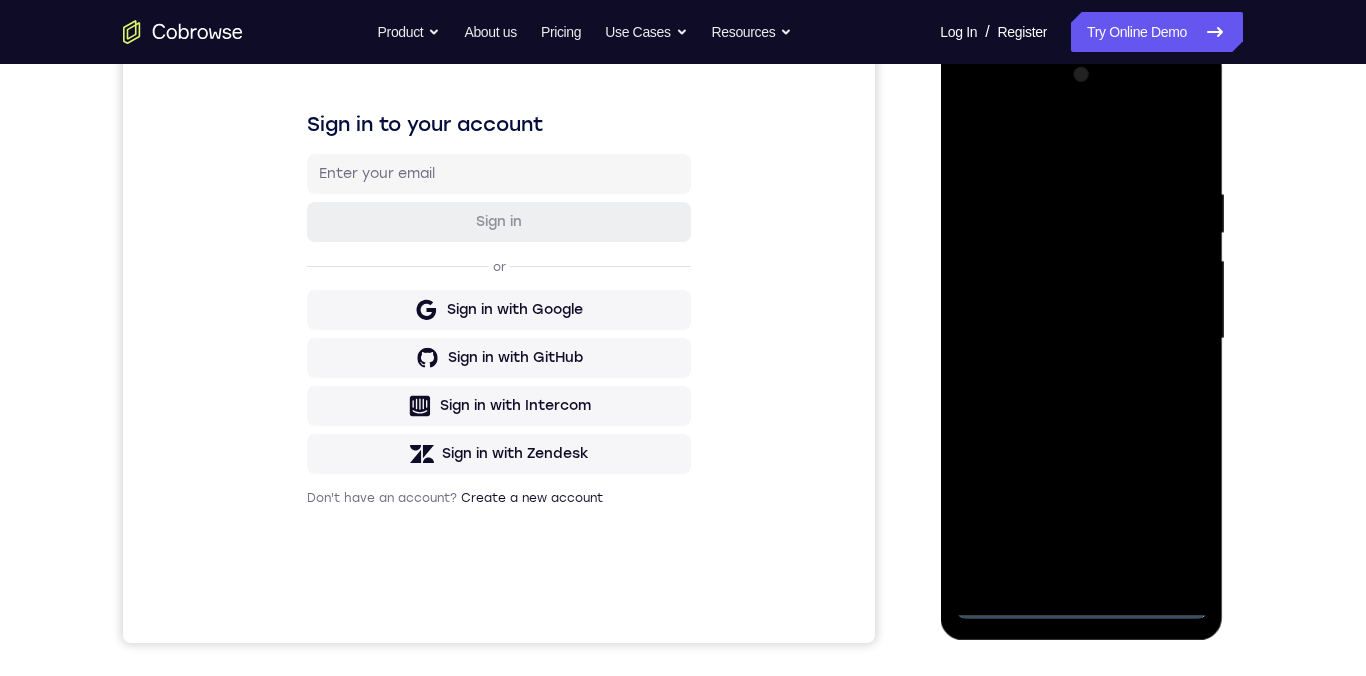 click at bounding box center (1081, 339) 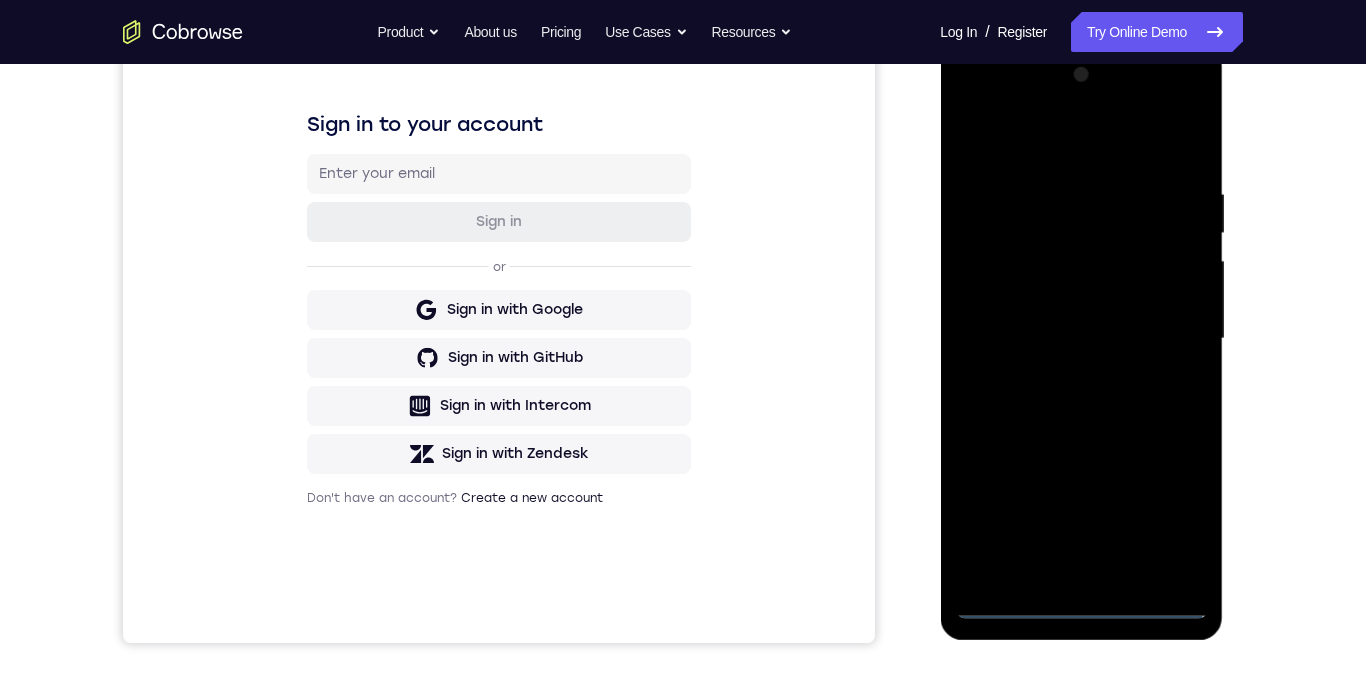 scroll, scrollTop: 284, scrollLeft: 0, axis: vertical 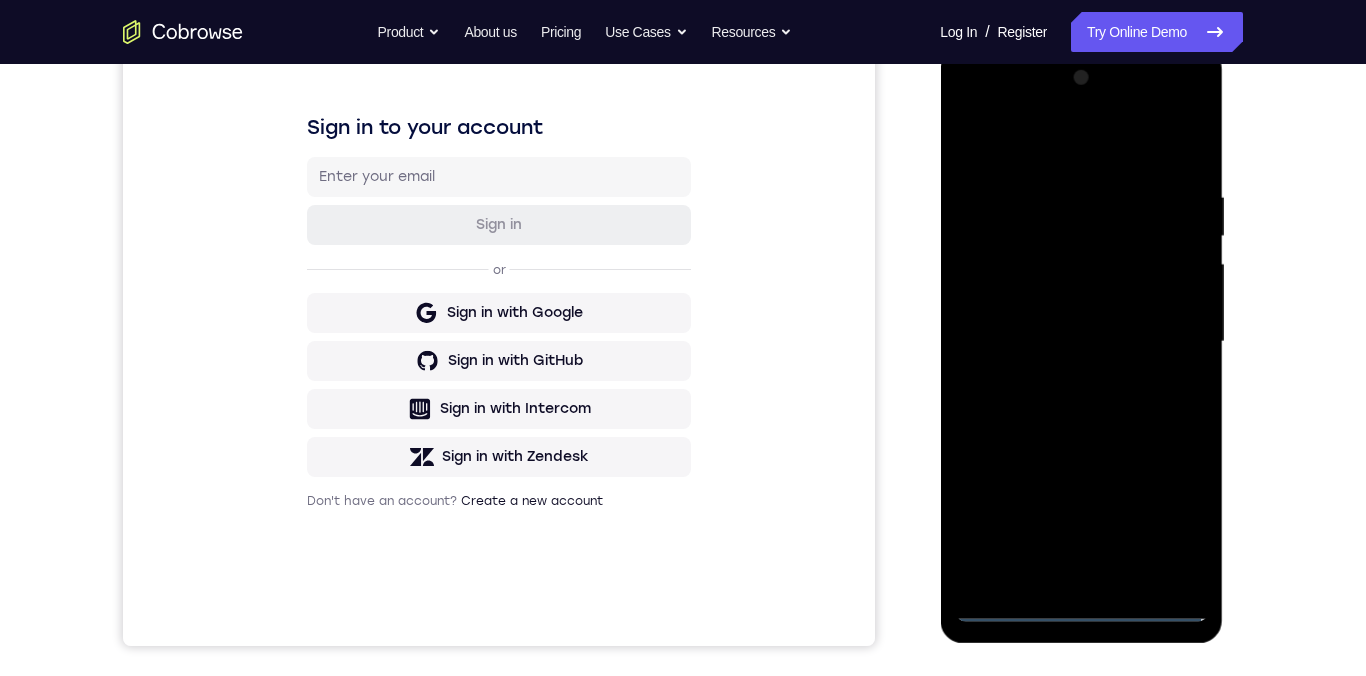 click at bounding box center [1081, 342] 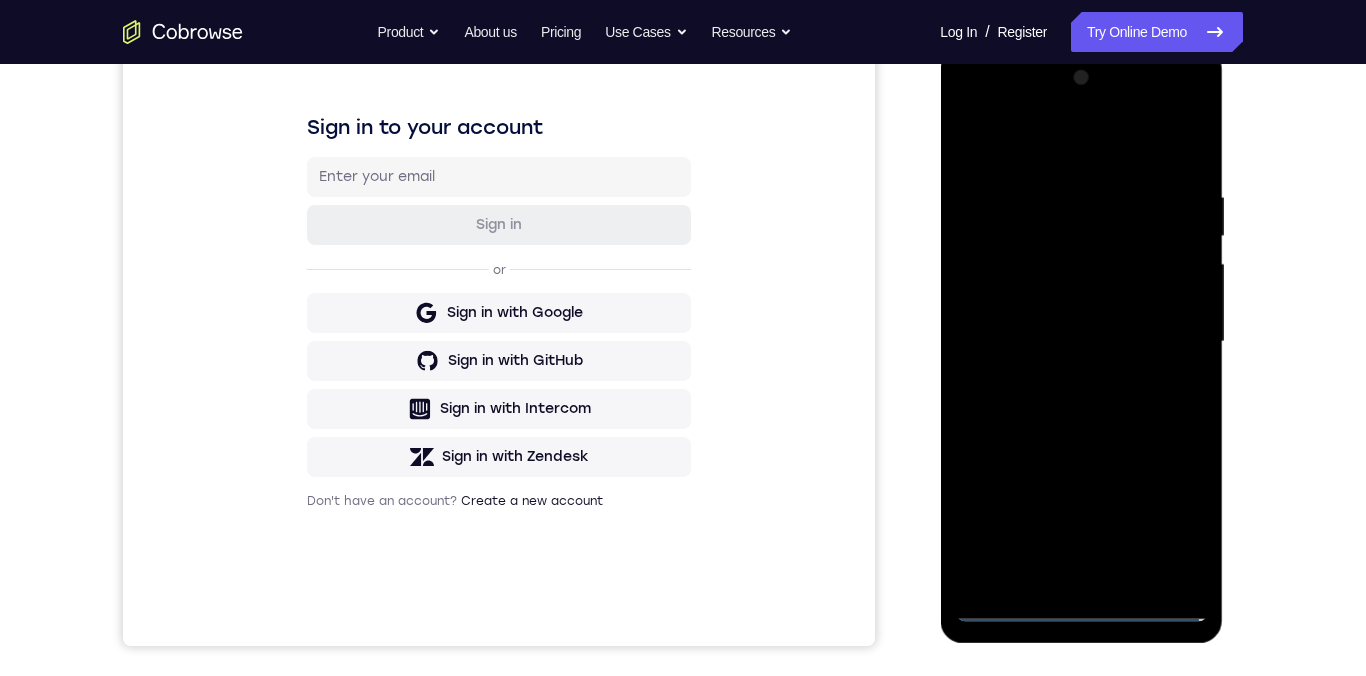 click at bounding box center (1081, 342) 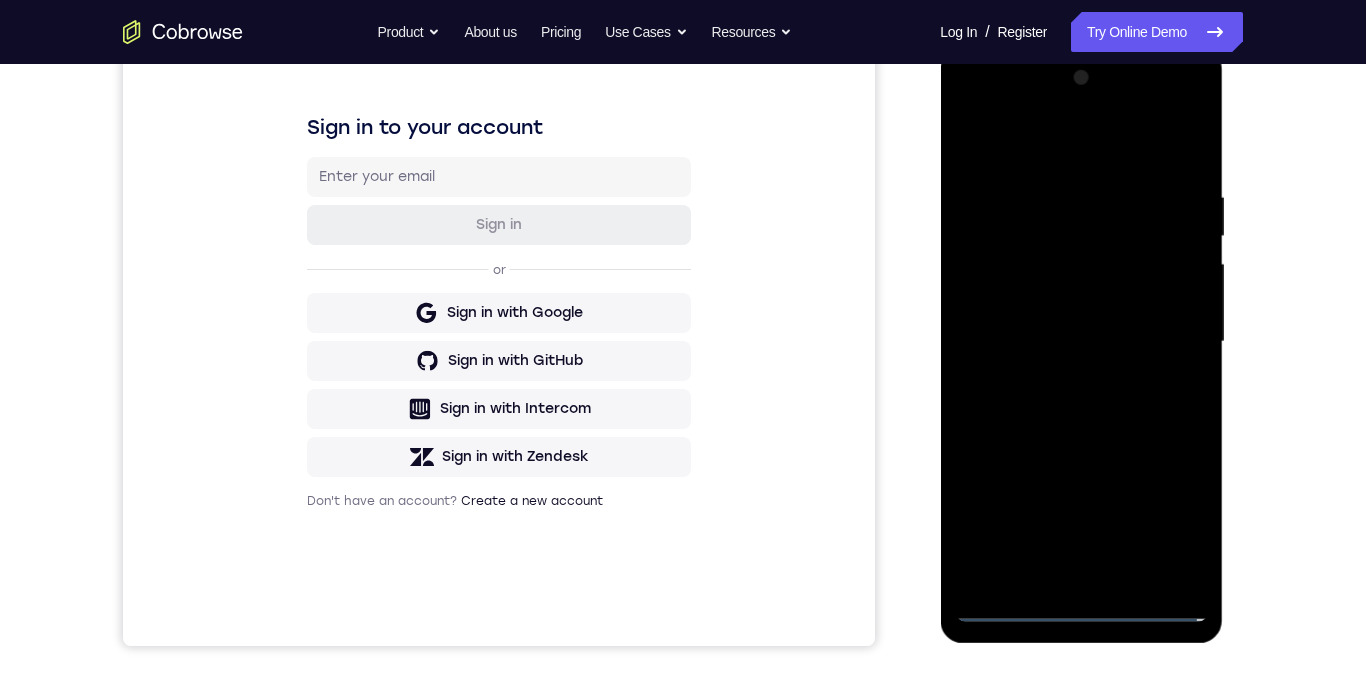 click at bounding box center (1081, 342) 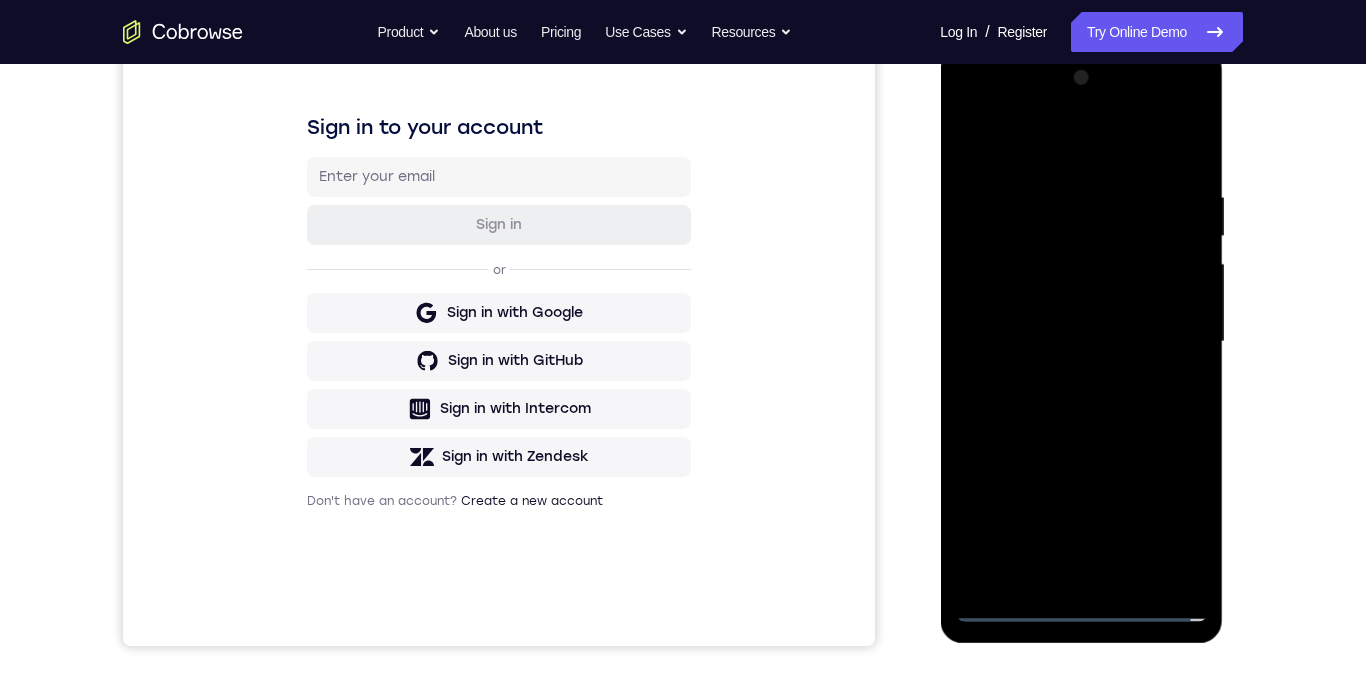 click at bounding box center [1081, 342] 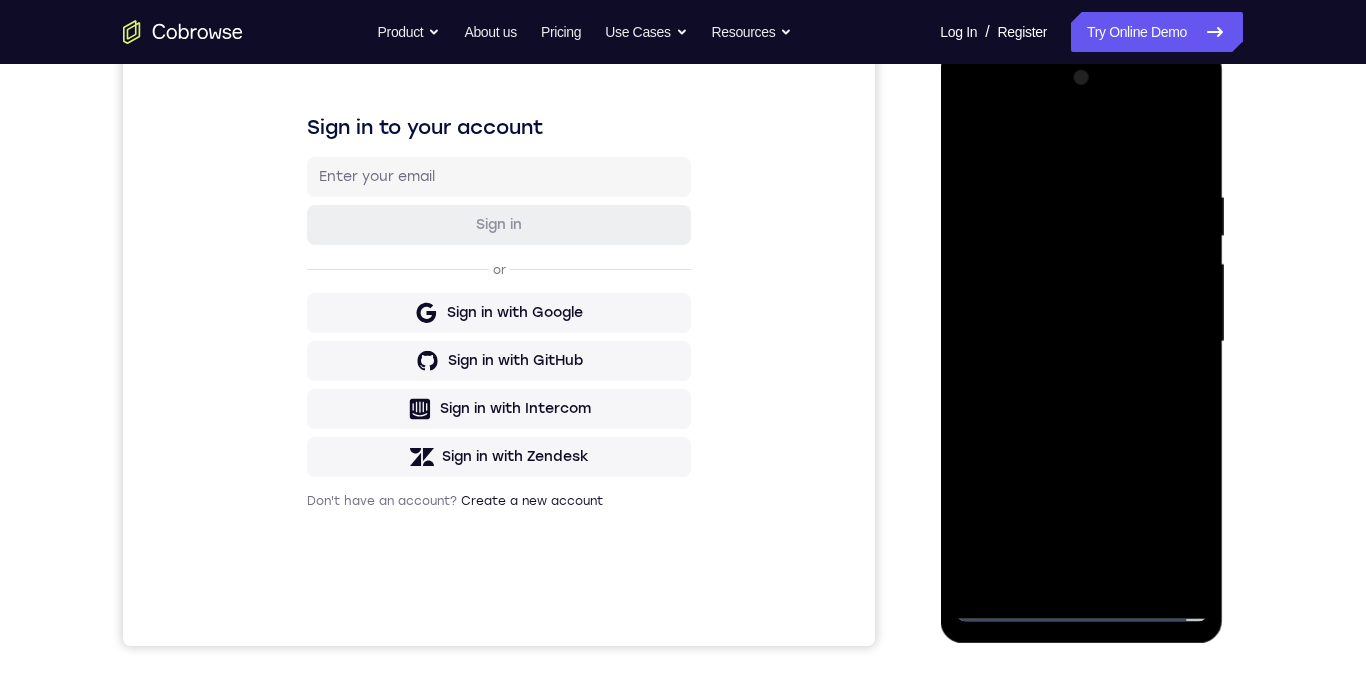 click at bounding box center (1081, 342) 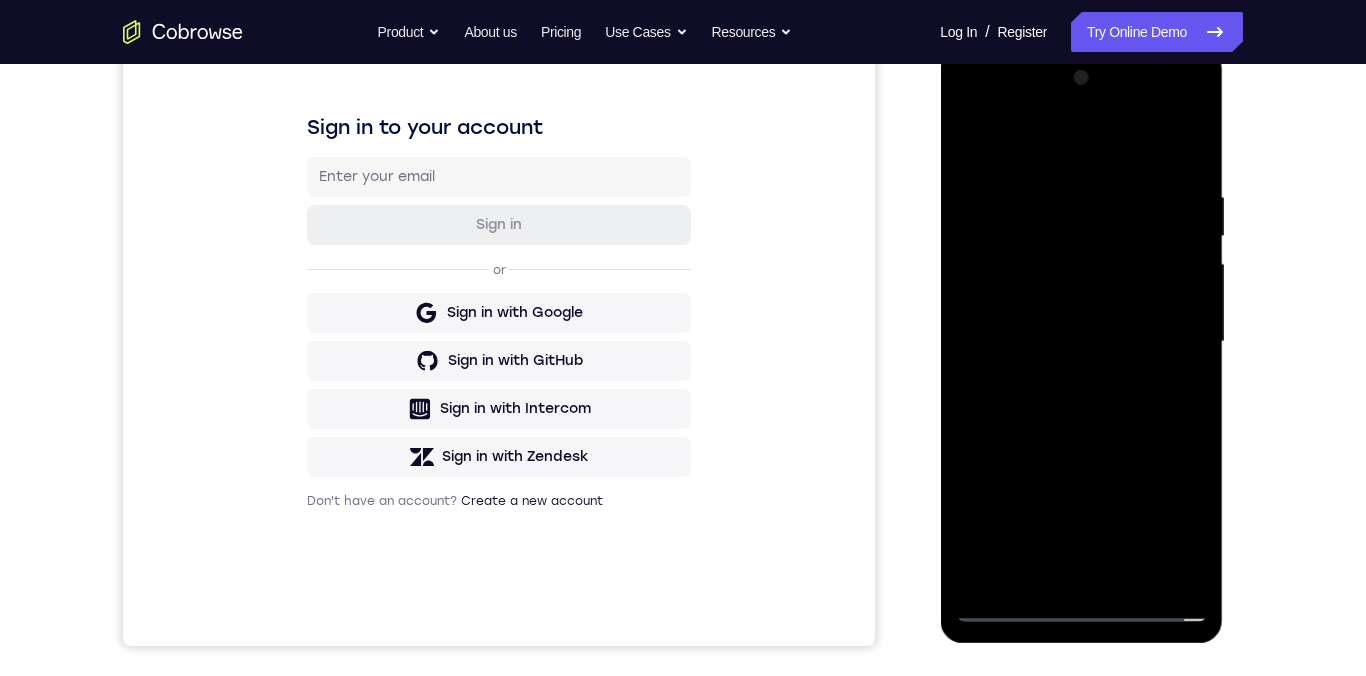 click at bounding box center [1081, 342] 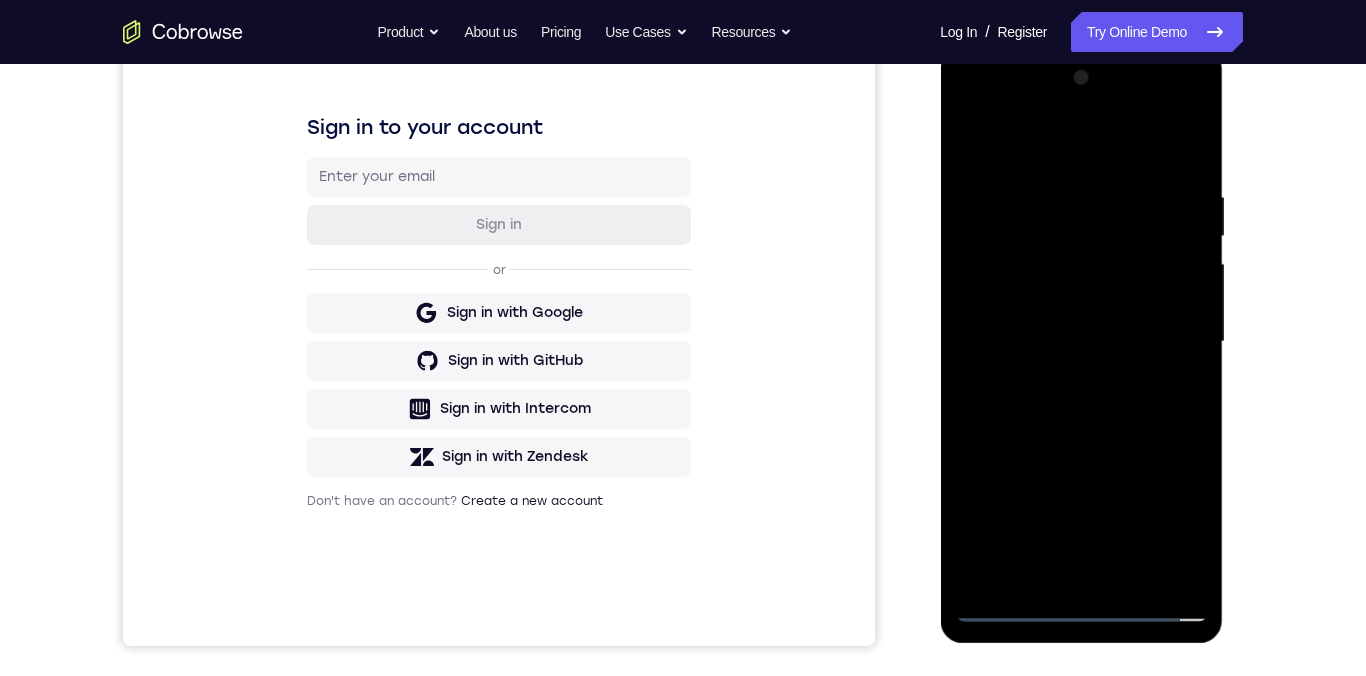 click at bounding box center (1081, 342) 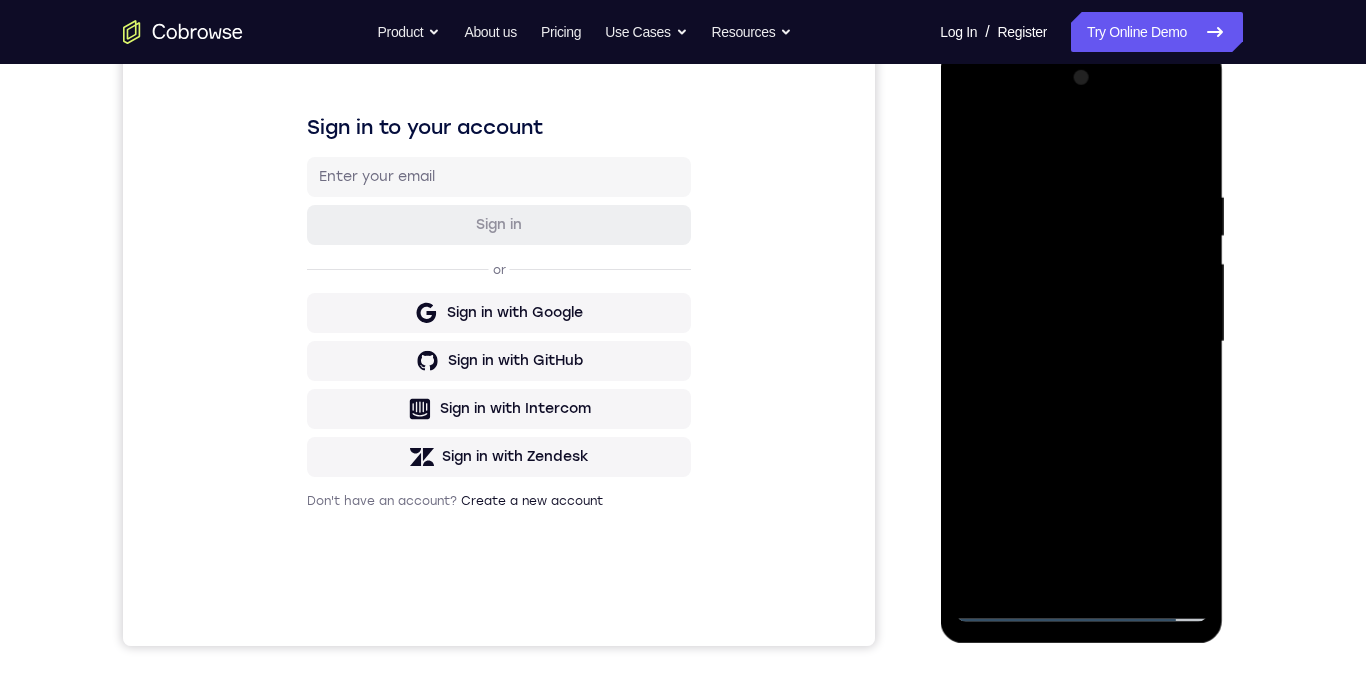 click at bounding box center (1081, 342) 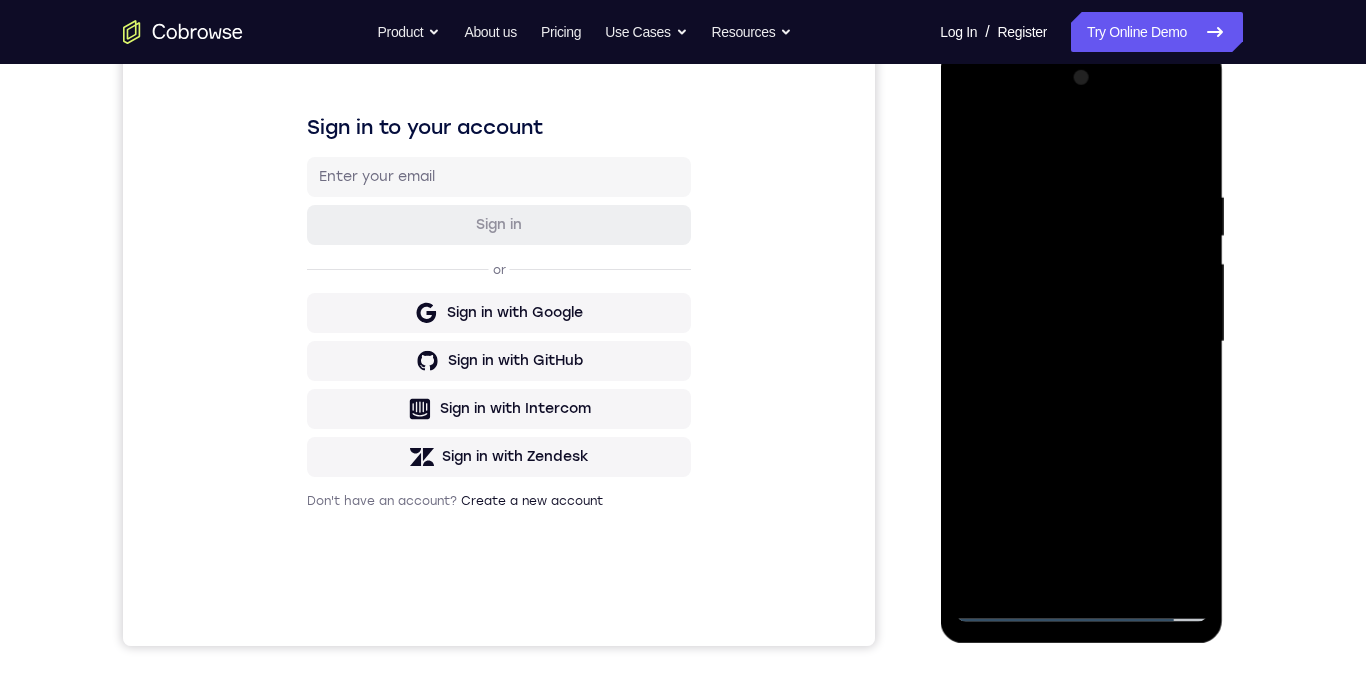 click at bounding box center [1081, 342] 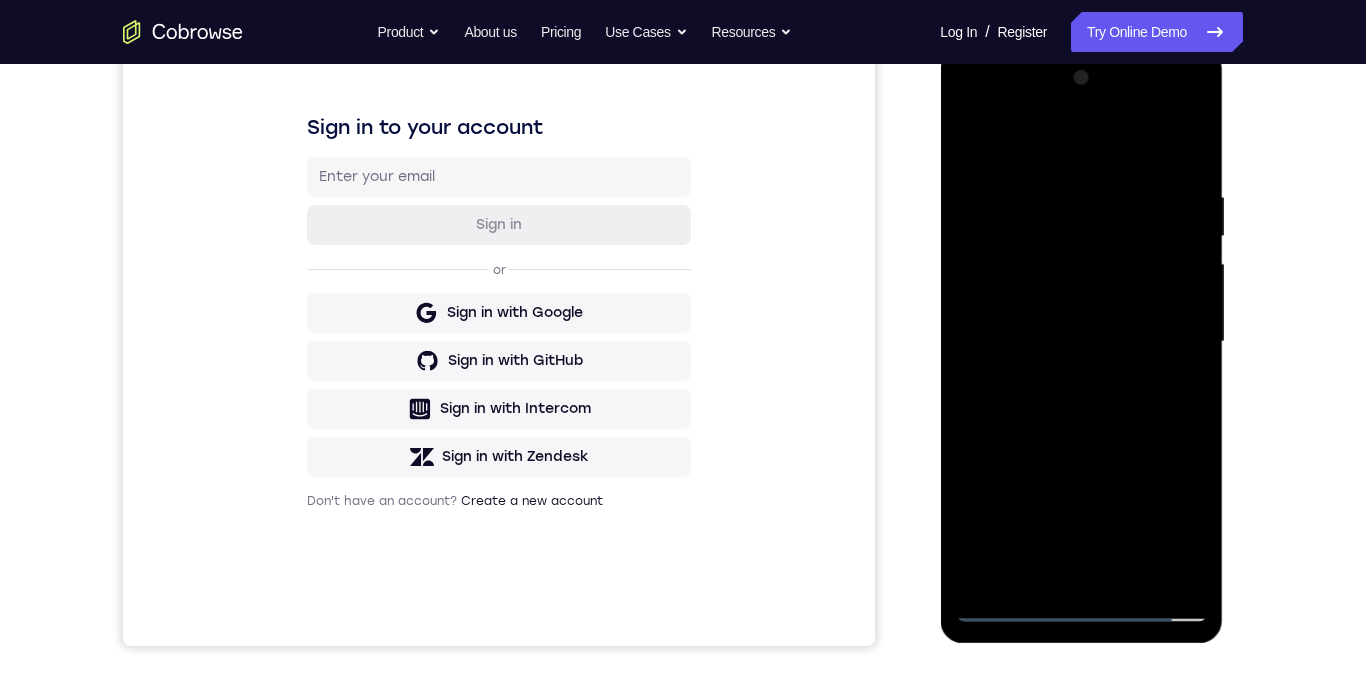 click at bounding box center [1081, 342] 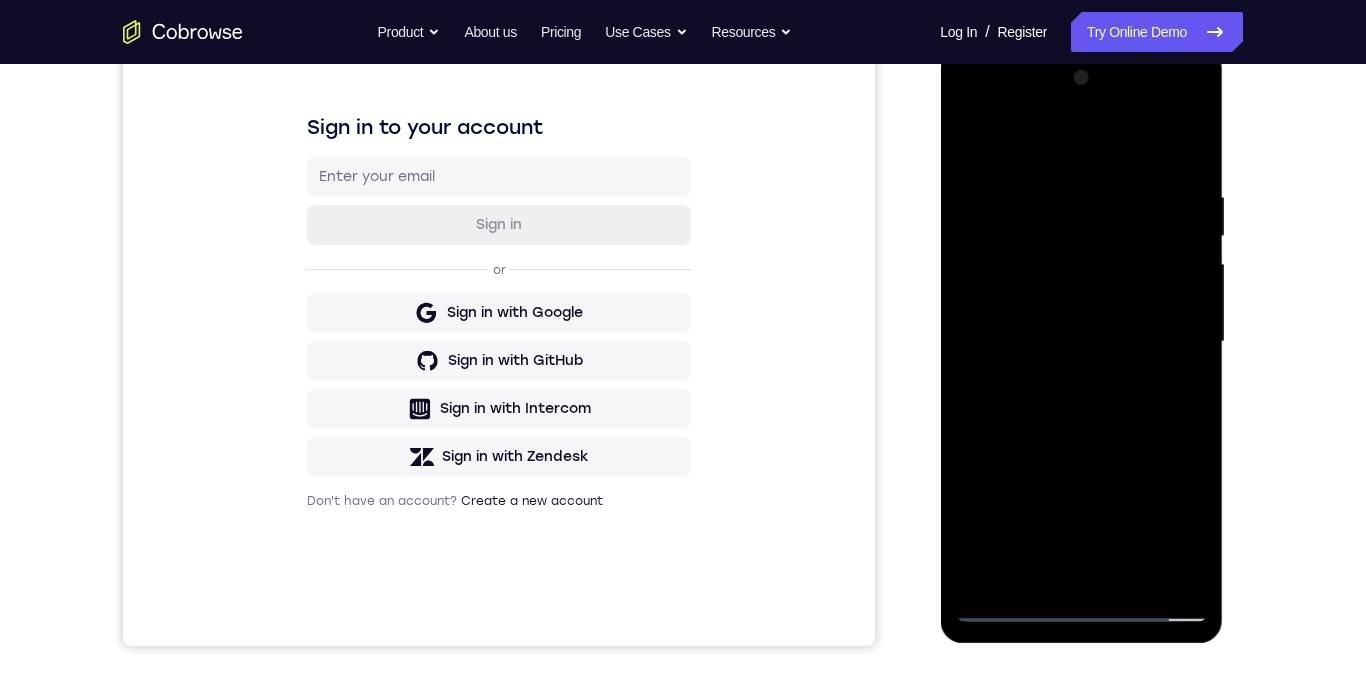 click at bounding box center [1081, 342] 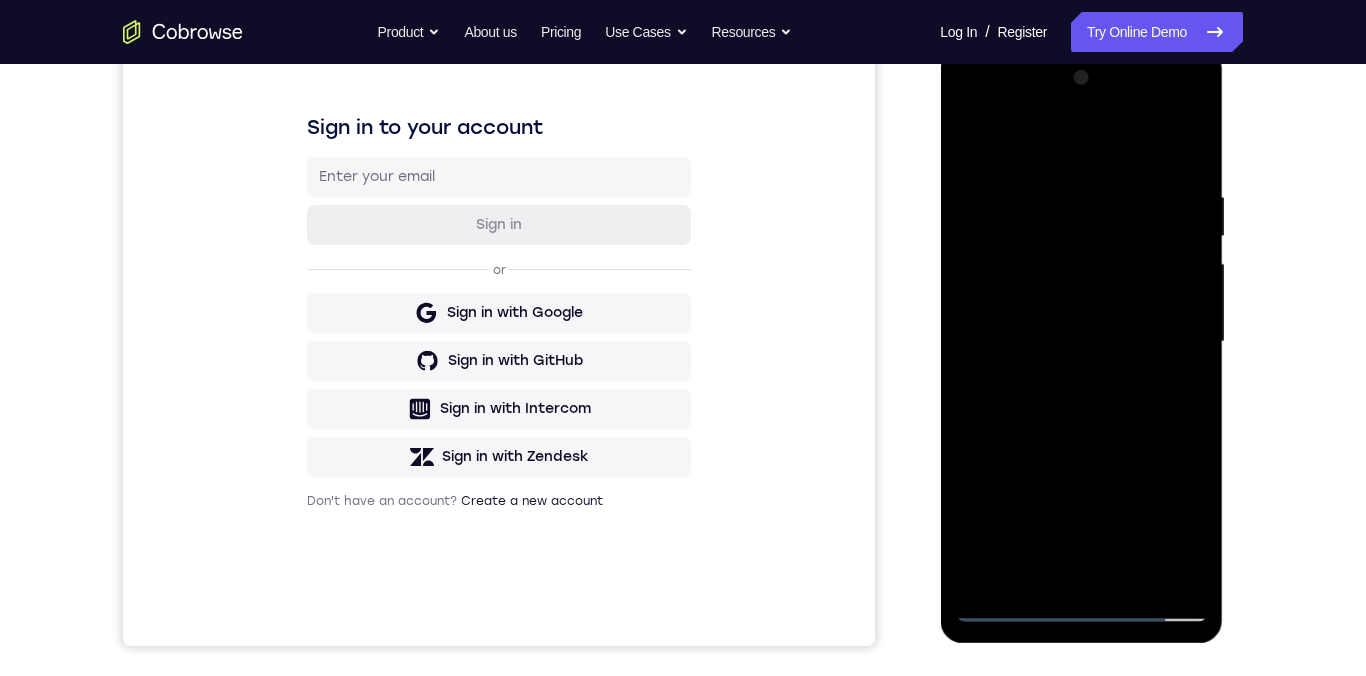 click at bounding box center (1081, 342) 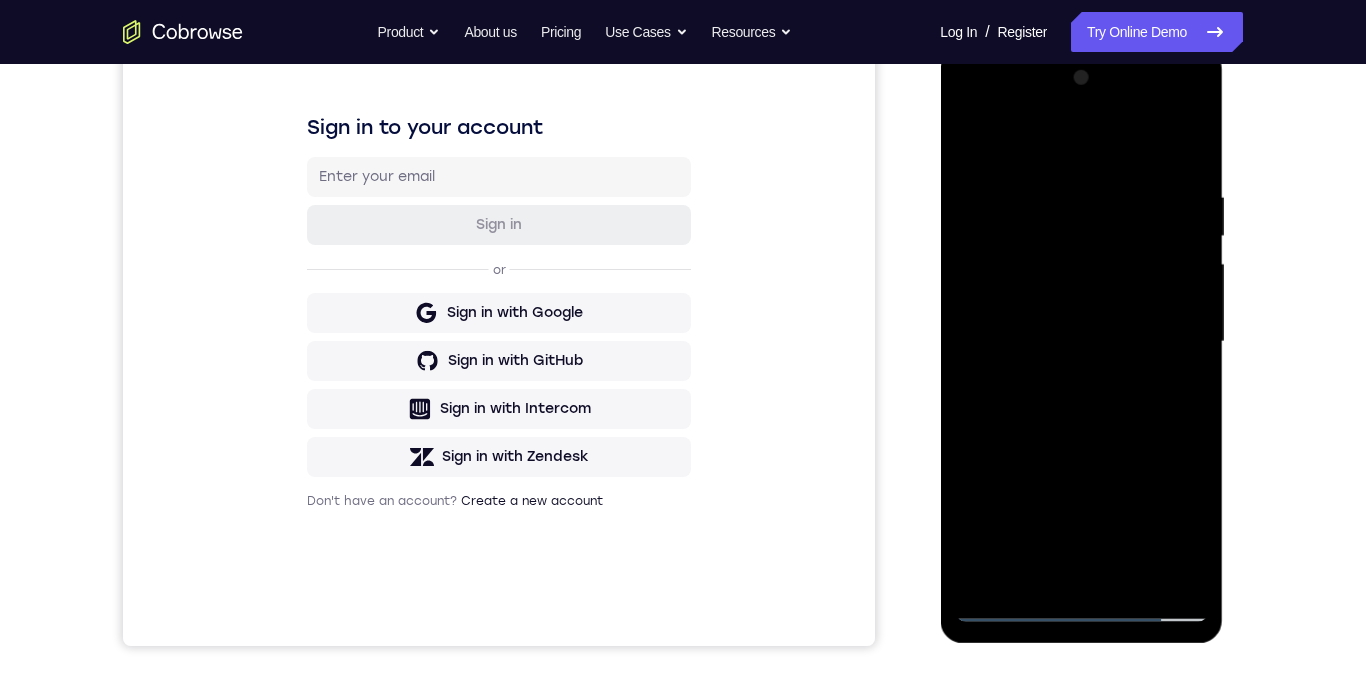 click at bounding box center (1081, 342) 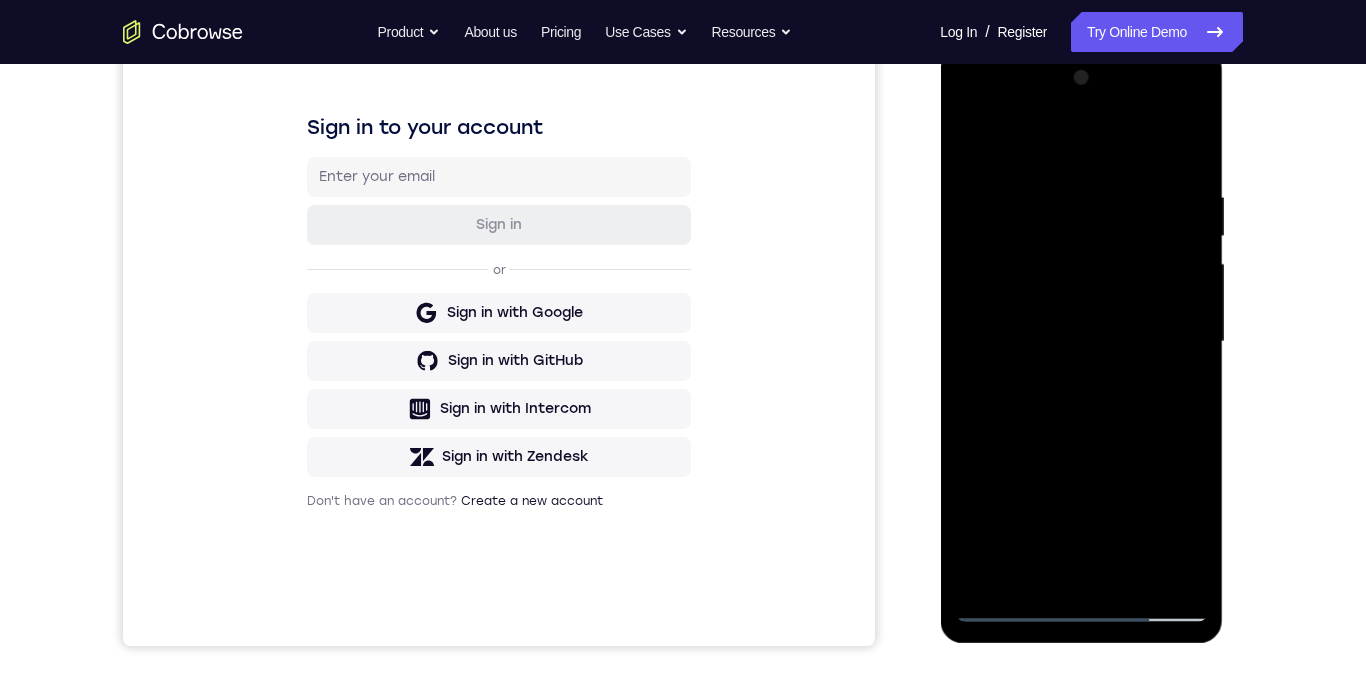 click at bounding box center (1081, 342) 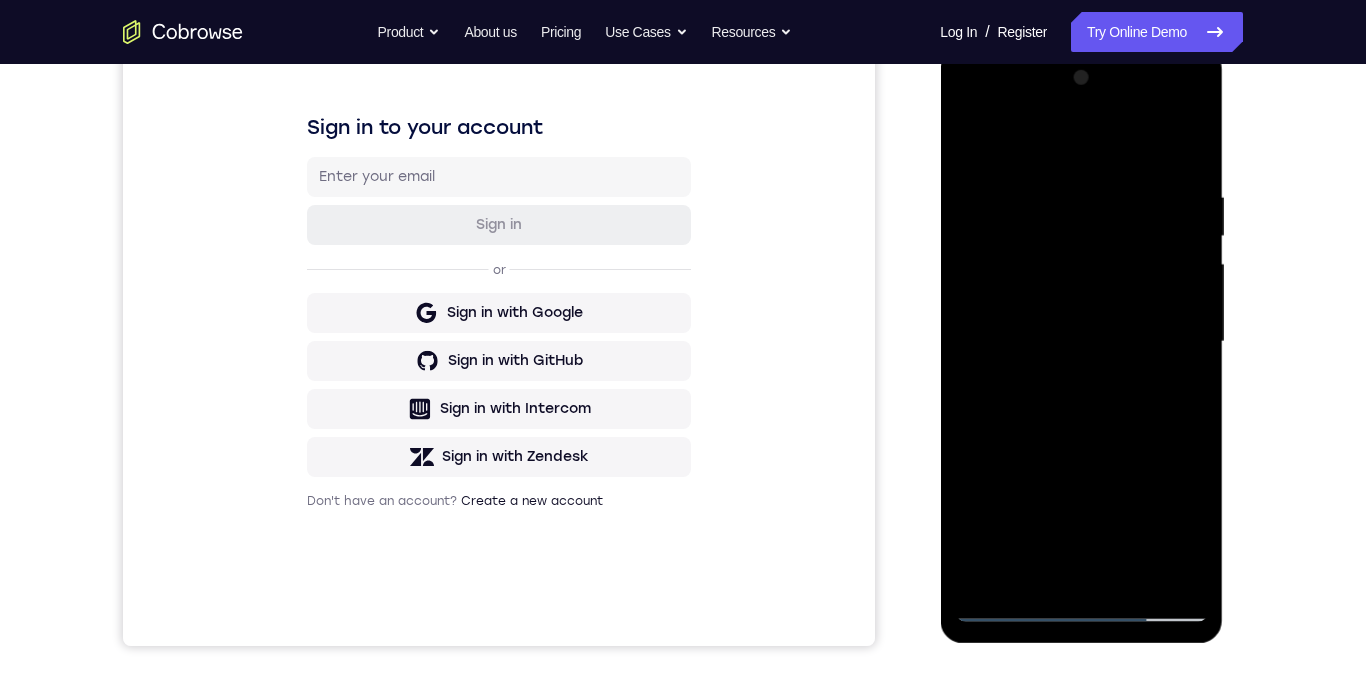 click at bounding box center [1081, 342] 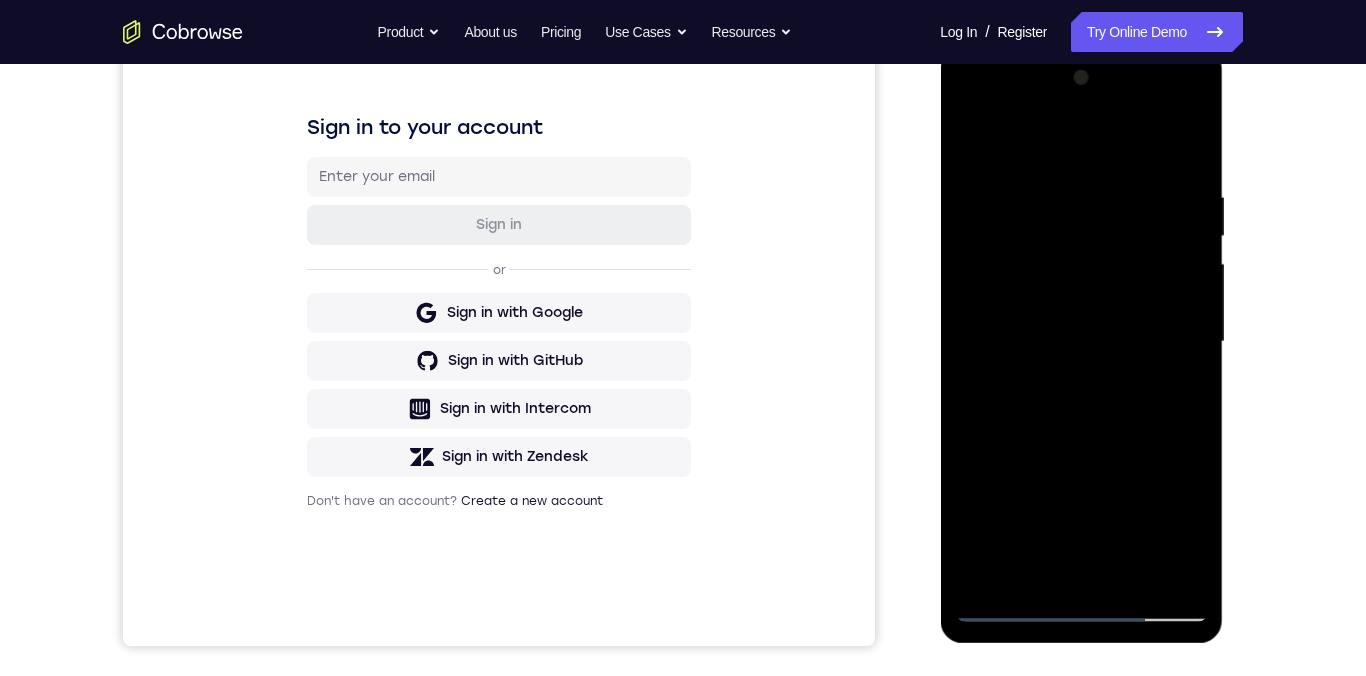 click at bounding box center (1081, 342) 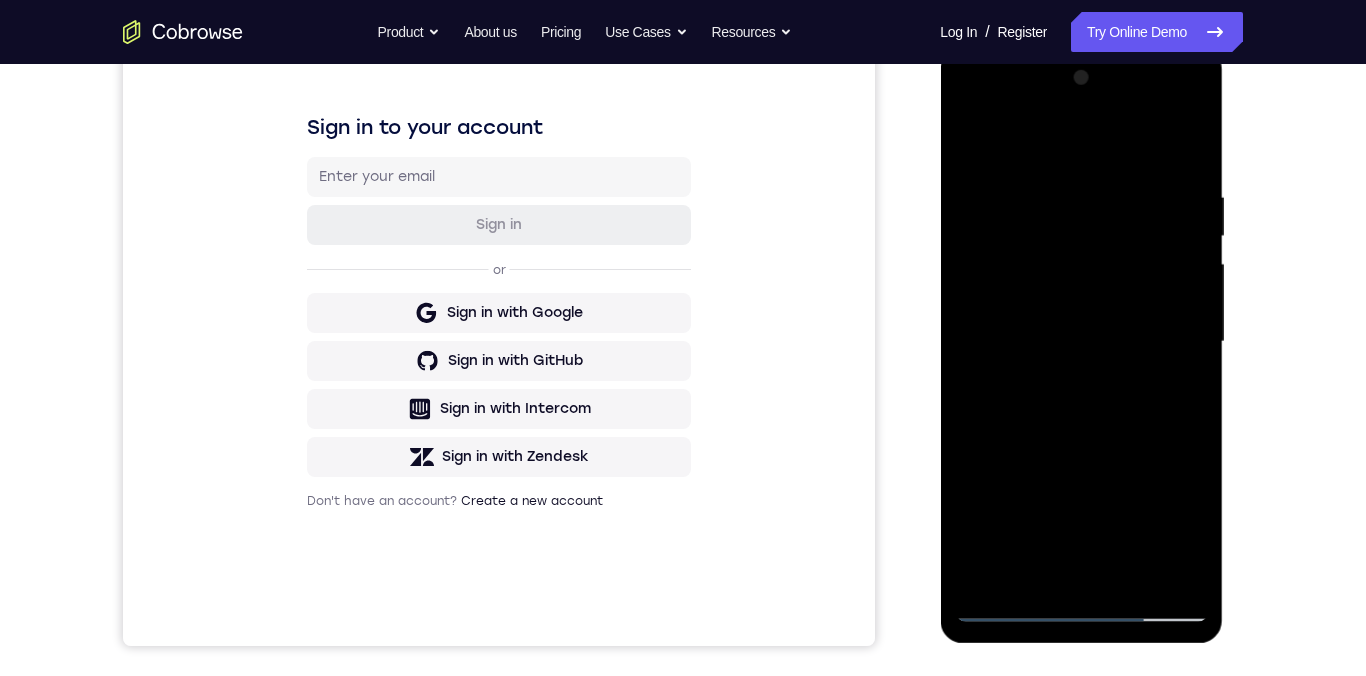 click at bounding box center (1081, 342) 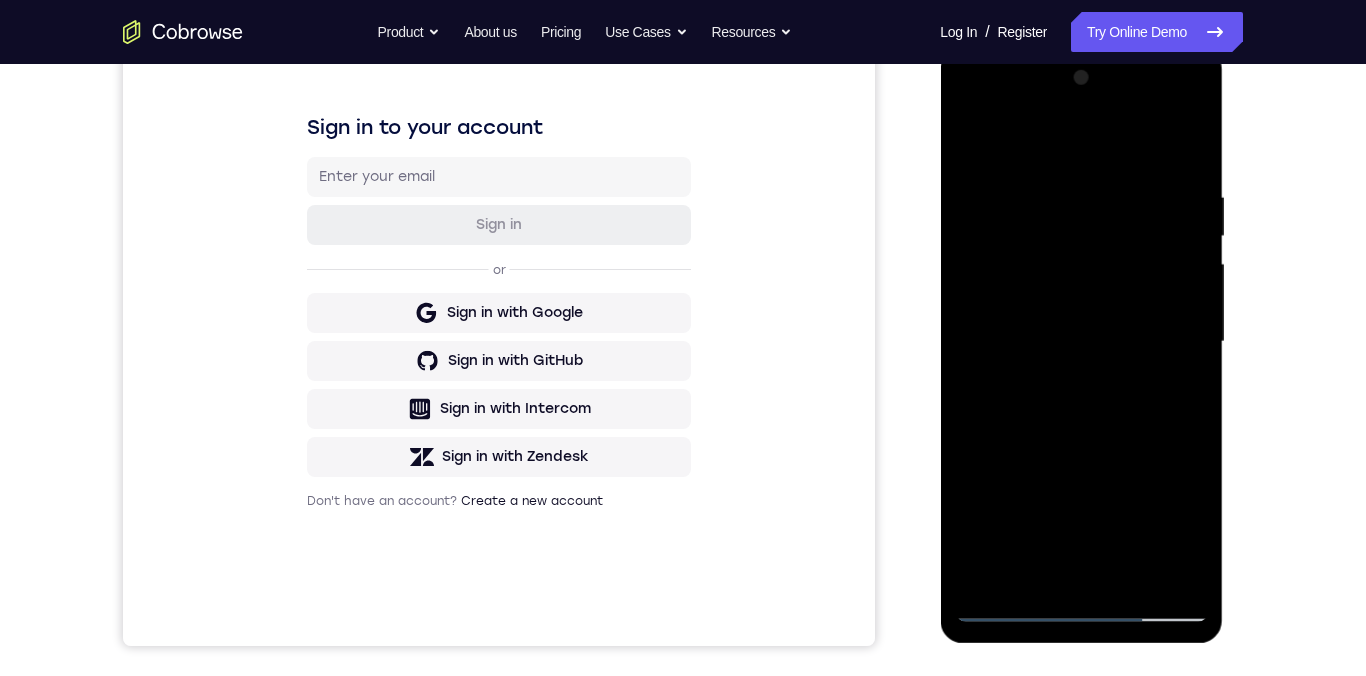 click at bounding box center (1081, 342) 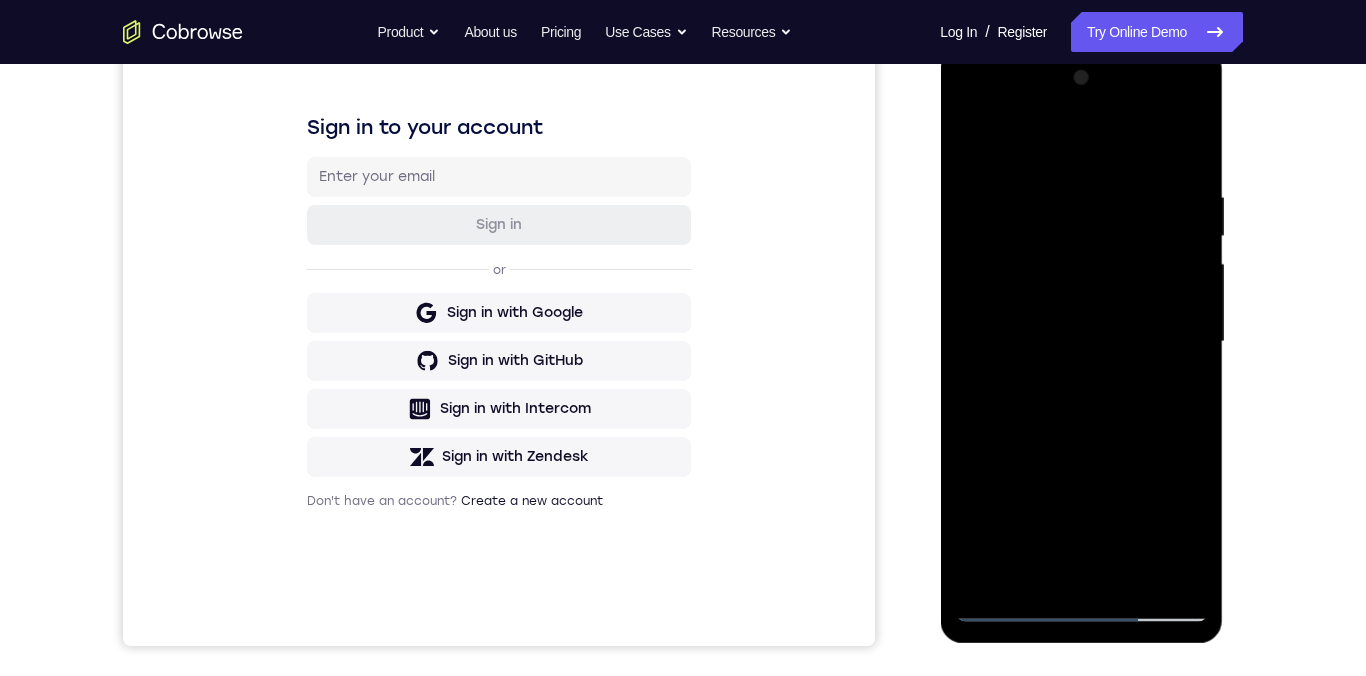 click at bounding box center [1081, 342] 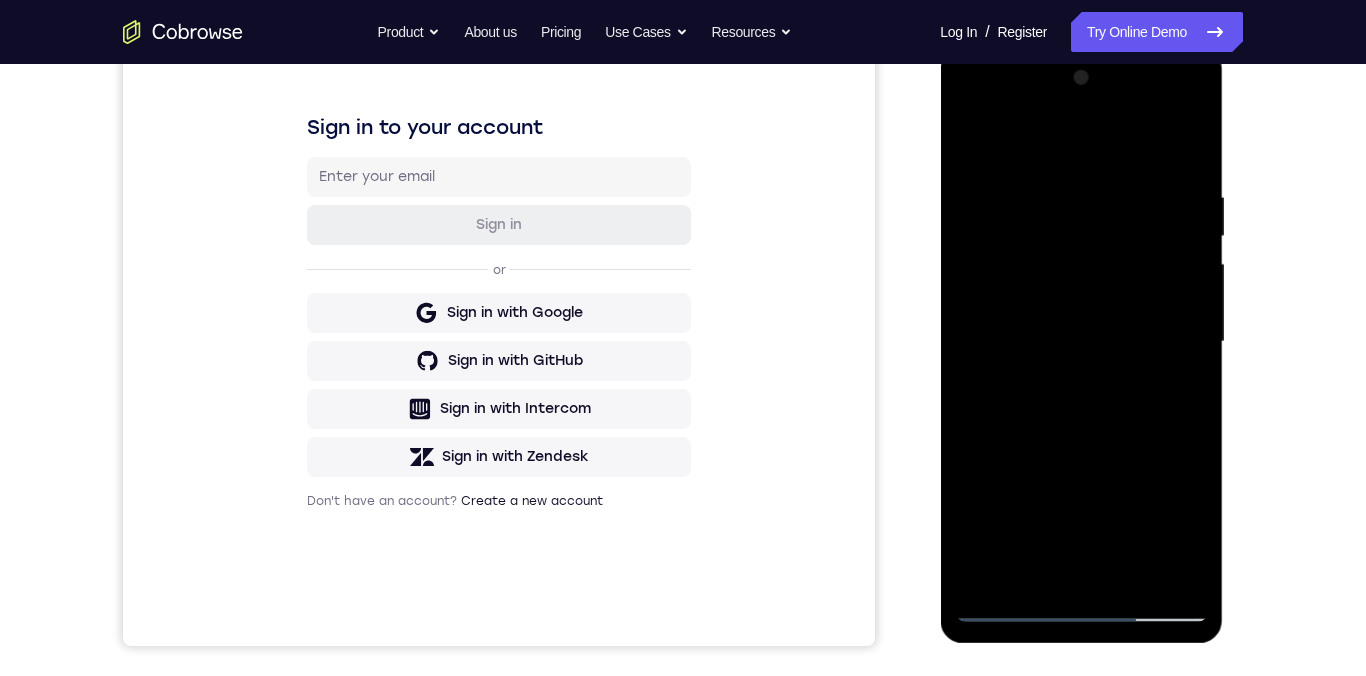 click at bounding box center [1081, 342] 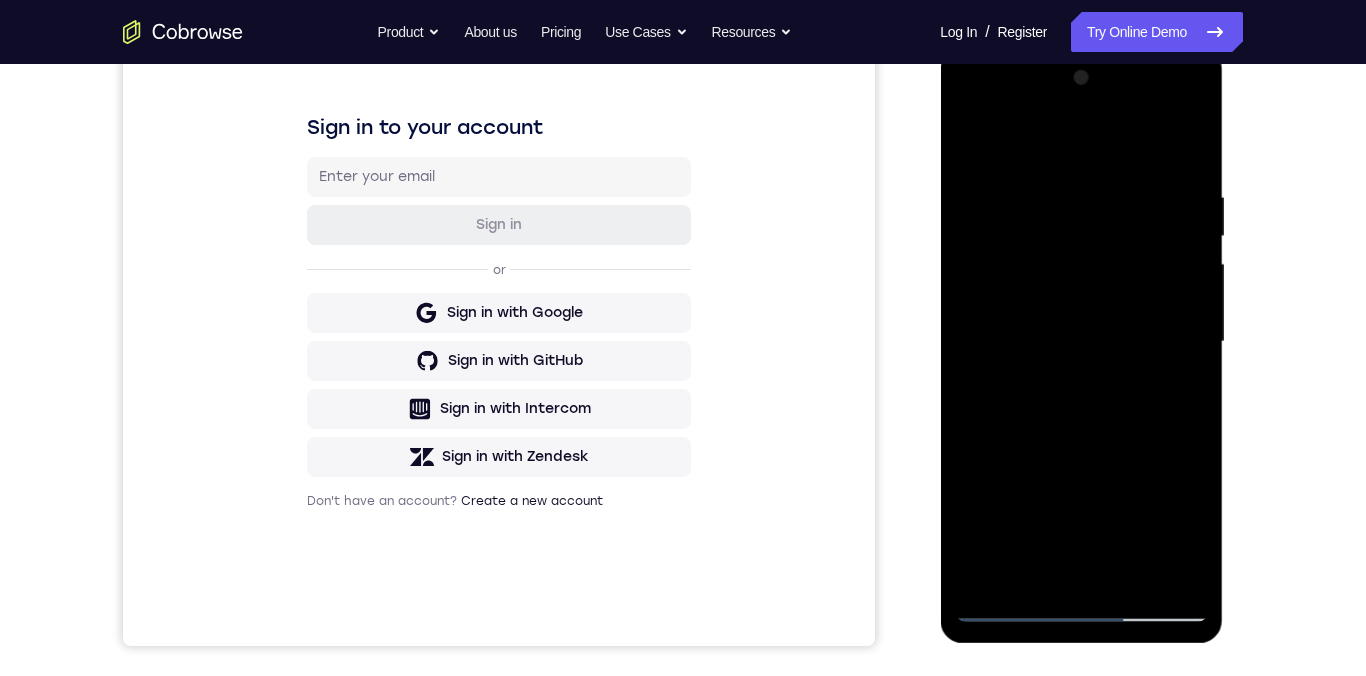 click at bounding box center [1081, 342] 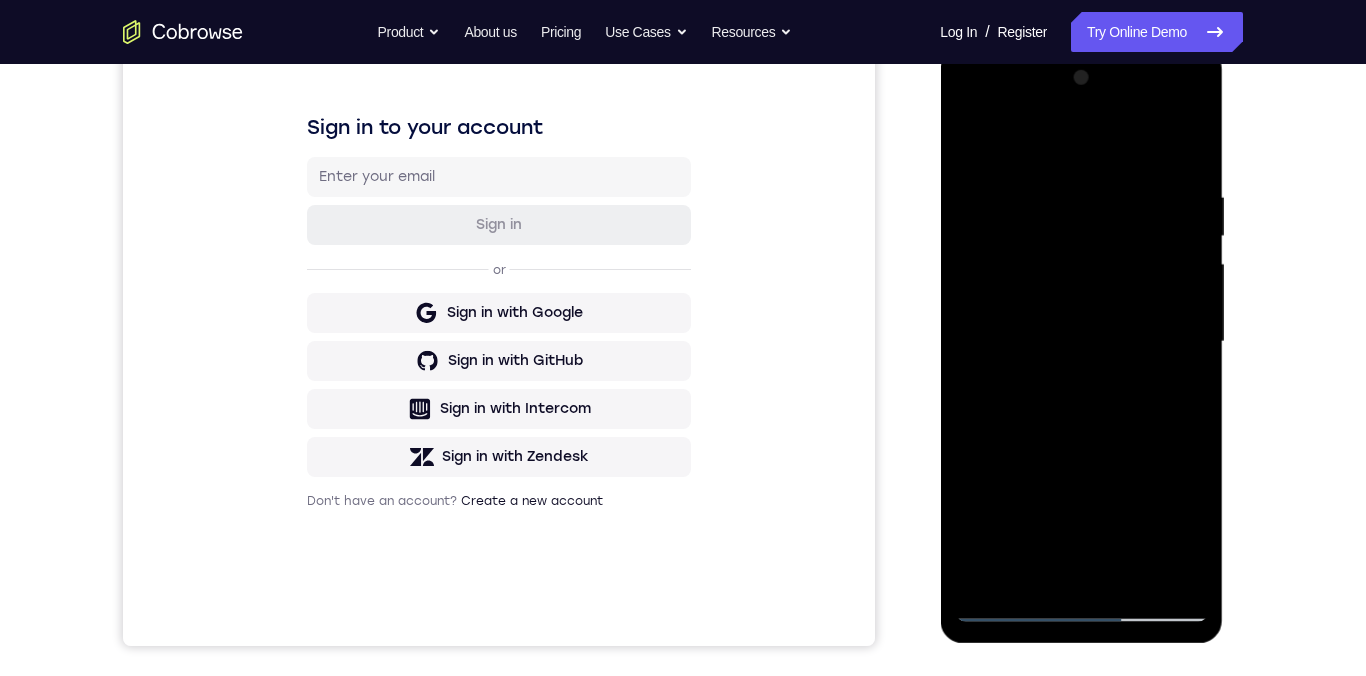 click at bounding box center [1081, 342] 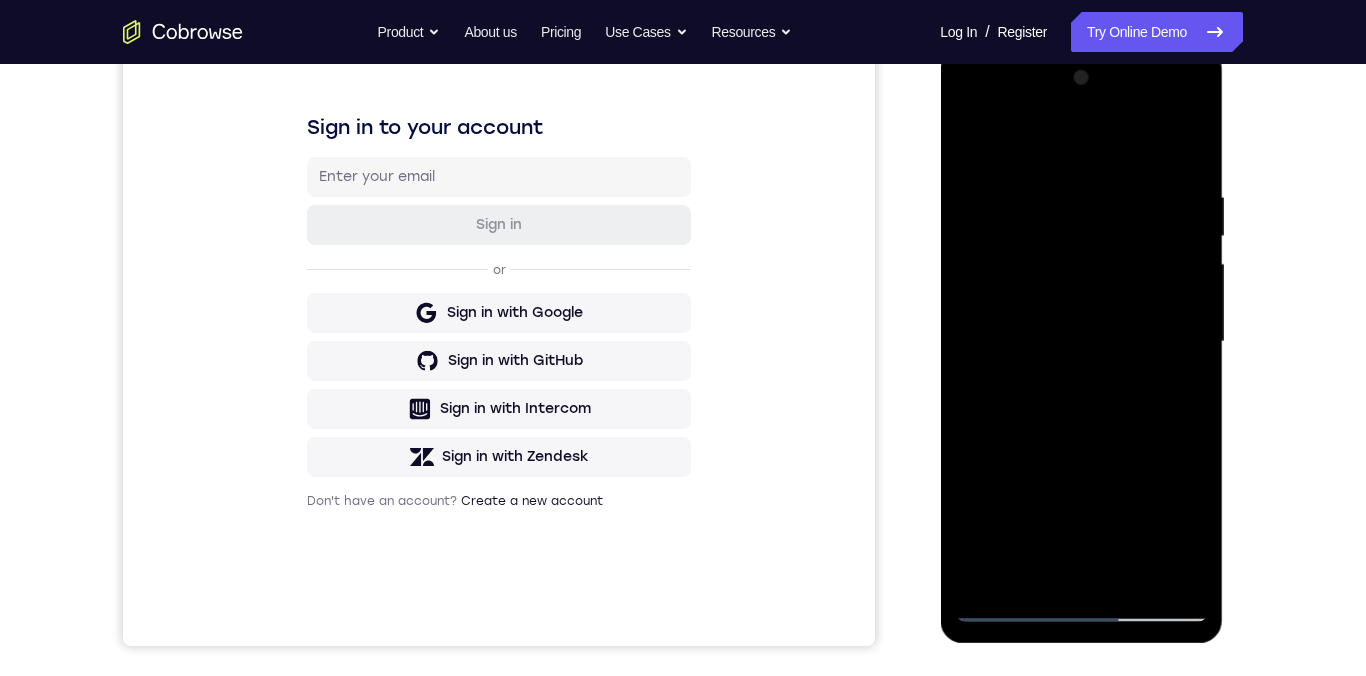 click at bounding box center [1081, 342] 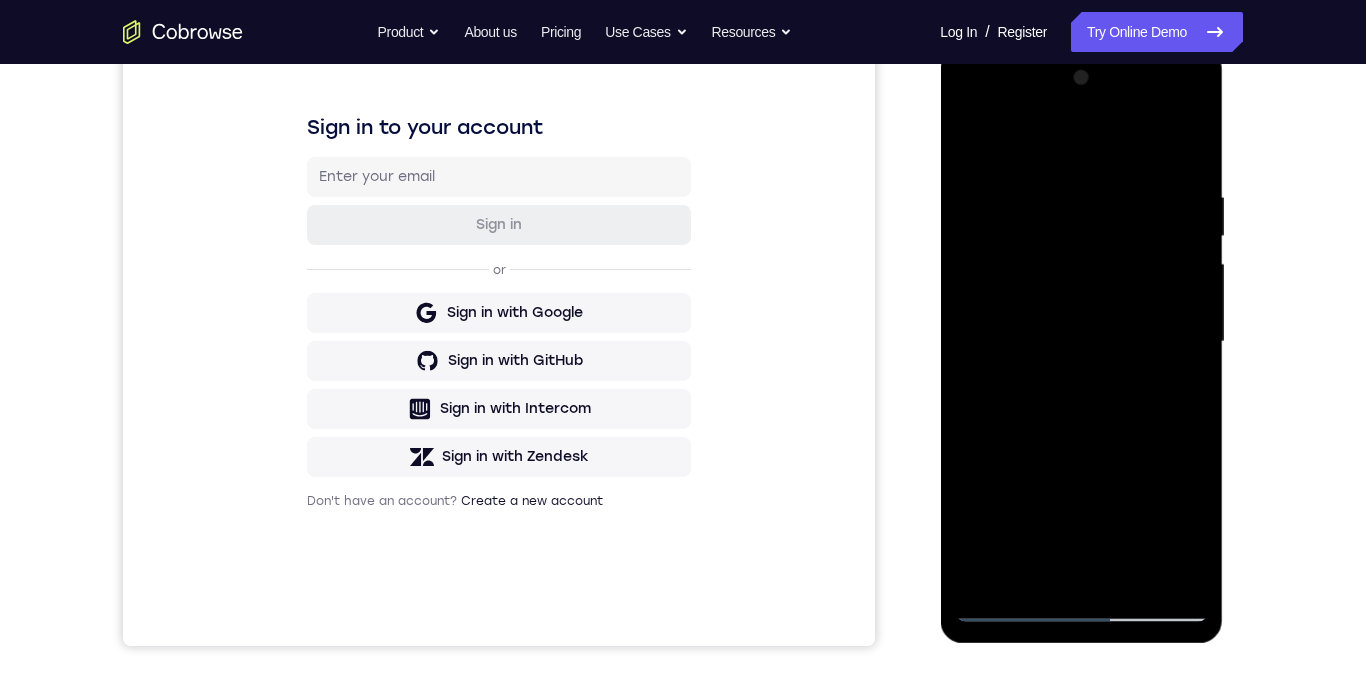 click at bounding box center (1081, 342) 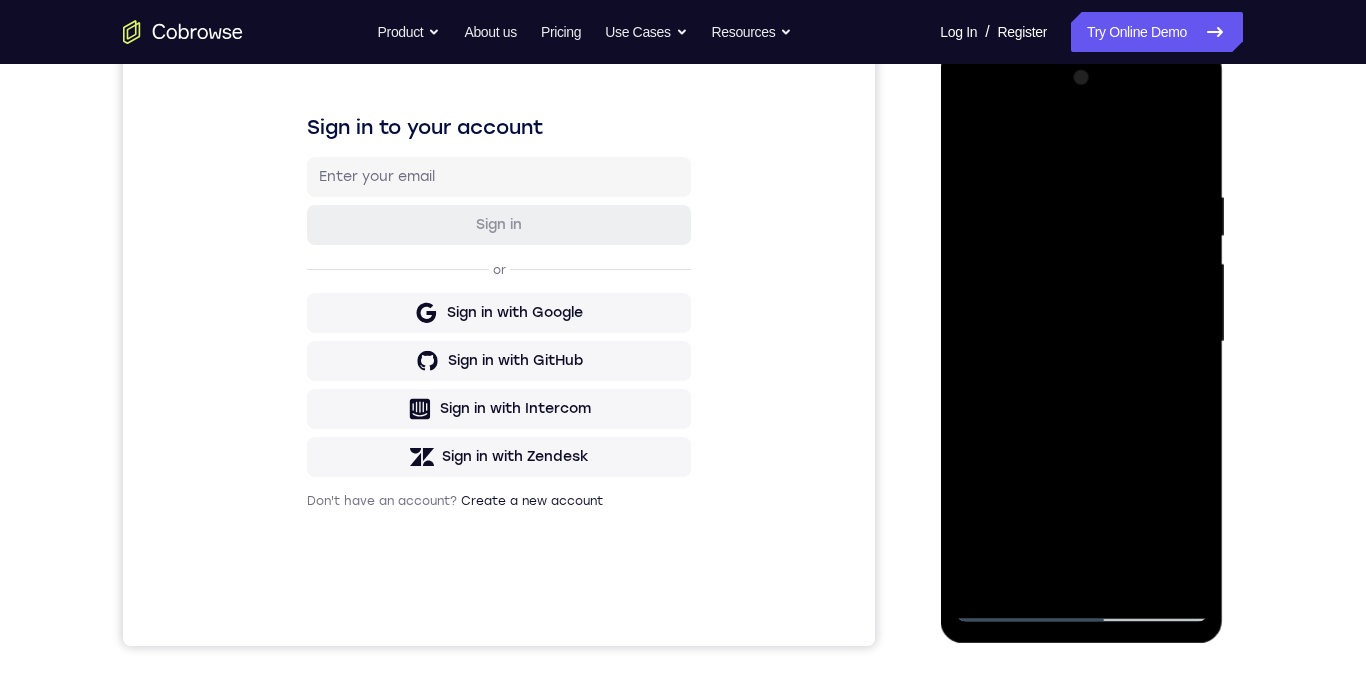 click at bounding box center [1081, 342] 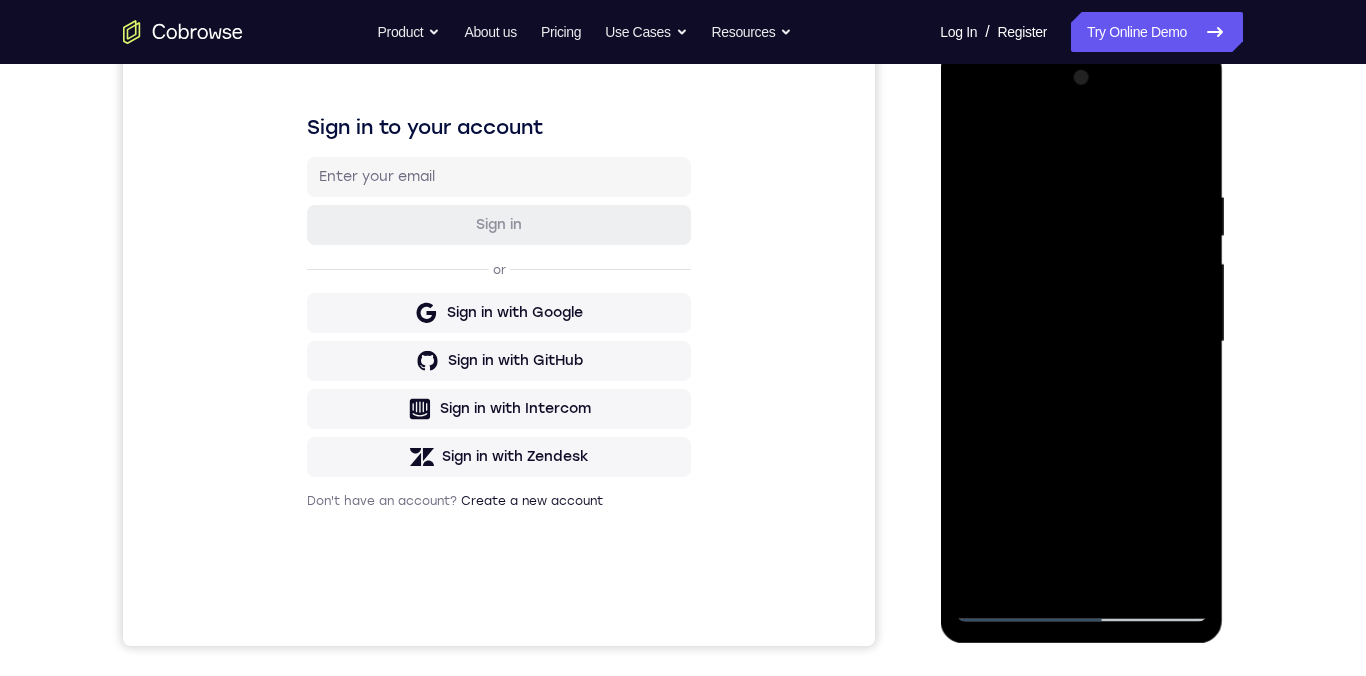 click at bounding box center (1081, 342) 